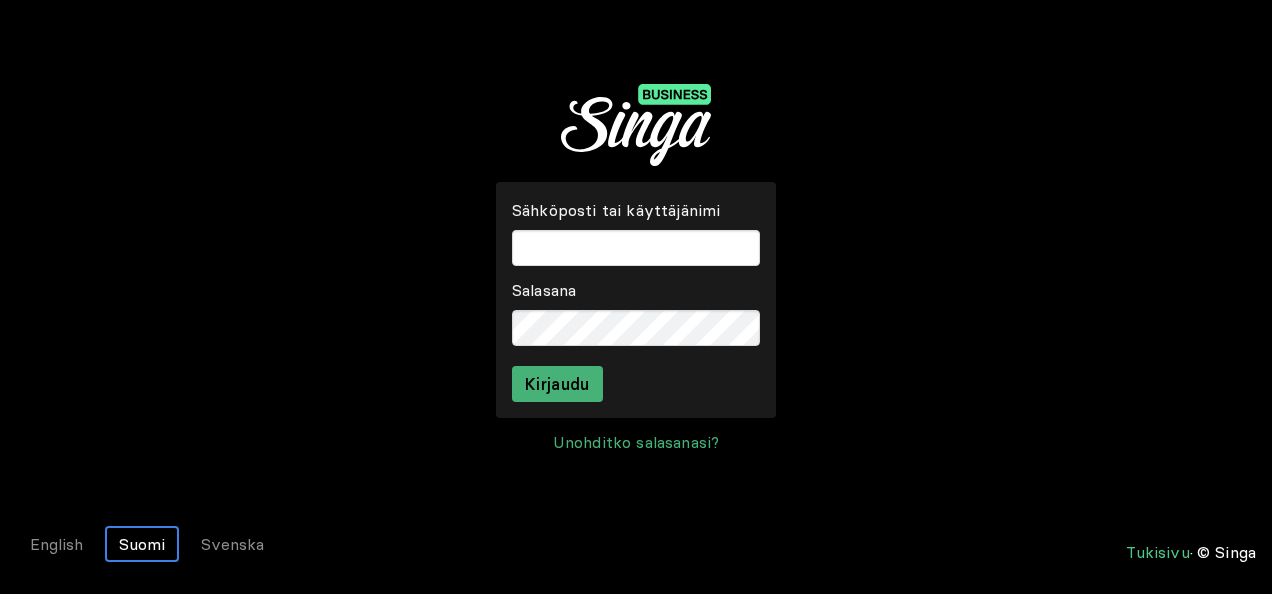 scroll, scrollTop: 0, scrollLeft: 0, axis: both 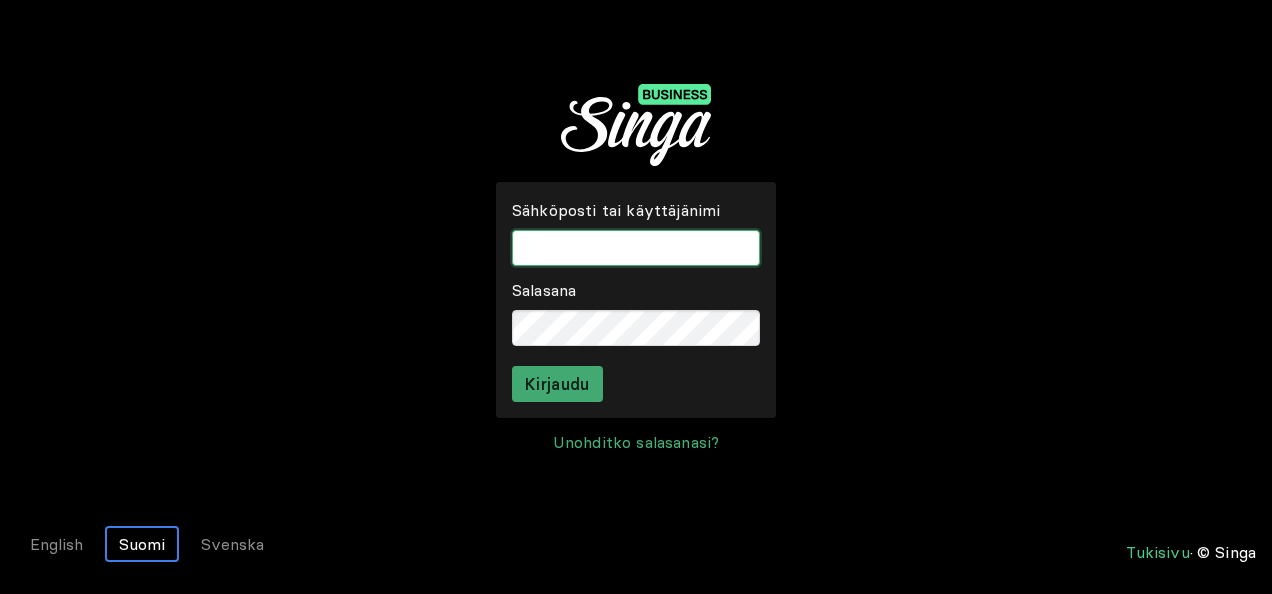 type on "[EMAIL]" 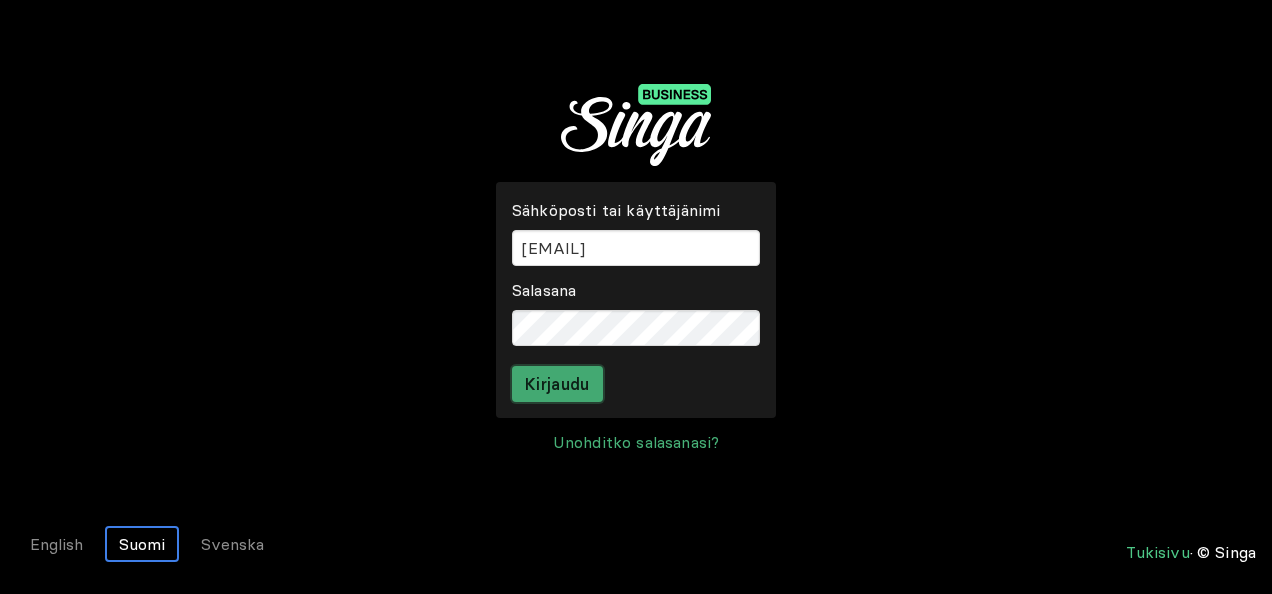 click on "Kirjaudu" at bounding box center (557, 384) 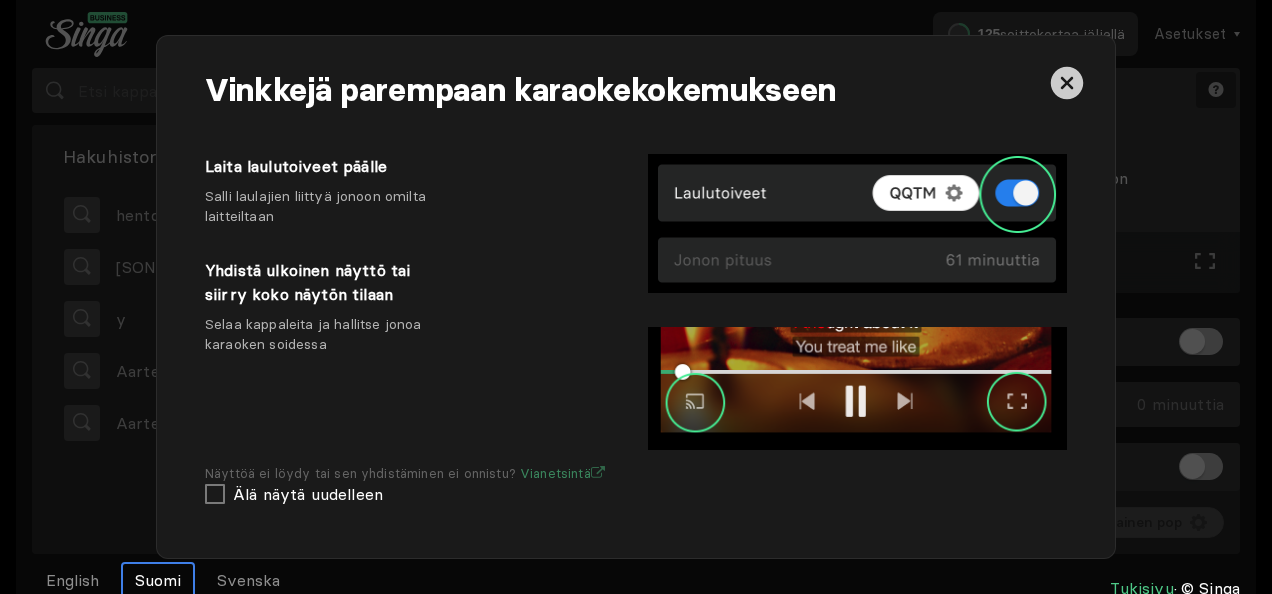 click at bounding box center (1067, 83) 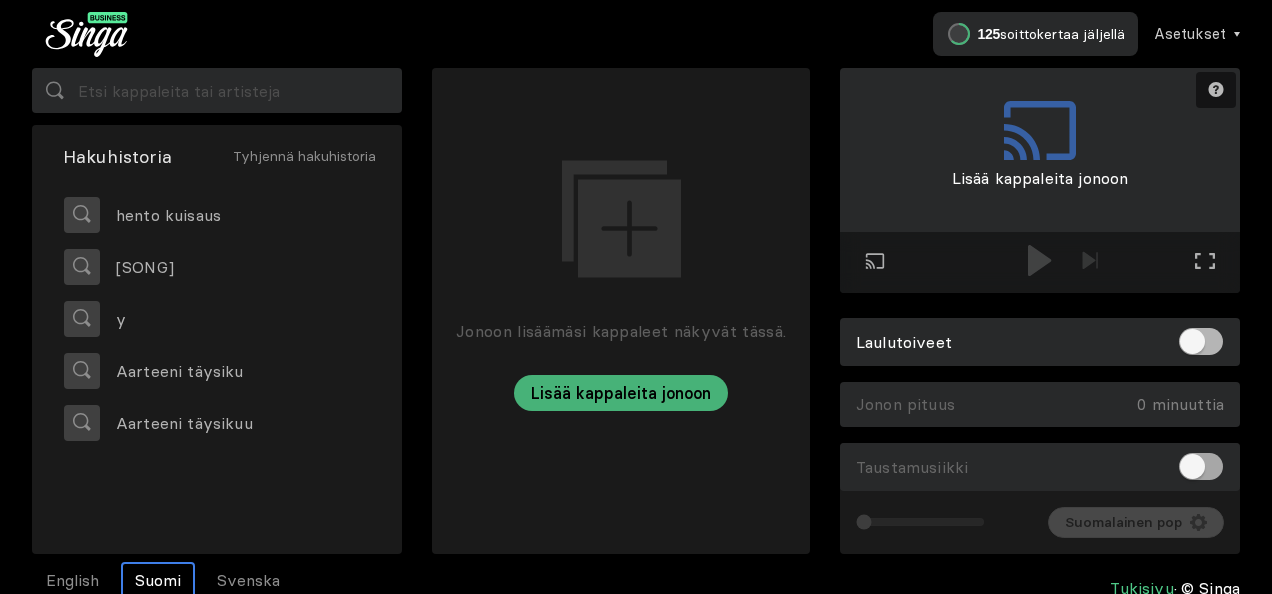 click at bounding box center (1201, 466) 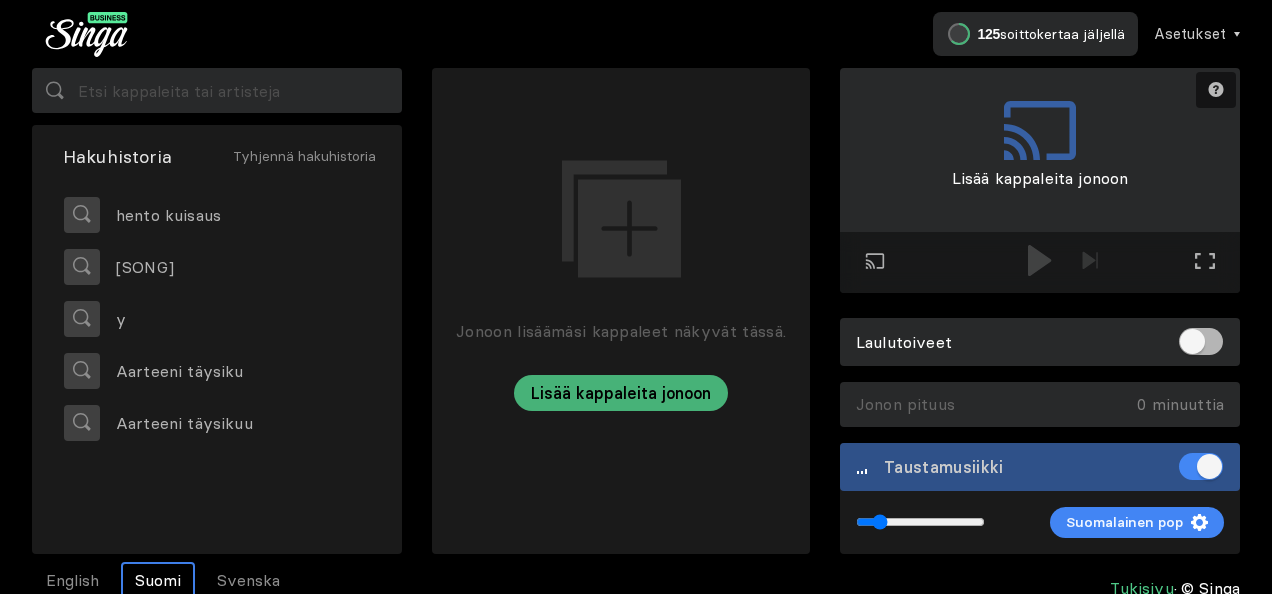 drag, startPoint x: 866, startPoint y: 525, endPoint x: 880, endPoint y: 524, distance: 14.035668 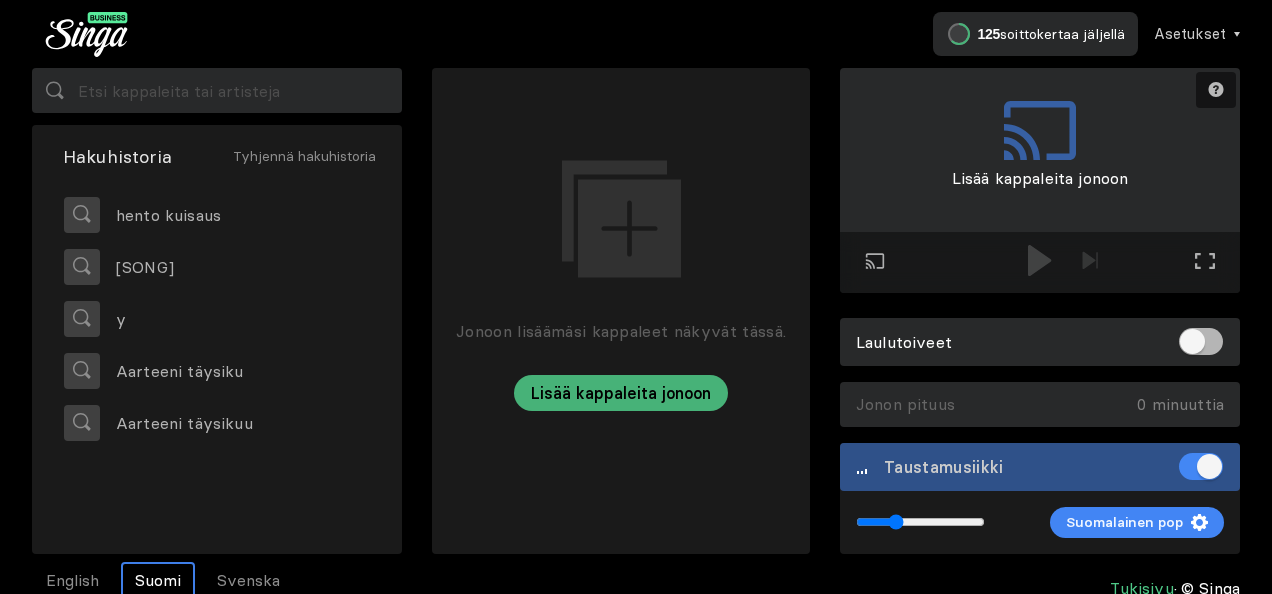 drag, startPoint x: 881, startPoint y: 524, endPoint x: 895, endPoint y: 526, distance: 14.142136 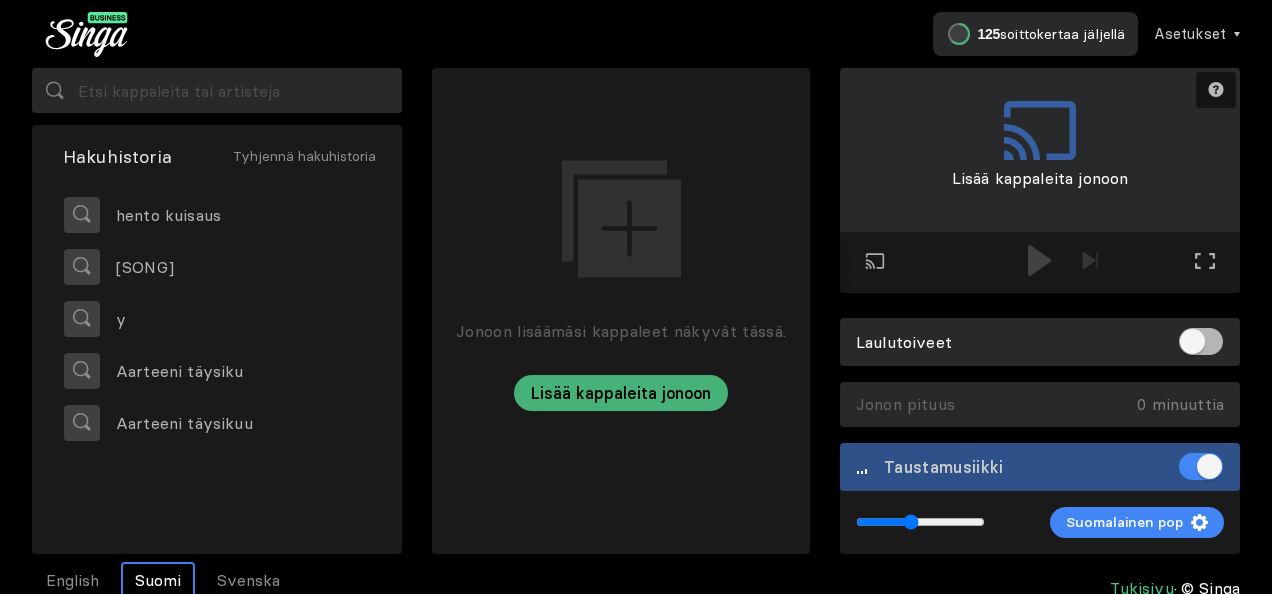 drag, startPoint x: 898, startPoint y: 526, endPoint x: 912, endPoint y: 530, distance: 14.56022 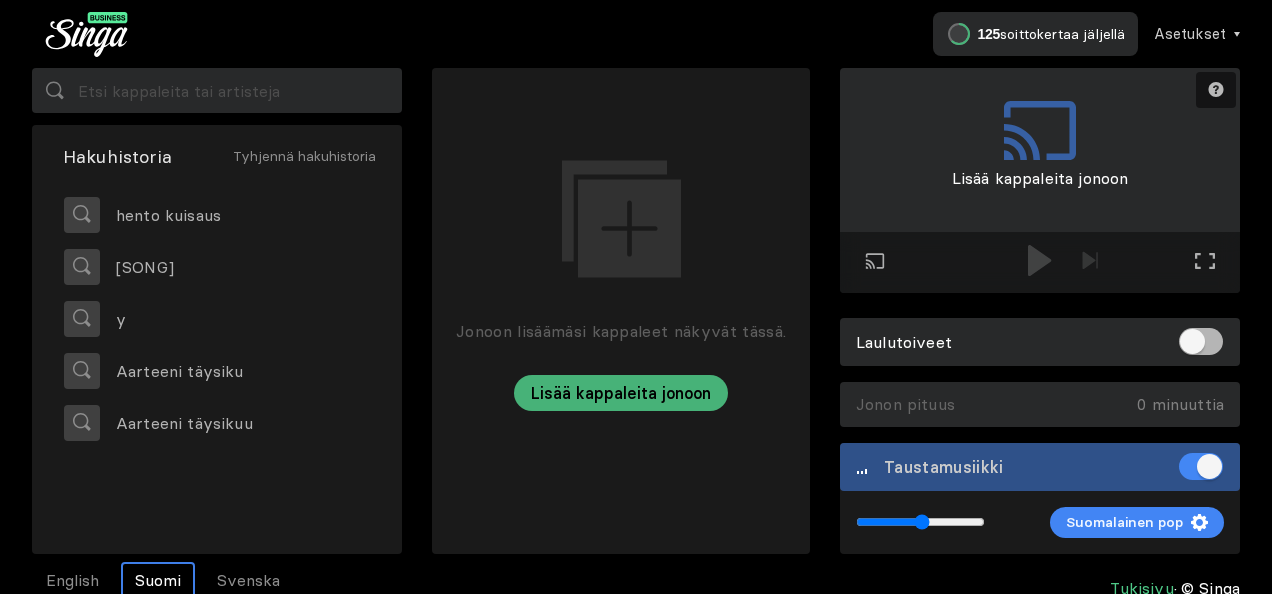 click at bounding box center (920, 522) 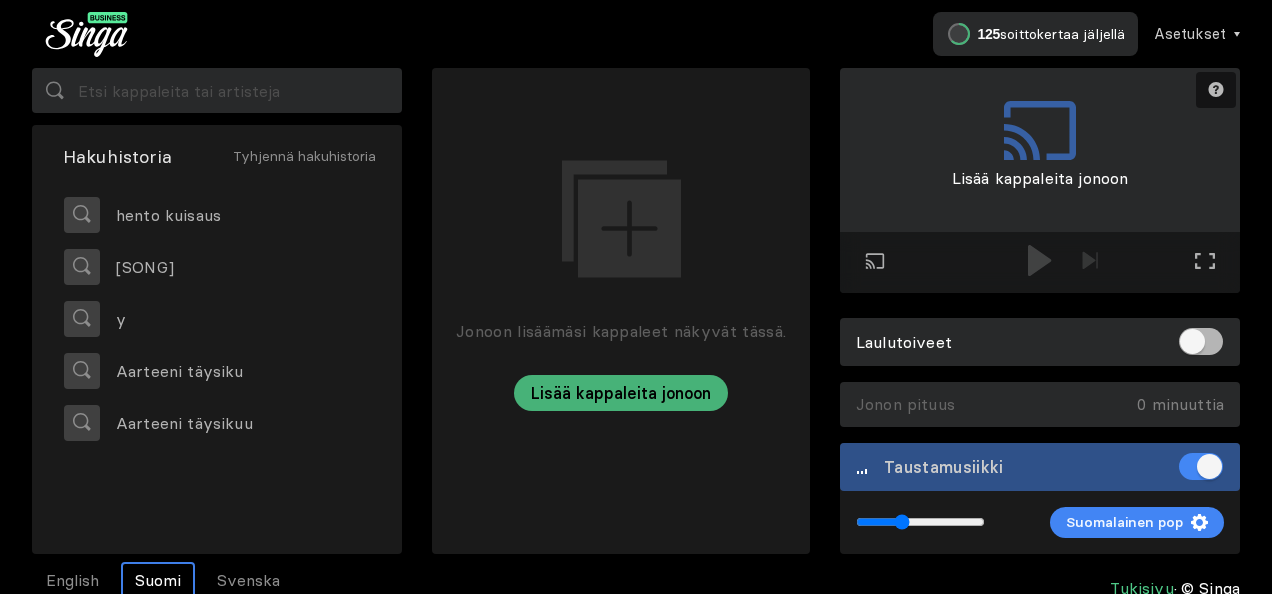 drag, startPoint x: 921, startPoint y: 522, endPoint x: 902, endPoint y: 520, distance: 19.104973 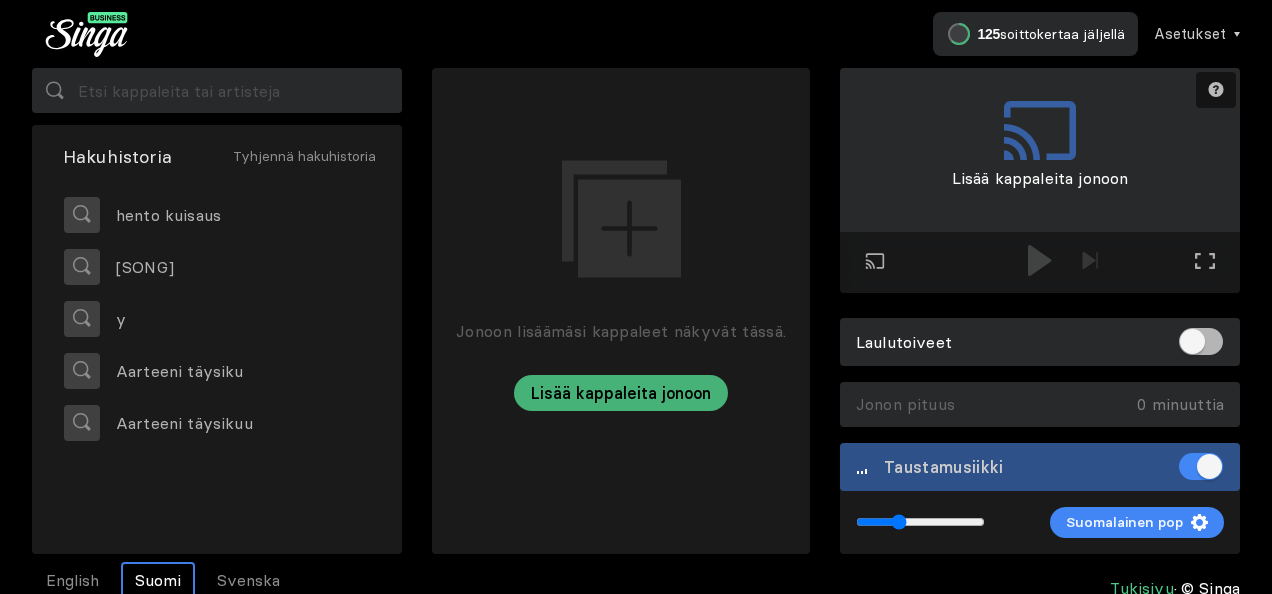 click at bounding box center (920, 522) 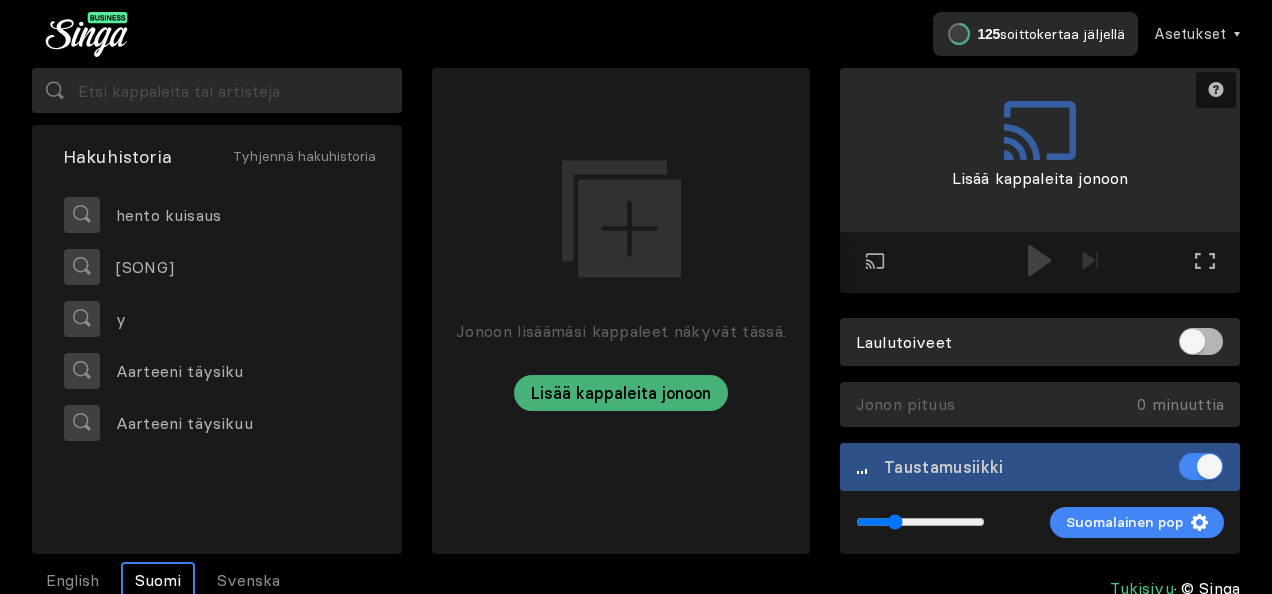 type on "0.27" 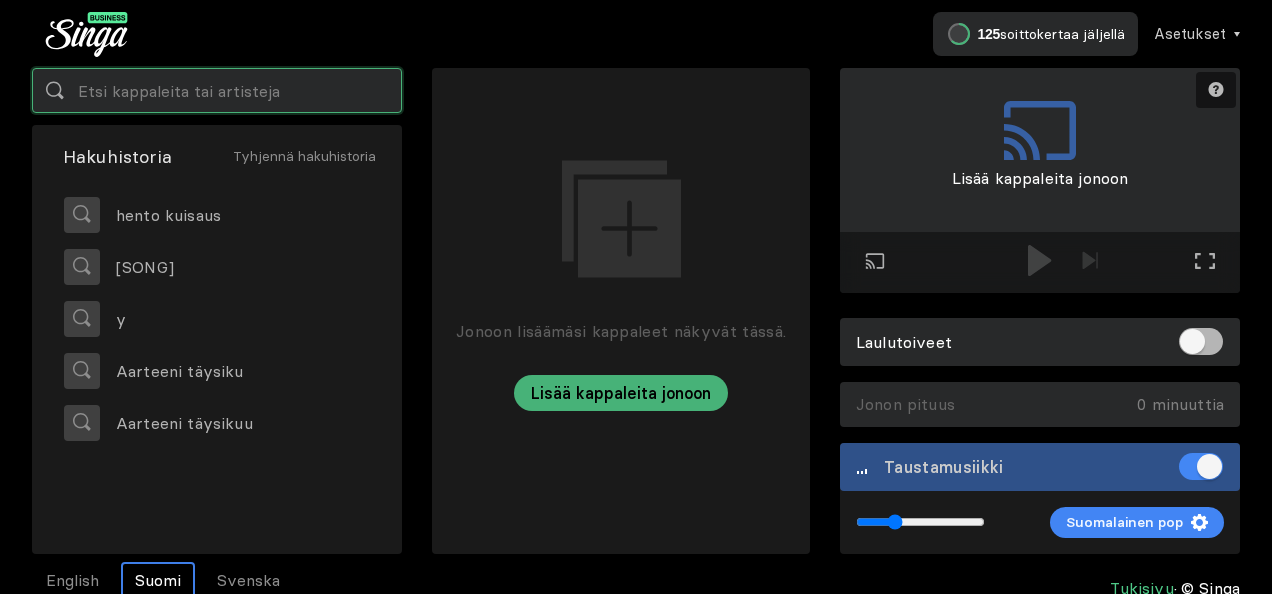 click at bounding box center [217, 90] 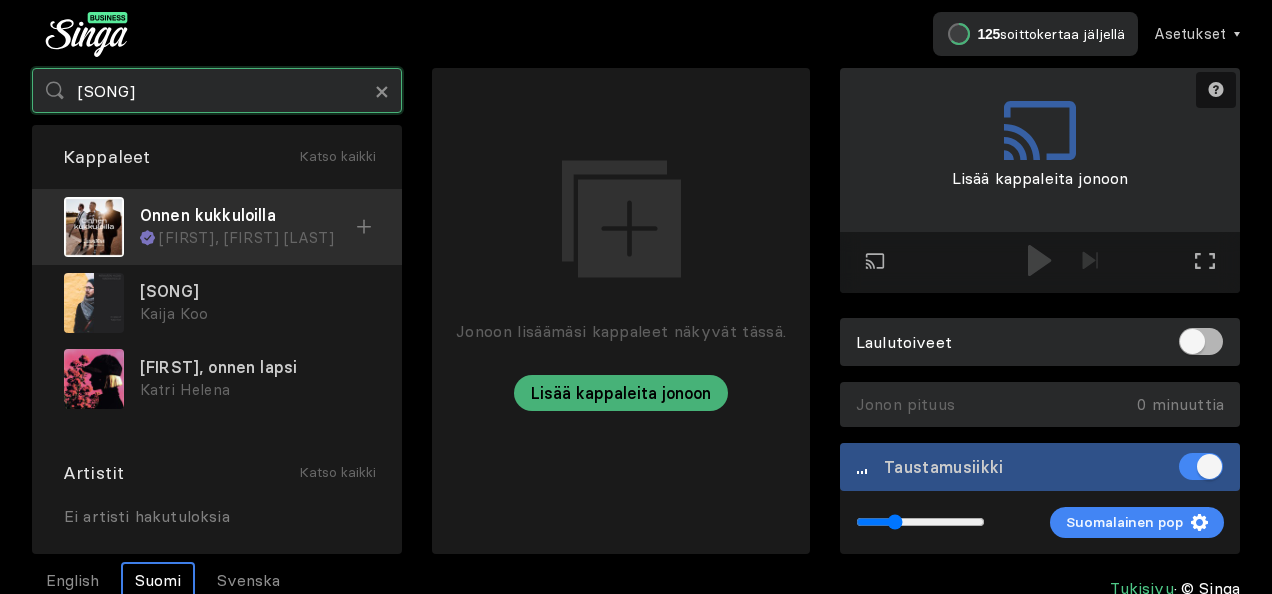 type on "[SONG]" 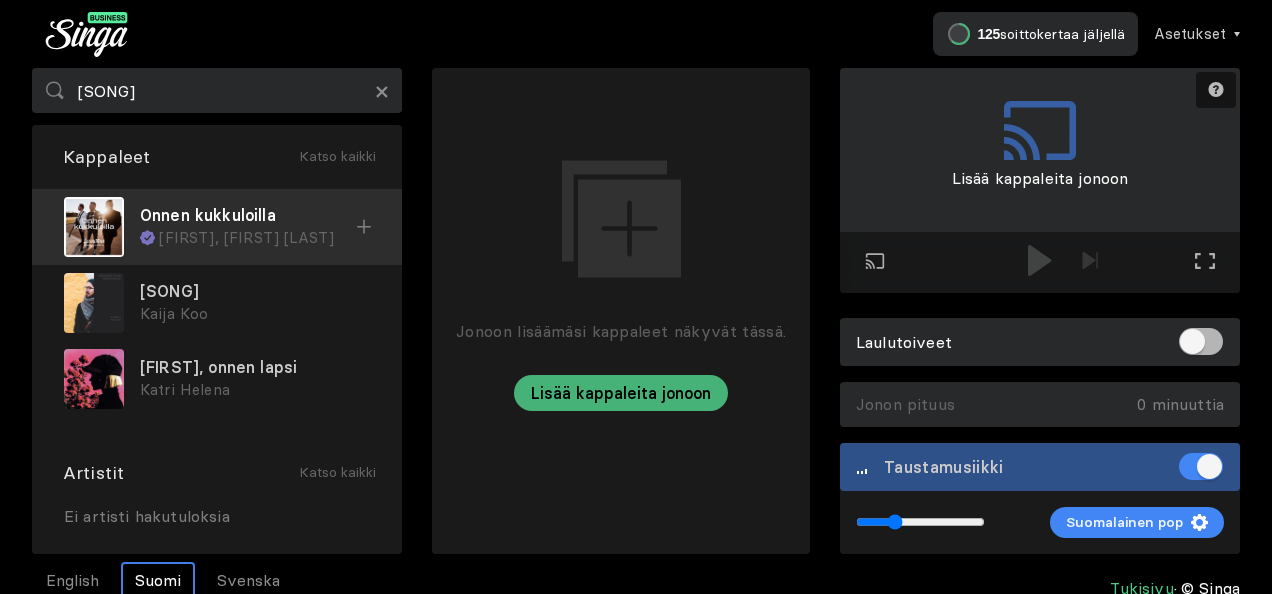 click on "[FIRST], [FIRST] [LAST]" at bounding box center (257, 238) 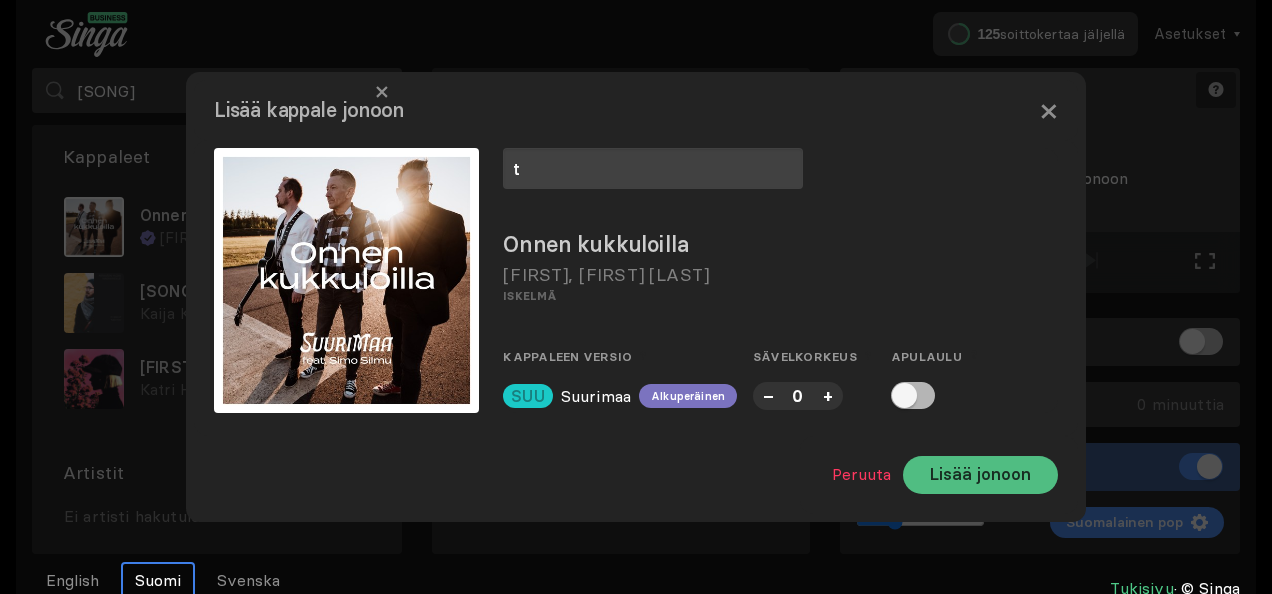 type on "t" 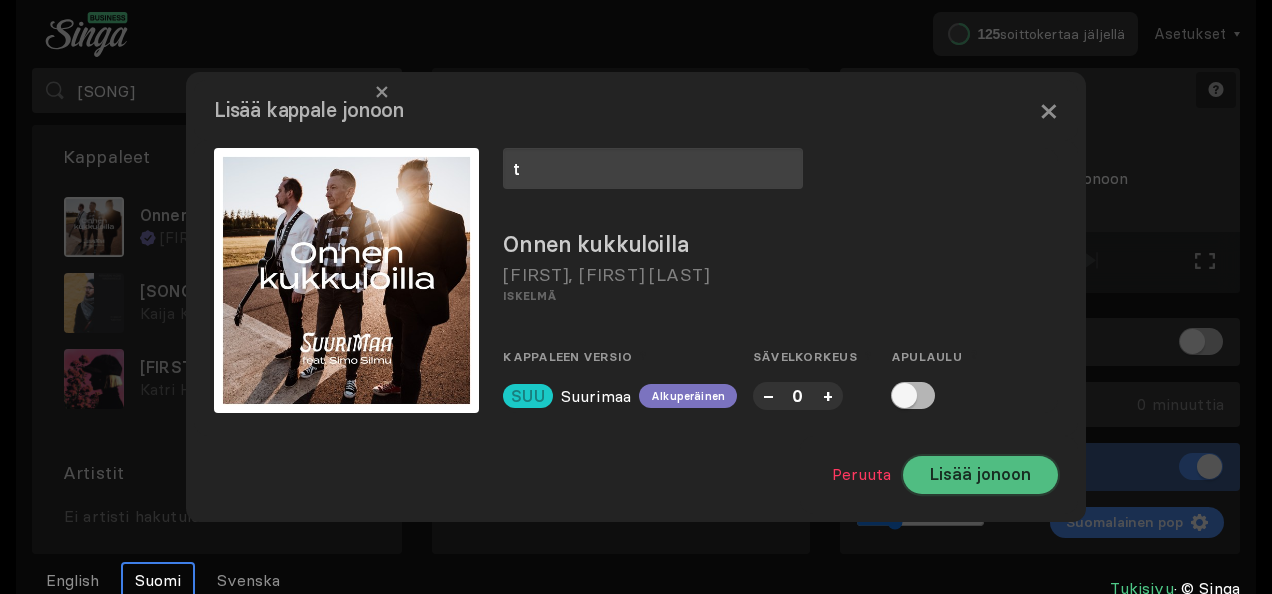 click on "Lisää jonoon" at bounding box center (980, 475) 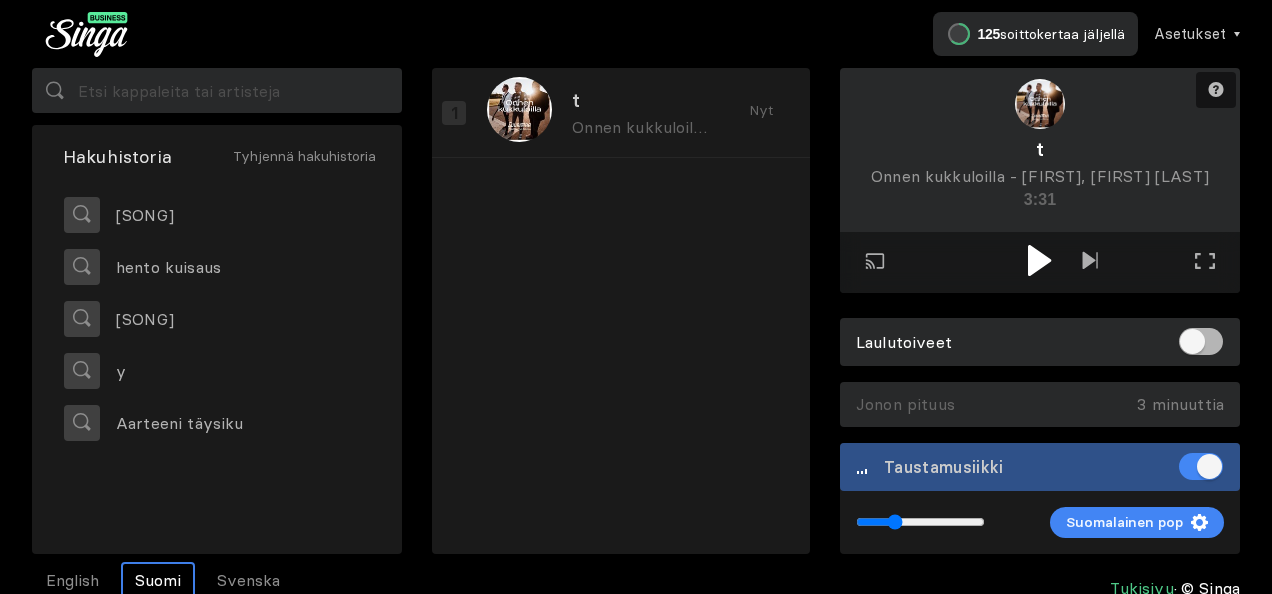 click at bounding box center [1039, 260] 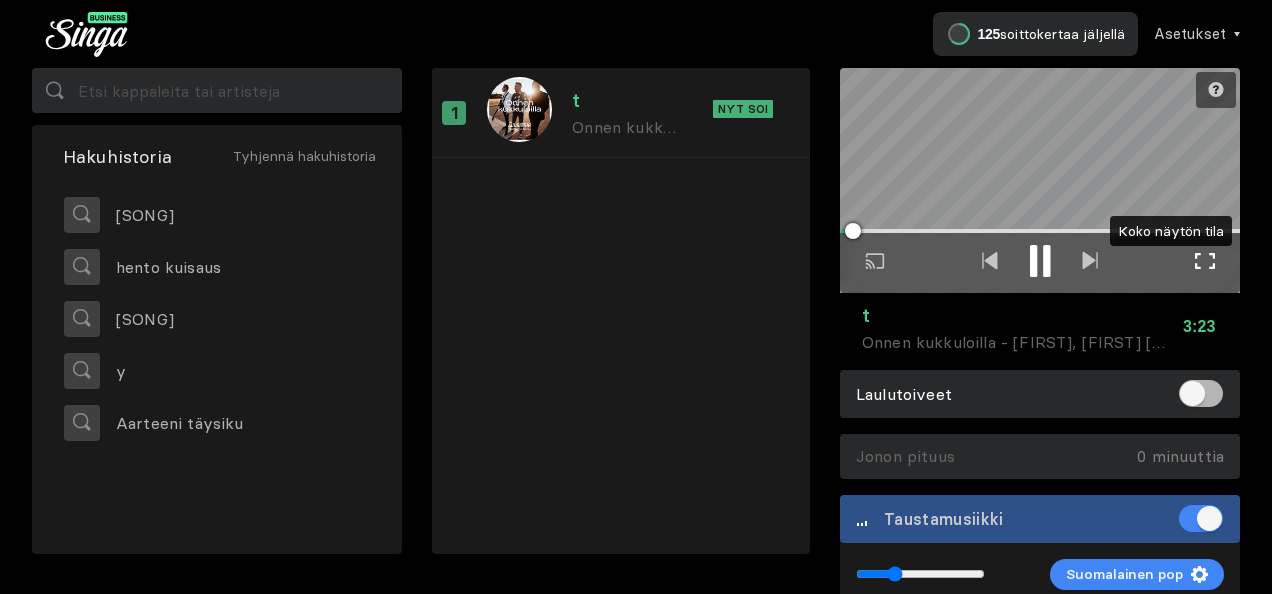 click at bounding box center [1205, 261] 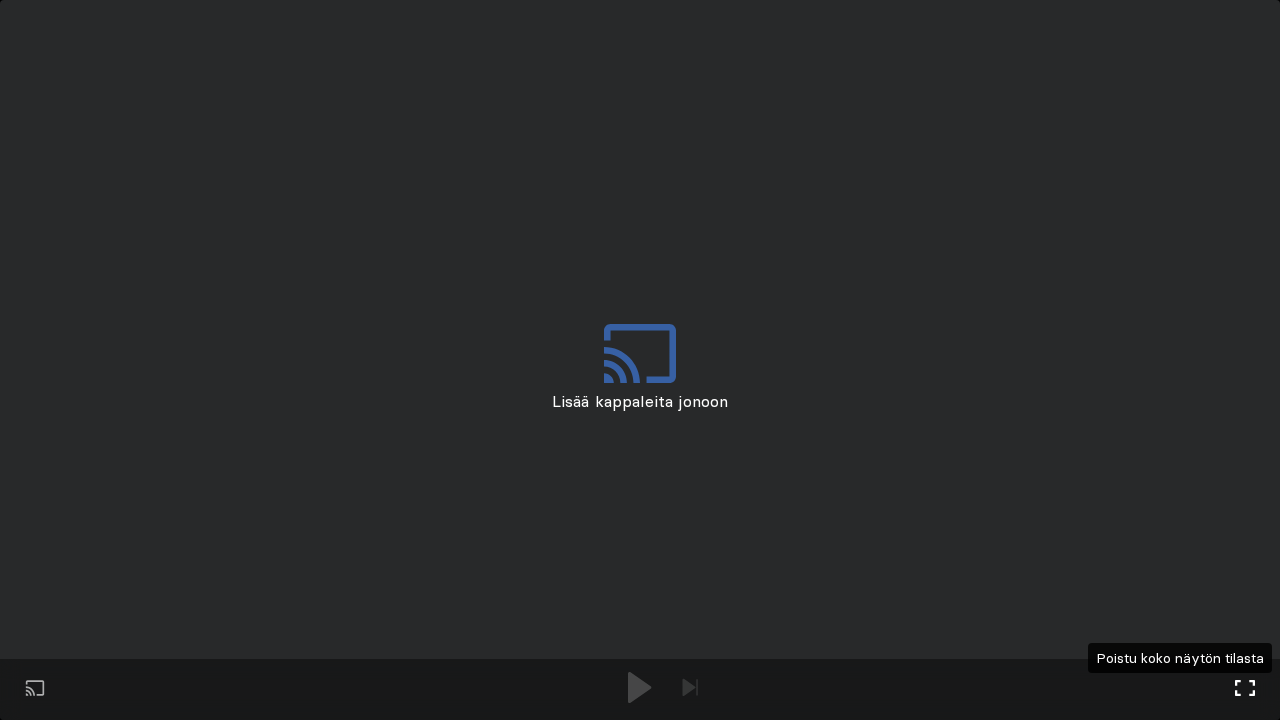 click on "Koko näytön tila Poistu koko näytön tilasta" at bounding box center [690, 689] 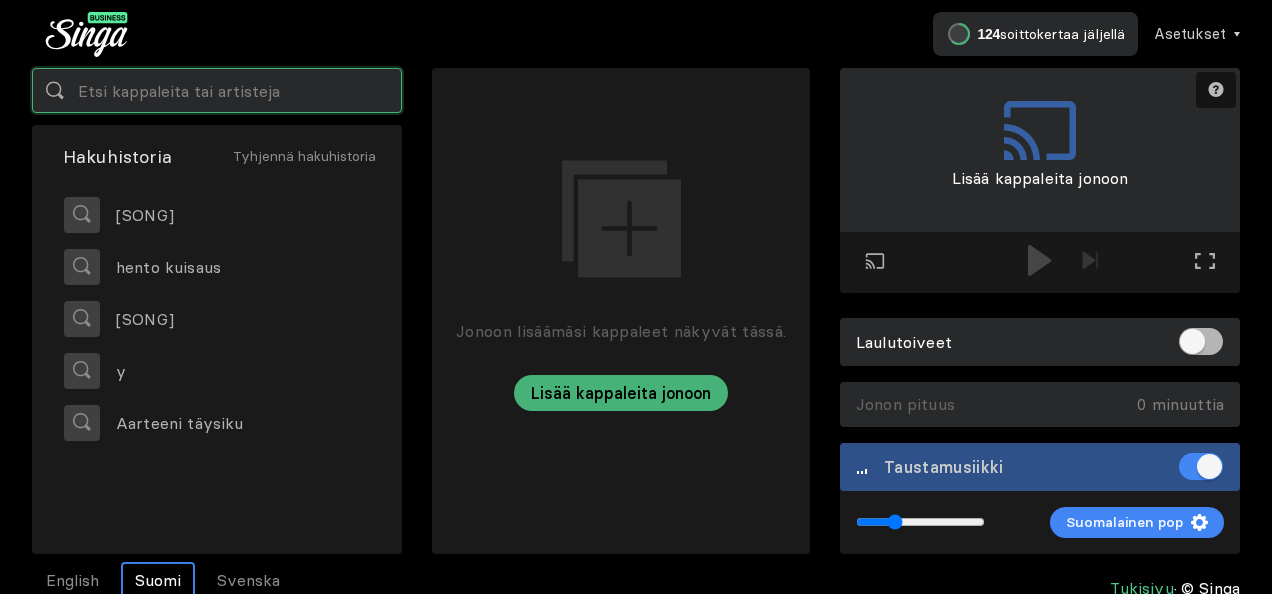 click at bounding box center [217, 90] 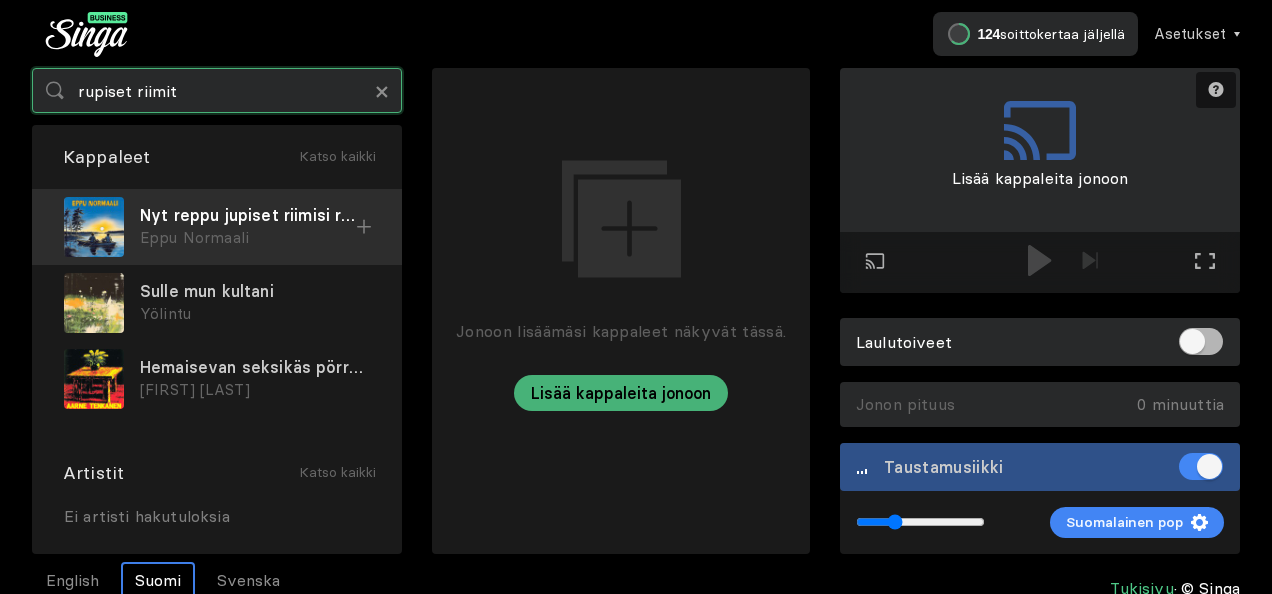 type on "rupiset riimit" 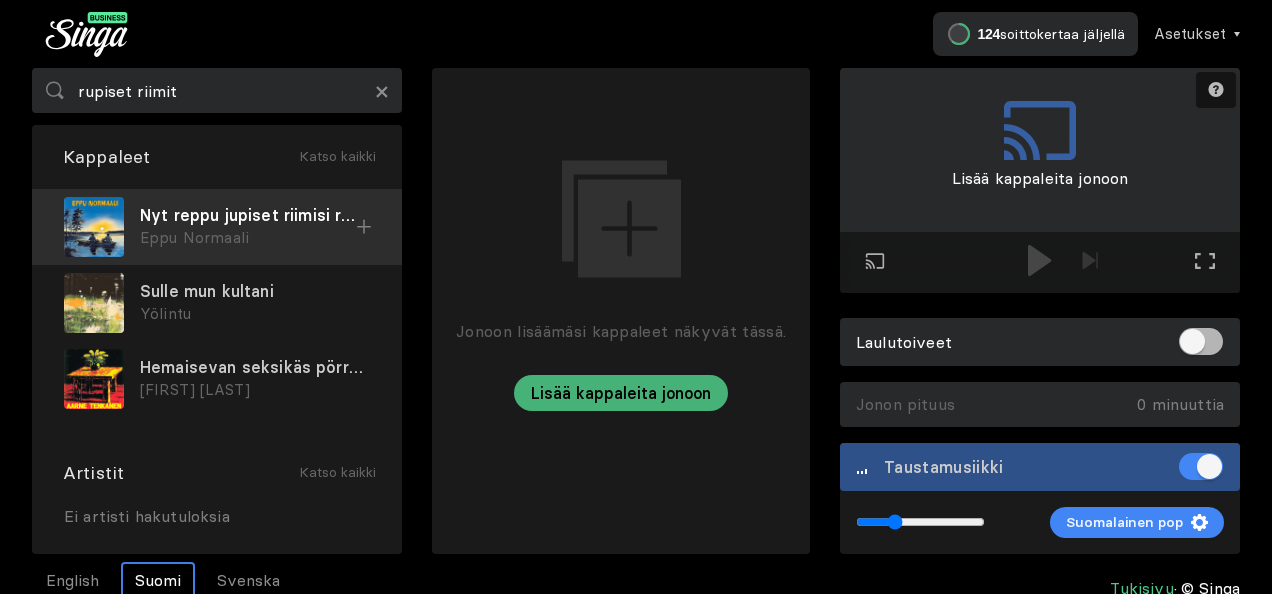 click on "Nyt reppu jupiset riimisi rupiset" at bounding box center (248, 215) 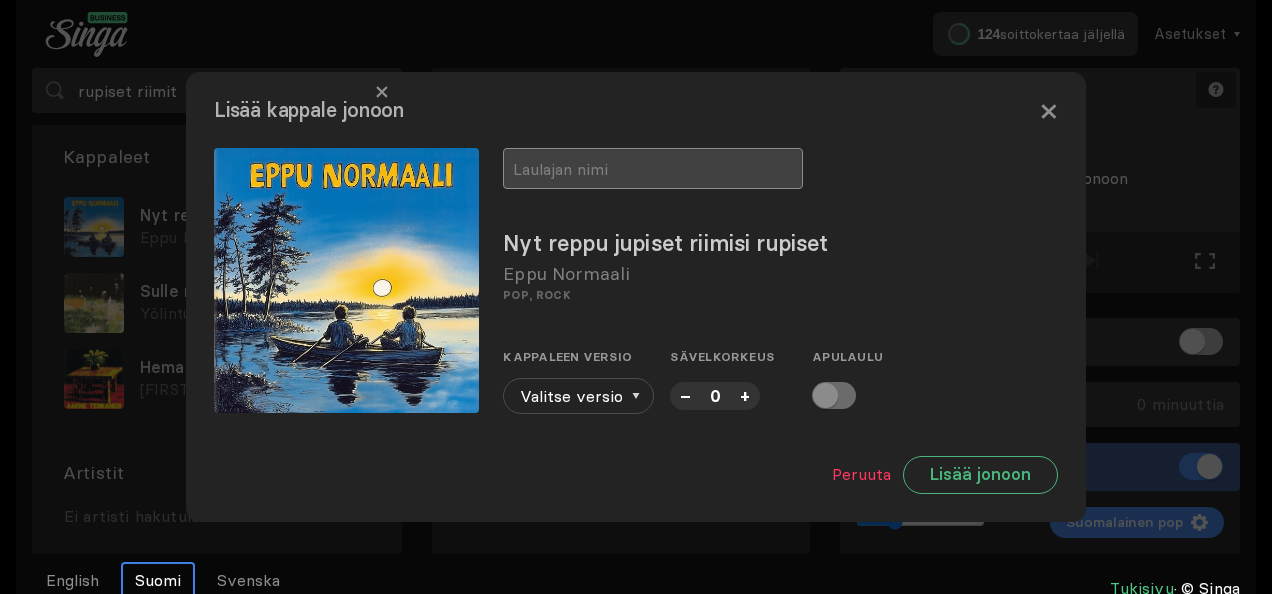 click at bounding box center (653, 168) 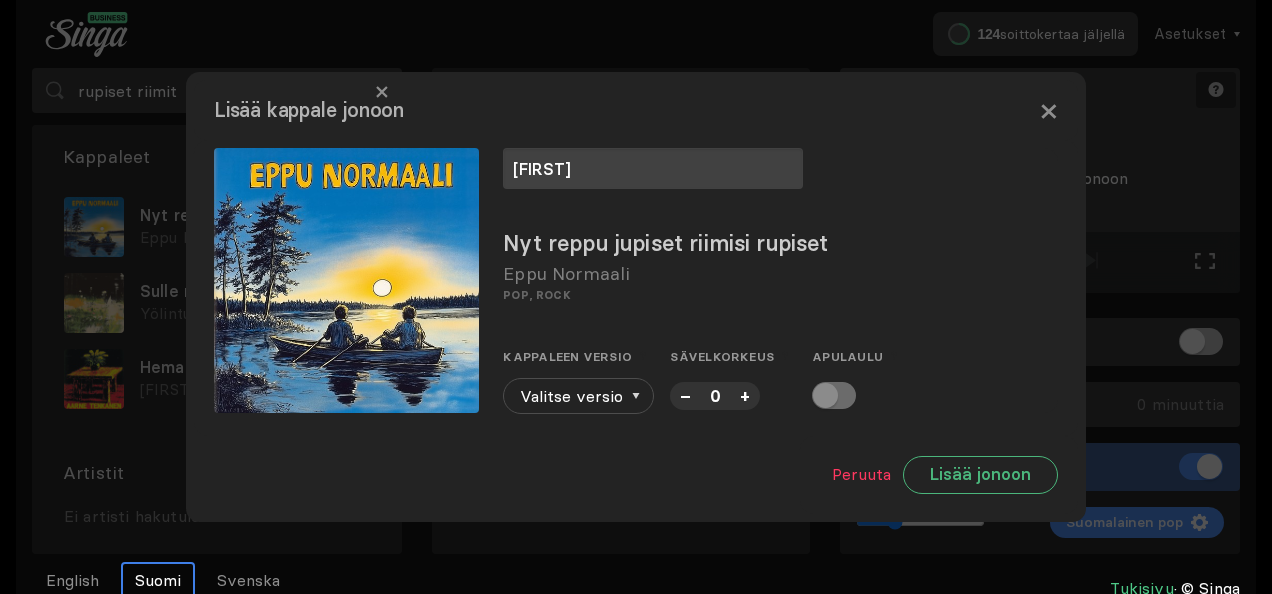 type on "[FIRST]" 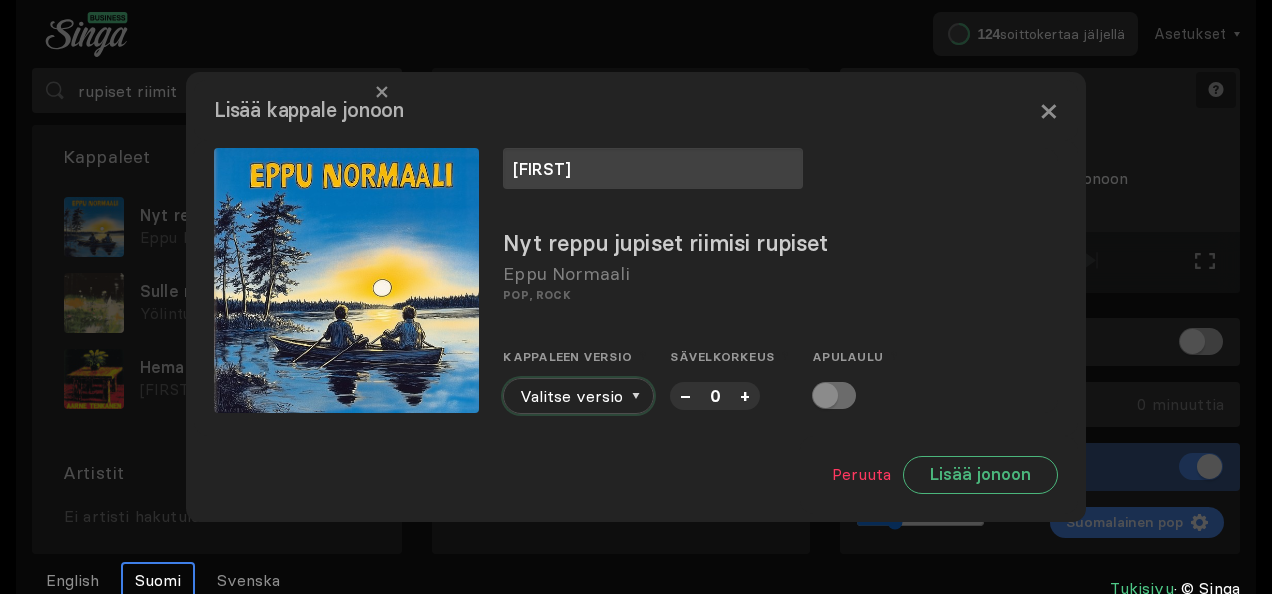 click on "Valitse versio" at bounding box center [578, 396] 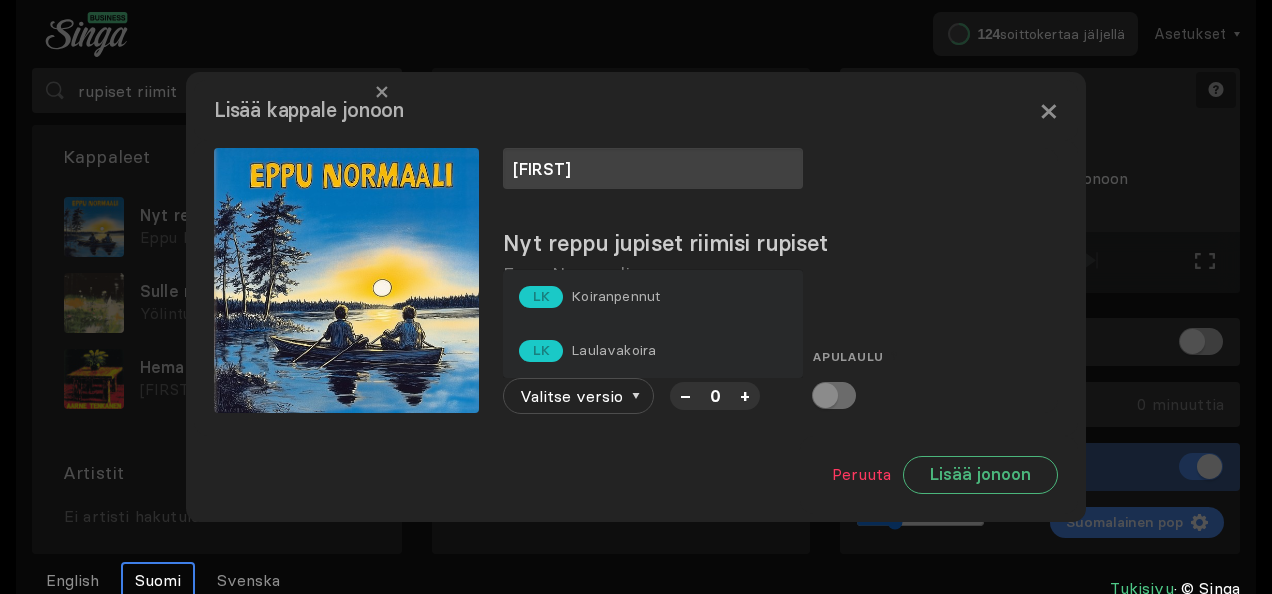 click on "Laulavakoira" at bounding box center [615, 296] 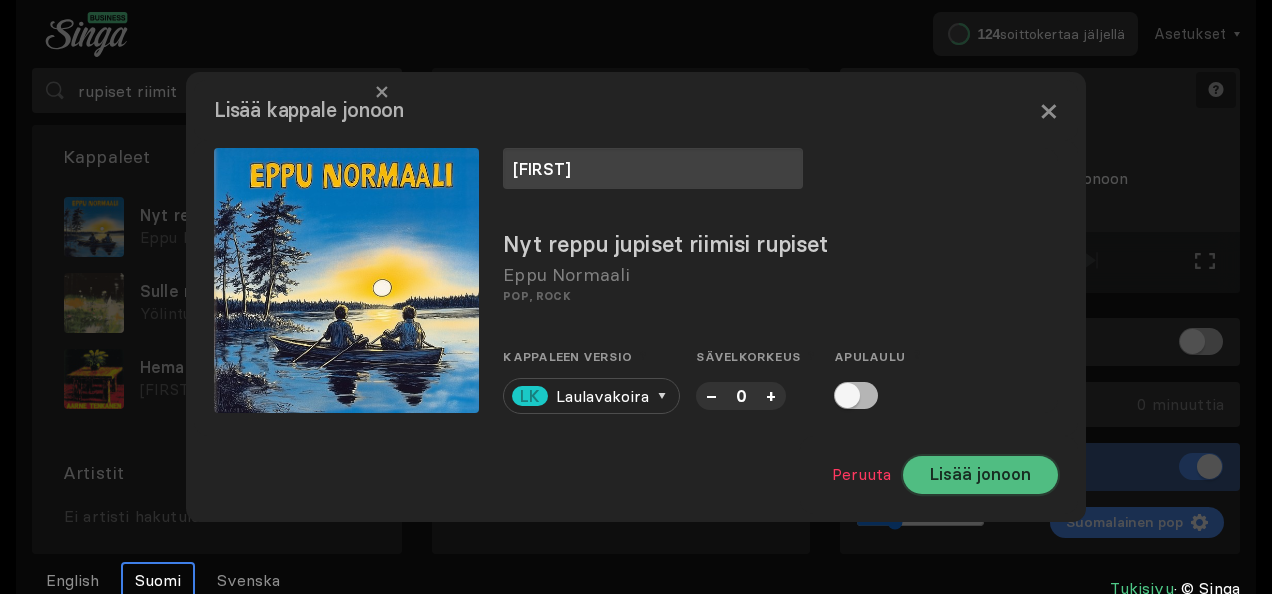 click on "Lisää jonoon" at bounding box center (980, 475) 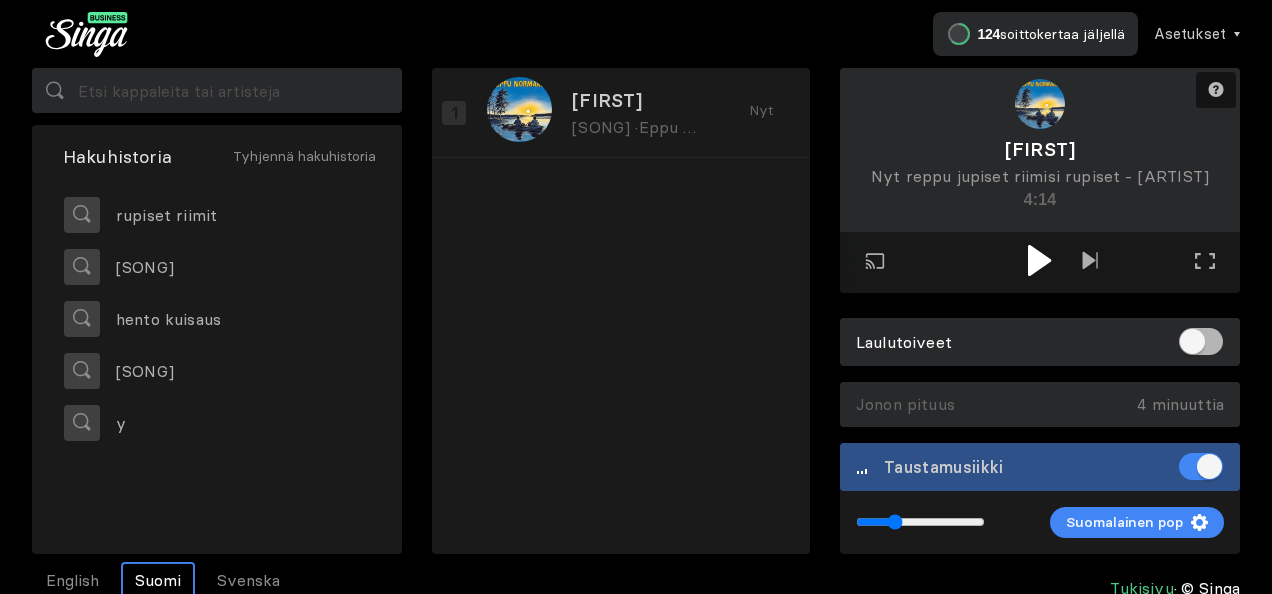 click at bounding box center [1039, 260] 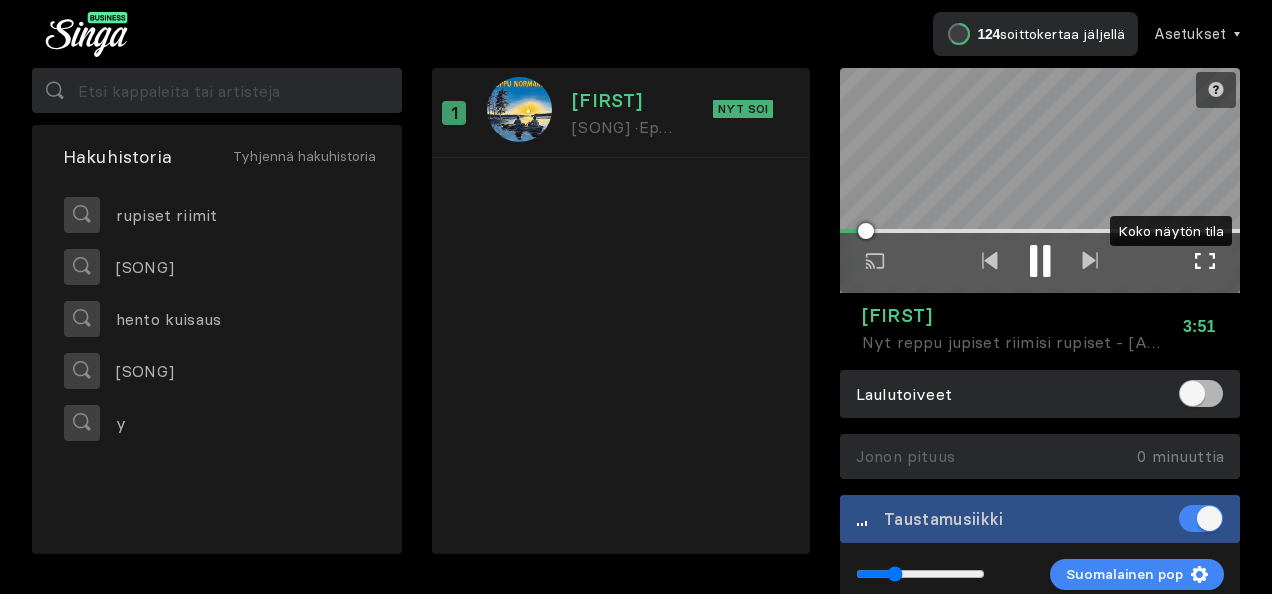click at bounding box center (1205, 261) 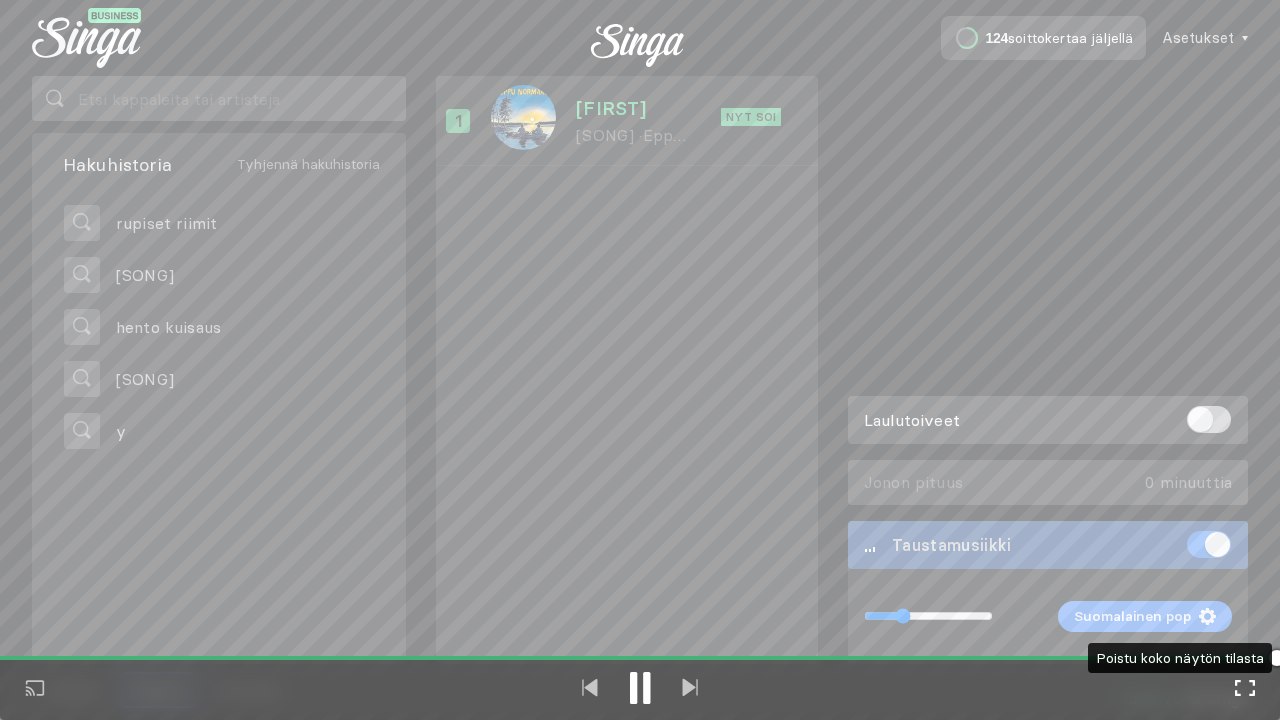 click at bounding box center (1245, 688) 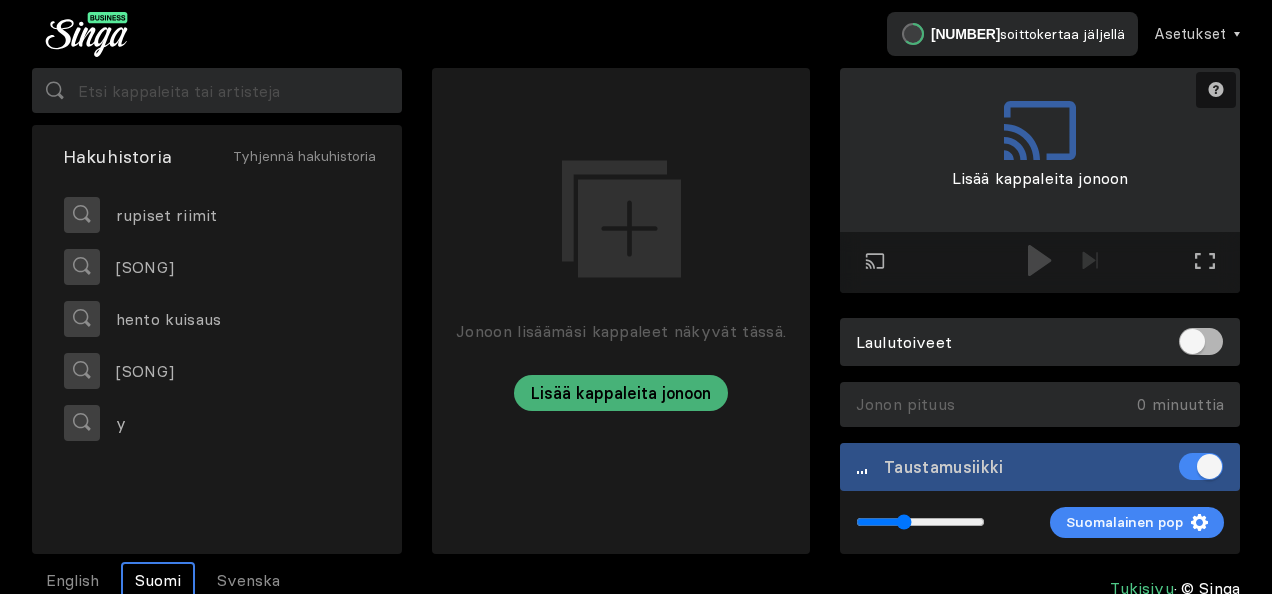 type on "0.35" 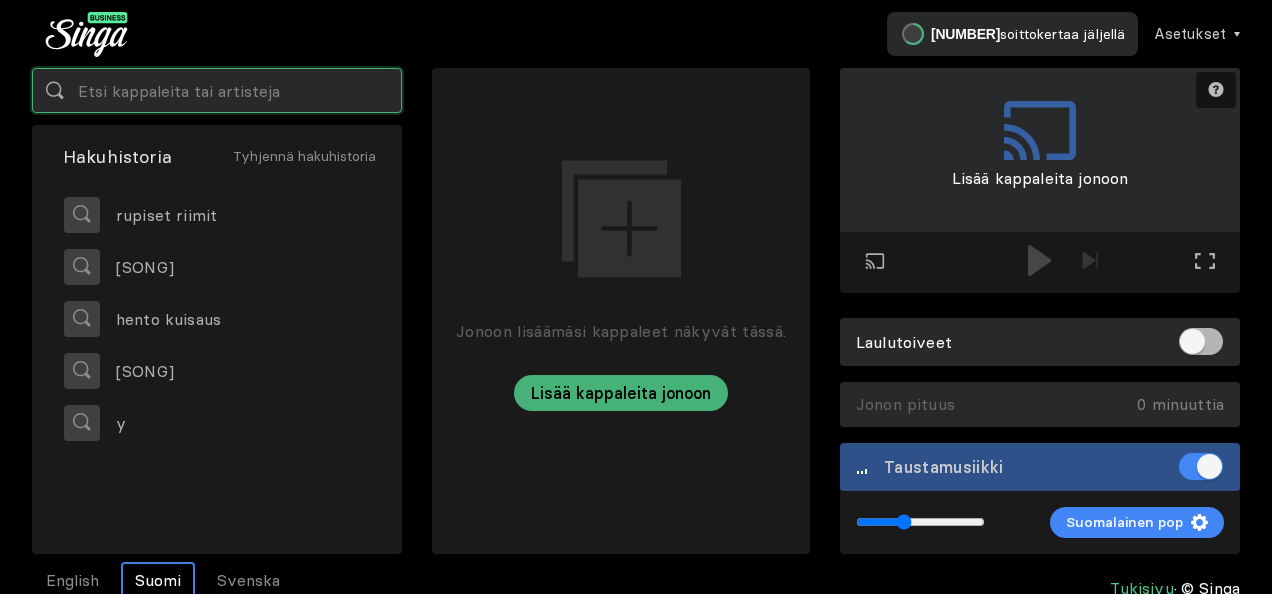 click at bounding box center [217, 90] 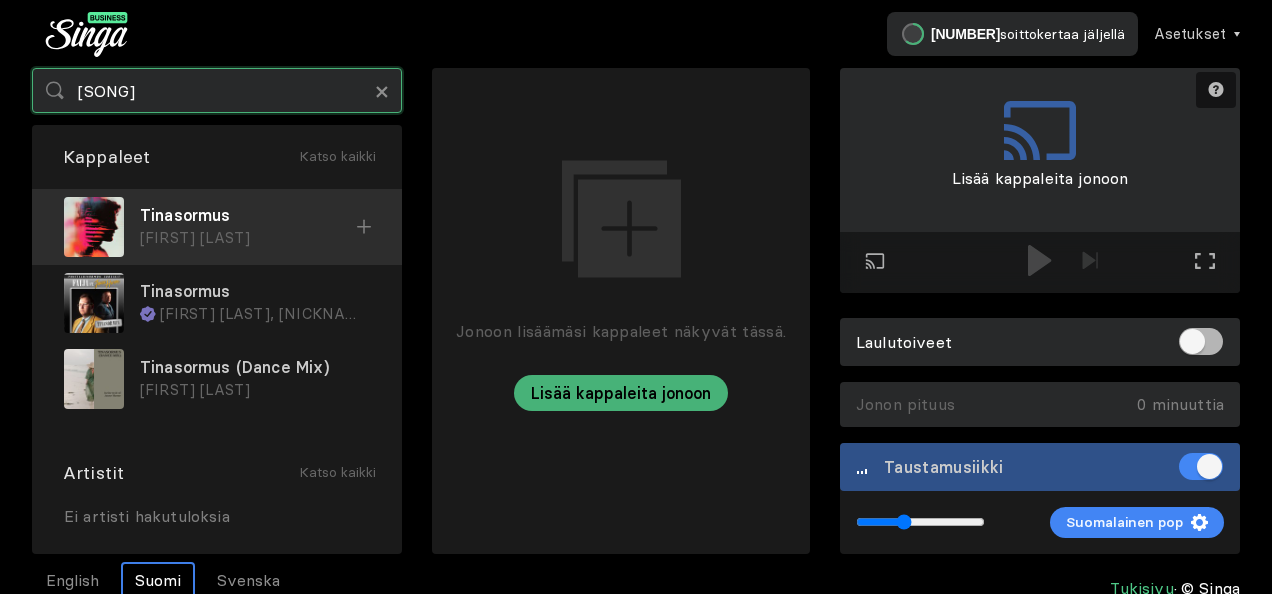 type on "[SONG]" 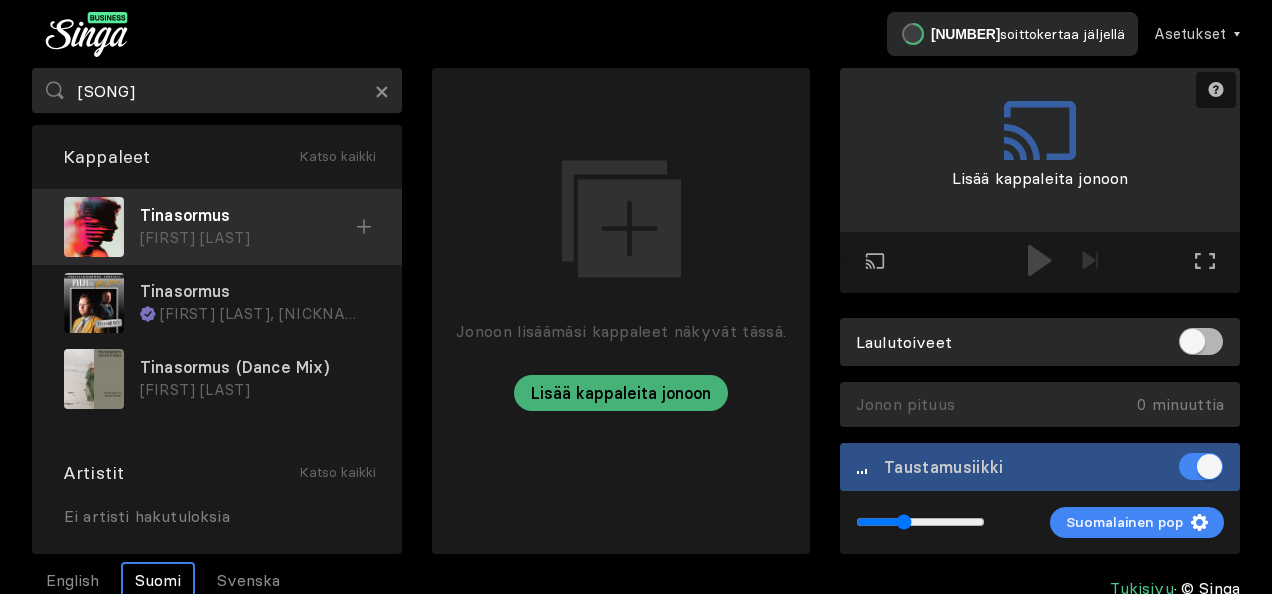 click on "Tinasormus" at bounding box center [248, 215] 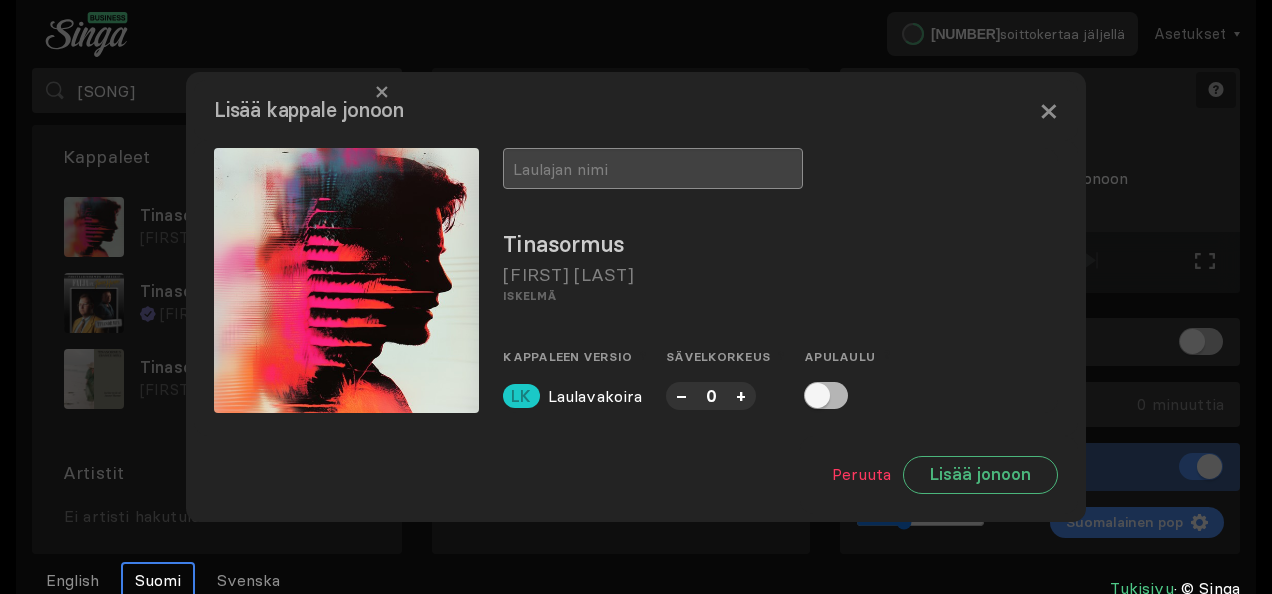 click at bounding box center (653, 168) 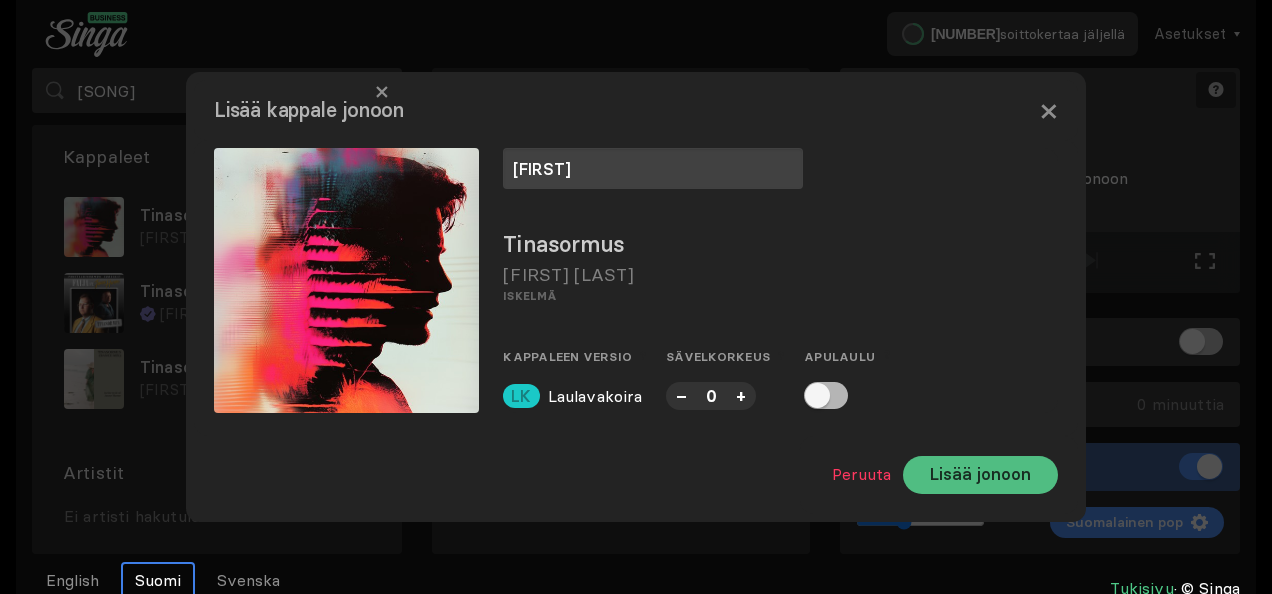 type on "[FIRST]" 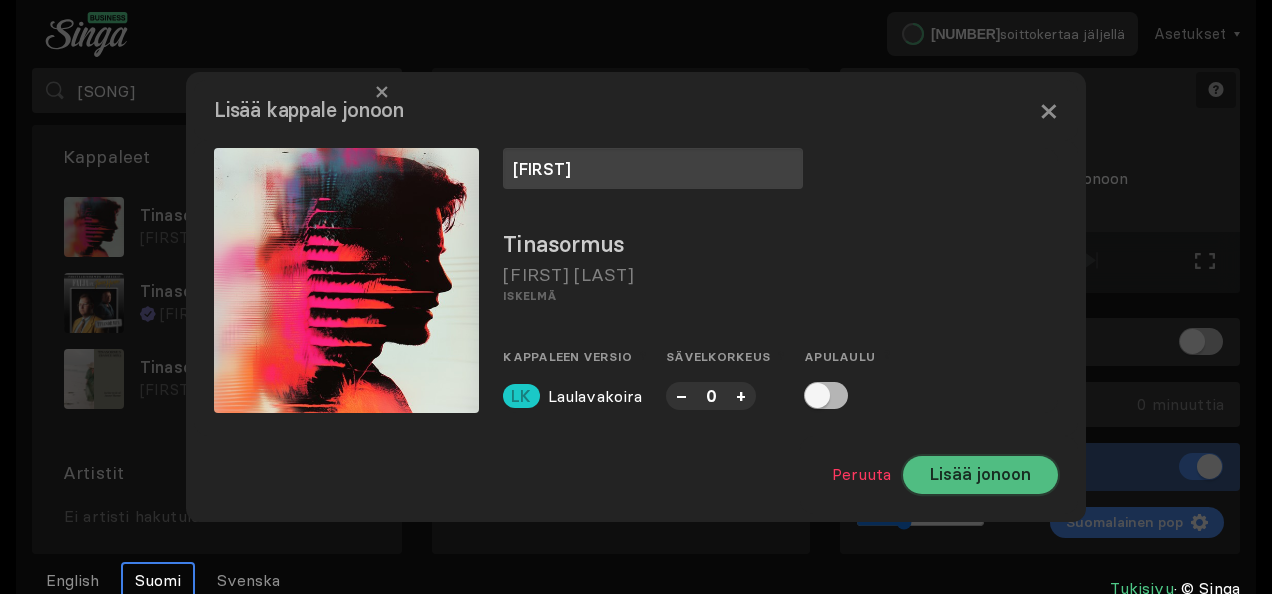 click on "Lisää jonoon" at bounding box center [980, 475] 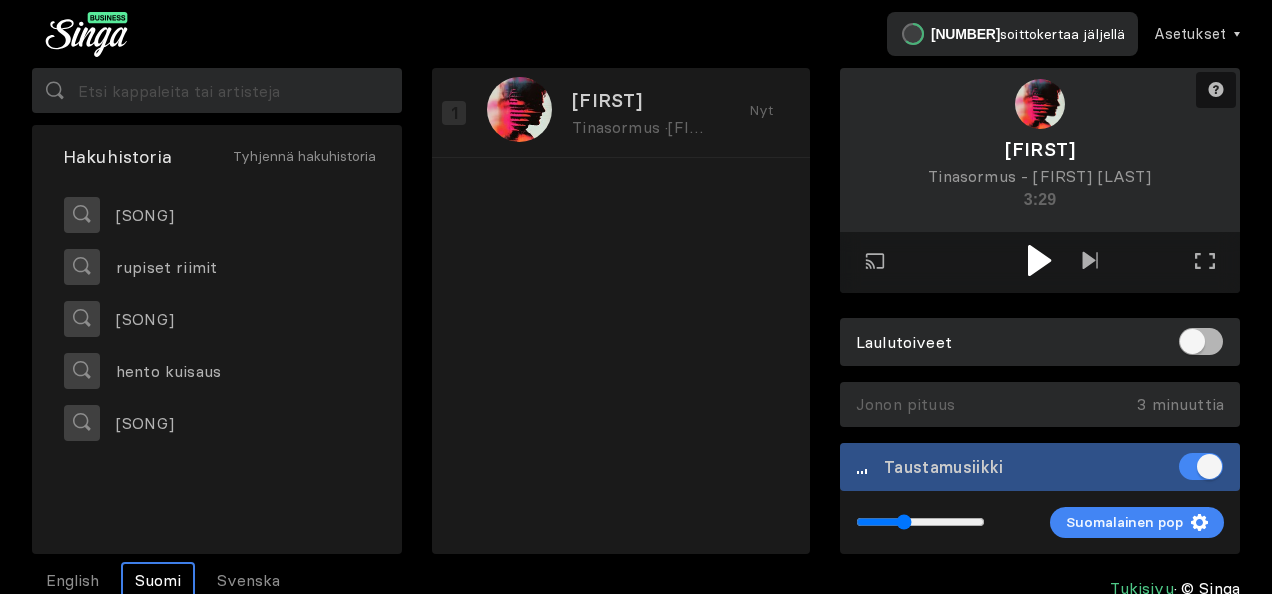 click at bounding box center [1039, 260] 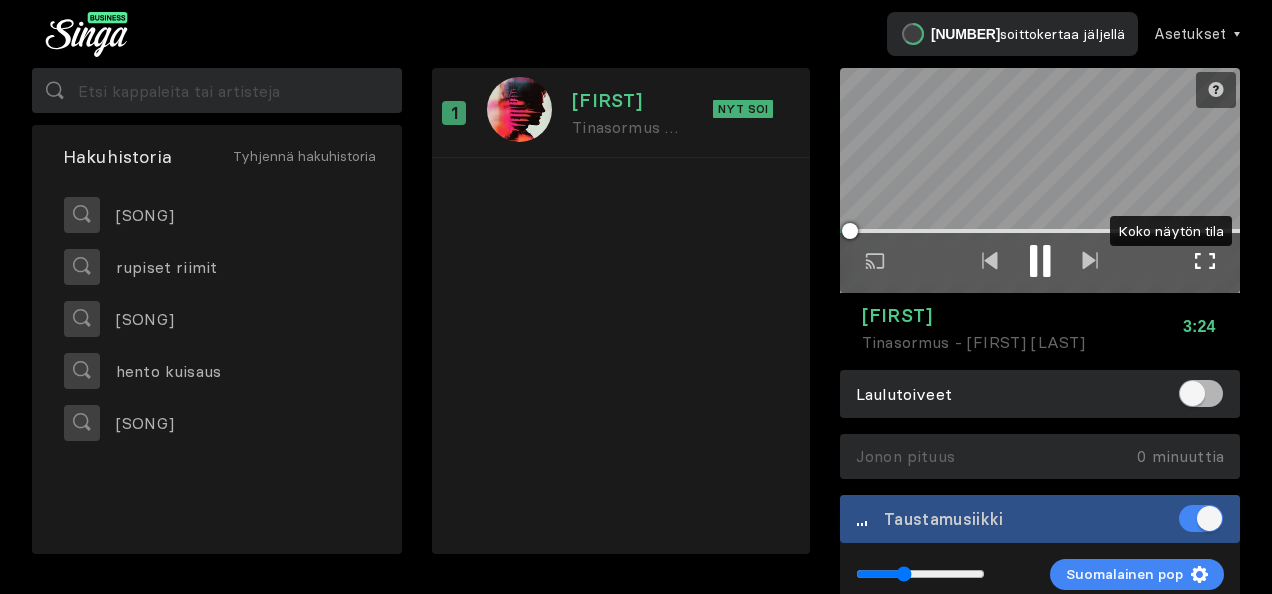 click at bounding box center (1205, 261) 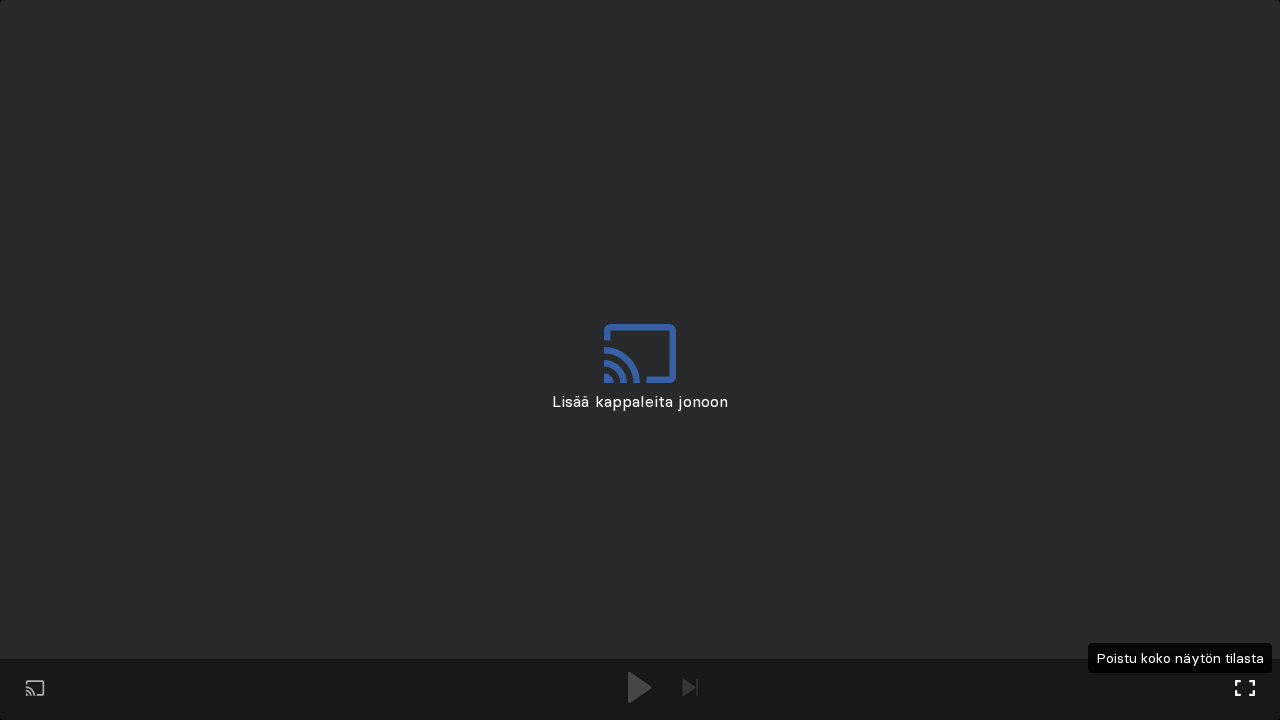 click at bounding box center [1245, 688] 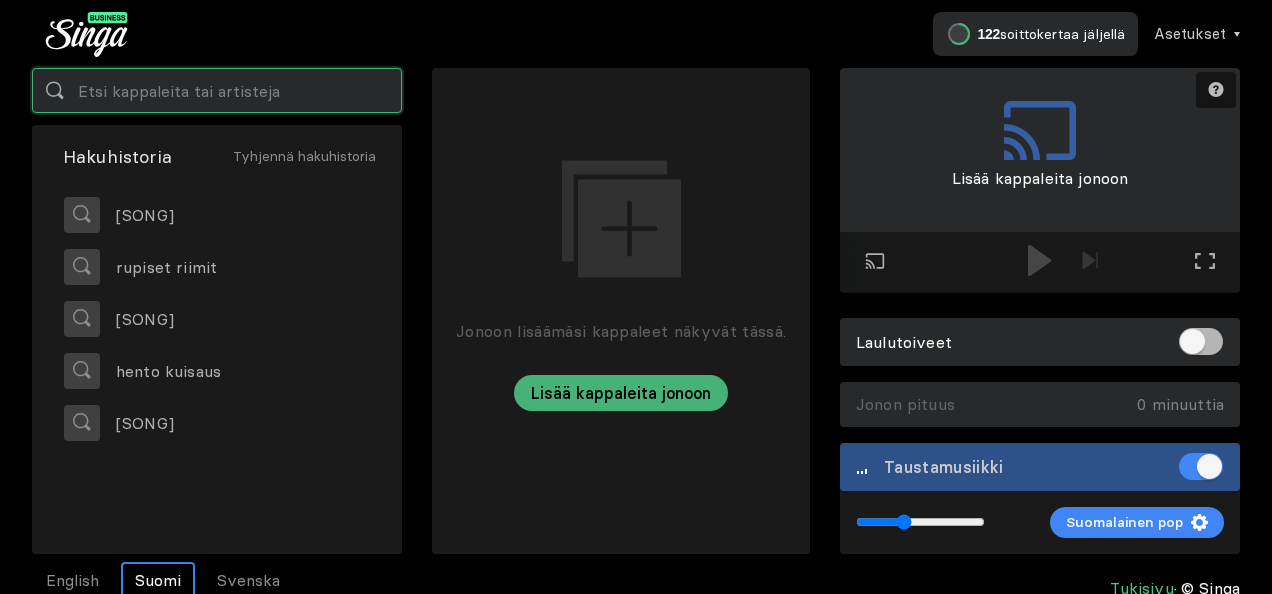 click at bounding box center [217, 90] 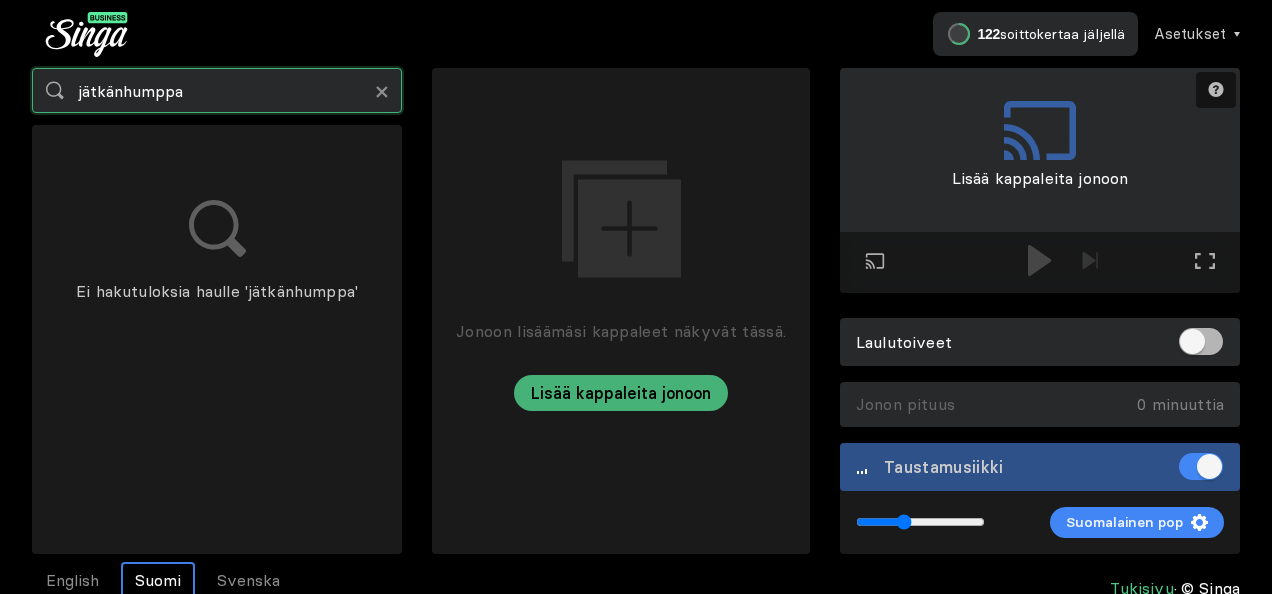 click on "jätkänhumppa" at bounding box center (217, 90) 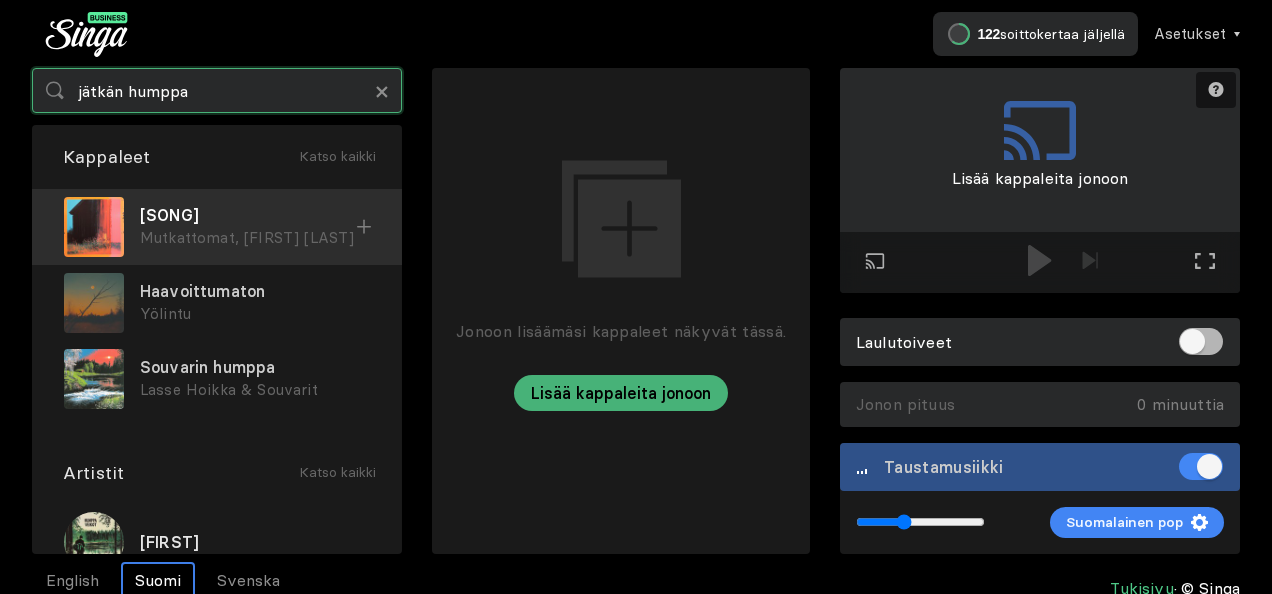 type on "jätkän humppa" 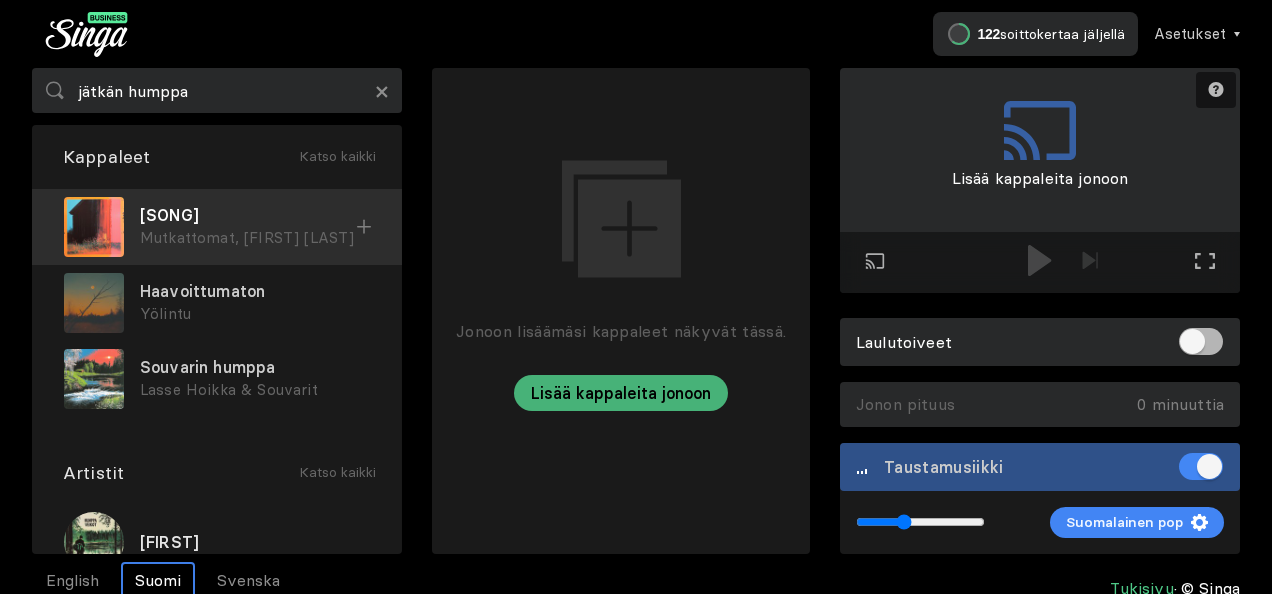 click on "Jätkän humppa" at bounding box center [248, 215] 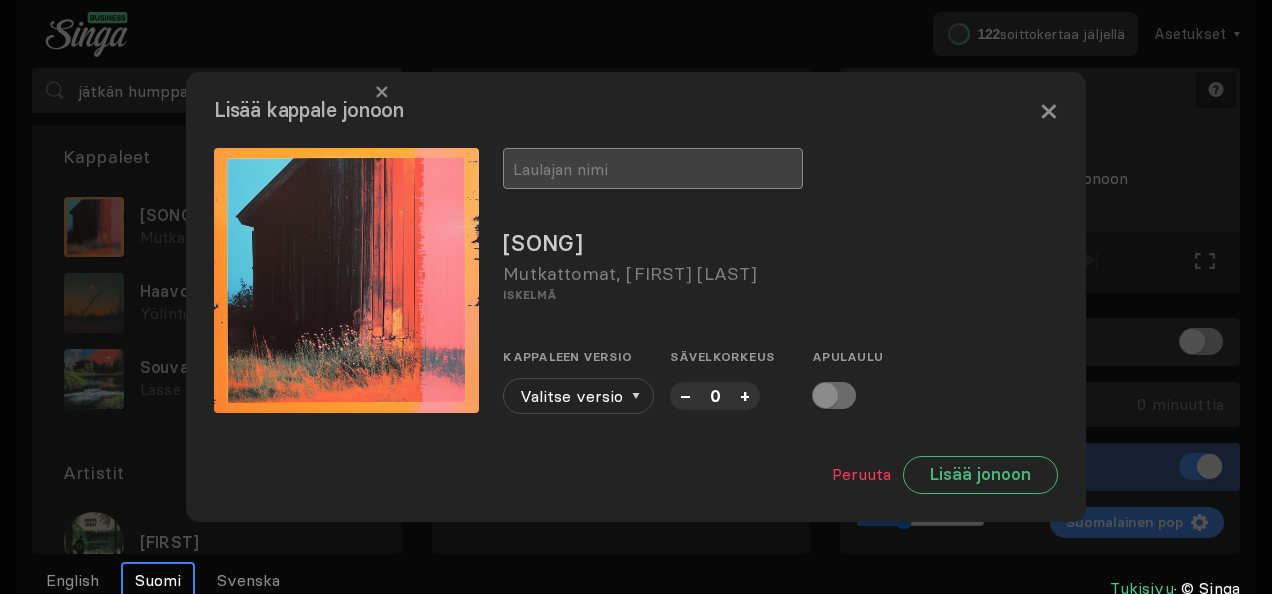 click at bounding box center (653, 168) 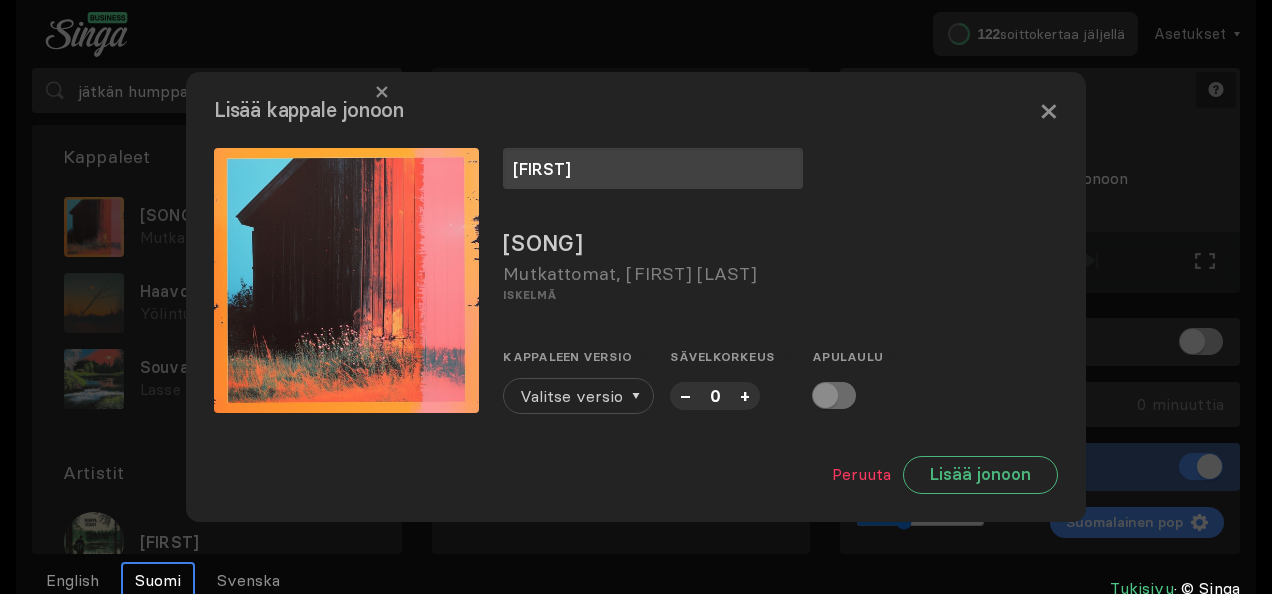 type on "Tuomas" 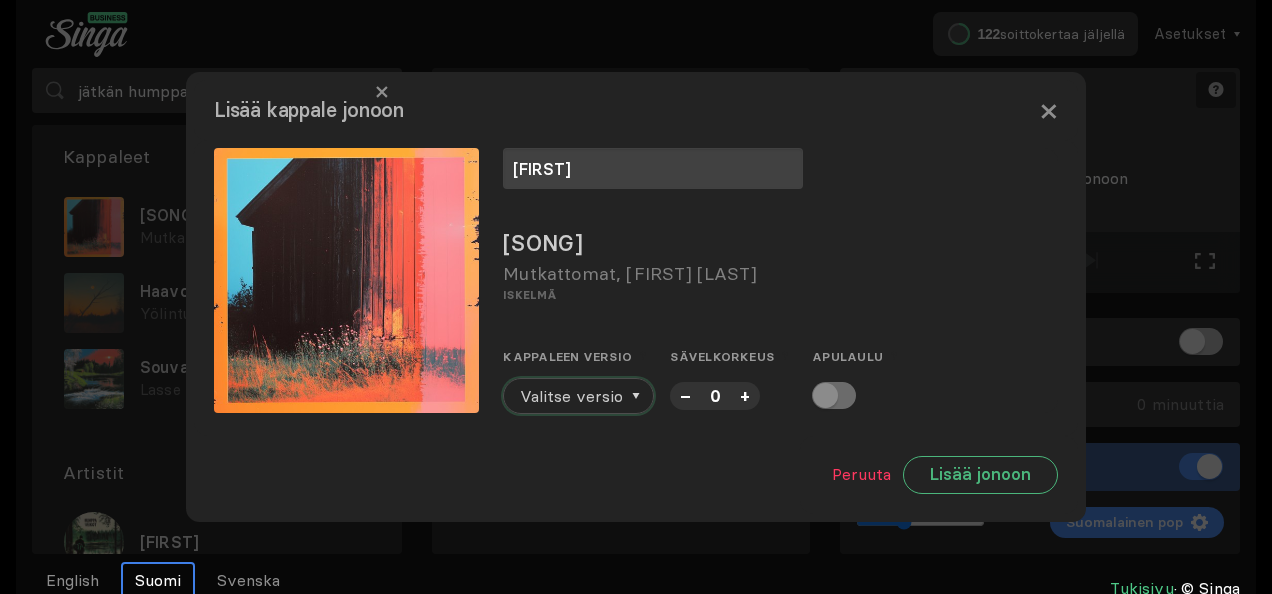 click on "Valitse versio" at bounding box center [571, 396] 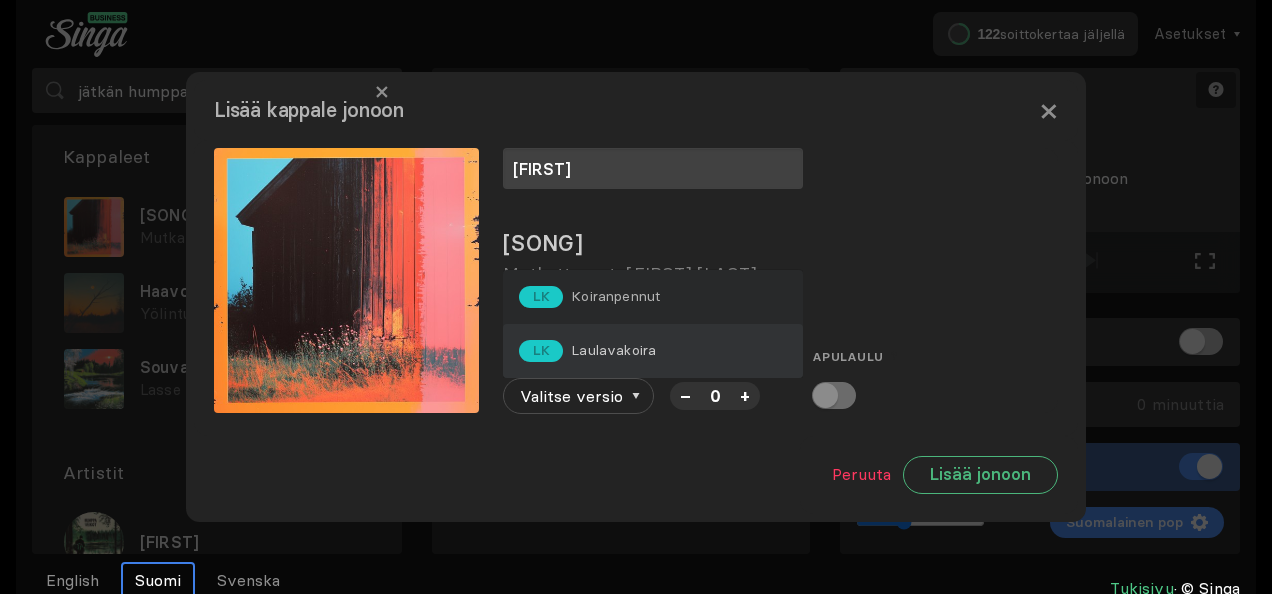 click on "Laulavakoira" at bounding box center [615, 296] 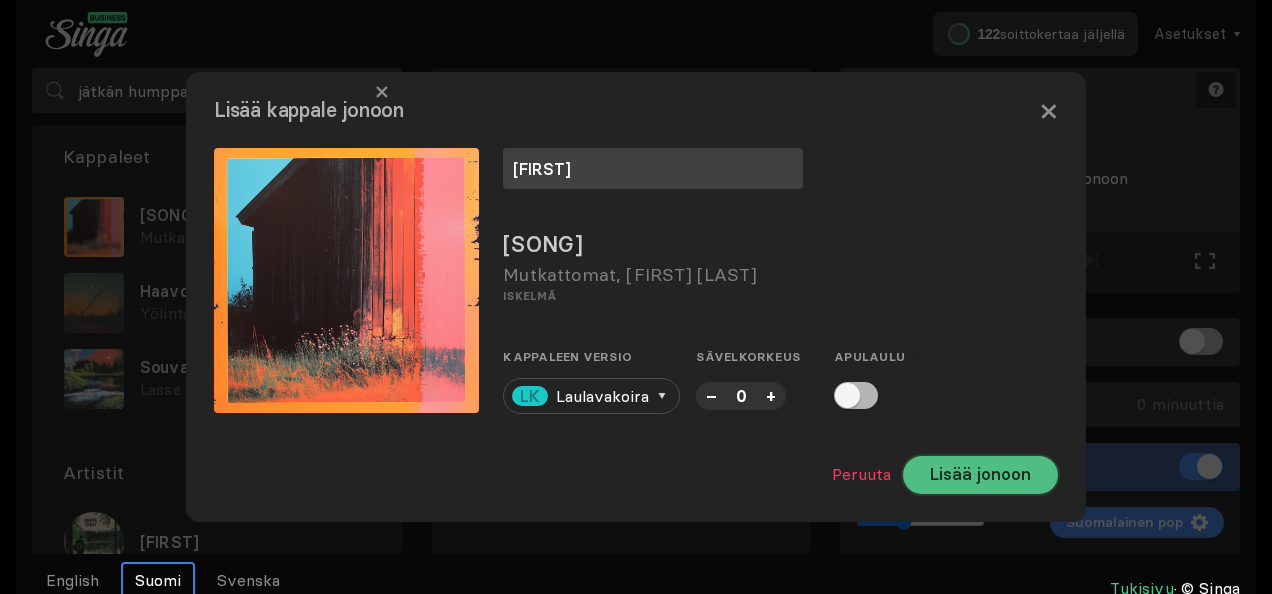 click on "Lisää jonoon" at bounding box center (980, 475) 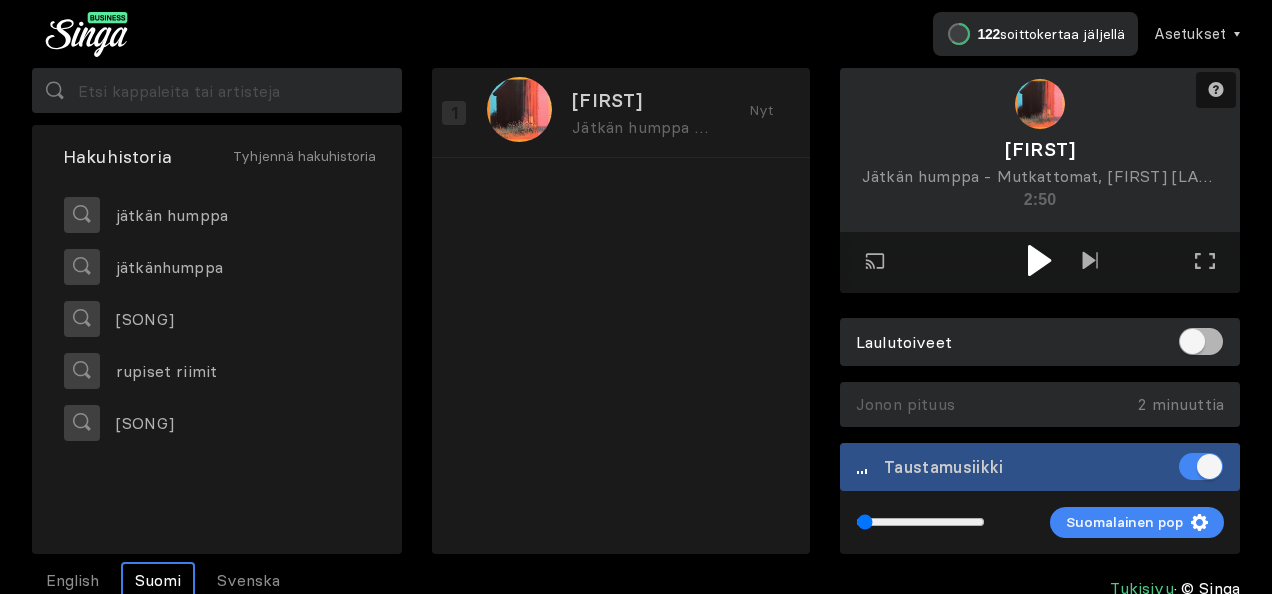 drag, startPoint x: 896, startPoint y: 524, endPoint x: 864, endPoint y: 528, distance: 32.24903 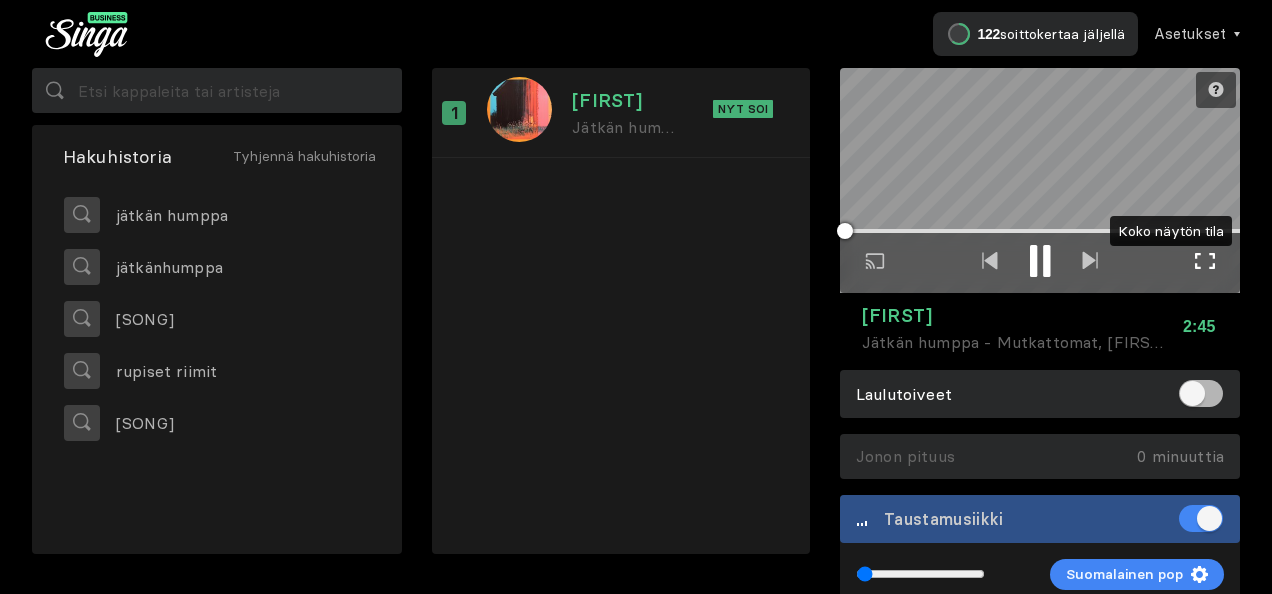 click at bounding box center (1205, 261) 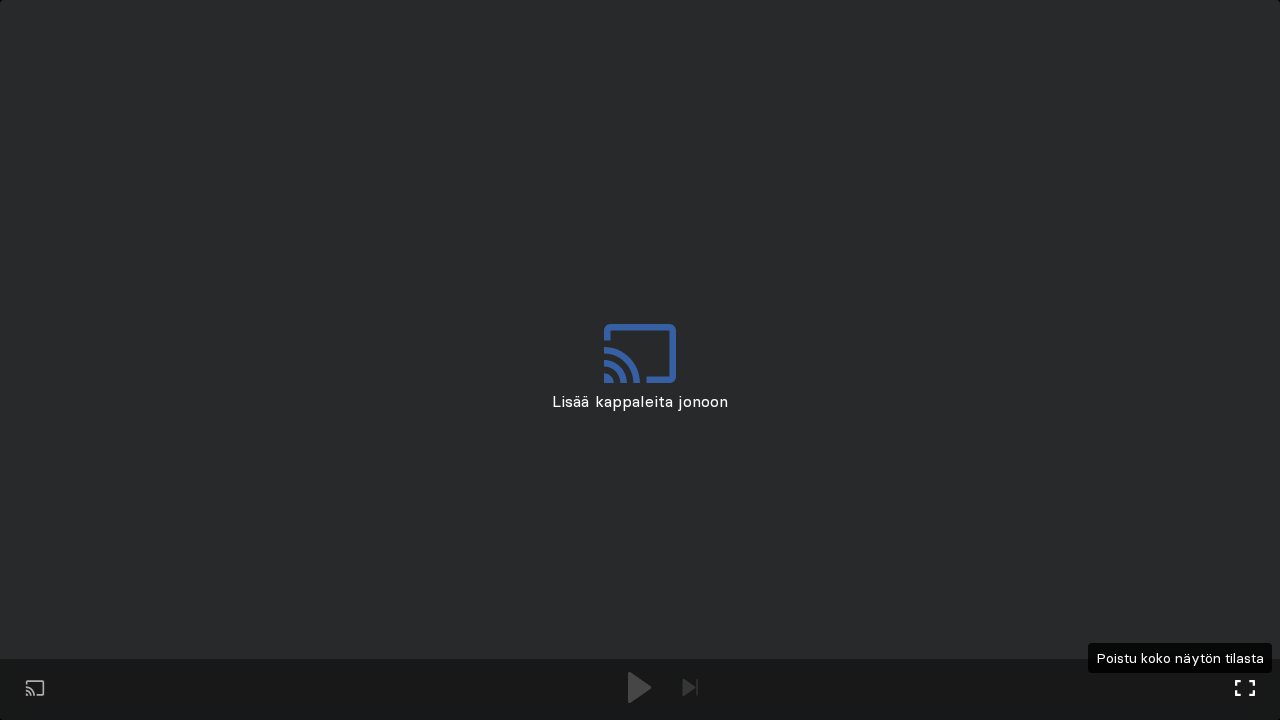 drag, startPoint x: 1240, startPoint y: 686, endPoint x: 1234, endPoint y: 668, distance: 18.973665 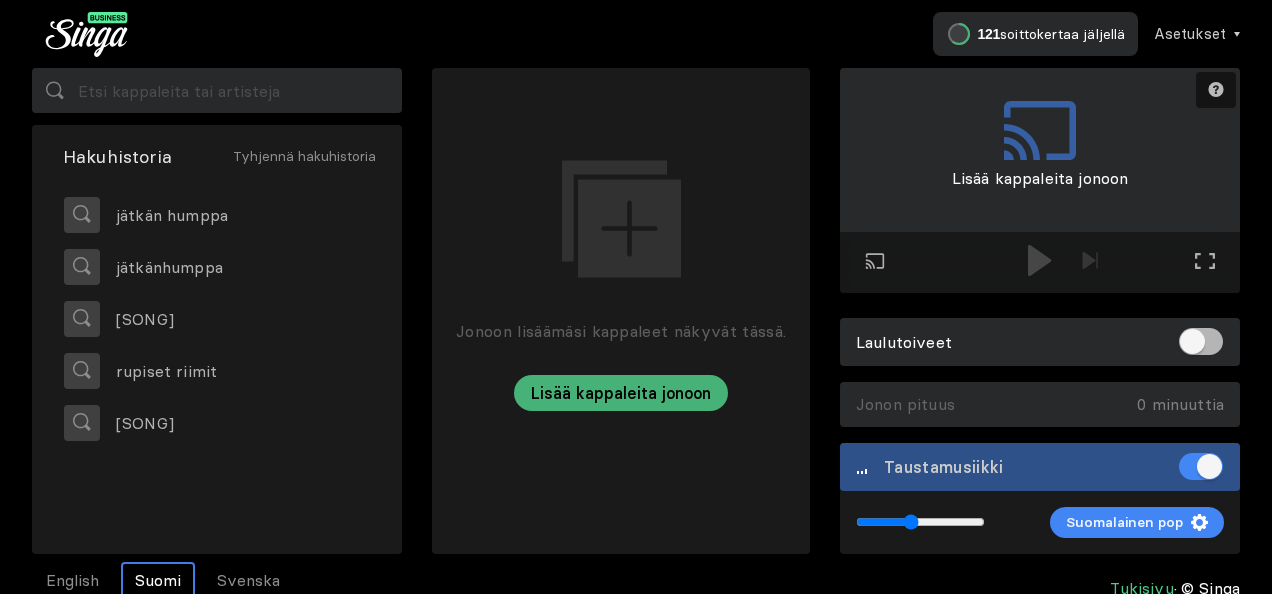 drag, startPoint x: 859, startPoint y: 516, endPoint x: 912, endPoint y: 518, distance: 53.037724 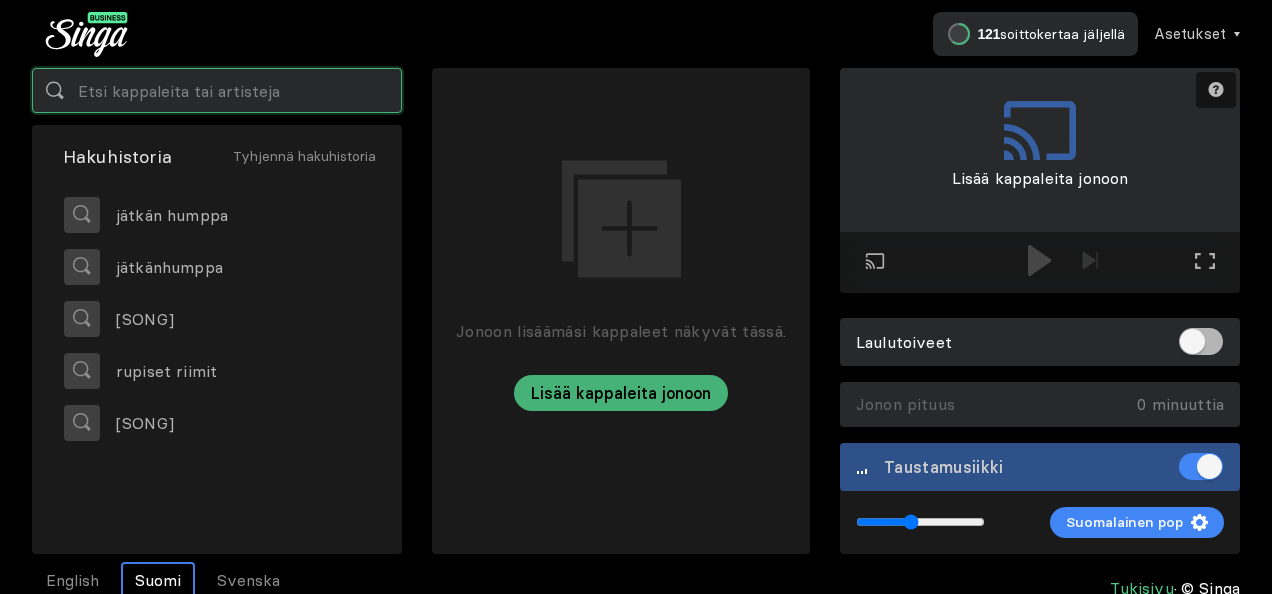 click at bounding box center (217, 90) 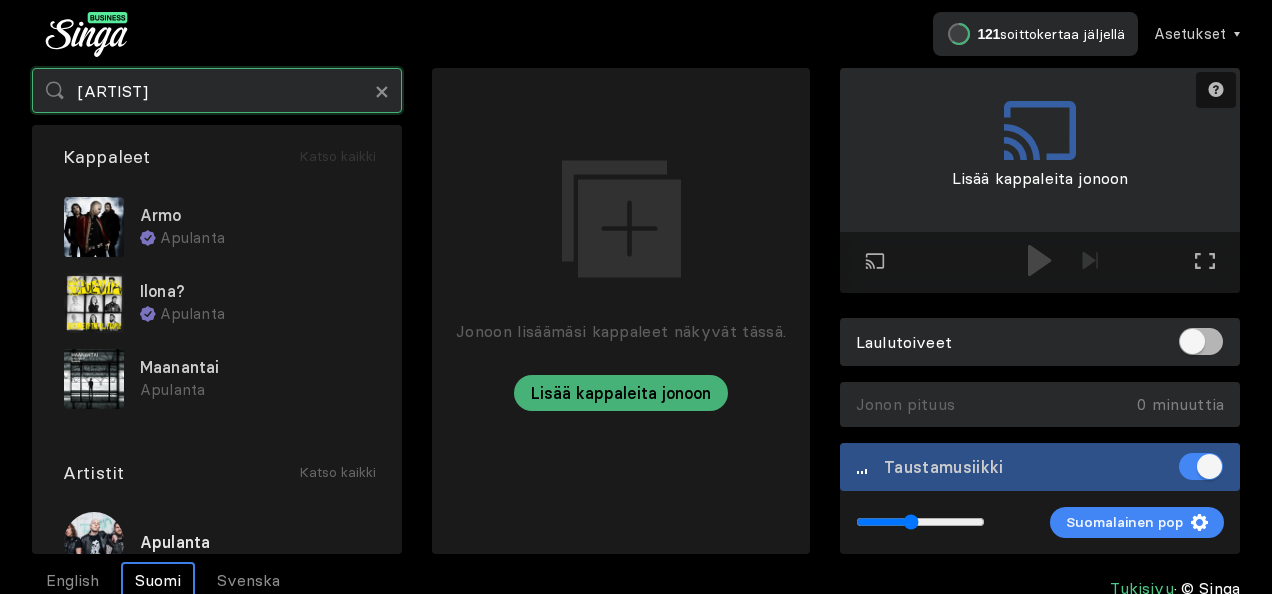 type on "apulanta" 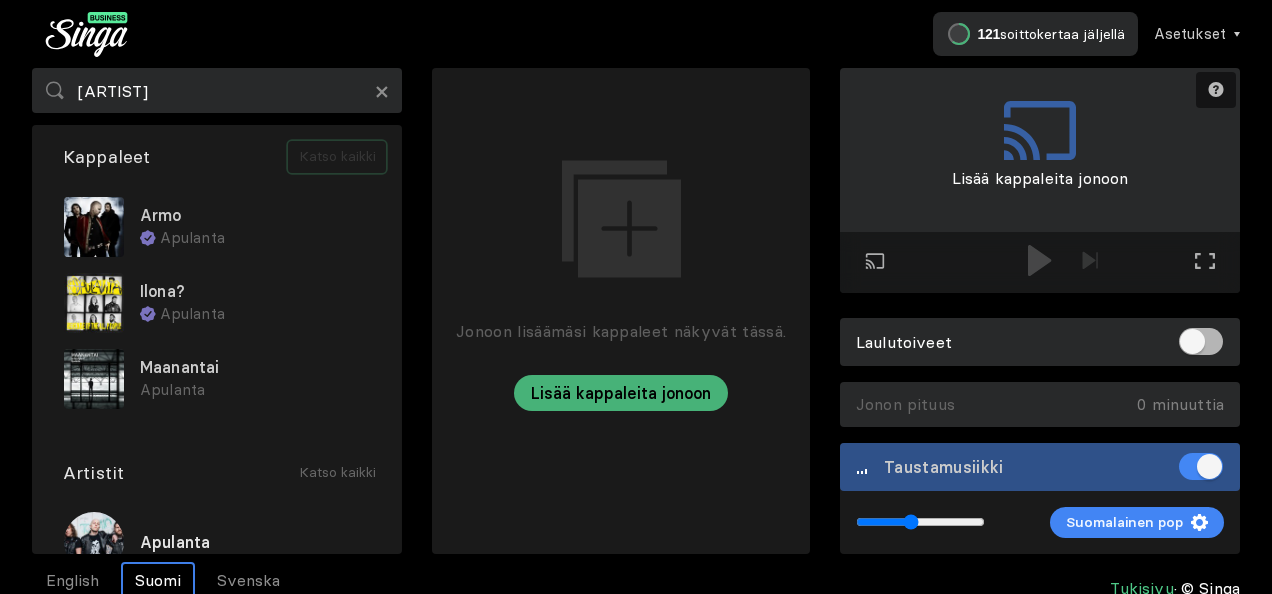 click on "Katso kaikki" at bounding box center (337, 157) 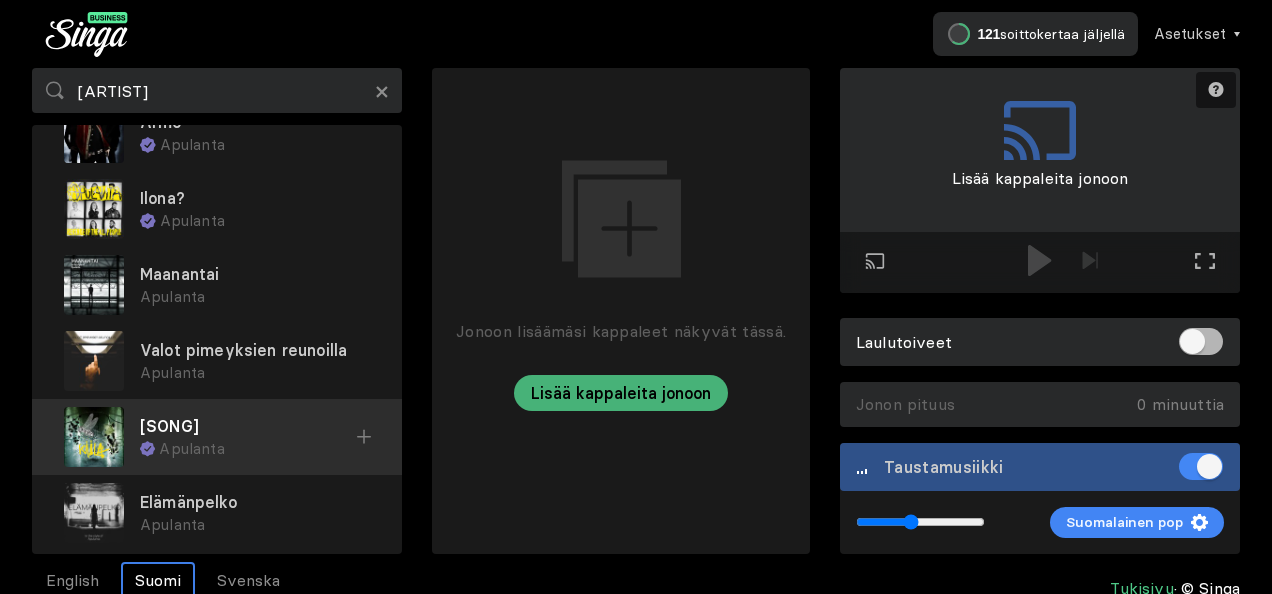 scroll, scrollTop: 66, scrollLeft: 0, axis: vertical 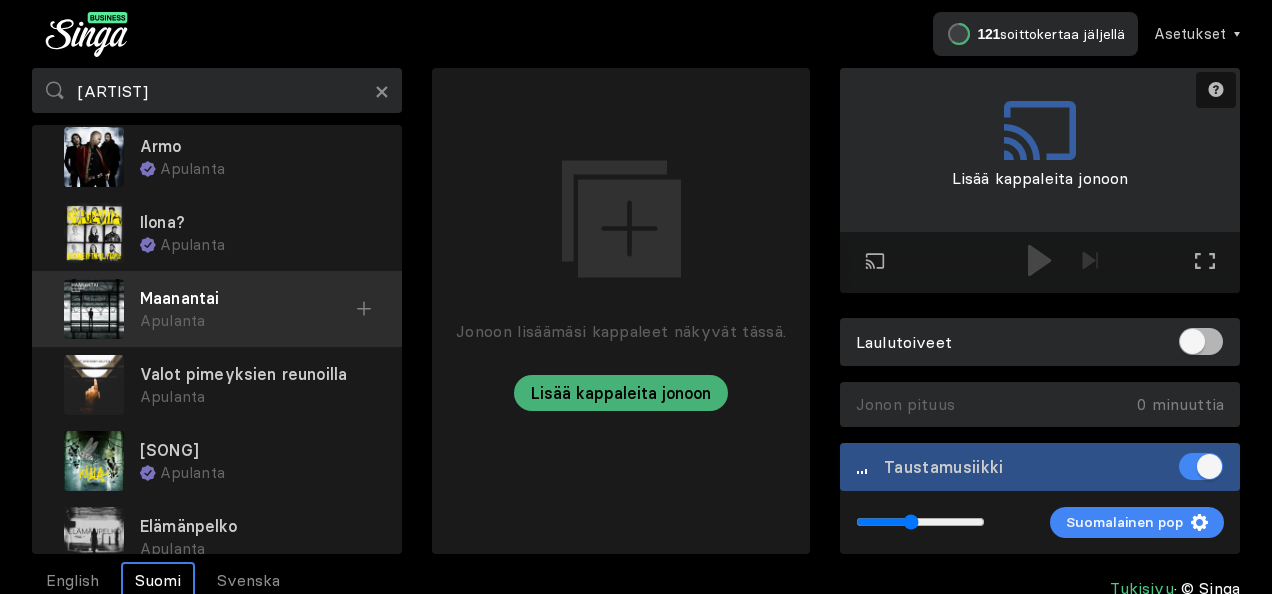 click on "Maanantai" at bounding box center [255, 146] 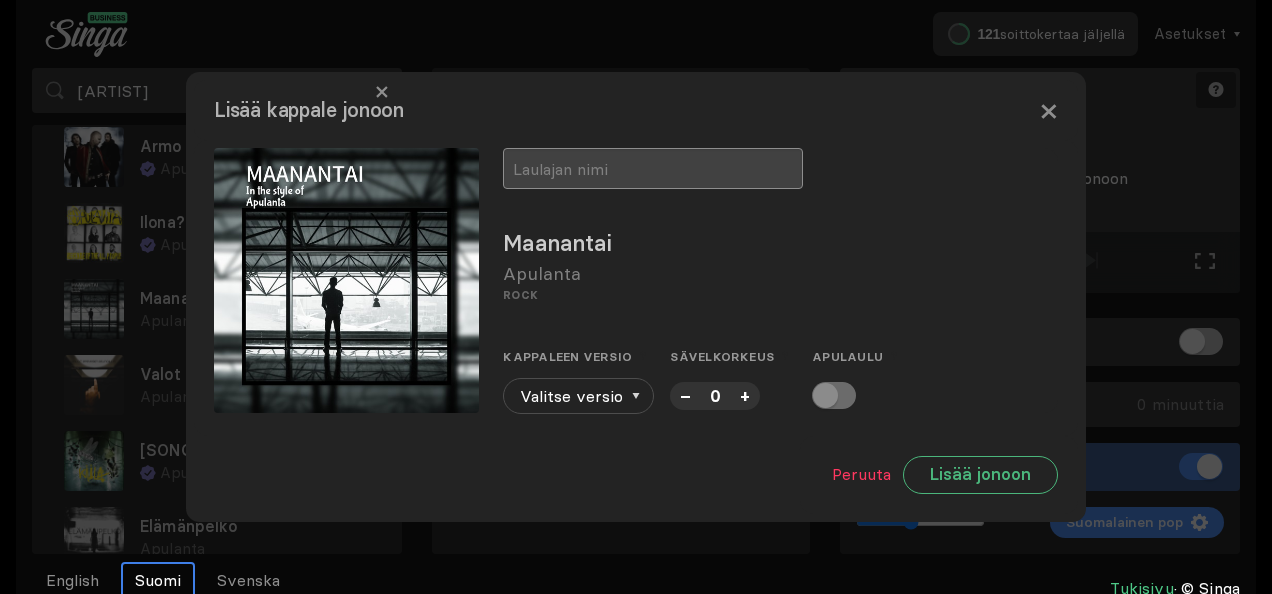 click at bounding box center [653, 168] 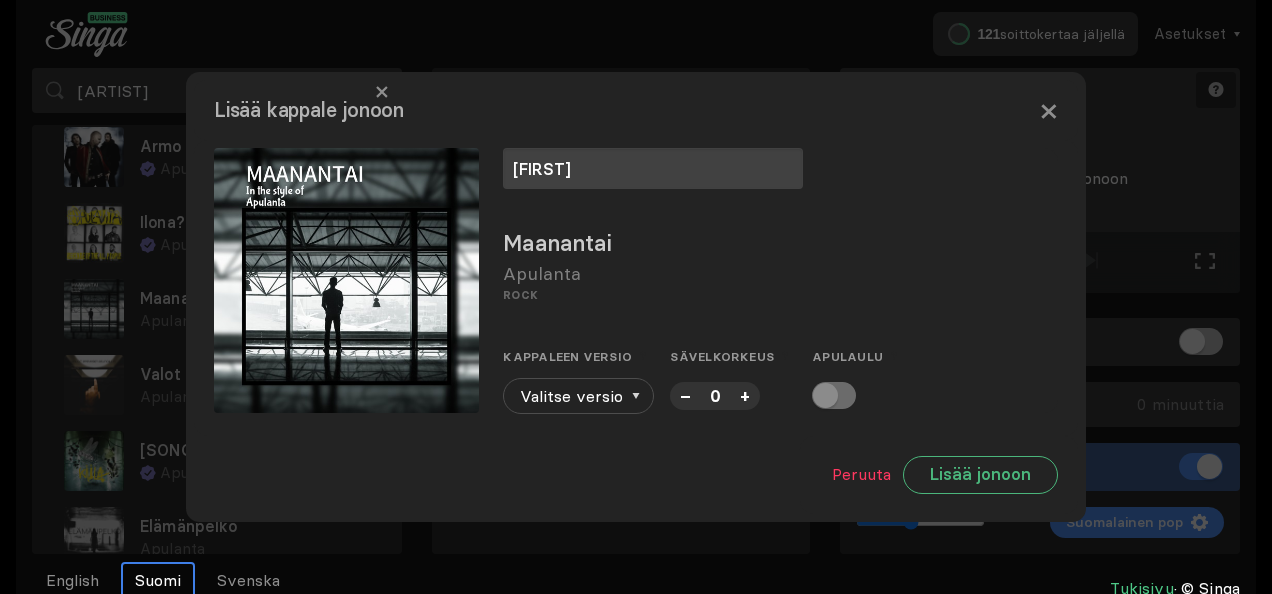 type on "Teemu" 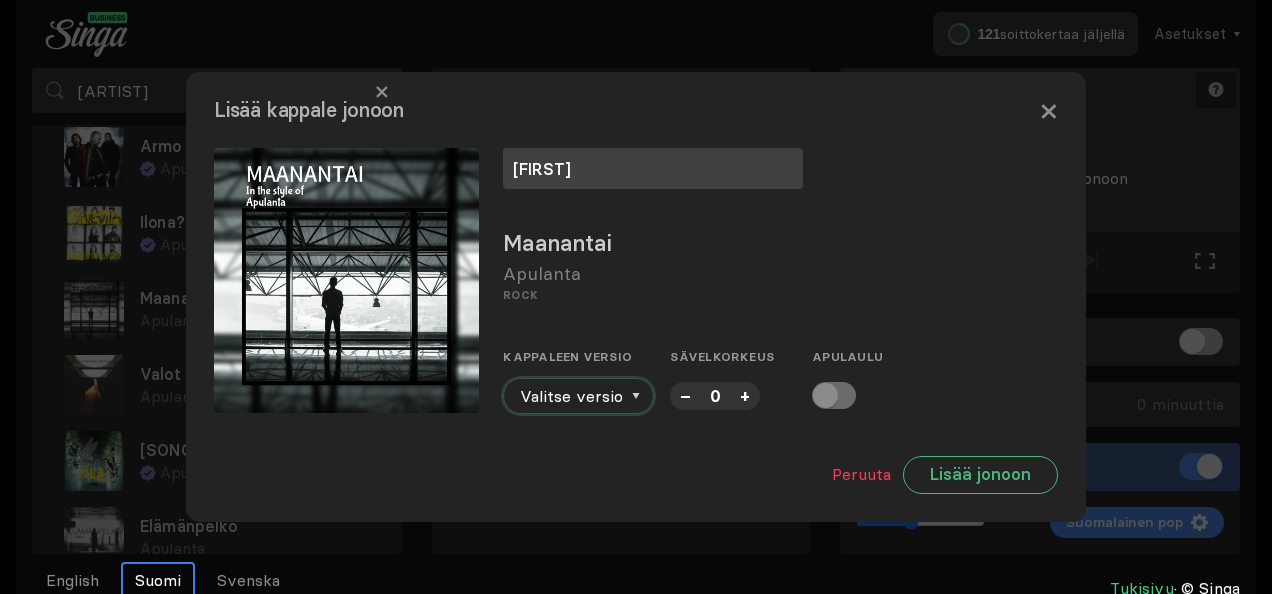 click on "Valitse versio" at bounding box center (578, 396) 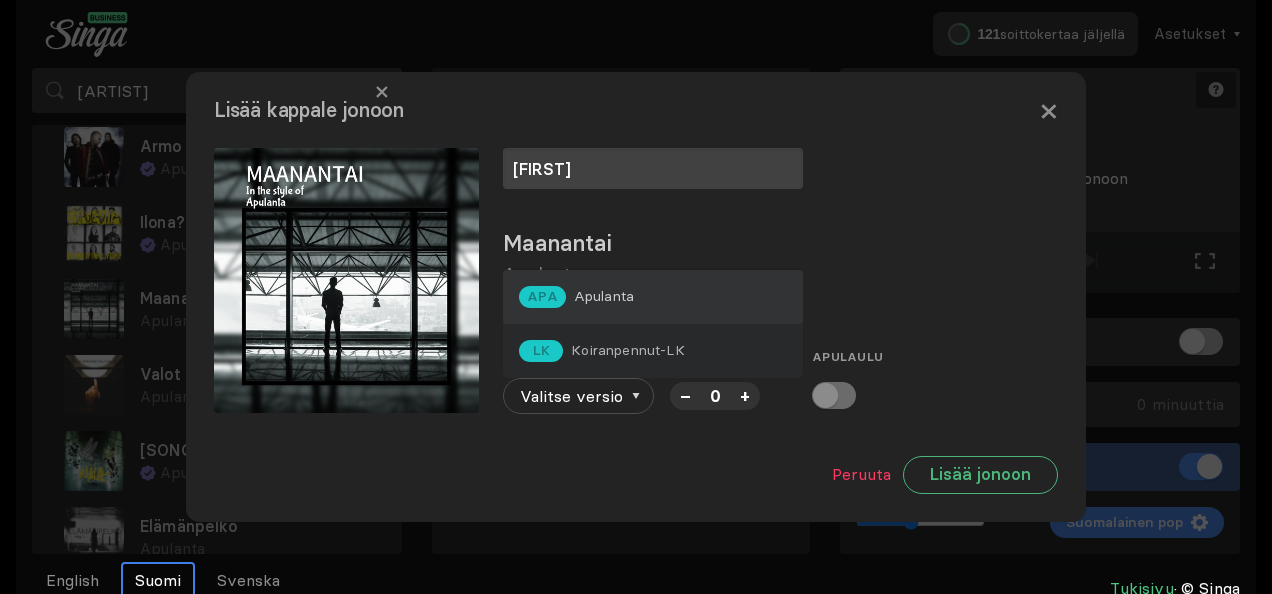 click on "Apulanta" at bounding box center (604, 296) 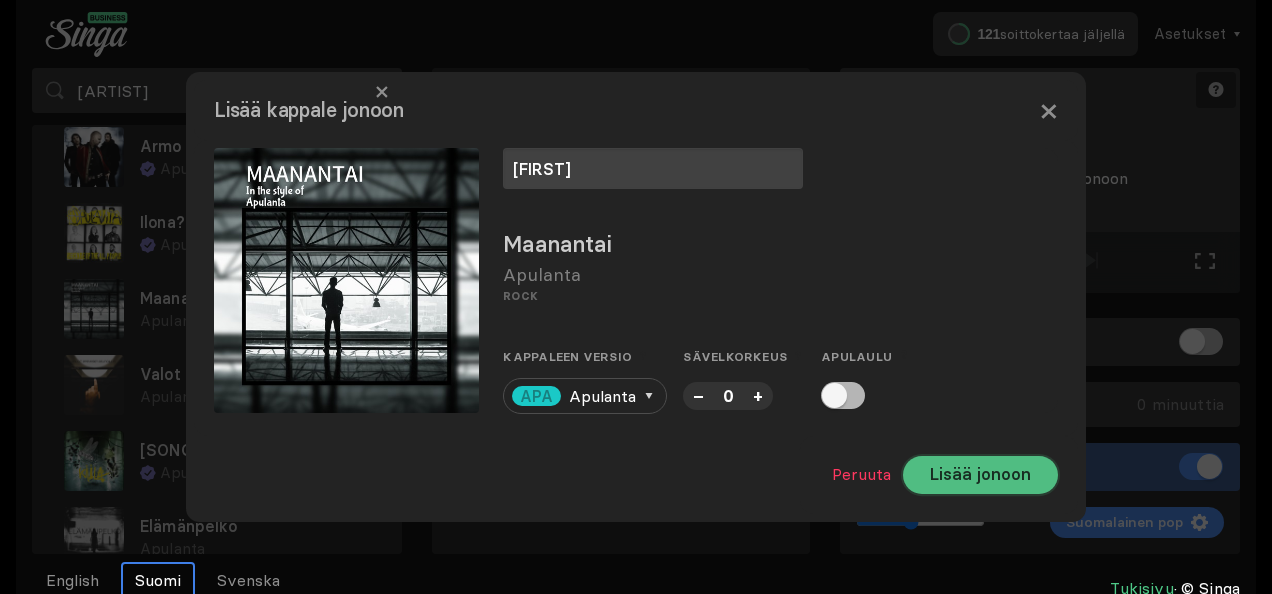 click on "Lisää jonoon" at bounding box center (980, 475) 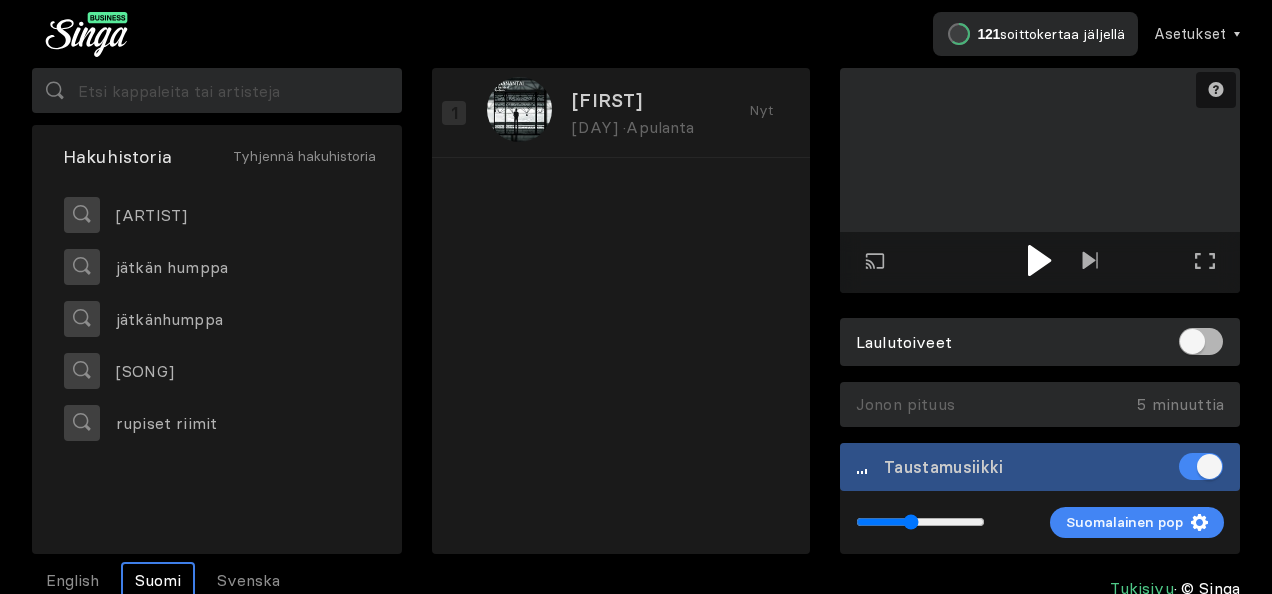 scroll, scrollTop: 0, scrollLeft: 0, axis: both 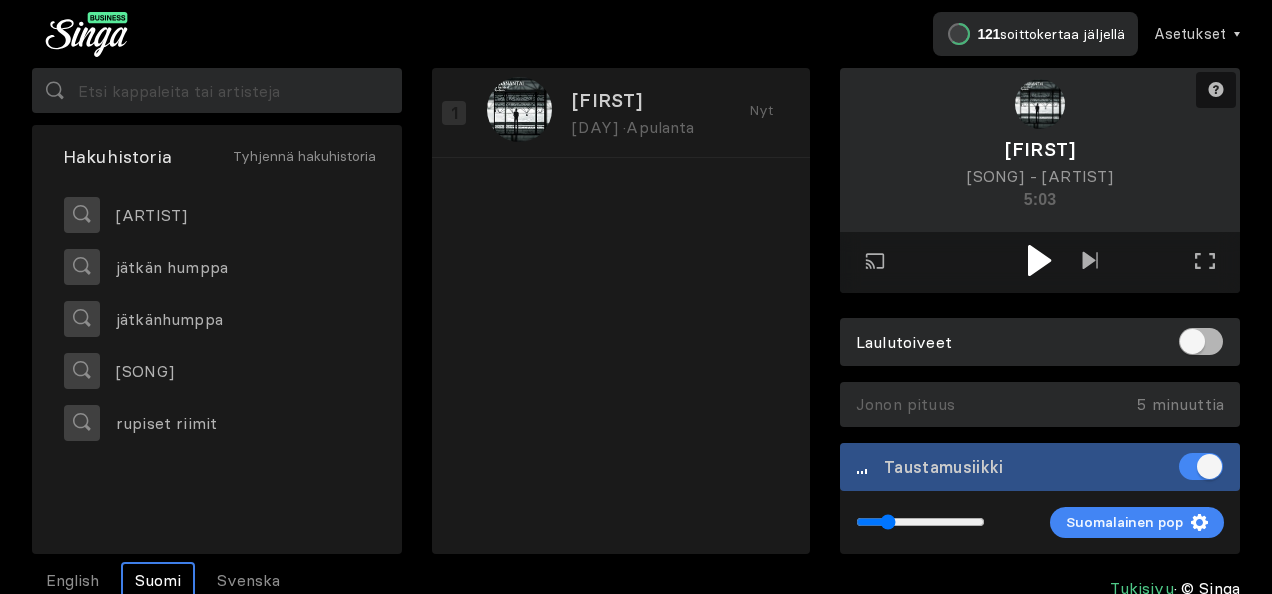 drag, startPoint x: 911, startPoint y: 523, endPoint x: 888, endPoint y: 530, distance: 24.04163 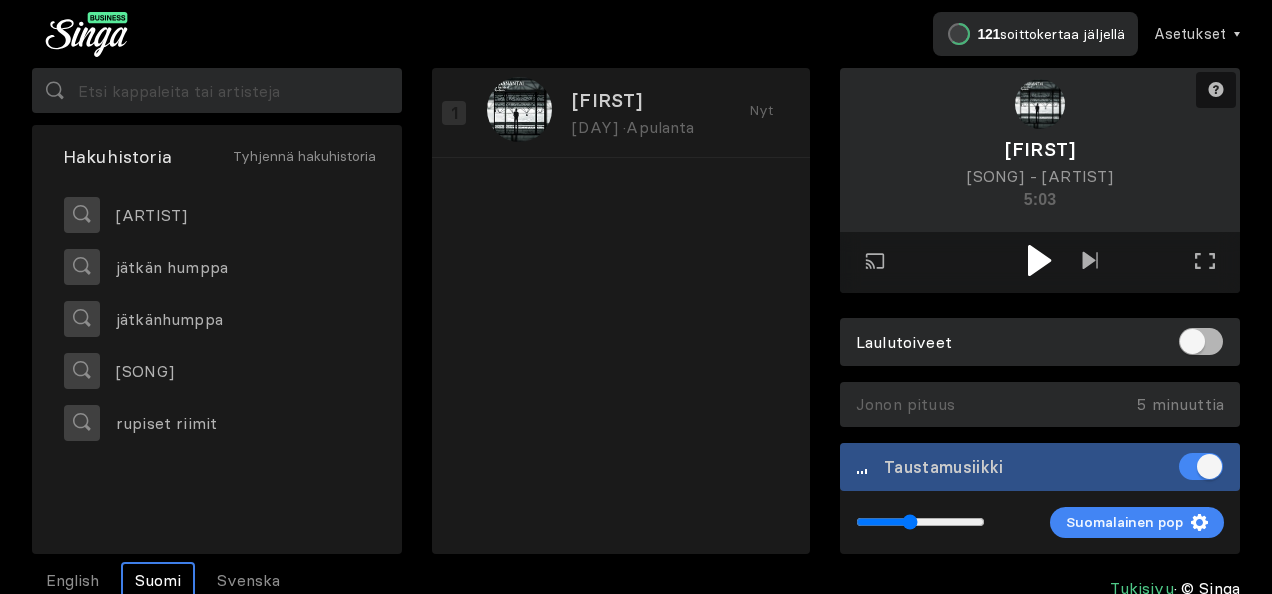 type on "0.41" 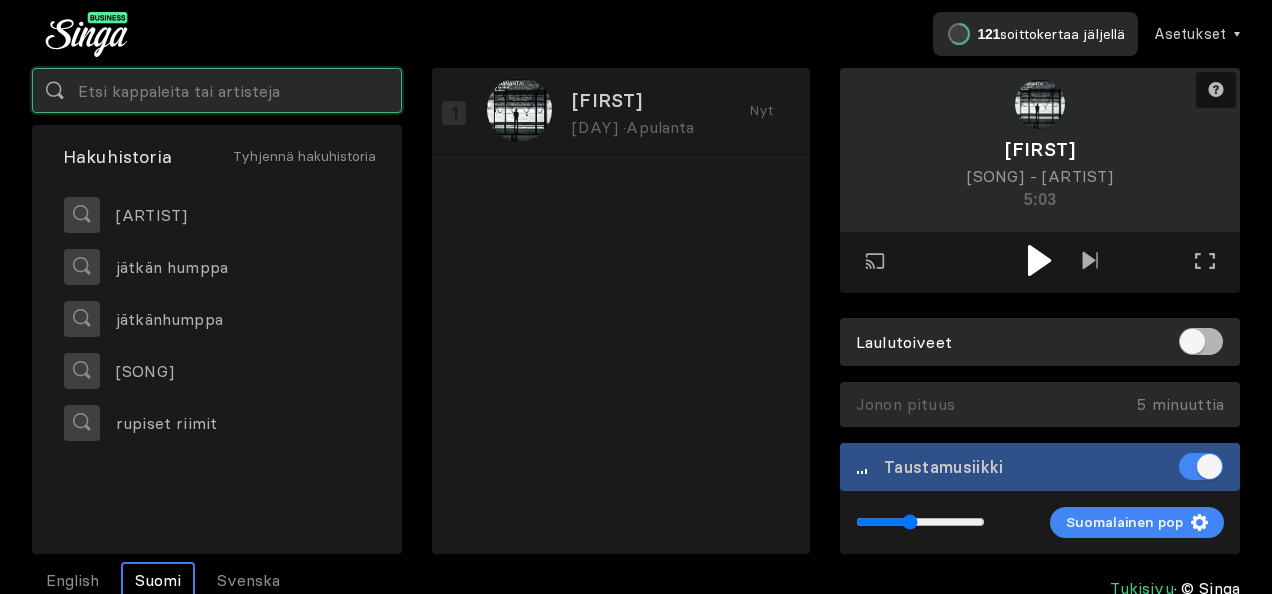 click at bounding box center [217, 90] 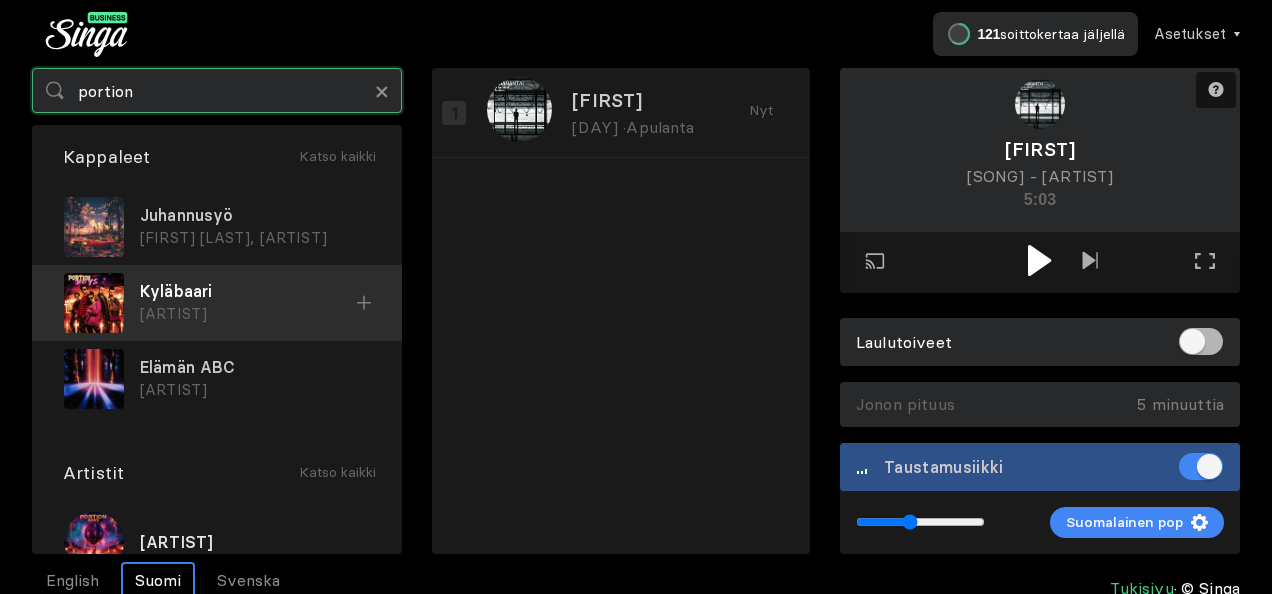 type on "portion" 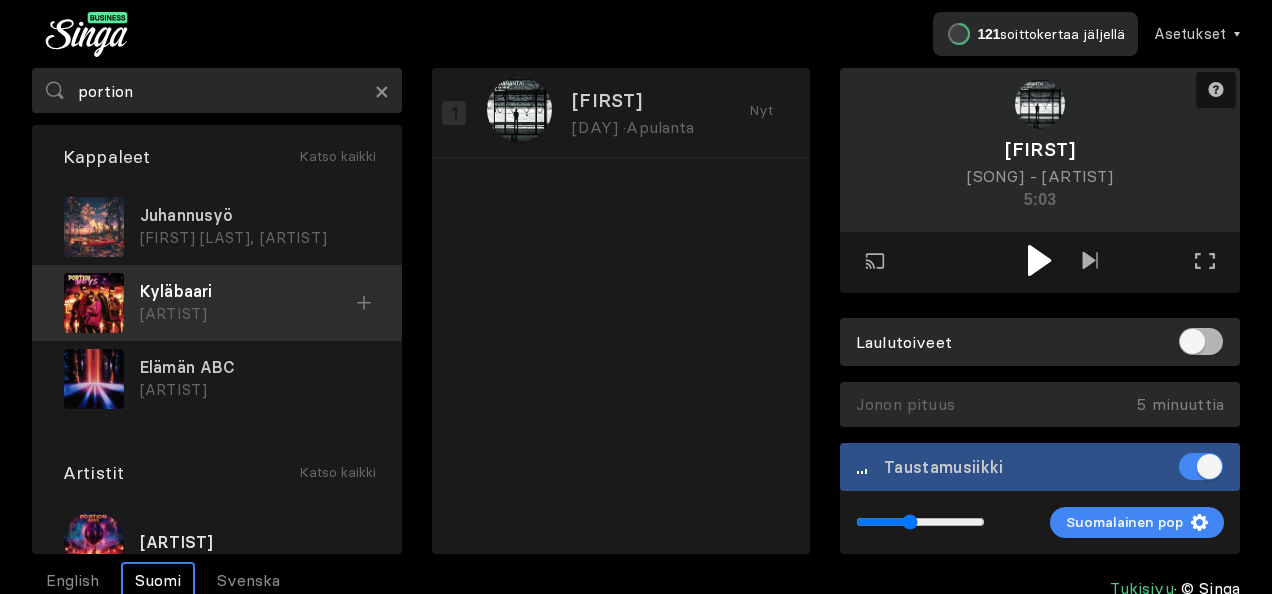 click on "Kyläbaari" at bounding box center (255, 215) 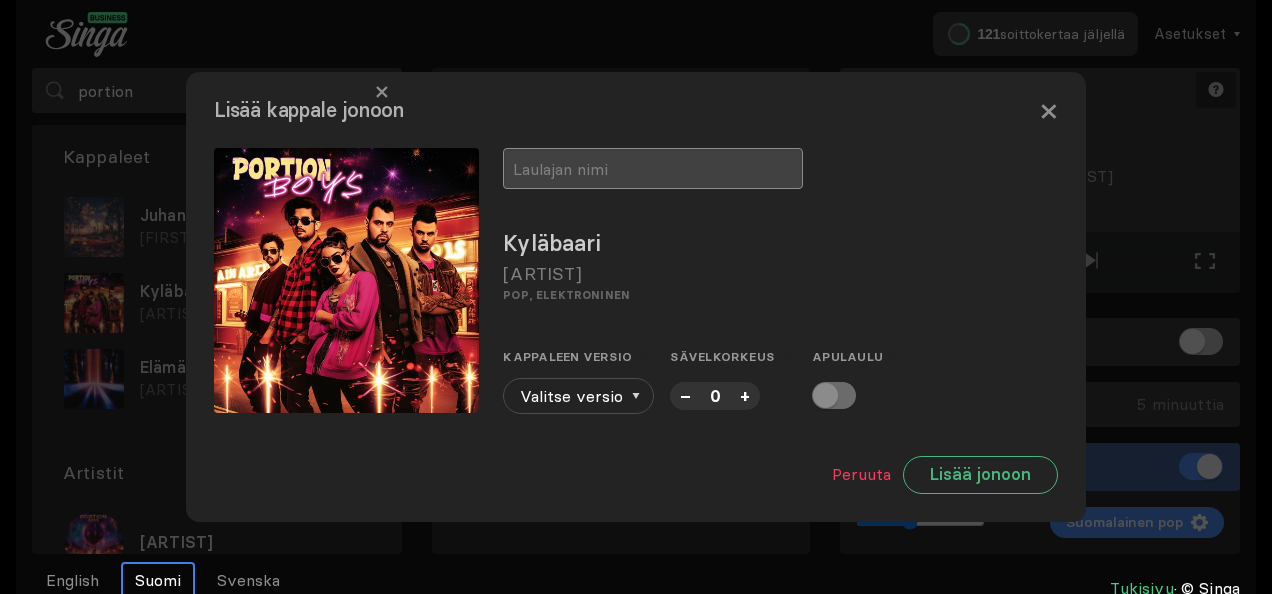 click at bounding box center (653, 168) 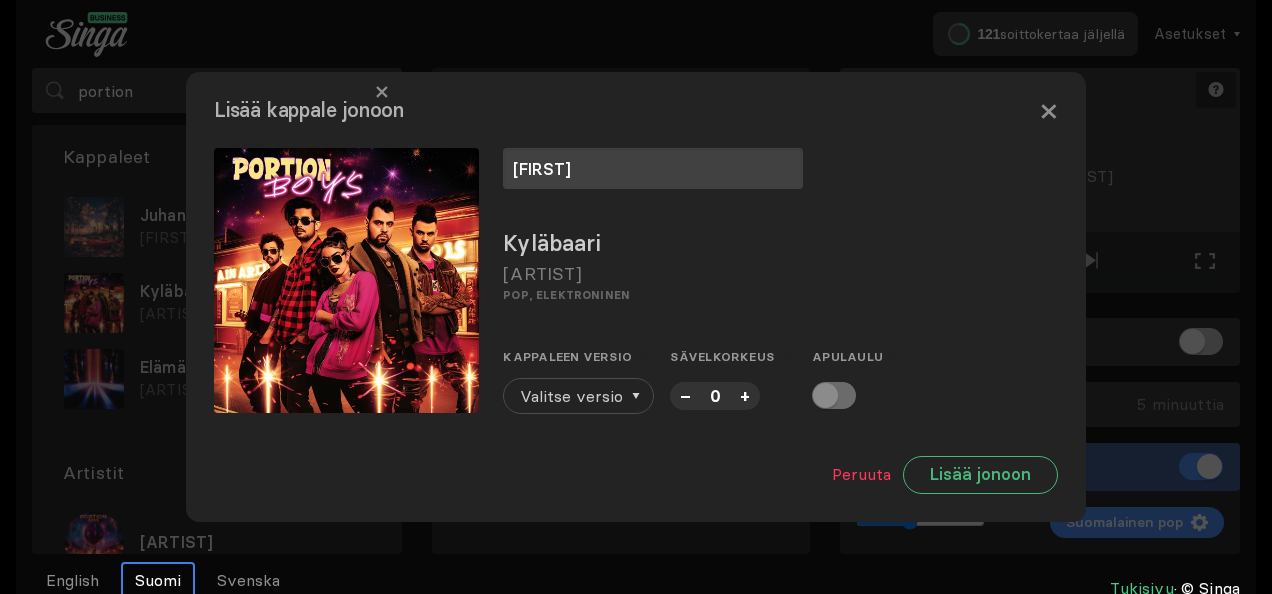 type on "Viki" 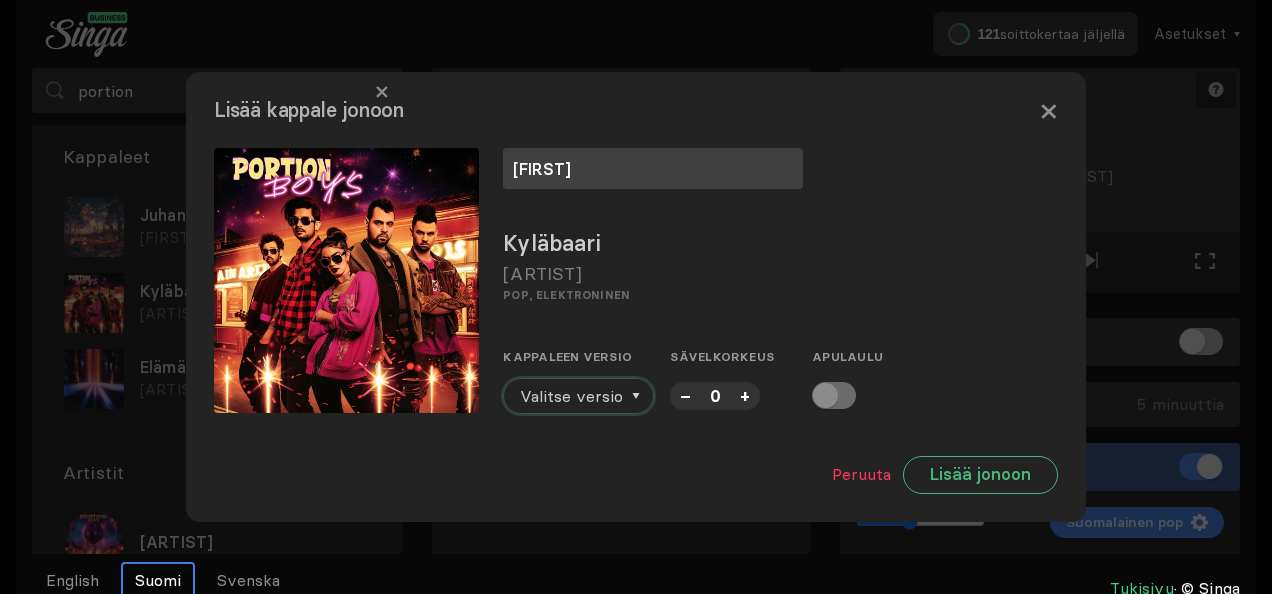 click on "Valitse versio" at bounding box center (571, 396) 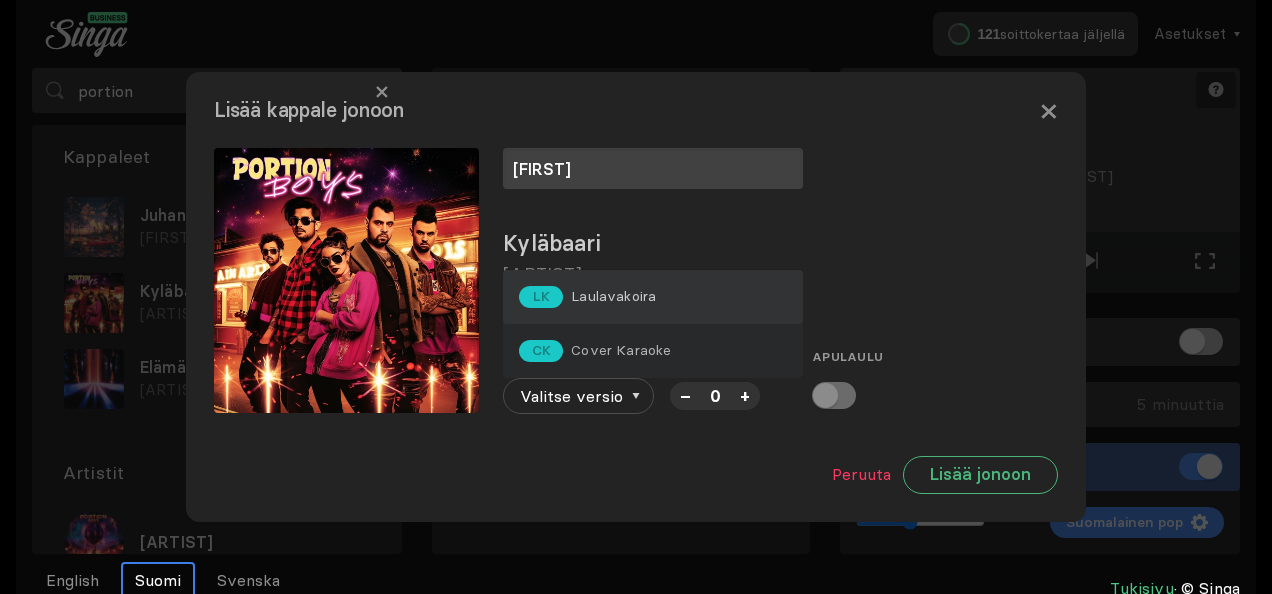click on "Laulavakoira" at bounding box center (613, 296) 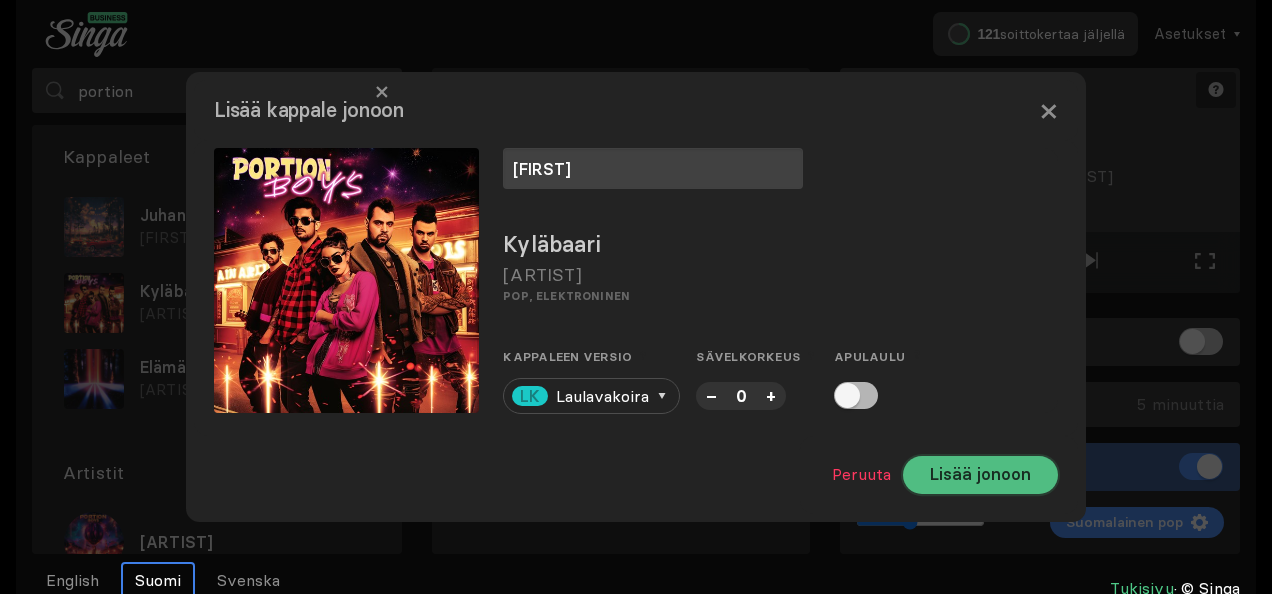 click on "Lisää jonoon" at bounding box center (980, 475) 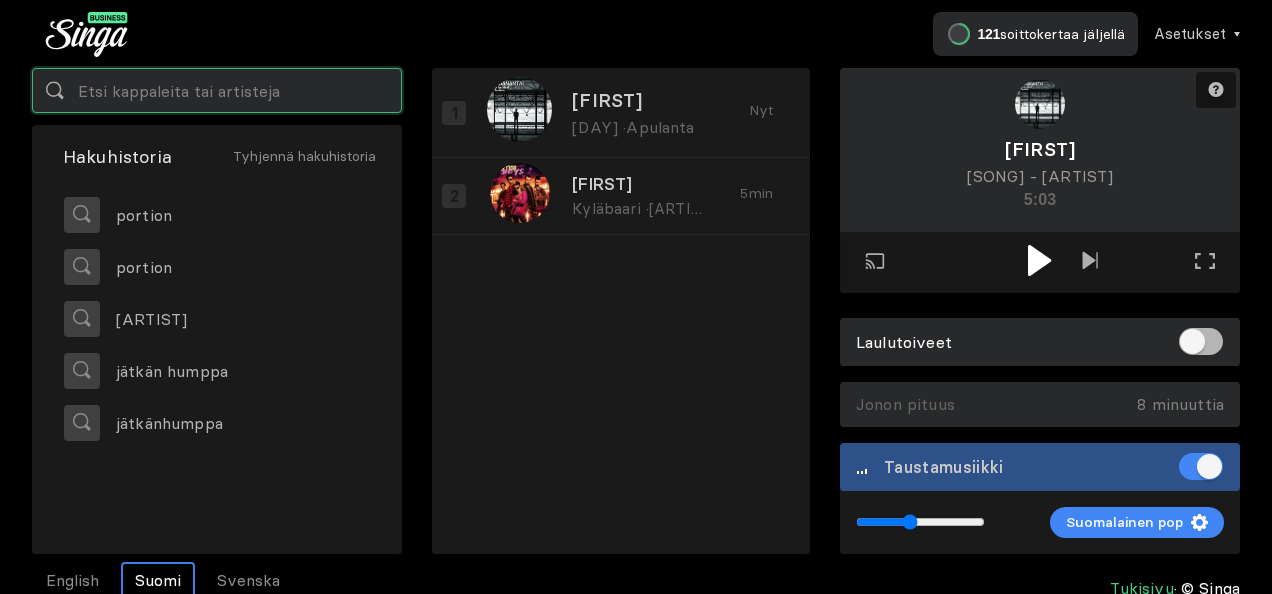 click at bounding box center (217, 90) 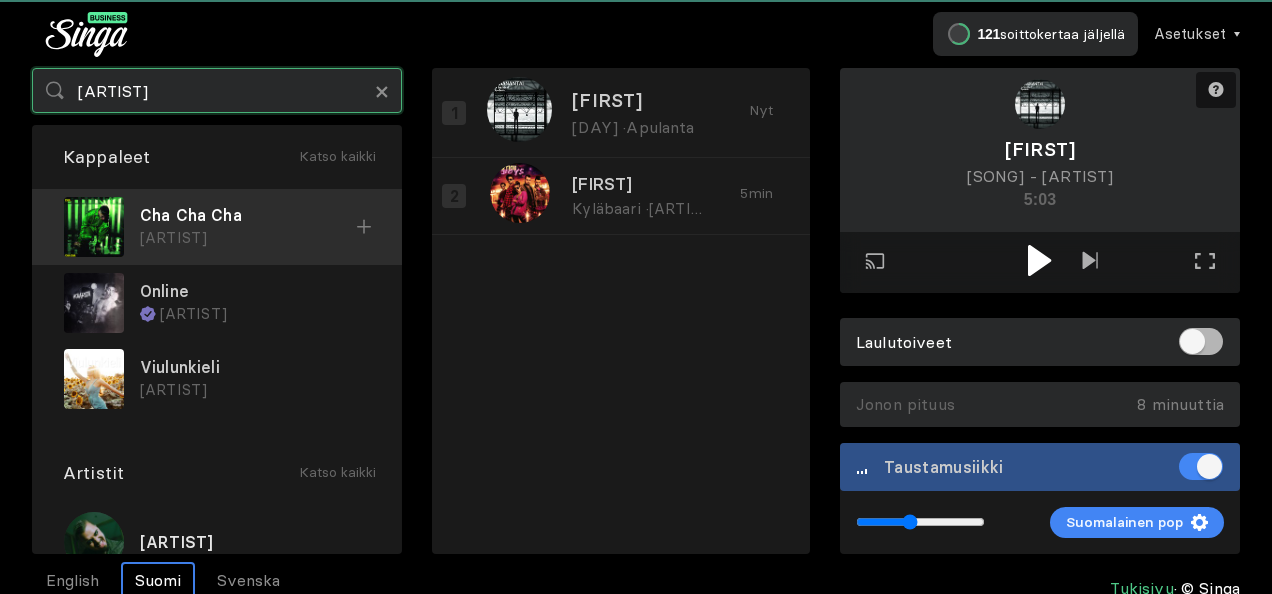 type on "käärijä" 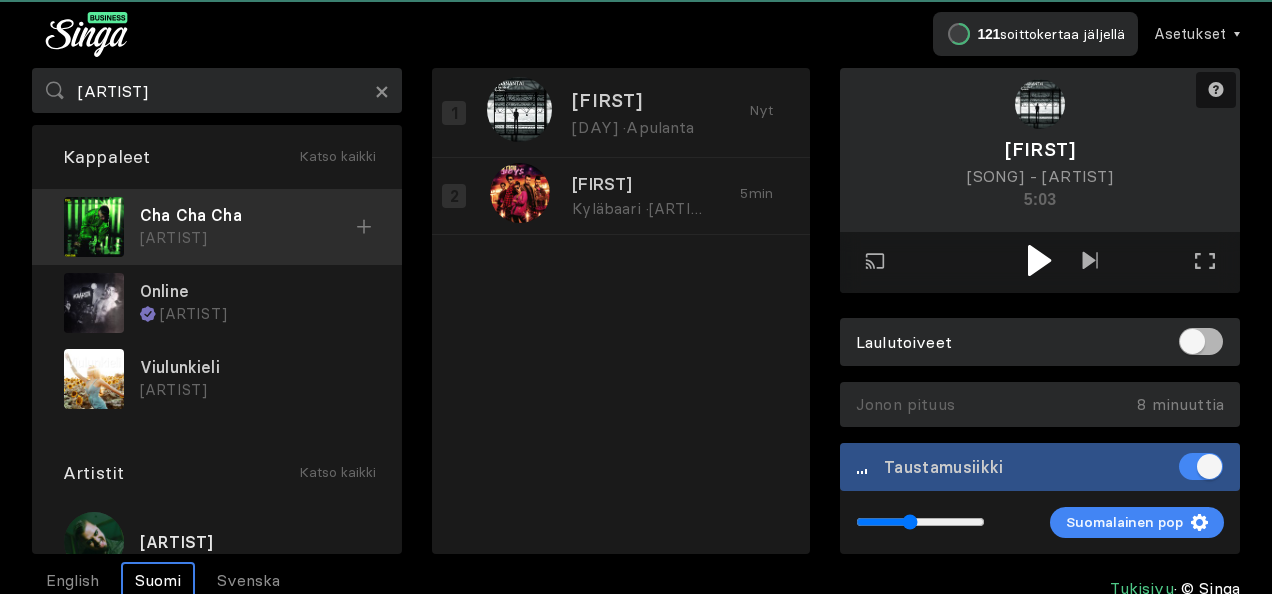 click on "Käärijä" at bounding box center (248, 238) 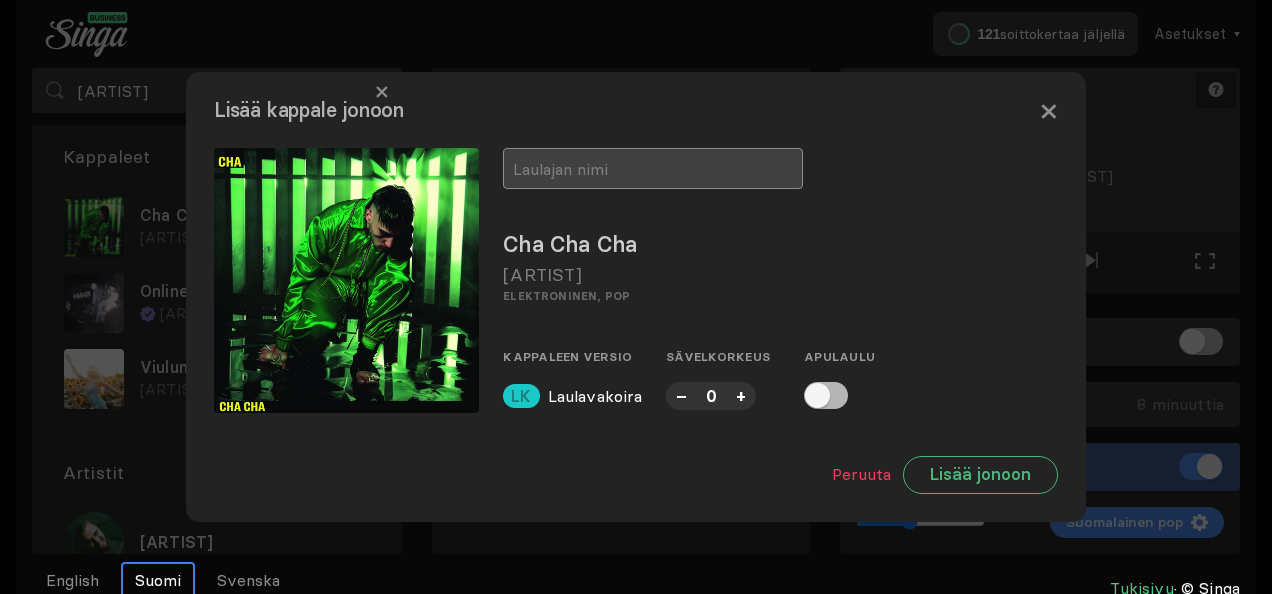 click at bounding box center [653, 168] 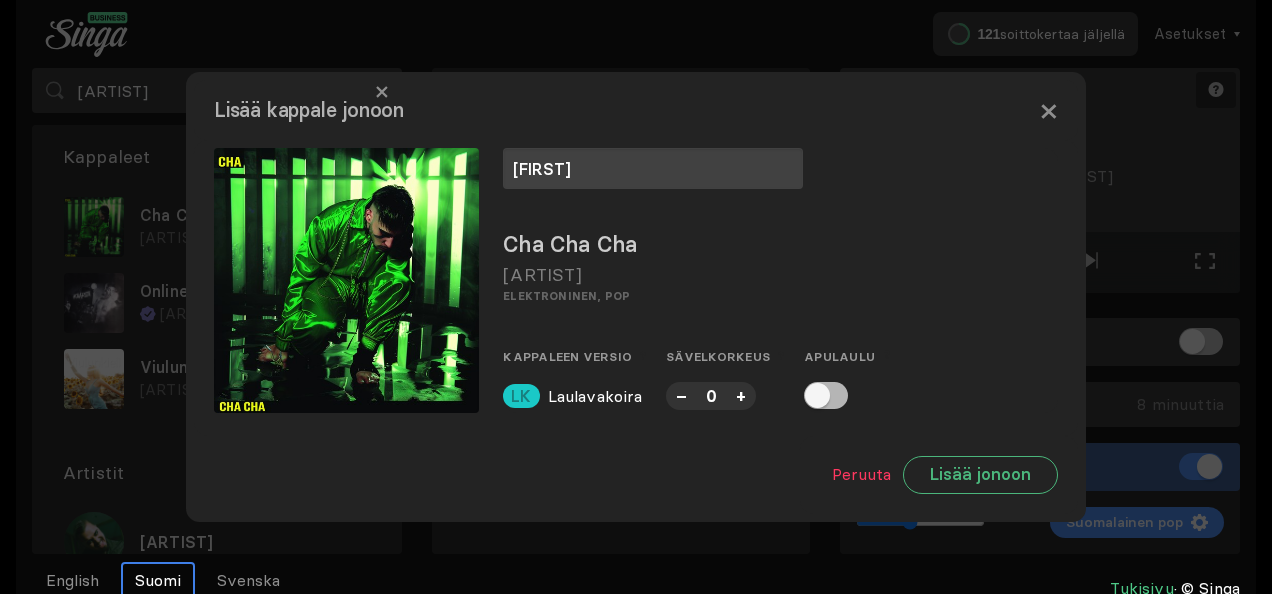 type on "Viki" 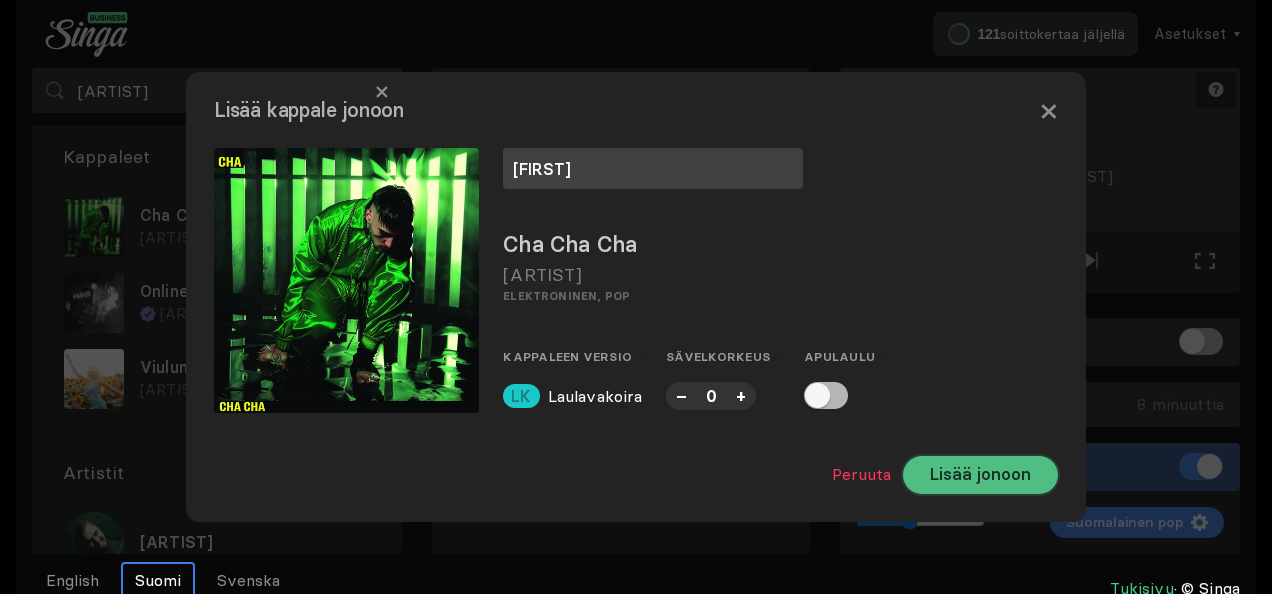 click on "Lisää jonoon" at bounding box center [980, 475] 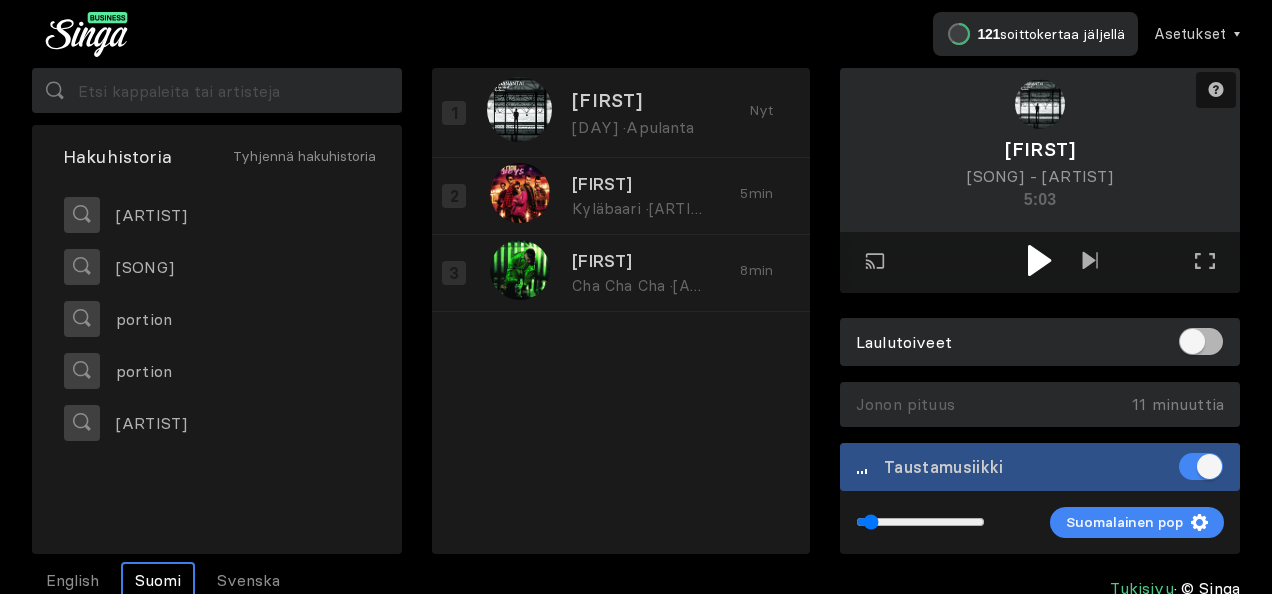 drag, startPoint x: 910, startPoint y: 520, endPoint x: 870, endPoint y: 528, distance: 40.792156 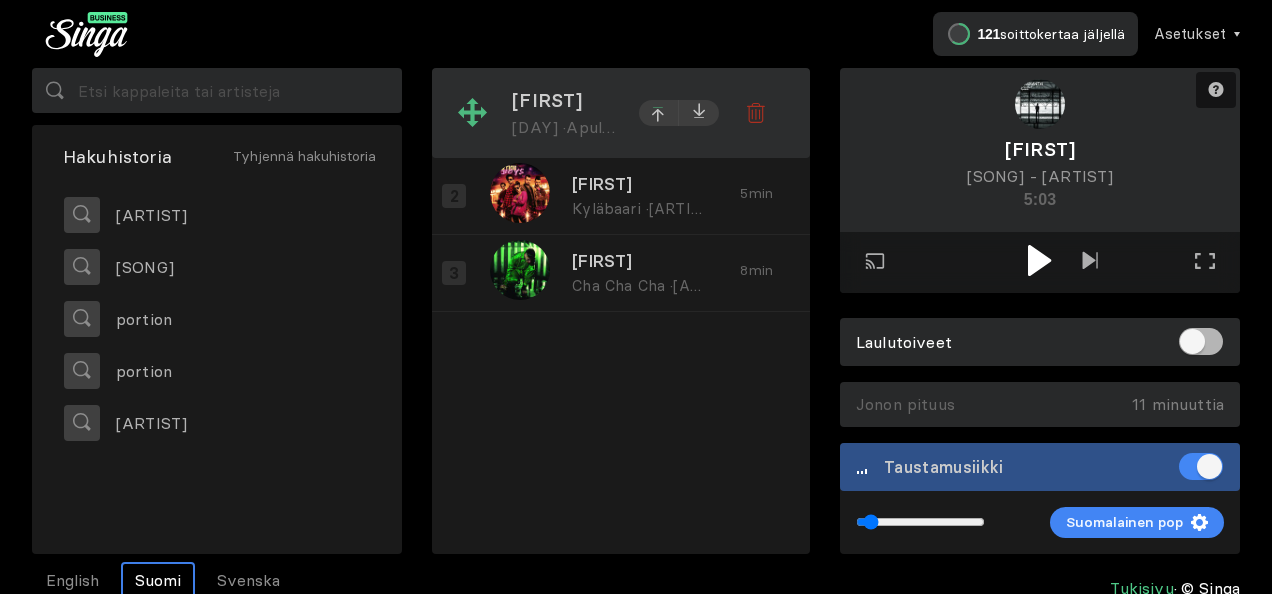 click at bounding box center [659, 113] 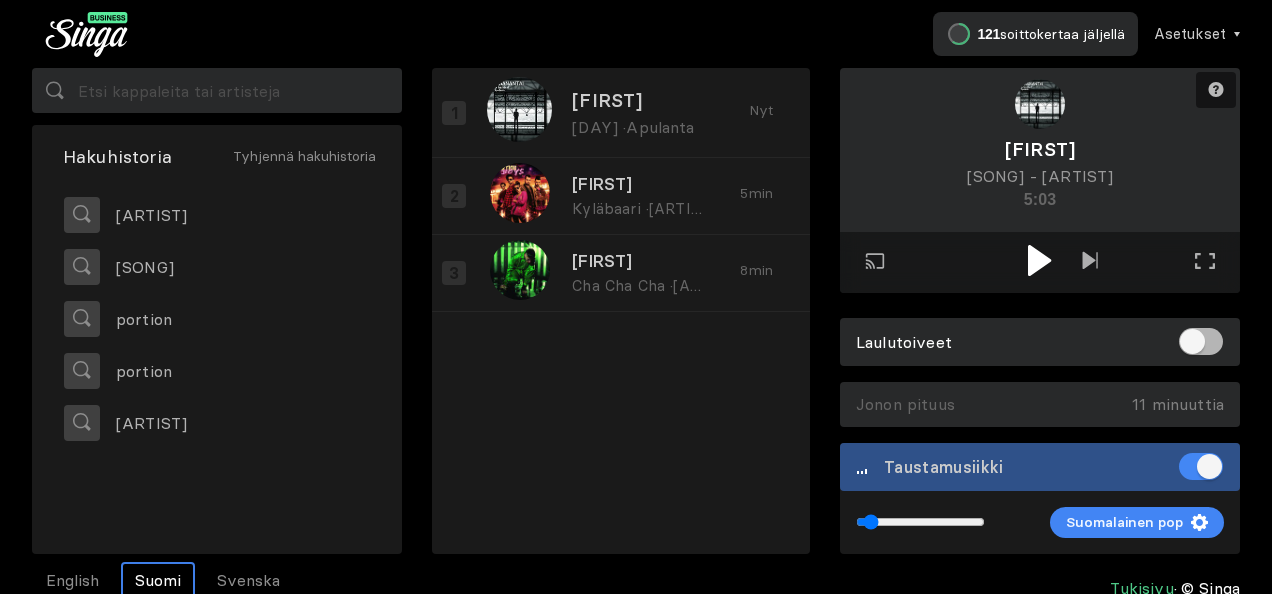 click at bounding box center (1039, 260) 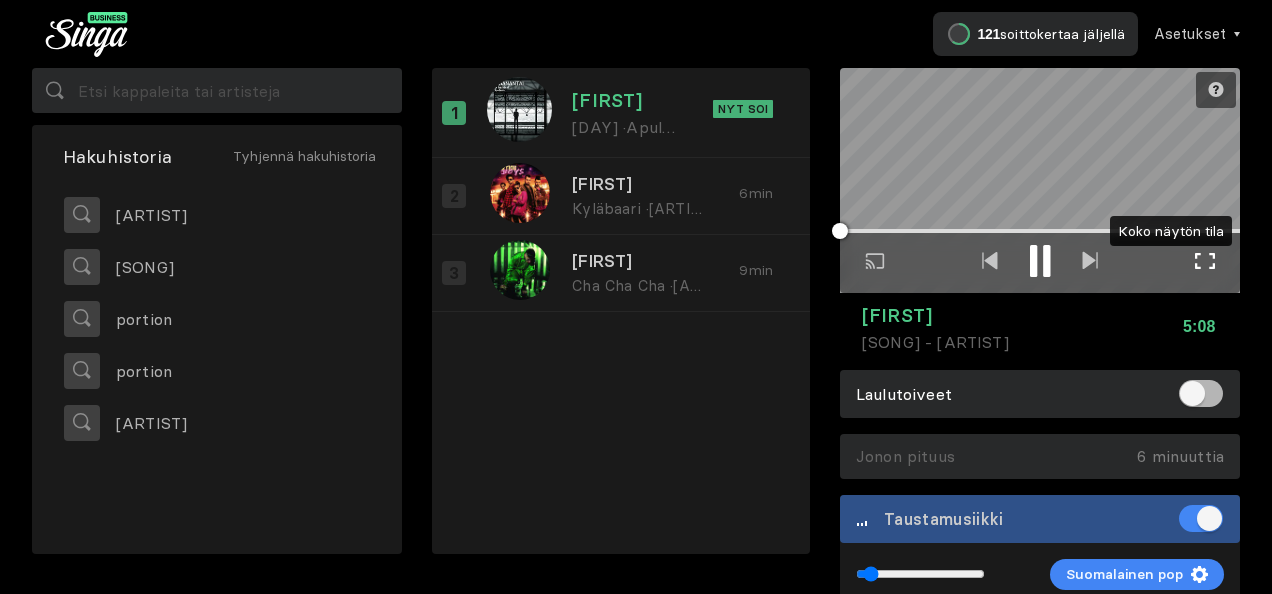 click at bounding box center (1205, 261) 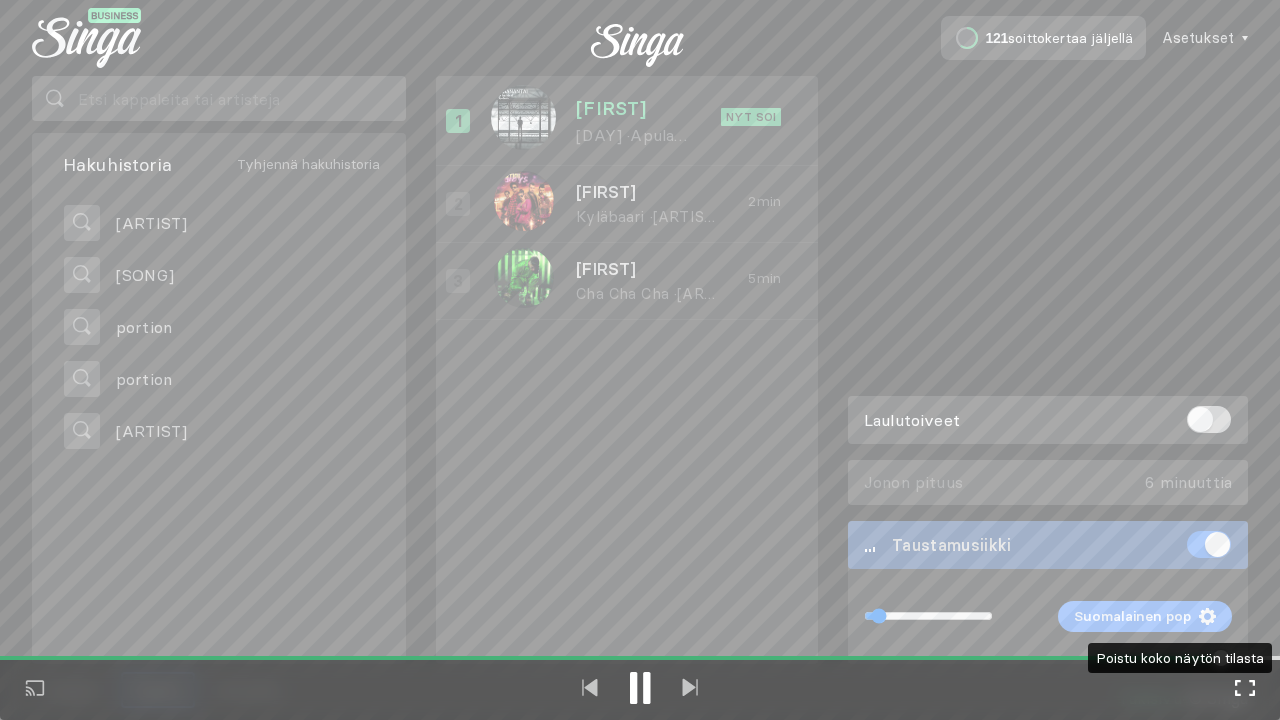 click at bounding box center [1245, 688] 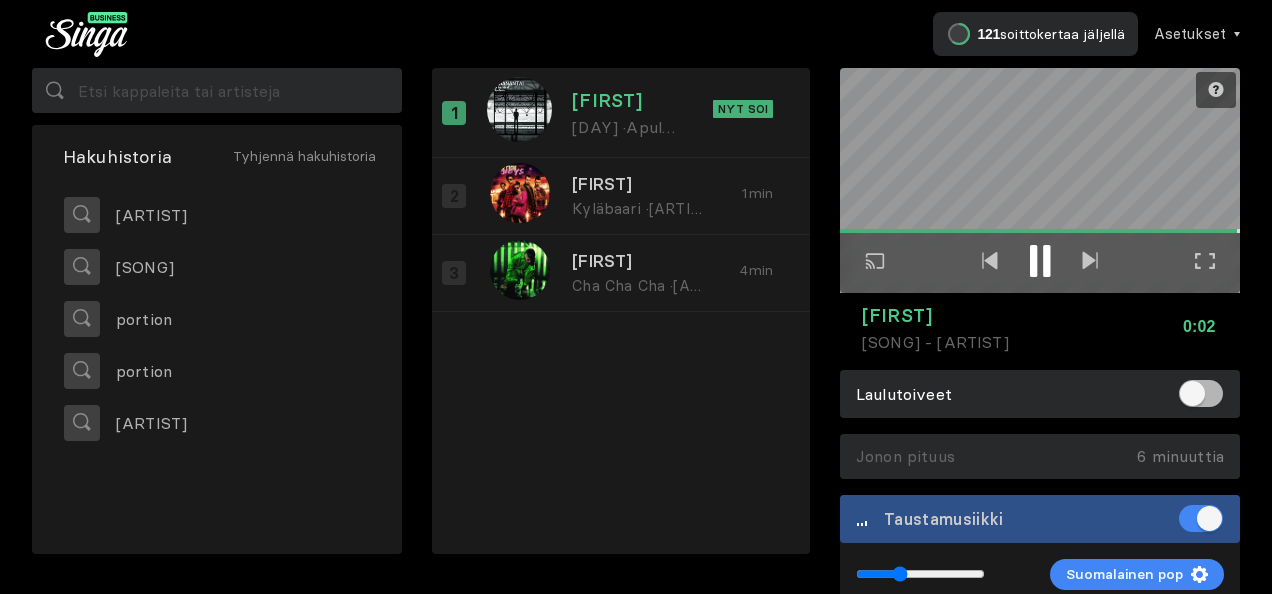 click at bounding box center [920, 574] 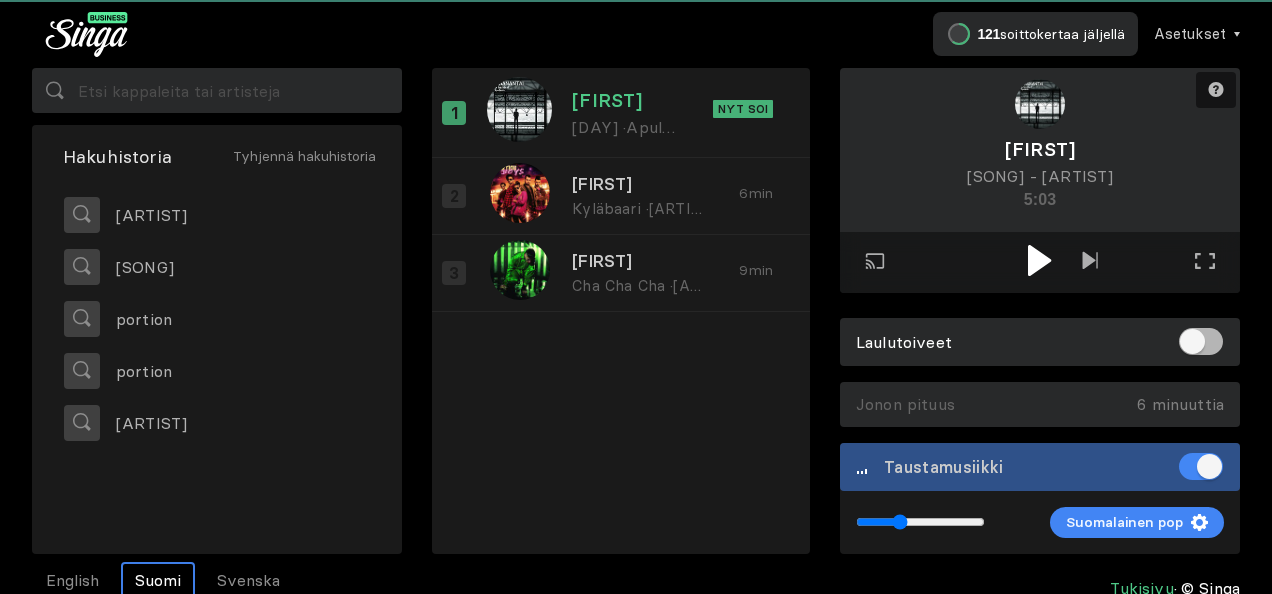 click on "English Suomi Svenska Tukisivu  © Singa" at bounding box center (636, 588) 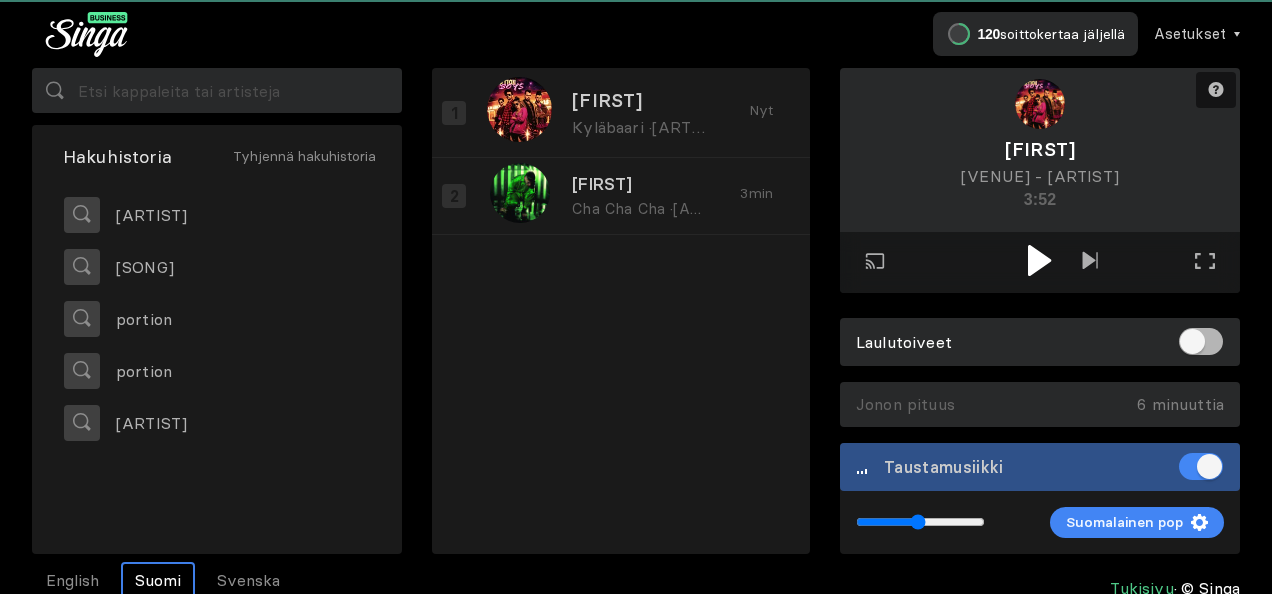 type on "0.48" 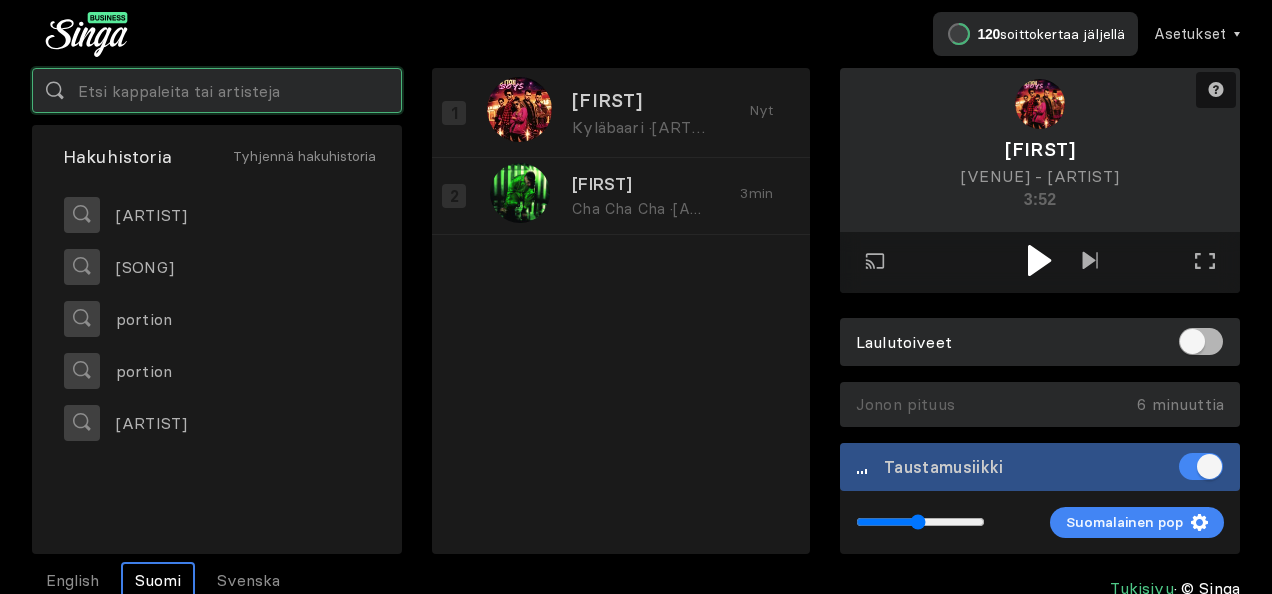 click at bounding box center (217, 90) 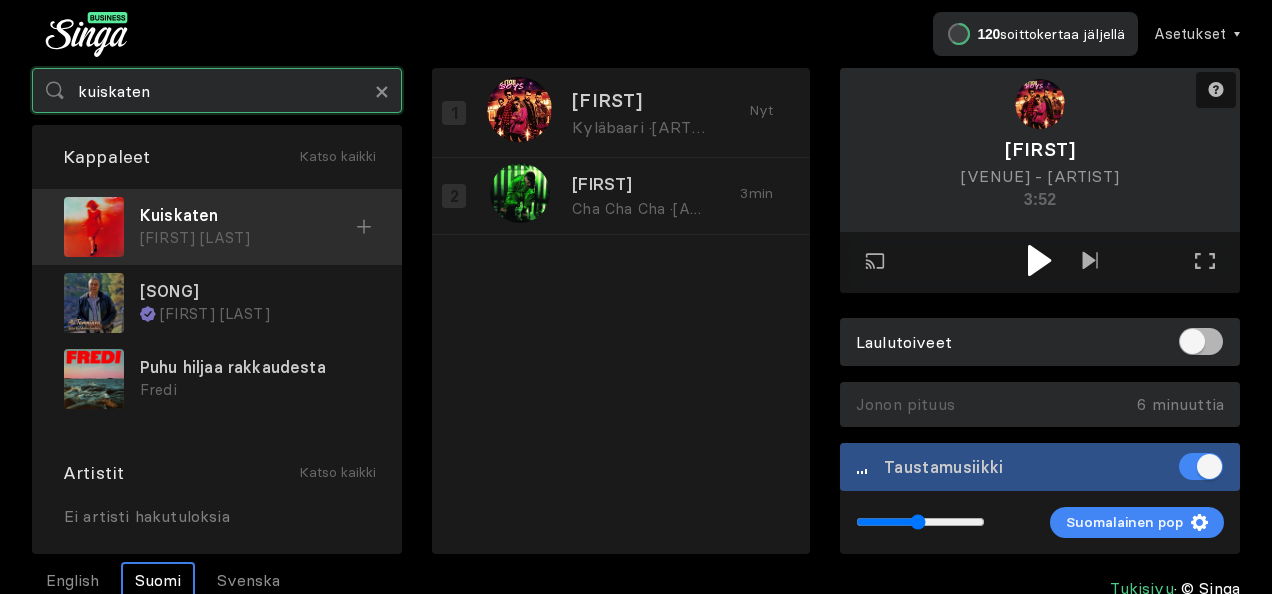 type on "kuiskaten" 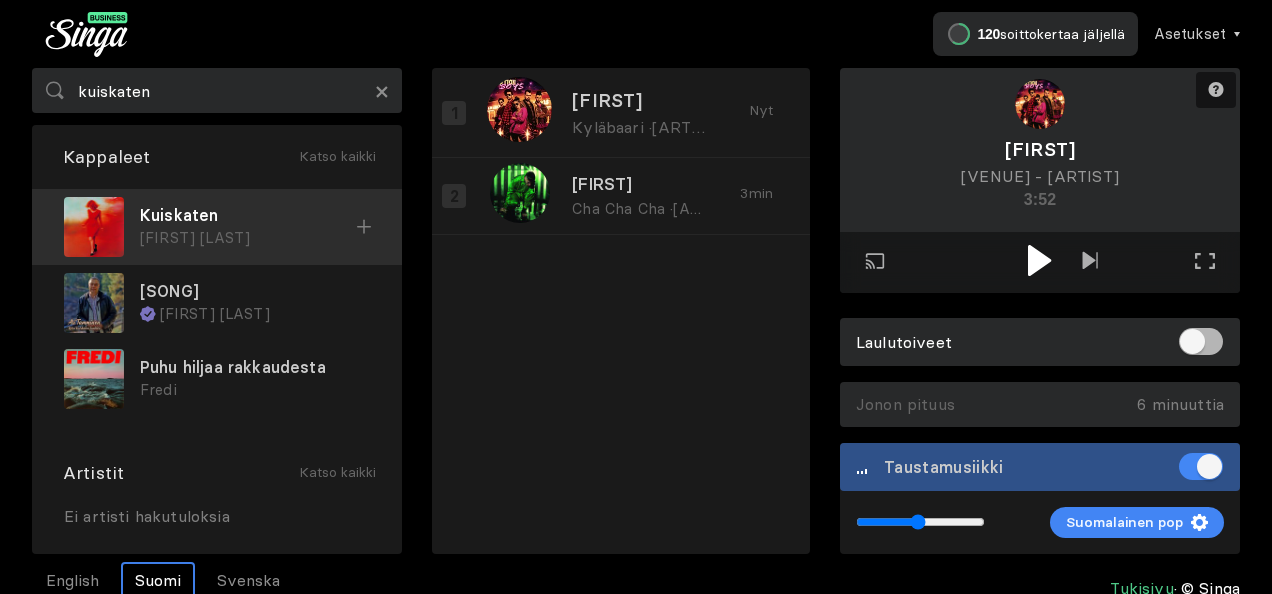 click on "Kuiskaten" at bounding box center (248, 215) 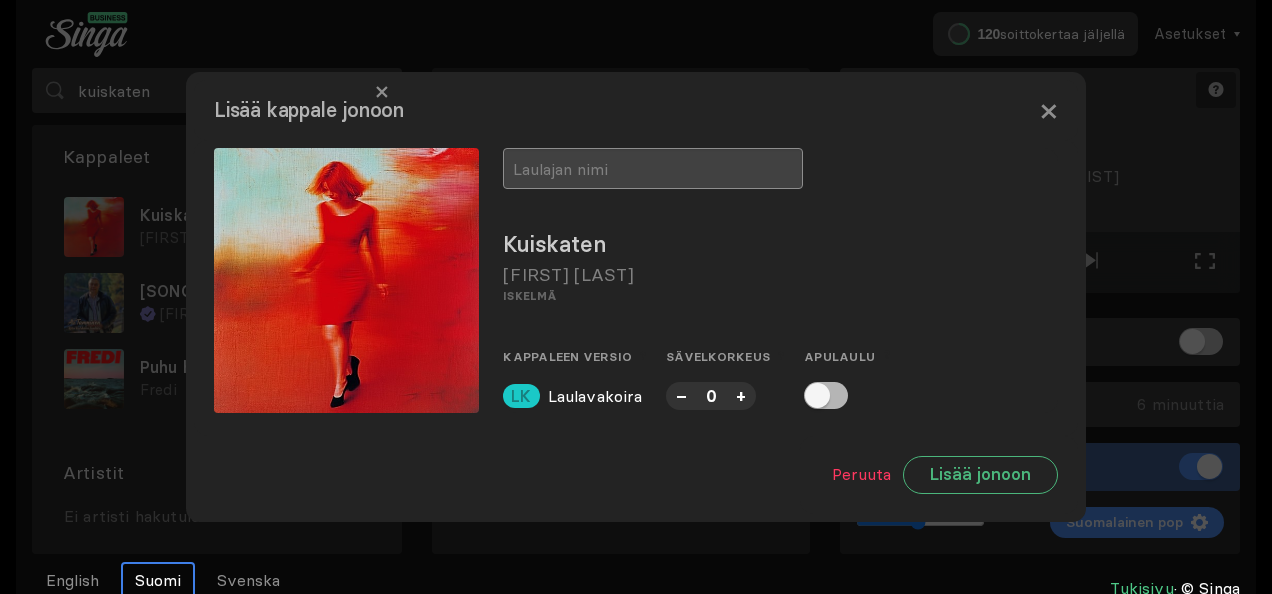 click at bounding box center (653, 168) 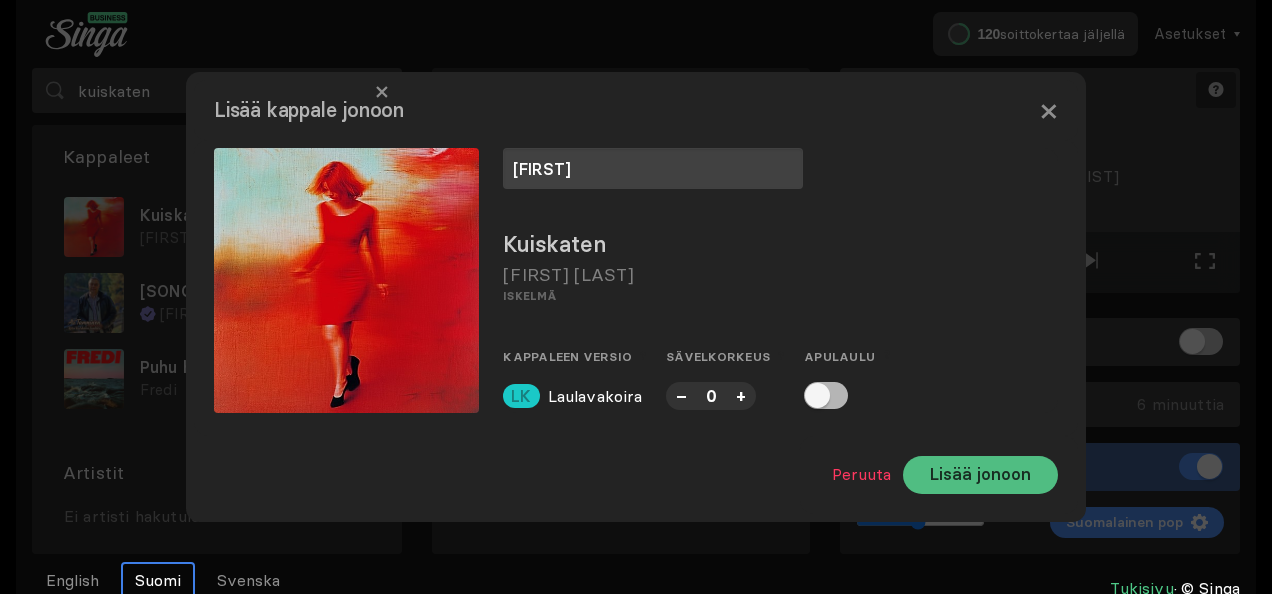 type on "Johanna" 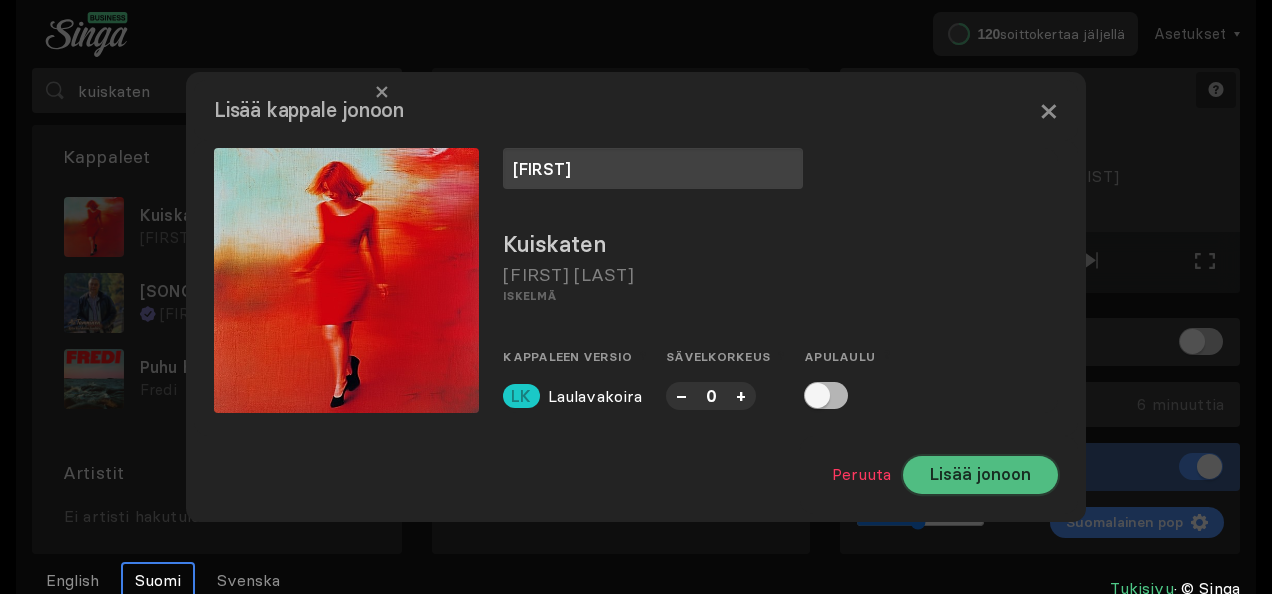 click on "Lisää jonoon" at bounding box center [980, 475] 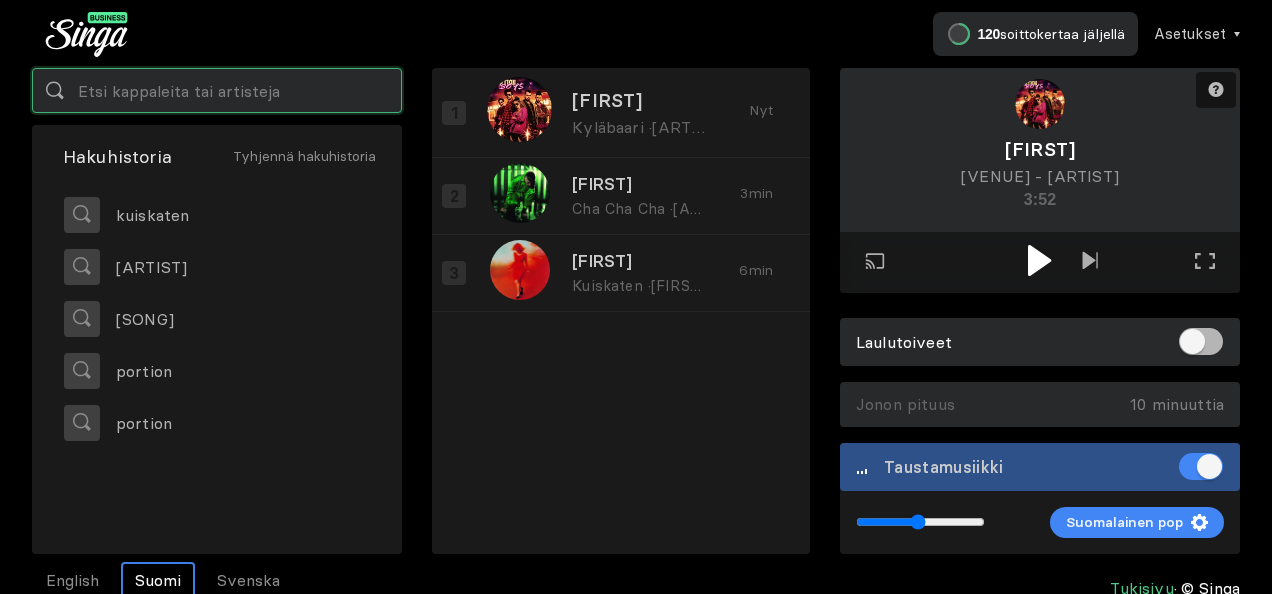 click at bounding box center [217, 90] 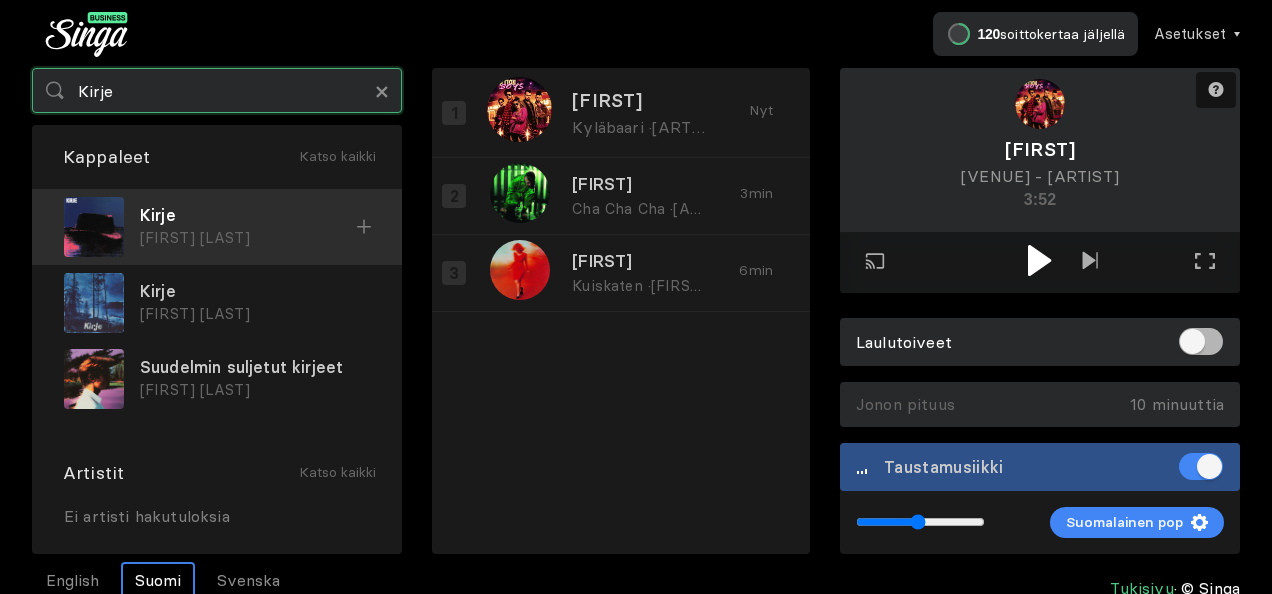 type on "Kirje" 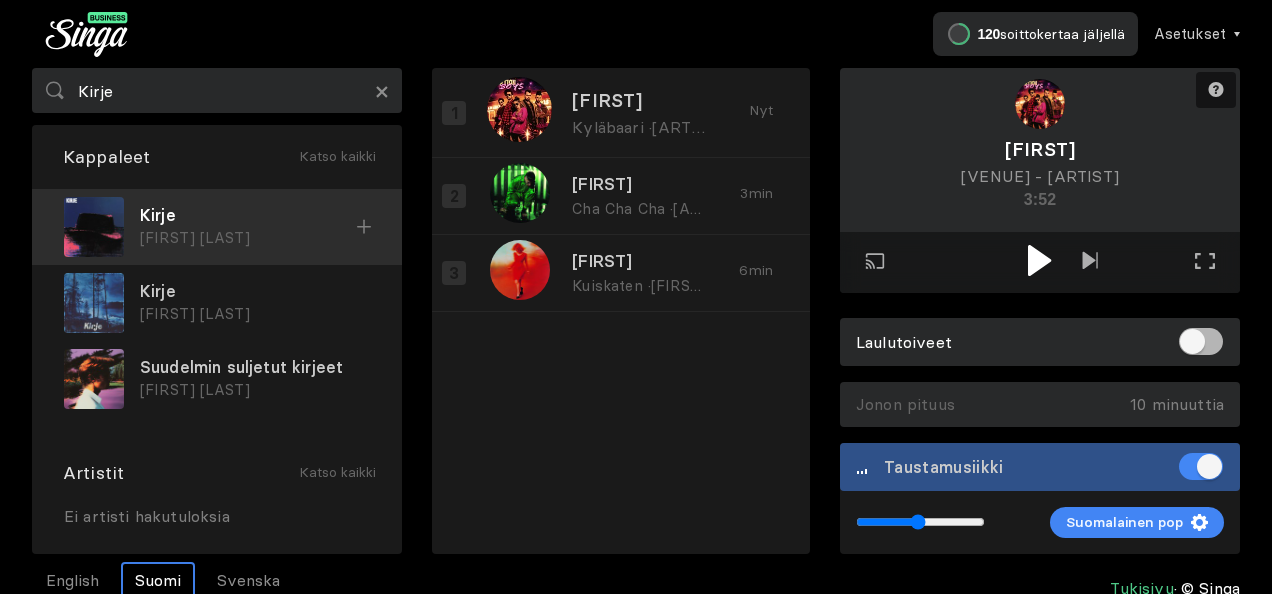 click on "Kirje" at bounding box center [248, 215] 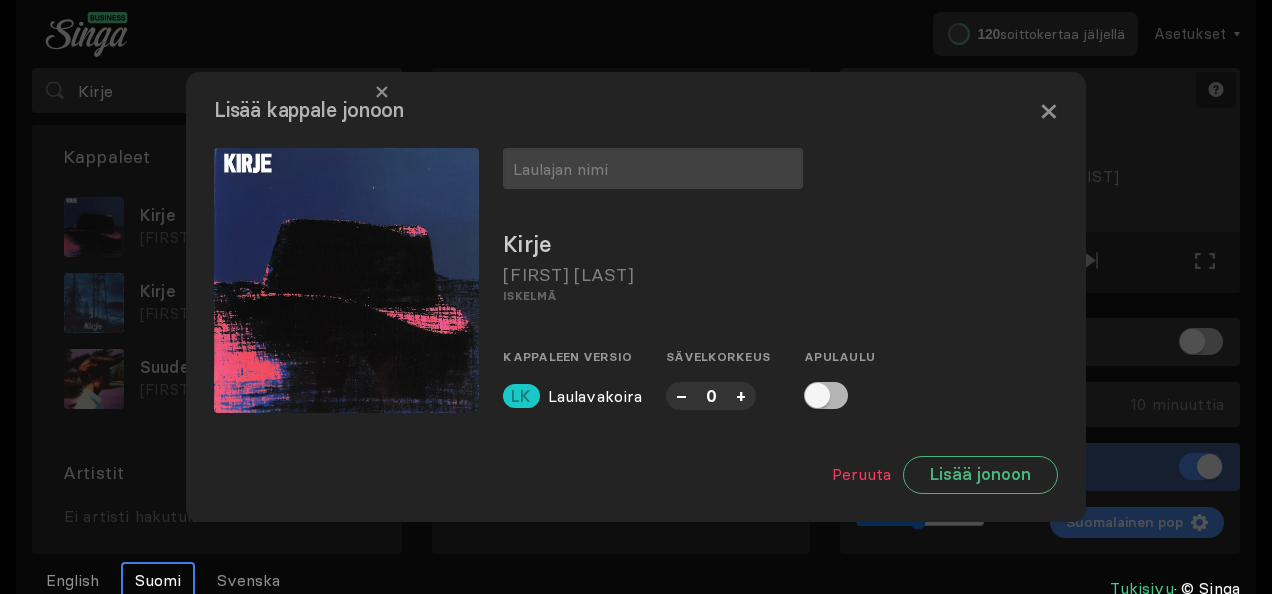 click at bounding box center (636, 297) 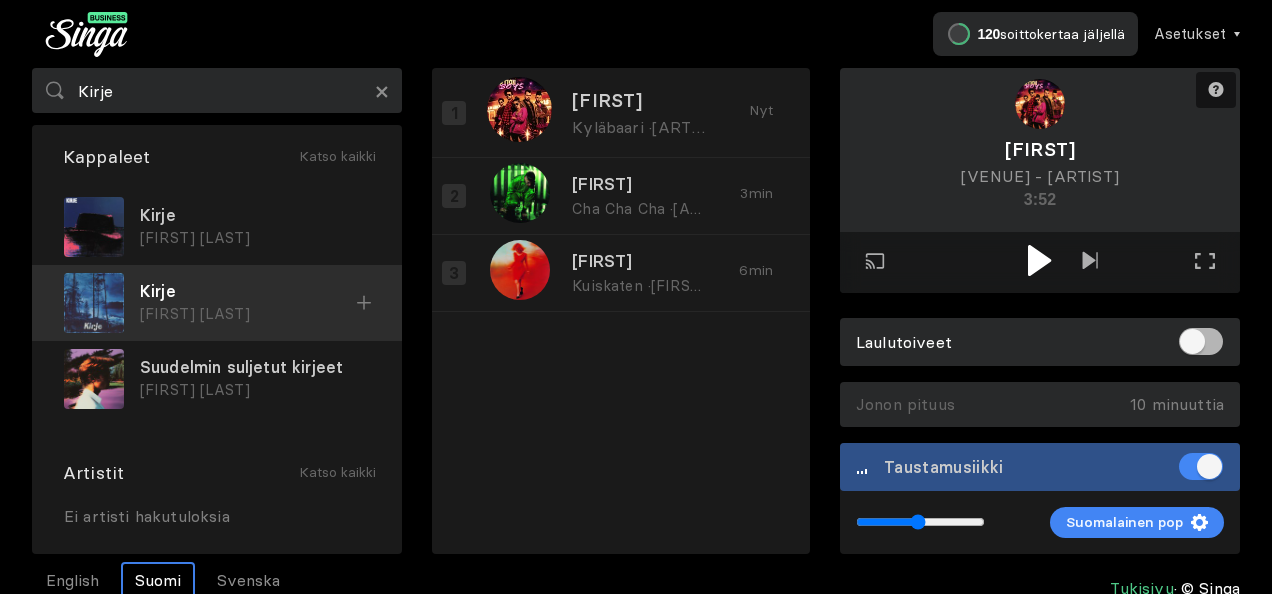 click on "Kirje" at bounding box center [255, 215] 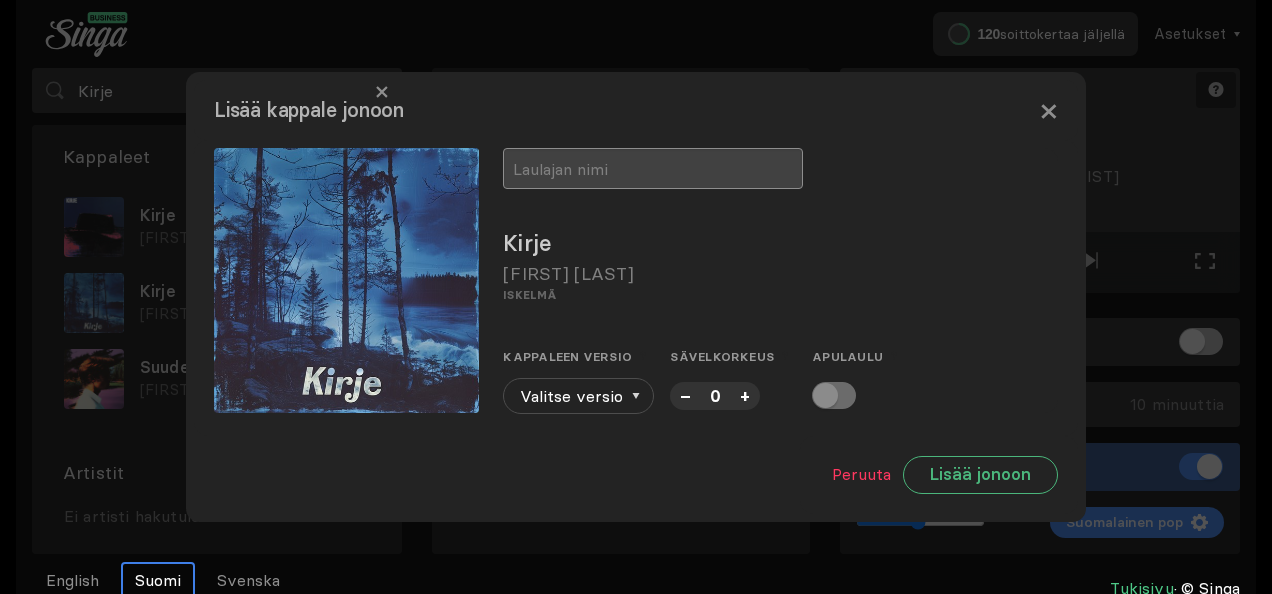 click at bounding box center (653, 168) 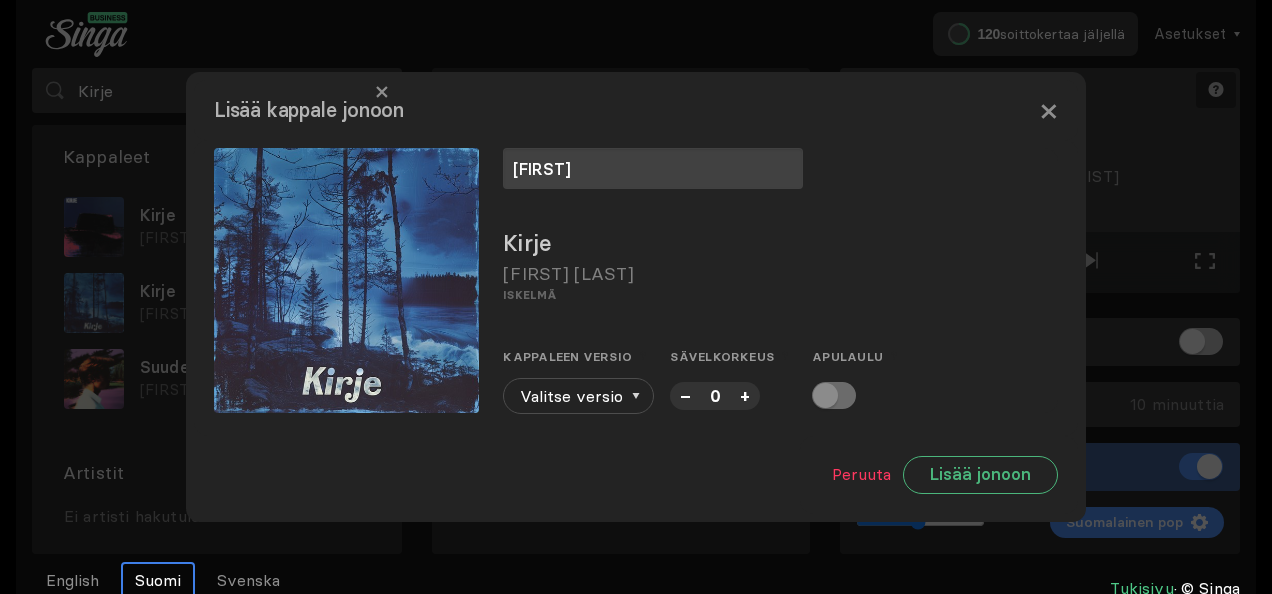 type on "Johanna" 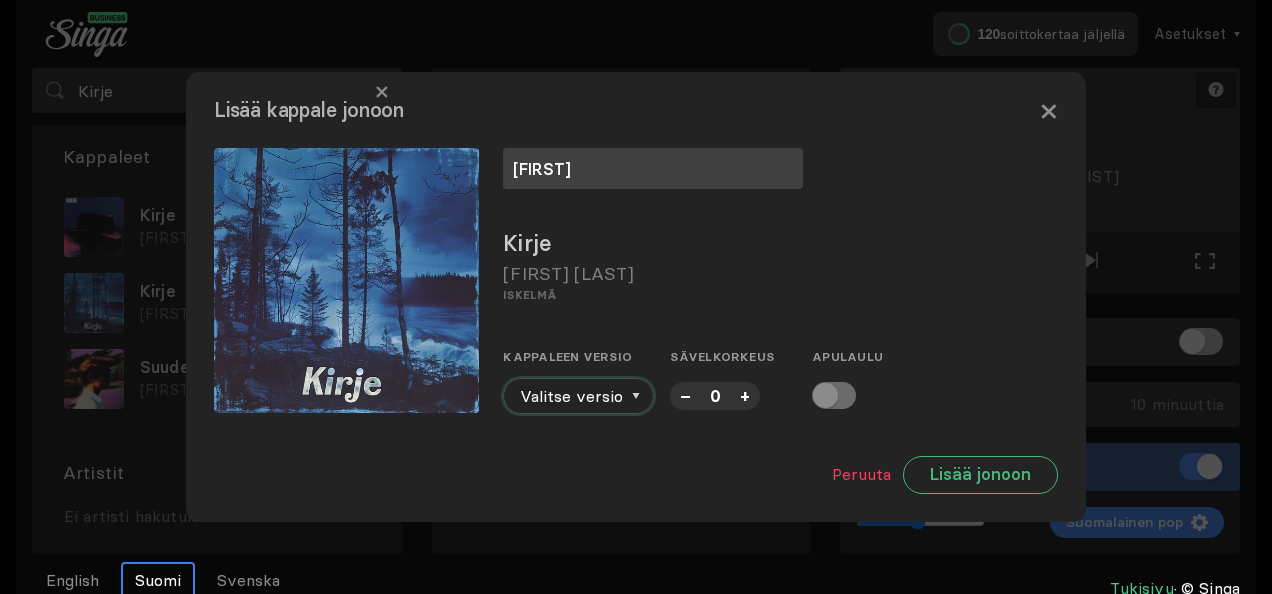 click on "Valitse versio" at bounding box center (578, 396) 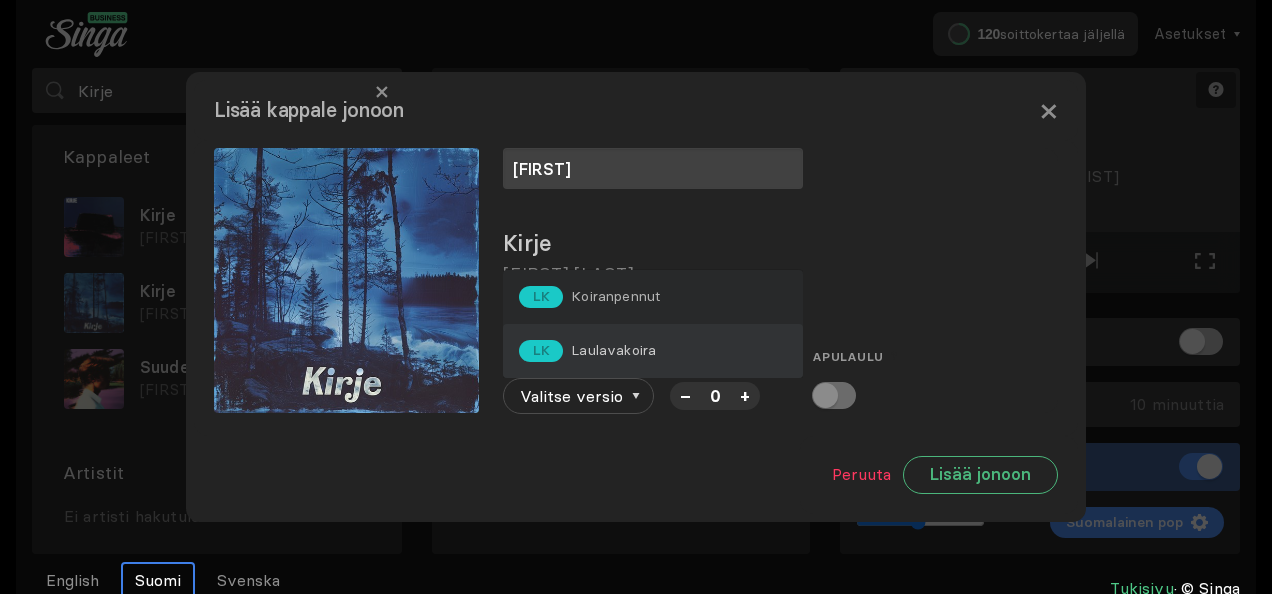 click on "Laulavakoira" at bounding box center [615, 296] 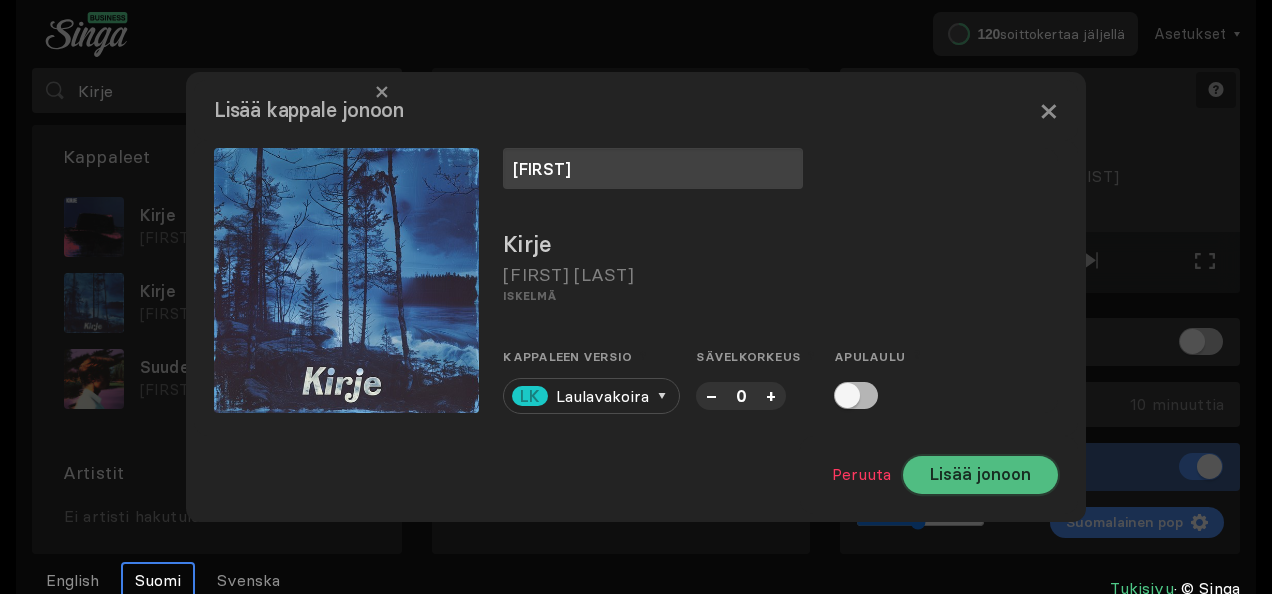 click on "Lisää jonoon" at bounding box center [980, 475] 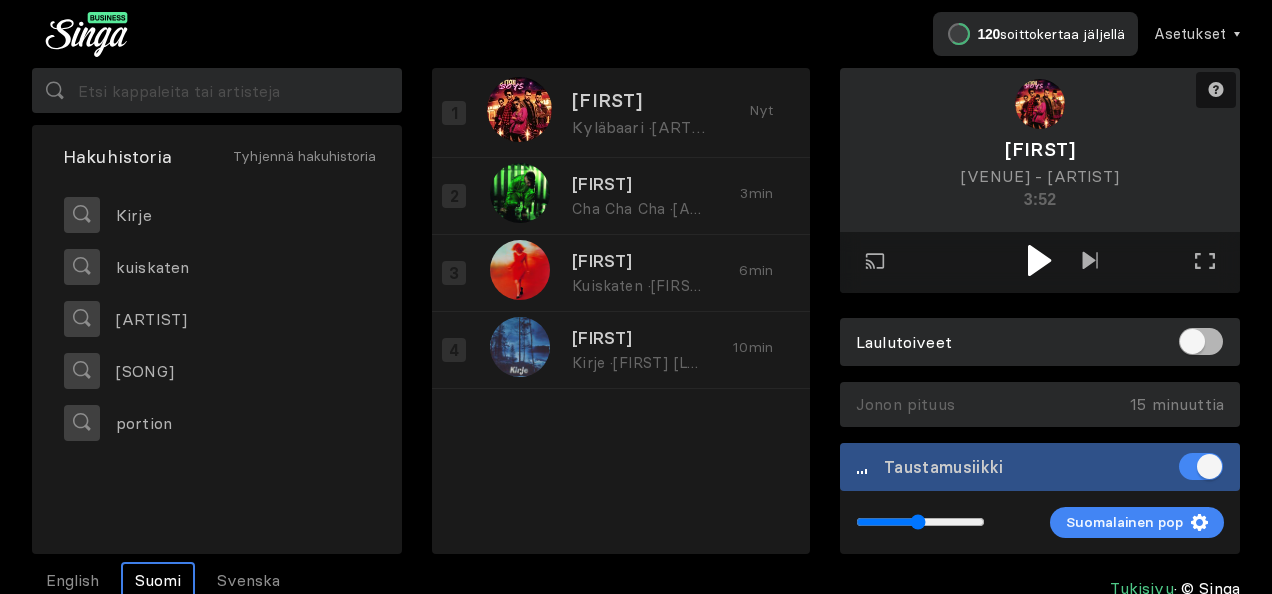 click at bounding box center [1039, 260] 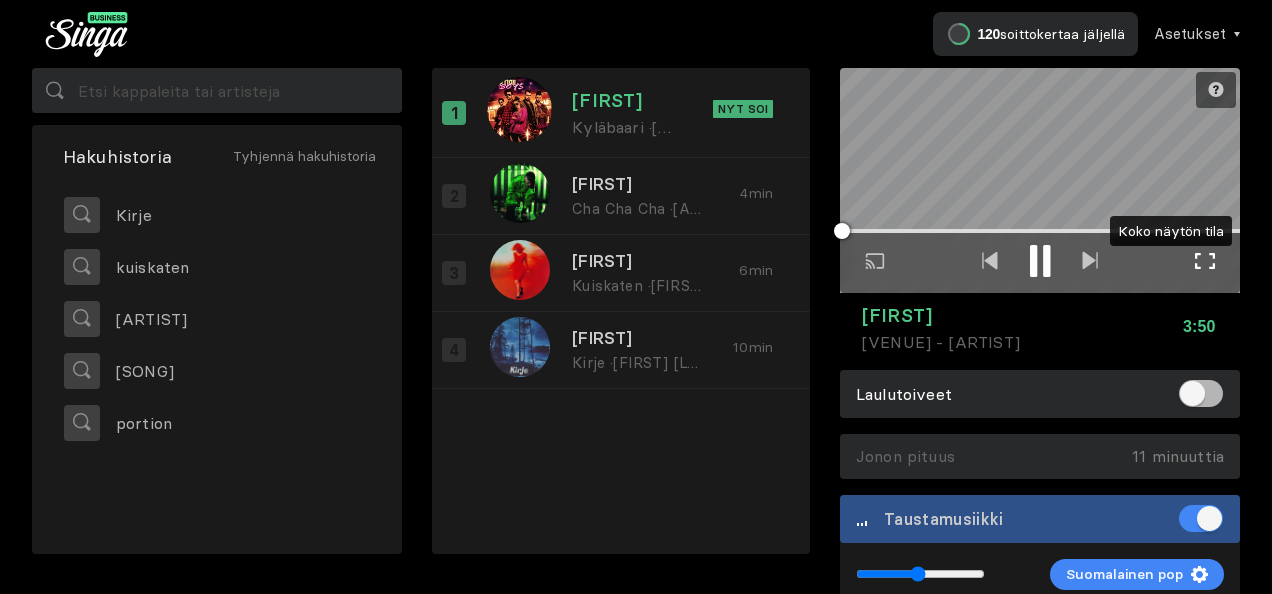 click at bounding box center [1205, 261] 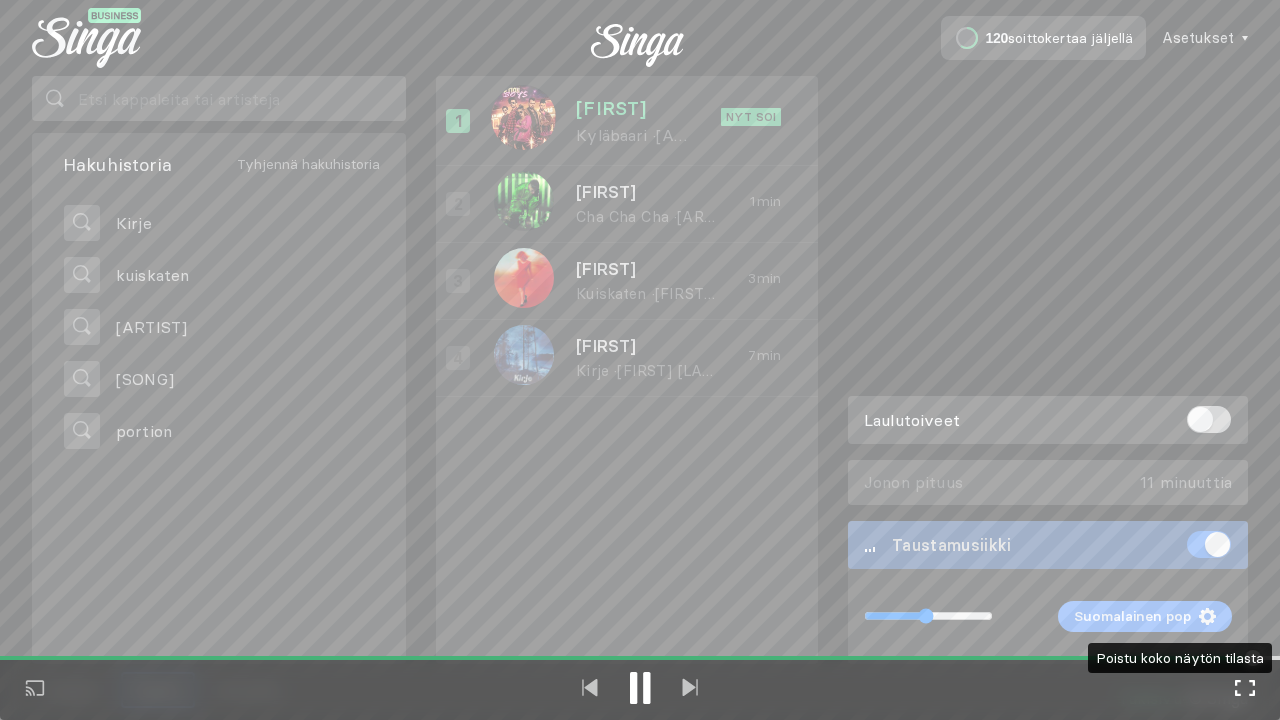 click at bounding box center (1245, 688) 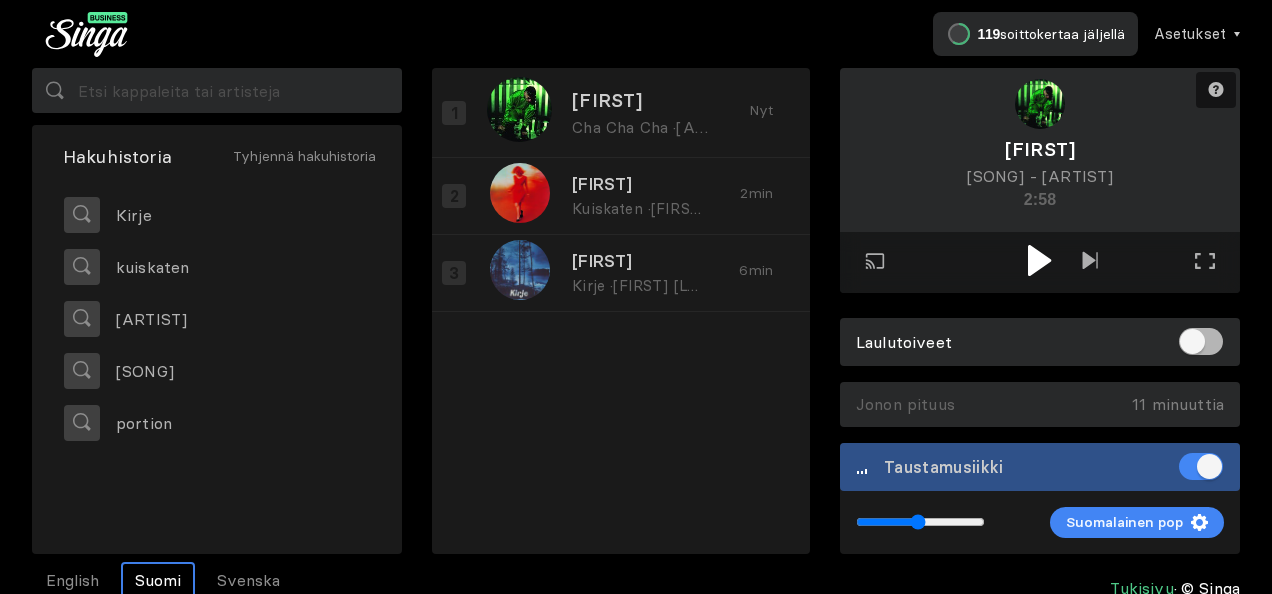 click at bounding box center [1039, 260] 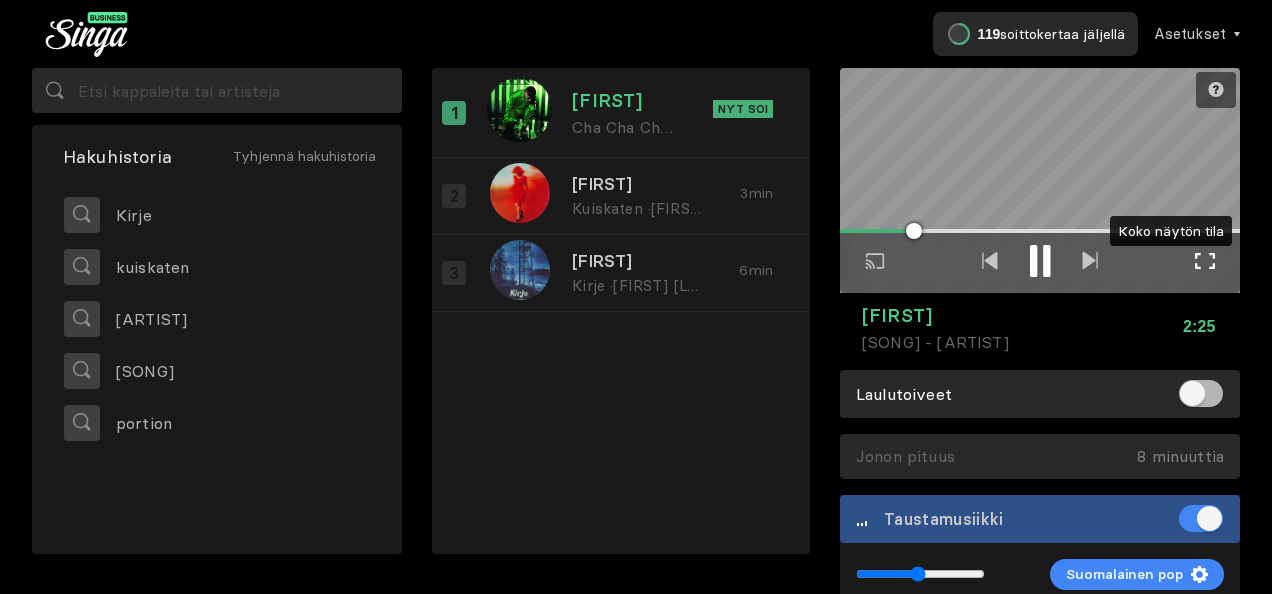 click on "Koko näytön tila Poistu koko näytön tilasta" at bounding box center [1205, 263] 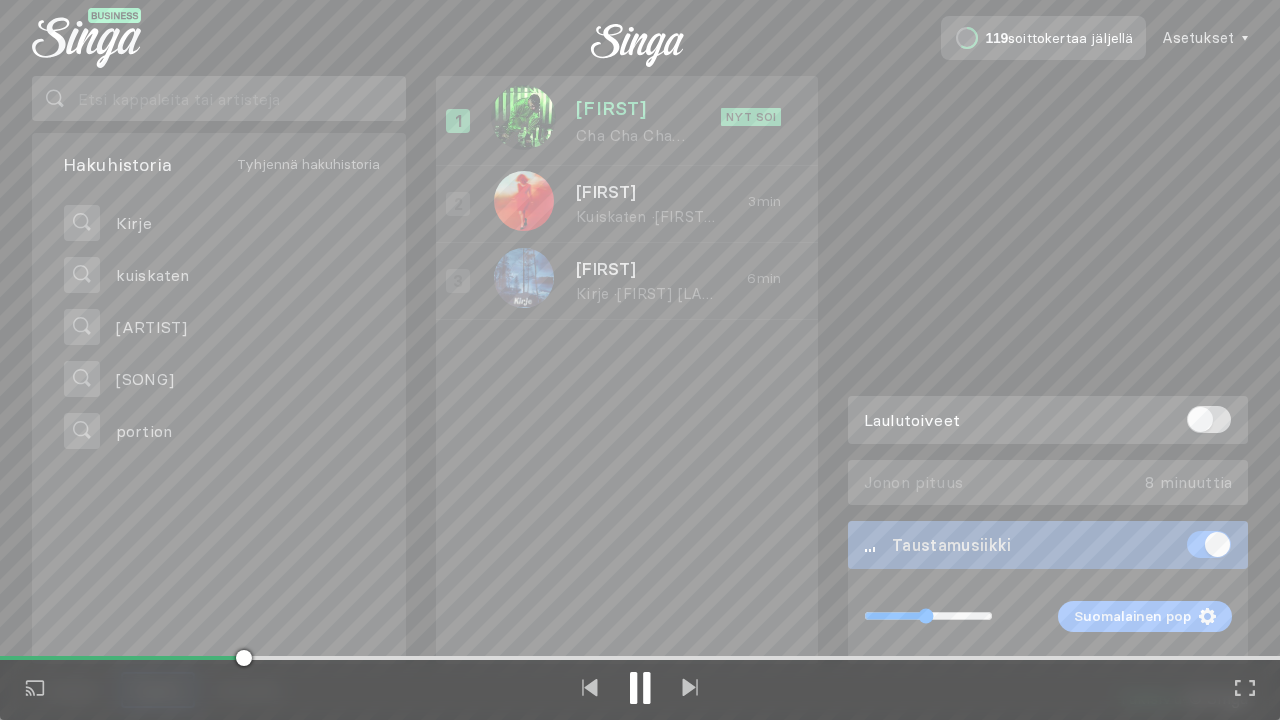 click on "Toista ulkoisessa näytössä Koko näytön tila Poistu koko näytön tilasta" at bounding box center (640, 360) 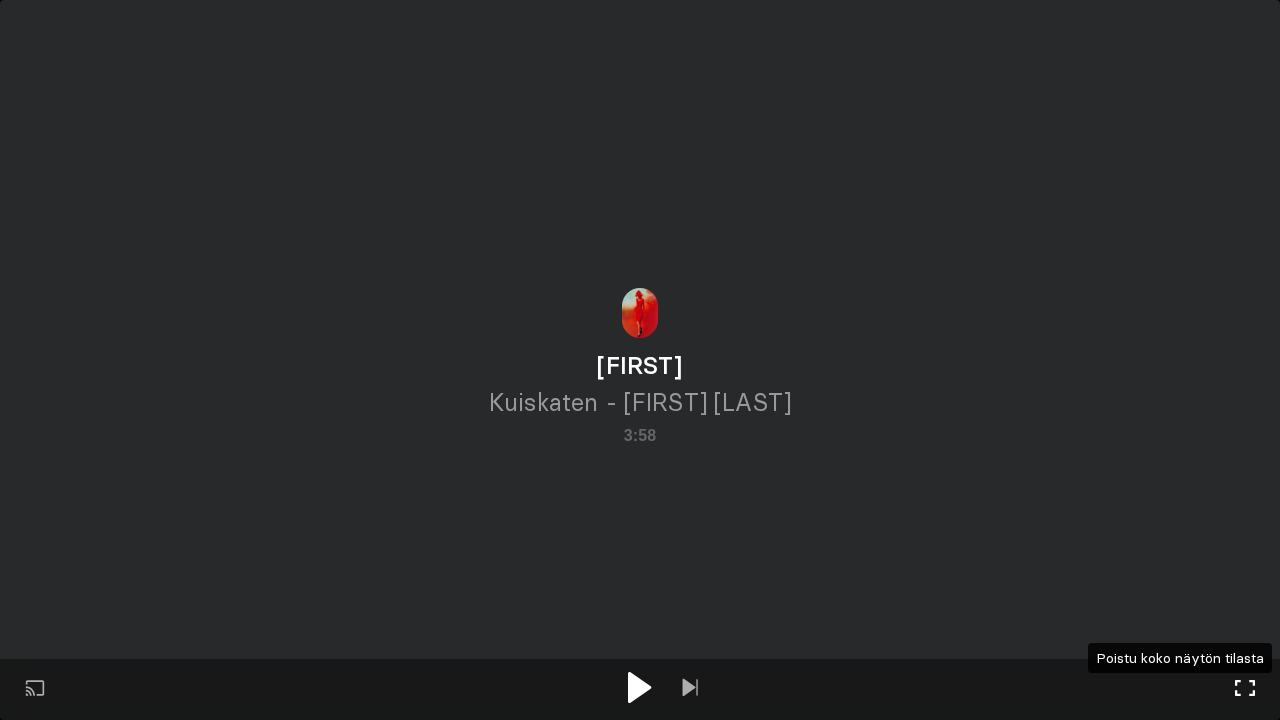 click at bounding box center [1245, 688] 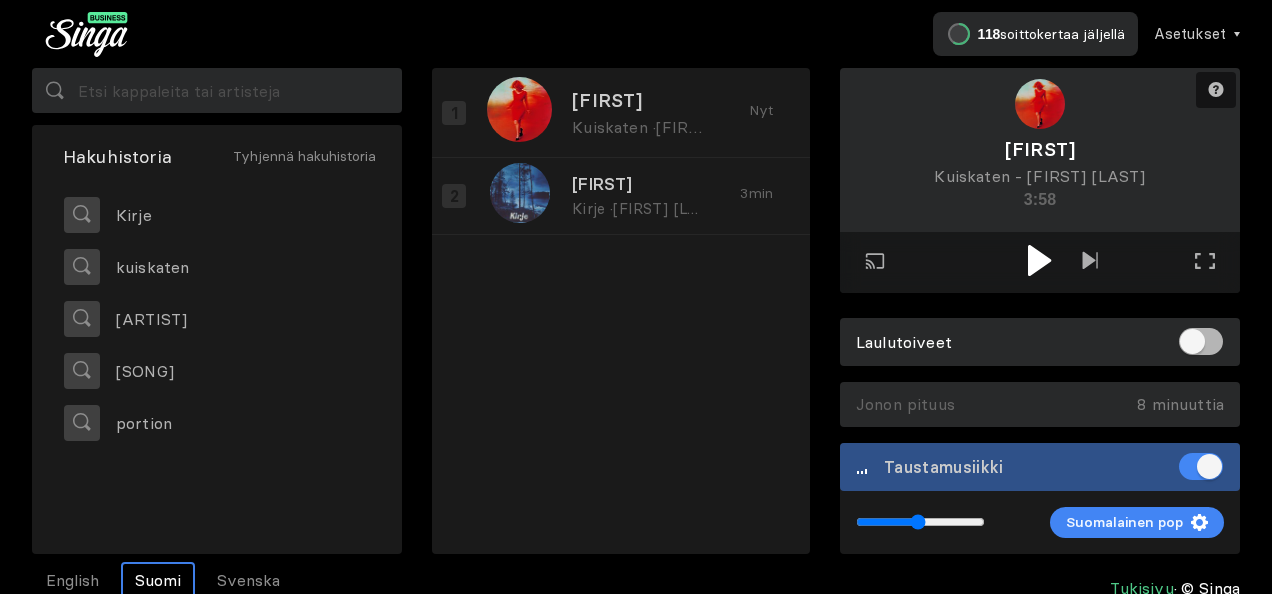 click at bounding box center (1039, 260) 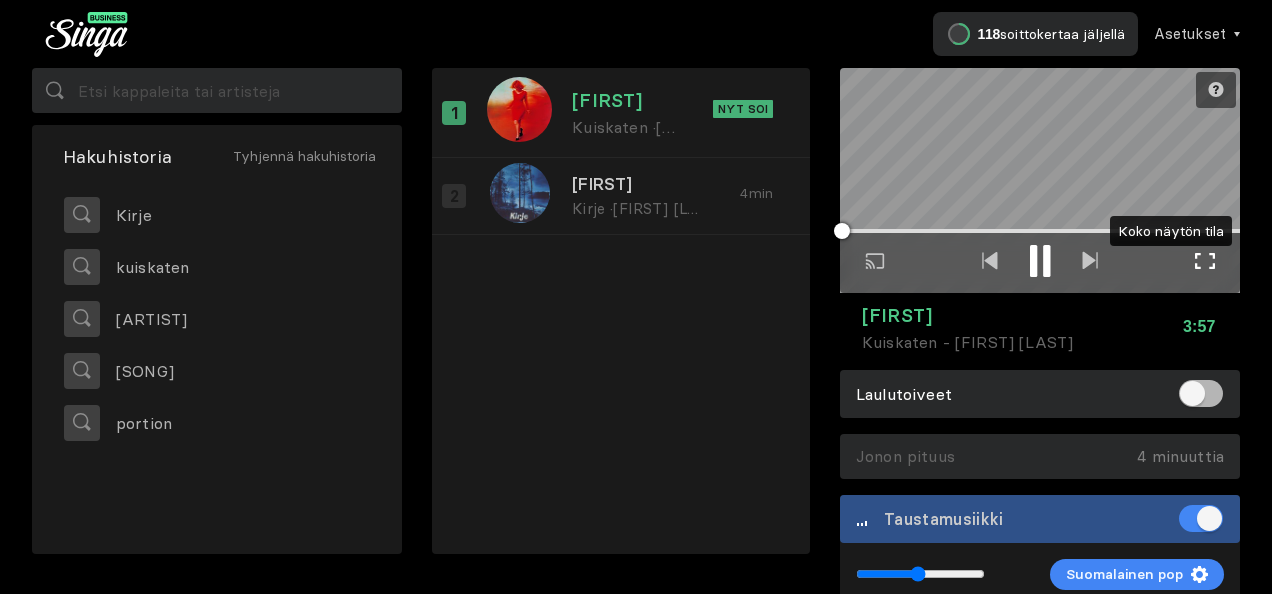 click at bounding box center (1205, 261) 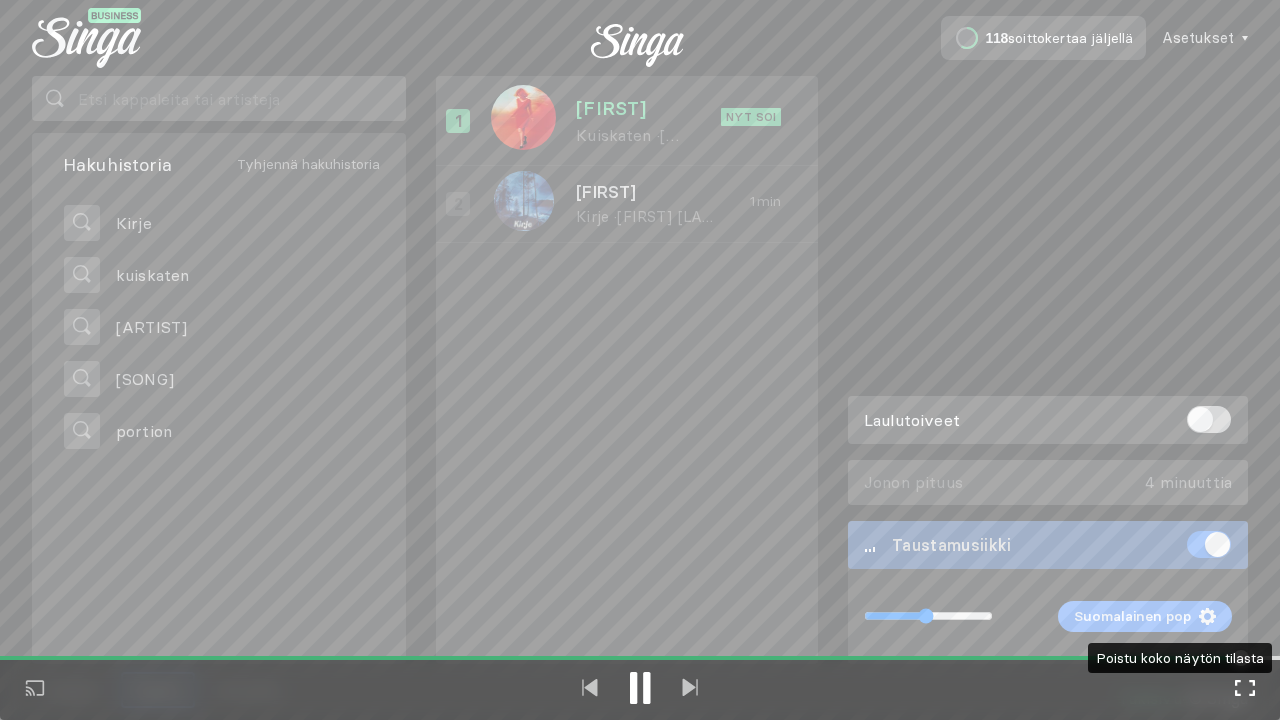 click at bounding box center [1245, 688] 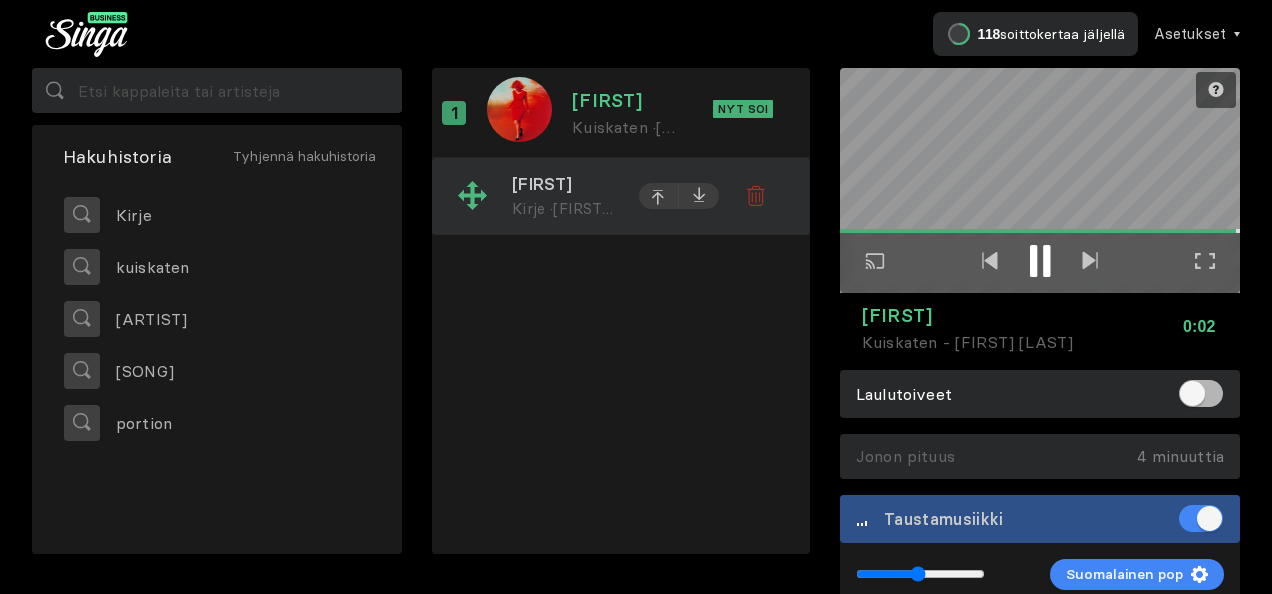 click on "Janne Hurme" at bounding box center (608, 208) 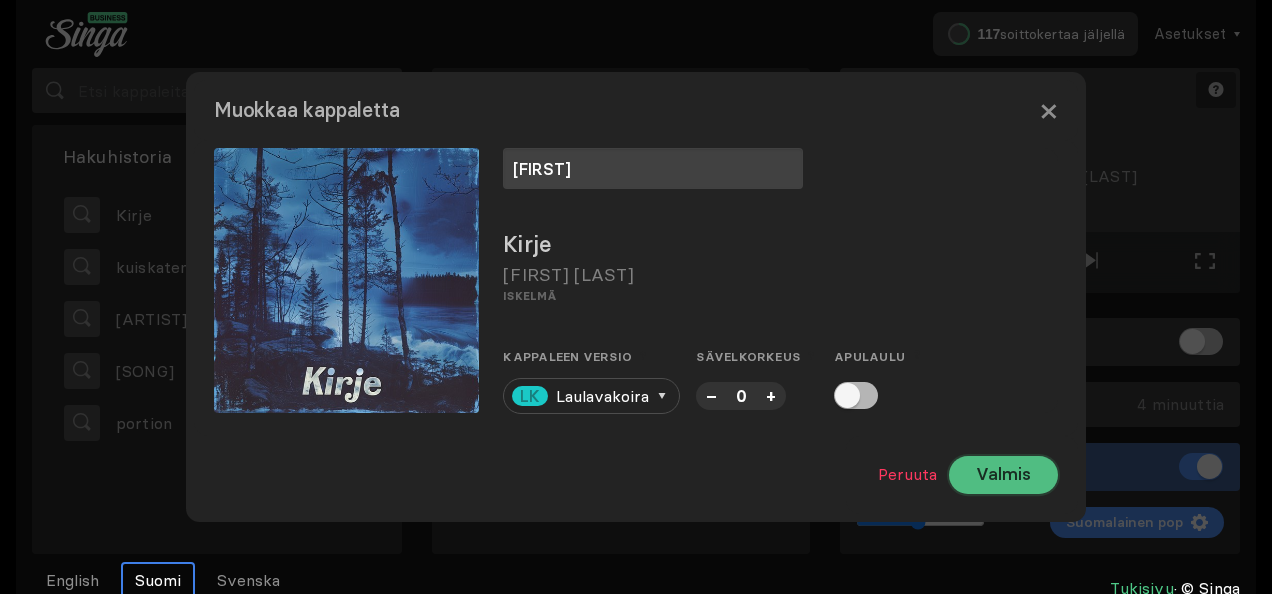 click on "Valmis" at bounding box center (1003, 475) 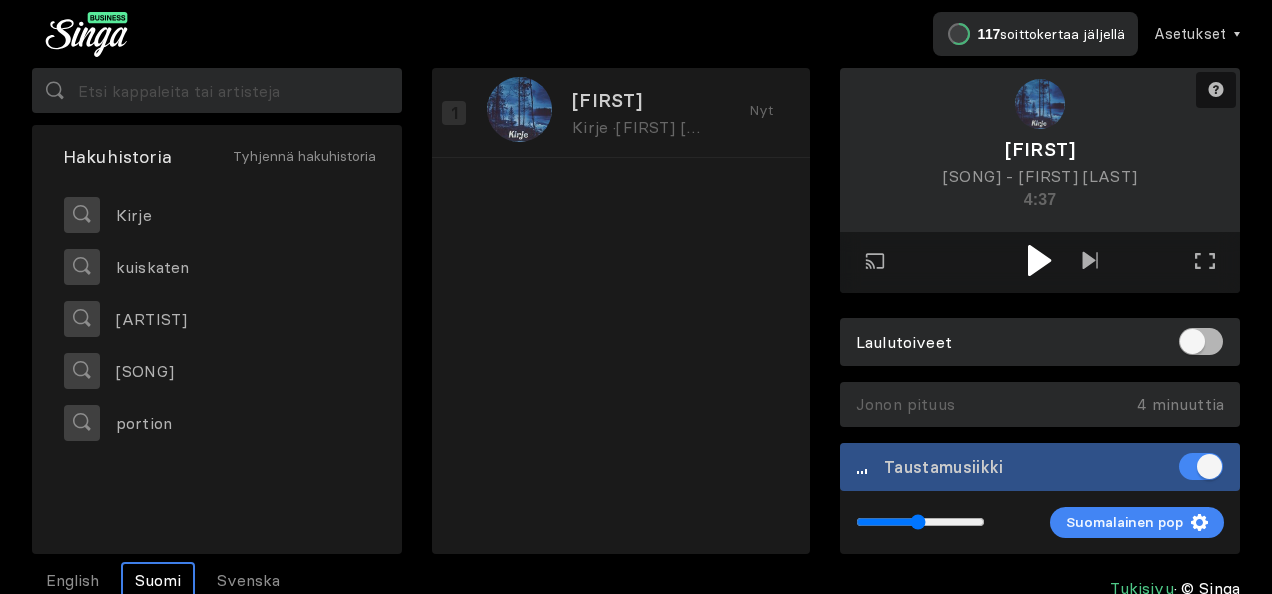 click at bounding box center [1039, 260] 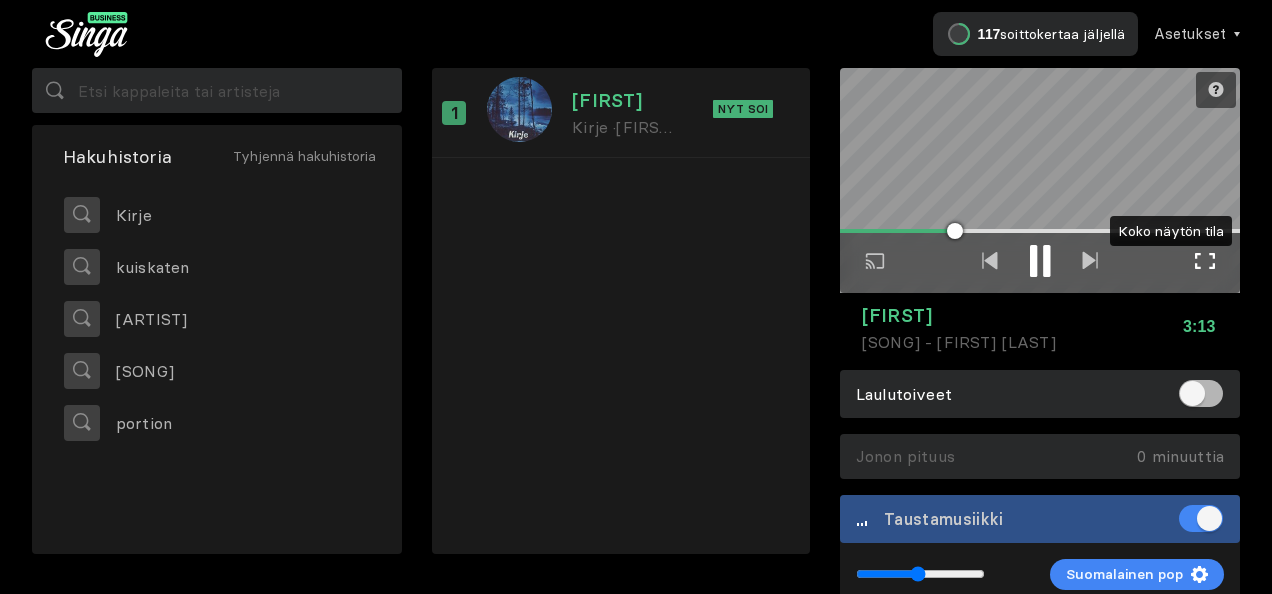 click at bounding box center (1205, 261) 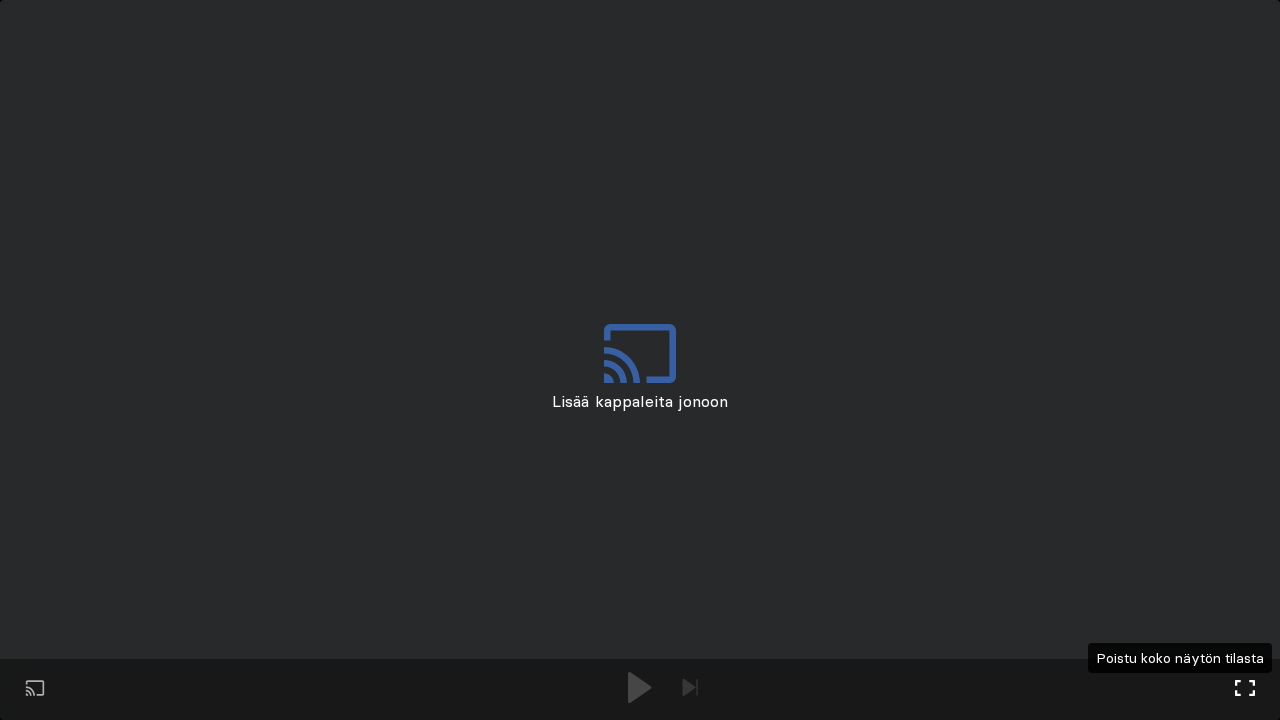 click at bounding box center (1245, 688) 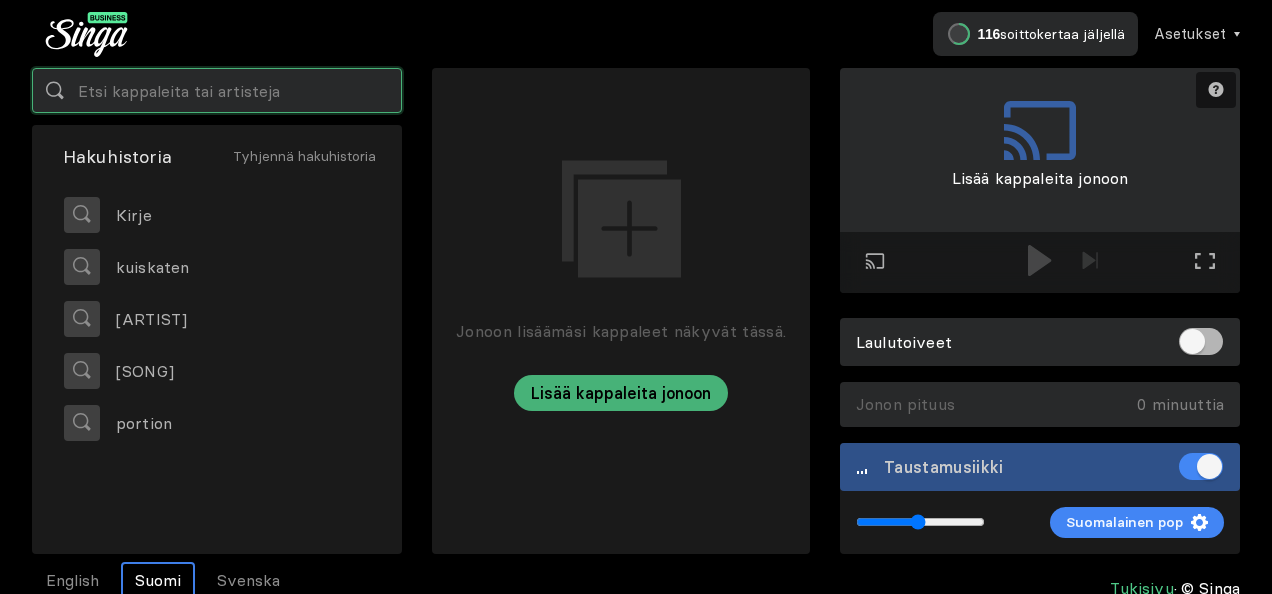click at bounding box center [217, 90] 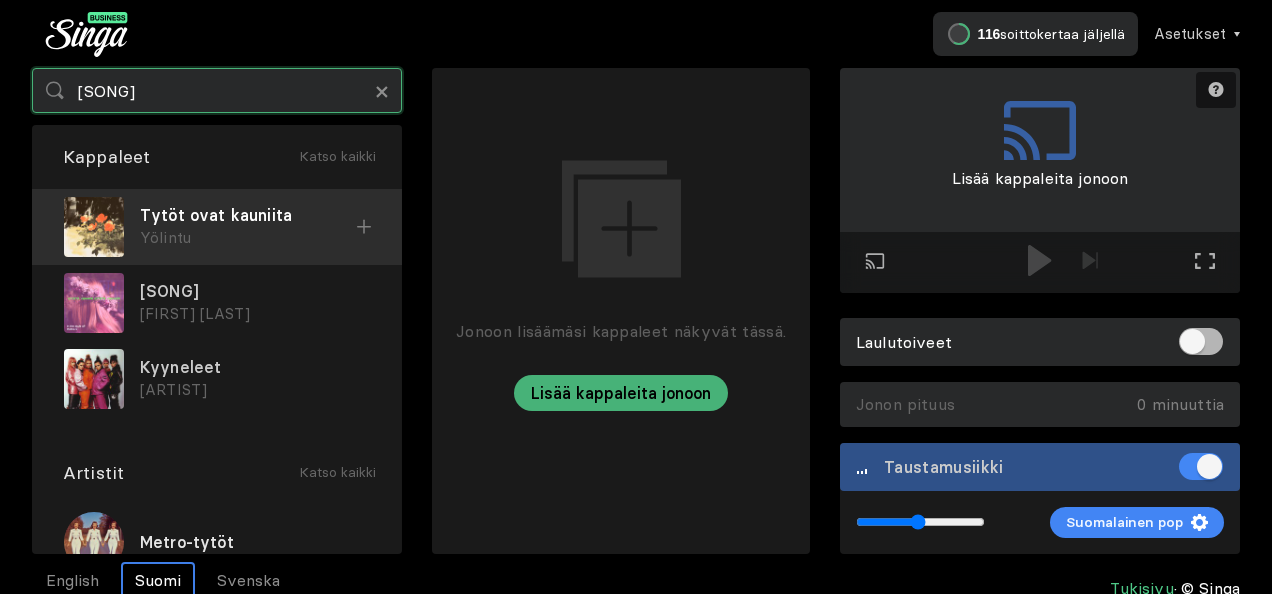 type on "tytöt on kauniita" 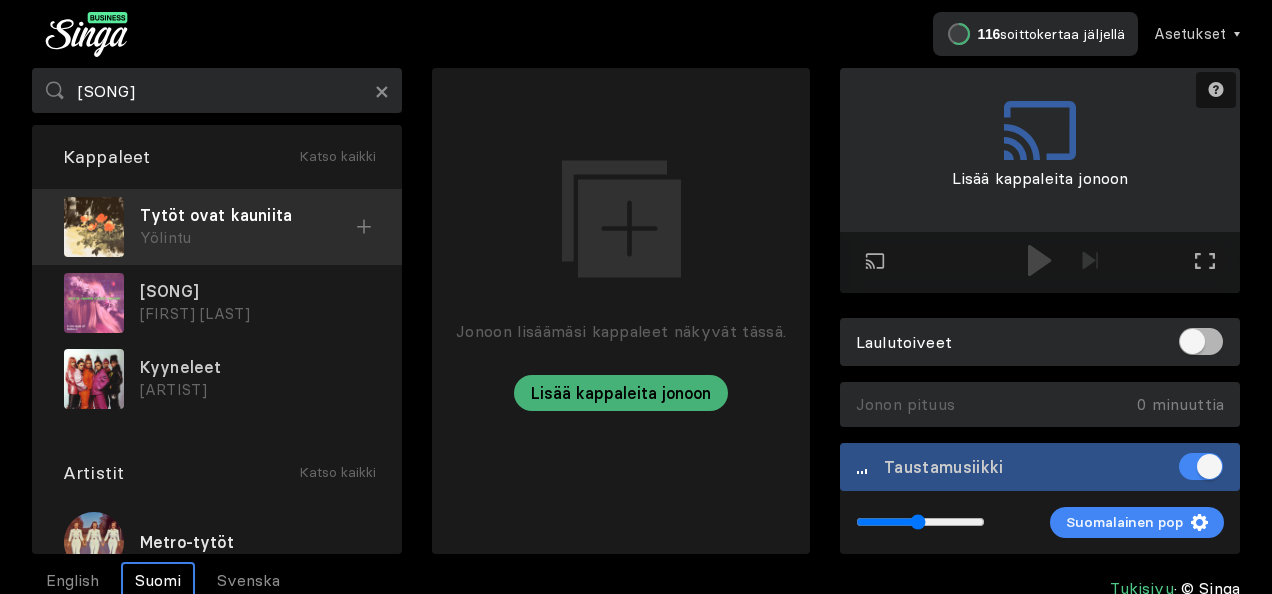 click on "Yölintu" at bounding box center (248, 238) 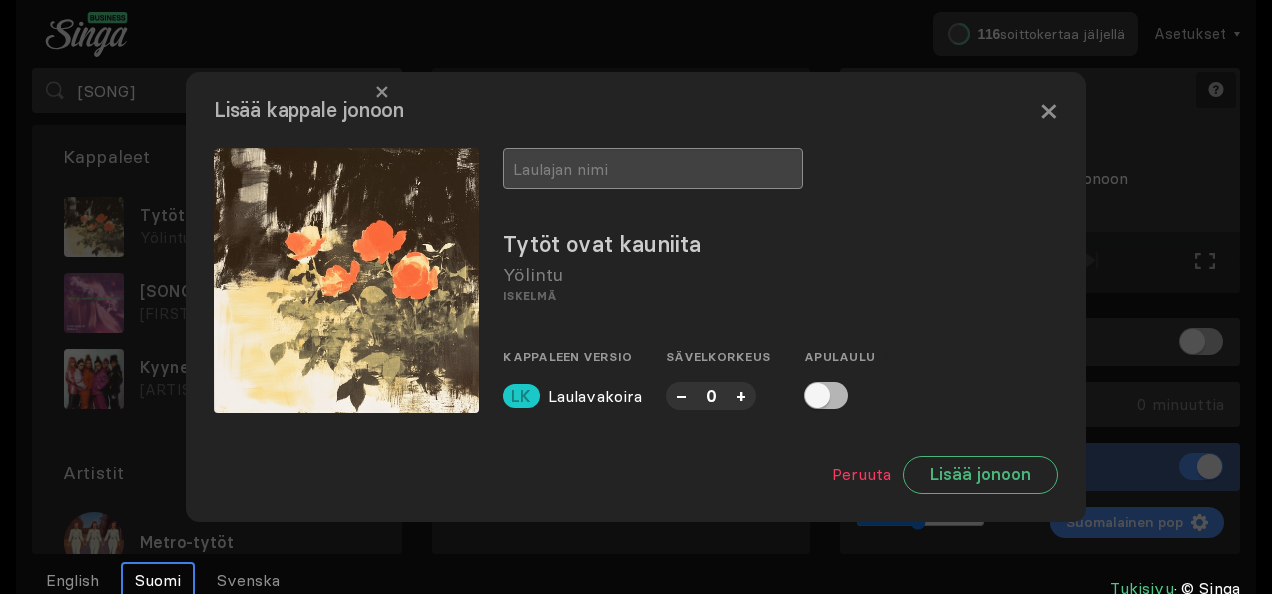 click at bounding box center [653, 168] 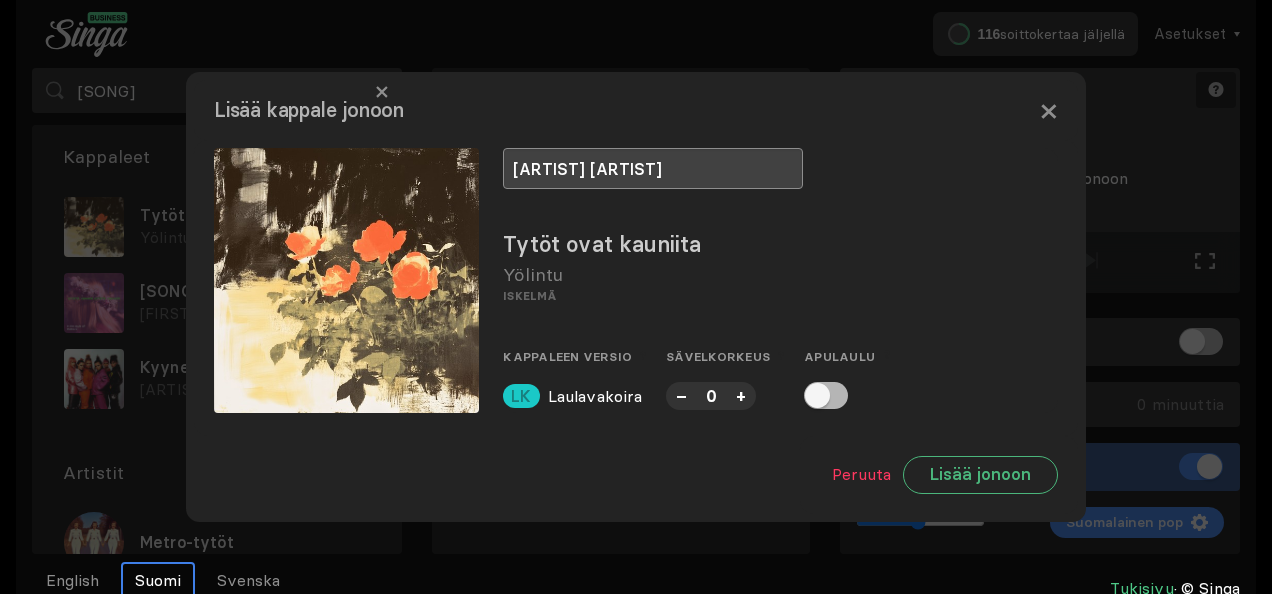 click on "duo pijaat" at bounding box center (653, 168) 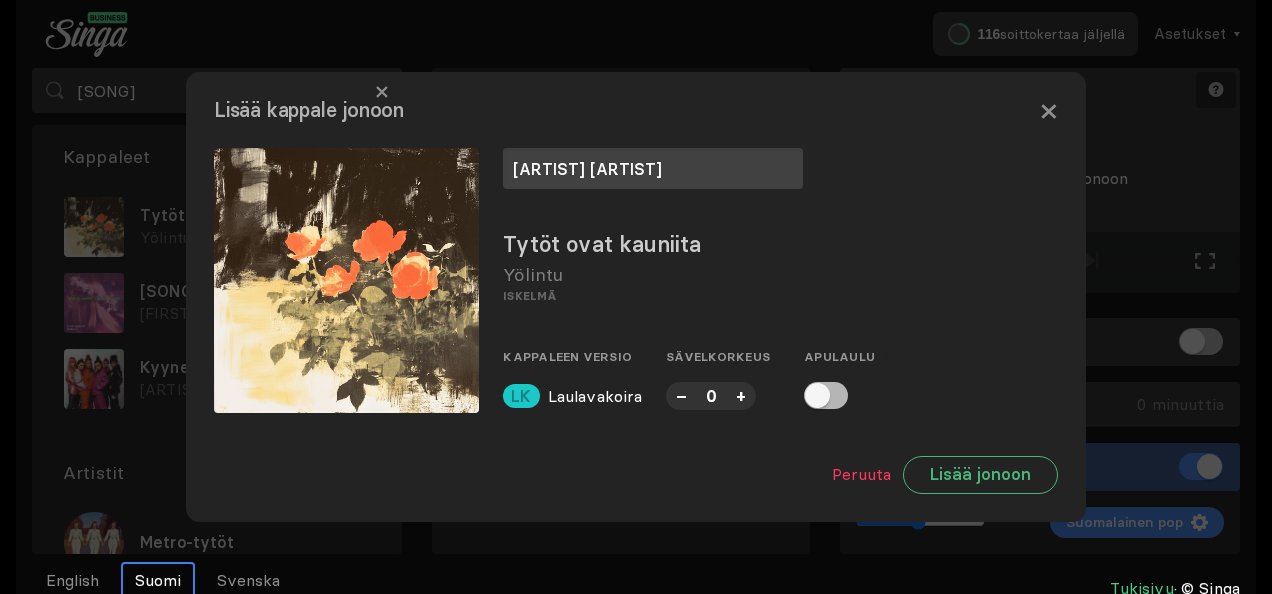 type on "duo poijaat" 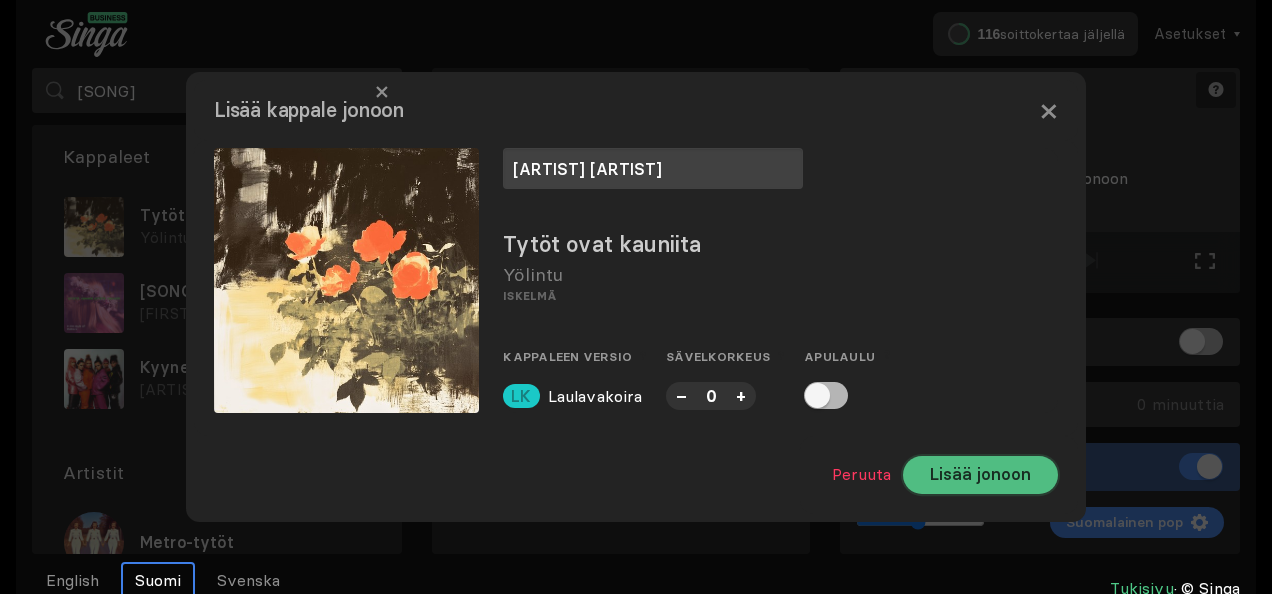 click on "Lisää jonoon" at bounding box center [980, 475] 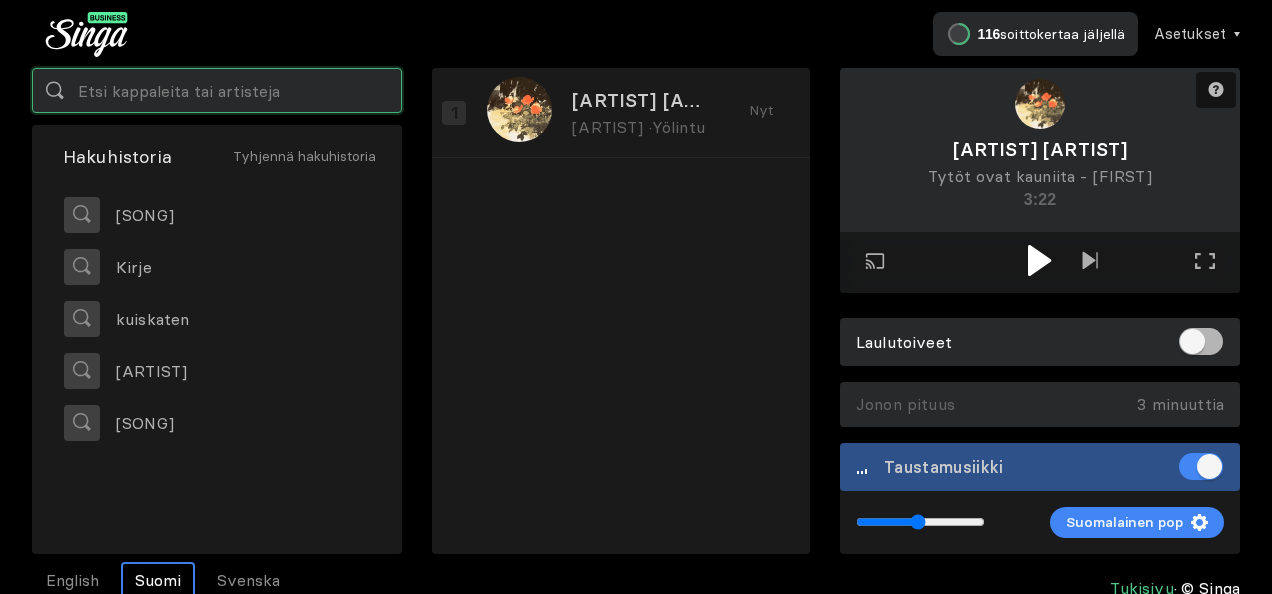 click at bounding box center (217, 90) 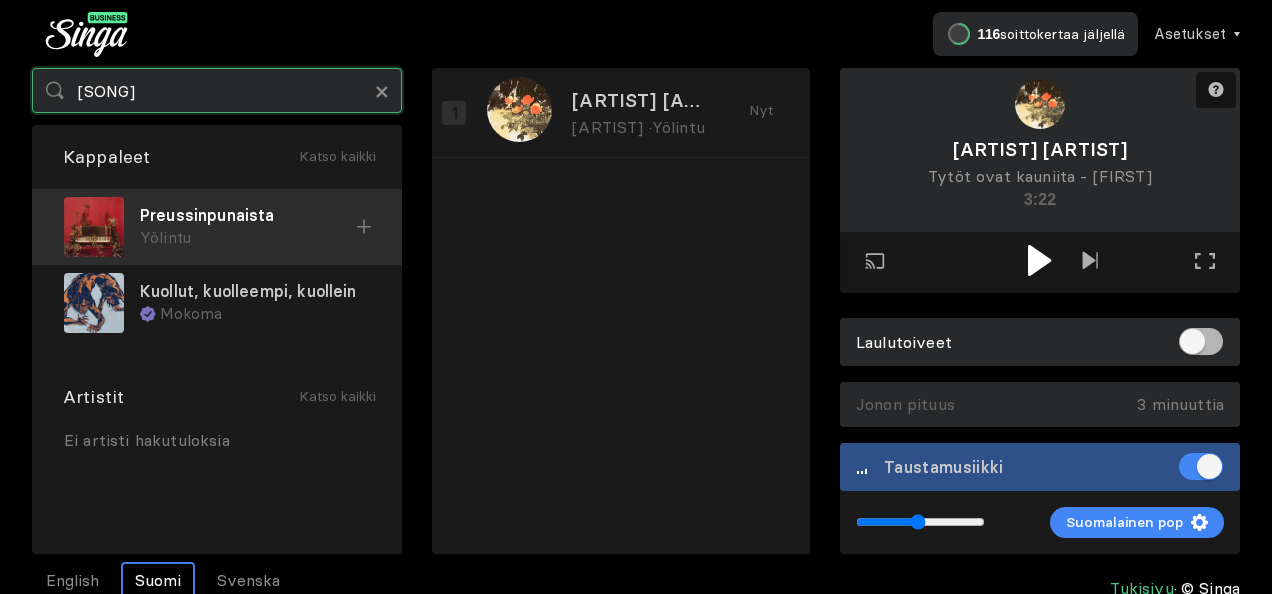 type on "Preussin punsita" 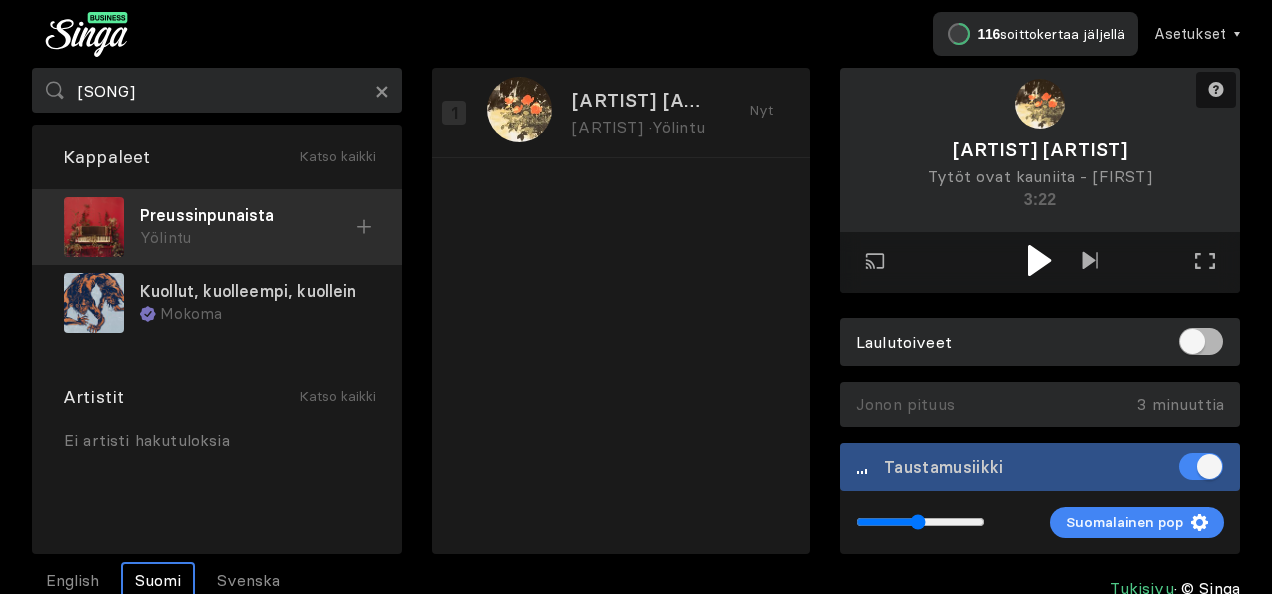 click on "Yölintu" at bounding box center [248, 238] 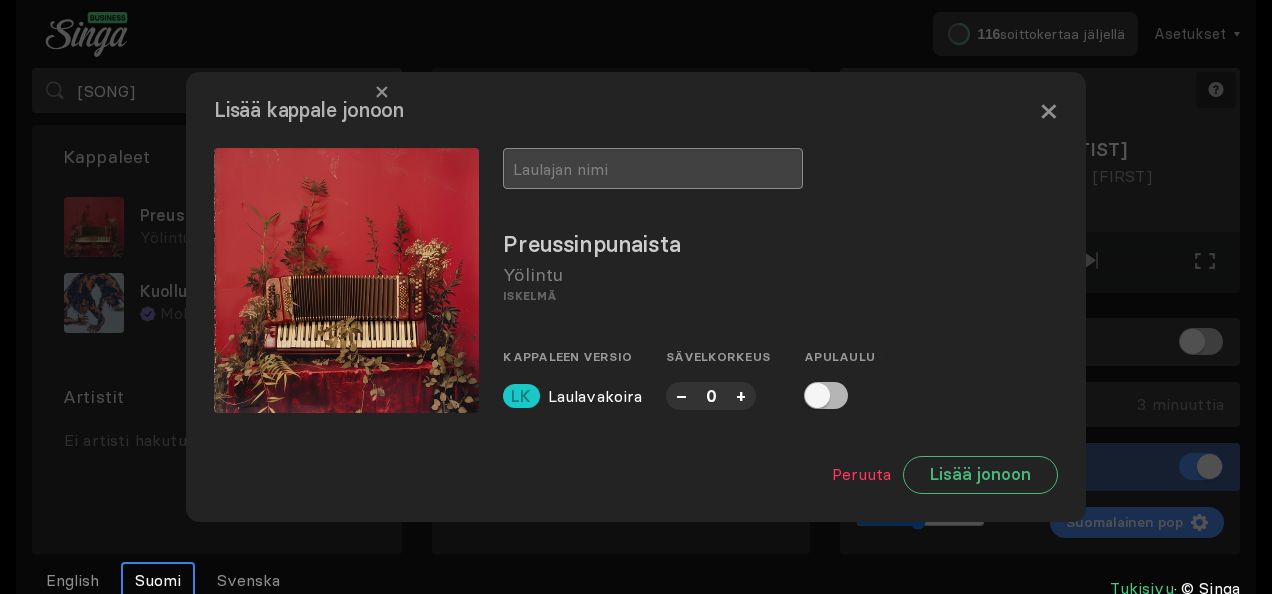 click at bounding box center (653, 168) 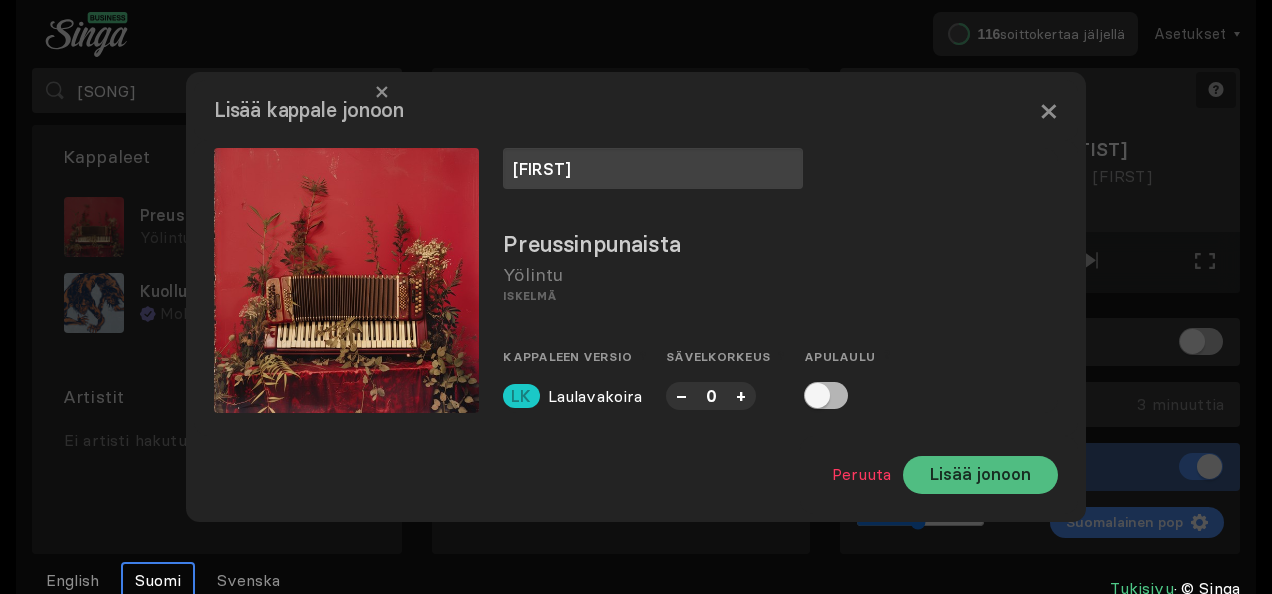 type on "tuomas" 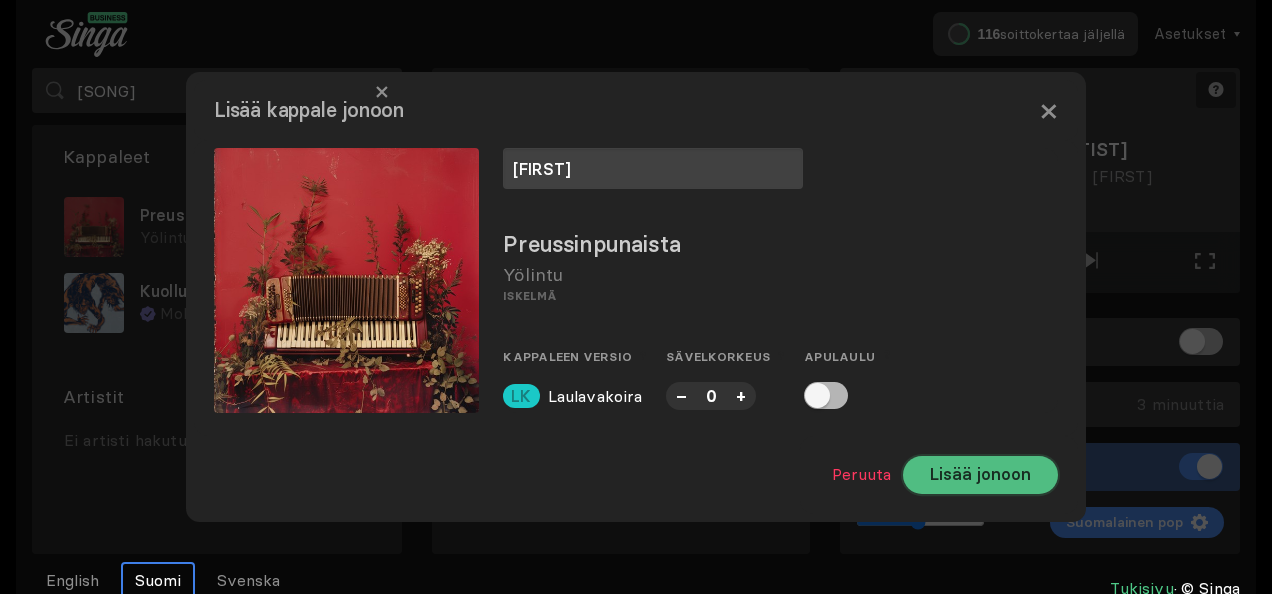 click on "Lisää jonoon" at bounding box center [980, 475] 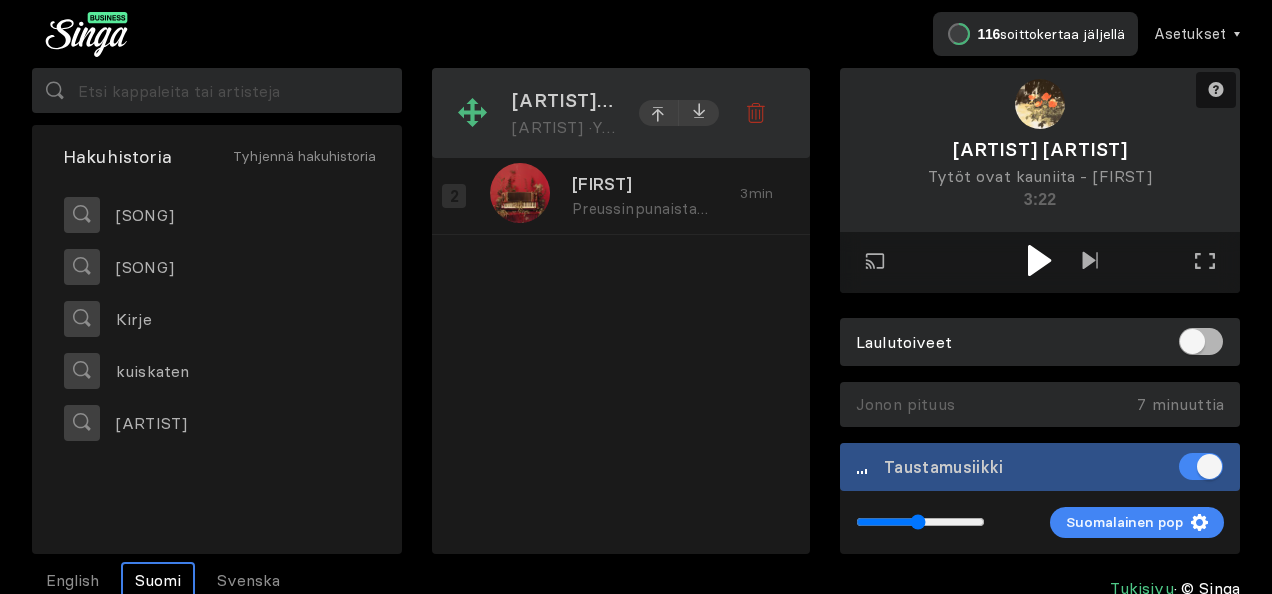 click on "duo poijaat Tytöt ovat kauniita ·   Yölintu Nyt" at bounding box center [610, 112] 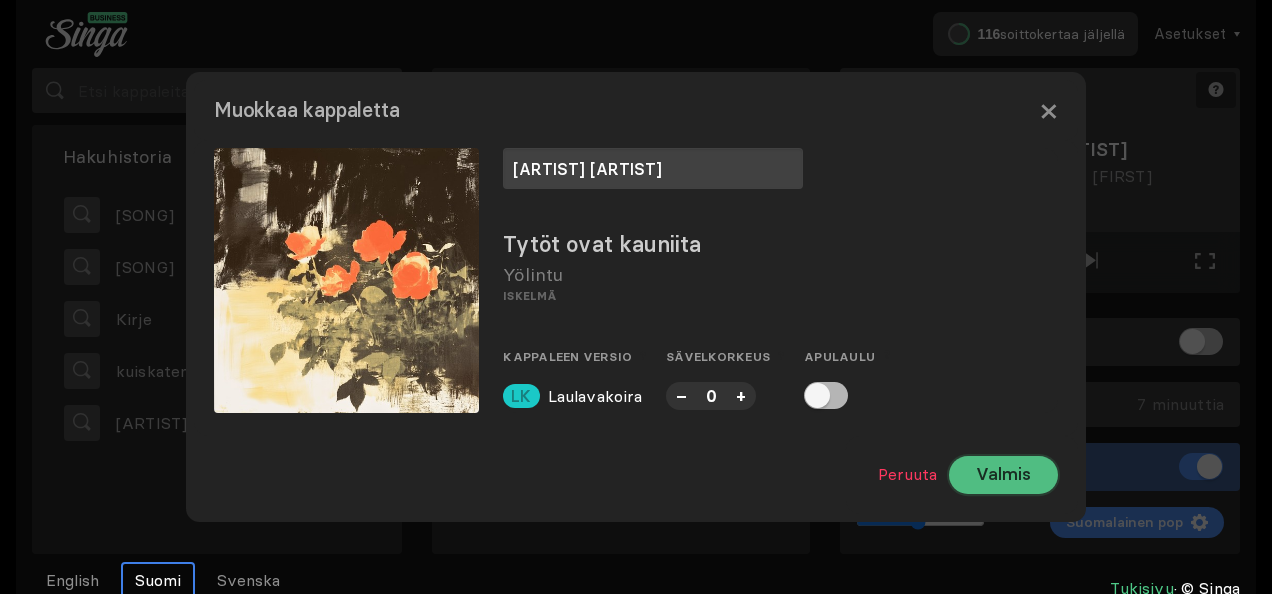 click on "Valmis" at bounding box center (1003, 475) 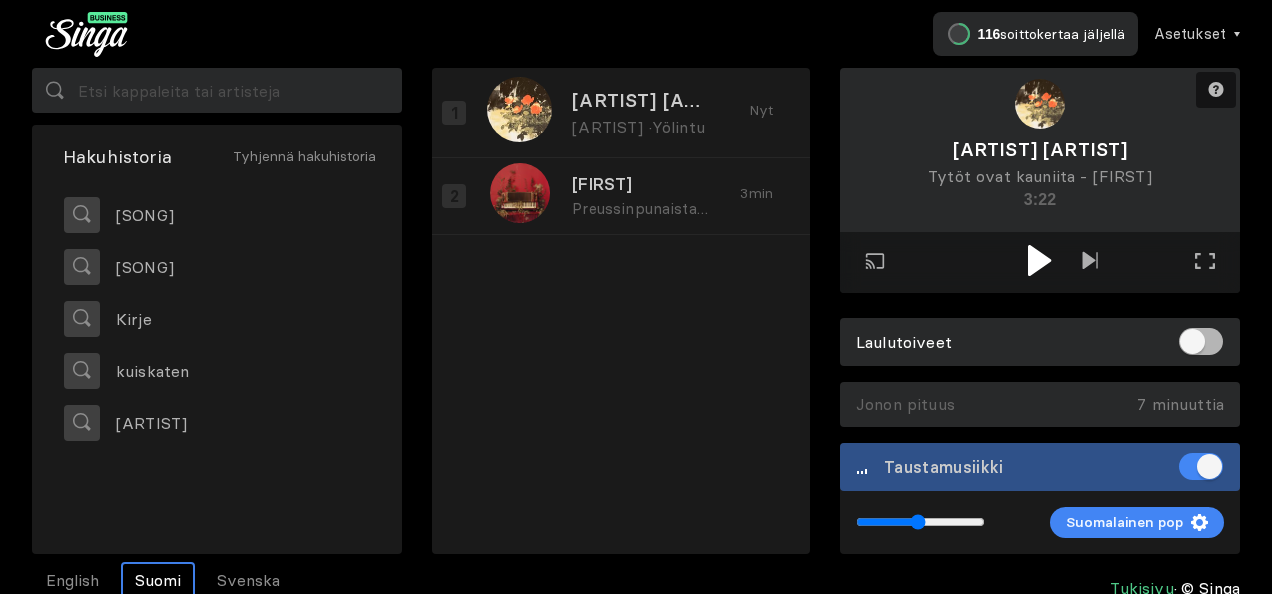 click at bounding box center [1039, 260] 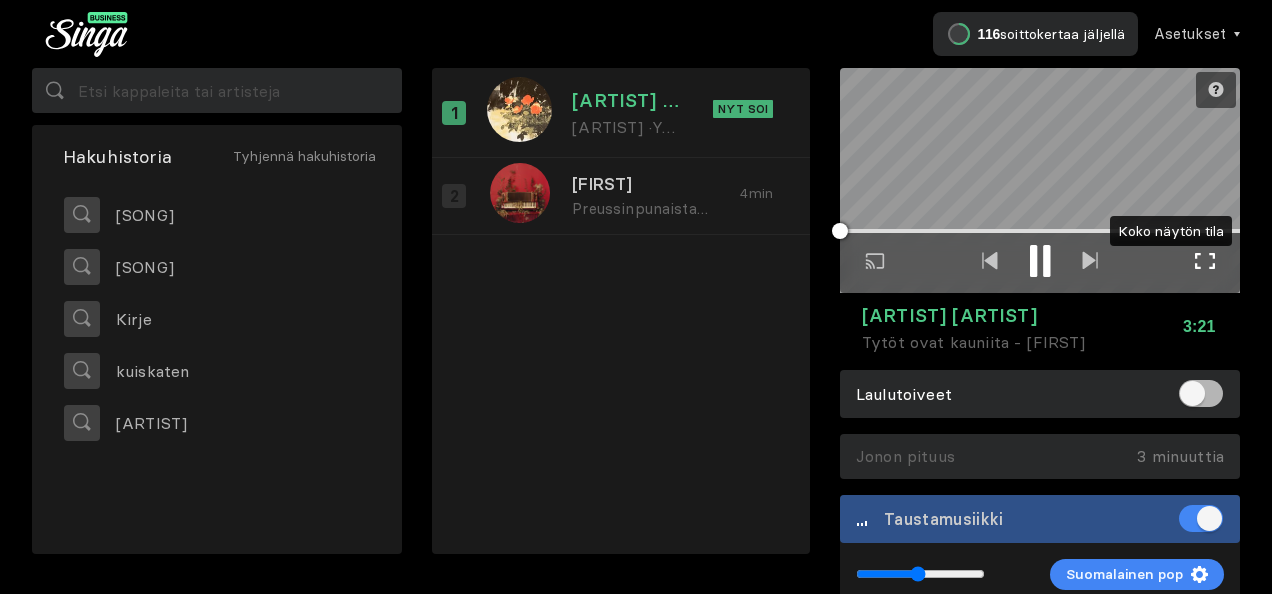 click at bounding box center [1205, 261] 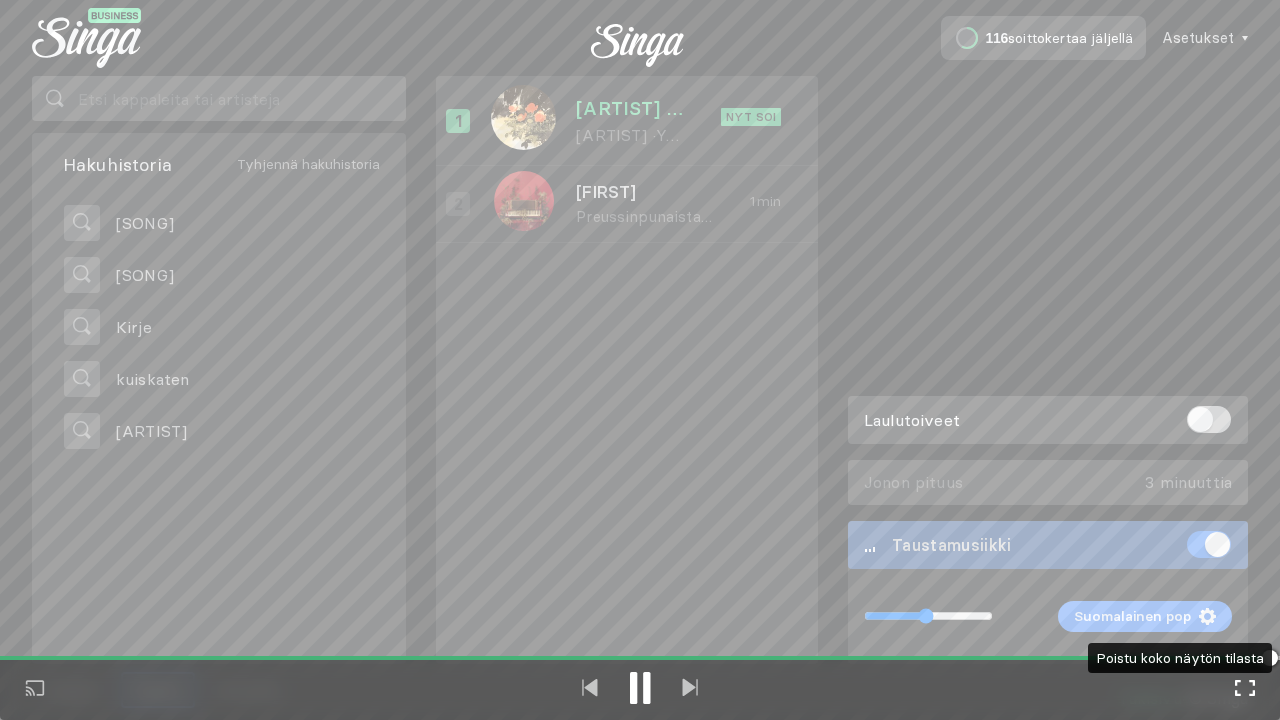 click at bounding box center (1245, 688) 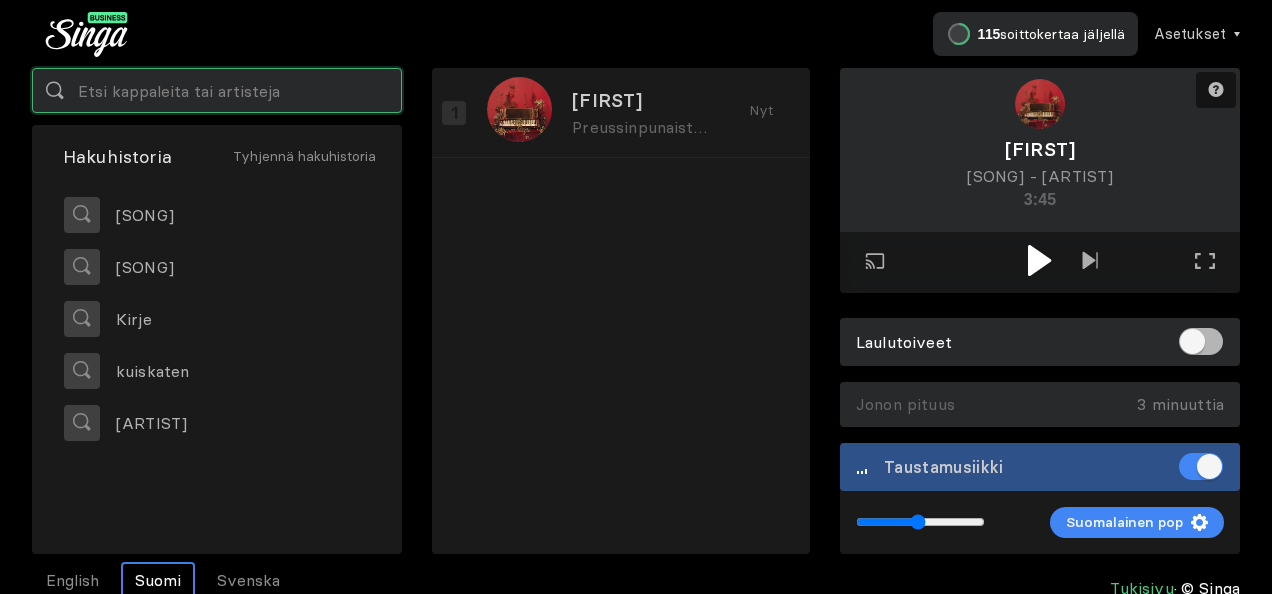 click at bounding box center [217, 90] 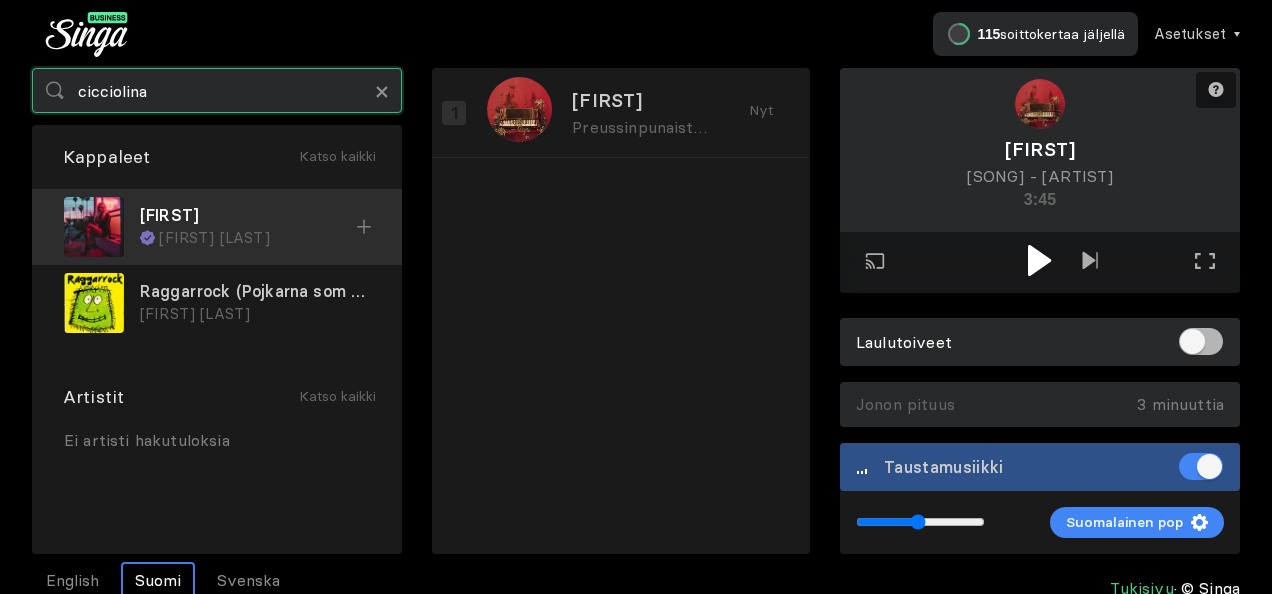 type on "cicciolina" 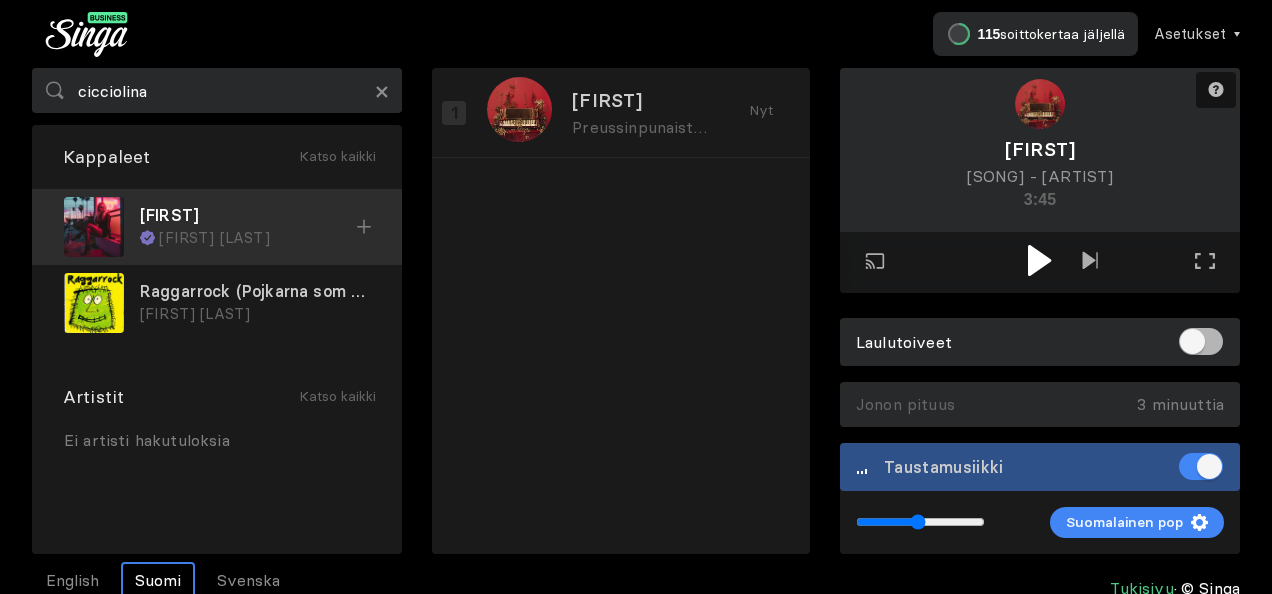 click on "Cicciolina" at bounding box center (248, 215) 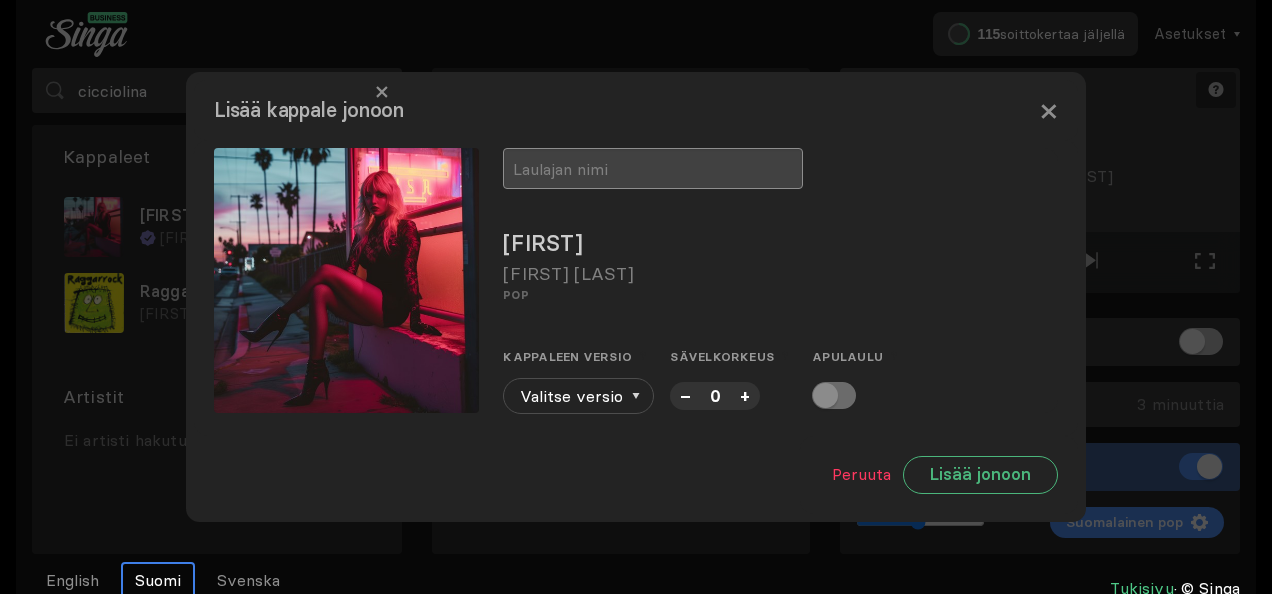 click at bounding box center [653, 168] 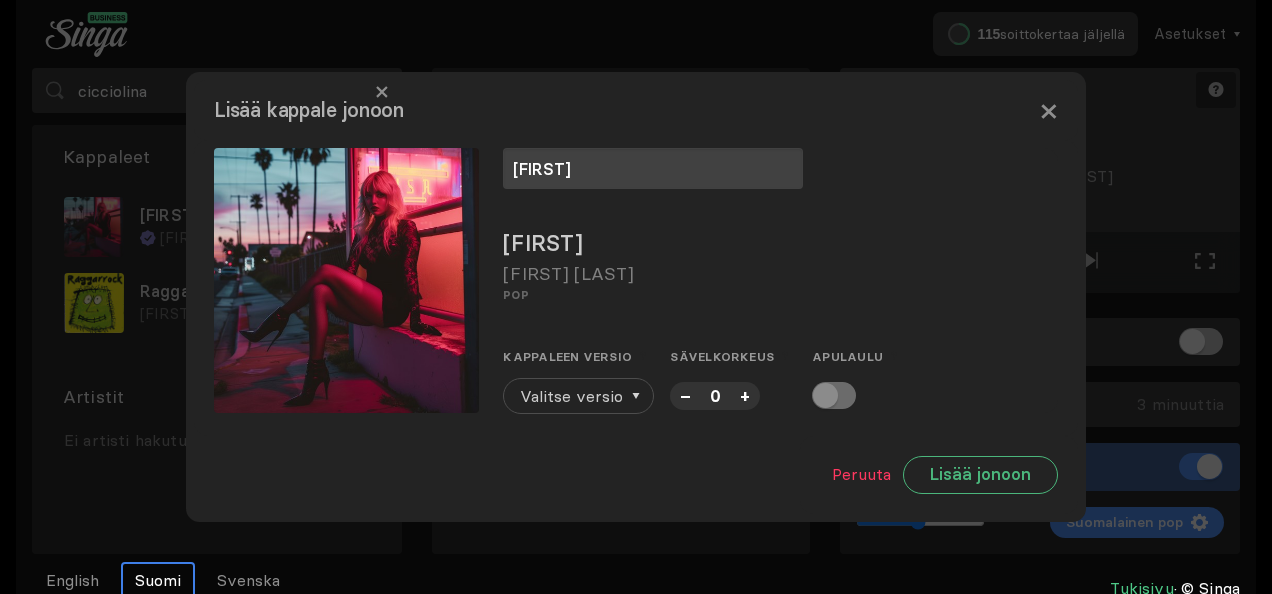 type on "Johanna" 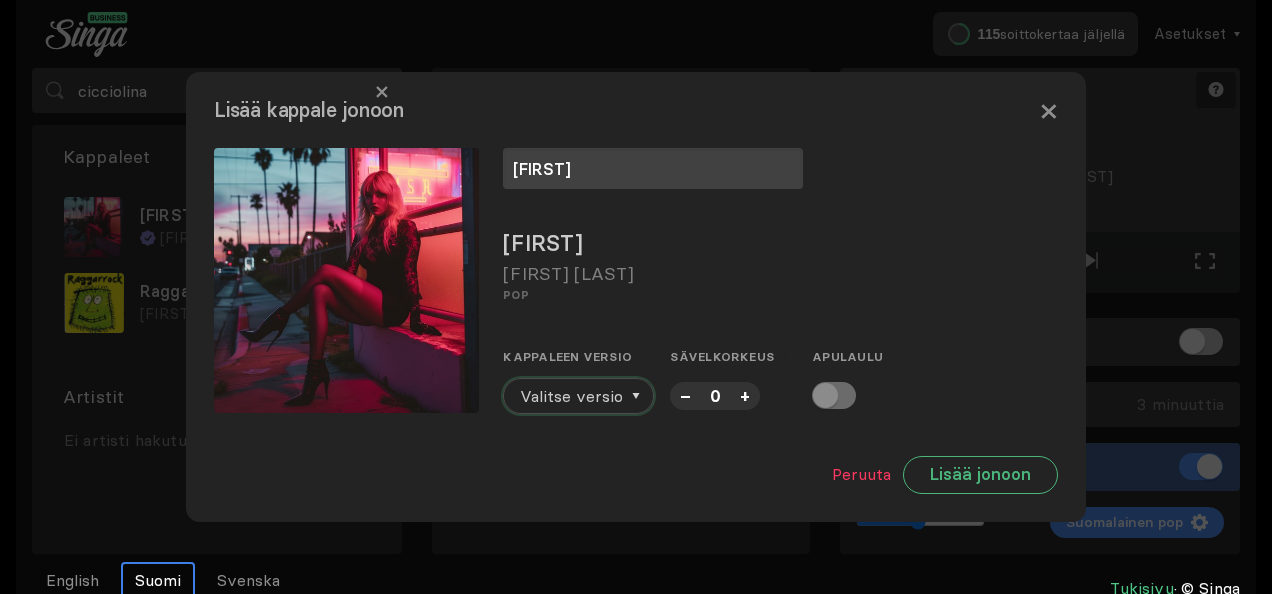 click on "Valitse versio" at bounding box center [571, 396] 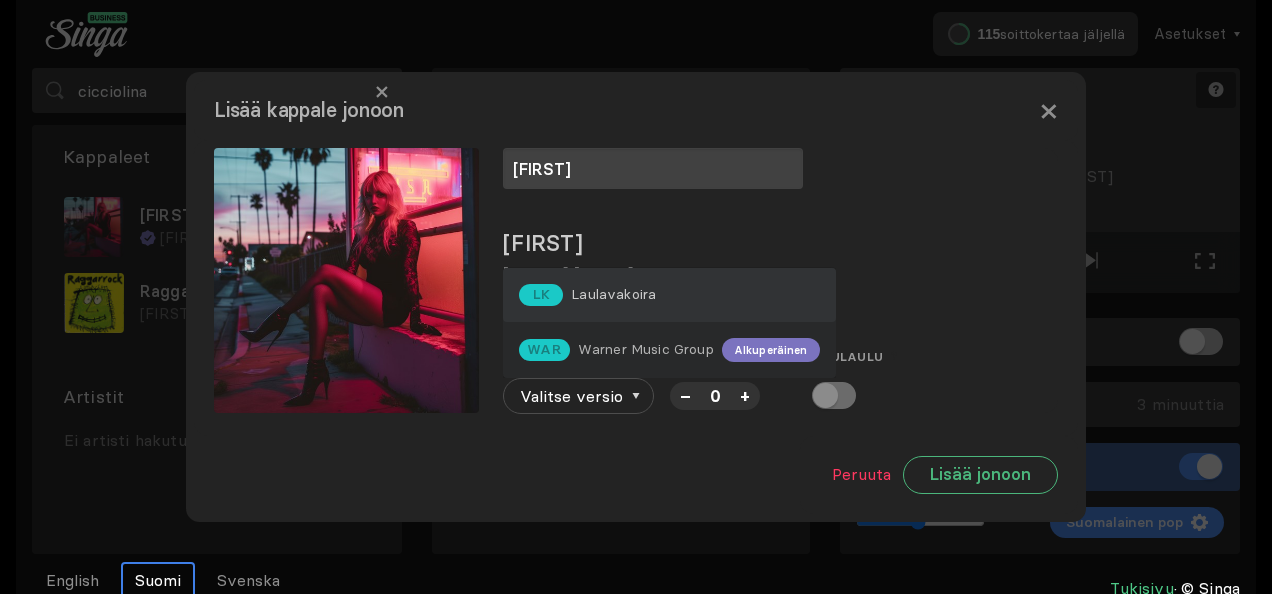 click on "Laulavakoira" at bounding box center [613, 294] 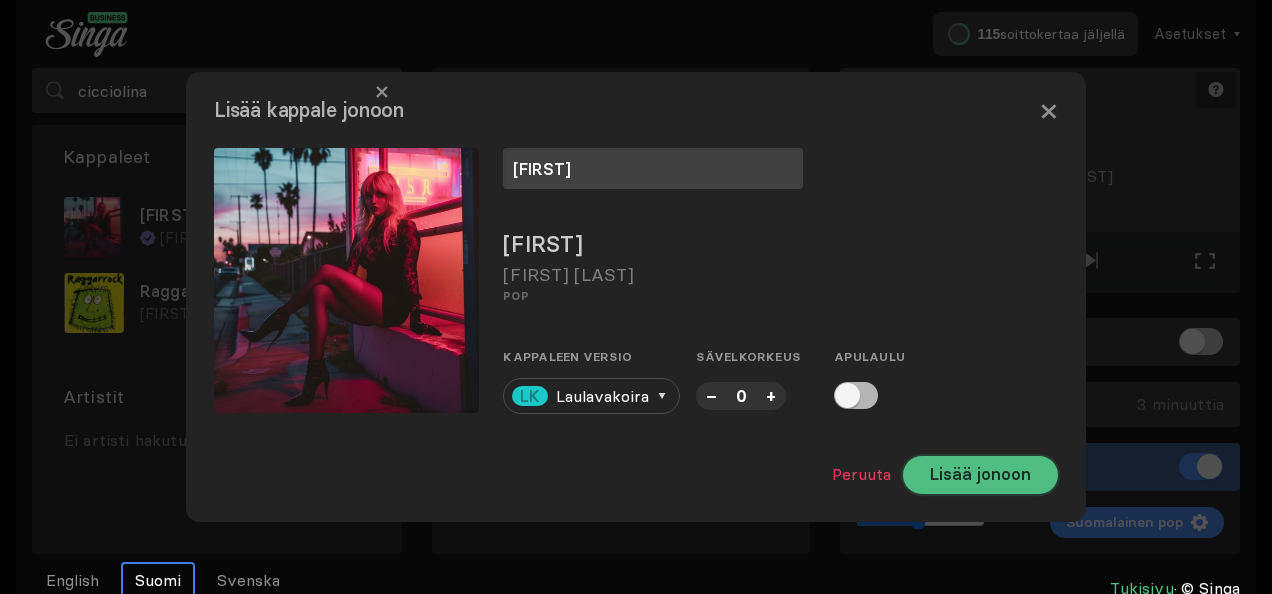 click on "Lisää jonoon" at bounding box center (980, 475) 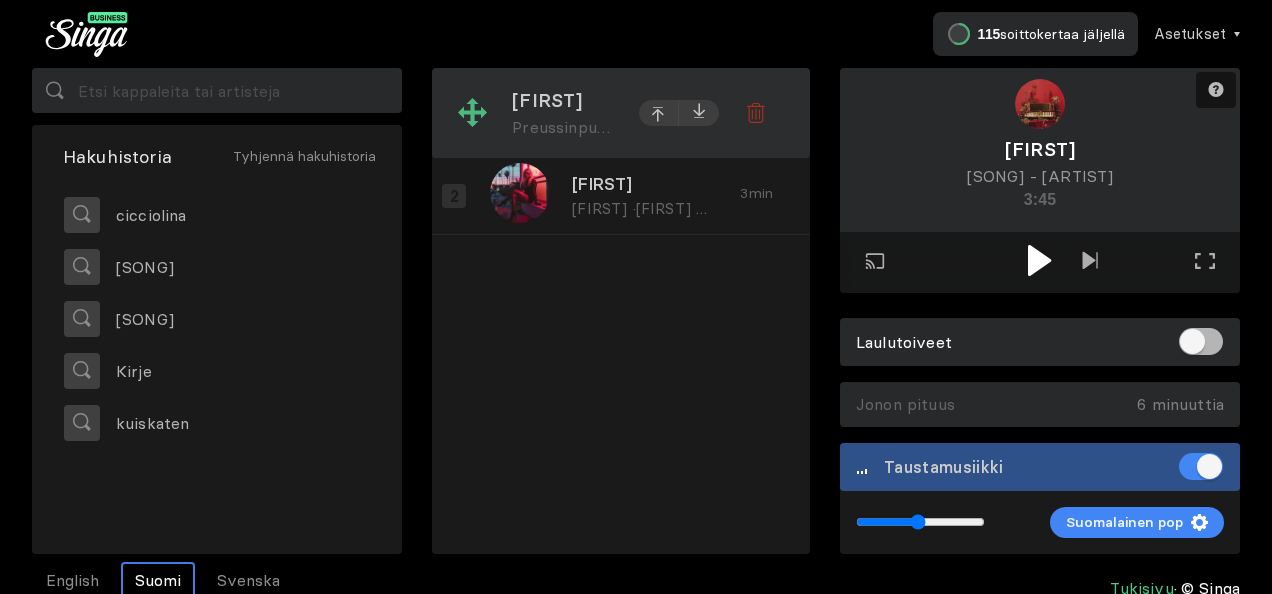 click on "tuomas Preussinpunaista ·   Yölintu Nyt" at bounding box center [610, 112] 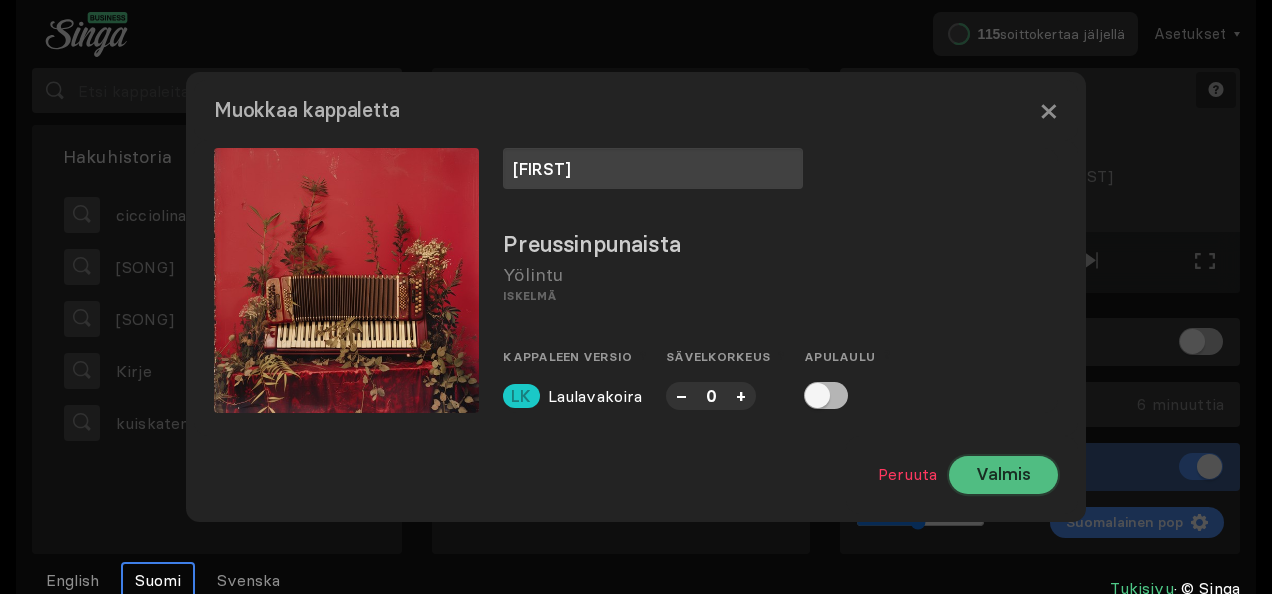 click on "Valmis" at bounding box center (1003, 475) 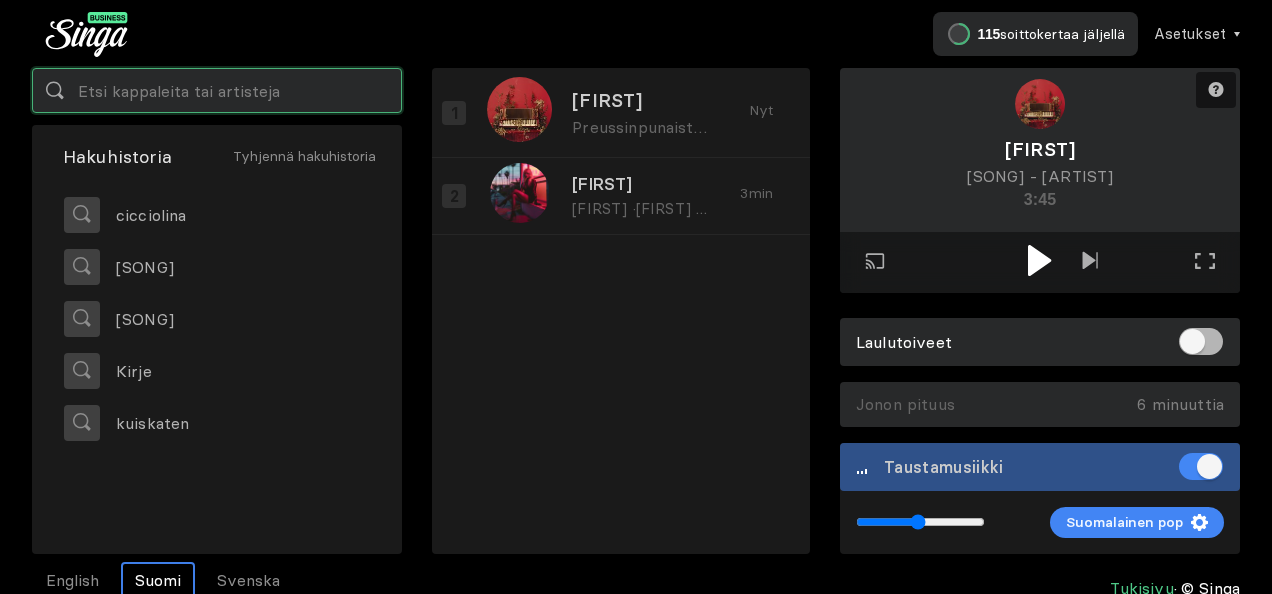 click at bounding box center (217, 90) 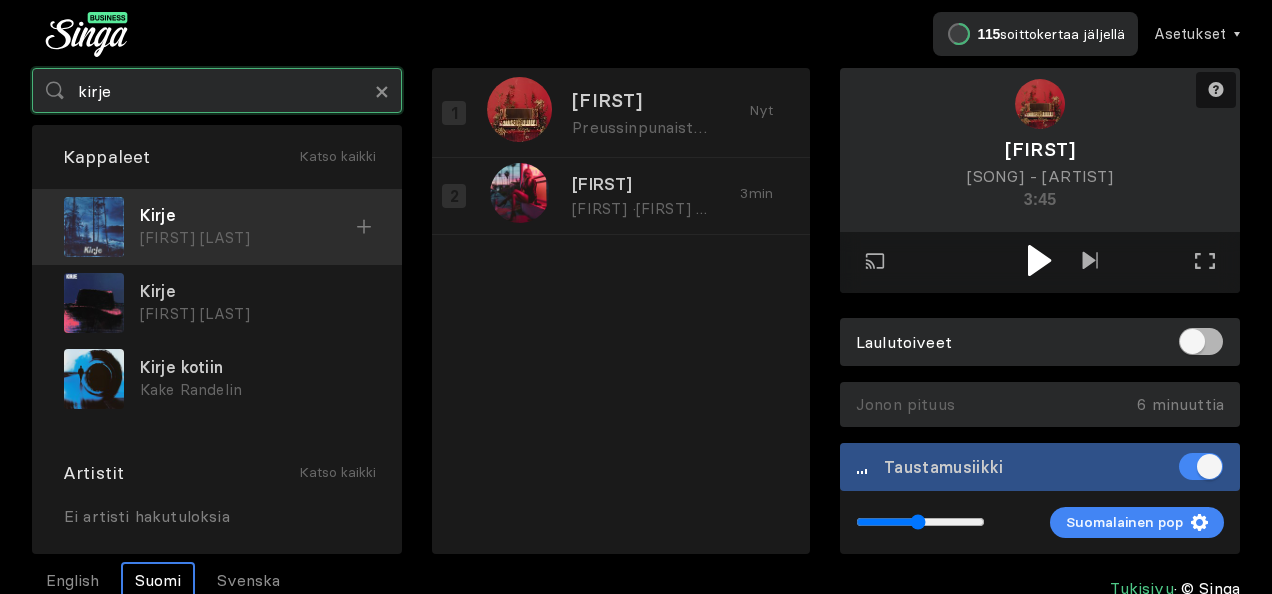 type on "kirje" 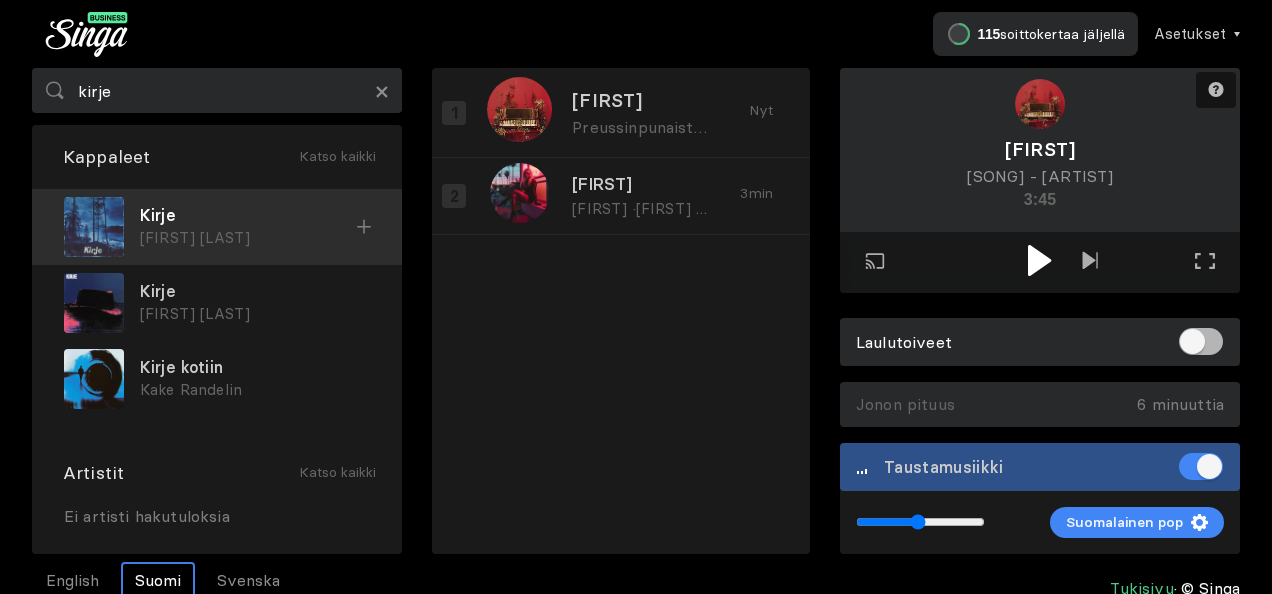 click on "Kirje" at bounding box center (248, 215) 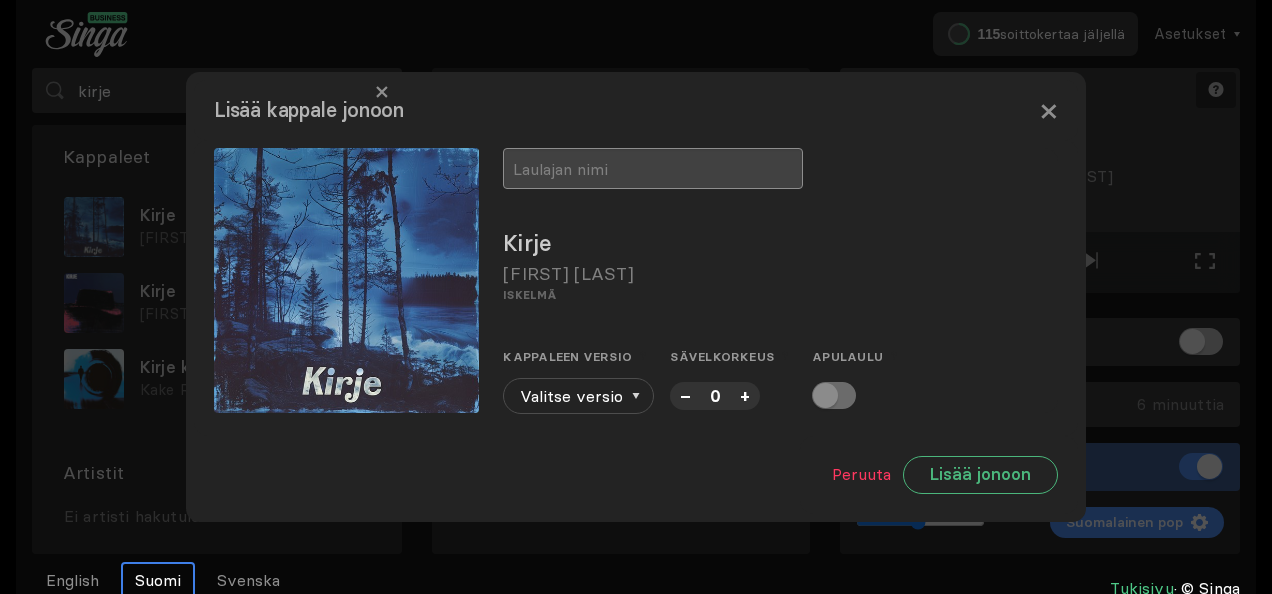 click at bounding box center [653, 168] 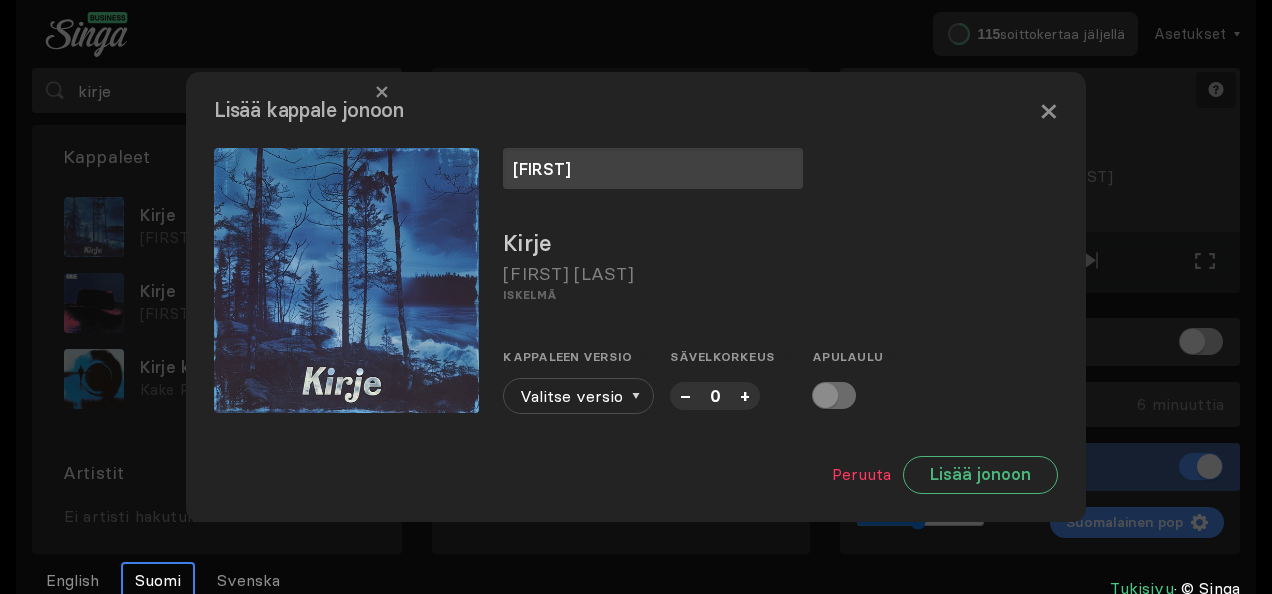 type on "johanna" 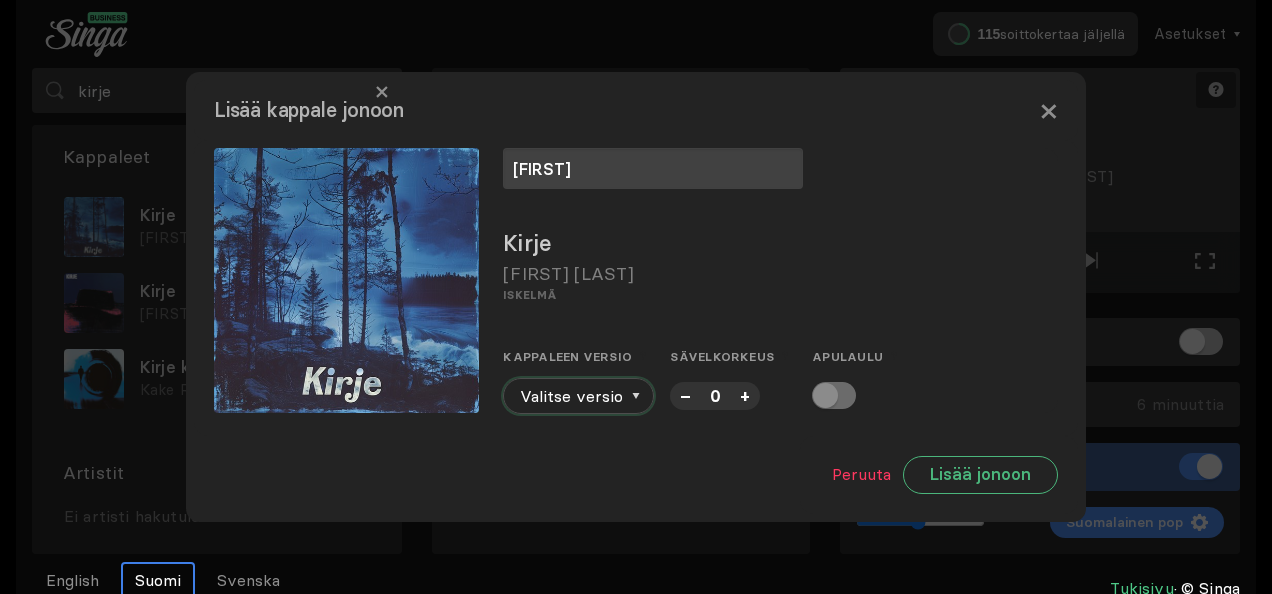 click on "Valitse versio" at bounding box center [578, 396] 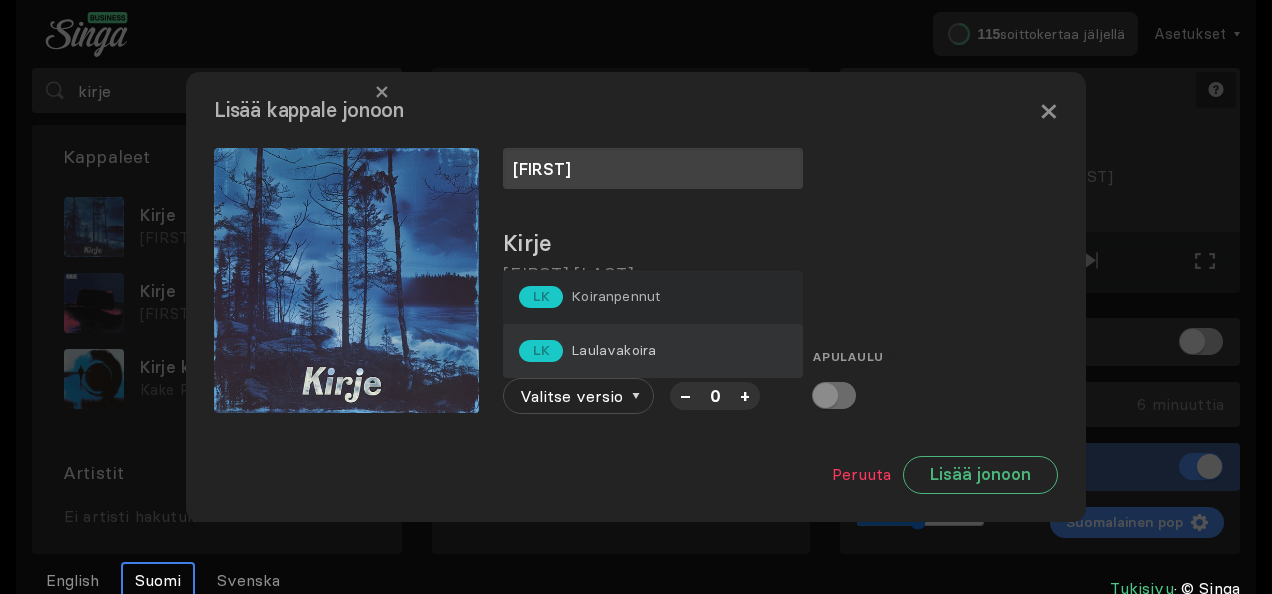 click on "Laulavakoira" at bounding box center [615, 296] 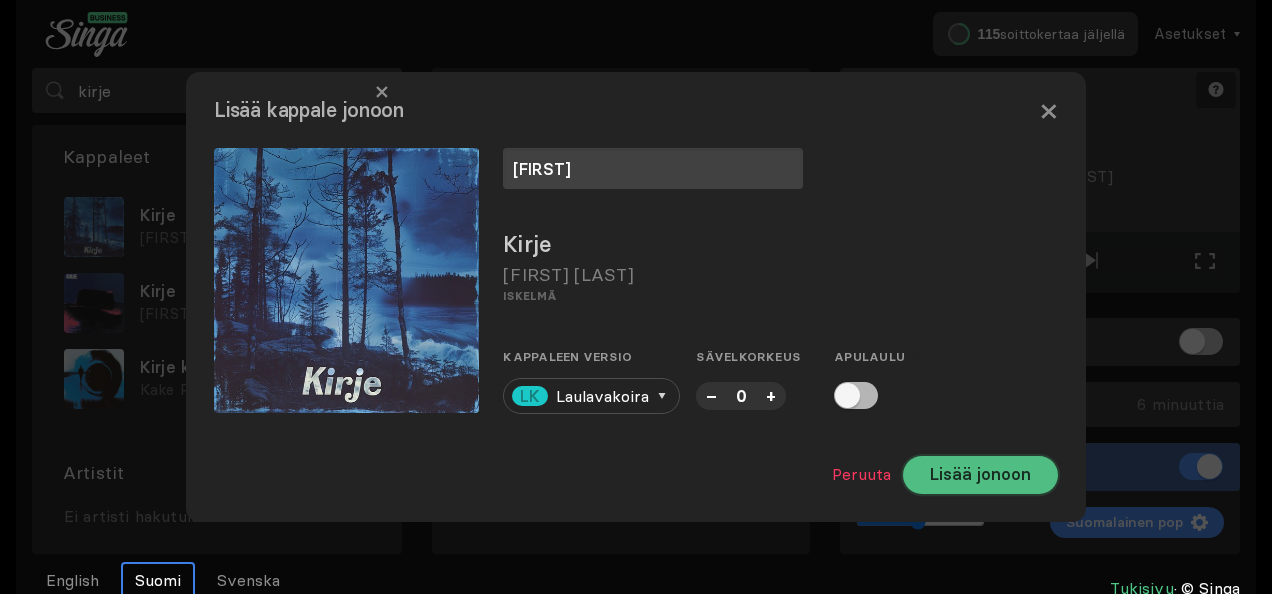 click on "Lisää jonoon" at bounding box center [980, 475] 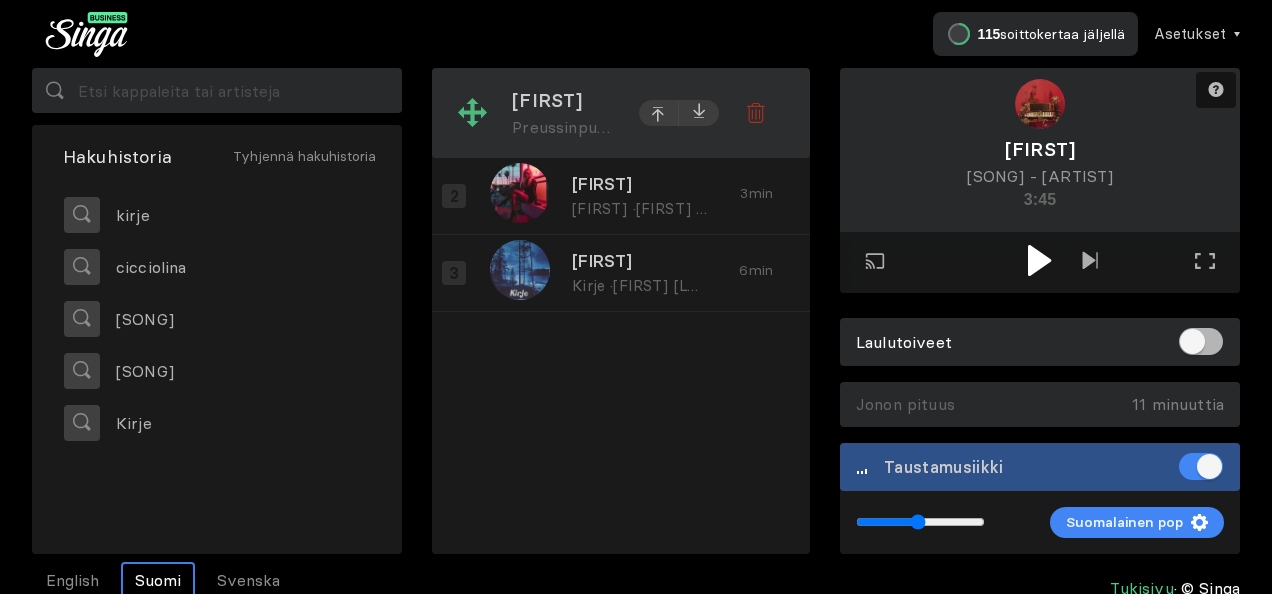 click on "Preussinpunaista ·   Yölintu" at bounding box center (564, 127) 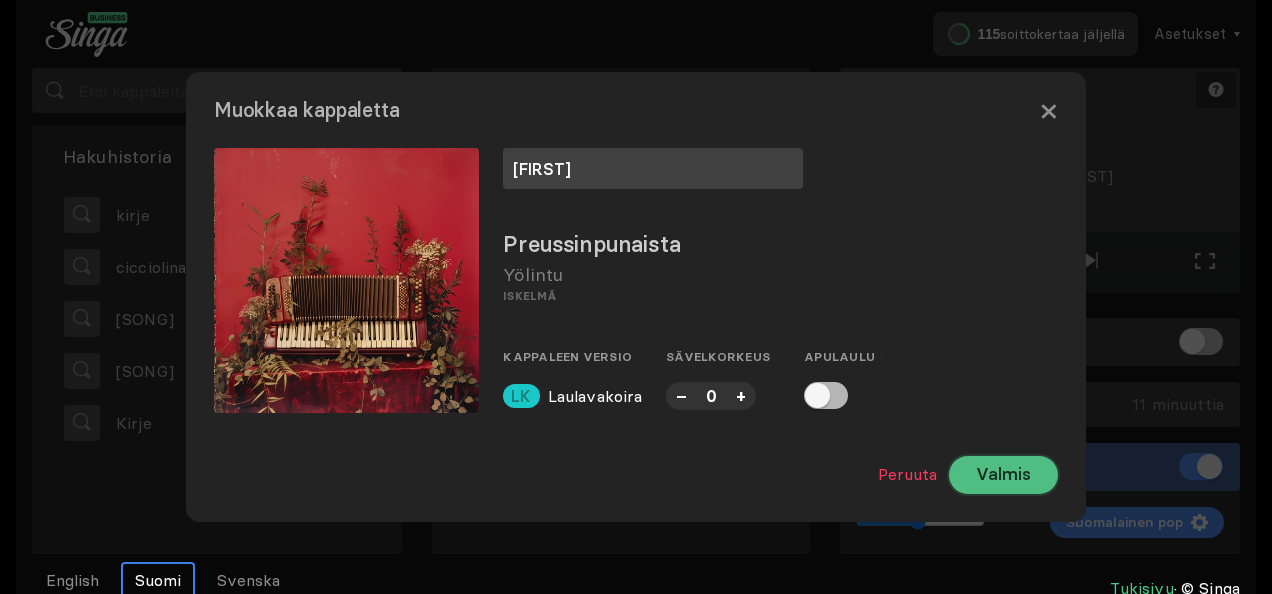 click on "Valmis" at bounding box center [1003, 475] 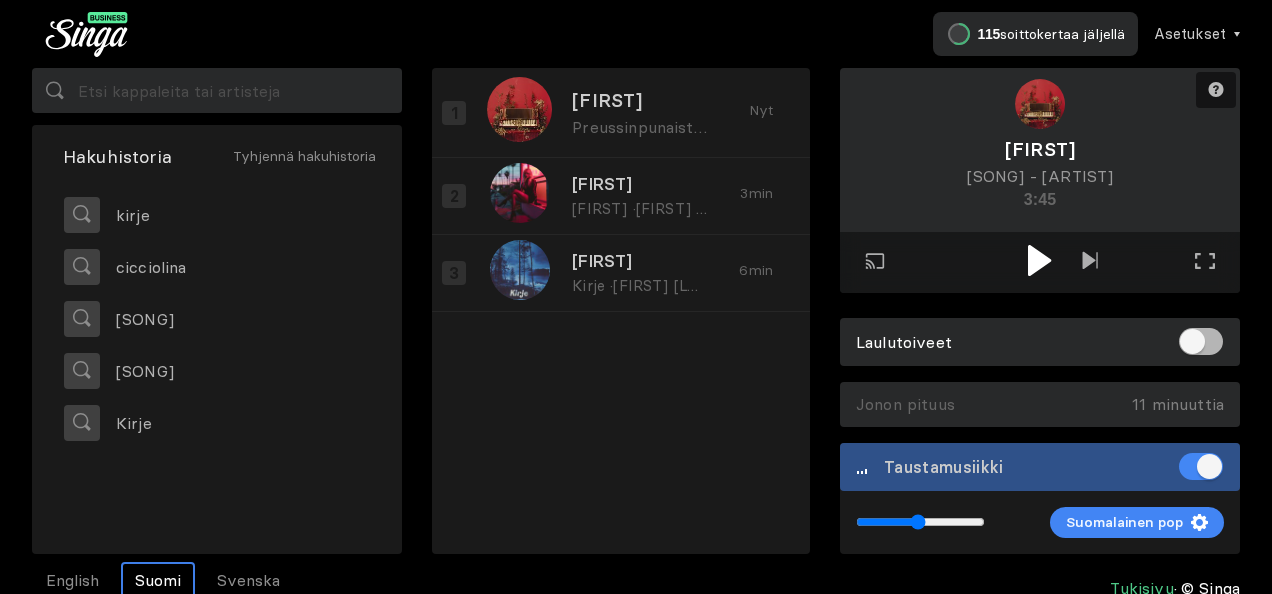 click at bounding box center (1039, 260) 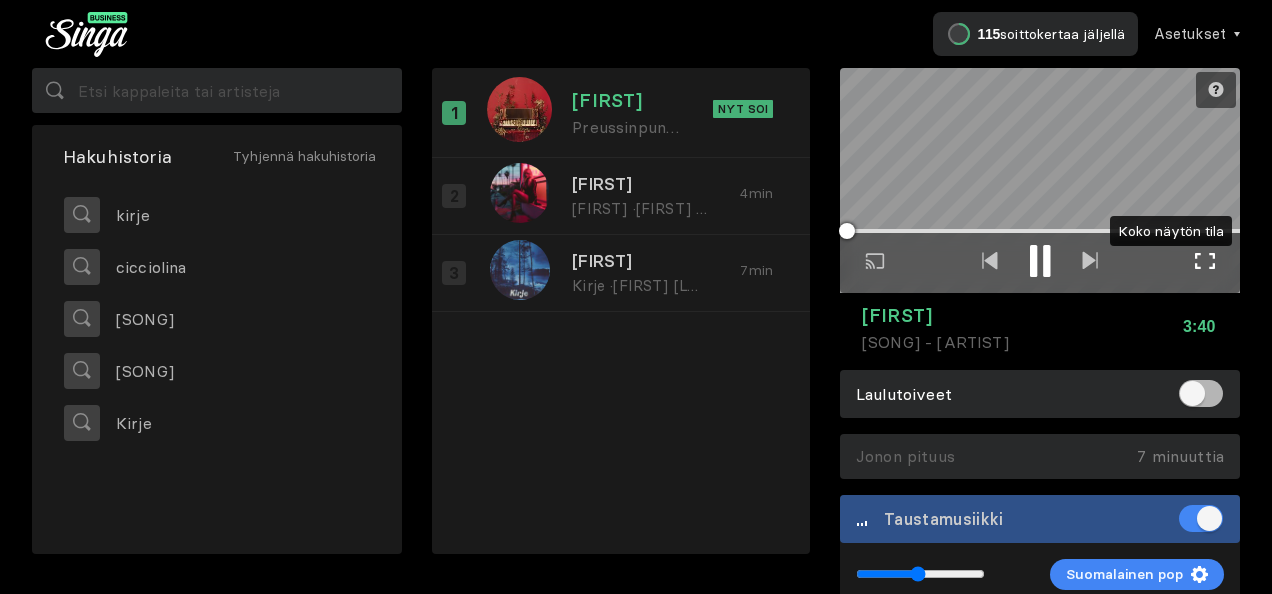 click at bounding box center [1205, 261] 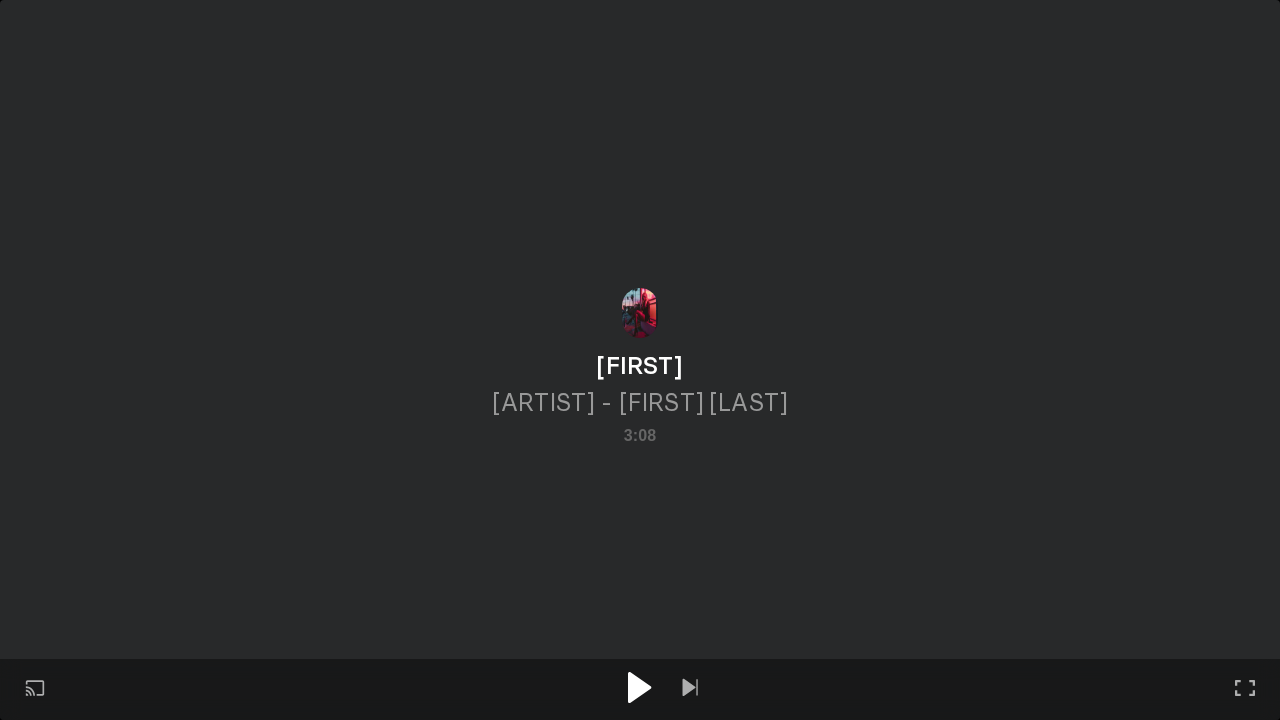 click at bounding box center [639, 687] 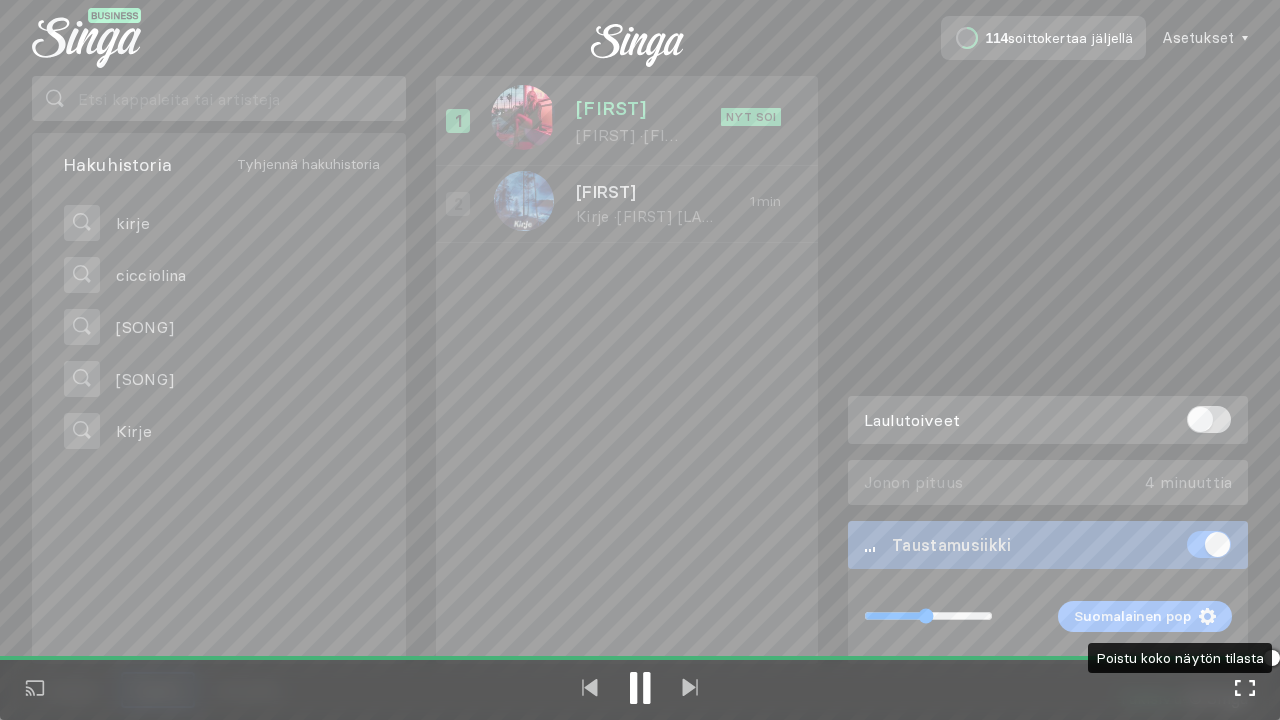 click on "Koko näytön tila Poistu koko näytön tilasta" at bounding box center (1245, 690) 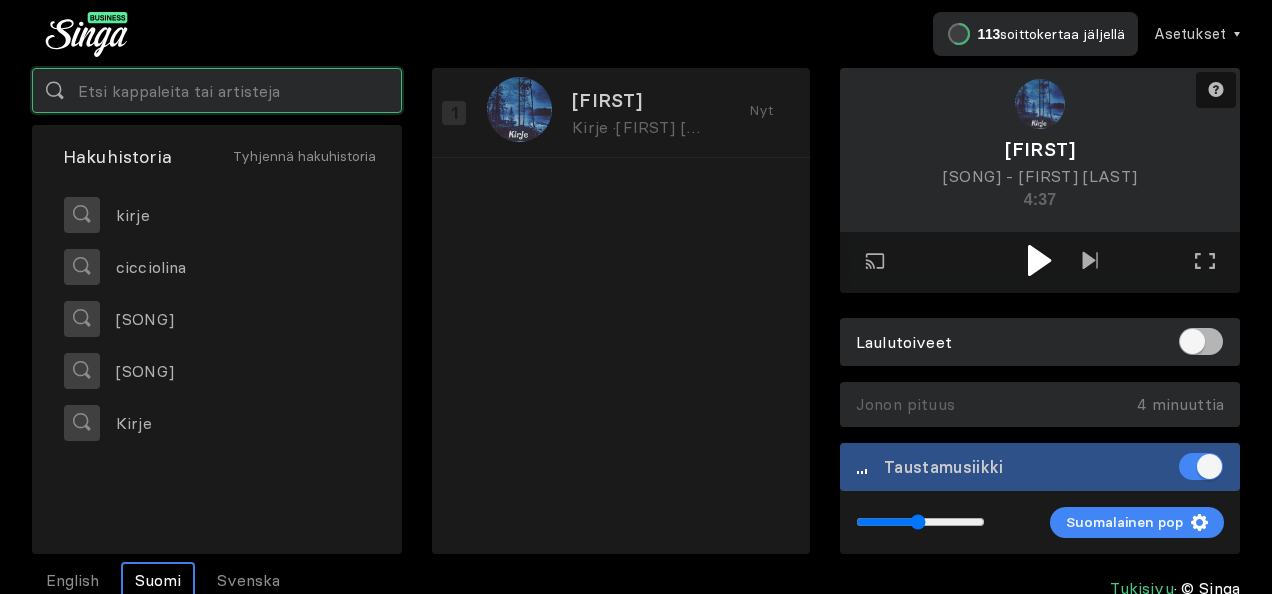 click at bounding box center (217, 90) 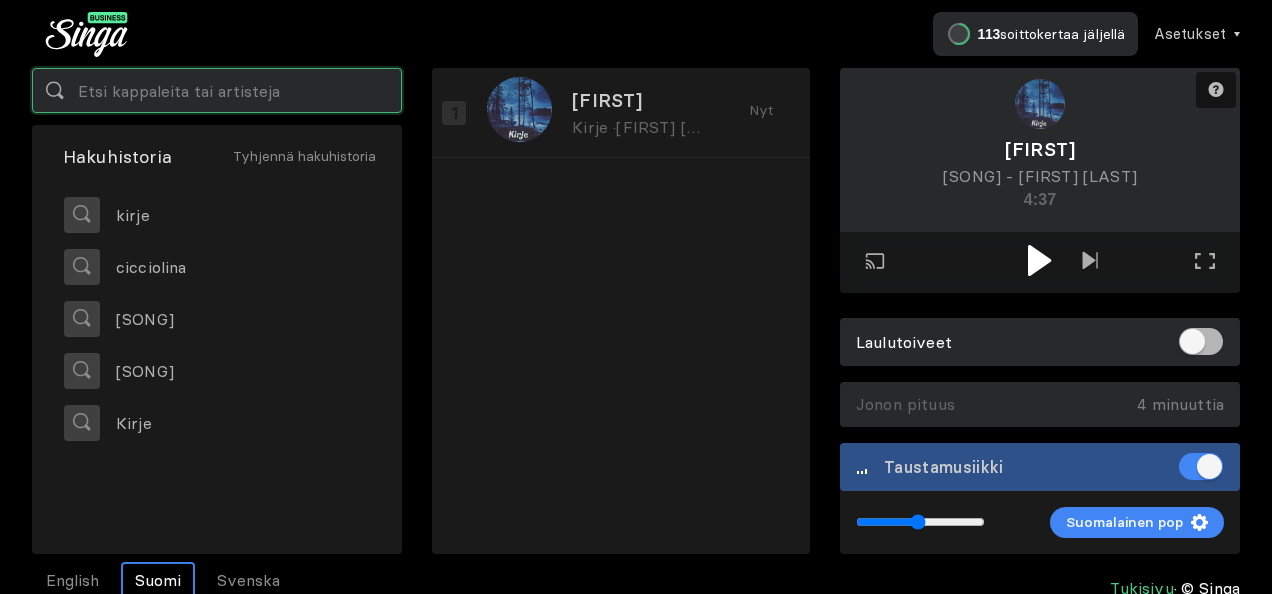 click at bounding box center [217, 90] 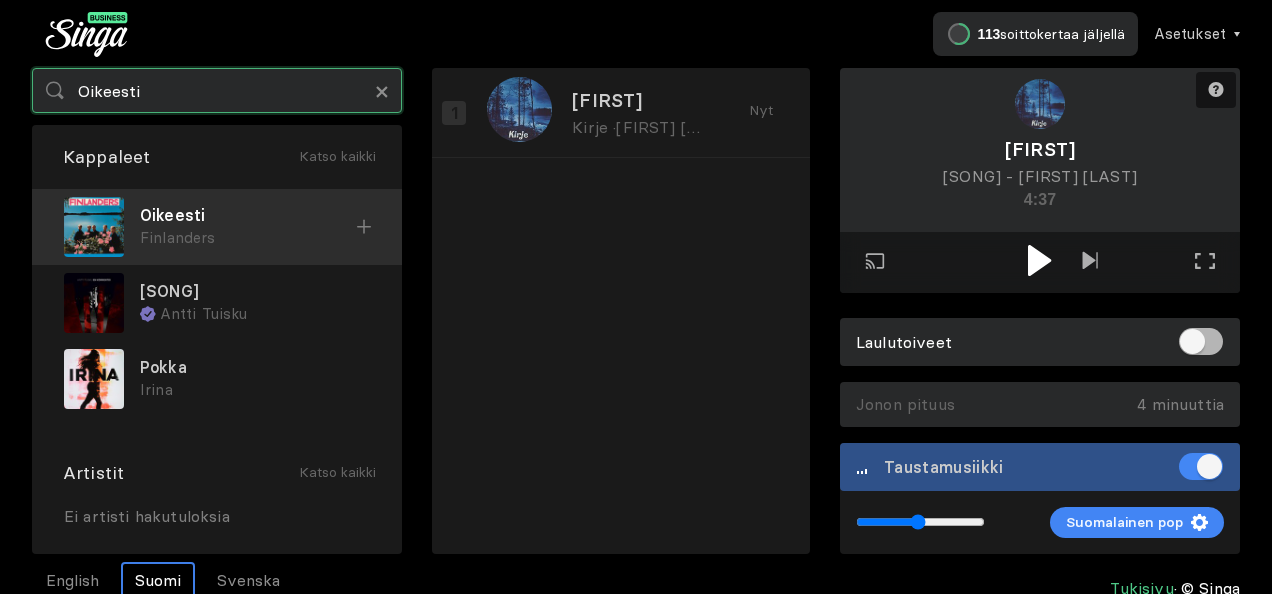 type on "Oikeesti" 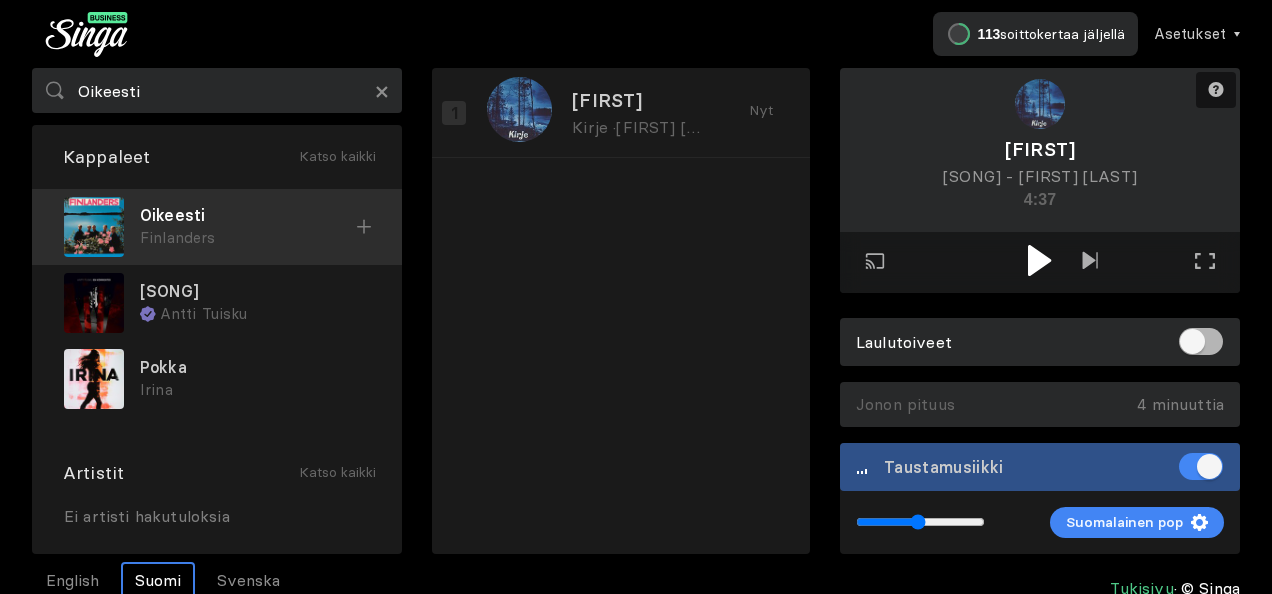 click on "Finlanders" at bounding box center [248, 238] 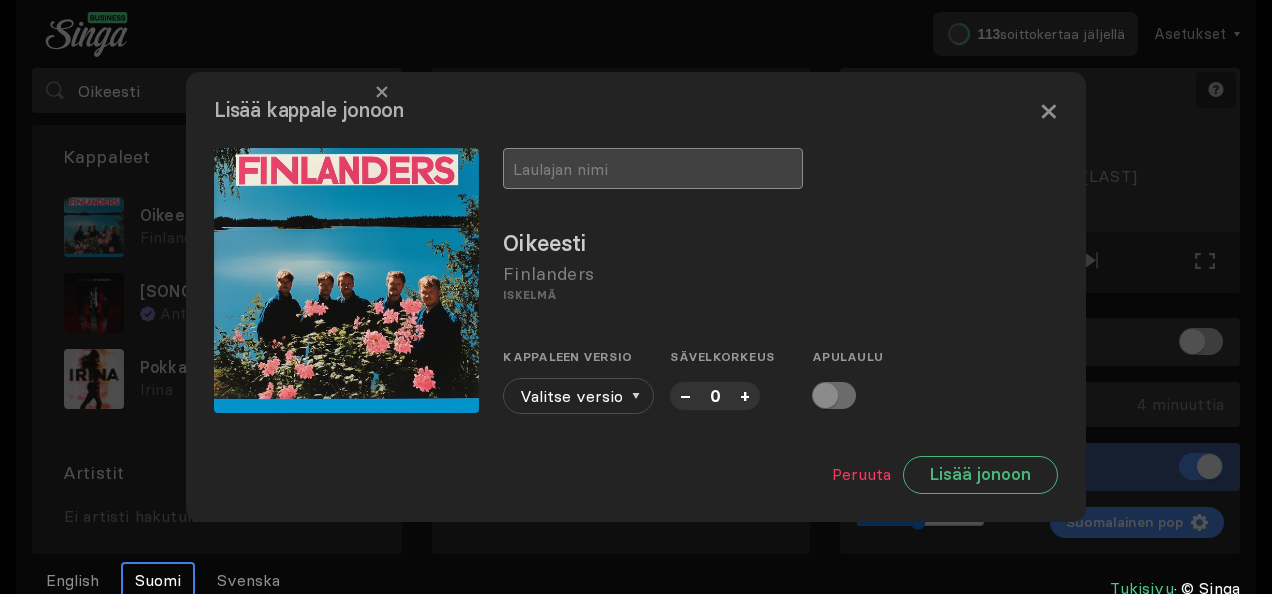 click at bounding box center [653, 168] 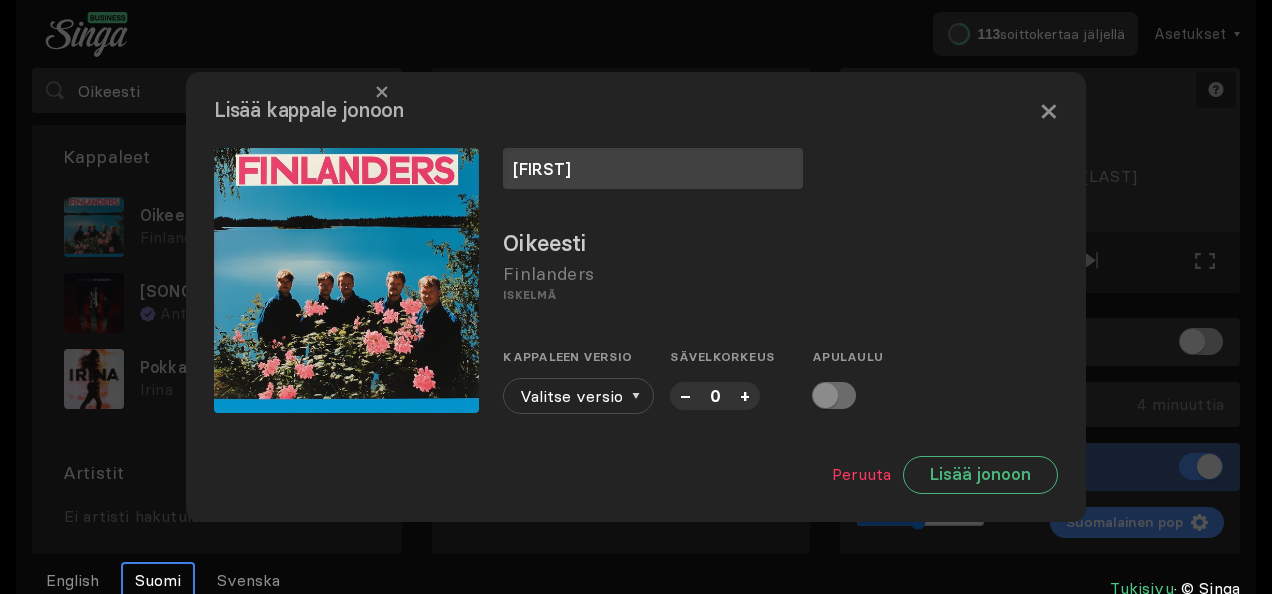type on "Tuomas" 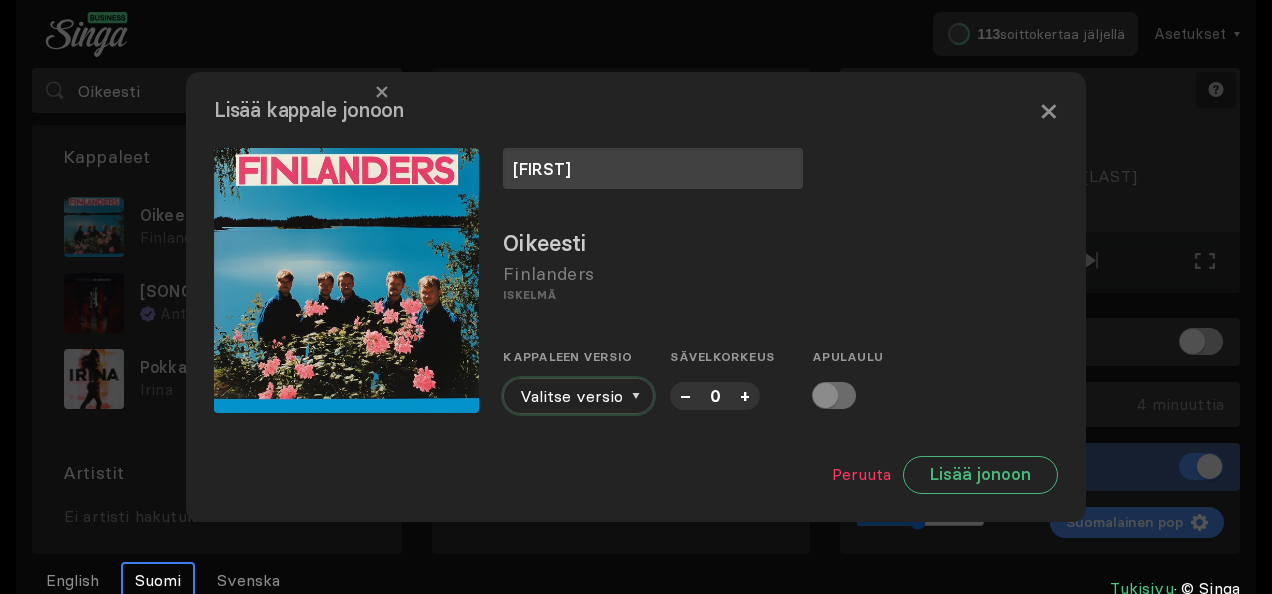 click at bounding box center (636, 396) 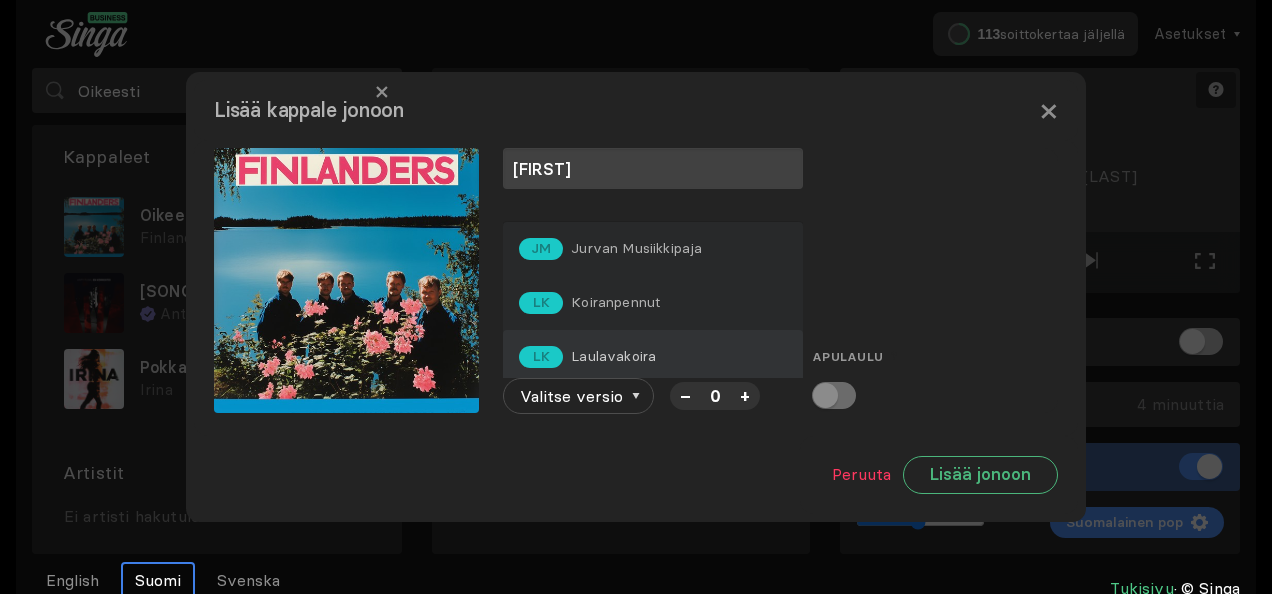 click on "Laulavakoira" at bounding box center (636, 248) 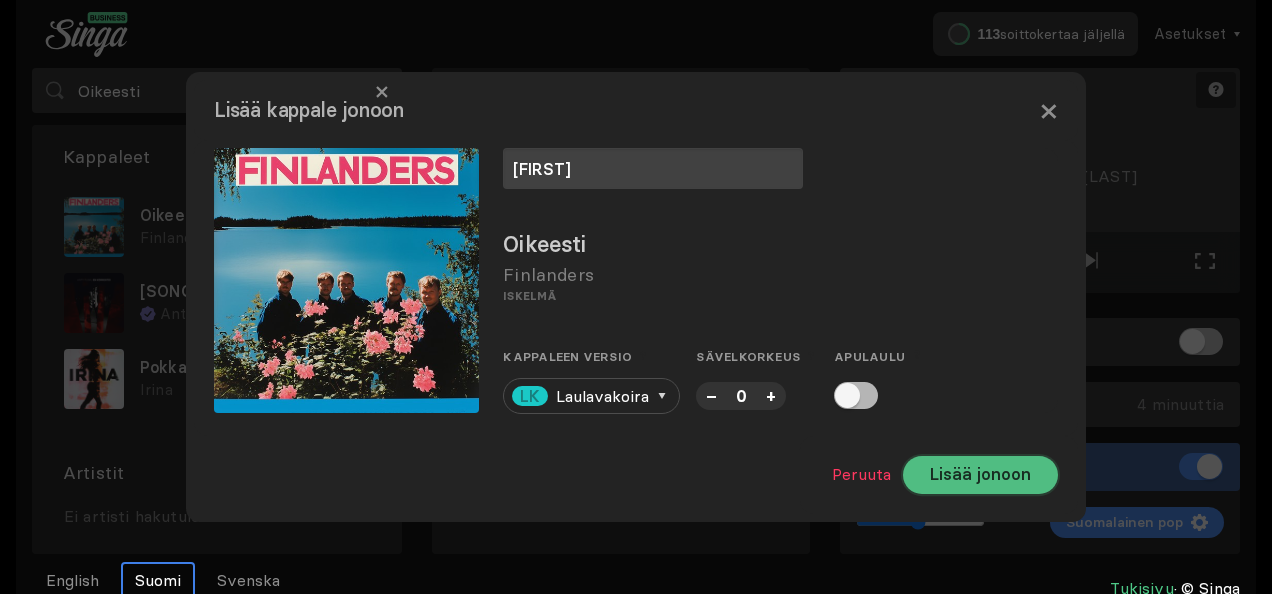 click on "Lisää jonoon" at bounding box center [980, 475] 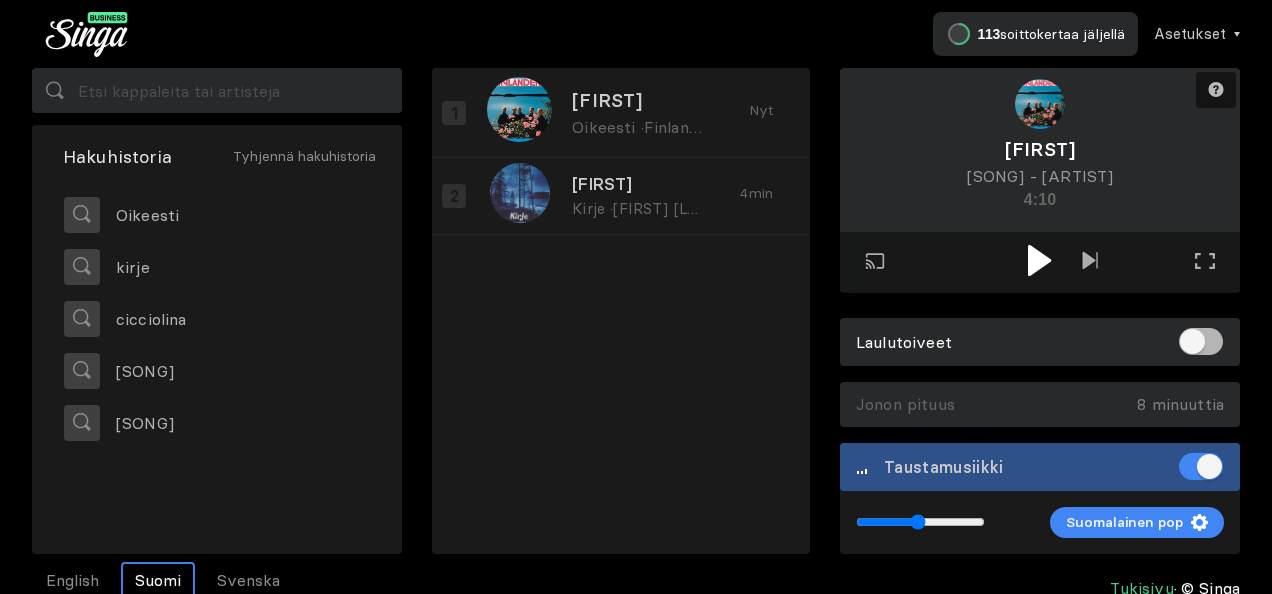 click at bounding box center (1039, 260) 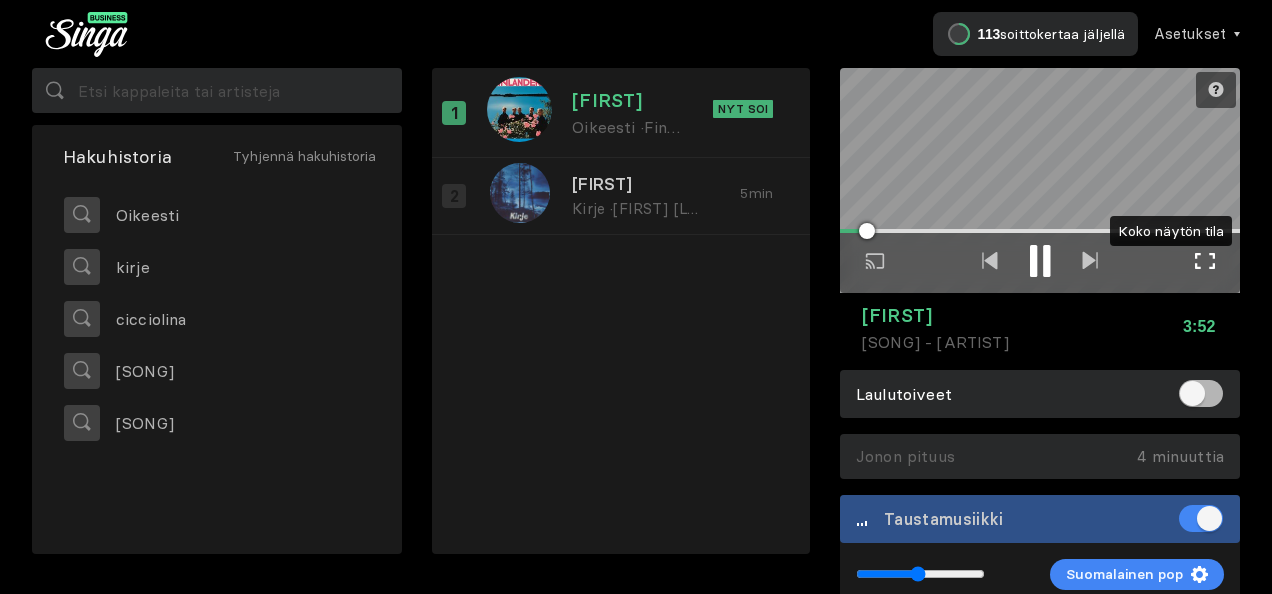 click at bounding box center [1205, 261] 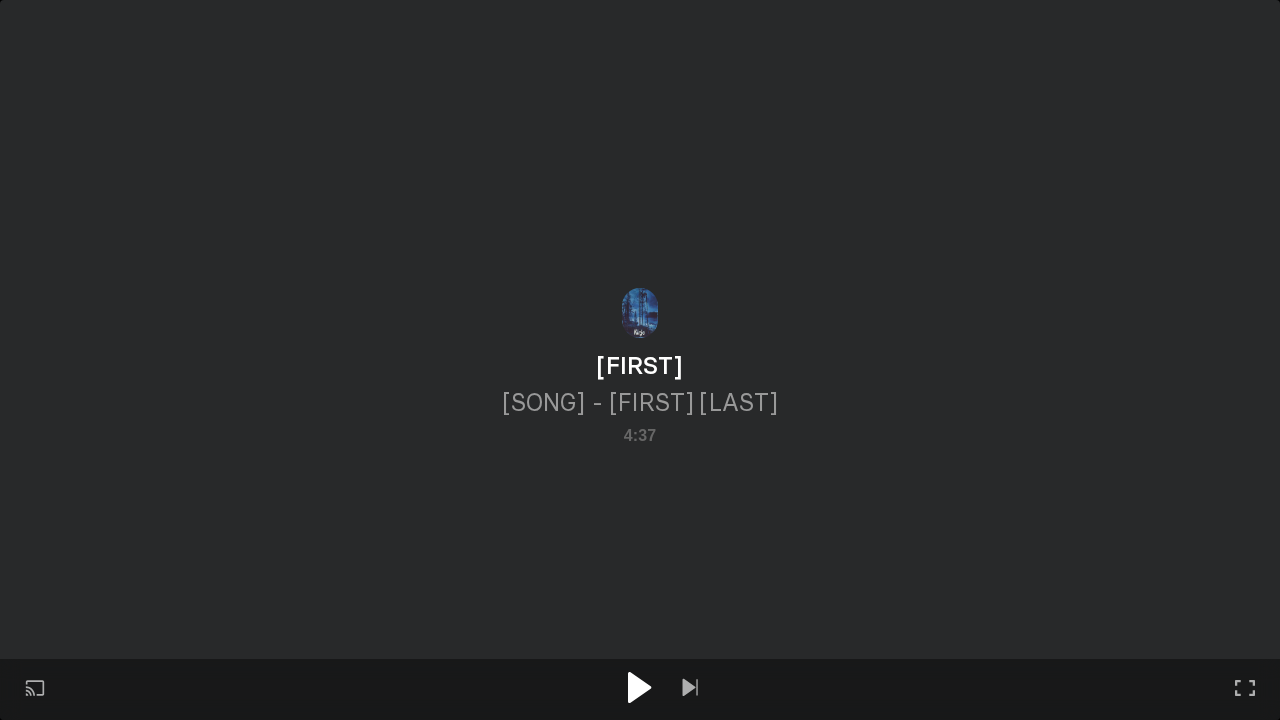 click at bounding box center [639, 687] 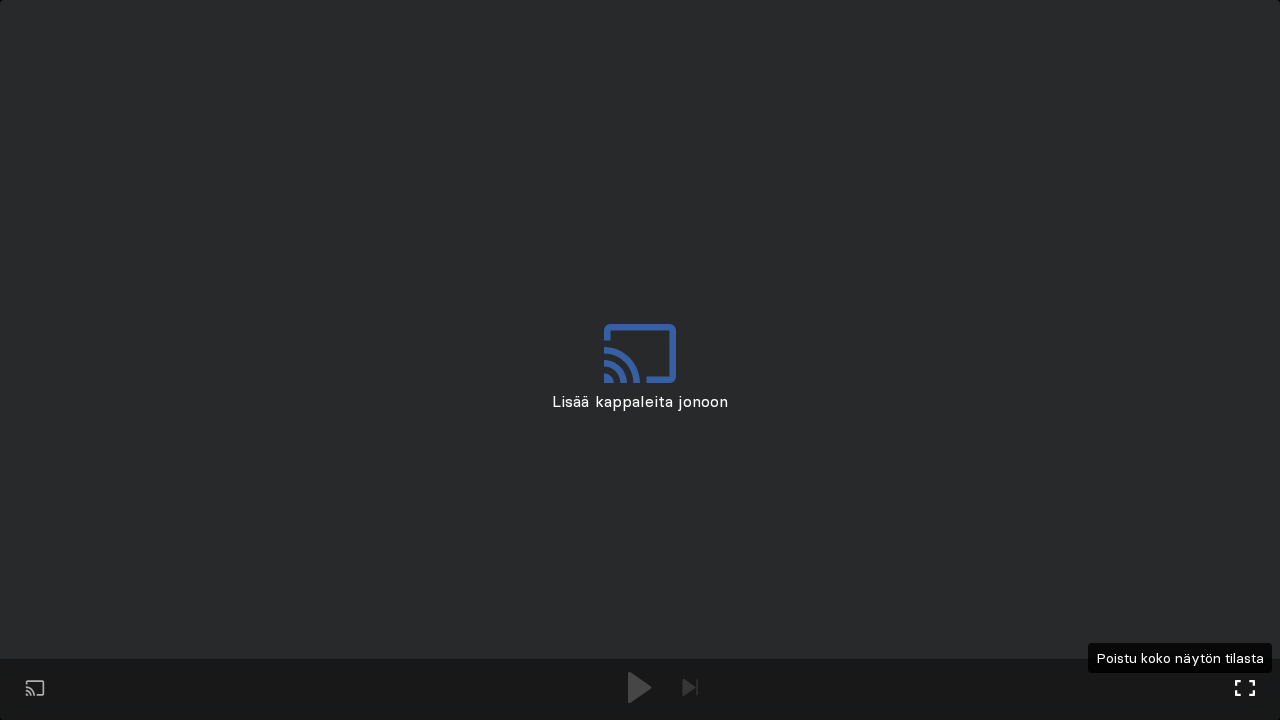 click at bounding box center (1245, 688) 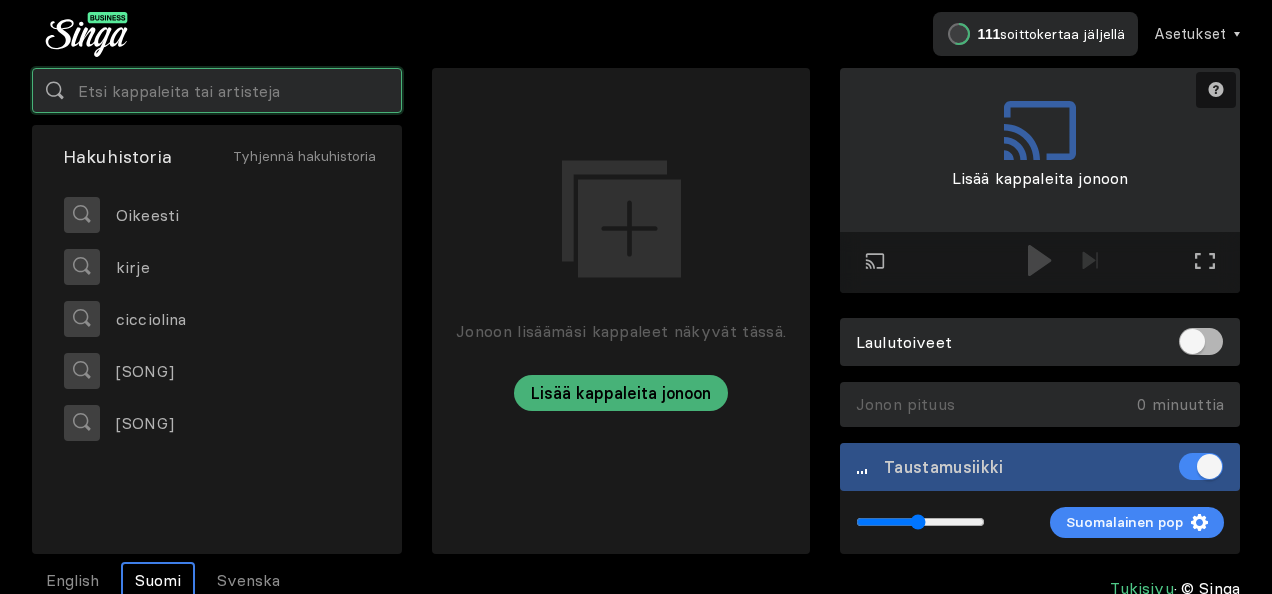 click at bounding box center [217, 90] 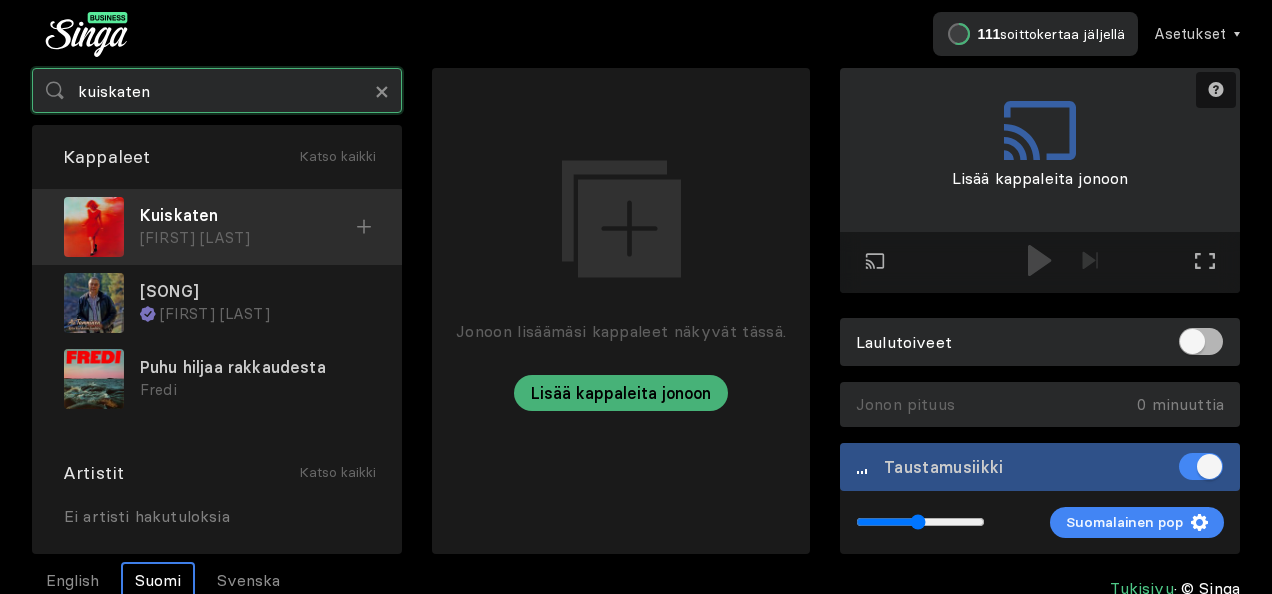type on "kuiskaten" 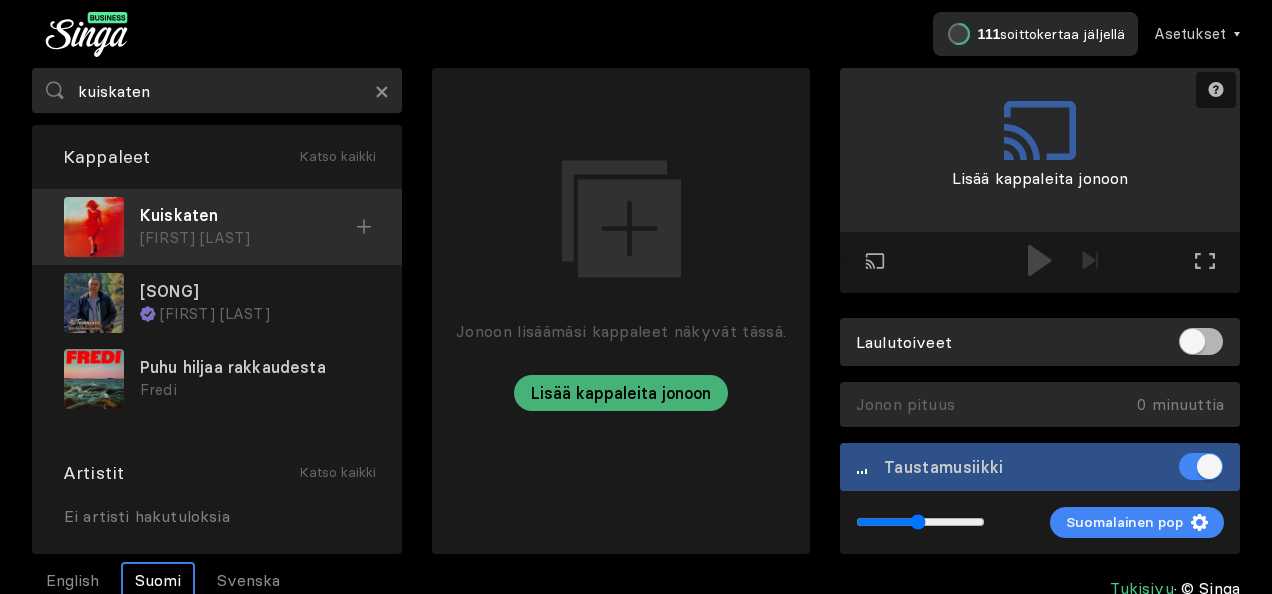 click on "Kuiskaten" at bounding box center (248, 215) 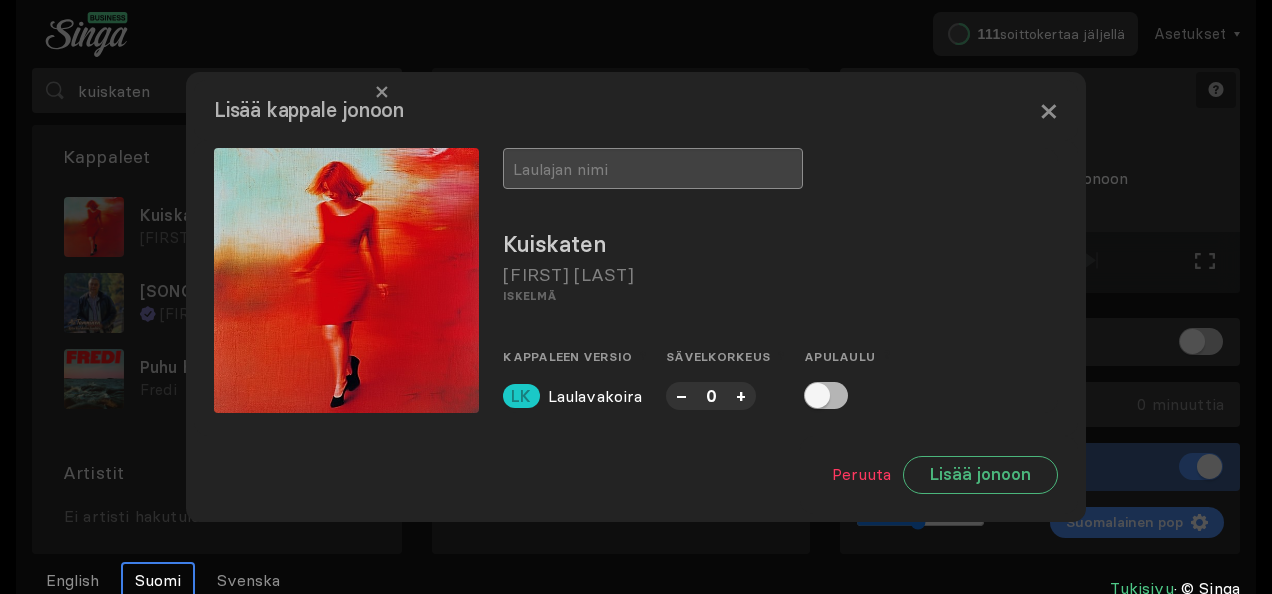 click at bounding box center [653, 168] 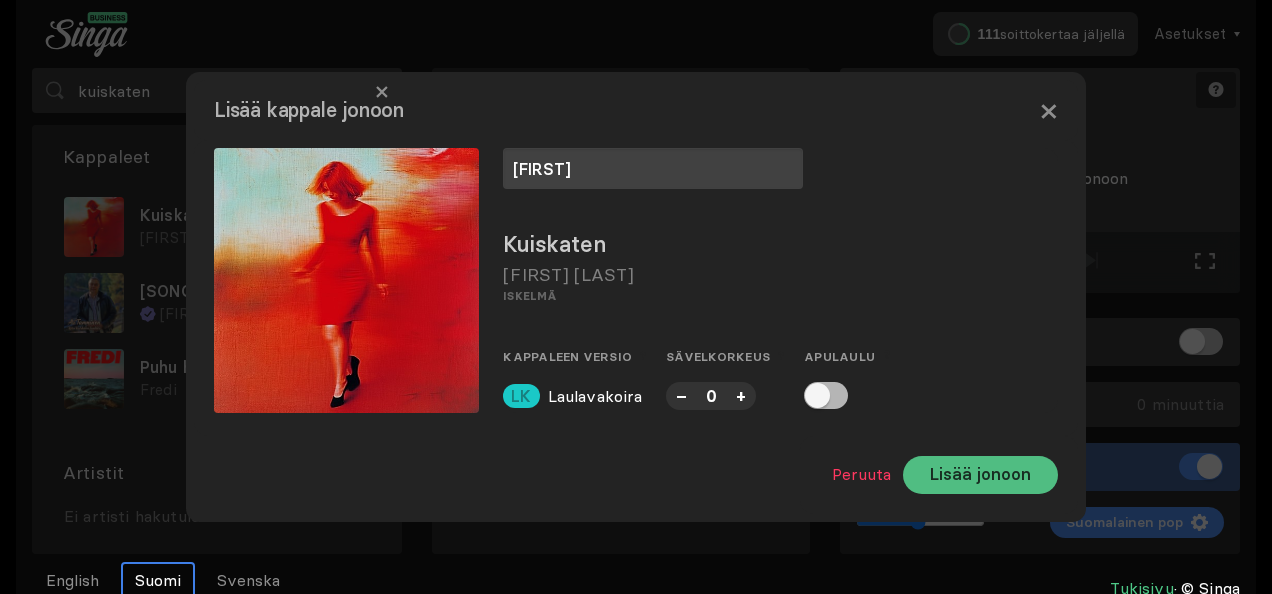 type on "Johanna" 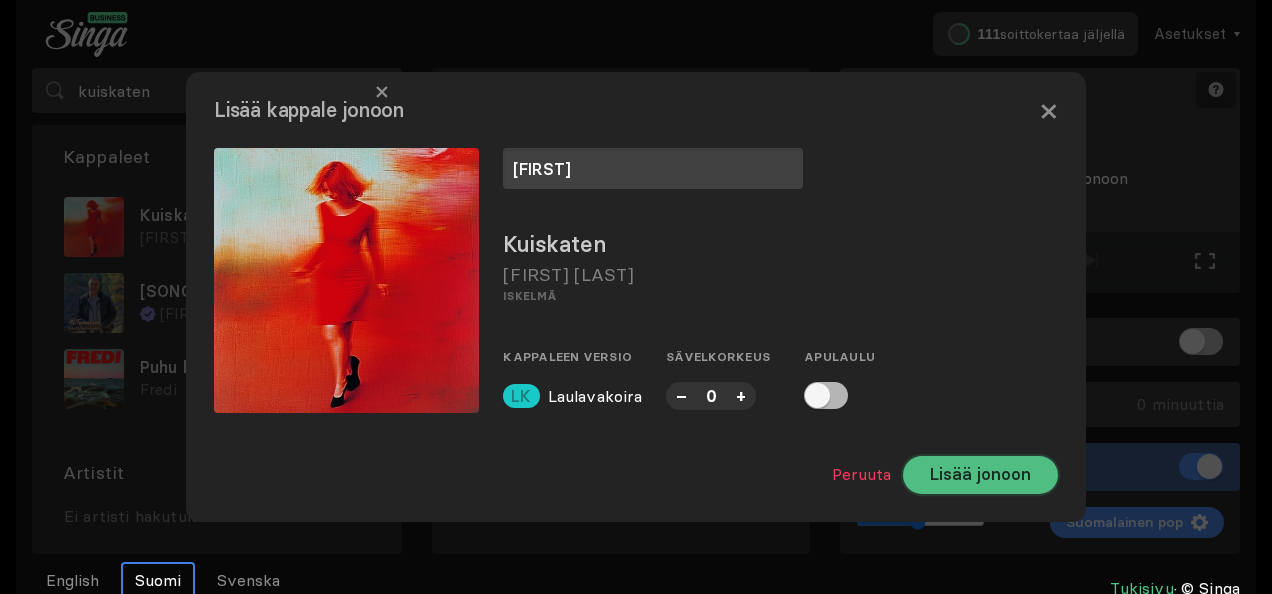 click on "Lisää jonoon" at bounding box center (980, 475) 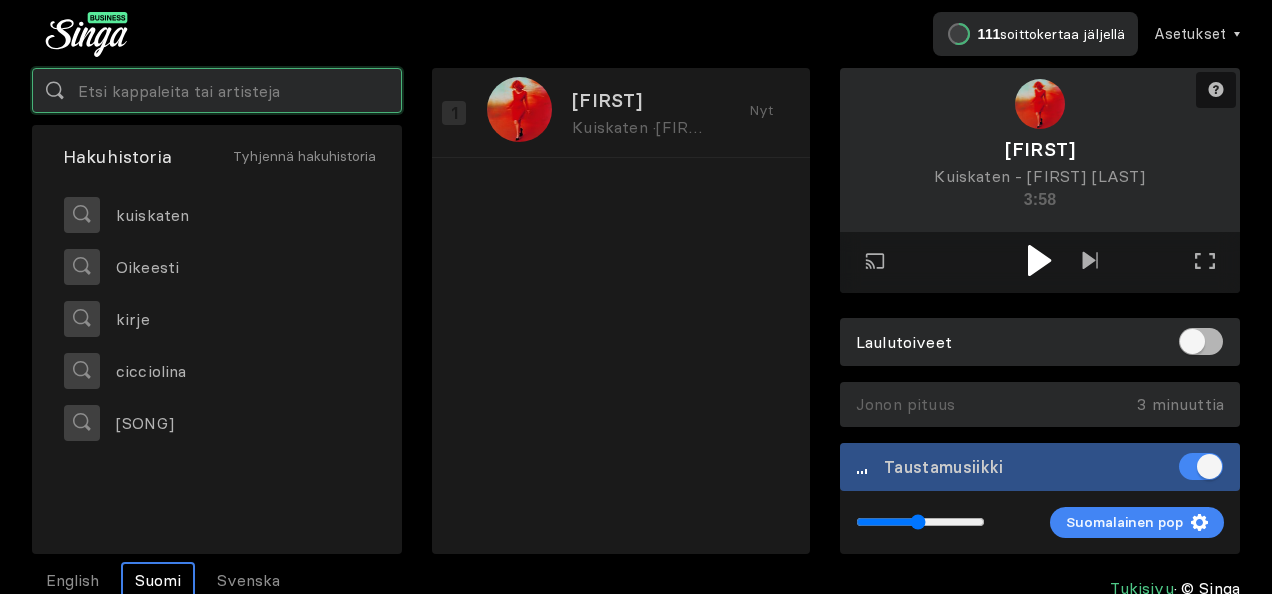 click at bounding box center (217, 90) 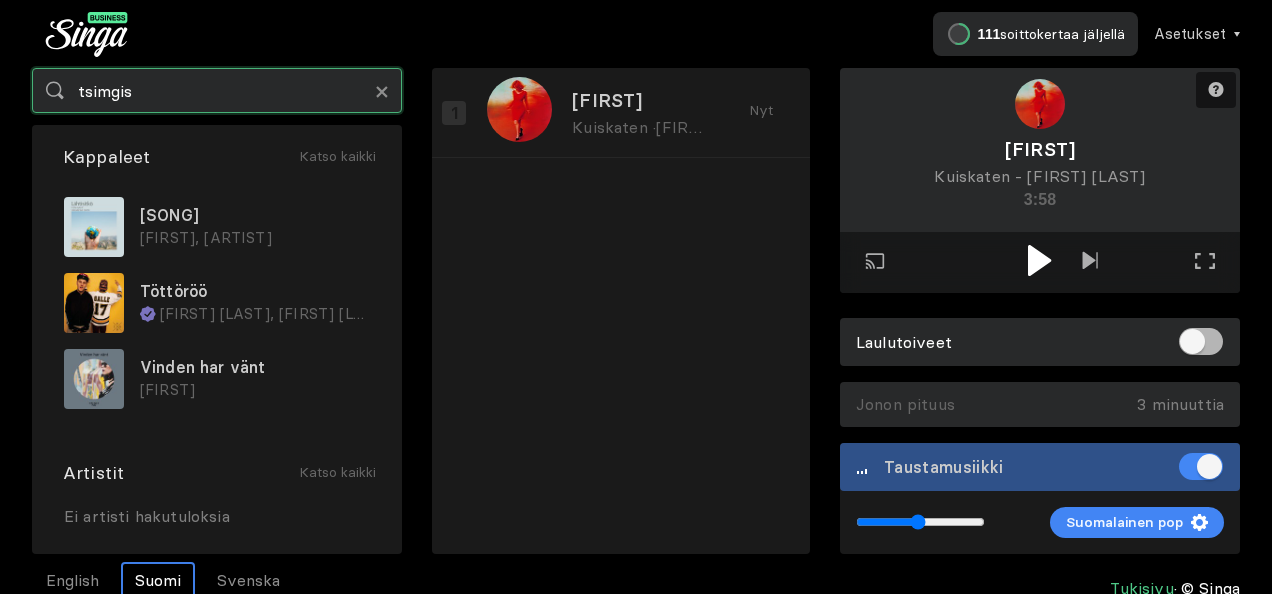 click on "tsimgis" at bounding box center (217, 90) 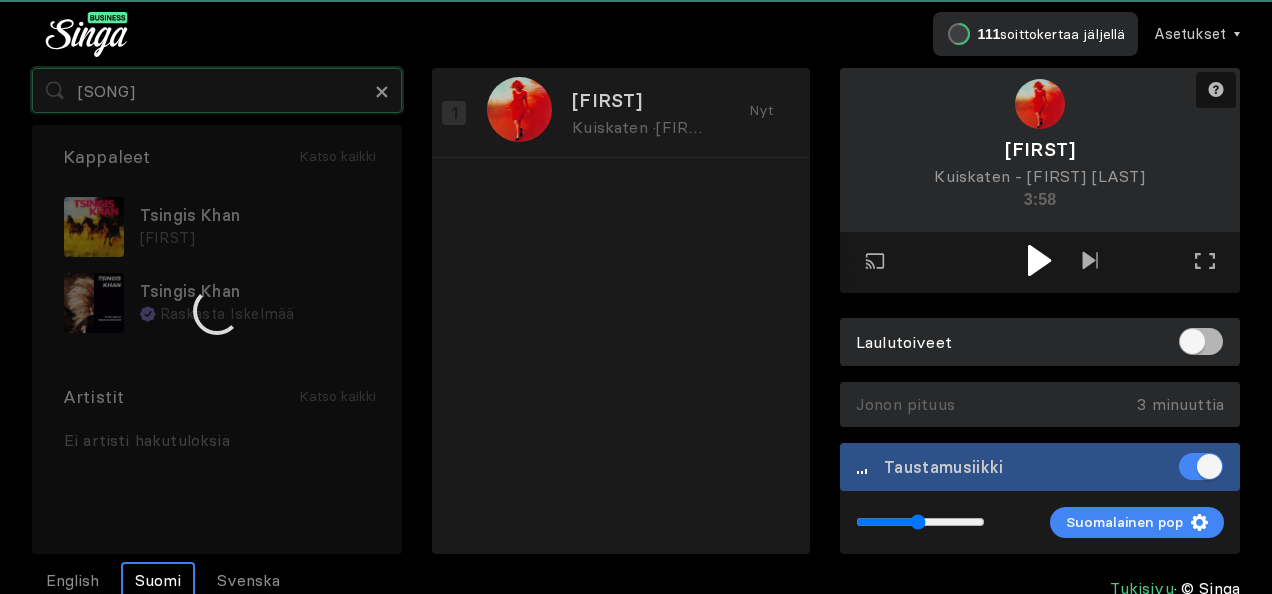 type on "tsingis" 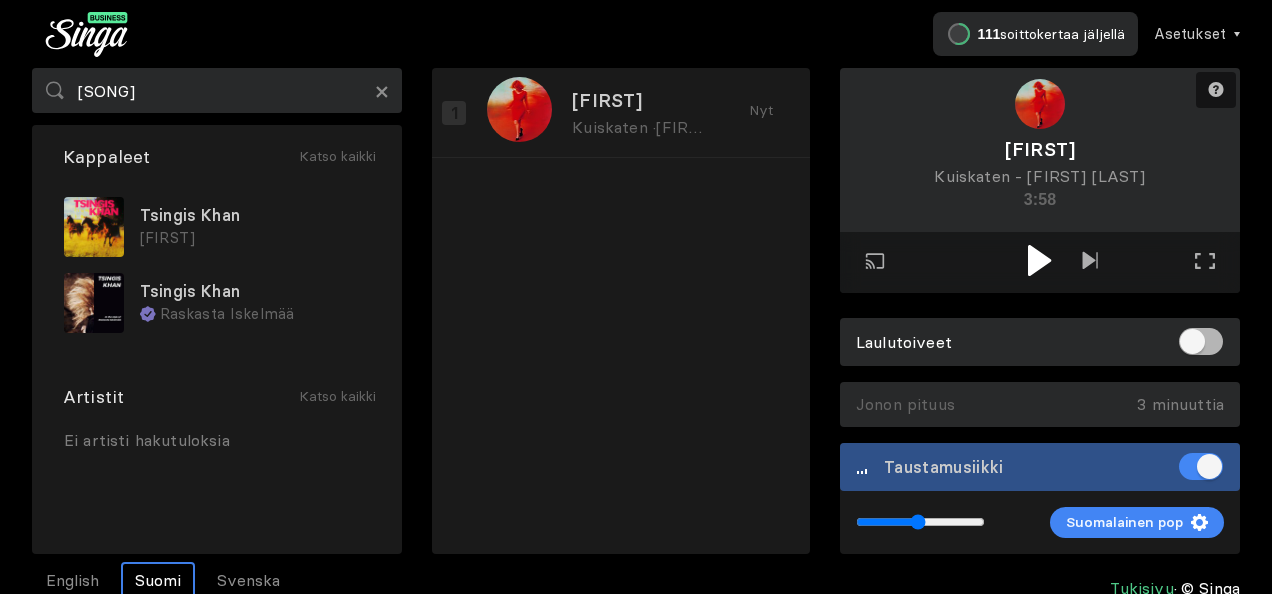 click on "Tsingis Khan" at bounding box center (255, 215) 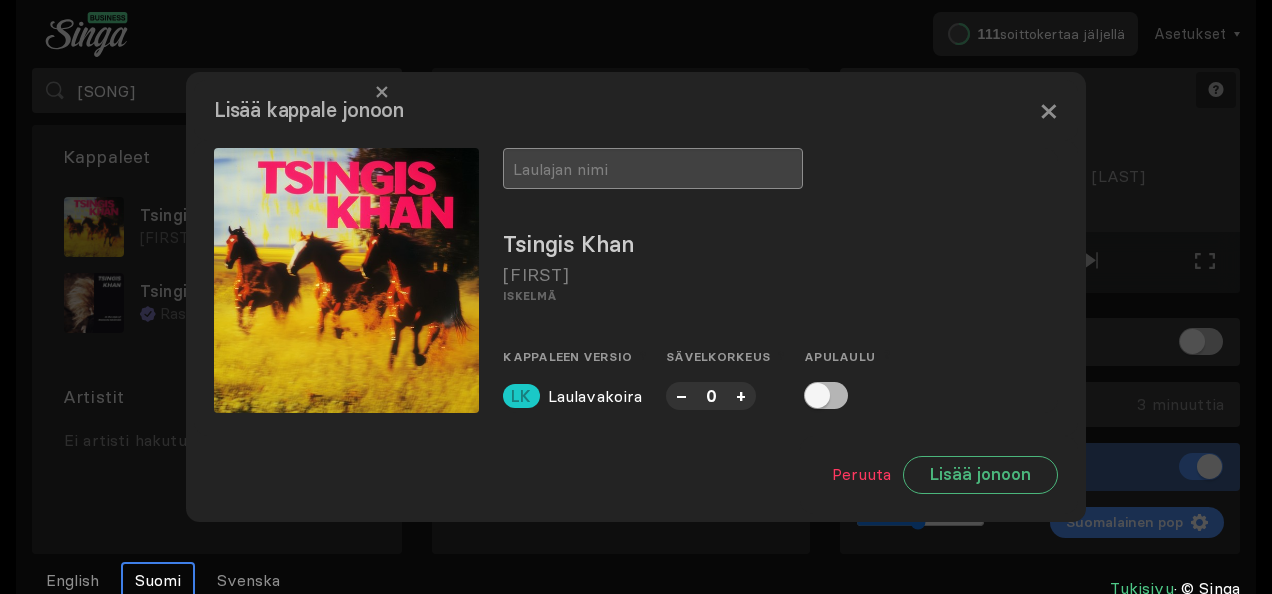 click at bounding box center [653, 168] 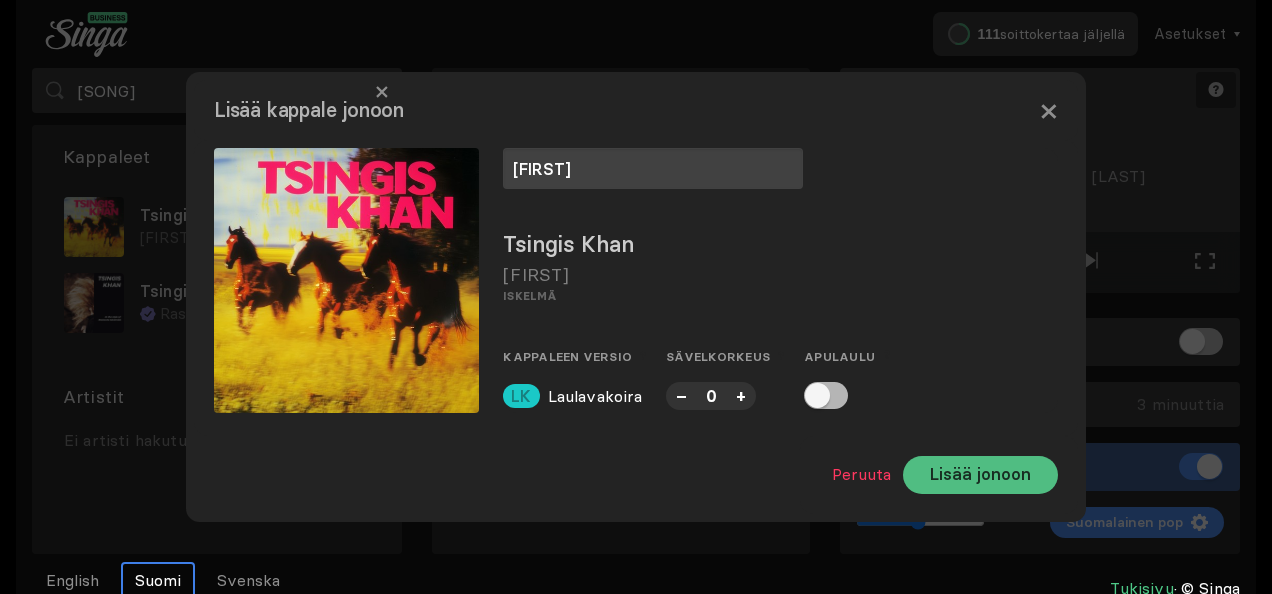 type on "Tuomas" 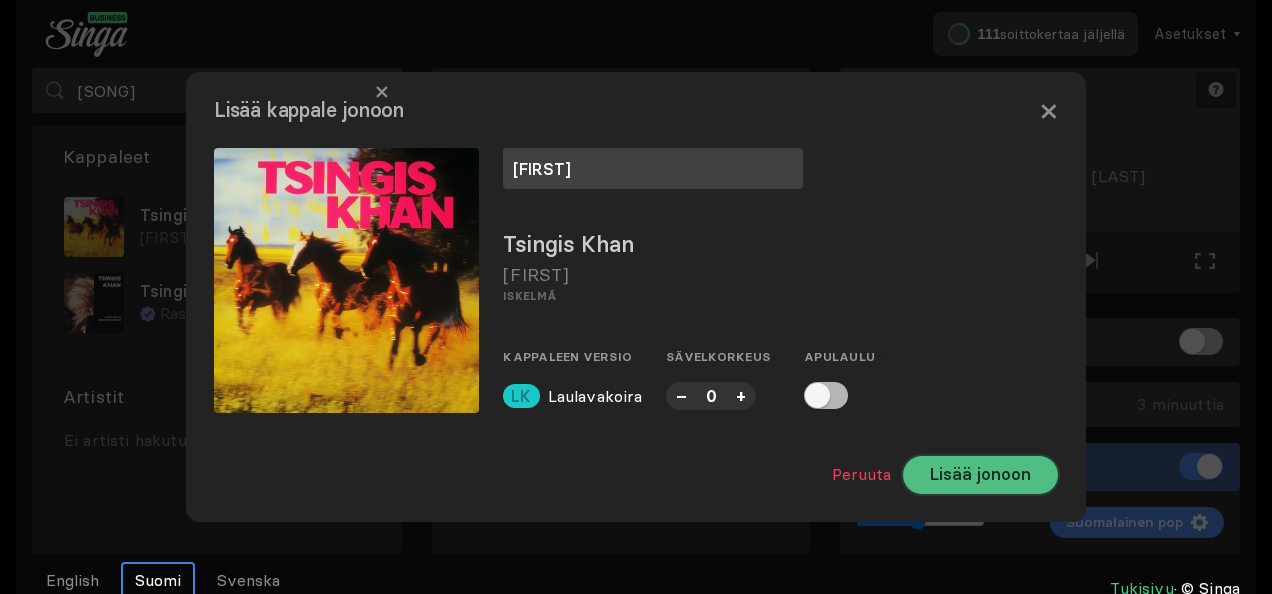 click on "Lisää jonoon" at bounding box center [980, 475] 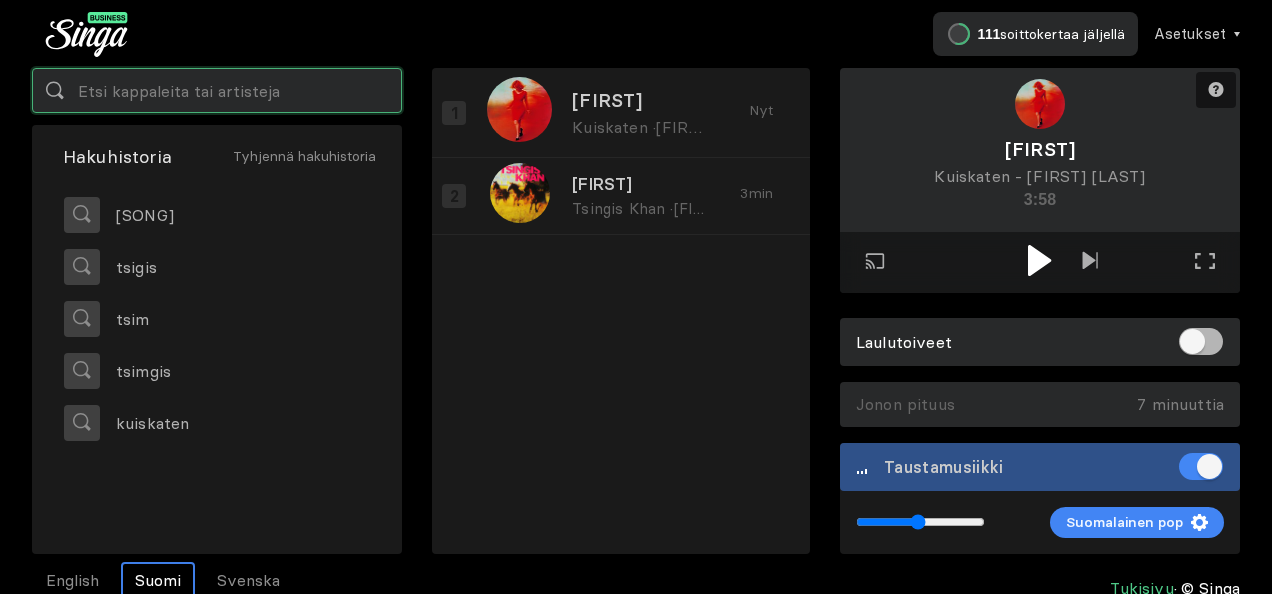 click at bounding box center [217, 90] 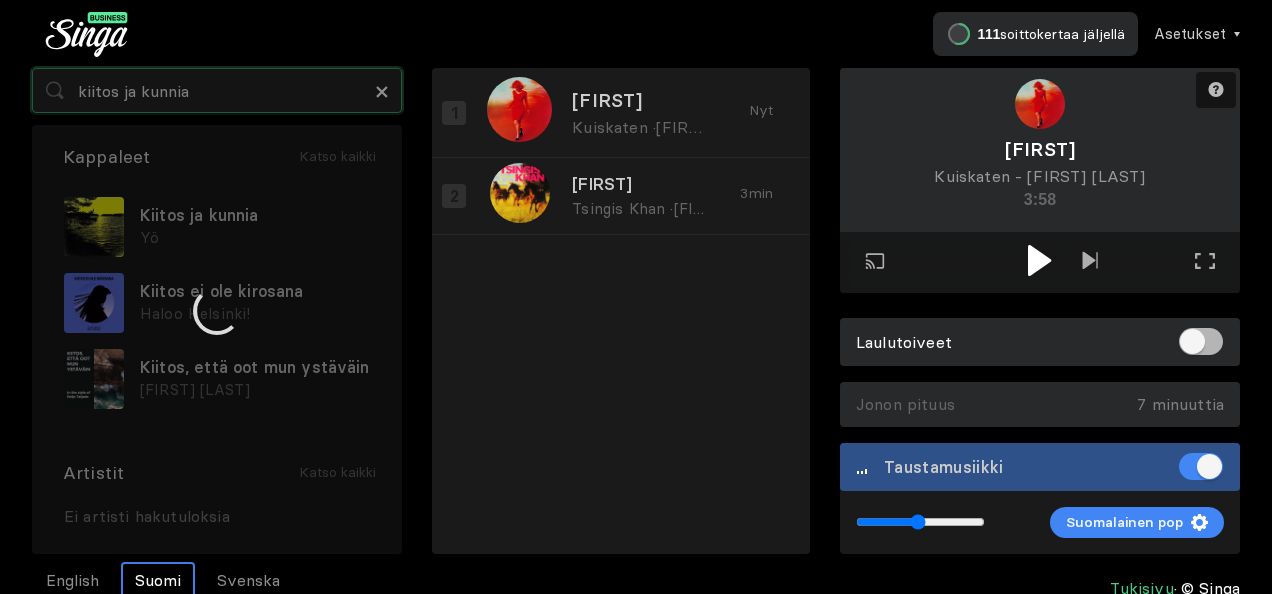 type on "kiitos ja kunnia" 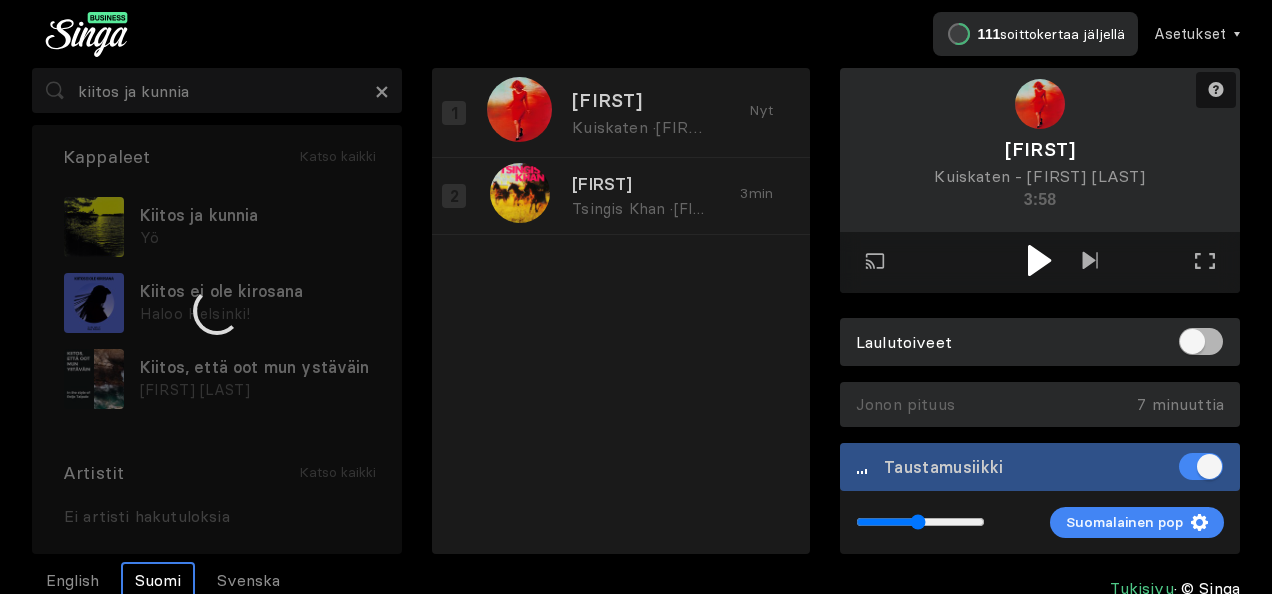 click at bounding box center (217, 311) 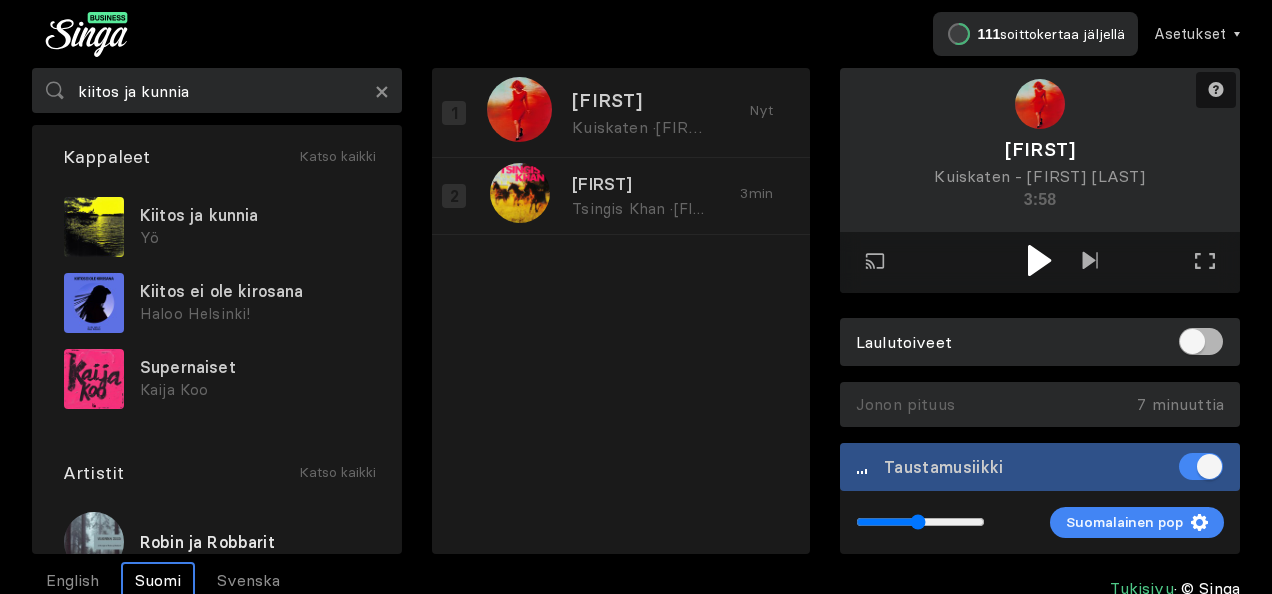 click on "Yö" at bounding box center [255, 238] 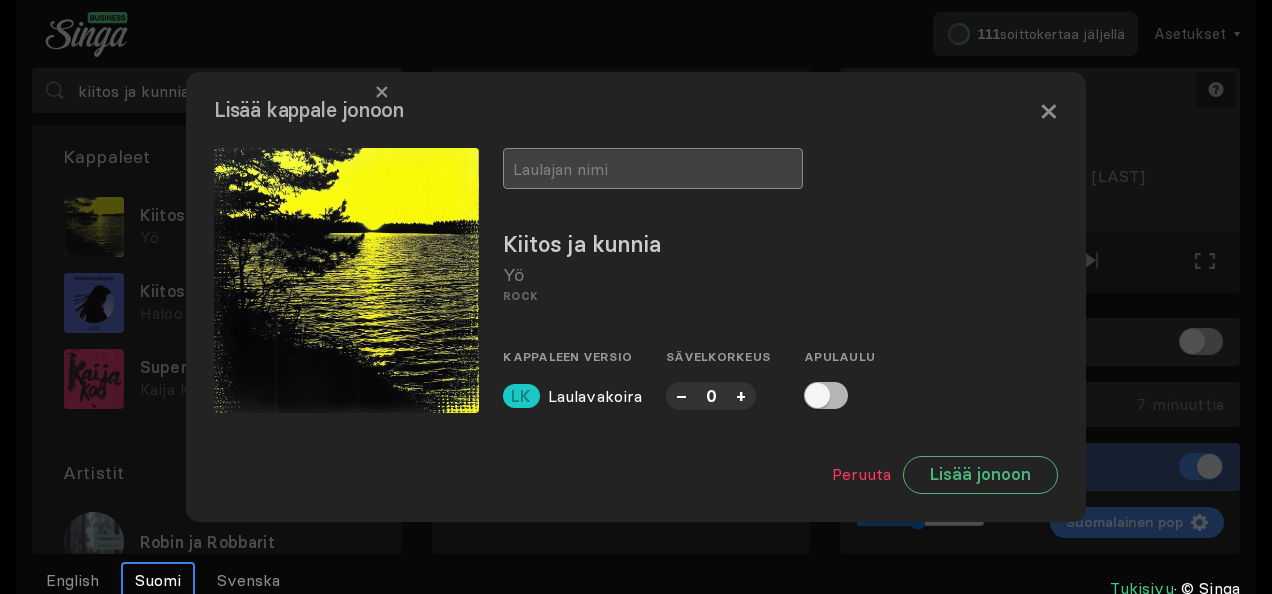 click at bounding box center [653, 168] 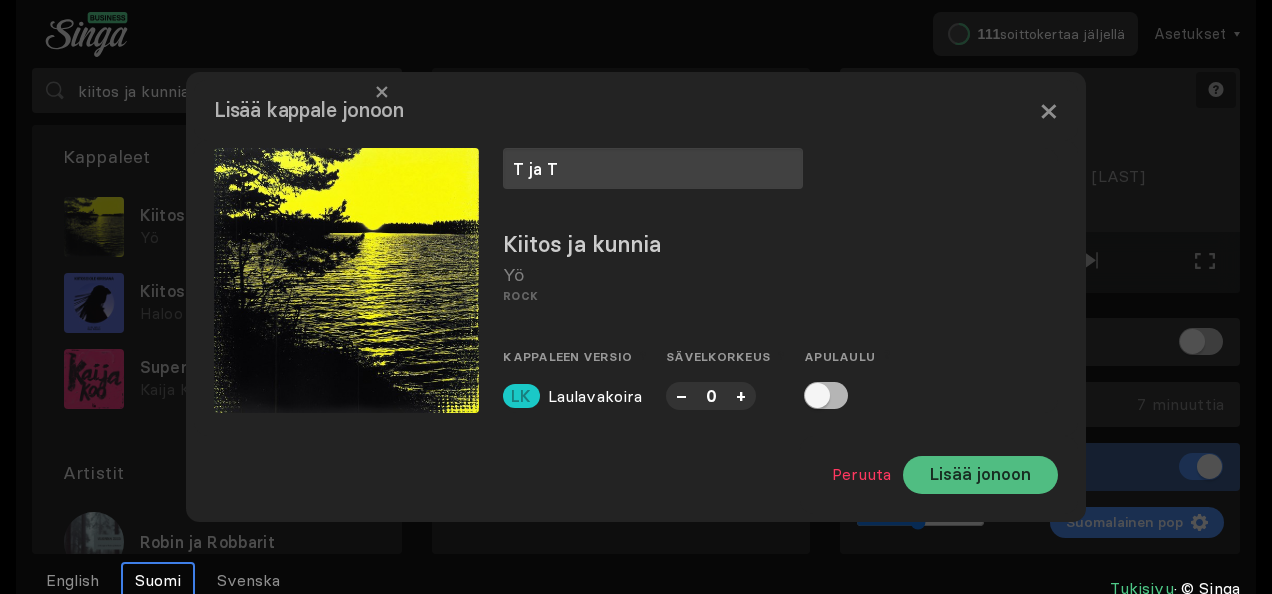 type on "T ja T" 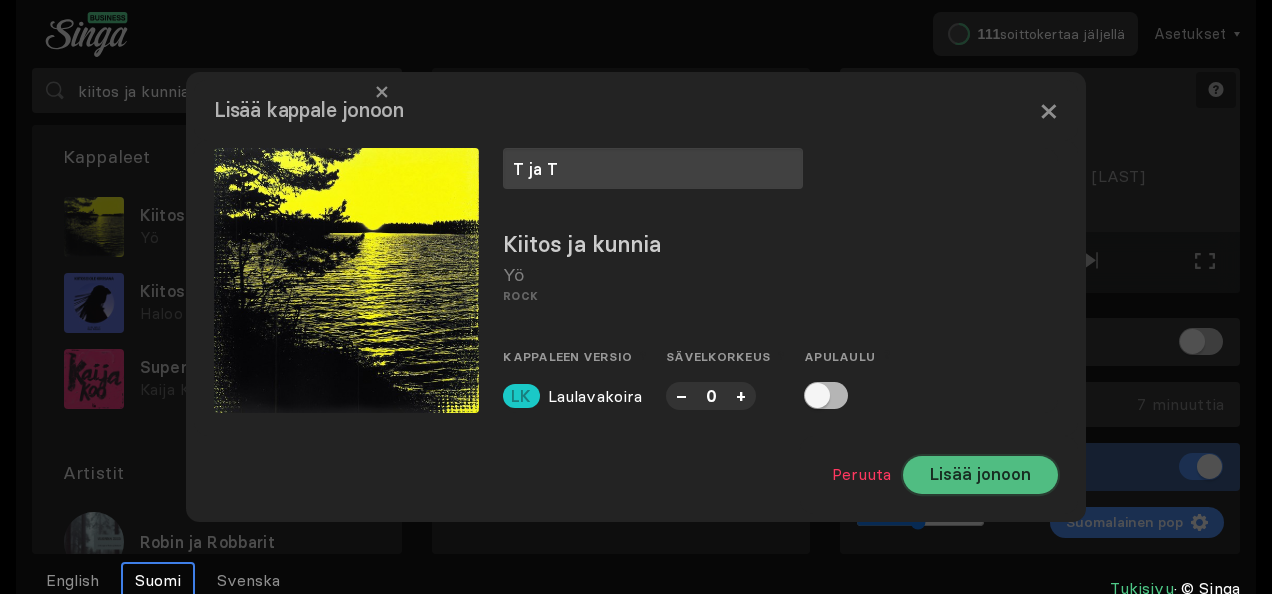 click on "Lisää jonoon" at bounding box center [980, 475] 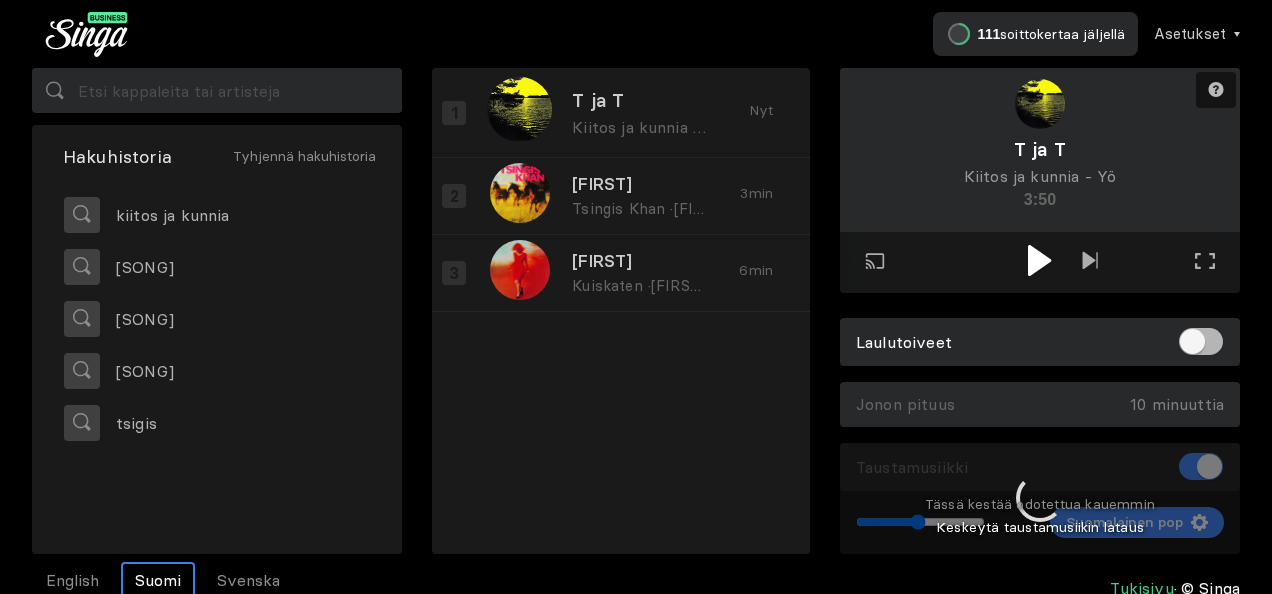 click at bounding box center [1039, 260] 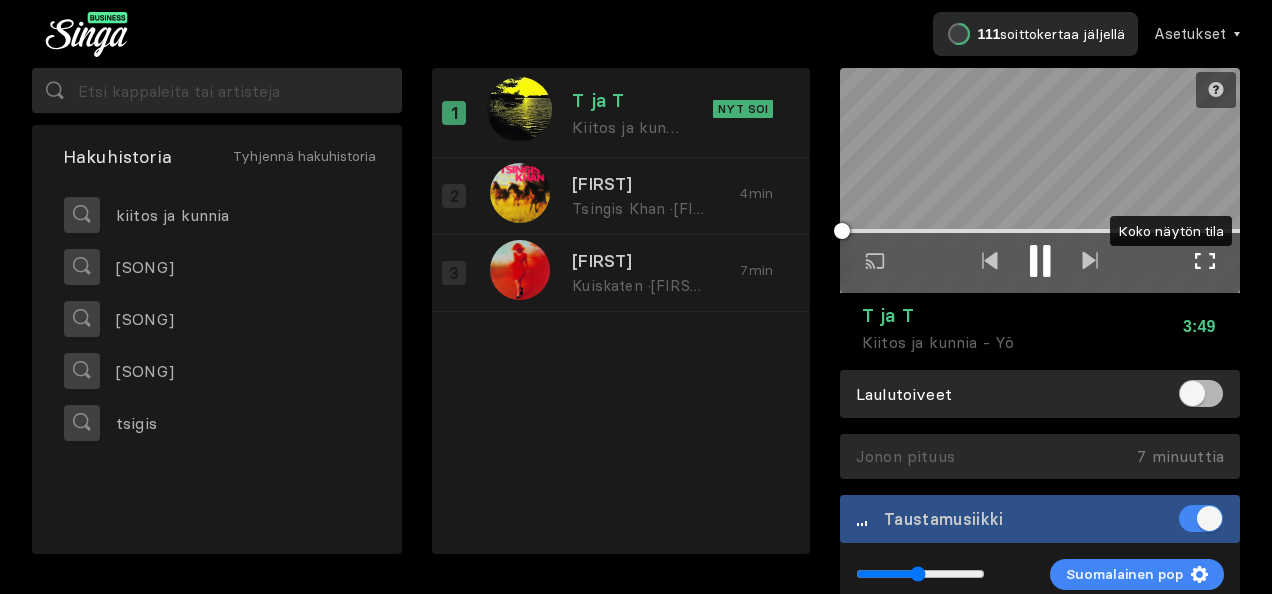 click at bounding box center (1205, 261) 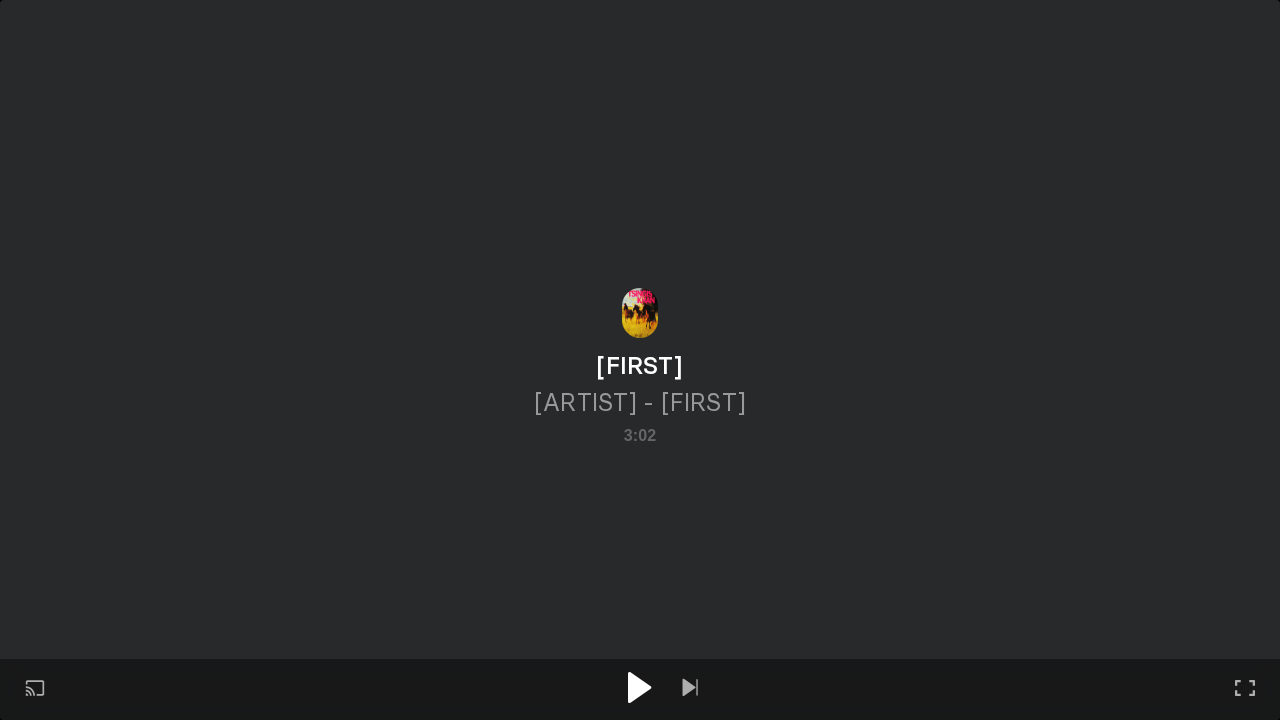 click at bounding box center [639, 687] 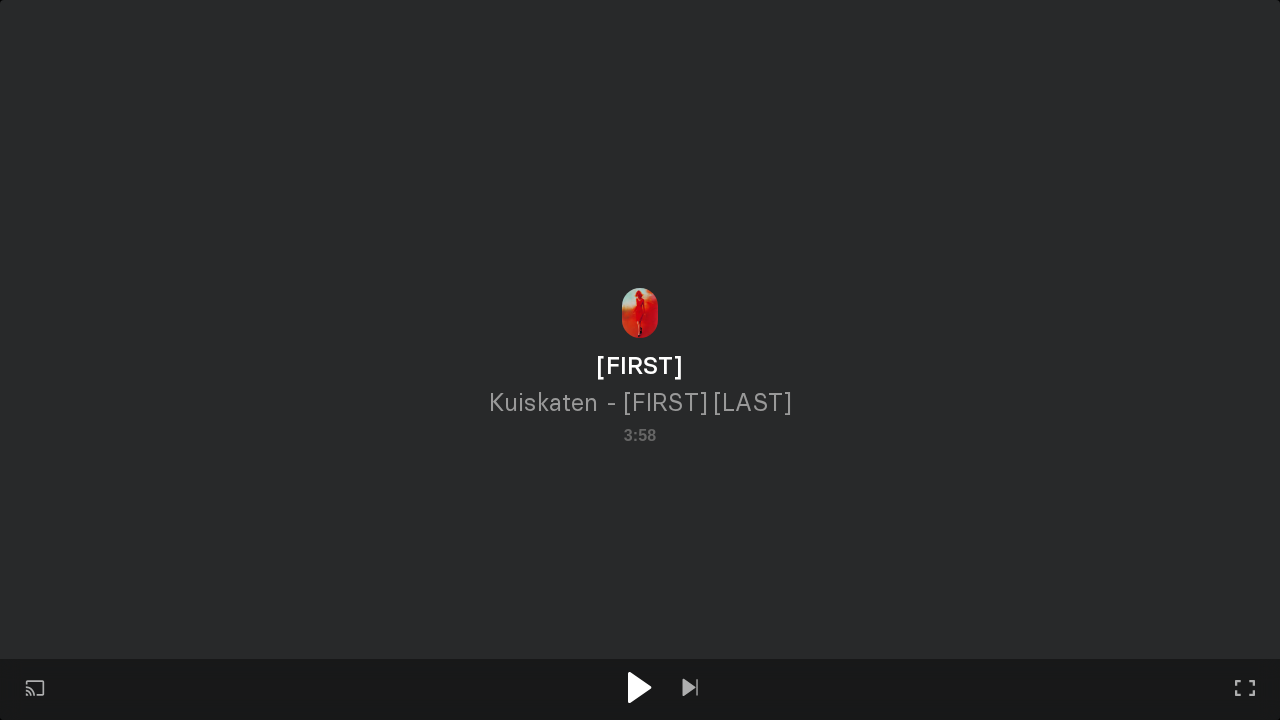 click at bounding box center (640, 687) 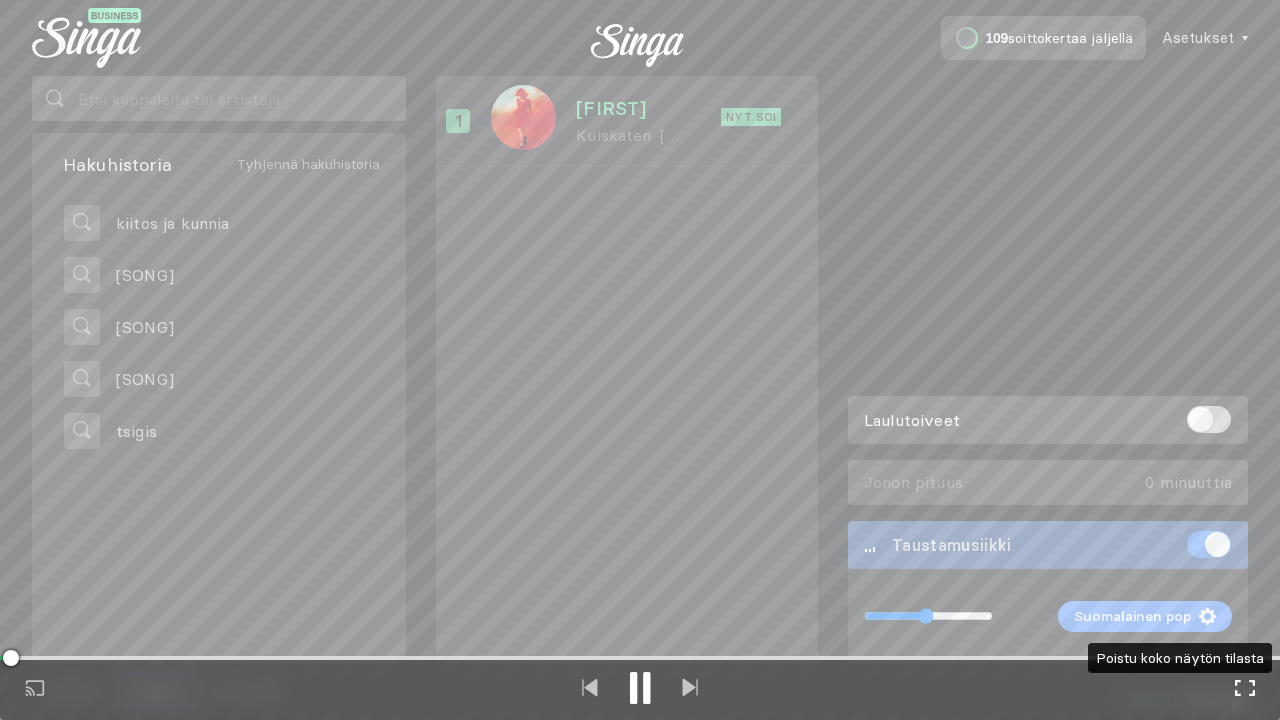 click at bounding box center (1245, 688) 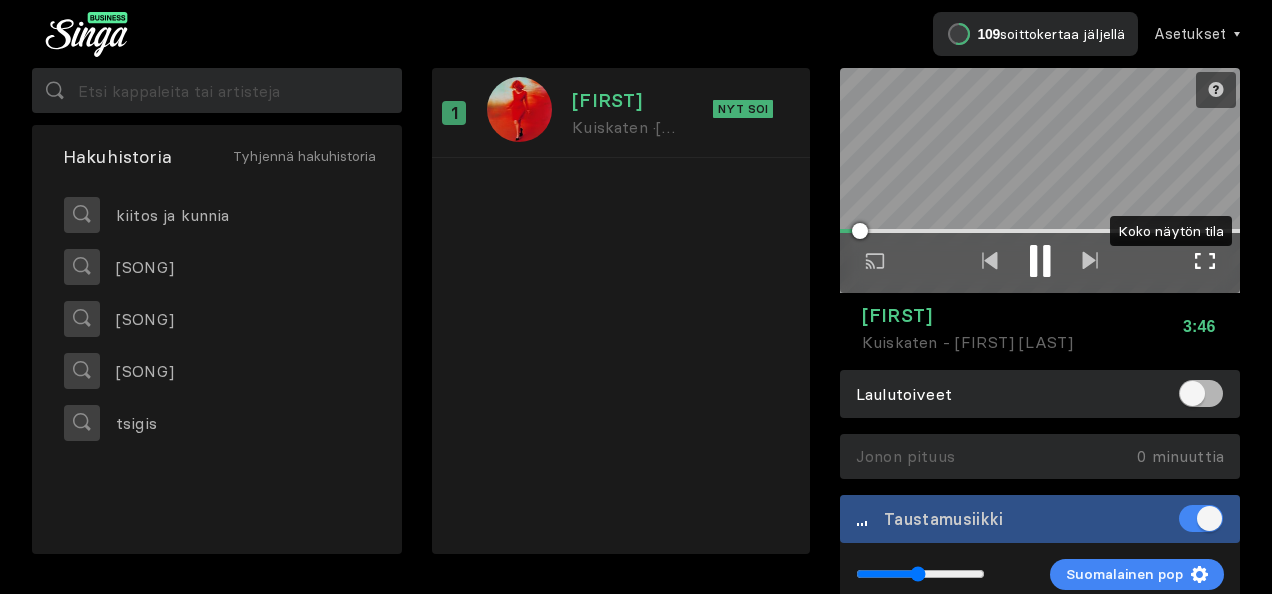 click at bounding box center [1205, 261] 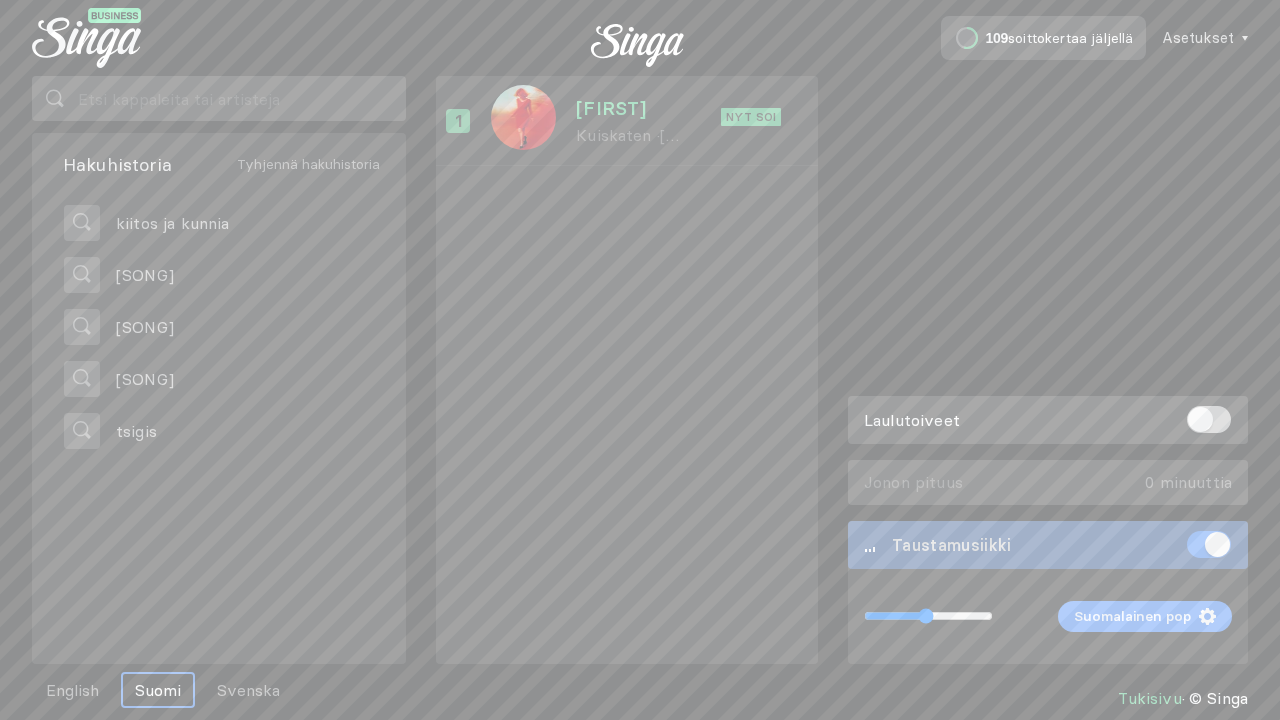 click on "Toista ulkoisessa näytössä Koko näytön tila Poistu koko näytön tilasta" at bounding box center (640, 360) 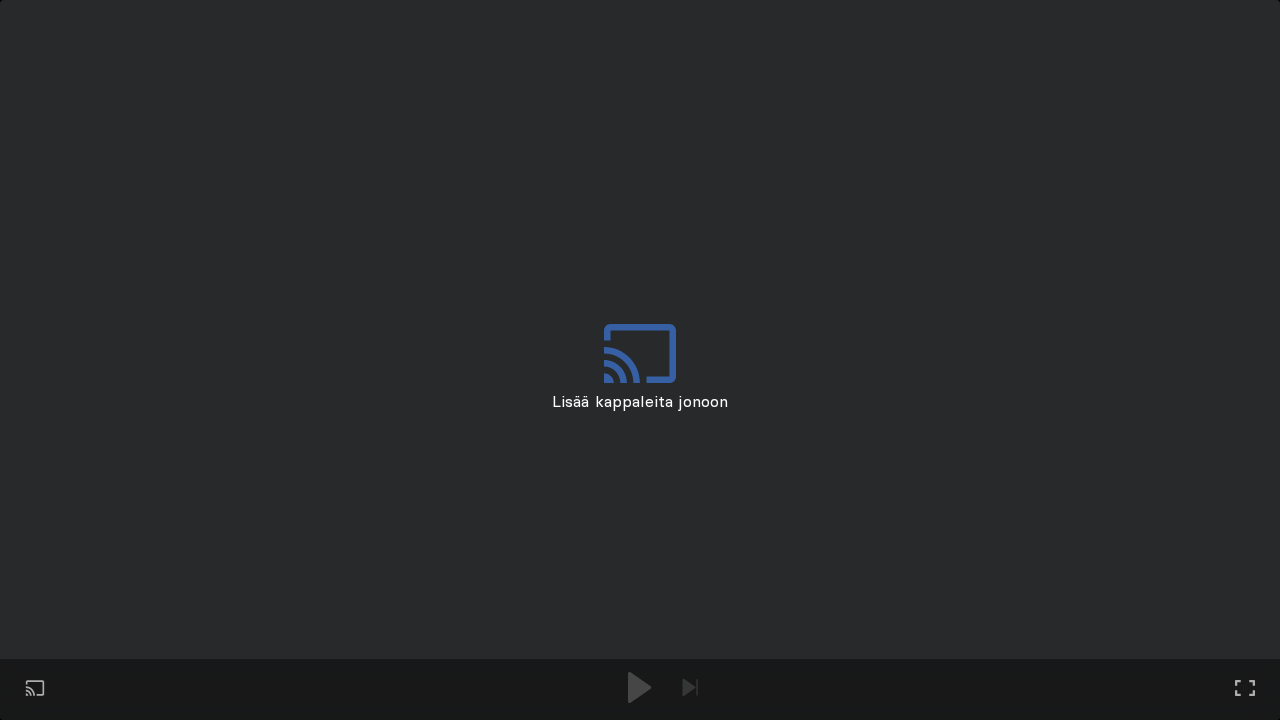 click on "Toista ulkoisessa näytössä Koko näytön tila Poistu koko näytön tilasta" at bounding box center (640, 360) 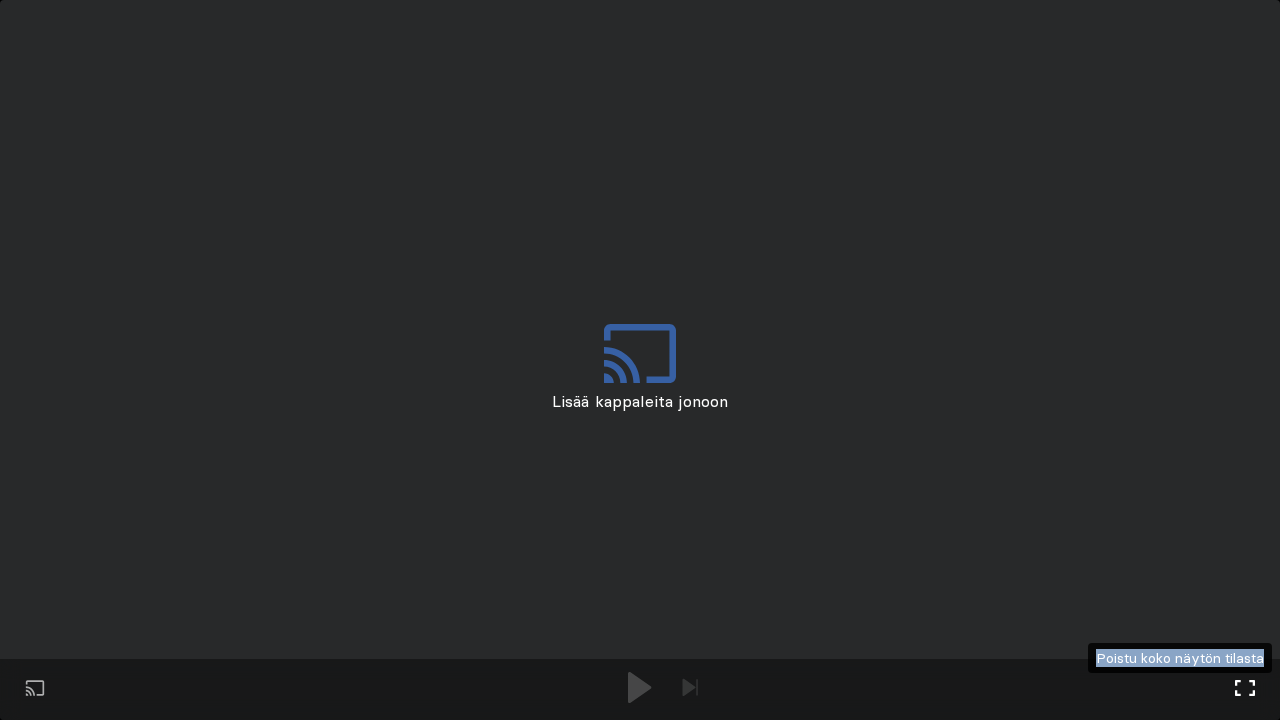 click at bounding box center [1245, 688] 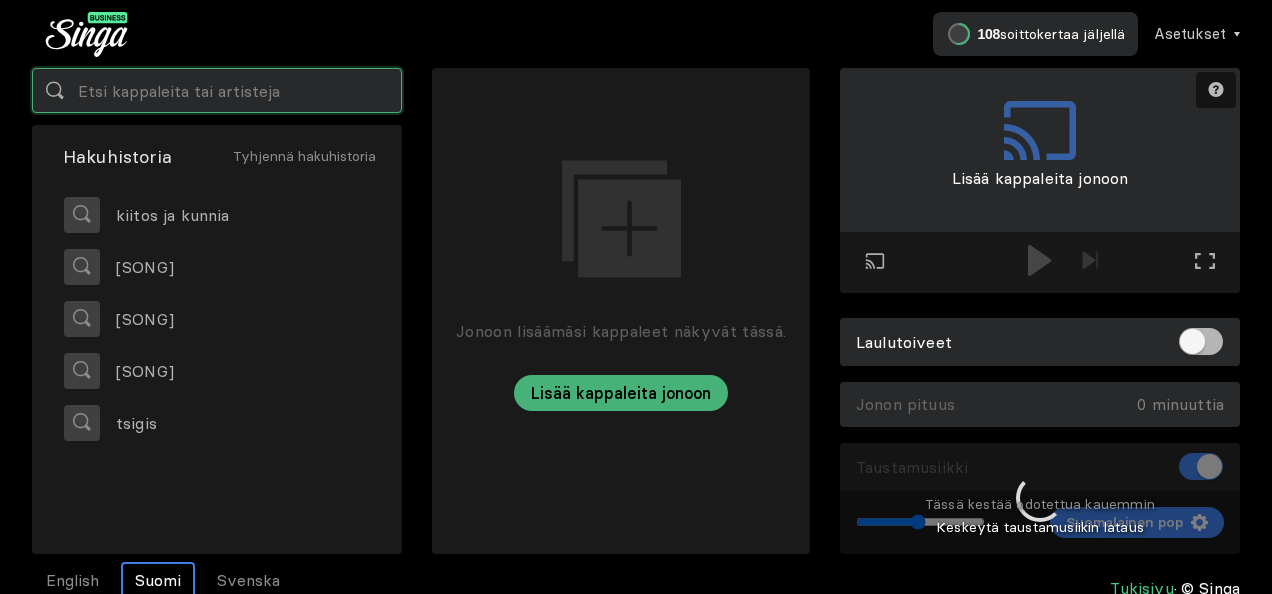 click at bounding box center [217, 90] 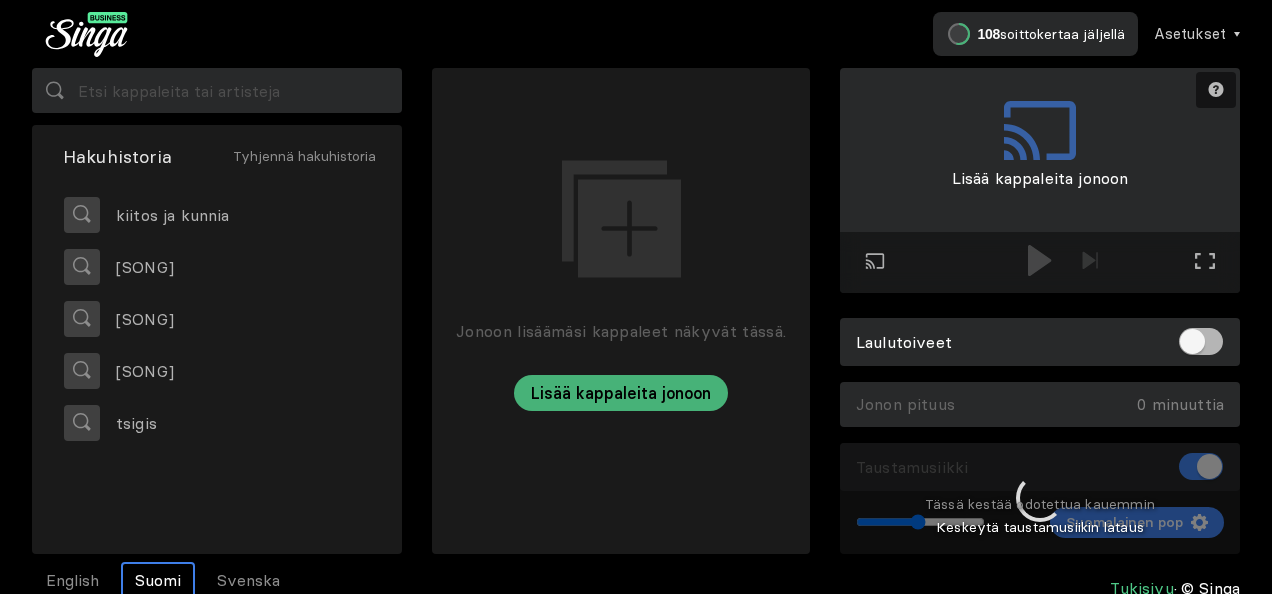 click at bounding box center (1040, 499) 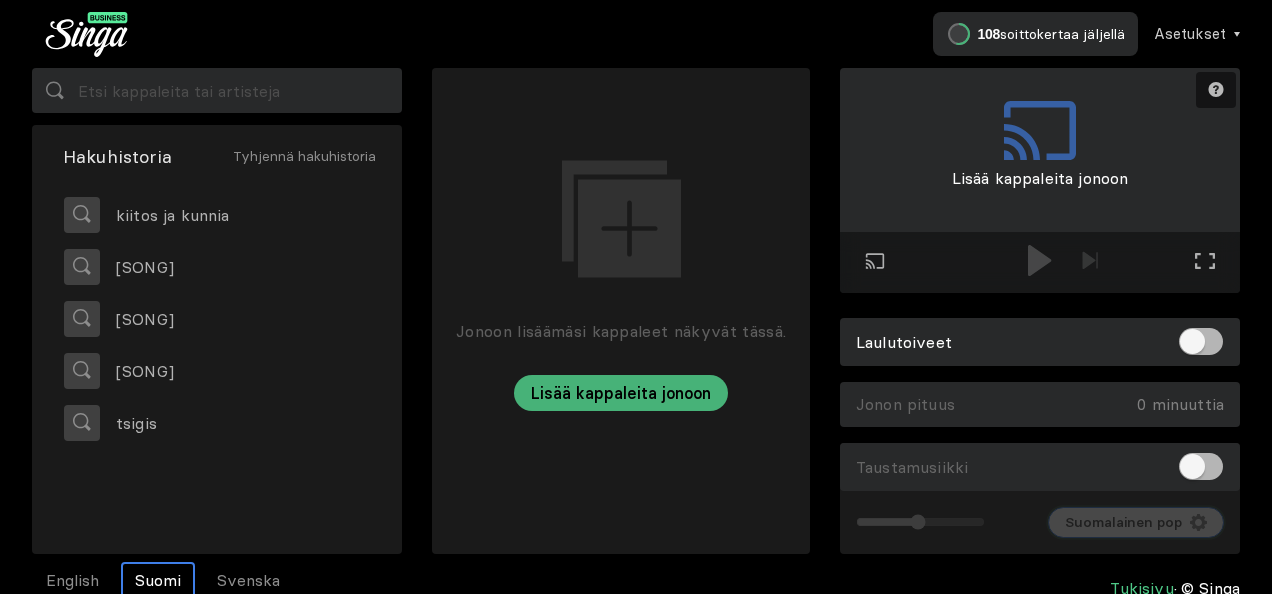 click on "Suomalainen pop" at bounding box center (1123, 522) 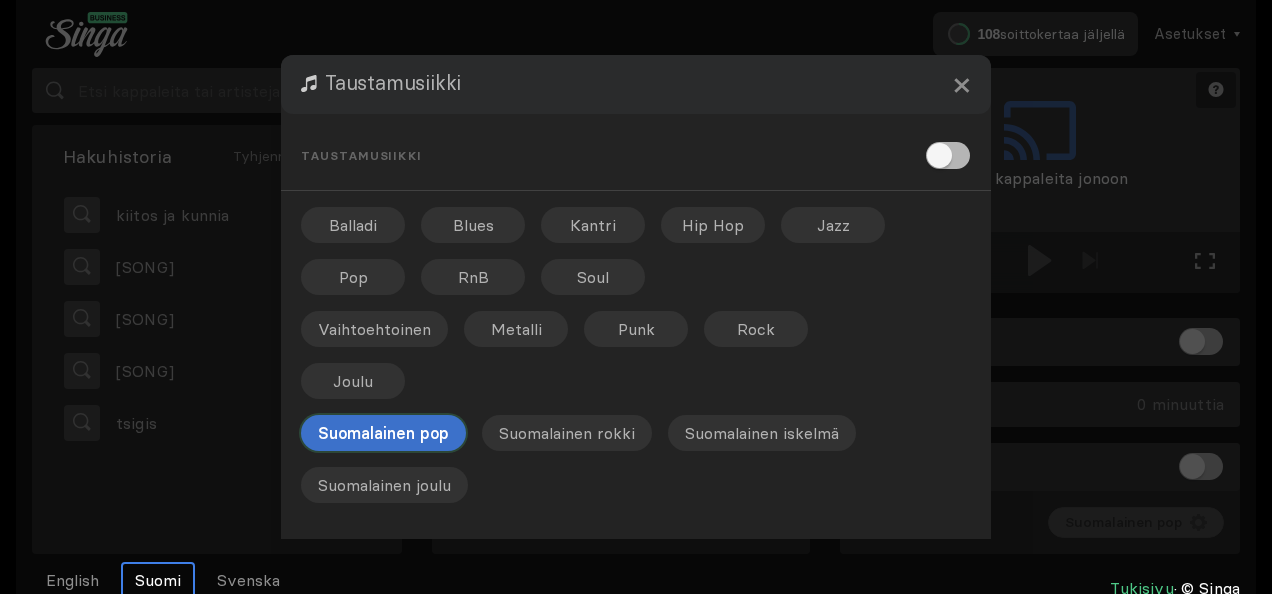 click on "Suomalainen pop" at bounding box center [383, 433] 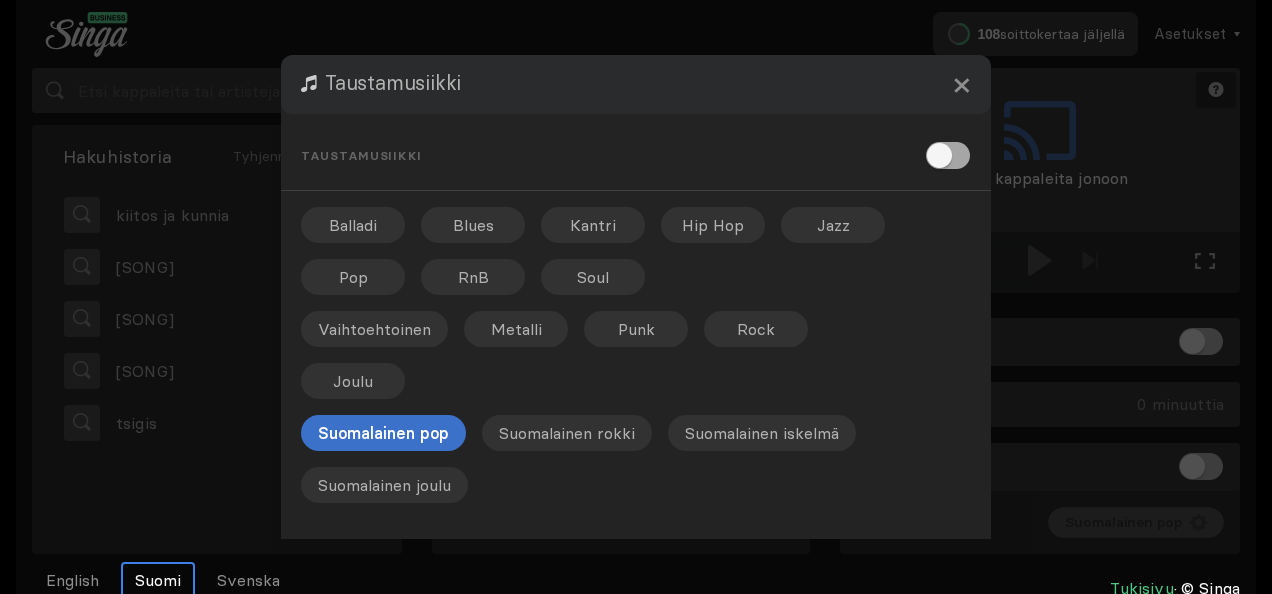 click at bounding box center [948, 155] 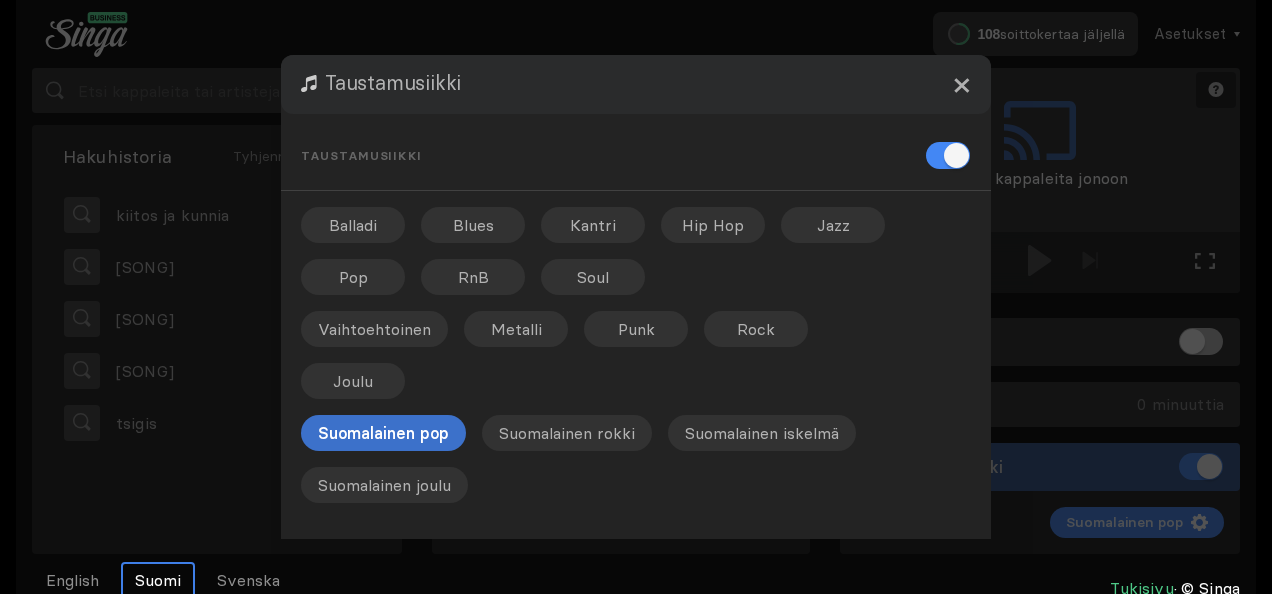 click on "×" at bounding box center [961, 84] 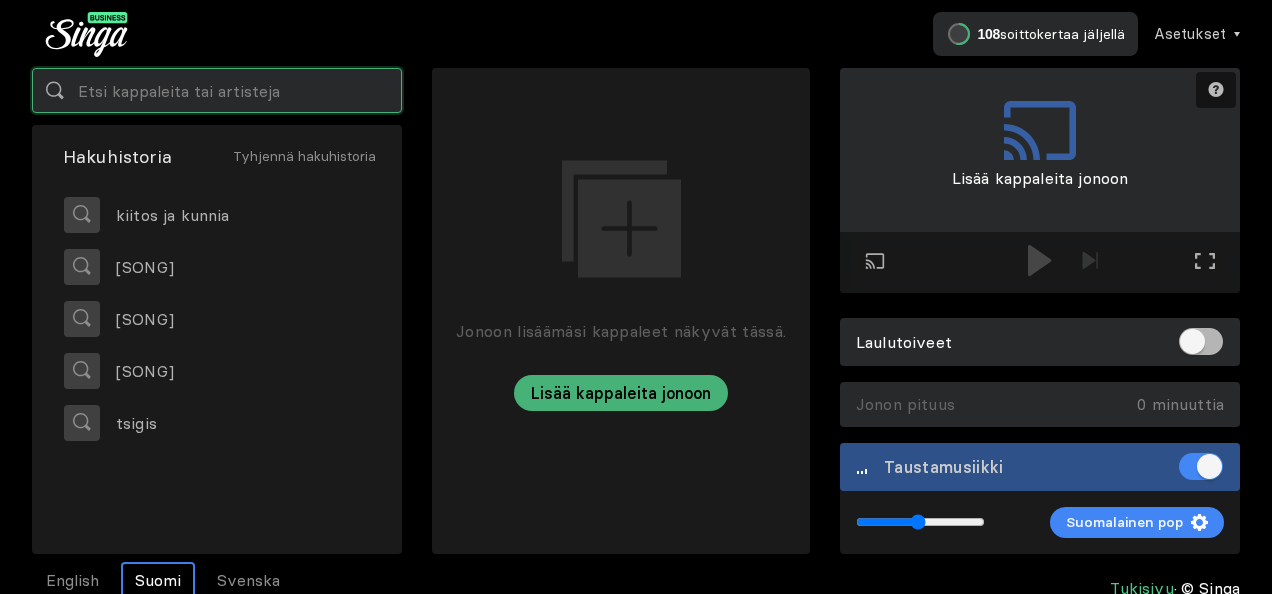 click at bounding box center [217, 90] 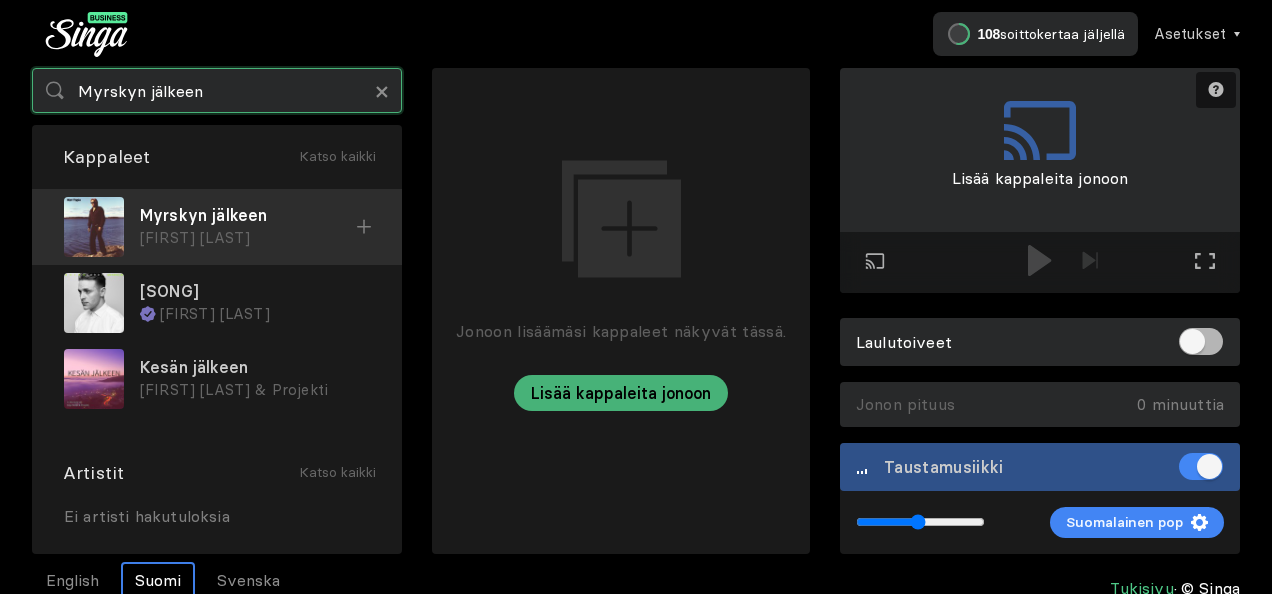 type on "Myrskyn jälkeen" 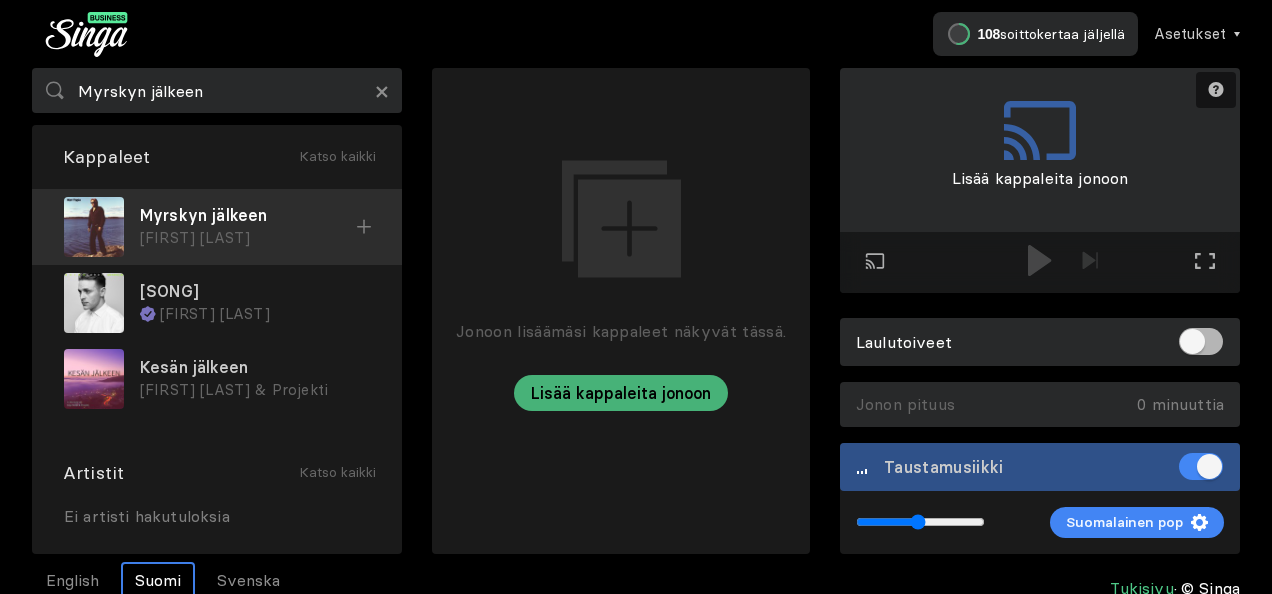 click on "[FIRST] [LAST]" at bounding box center [248, 238] 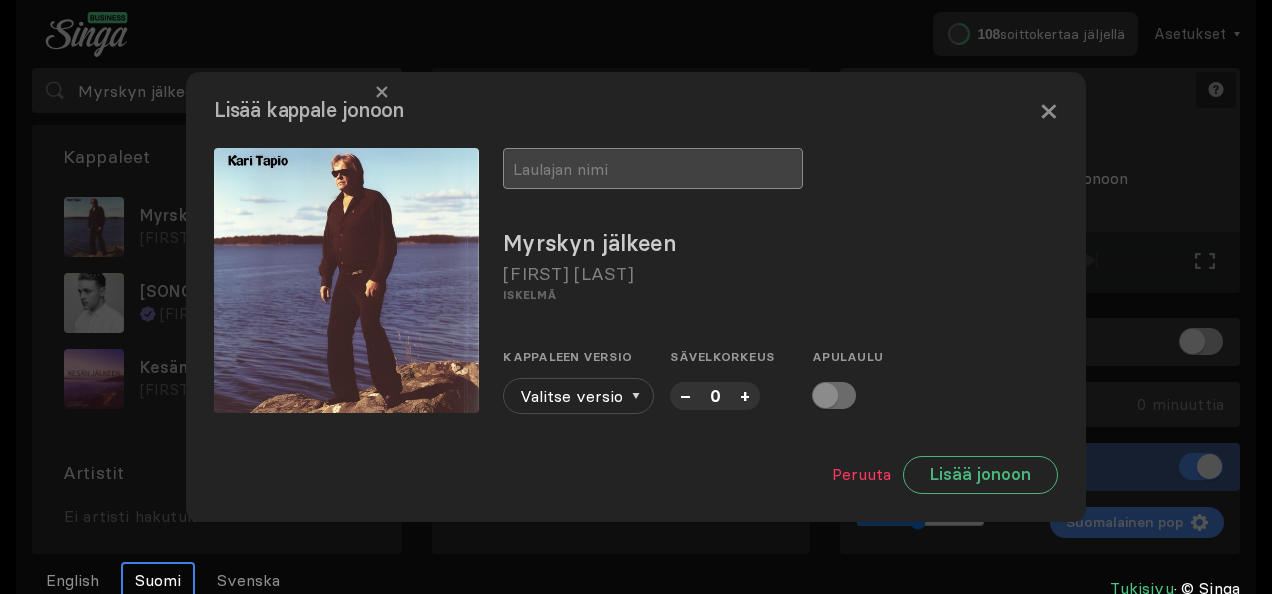 click at bounding box center (653, 168) 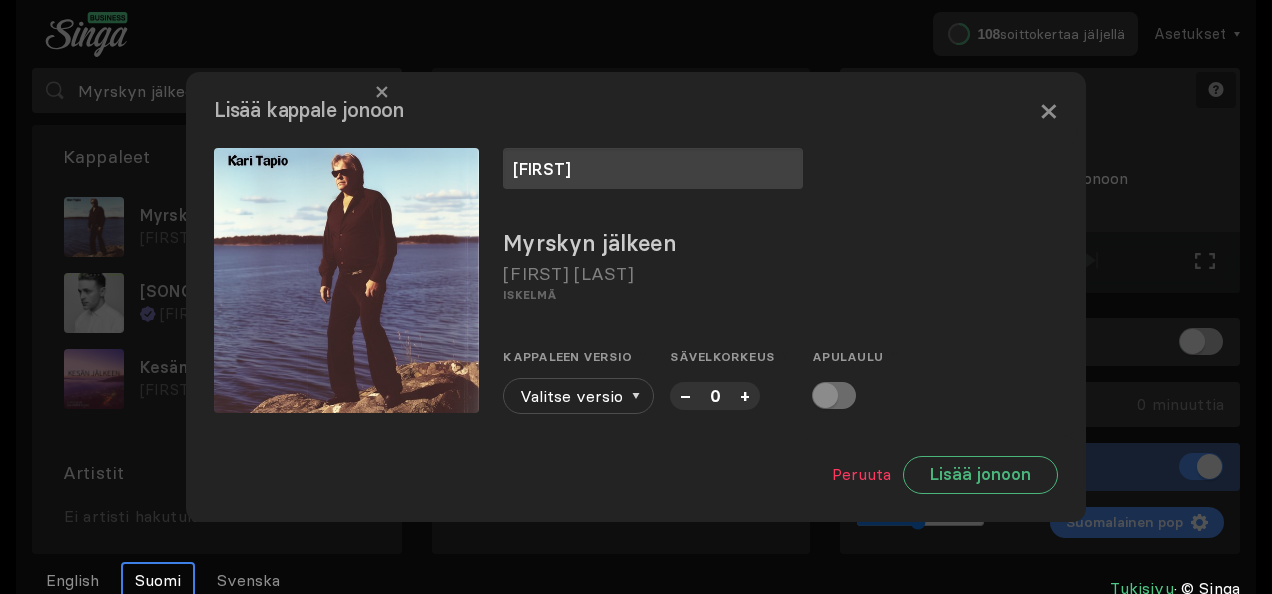 type on "Tuomas" 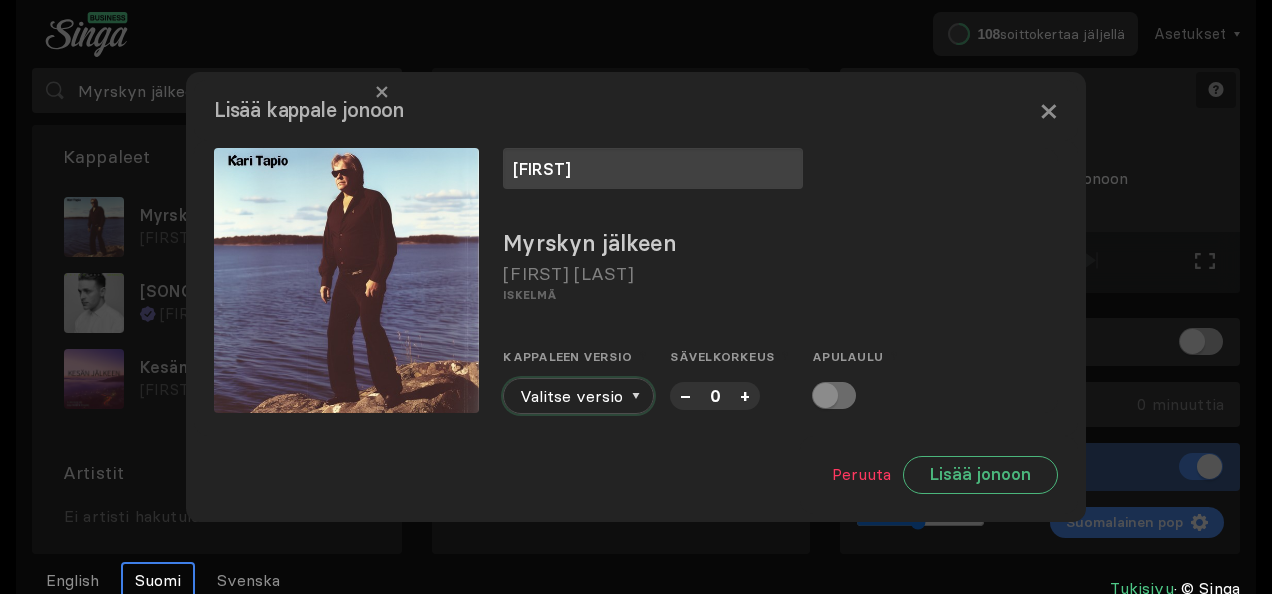 click on "Valitse versio" at bounding box center [578, 396] 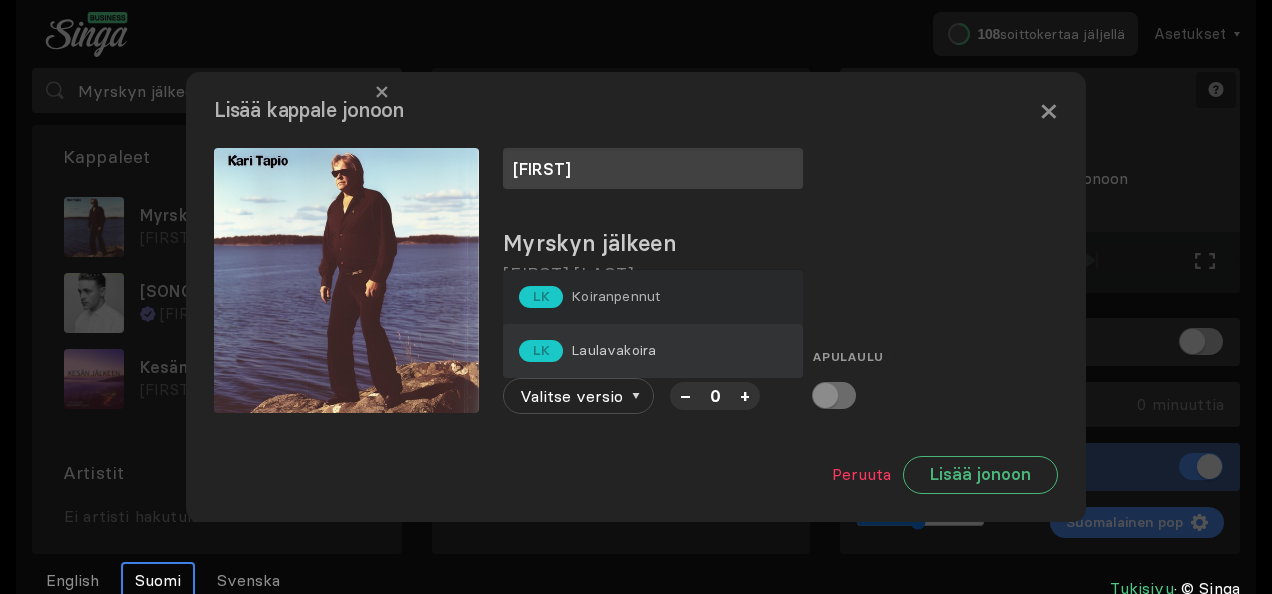 click on "LK Laulavakoira" at bounding box center (653, 351) 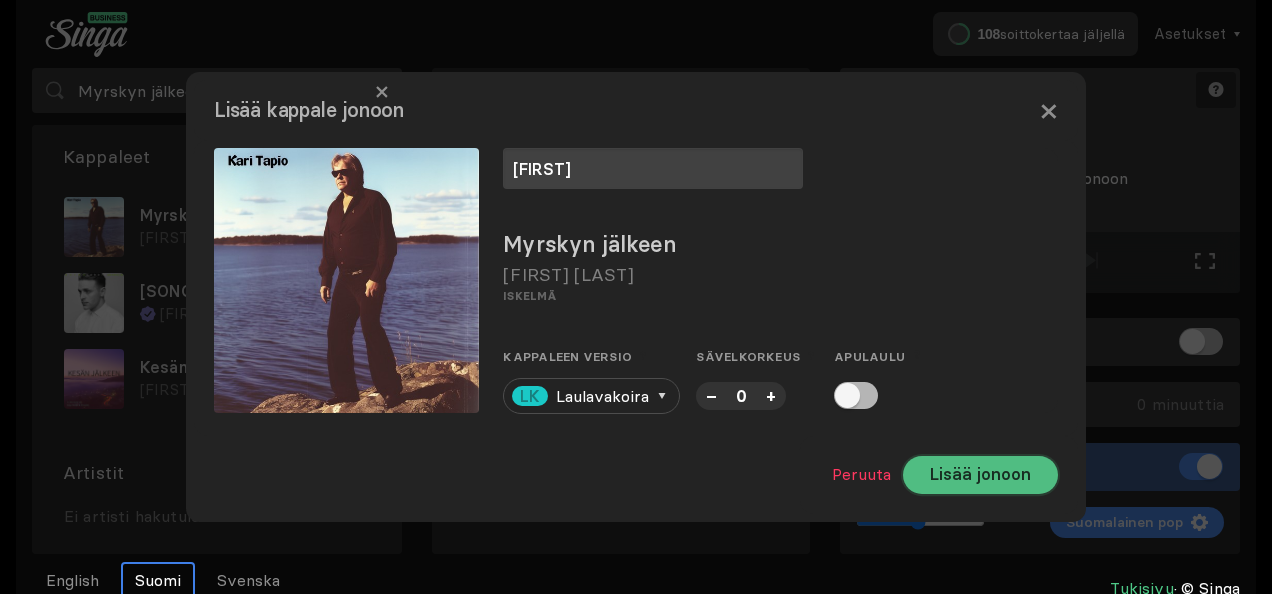 click on "Lisää jonoon" at bounding box center (980, 475) 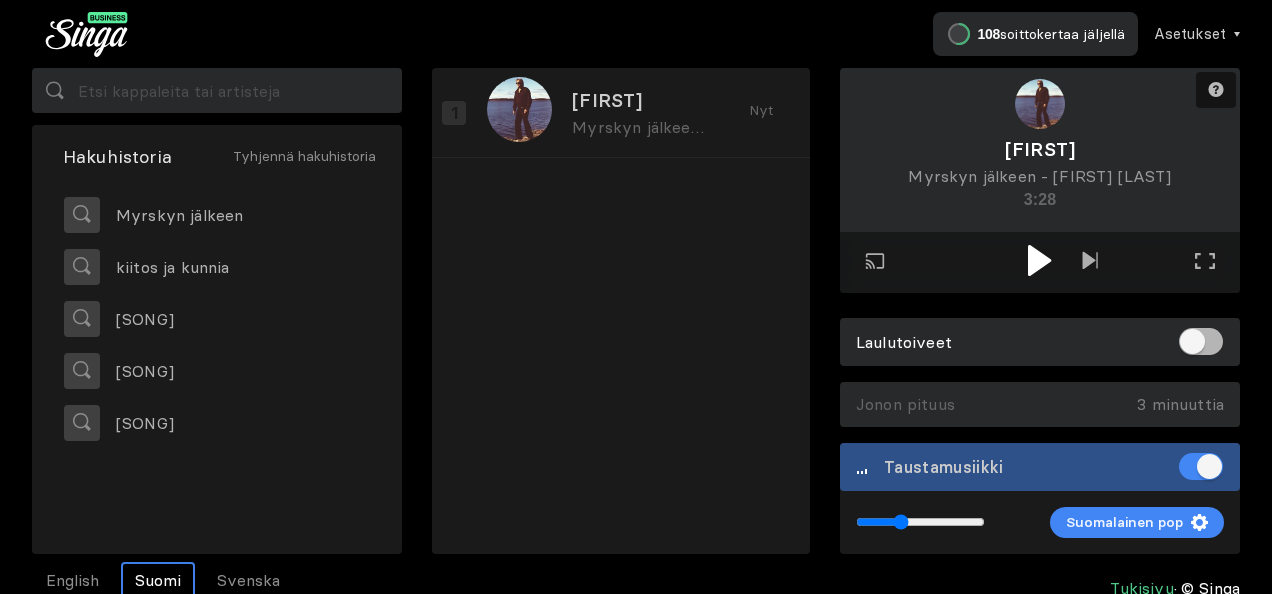 drag, startPoint x: 911, startPoint y: 522, endPoint x: 901, endPoint y: 525, distance: 10.440307 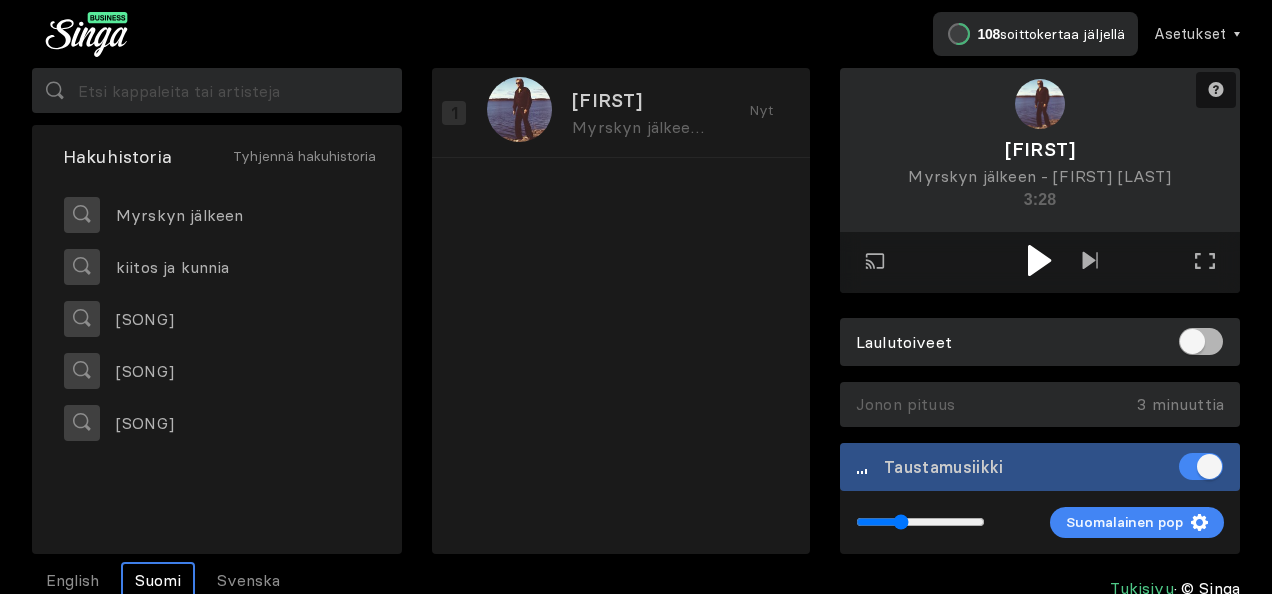 click at bounding box center [1039, 260] 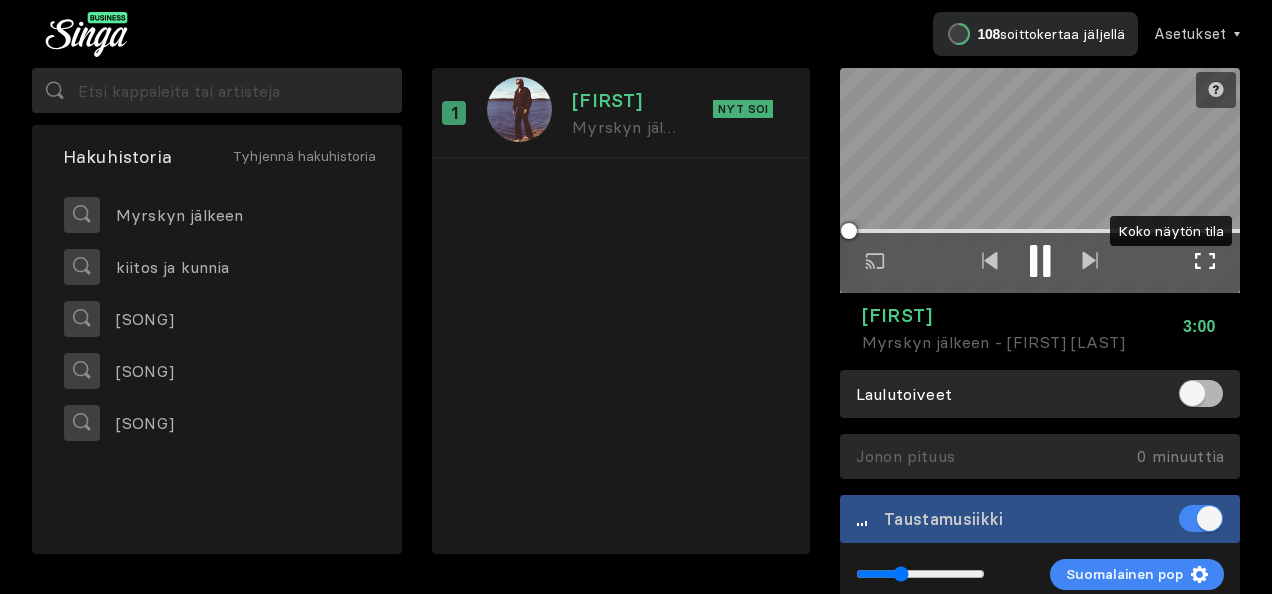 click at bounding box center (1205, 261) 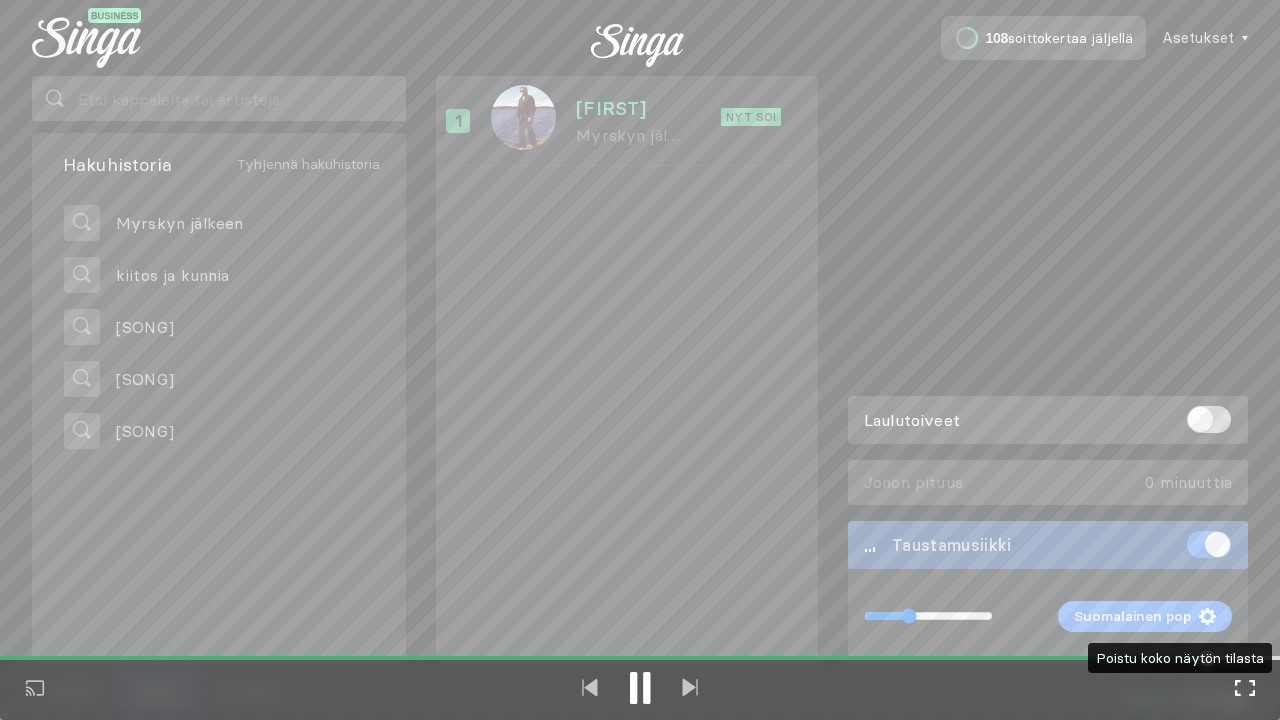click at bounding box center [1245, 688] 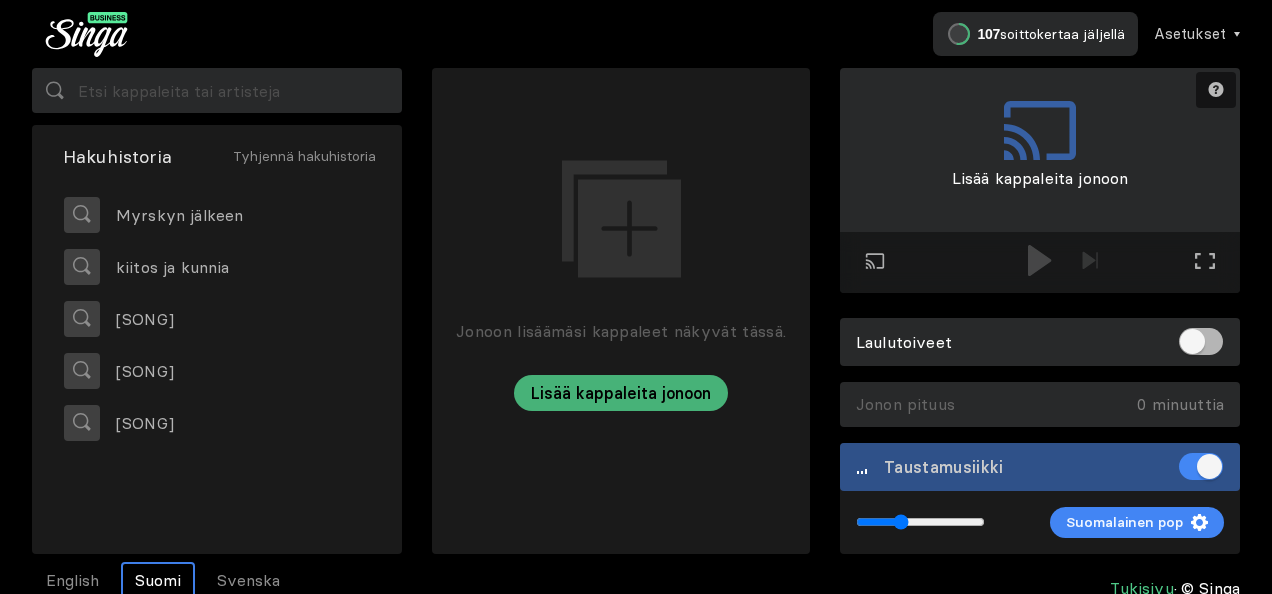click at bounding box center (920, 522) 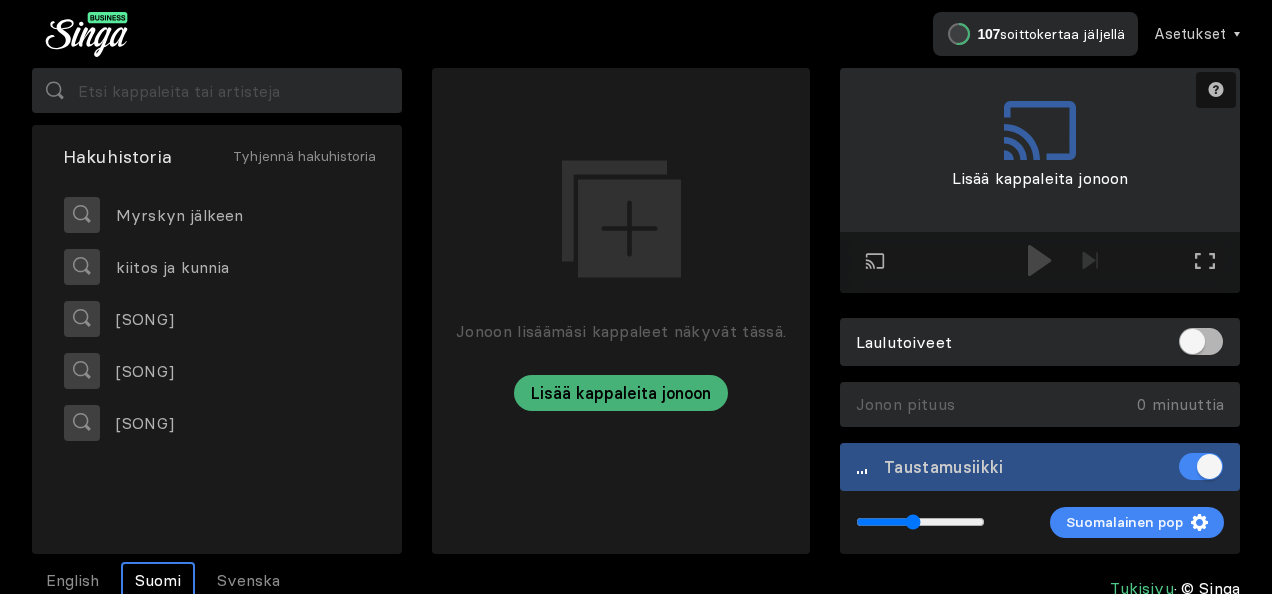 click at bounding box center [920, 522] 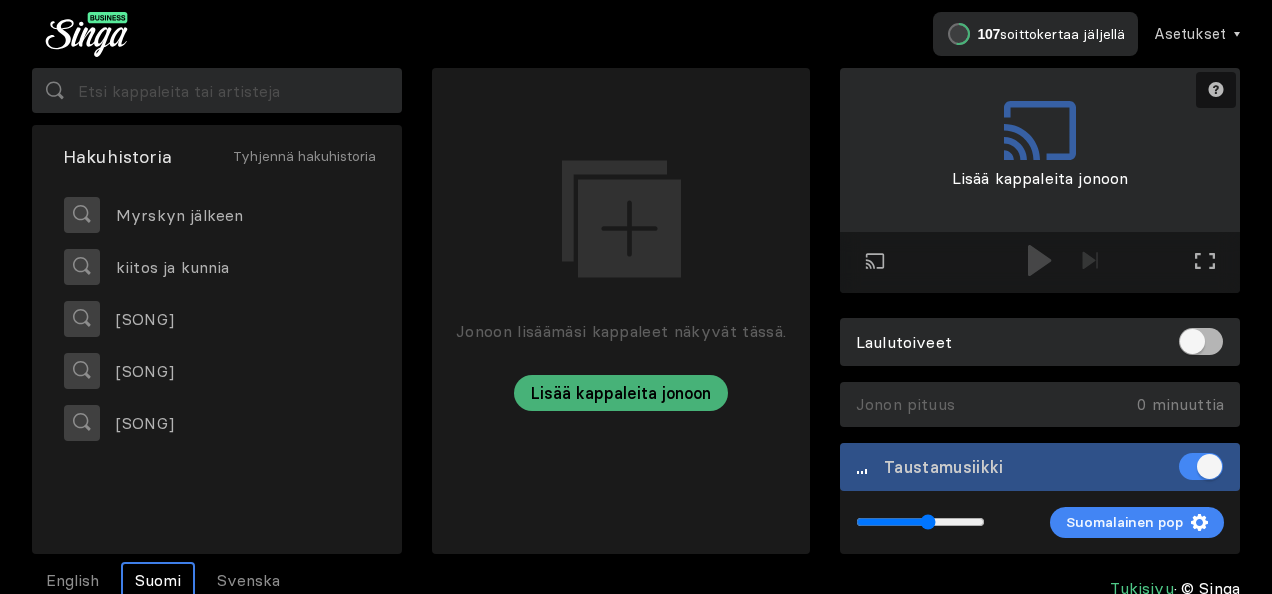 type on "0.57" 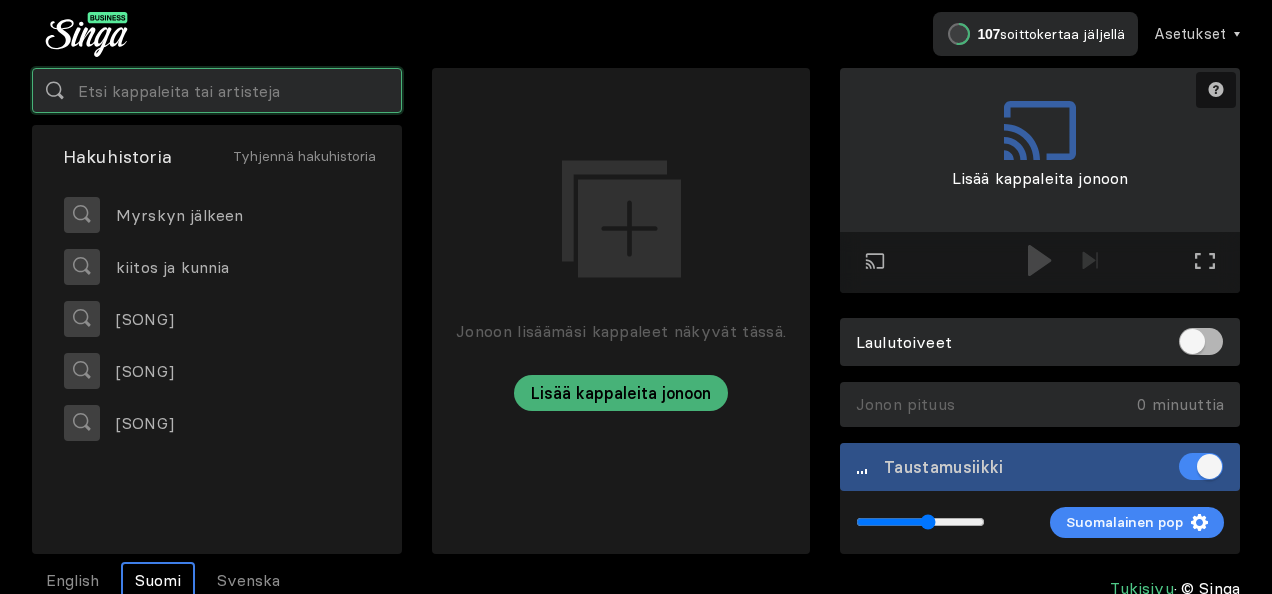click at bounding box center [217, 90] 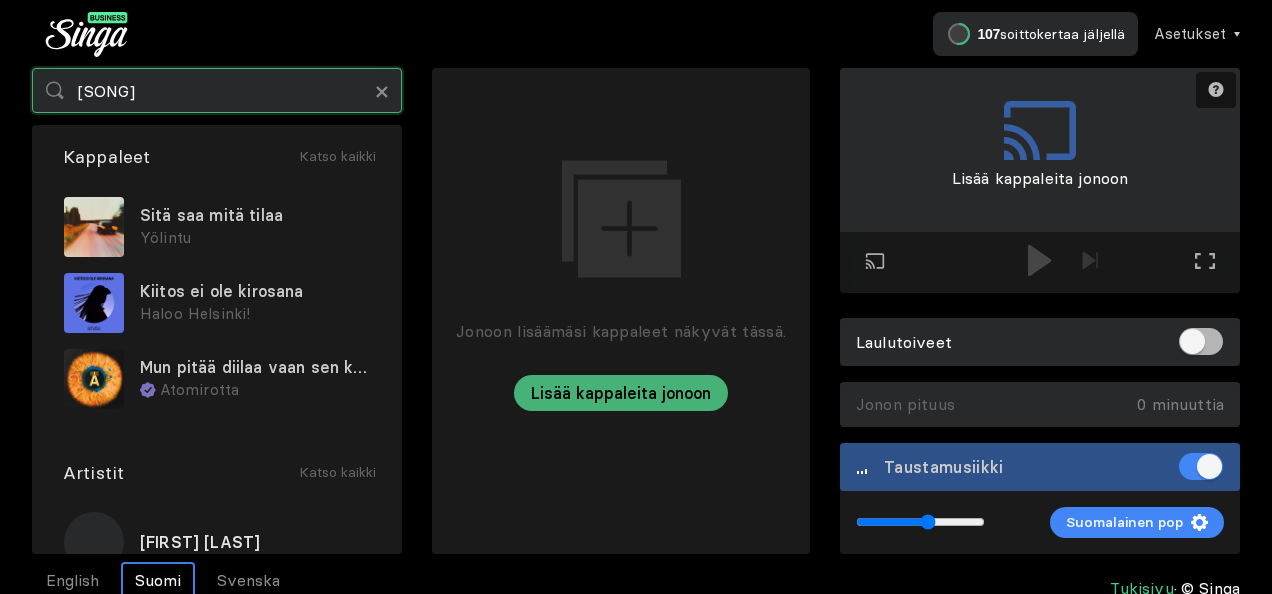 type on "sitä saa mitä tilaa" 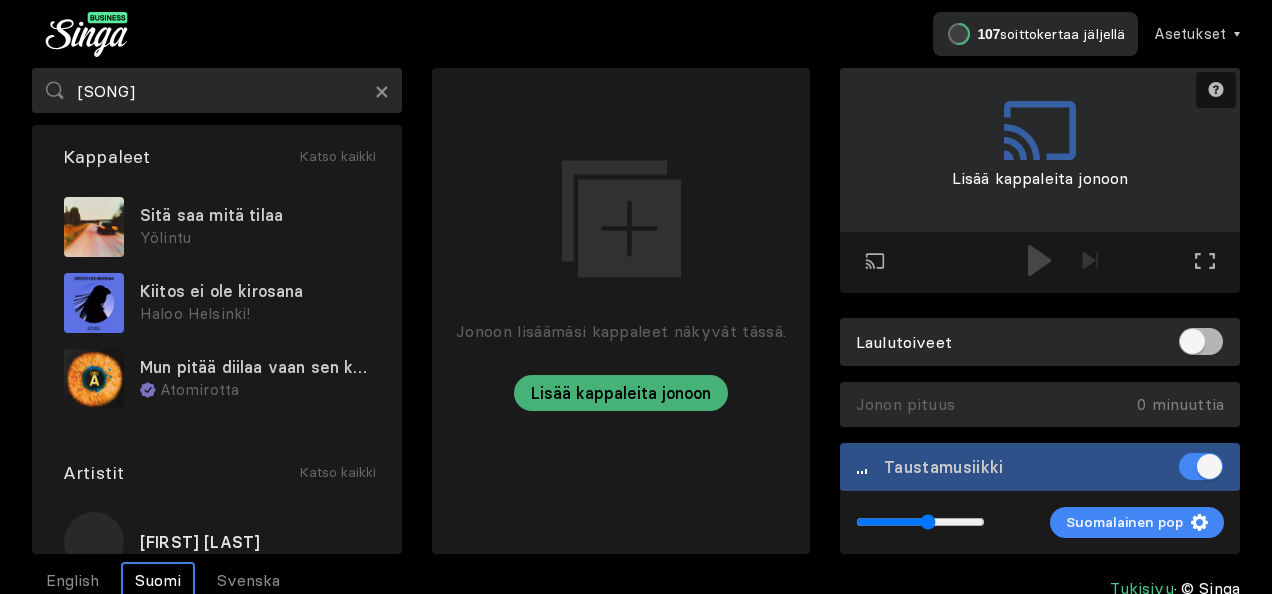 click on "Sitä saa mitä tilaa" at bounding box center [255, 215] 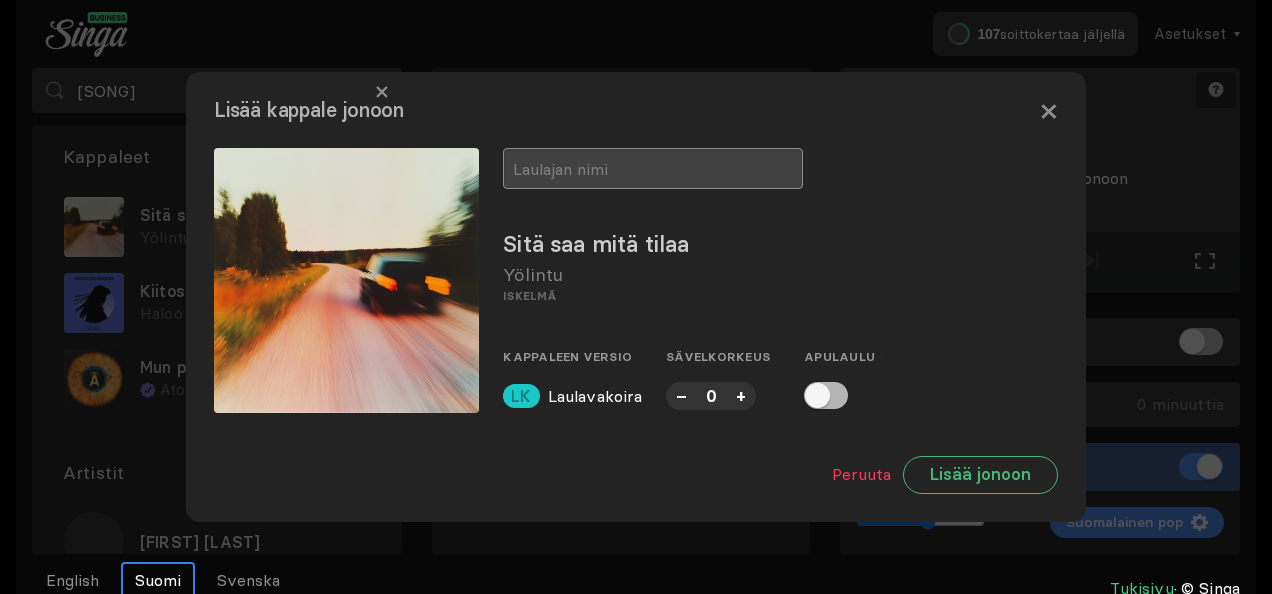 click at bounding box center (653, 168) 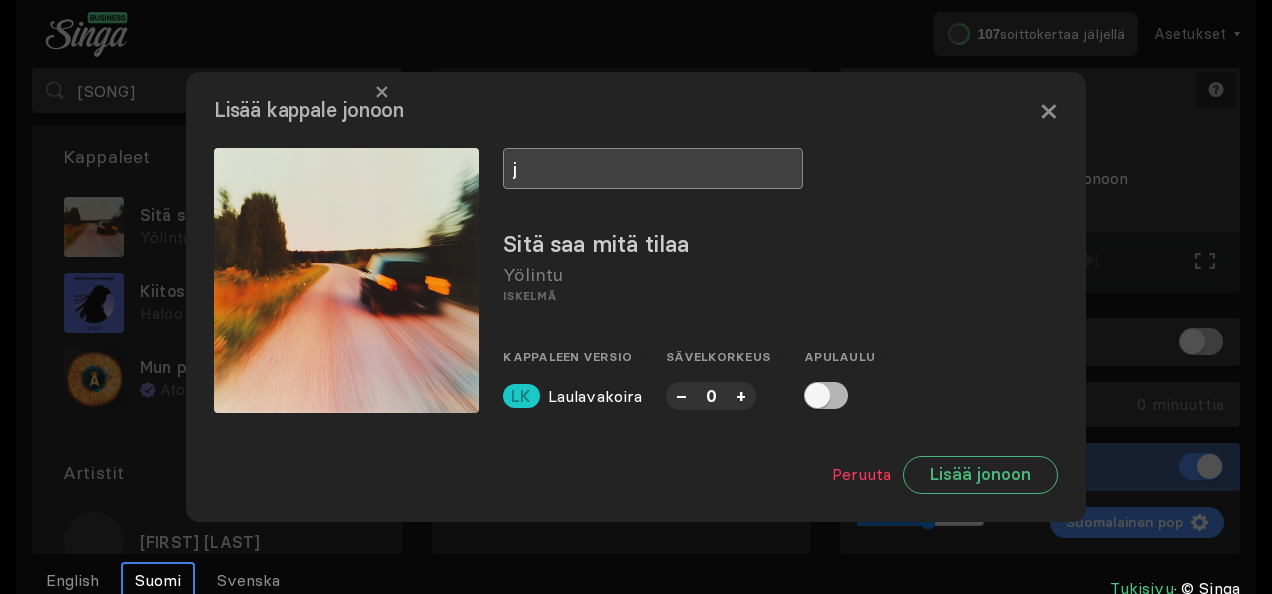 click on "j" at bounding box center (653, 168) 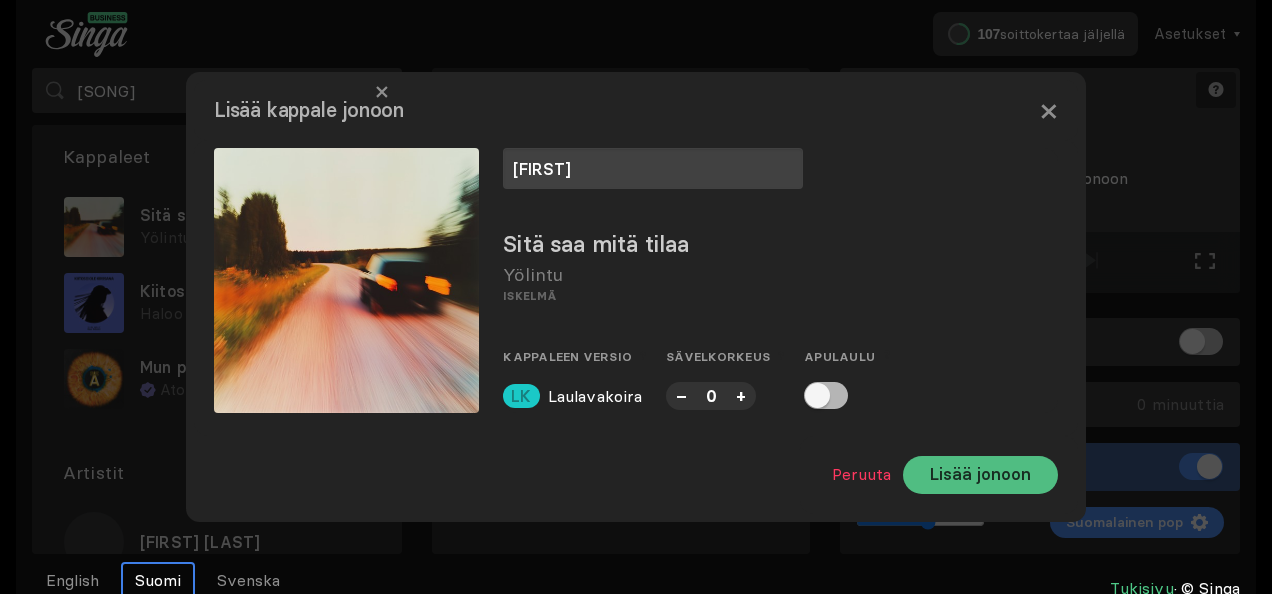 type on "johanna" 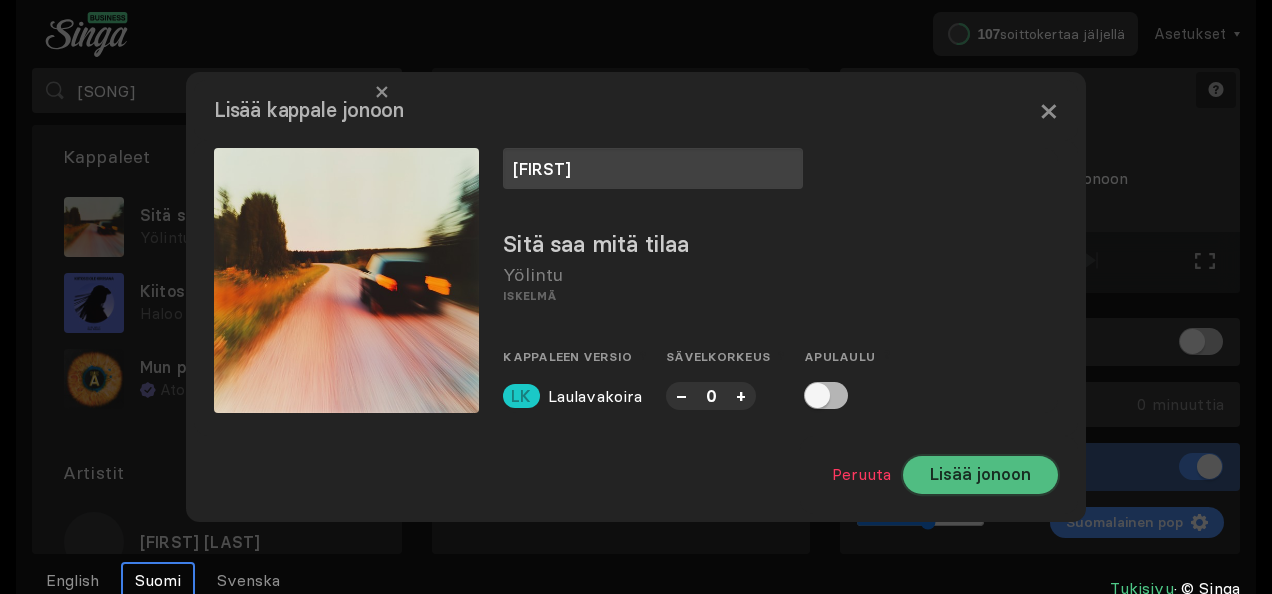 click on "Lisää jonoon" at bounding box center (980, 475) 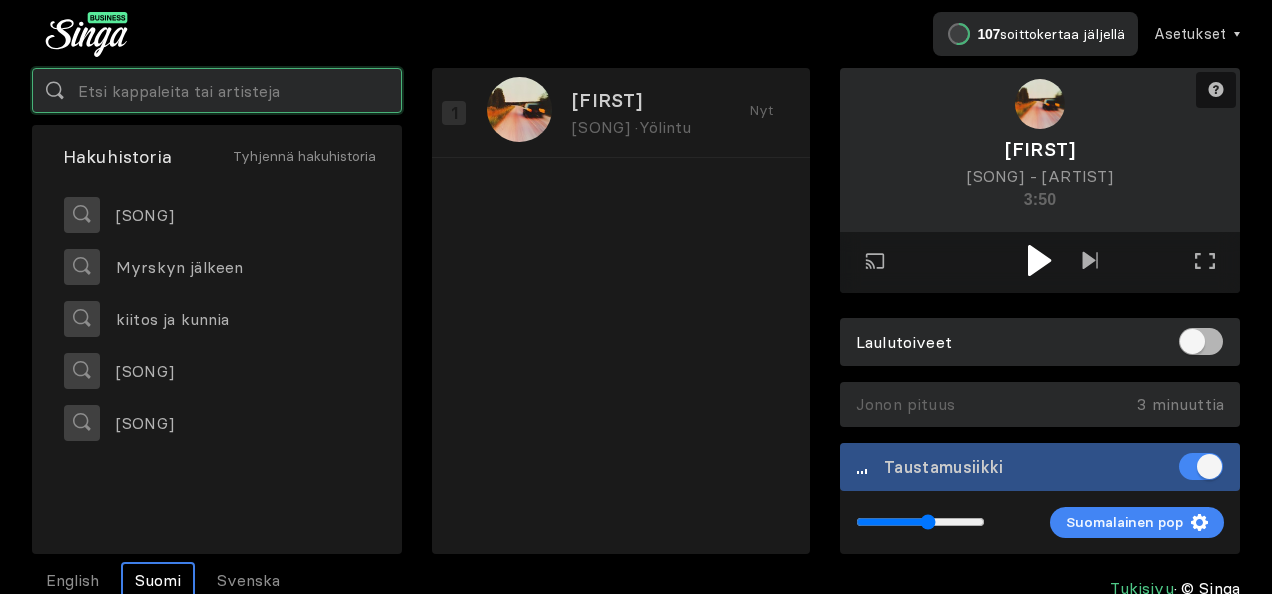 click at bounding box center (217, 90) 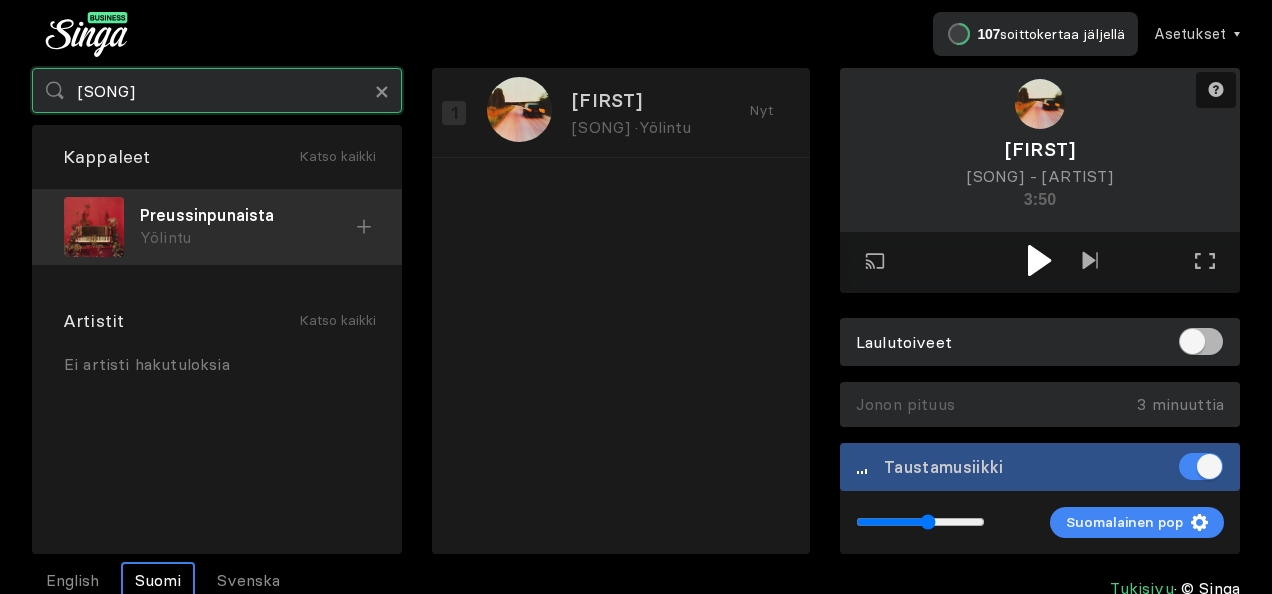 type on "preussi" 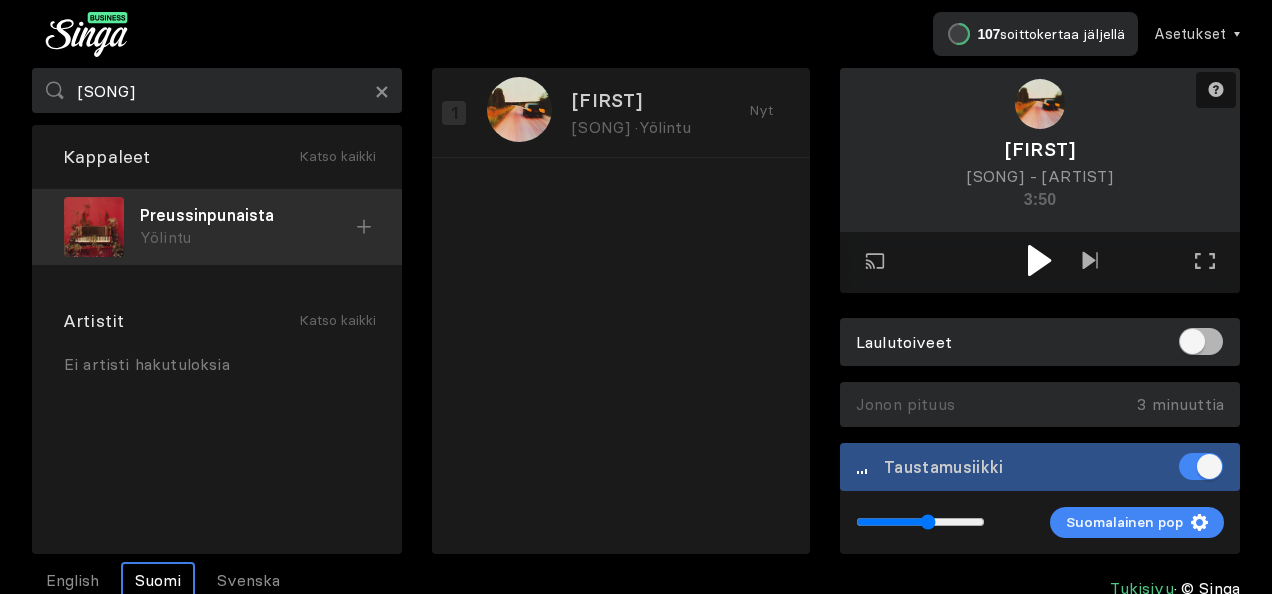 click on "Preussinpunaista" at bounding box center [248, 215] 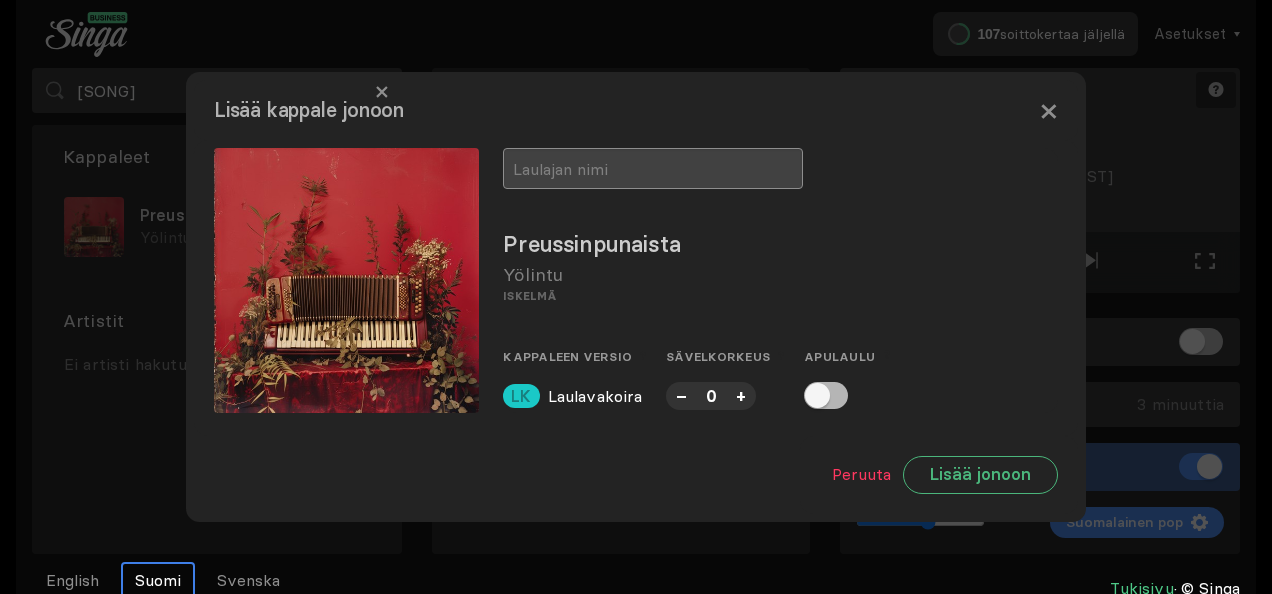 click at bounding box center [653, 168] 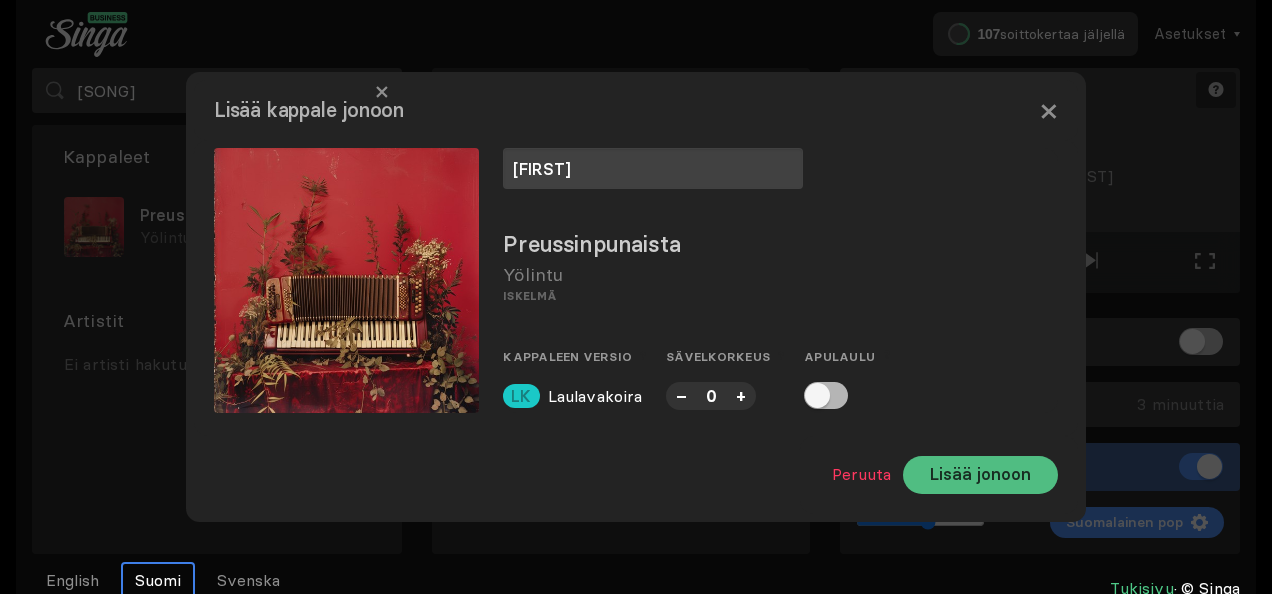 type on "merja" 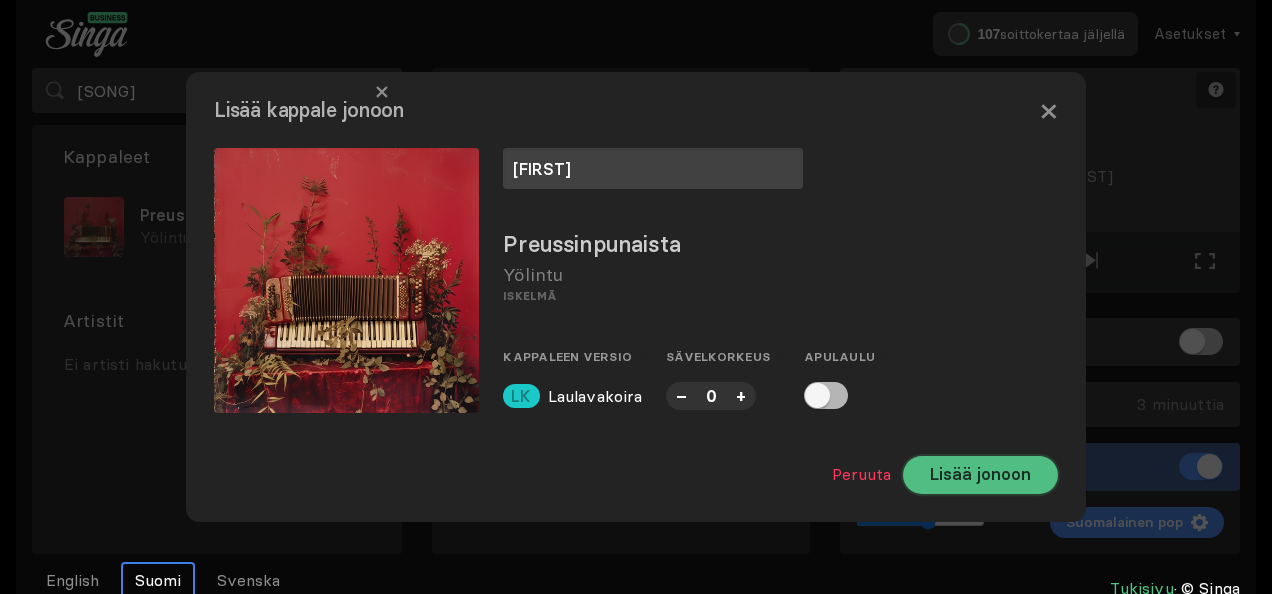 click on "Lisää jonoon" at bounding box center (980, 475) 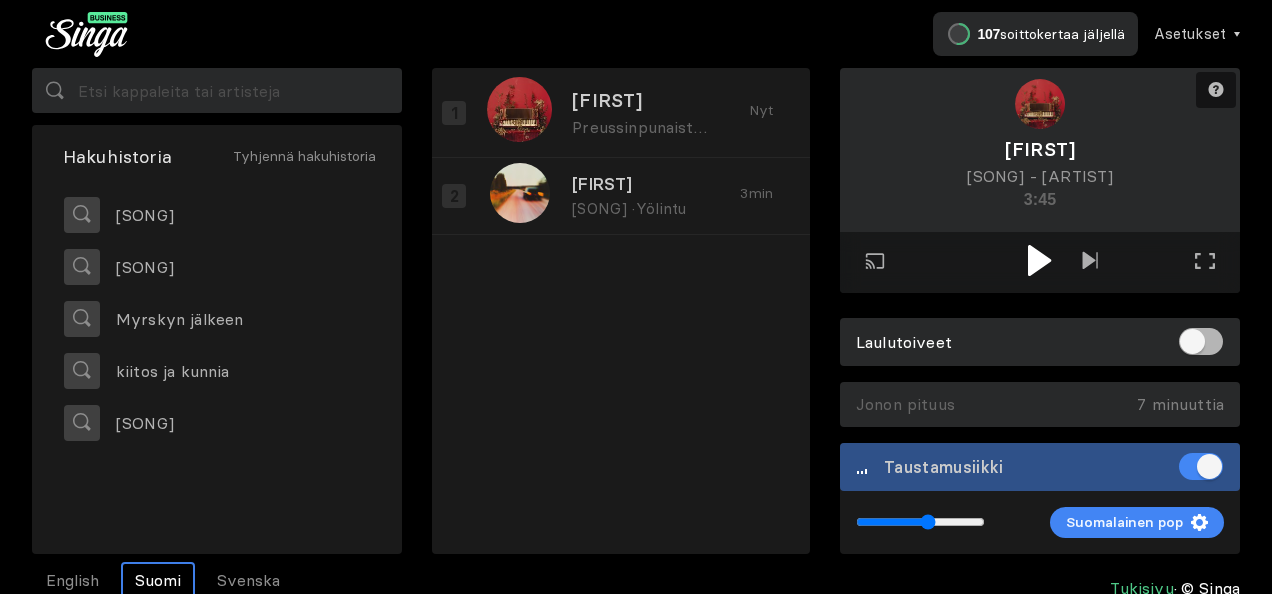 click at bounding box center (1039, 260) 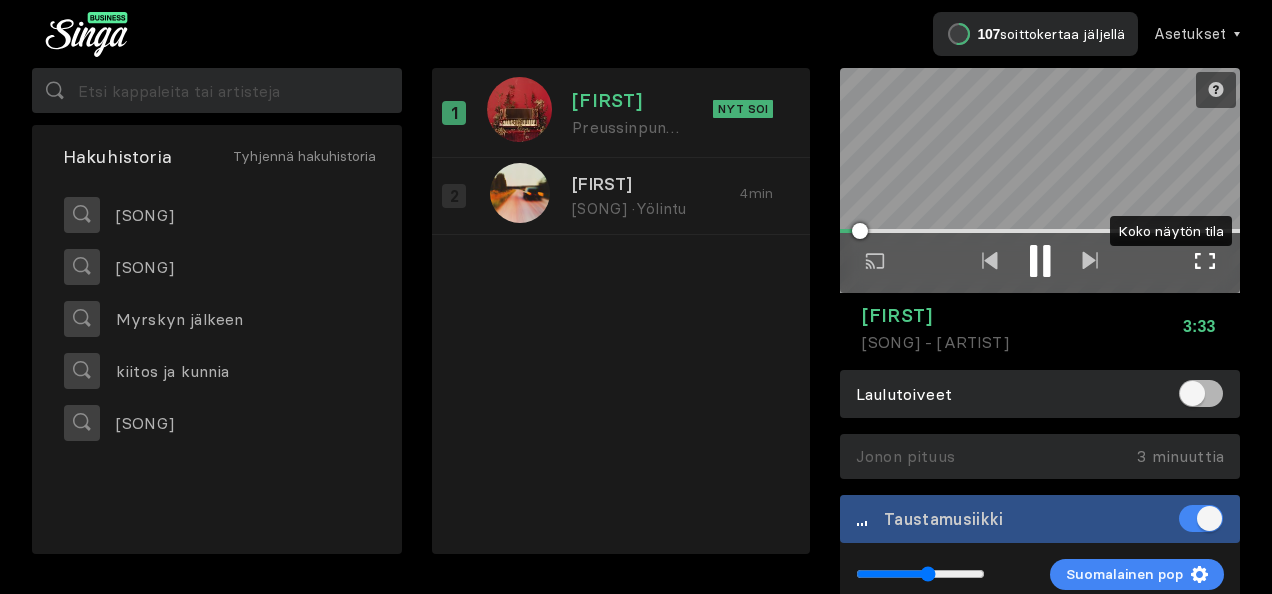 click at bounding box center [1205, 261] 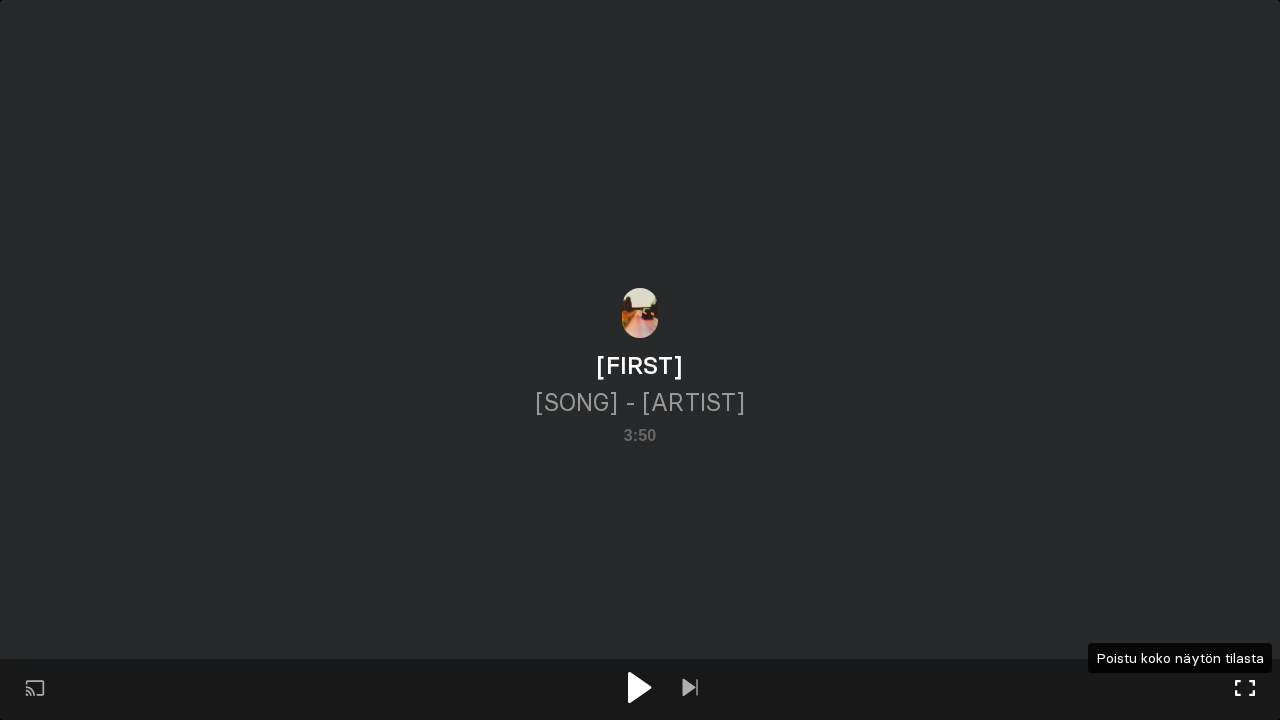 click at bounding box center (1245, 688) 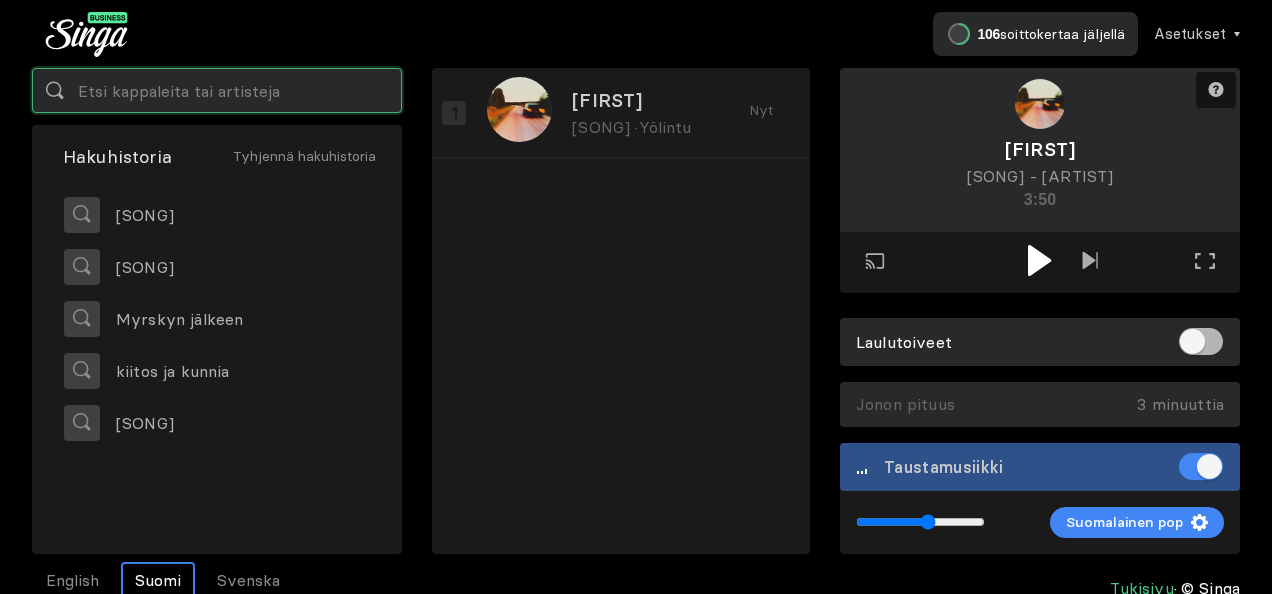 click at bounding box center [217, 90] 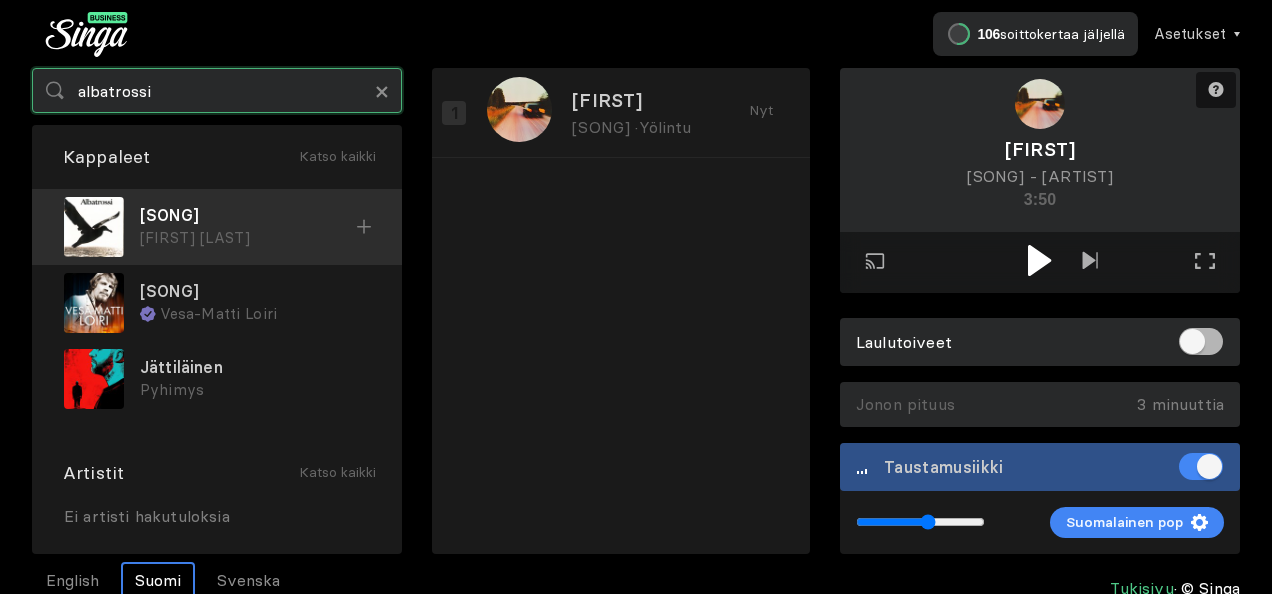 type on "albatrossi" 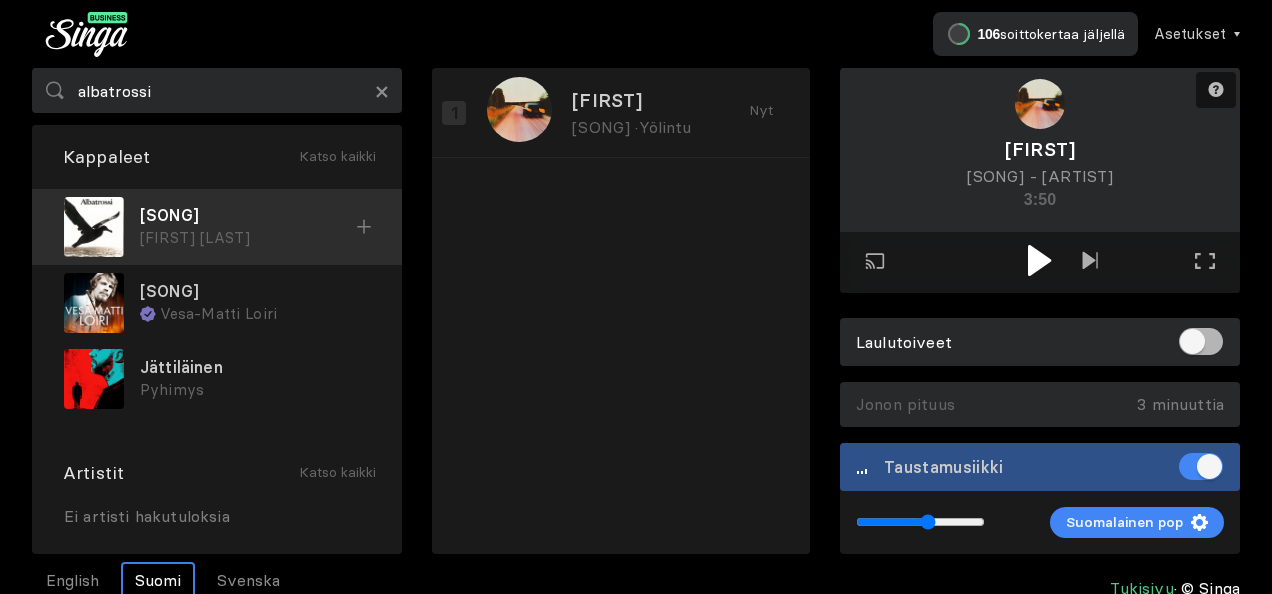 click on "Albatrossi" at bounding box center (248, 215) 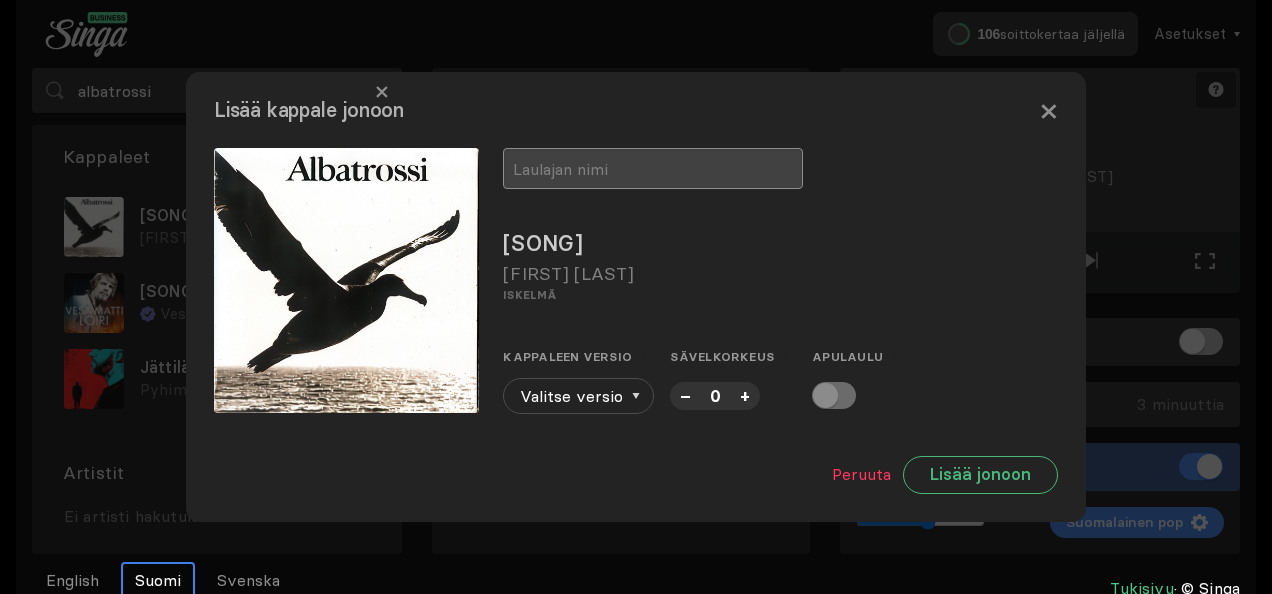 click at bounding box center [653, 168] 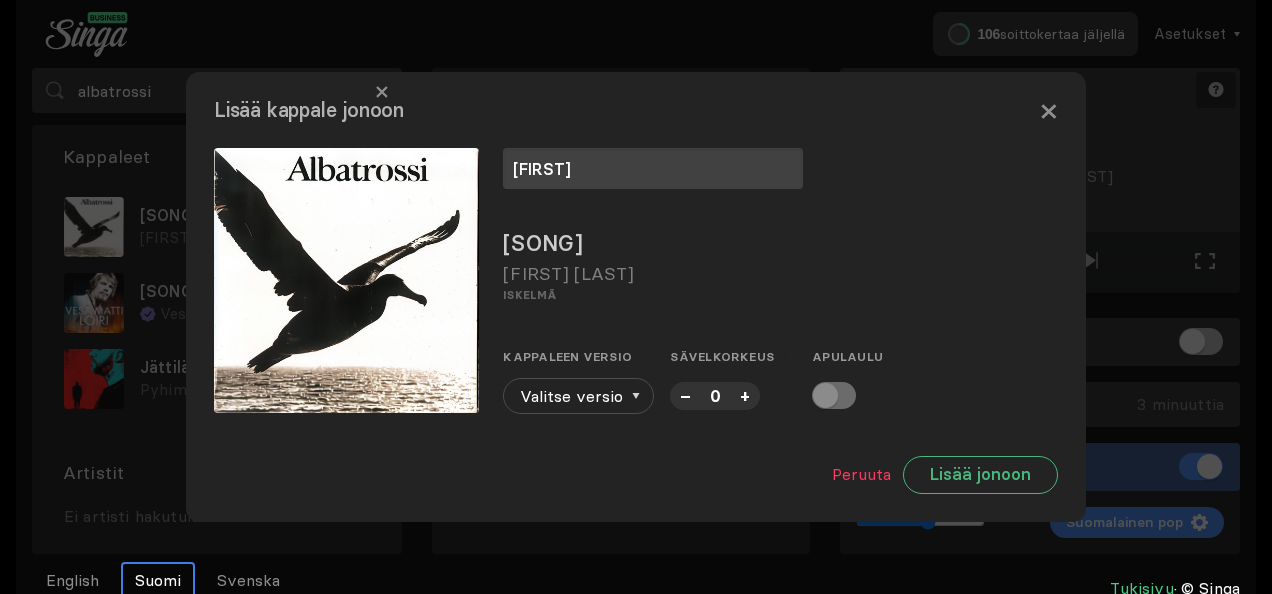 type on "tuomas" 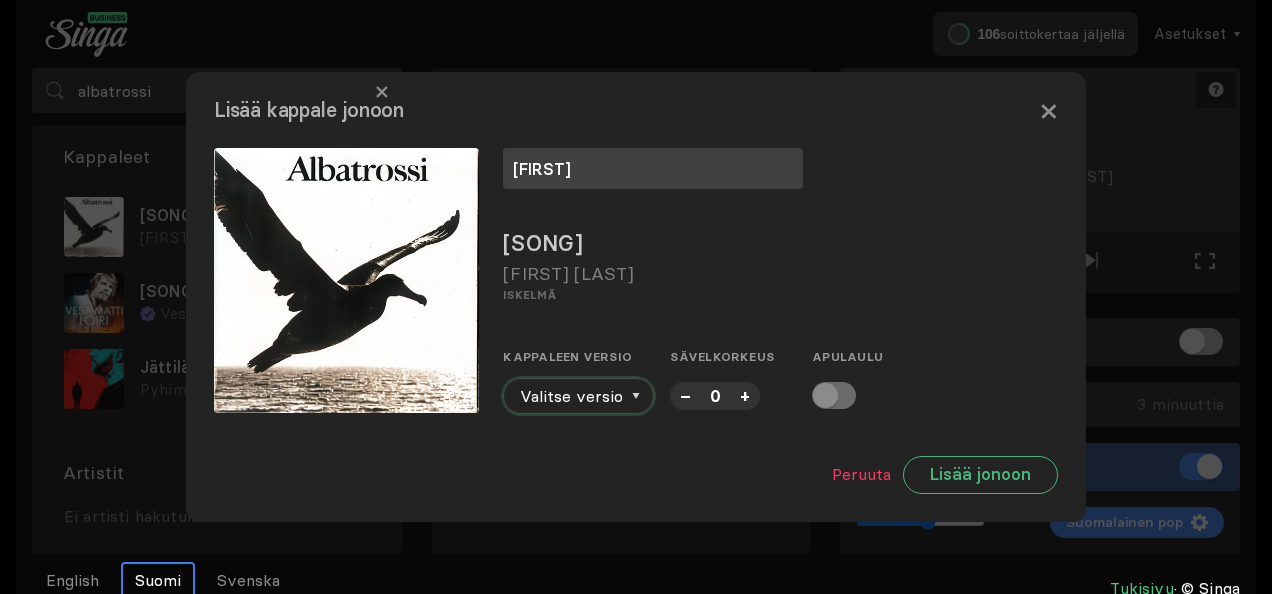 click on "Valitse versio" at bounding box center (578, 396) 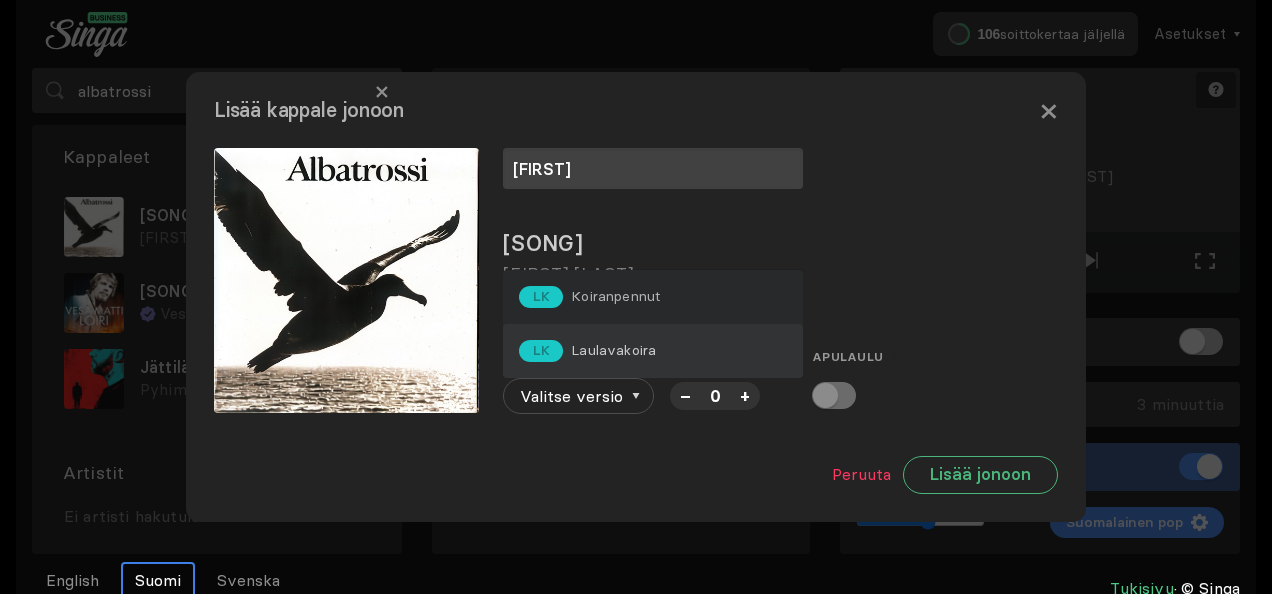 click on "Laulavakoira" at bounding box center (615, 296) 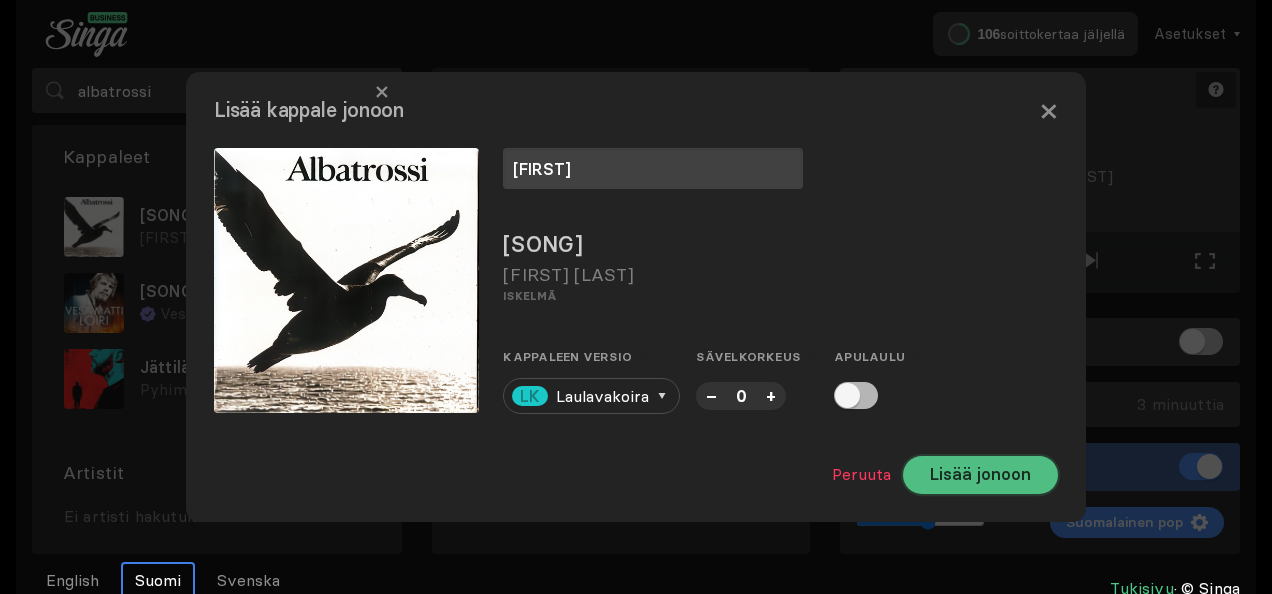 click on "Lisää jonoon" at bounding box center [980, 475] 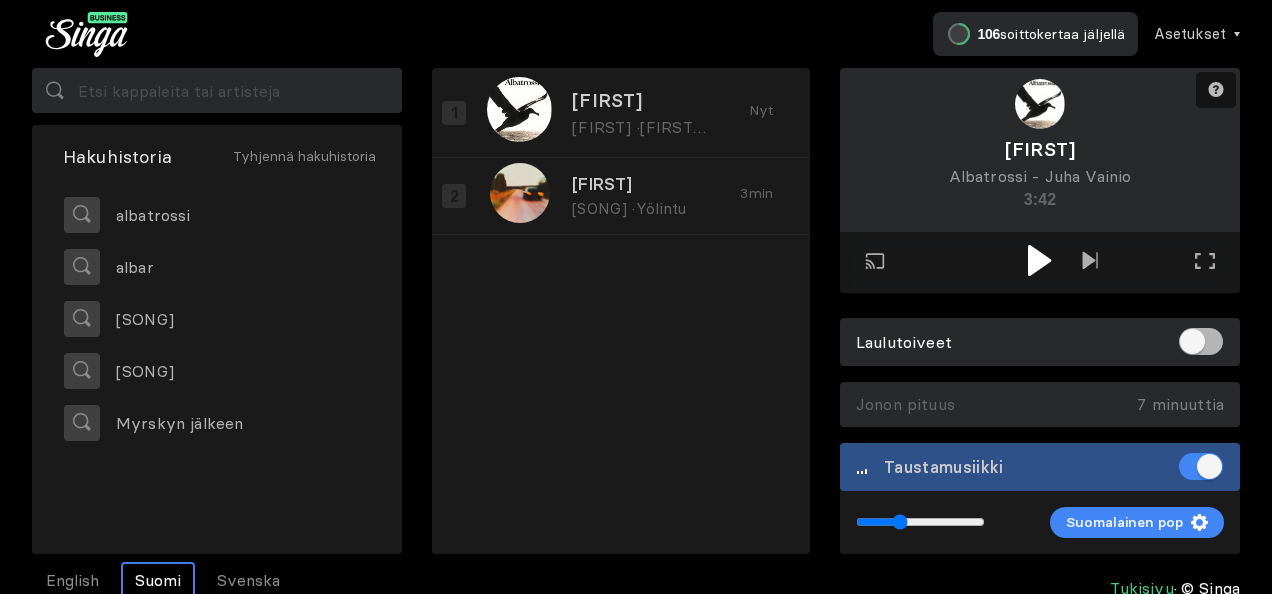 drag, startPoint x: 928, startPoint y: 520, endPoint x: 900, endPoint y: 520, distance: 28 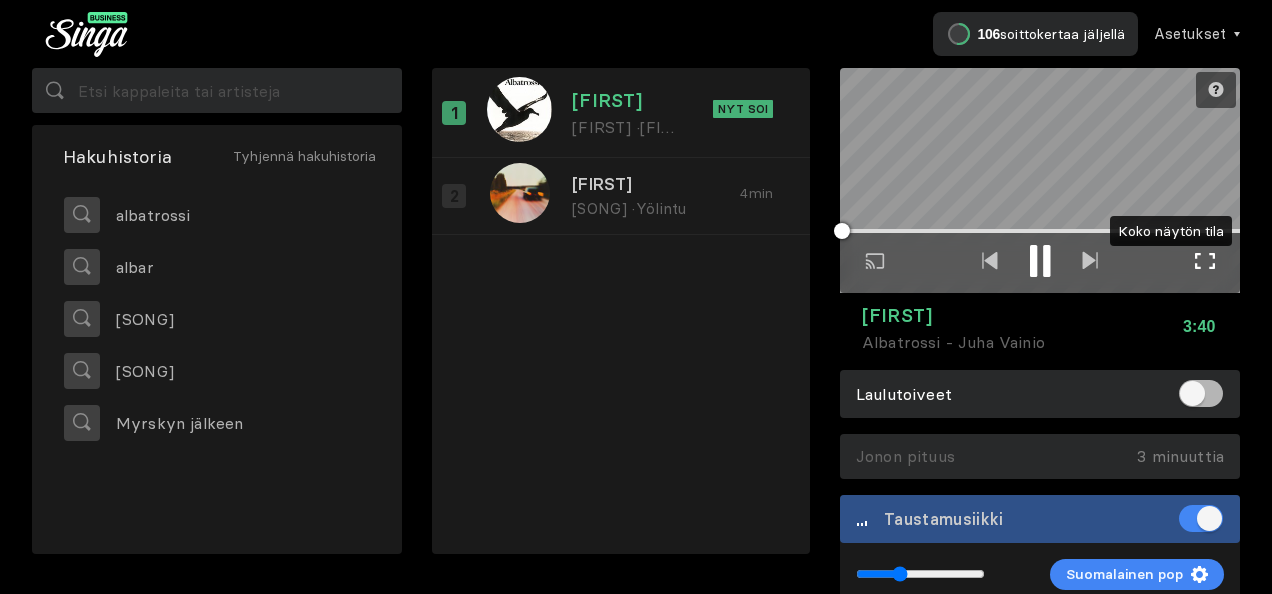 click on "Koko näytön tila Poistu koko näytön tilasta" at bounding box center (1205, 263) 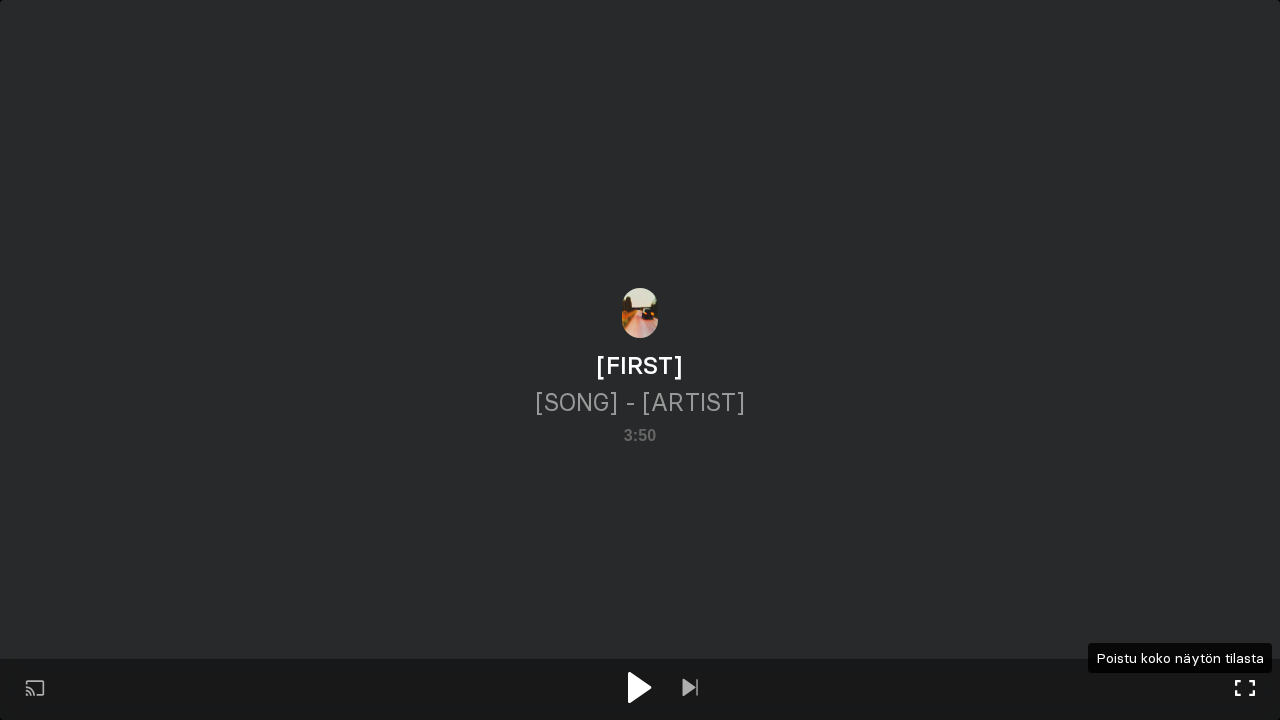 click at bounding box center (1245, 688) 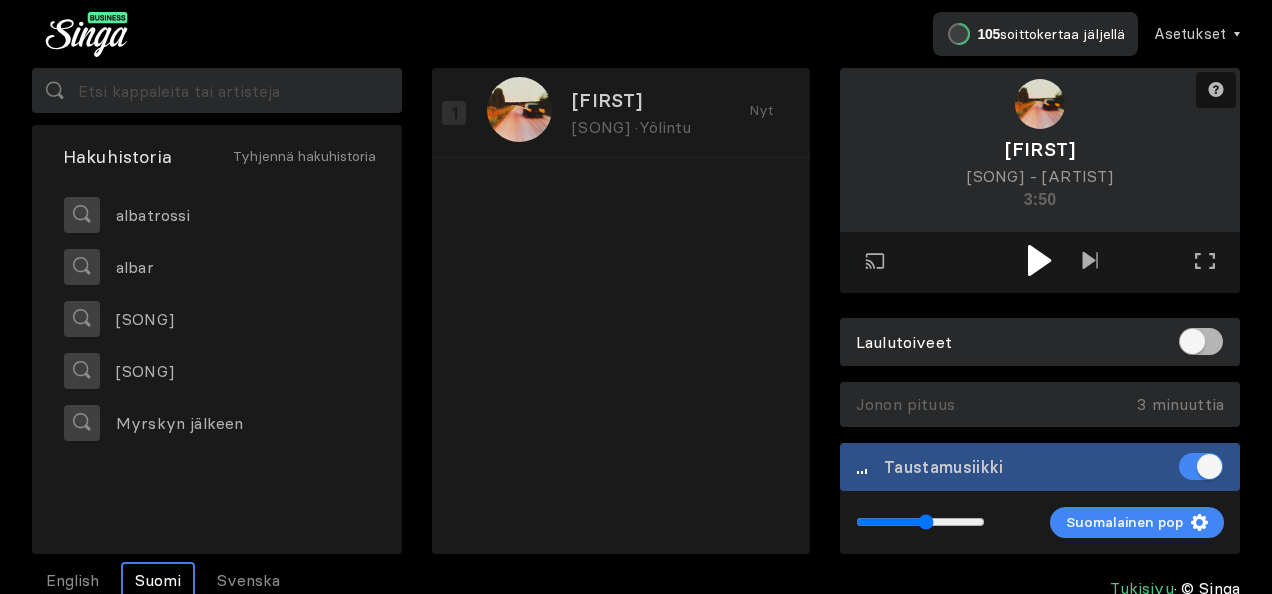 click at bounding box center (920, 522) 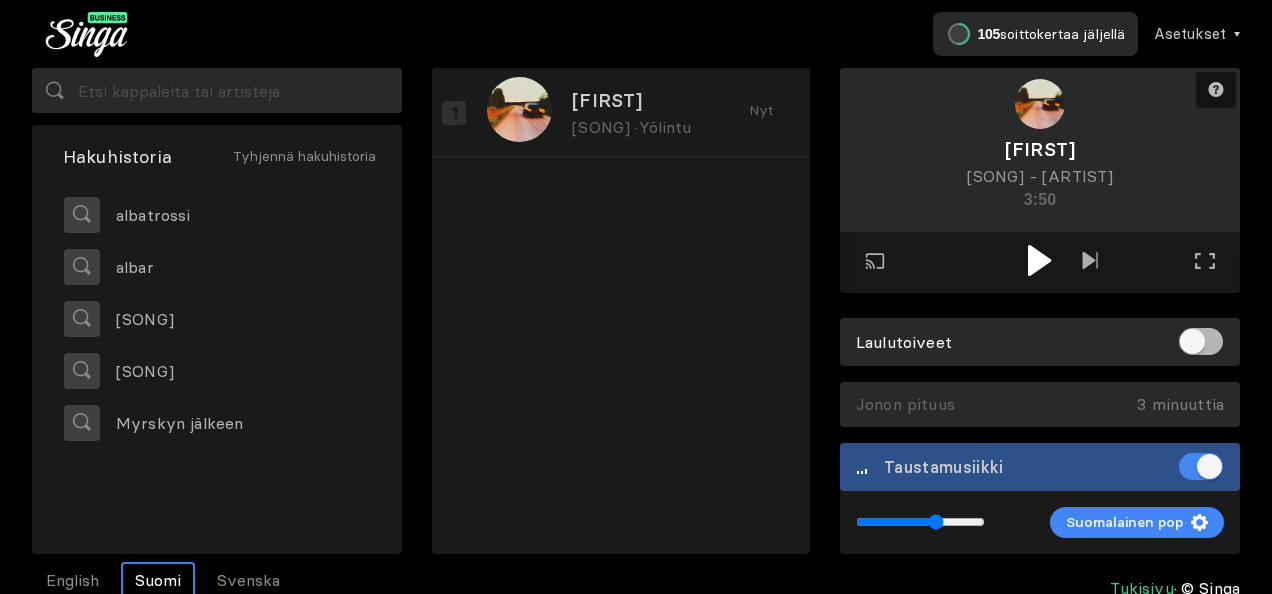 type on "0.64" 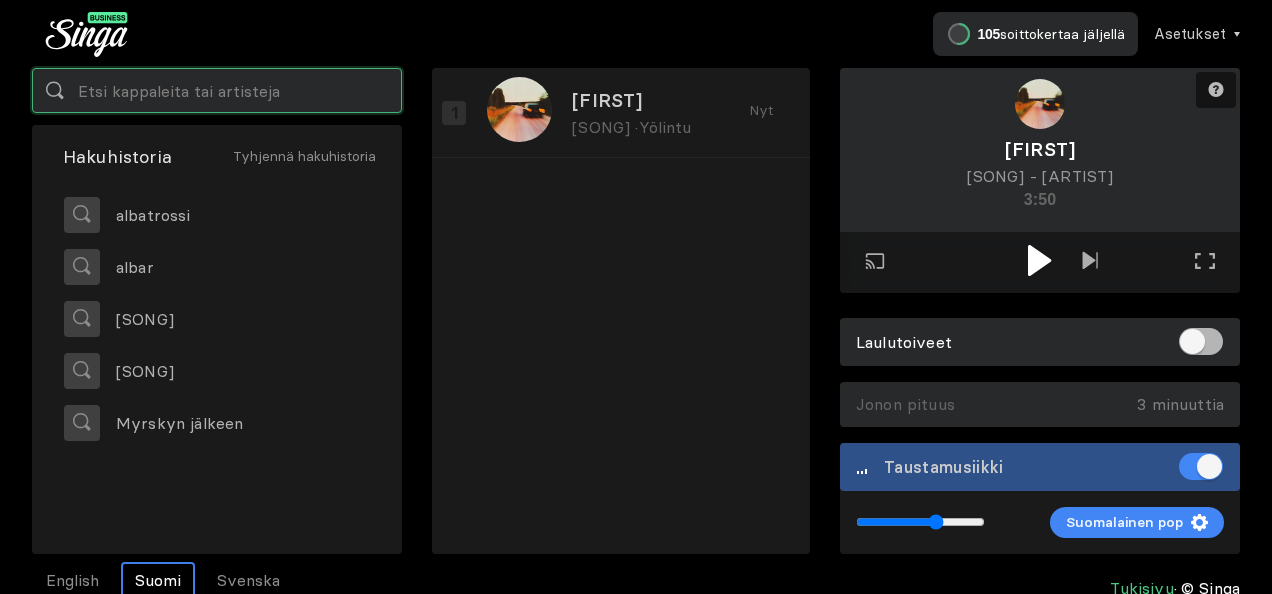 click at bounding box center [217, 90] 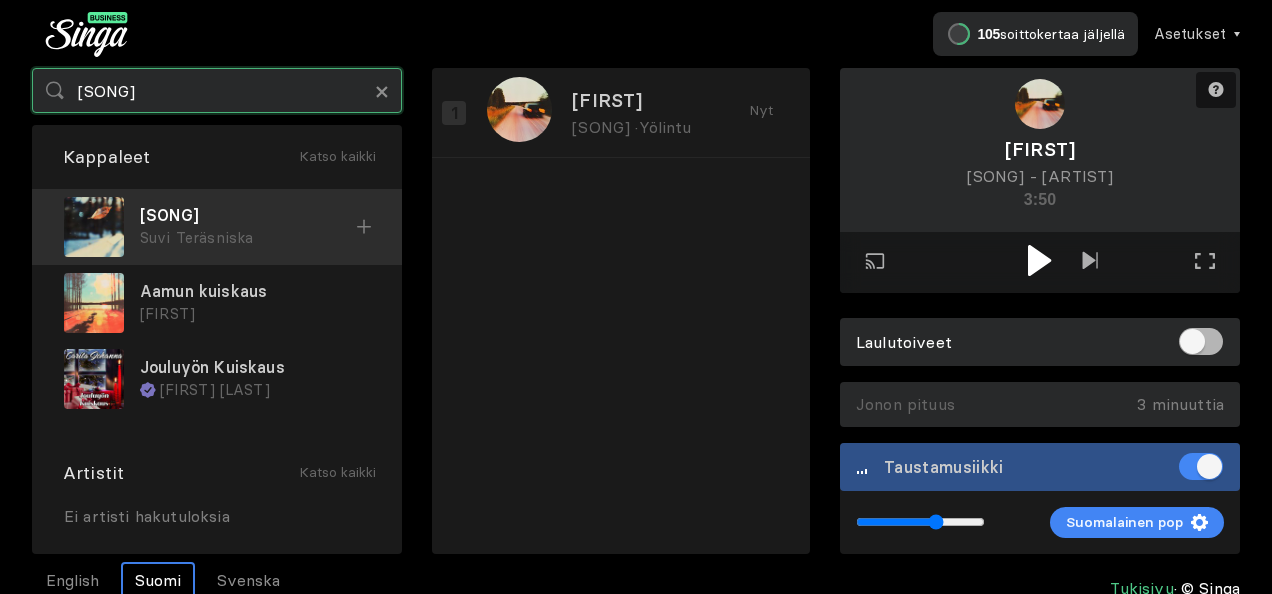 type on "hento kuiskaus" 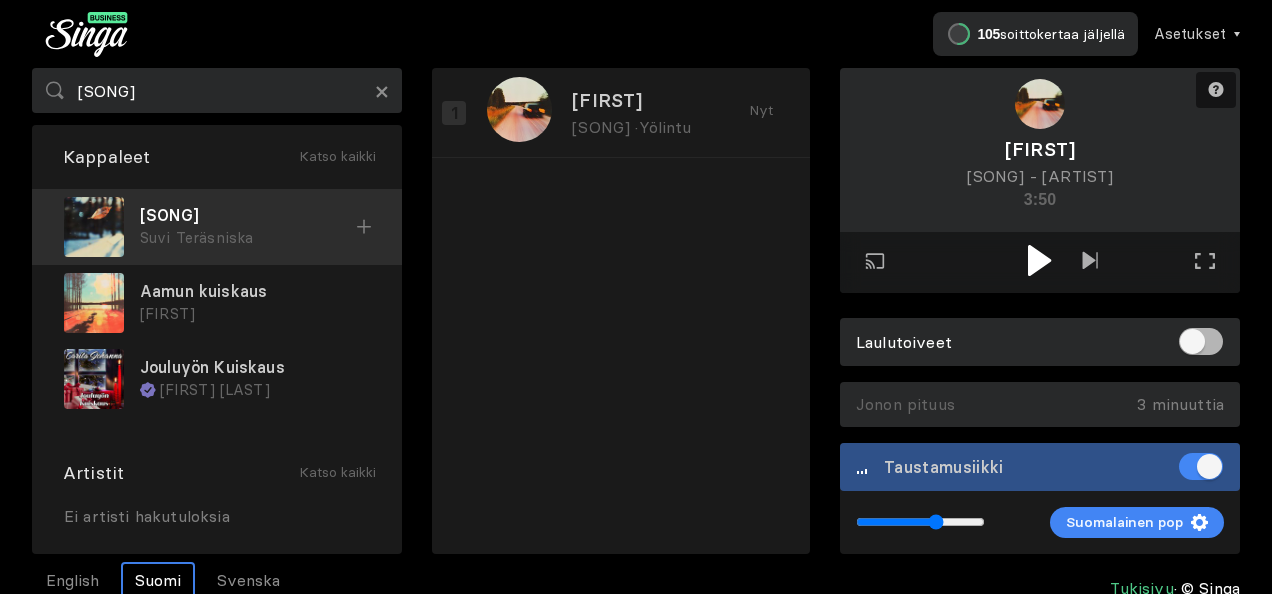 click on "Hento kuiskaus" at bounding box center [248, 215] 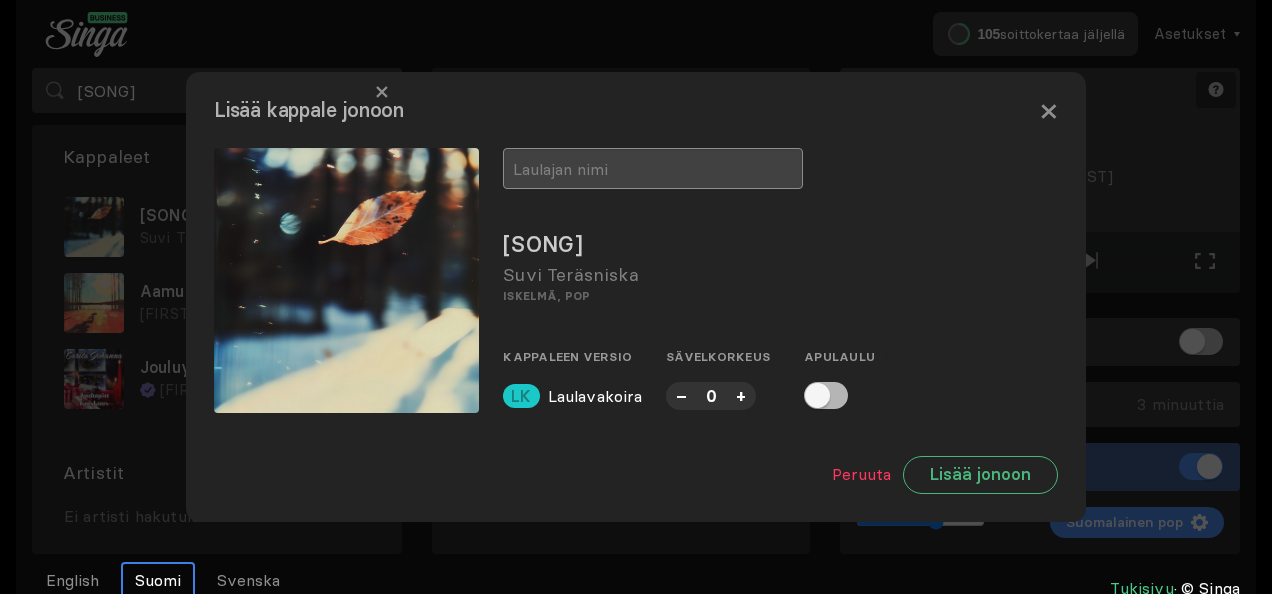 click at bounding box center [653, 168] 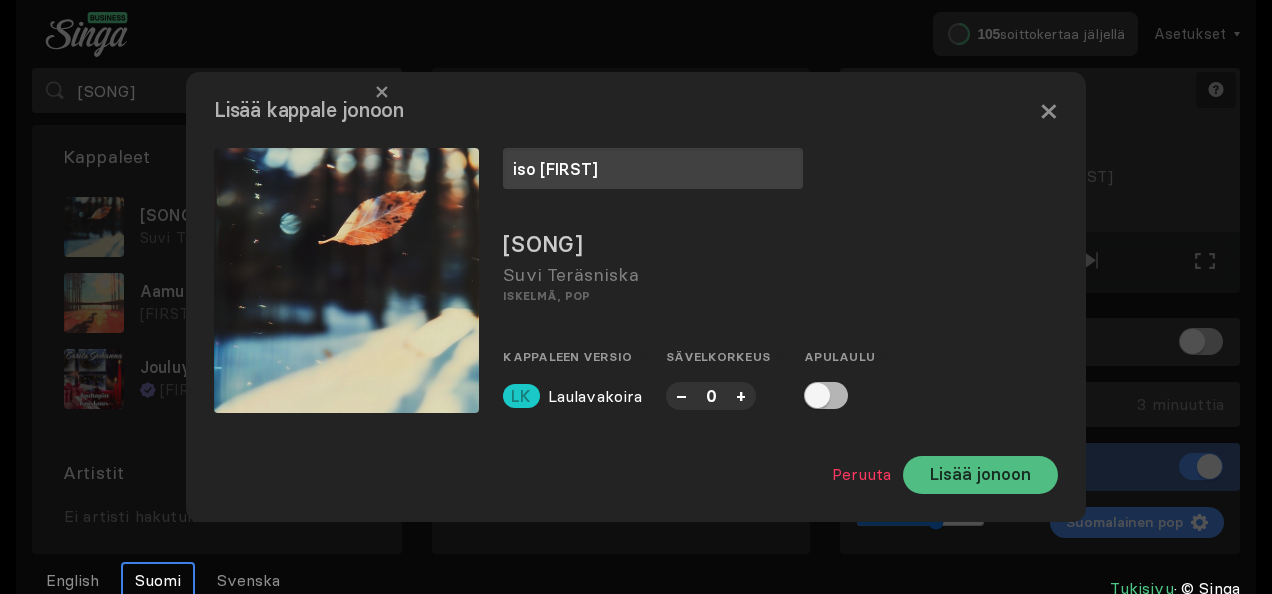 type on "lor I" 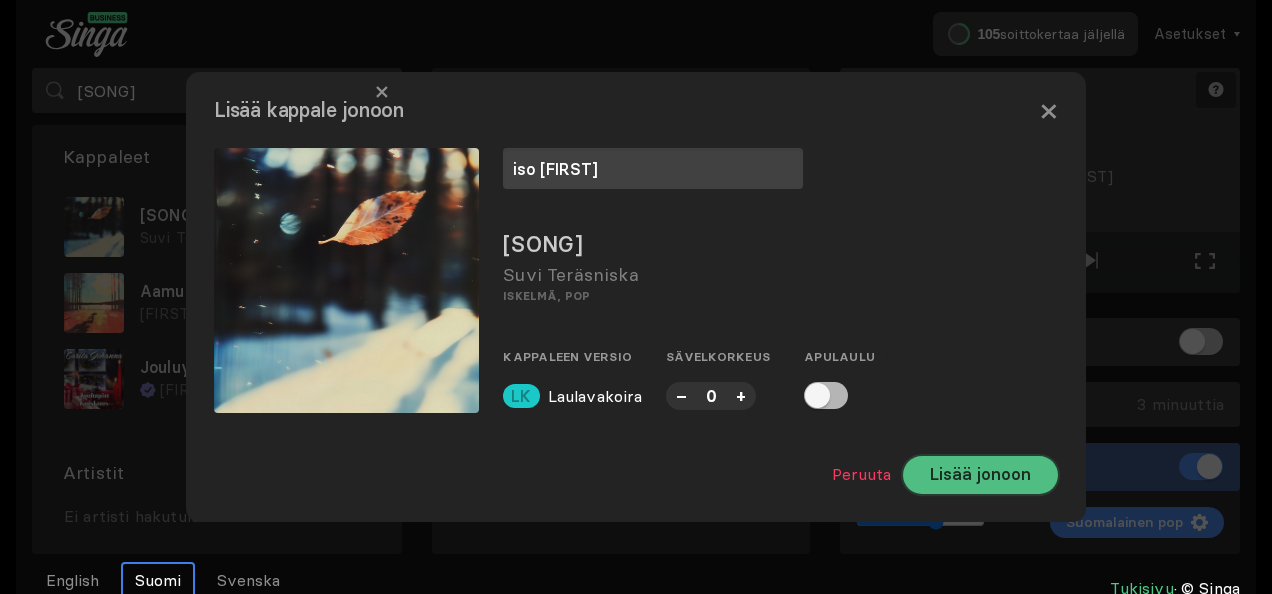 click on "Lisää jonoon" at bounding box center (980, 475) 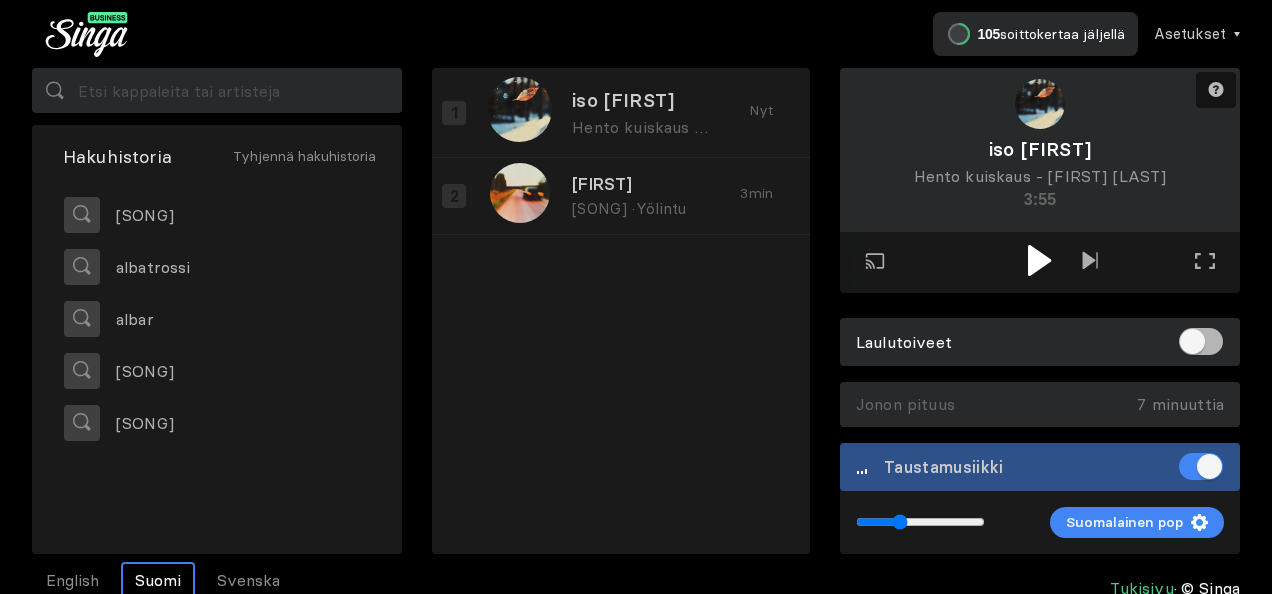 drag, startPoint x: 936, startPoint y: 523, endPoint x: 900, endPoint y: 534, distance: 37.64306 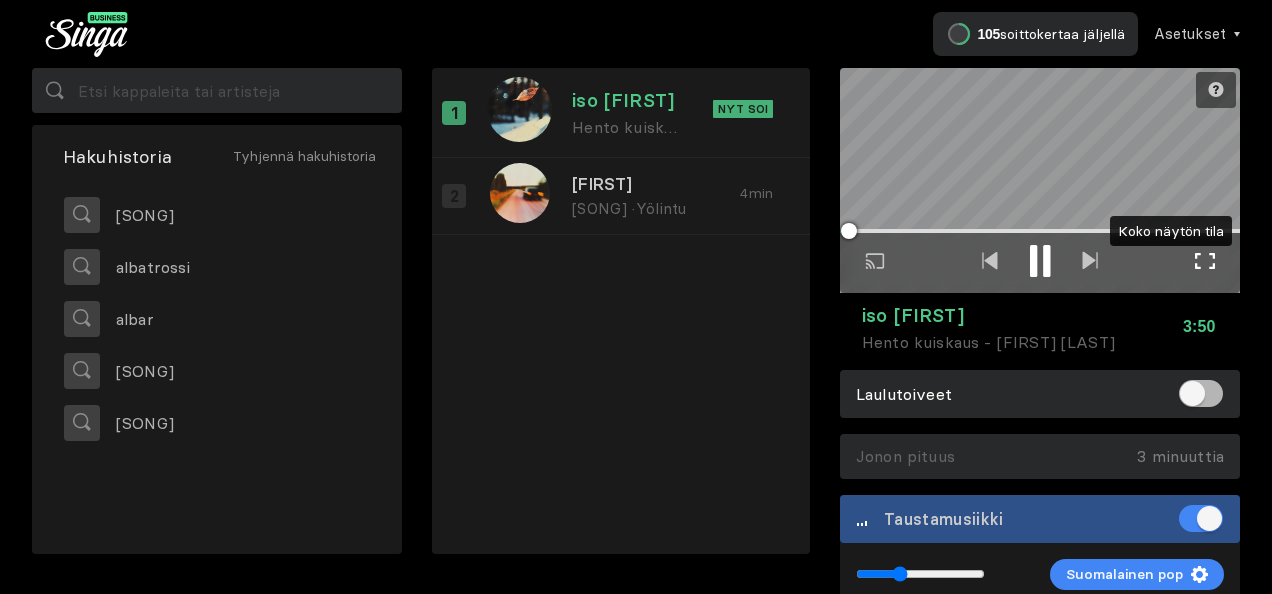 click at bounding box center [1205, 261] 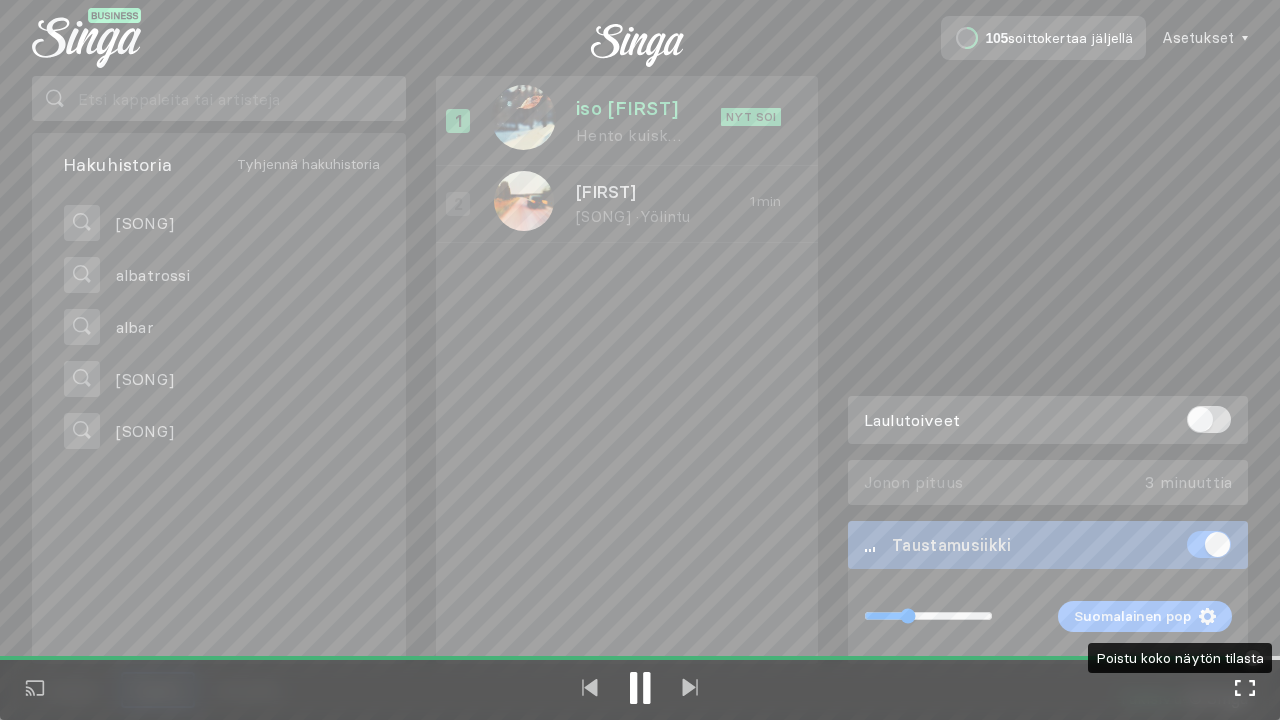 click at bounding box center [1245, 688] 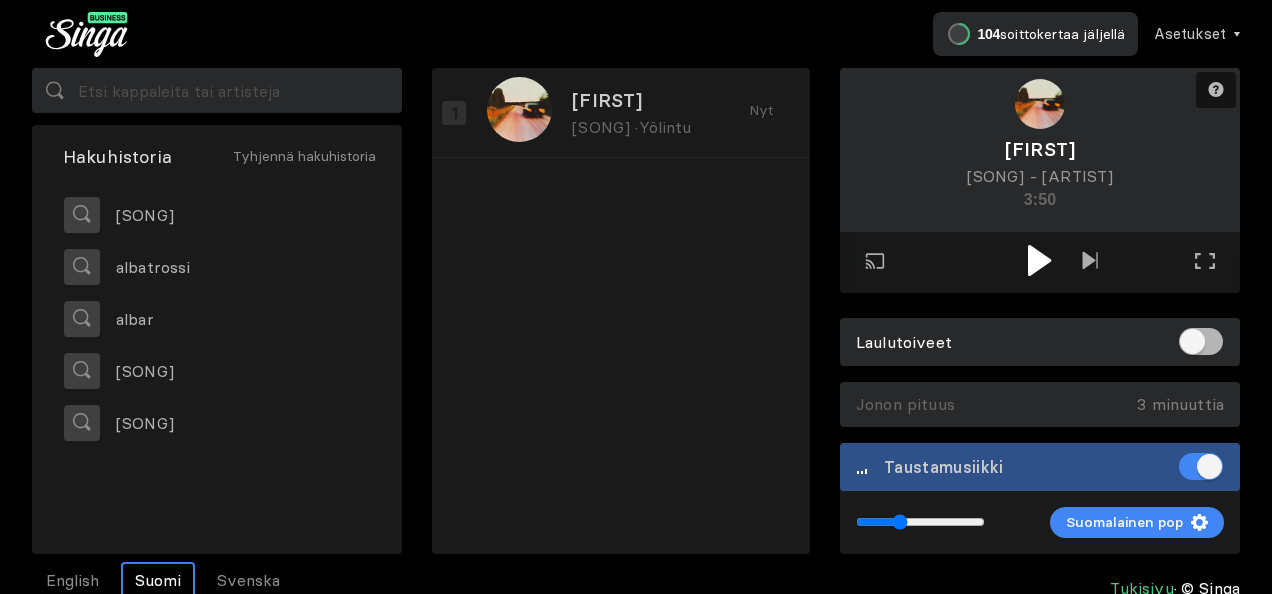 click at bounding box center [1040, 260] 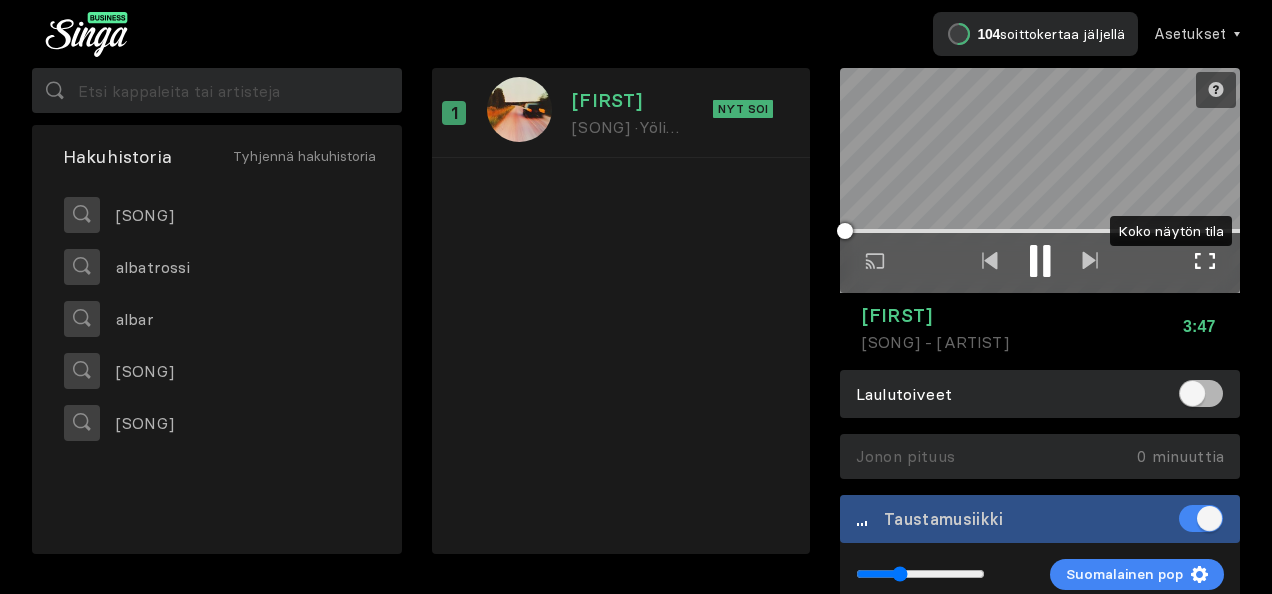 click at bounding box center [1205, 261] 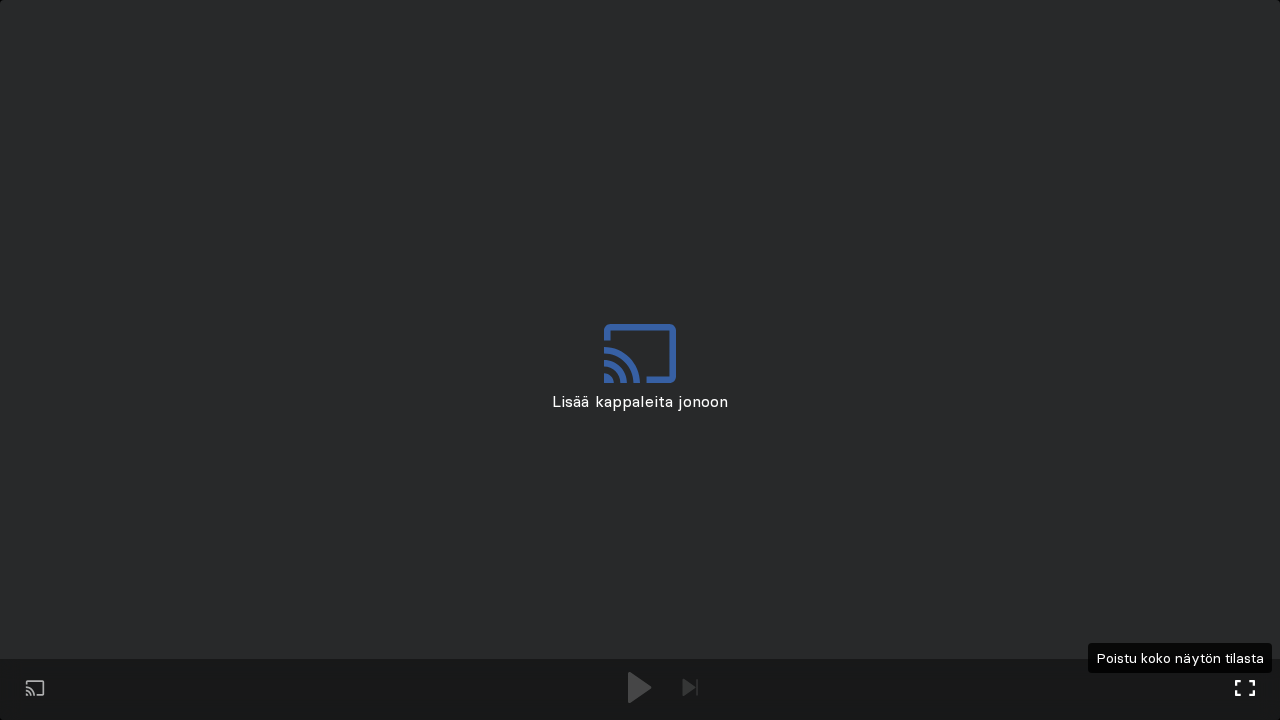 click at bounding box center [1245, 688] 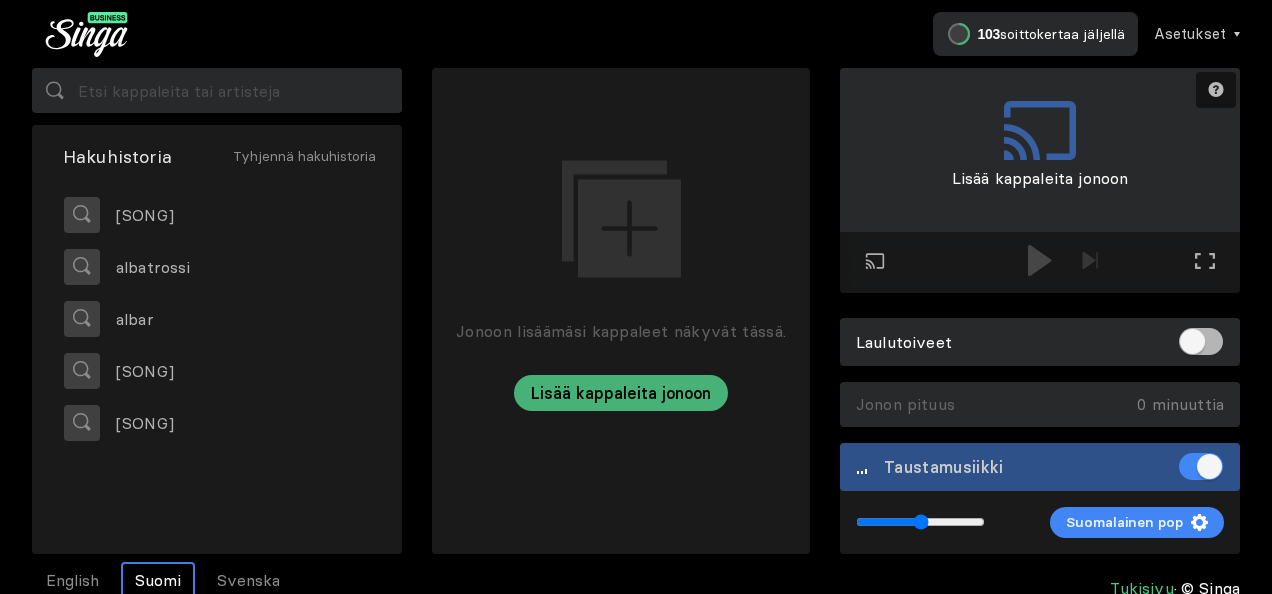 type on "0.5" 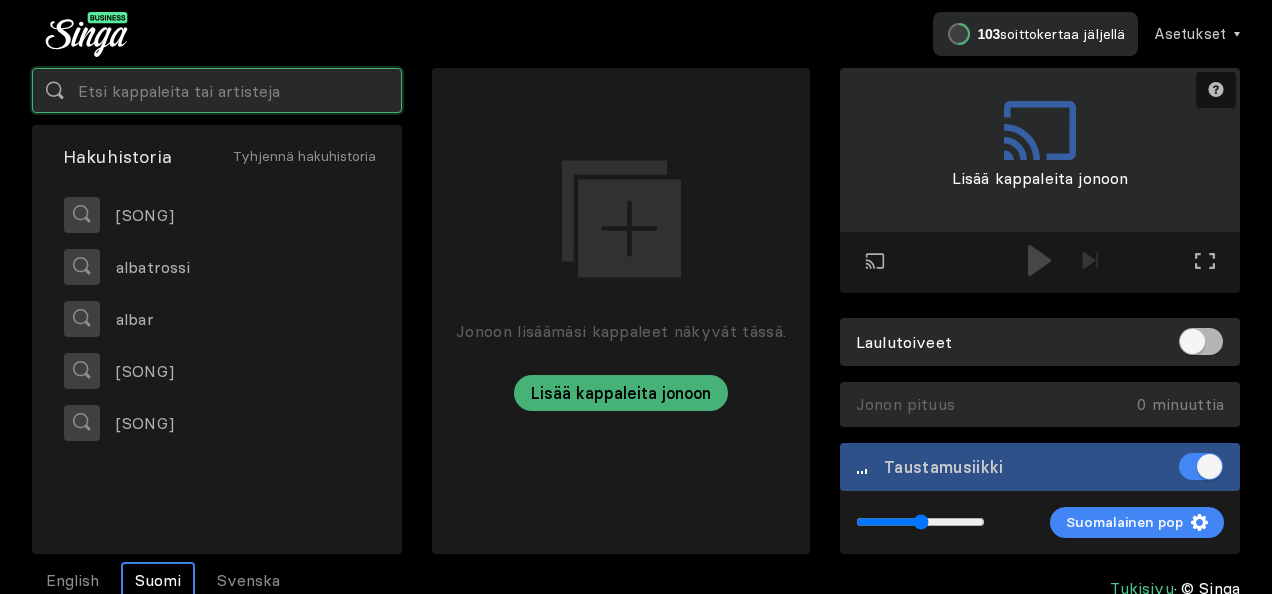click at bounding box center (217, 90) 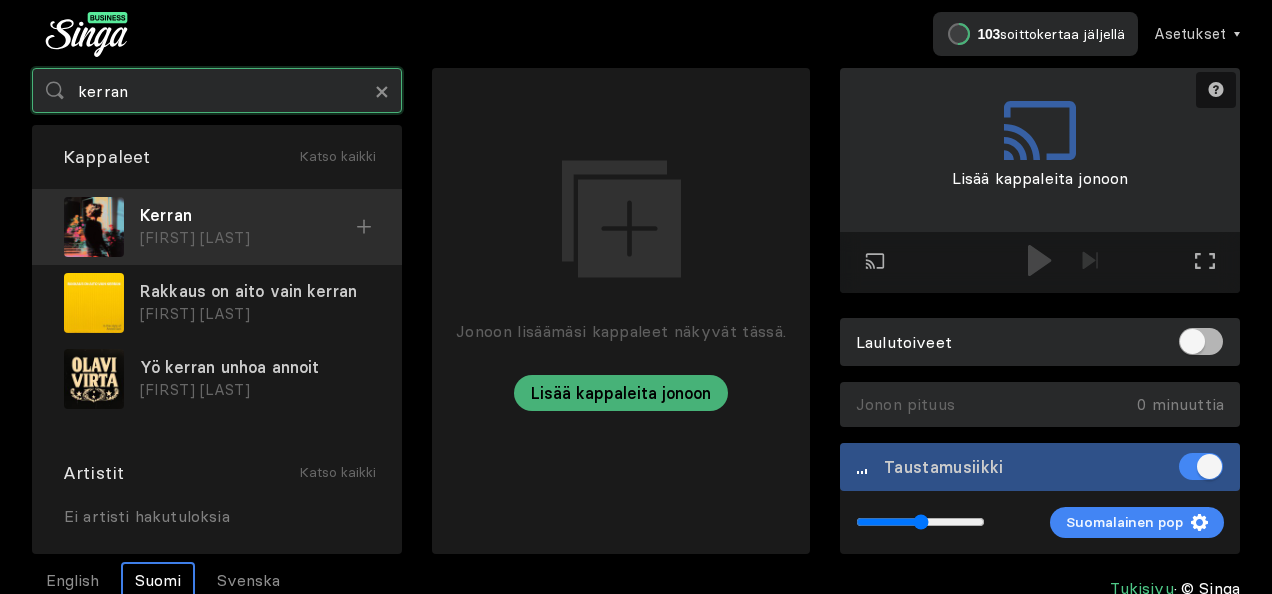 type on "kerran" 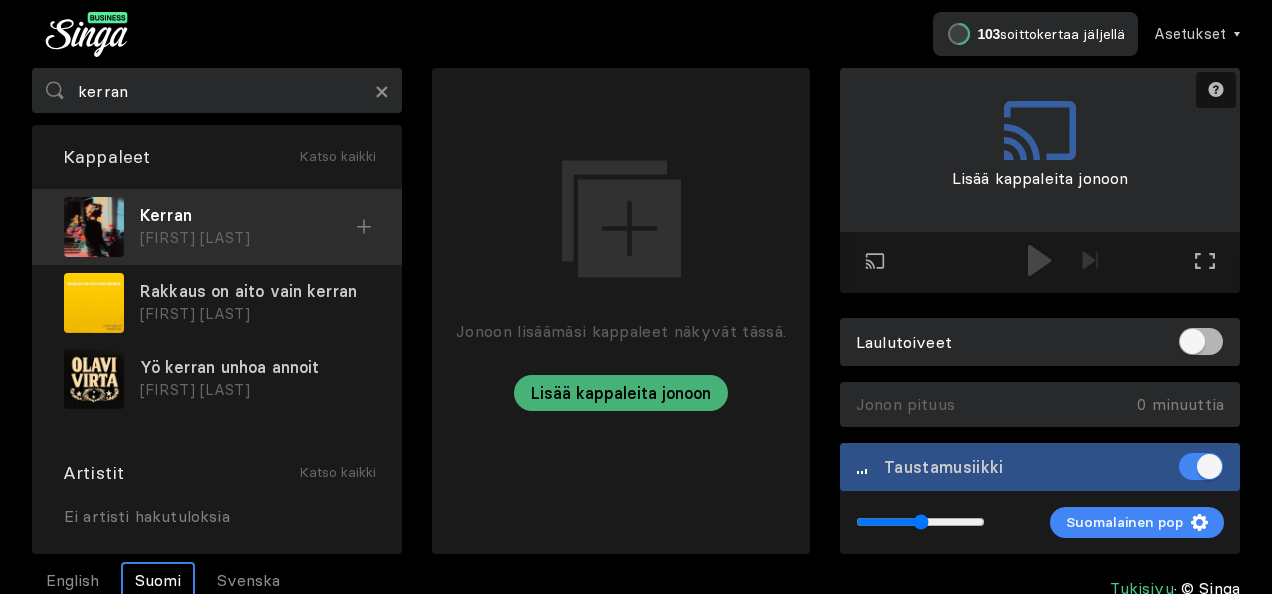 click on "Kerran" at bounding box center [248, 215] 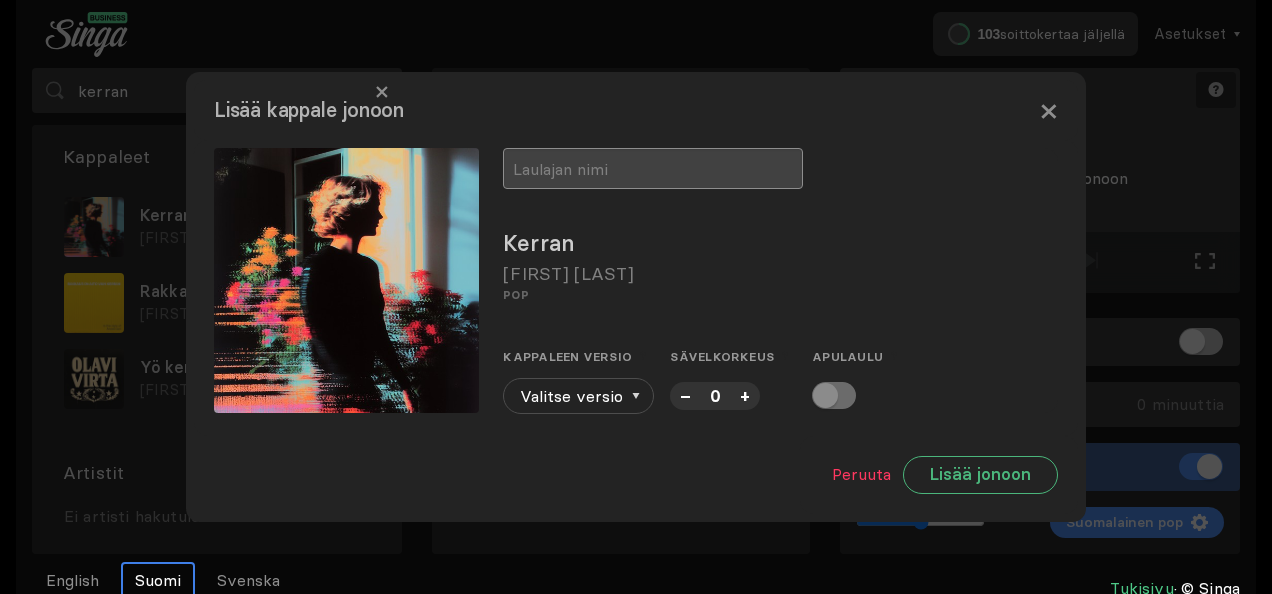 click at bounding box center (653, 168) 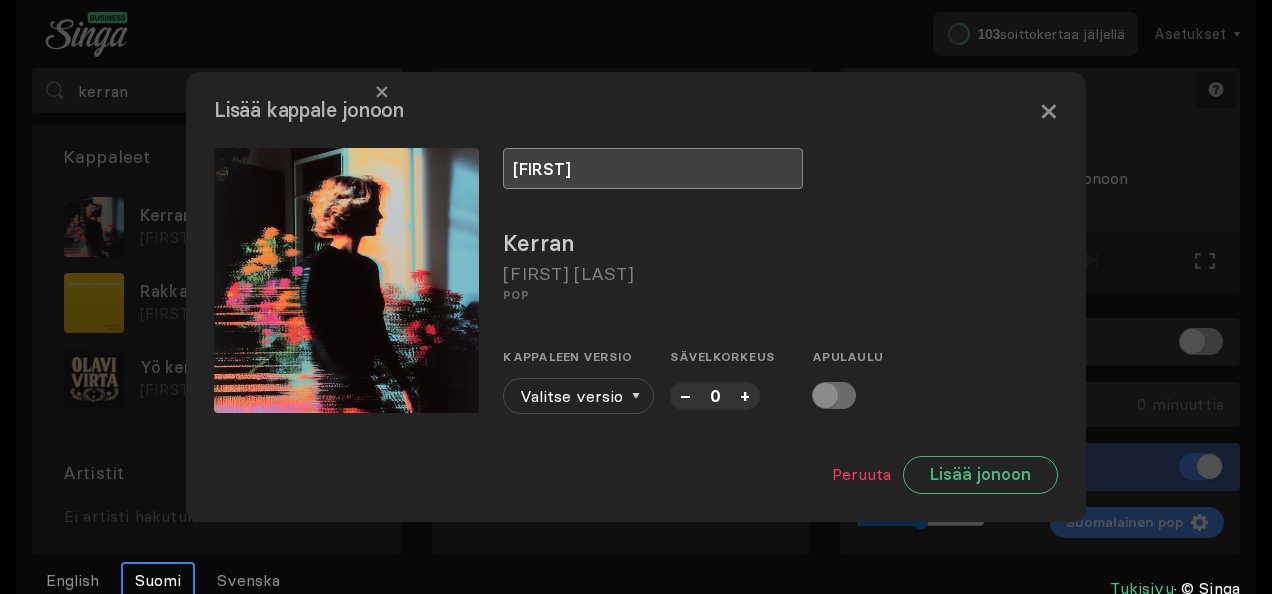 click on "johanna" at bounding box center [653, 168] 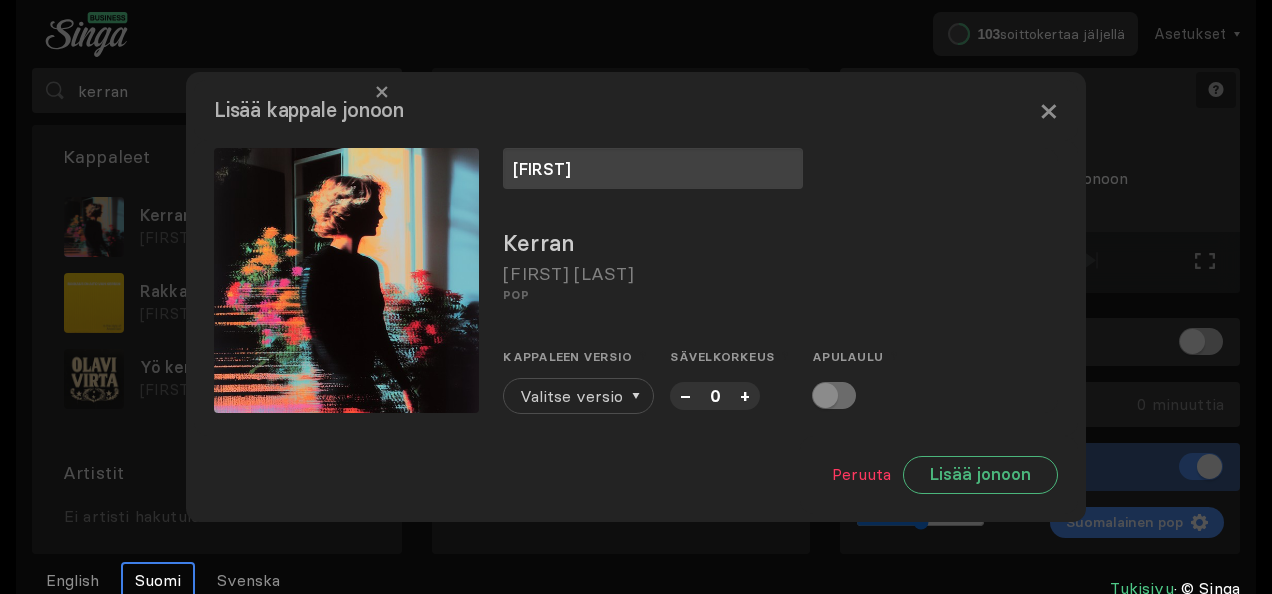 type on "johanna" 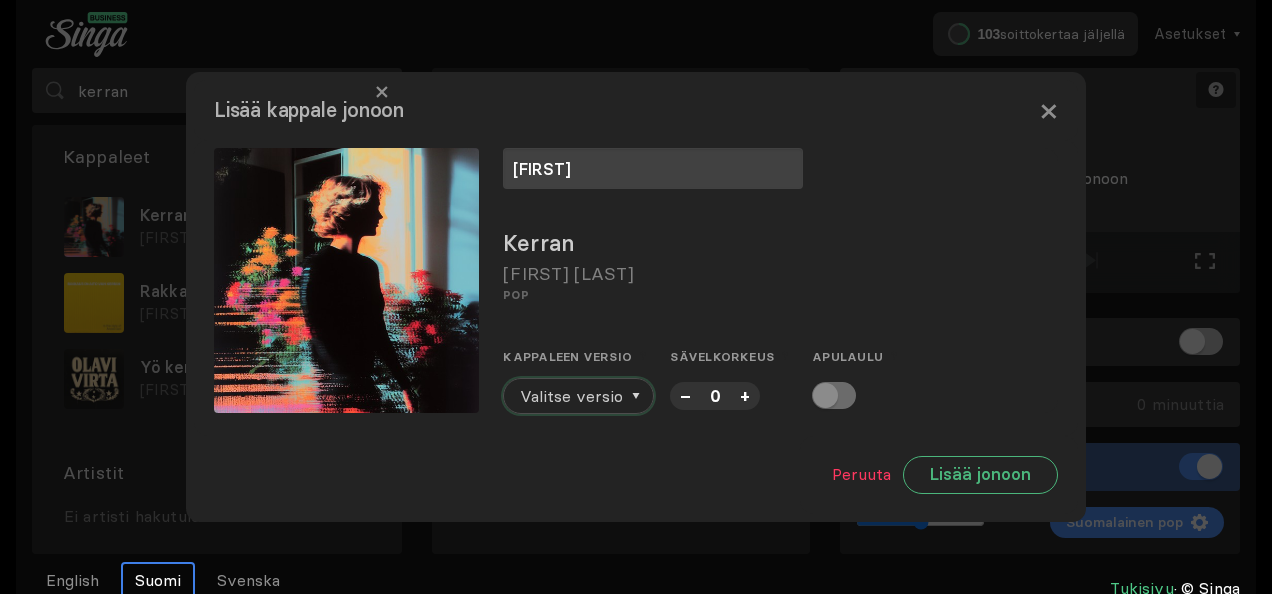 click on "Valitse versio" at bounding box center [571, 396] 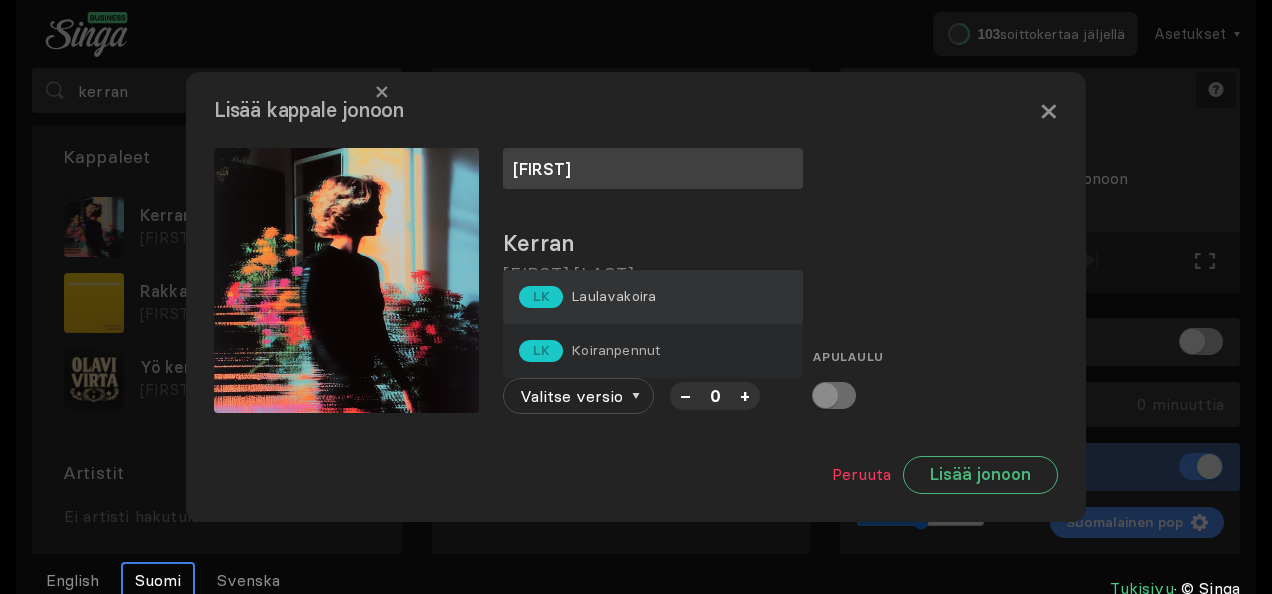 click on "Laulavakoira" at bounding box center (613, 296) 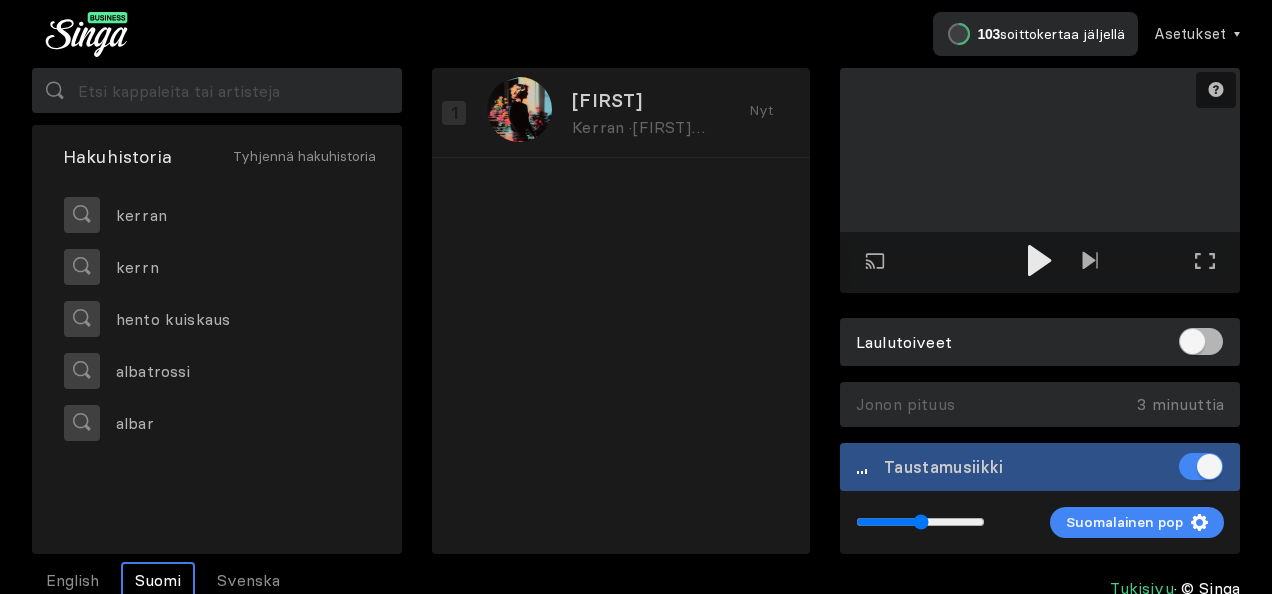 scroll, scrollTop: 0, scrollLeft: 0, axis: both 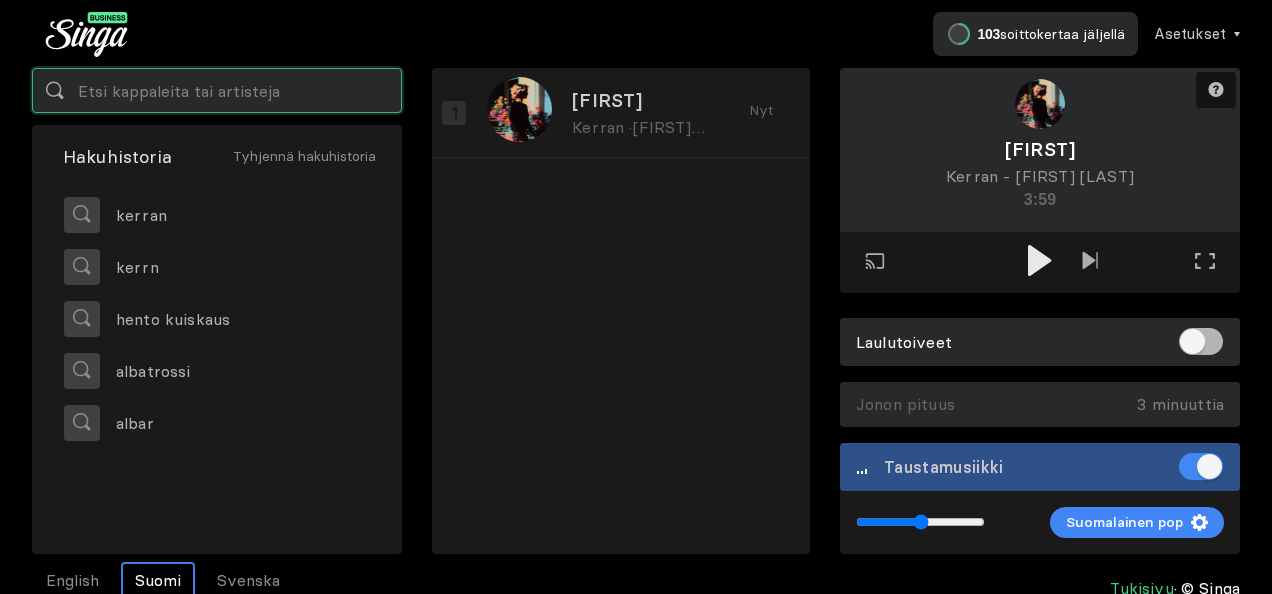 click at bounding box center (217, 90) 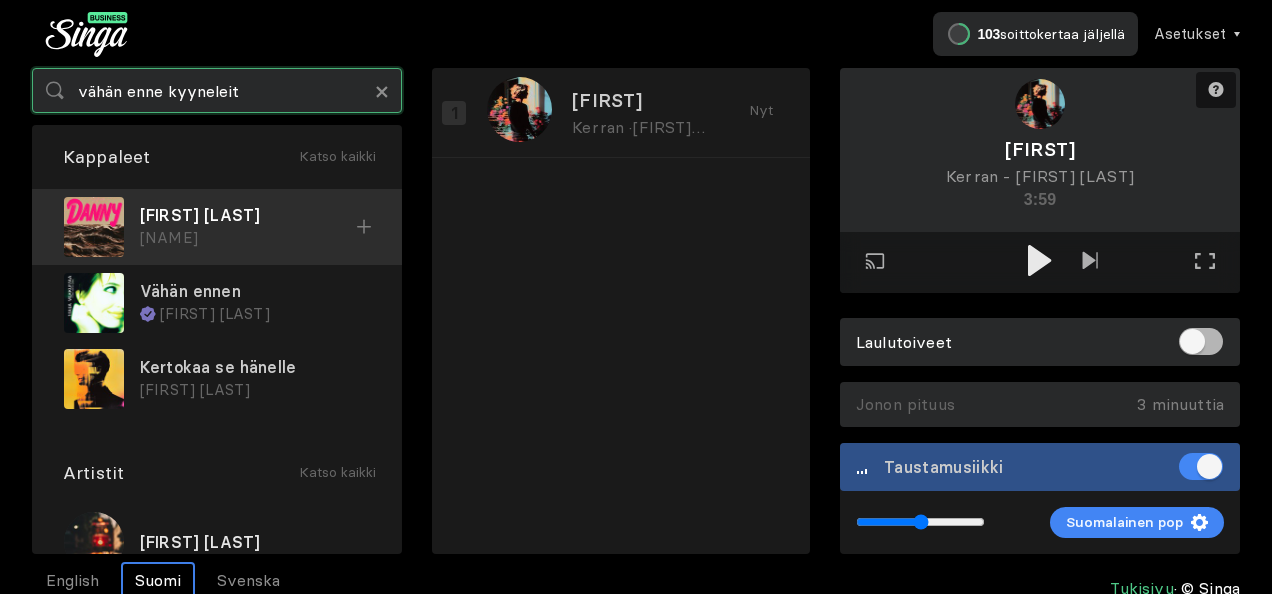 type on "vähän enne kyyneleit" 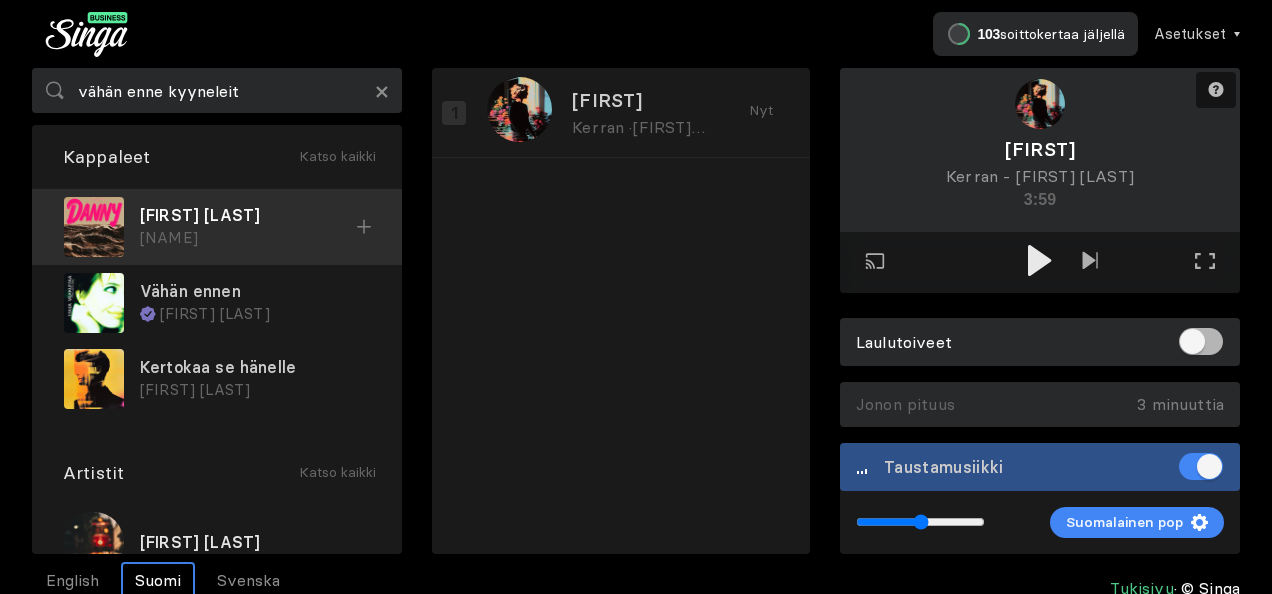 click on "[FIRST] [LAST]" at bounding box center (248, 215) 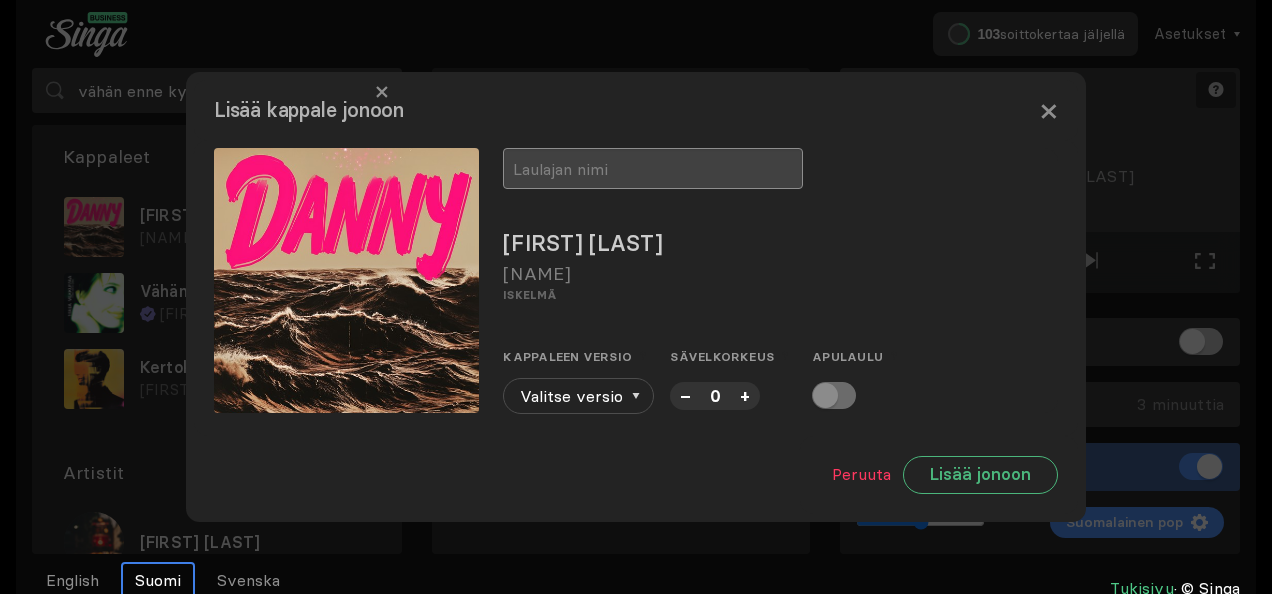 click at bounding box center (653, 168) 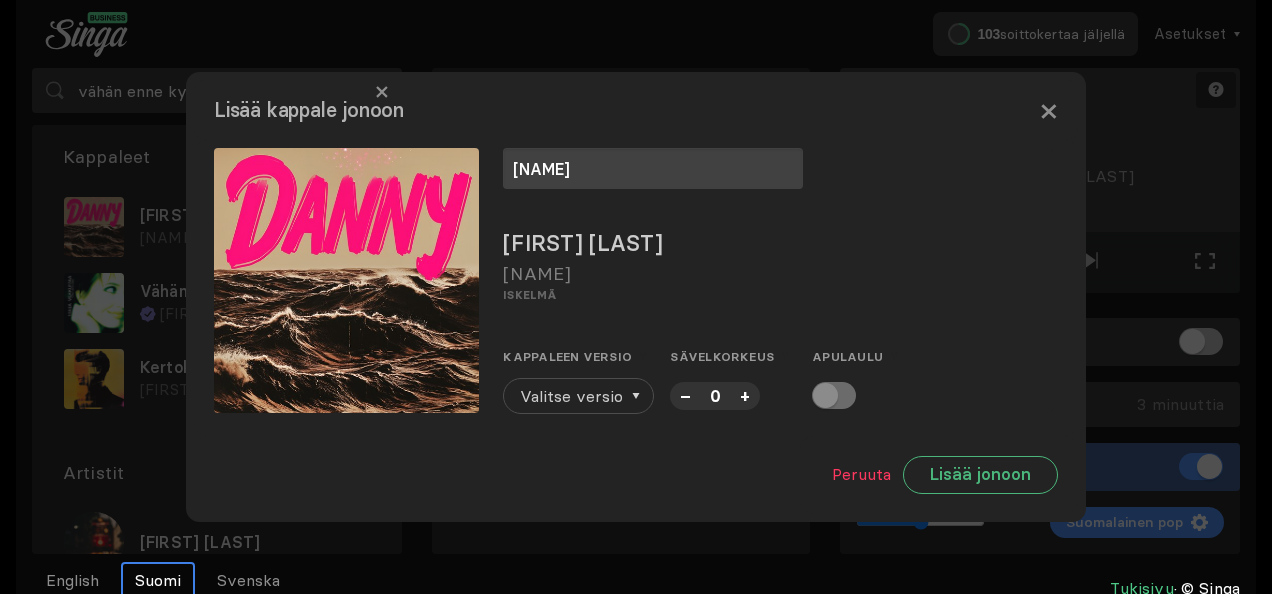 type on "[NAME]" 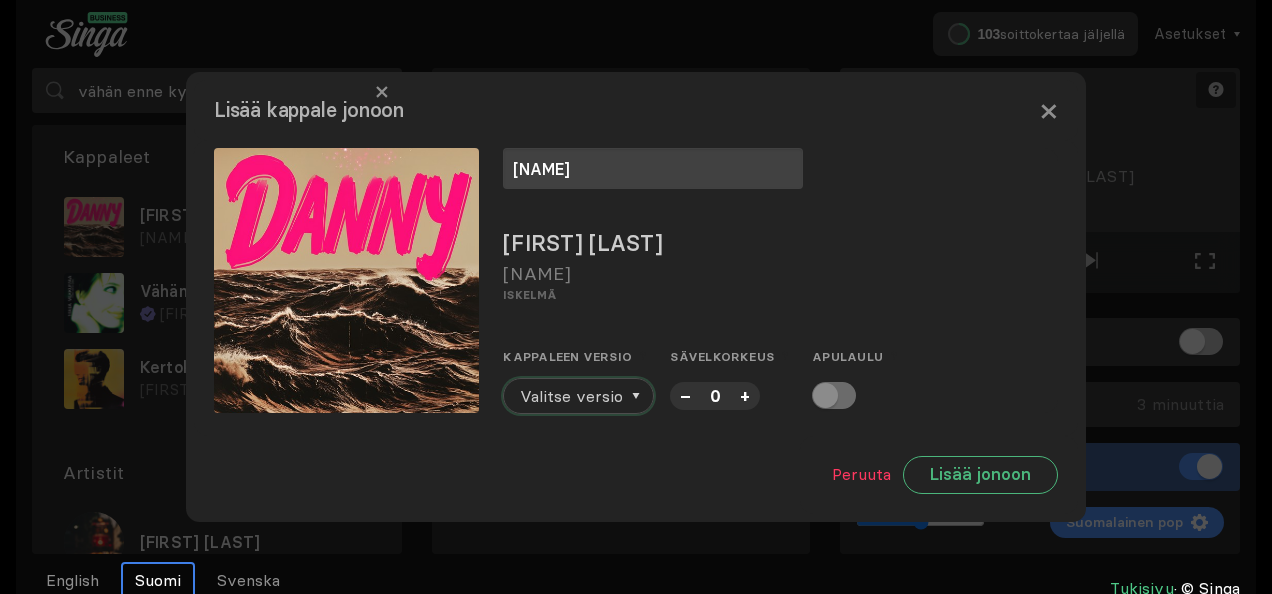 click on "Valitse versio" at bounding box center (571, 396) 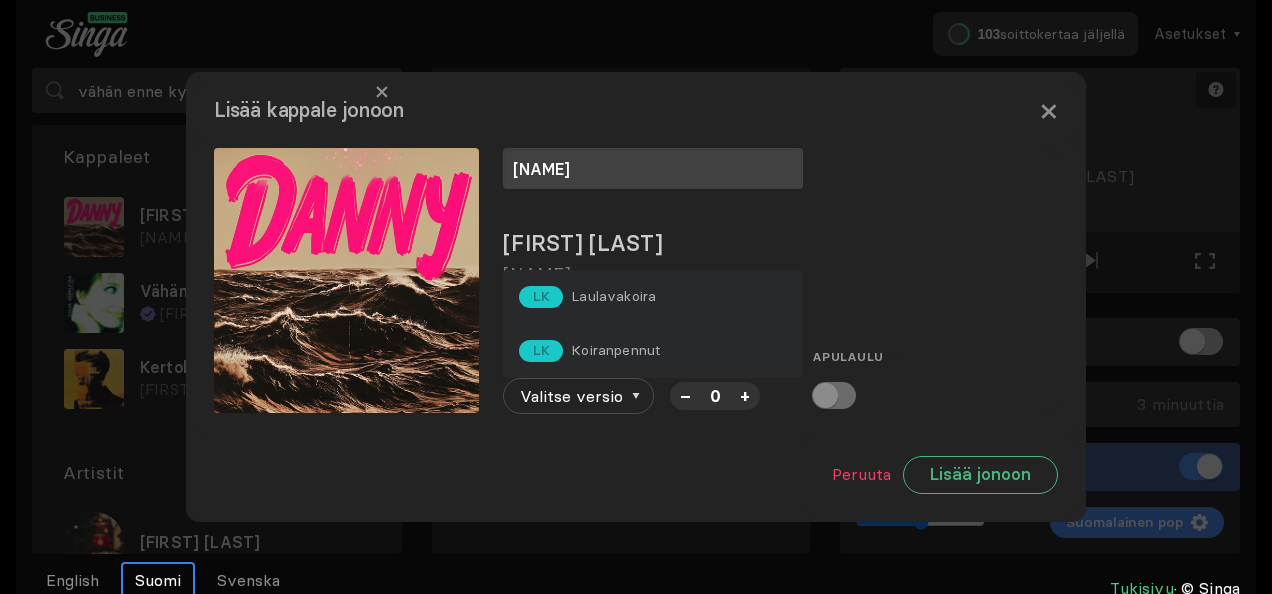 click on "Laulavakoira" at bounding box center [613, 296] 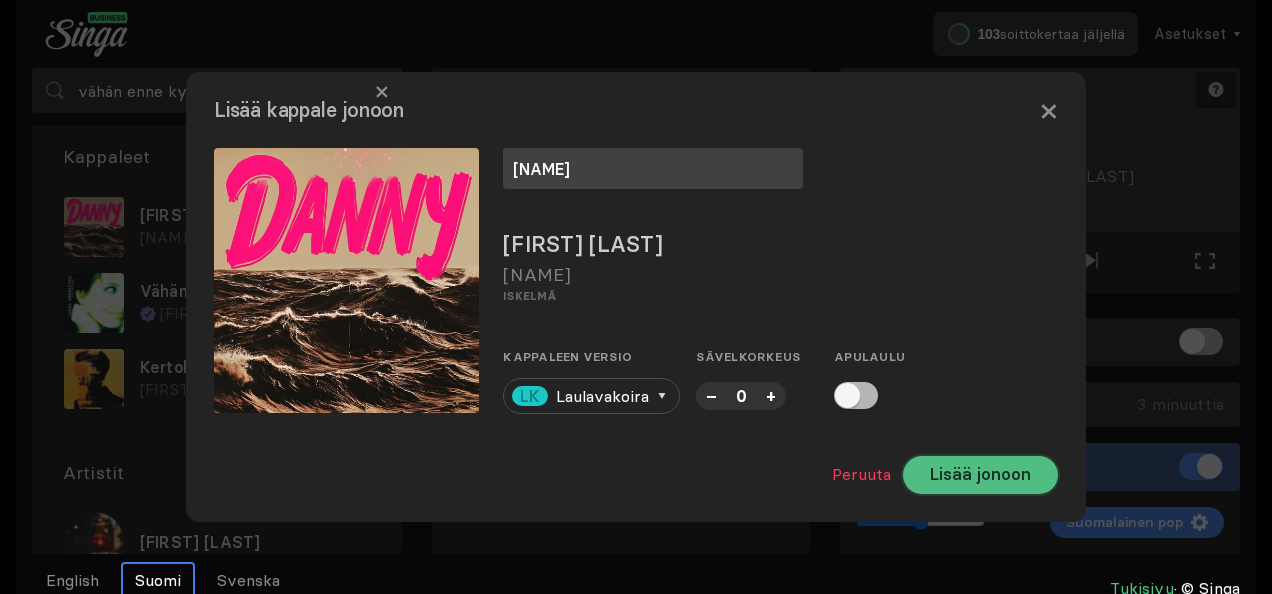 click on "Lisää jonoon" at bounding box center (980, 475) 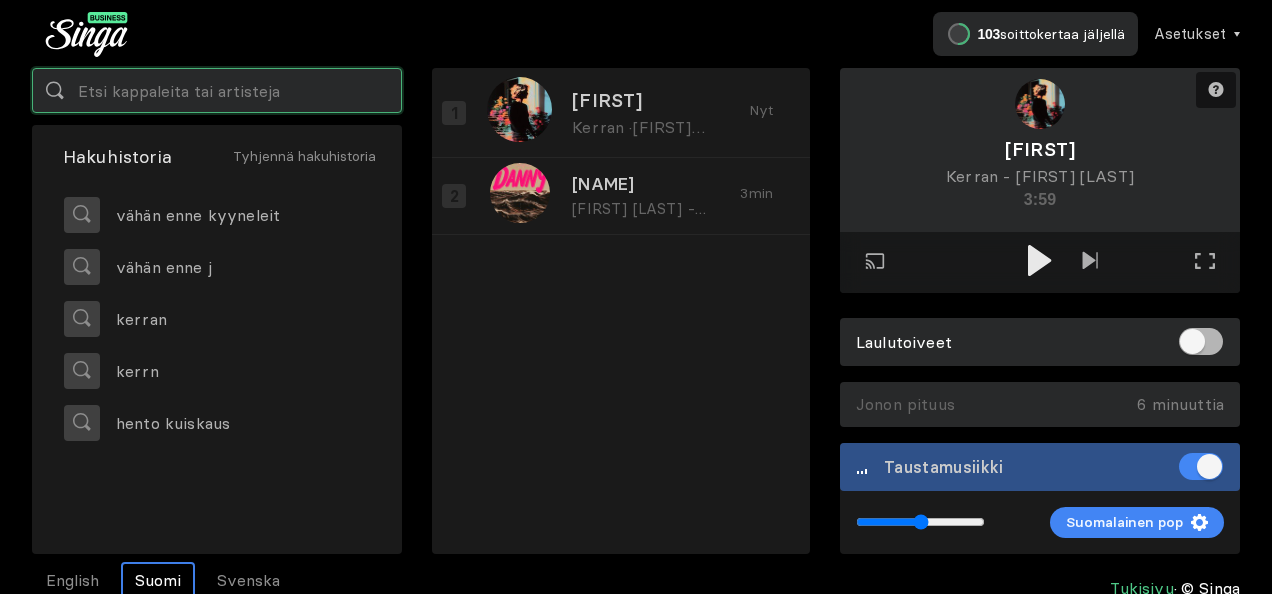 click at bounding box center (217, 90) 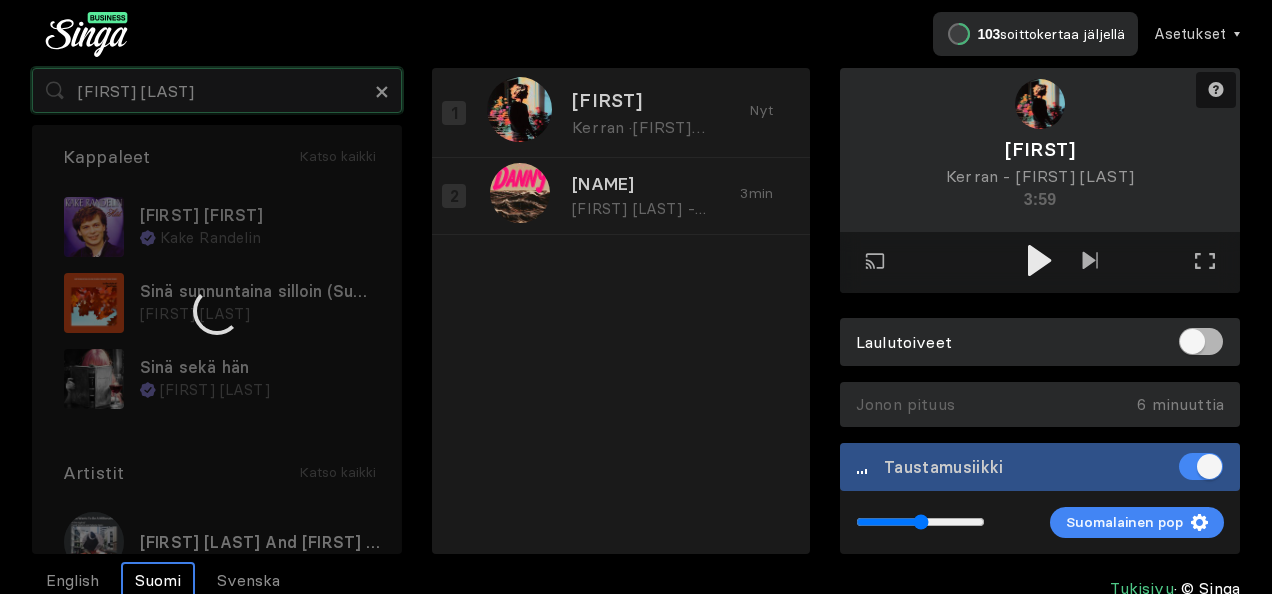 type on "Terja sinä rakas" 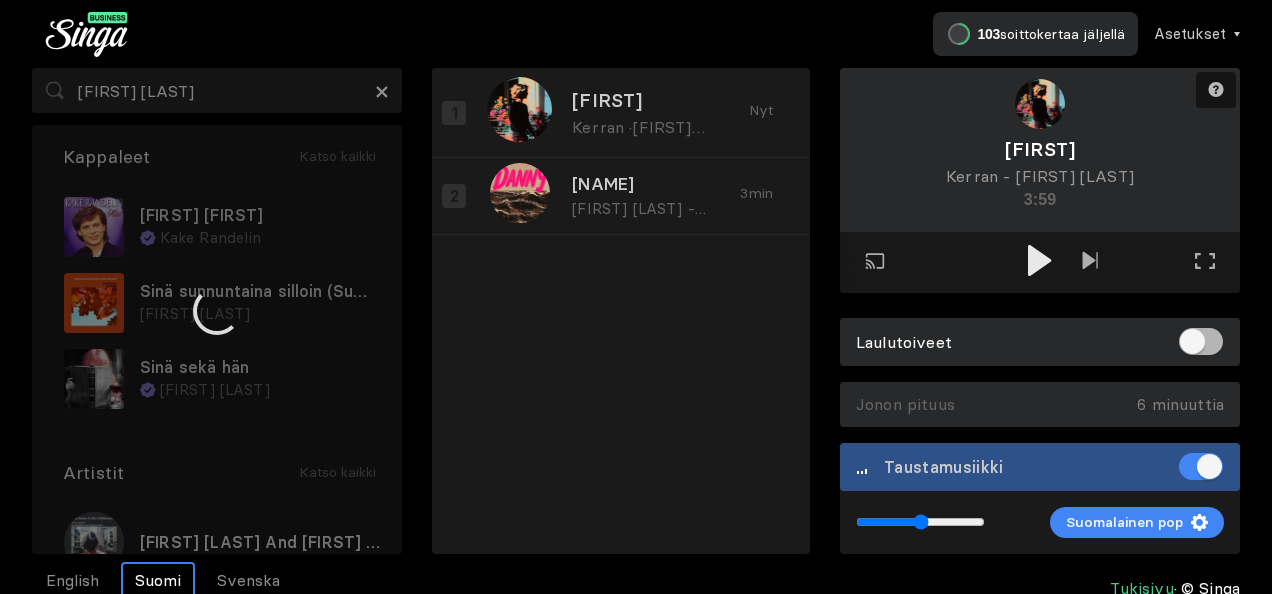 click at bounding box center (217, 311) 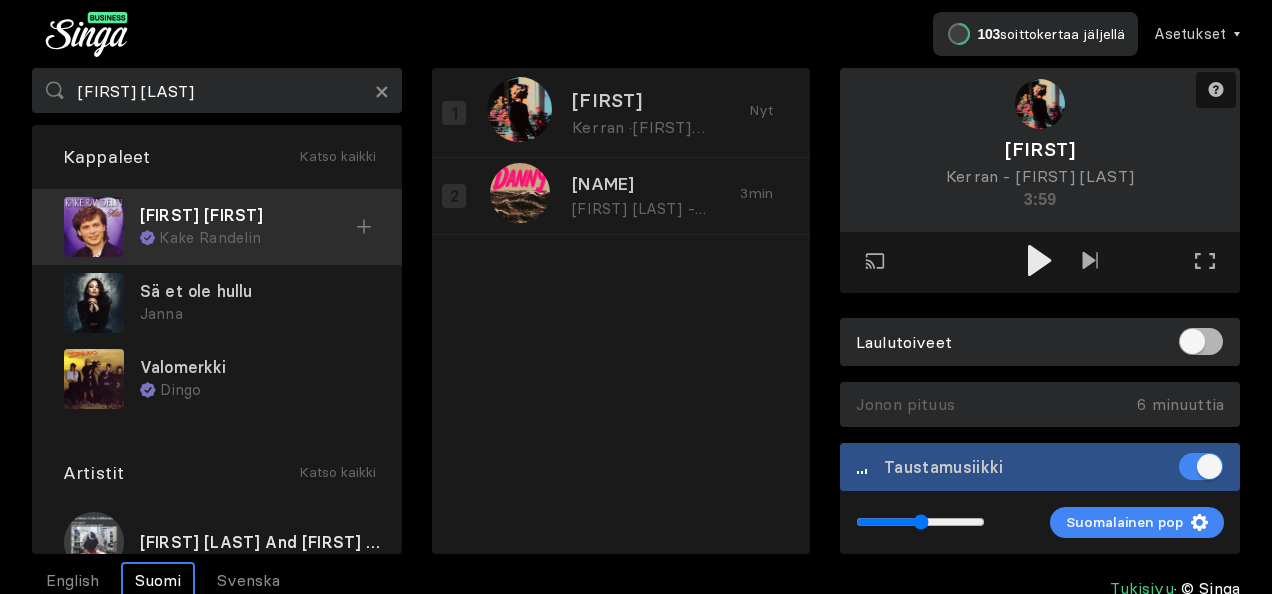 click on "Kake Randelin" at bounding box center (257, 238) 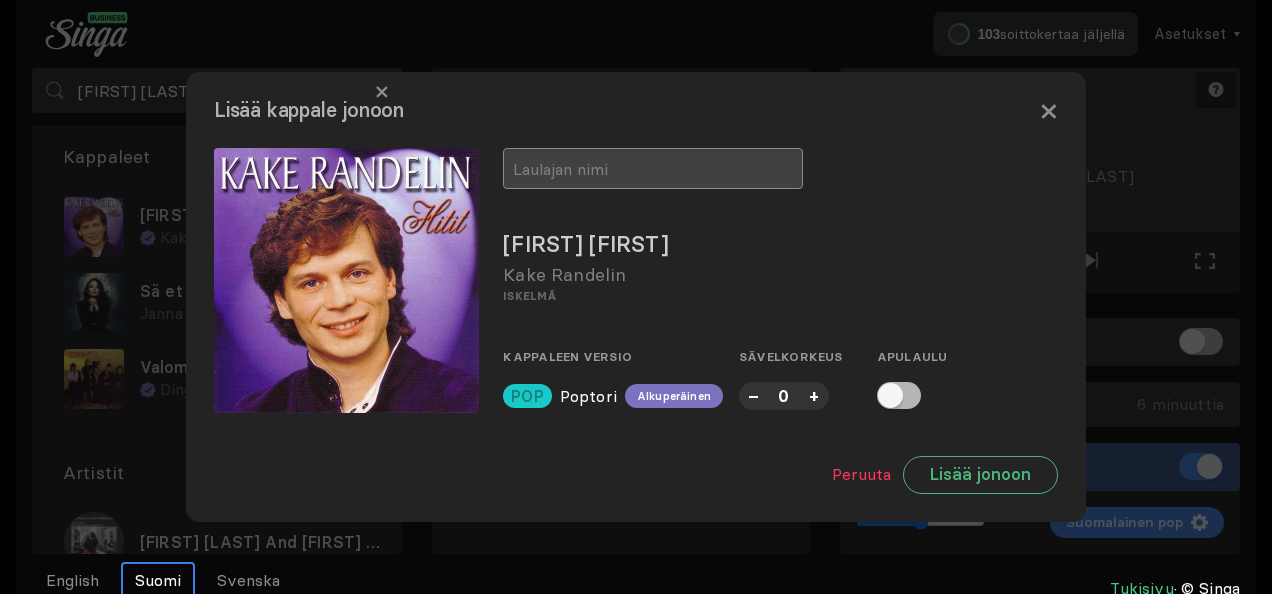 click at bounding box center [653, 168] 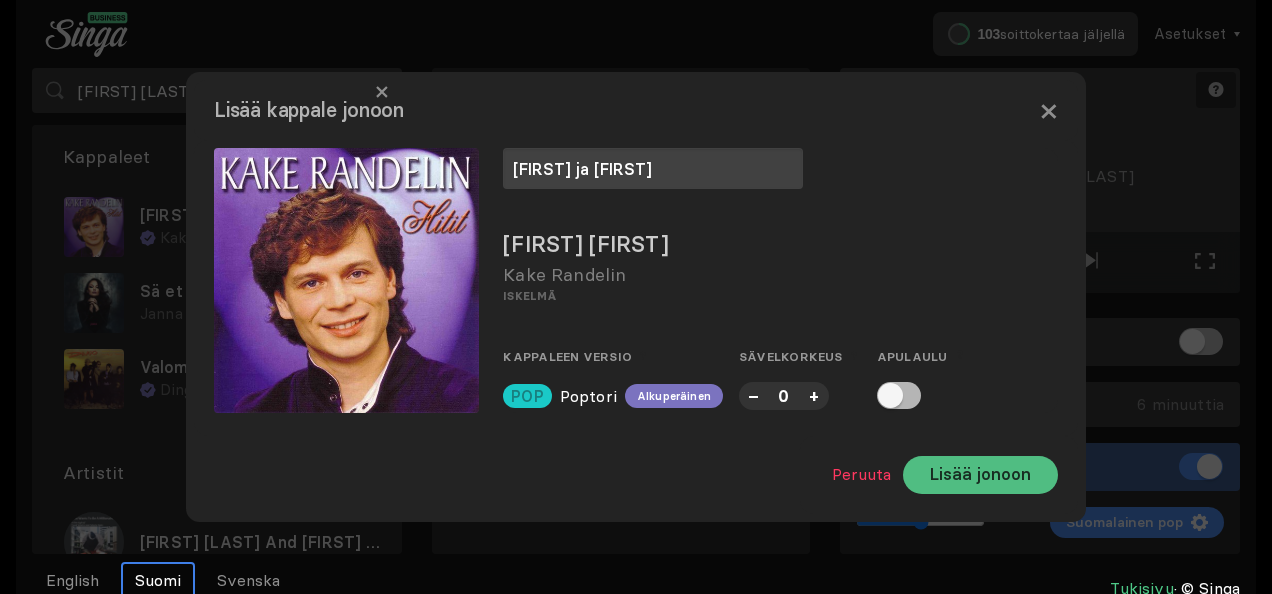 type on "Heli ja Tuomas" 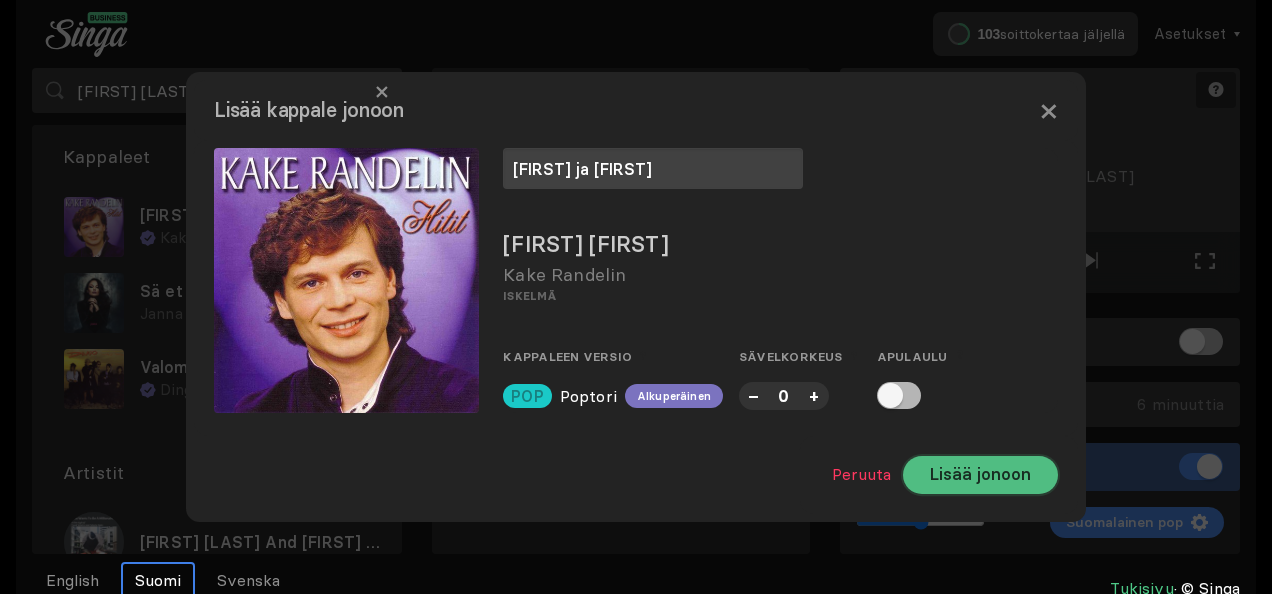 click on "Lisää jonoon" at bounding box center (980, 475) 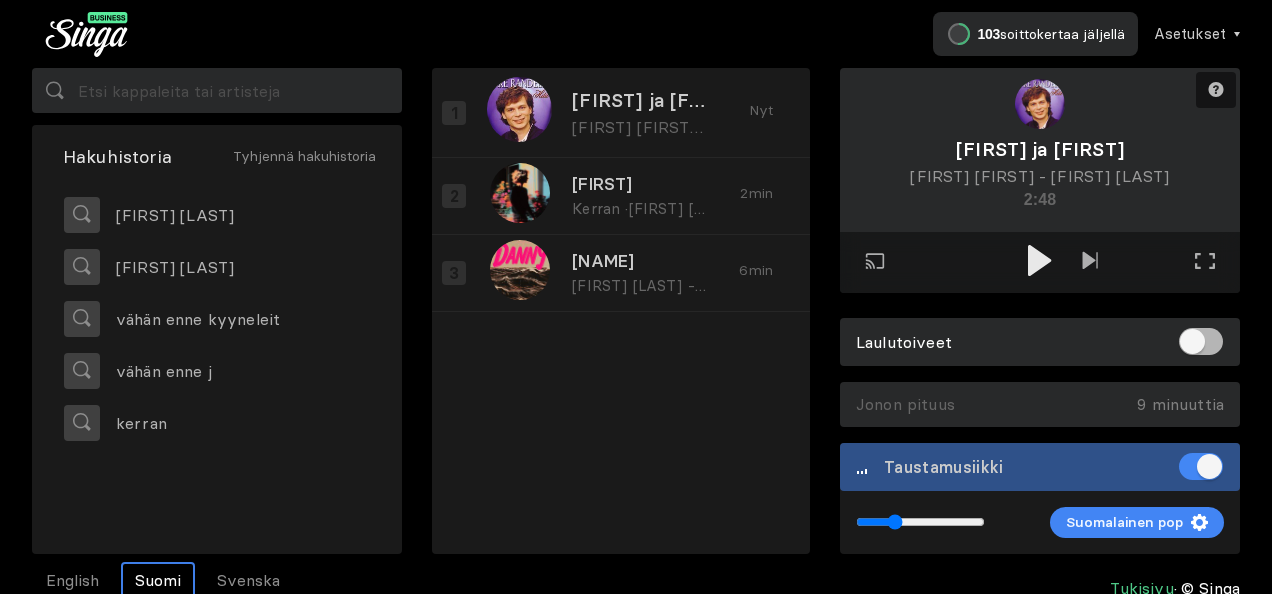 click at bounding box center (920, 522) 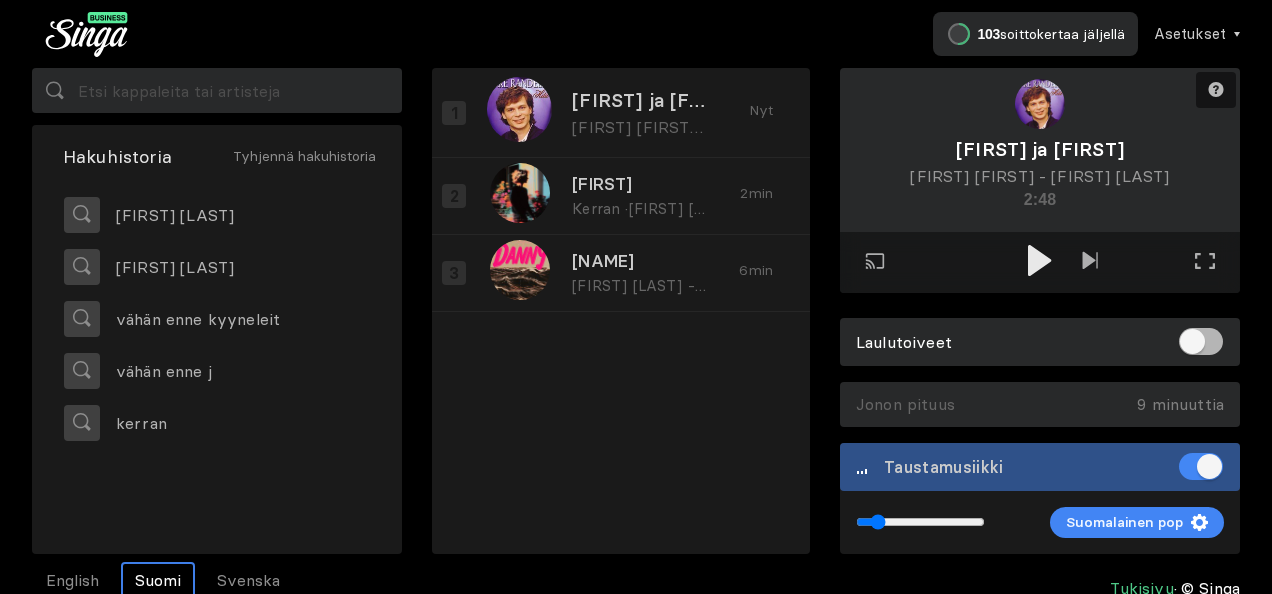 click at bounding box center [920, 522] 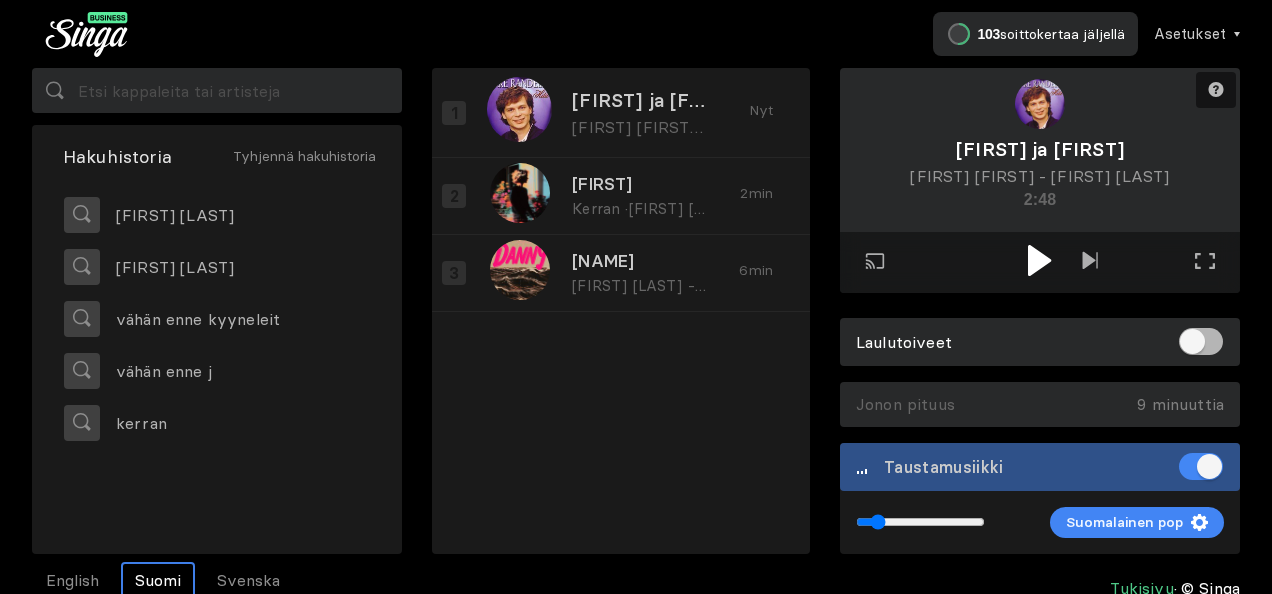 click at bounding box center (1039, 260) 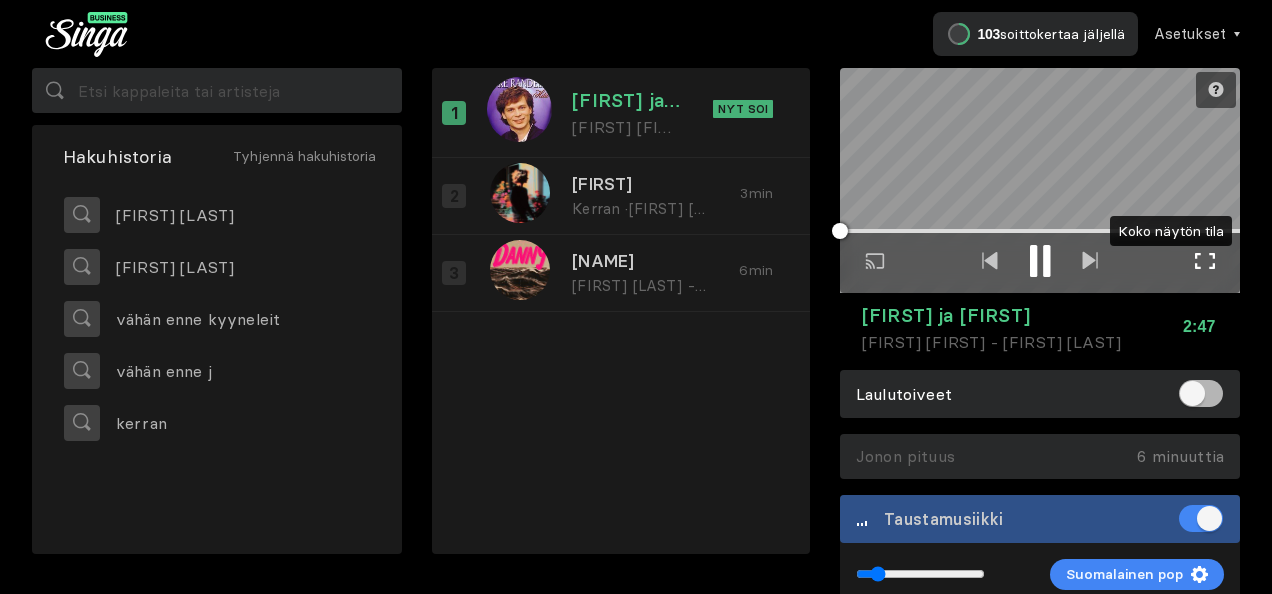 click on "Koko näytön tila Poistu koko näytön tilasta" at bounding box center (1205, 263) 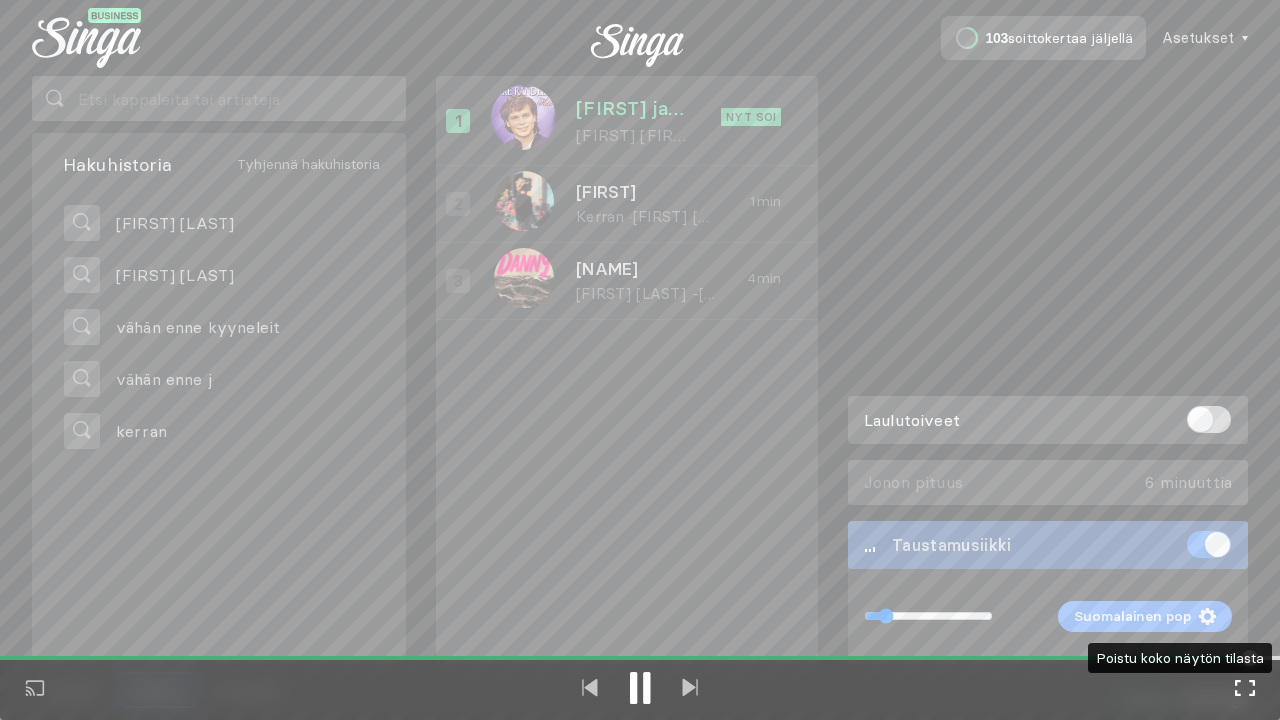 drag, startPoint x: 1252, startPoint y: 685, endPoint x: 1246, endPoint y: 671, distance: 15.231546 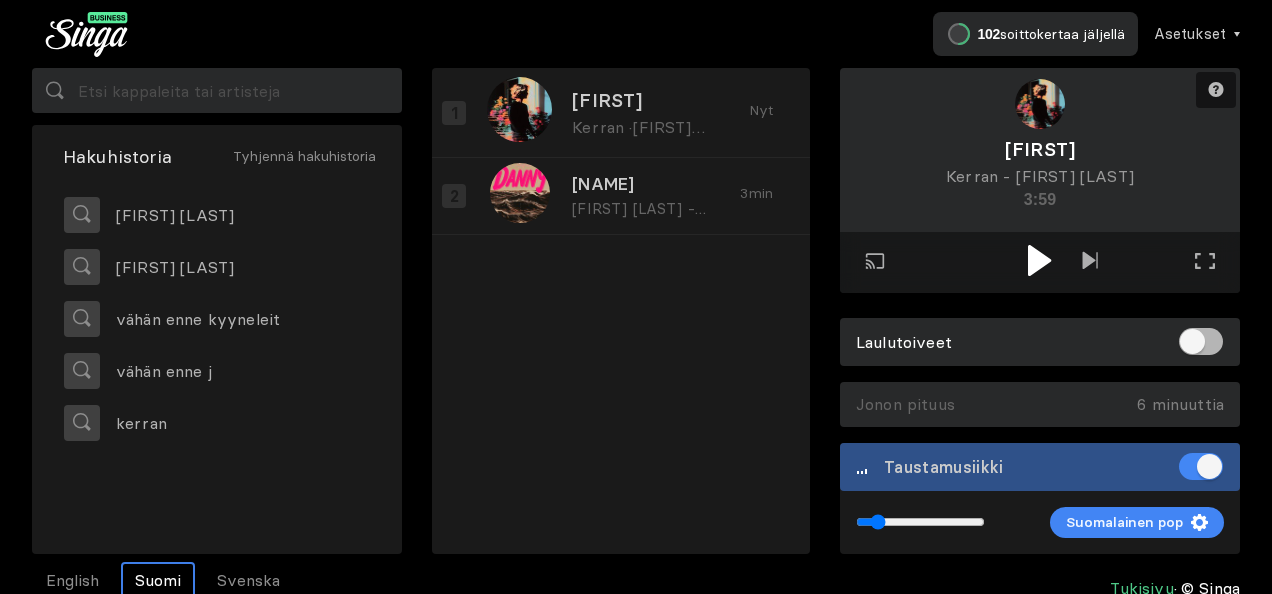 click at bounding box center [1040, 260] 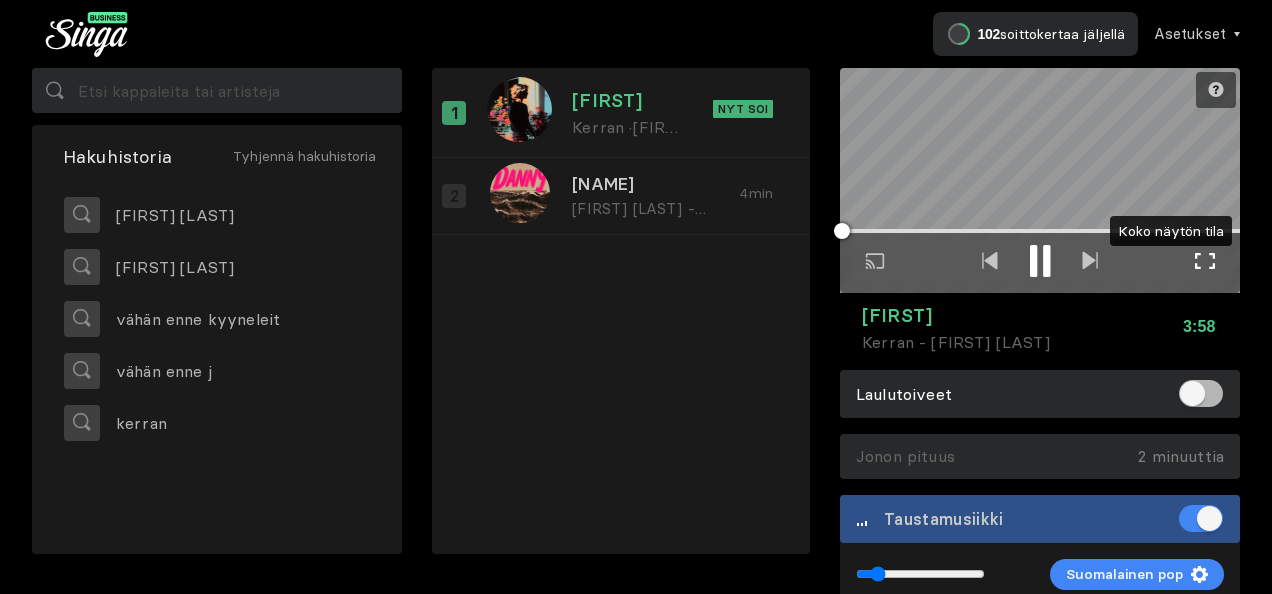 click at bounding box center [1205, 261] 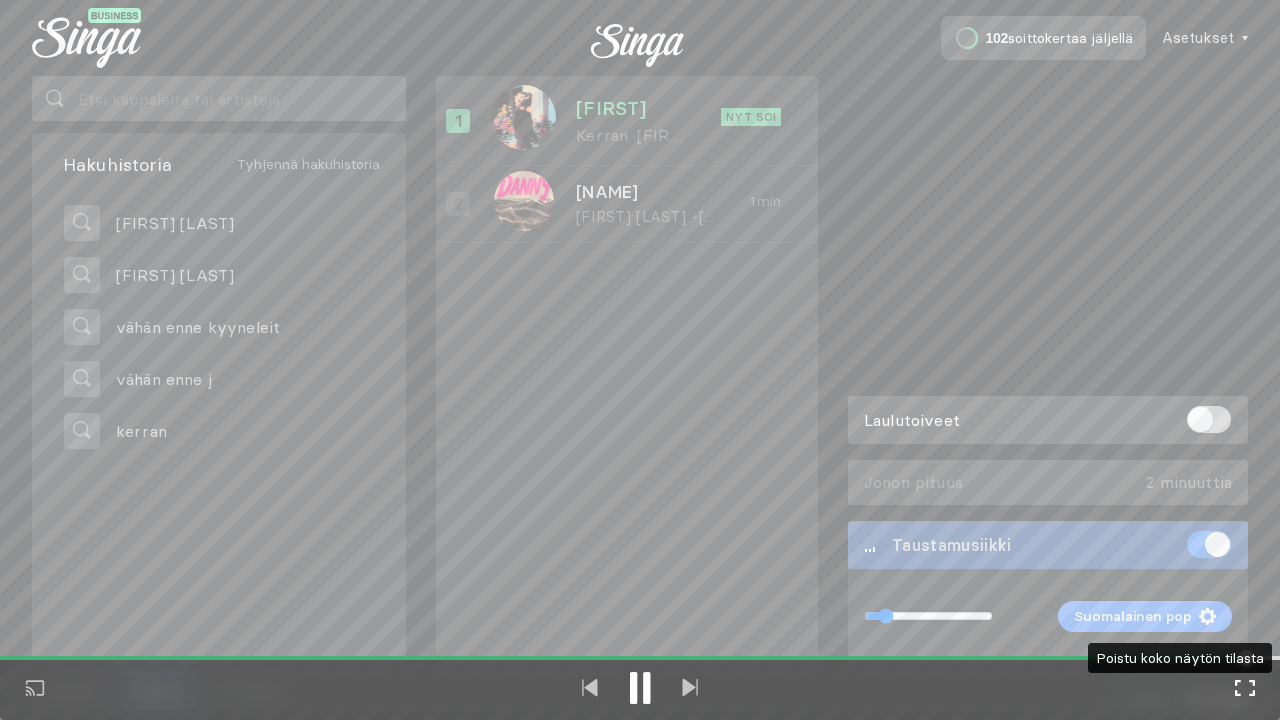 click at bounding box center (1245, 688) 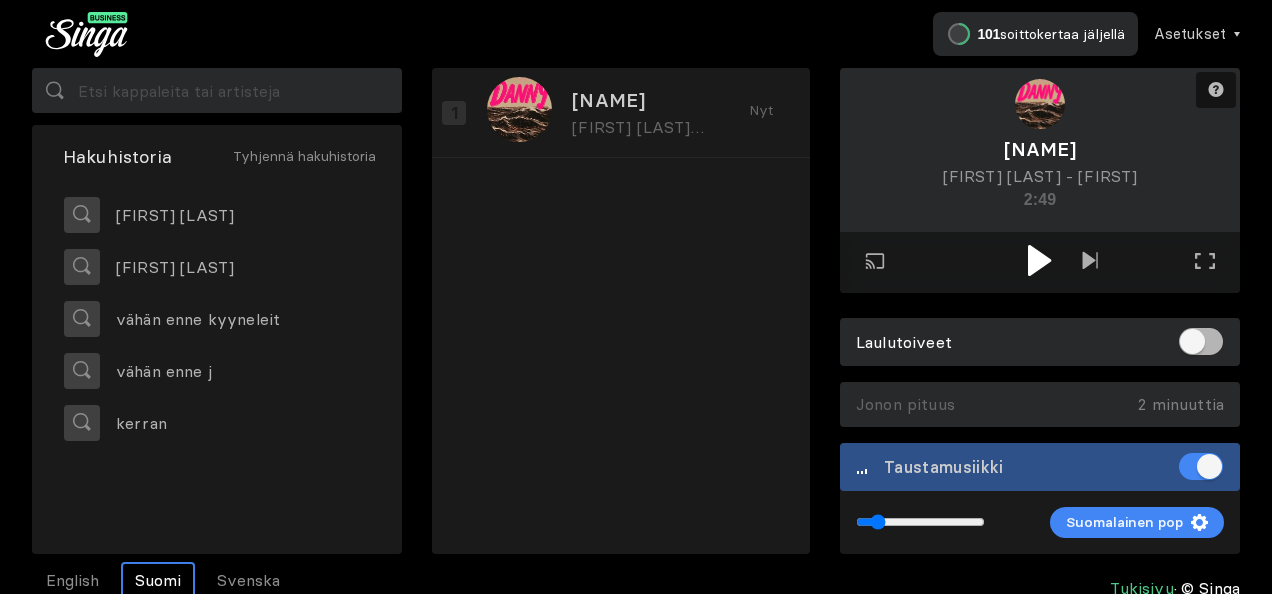 click at bounding box center [1039, 260] 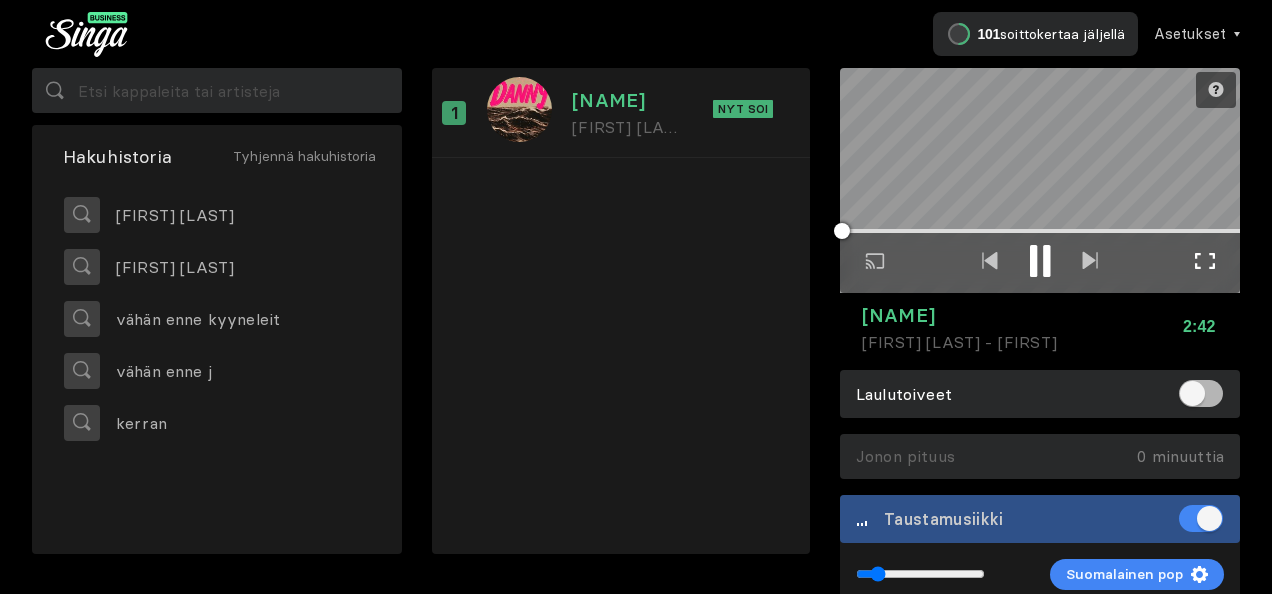 click on "Koko näytön tila Poistu koko näytön tilasta" at bounding box center (1205, 262) 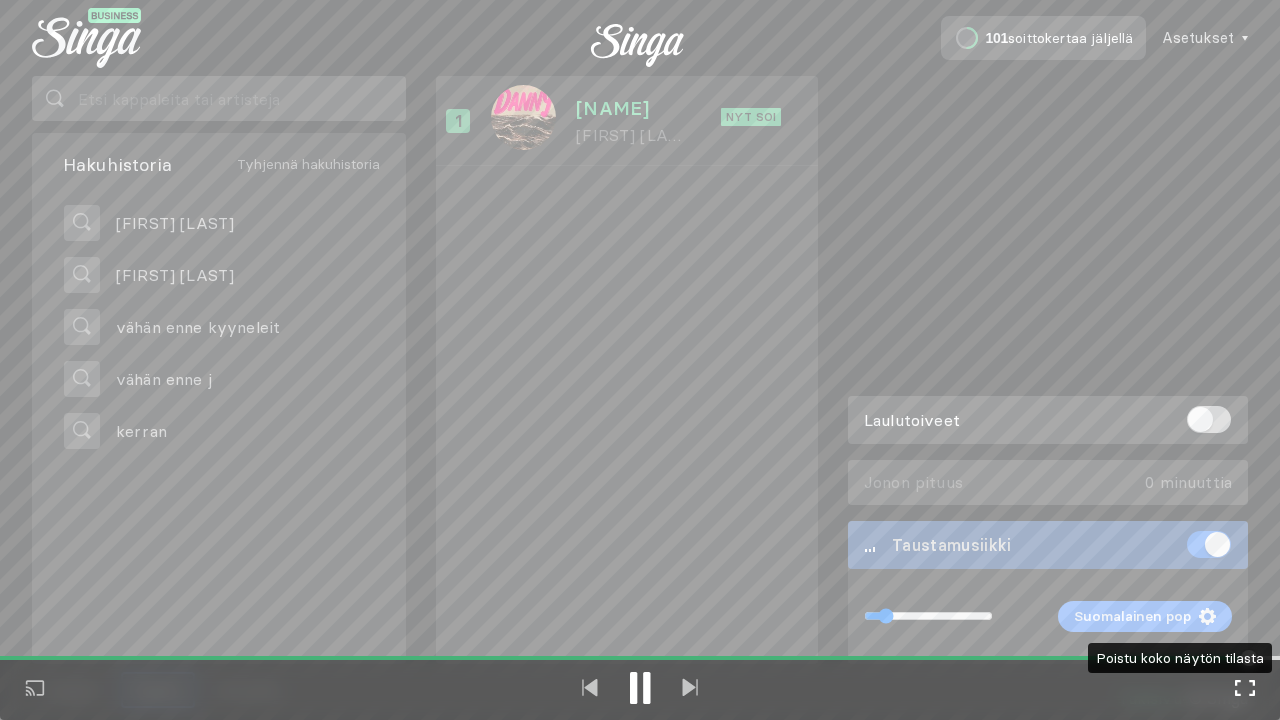click at bounding box center [1245, 688] 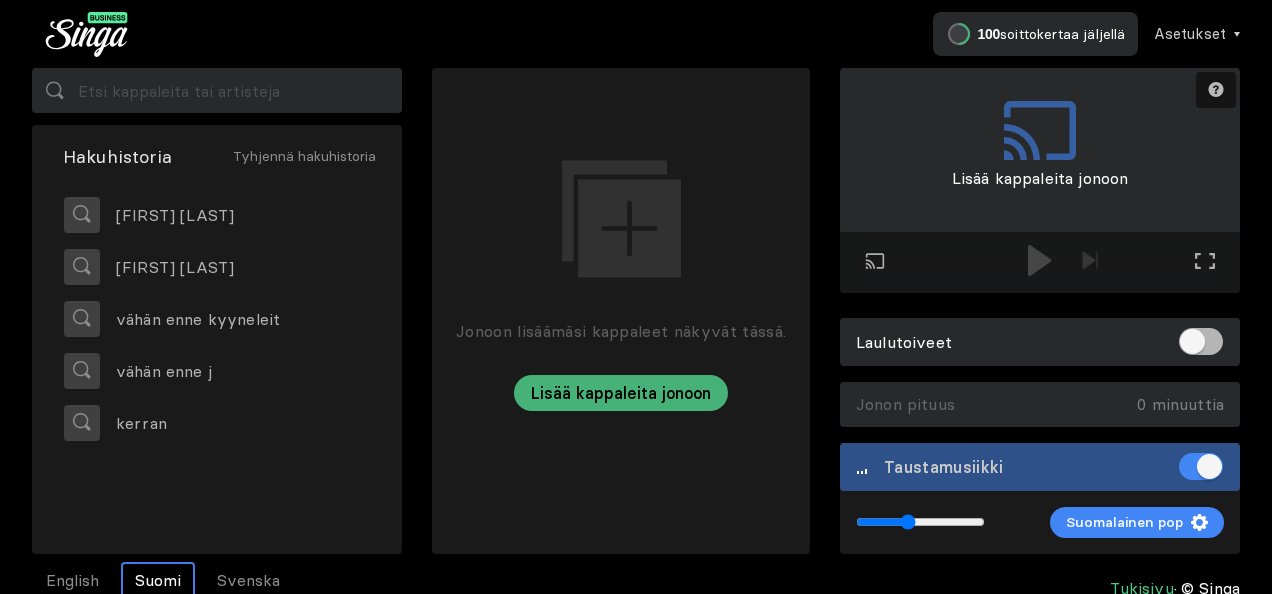 click at bounding box center (920, 522) 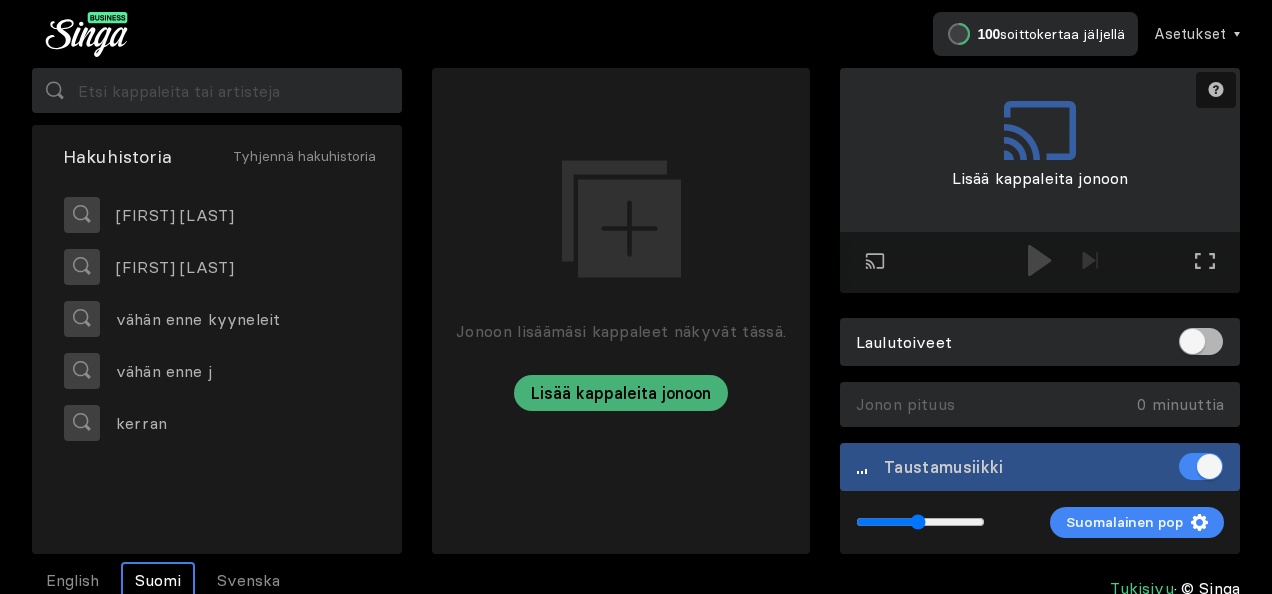 click at bounding box center [920, 522] 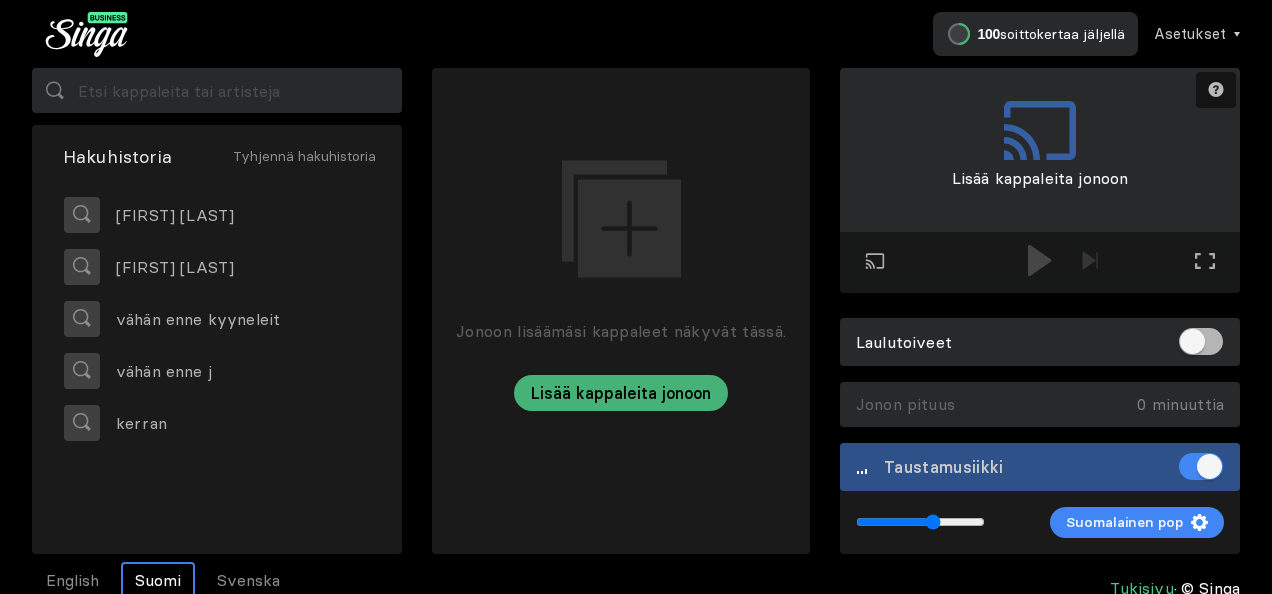 type on "0.61" 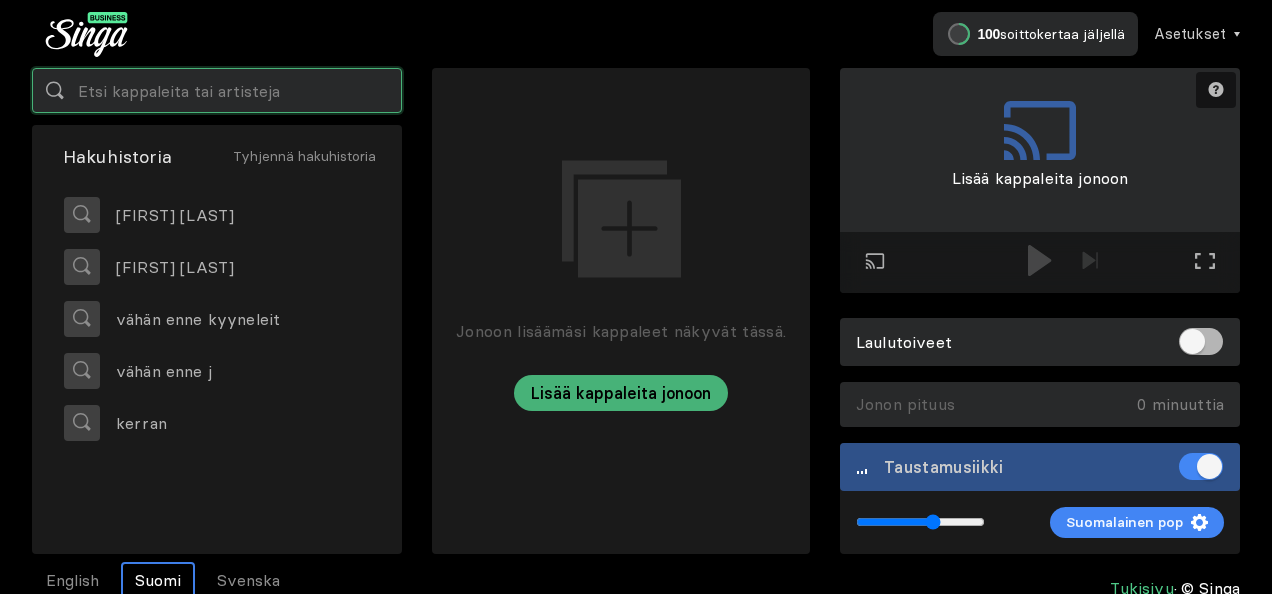 click at bounding box center [217, 90] 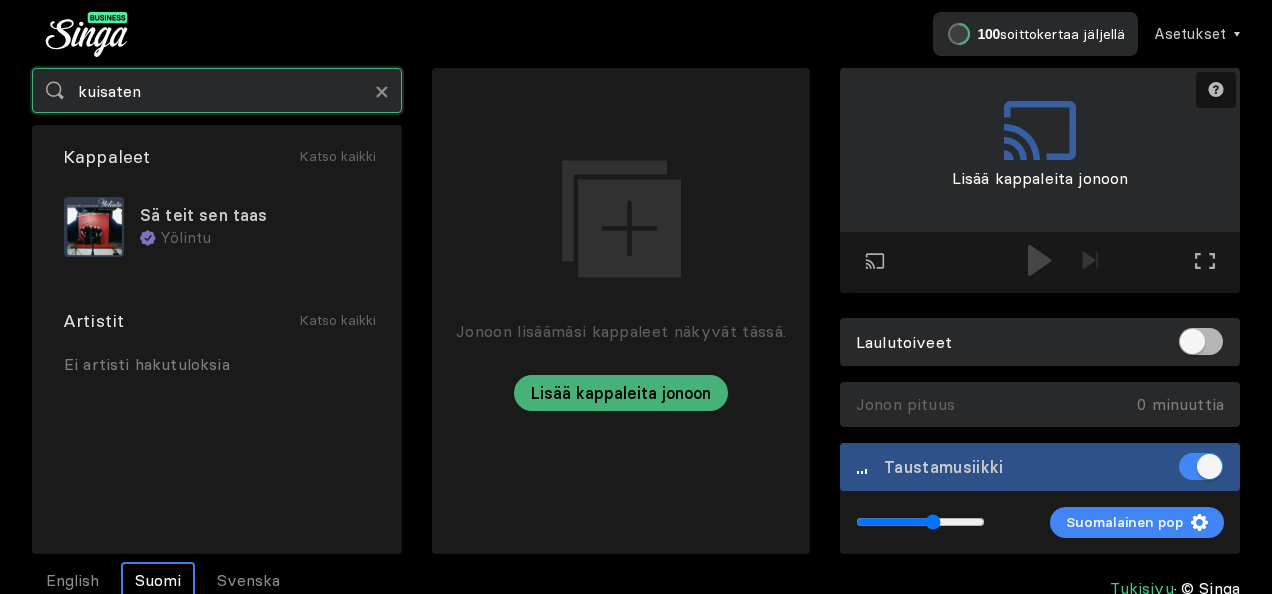 click on "kuisaten" at bounding box center [217, 90] 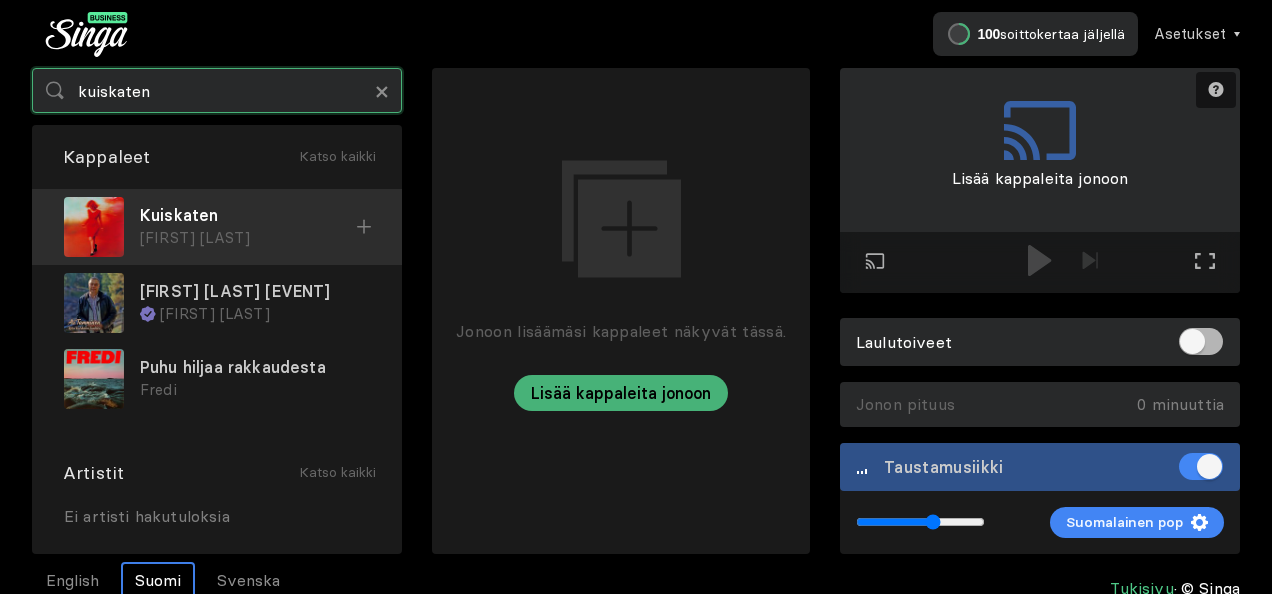 type on "kuiskaten" 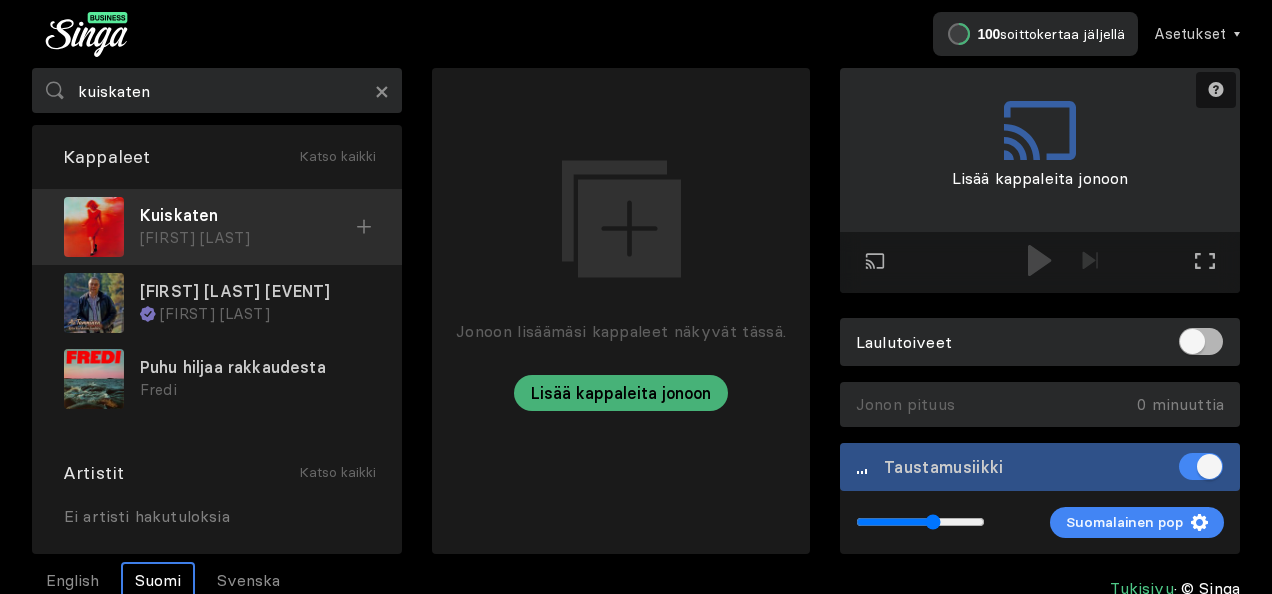 click on "Kuiskaten" at bounding box center (248, 215) 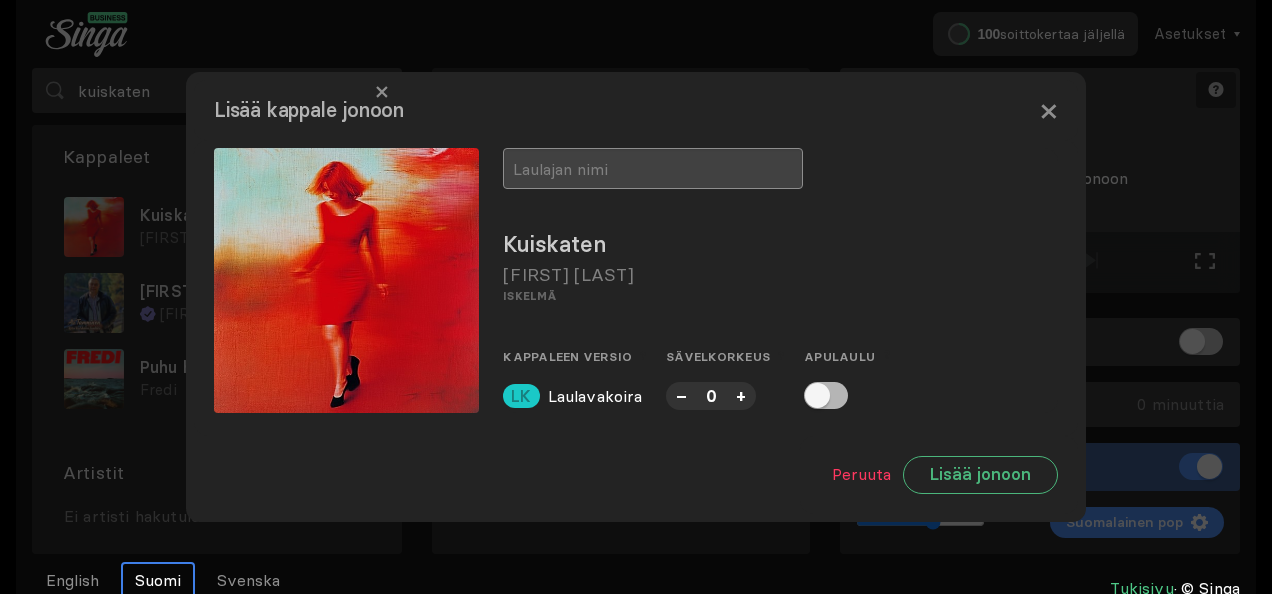 click at bounding box center (653, 168) 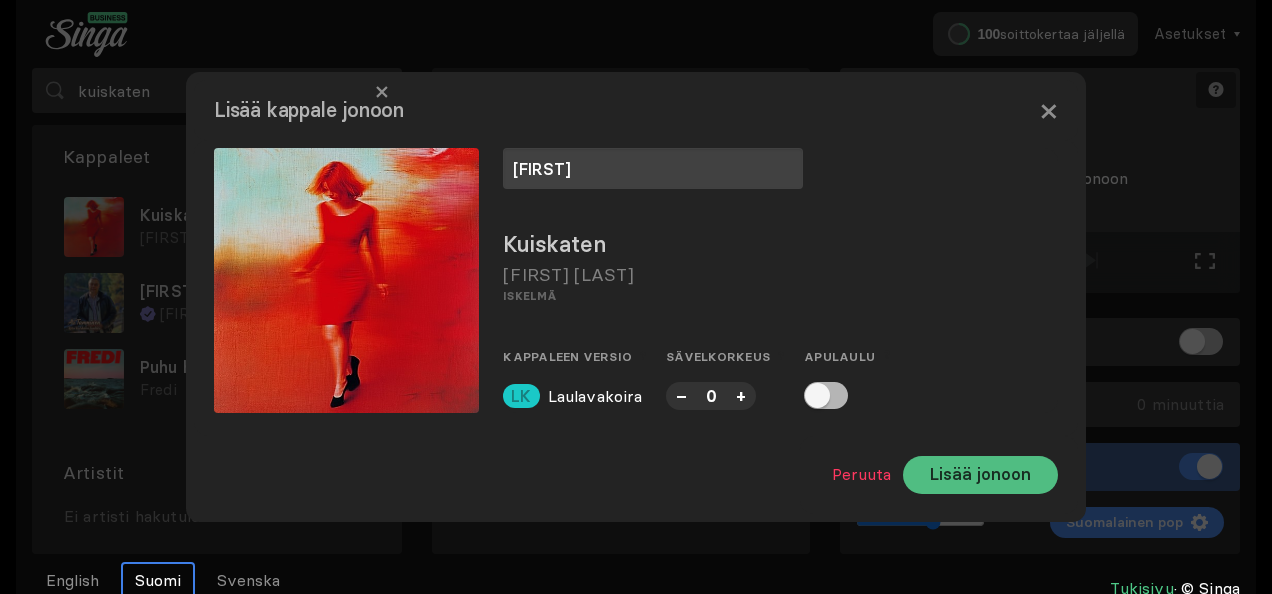 type on "[FIRST]" 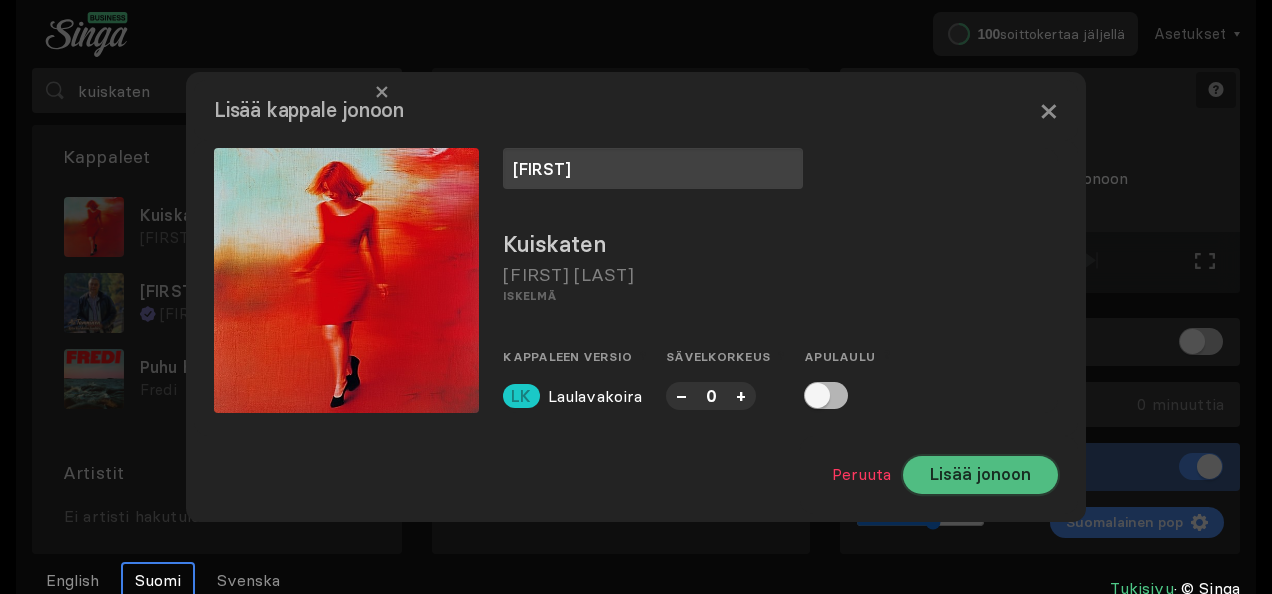 click on "Lisää jonoon" at bounding box center [980, 475] 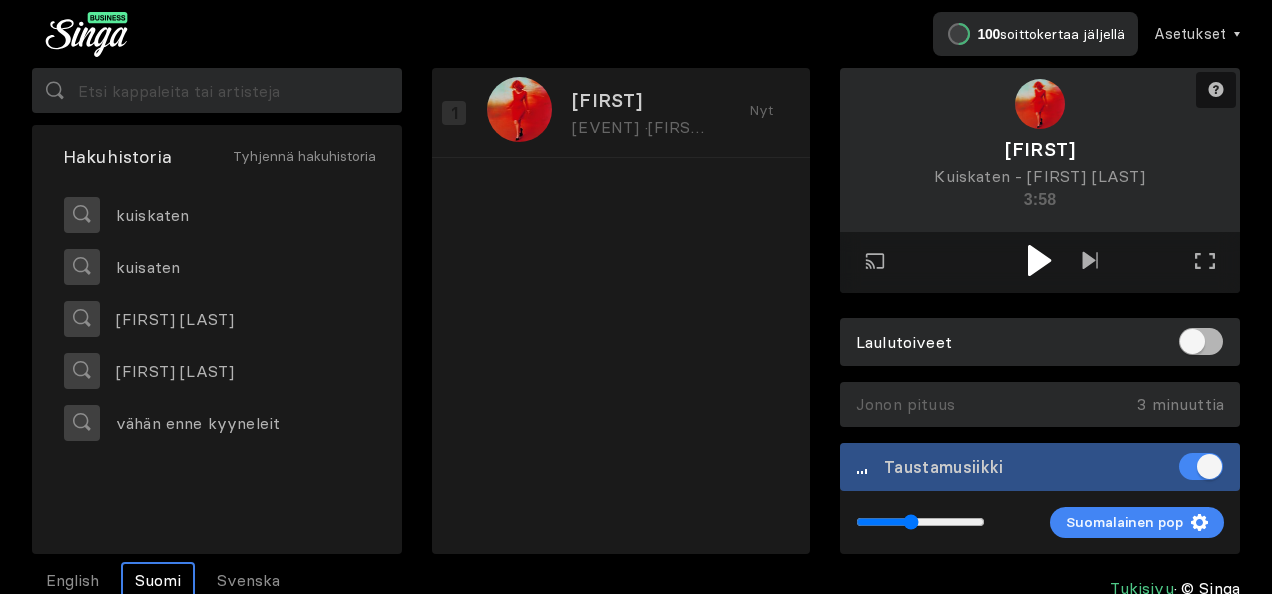 click at bounding box center (920, 522) 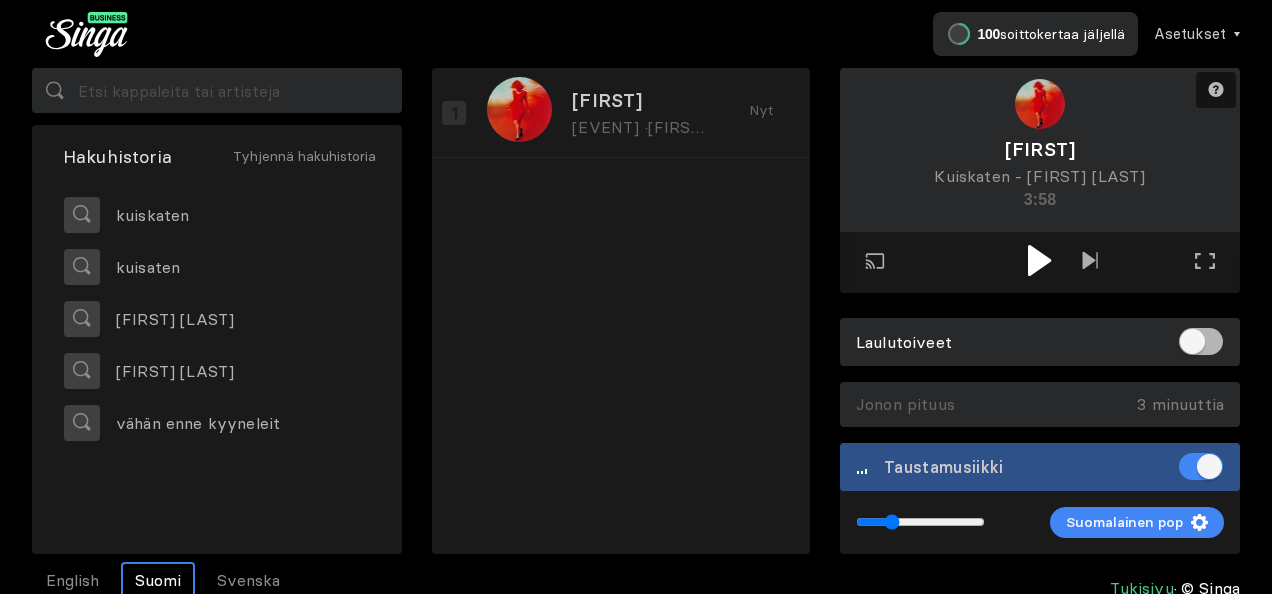 click at bounding box center (920, 522) 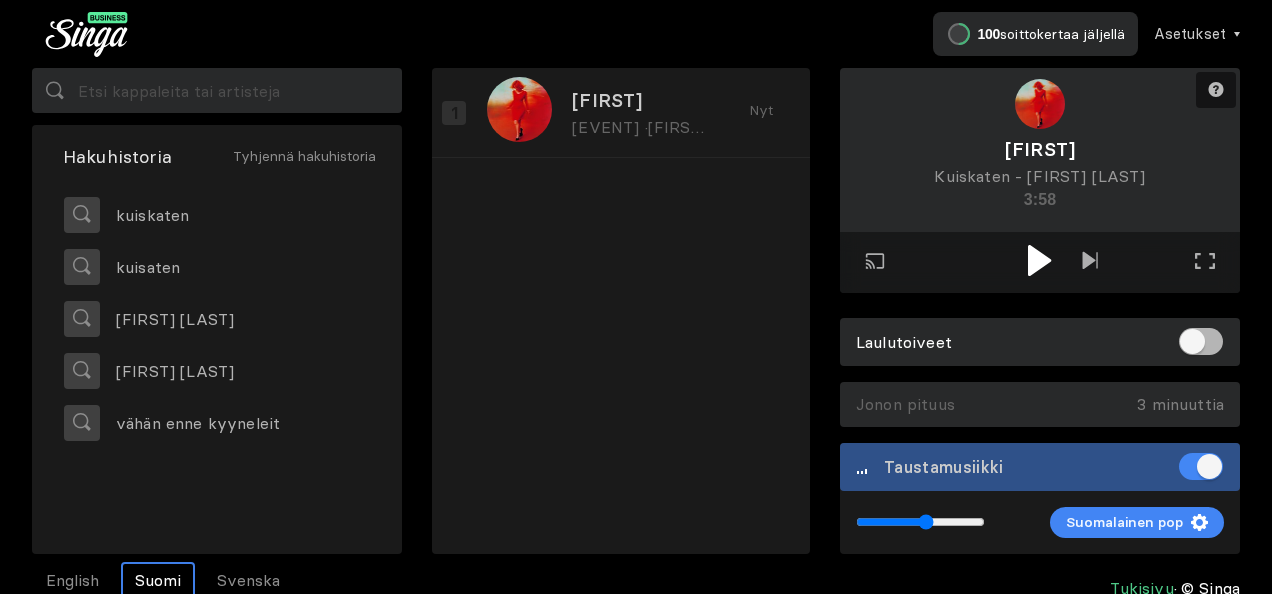 type on "0.54" 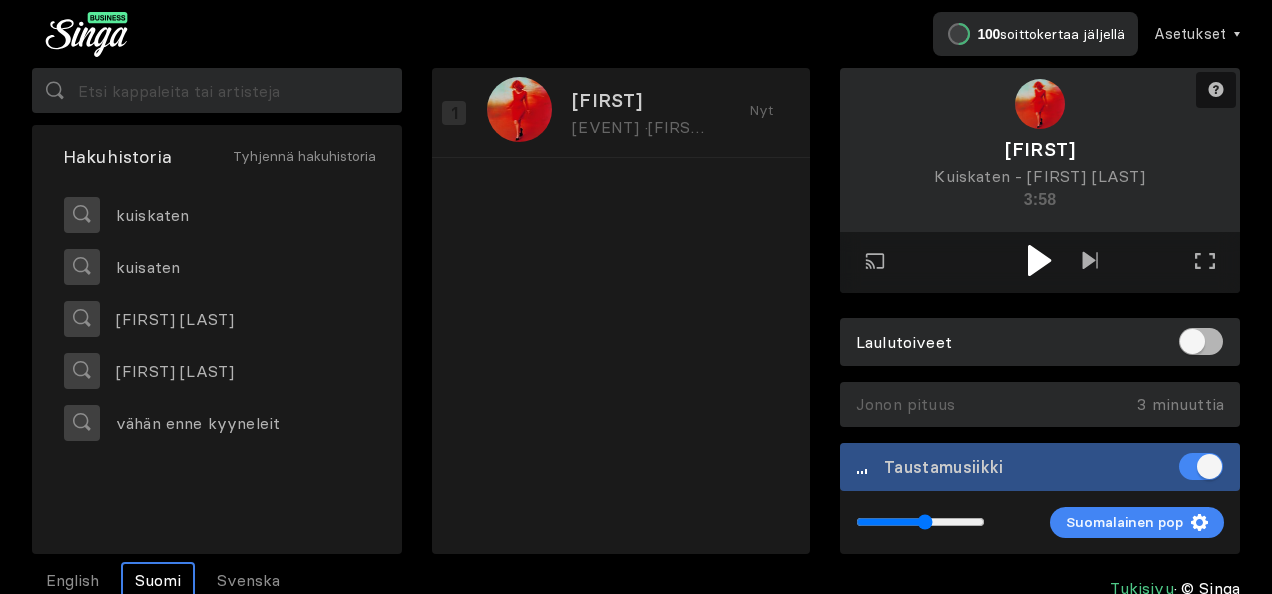 click at bounding box center [920, 522] 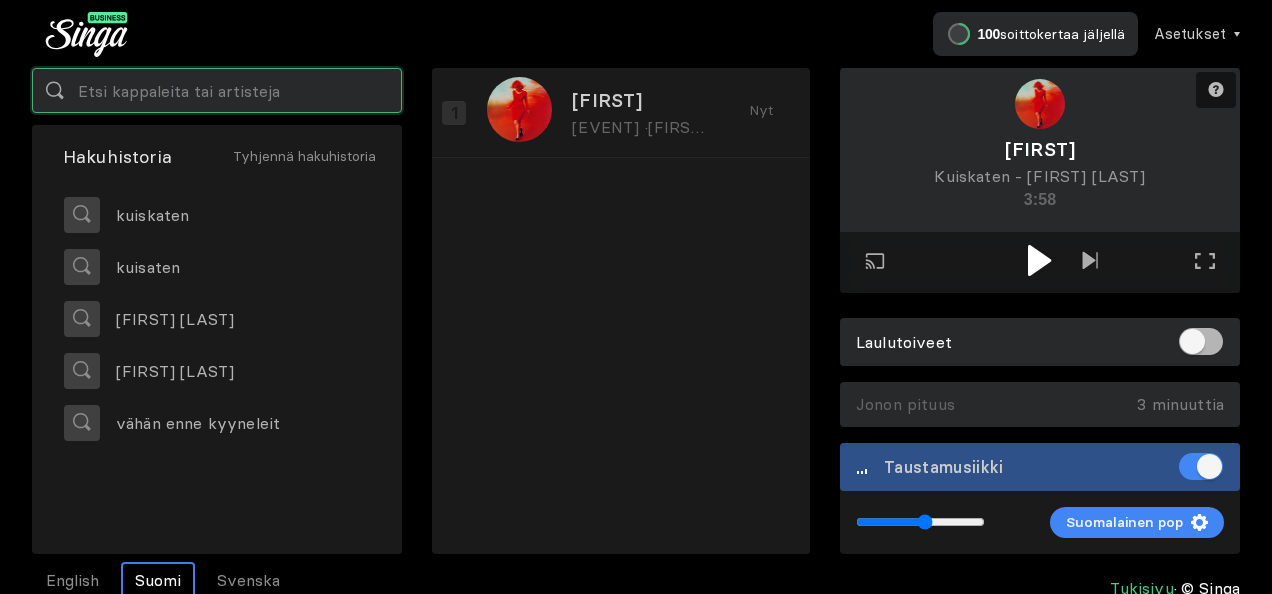 click at bounding box center (217, 90) 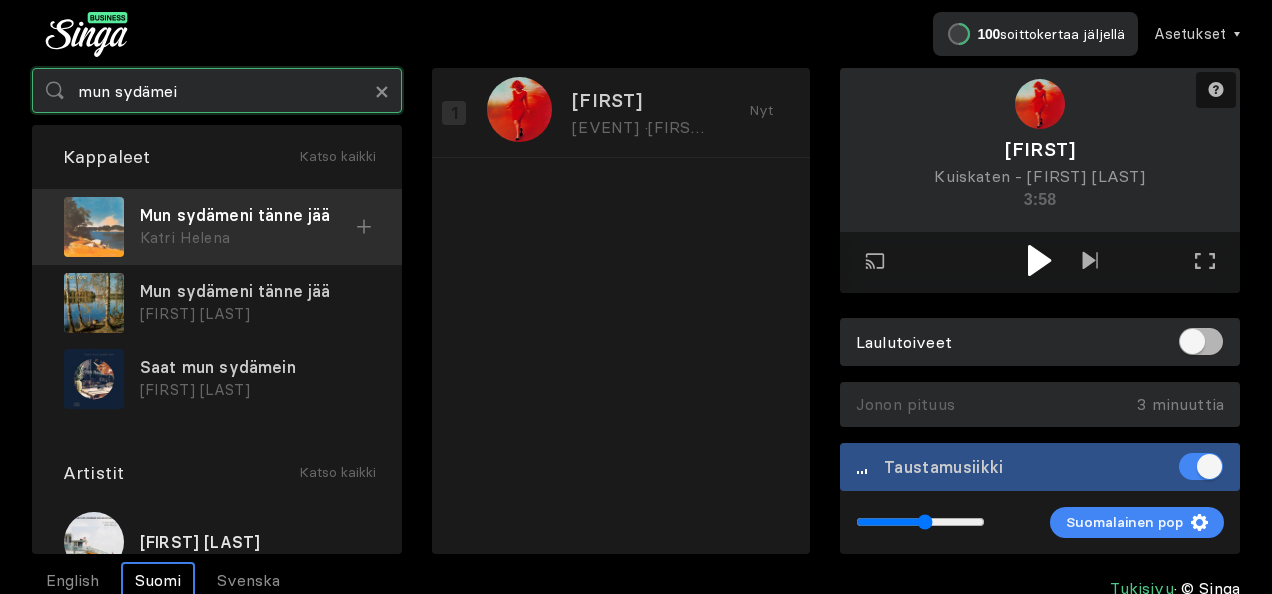 type on "mun sydämei" 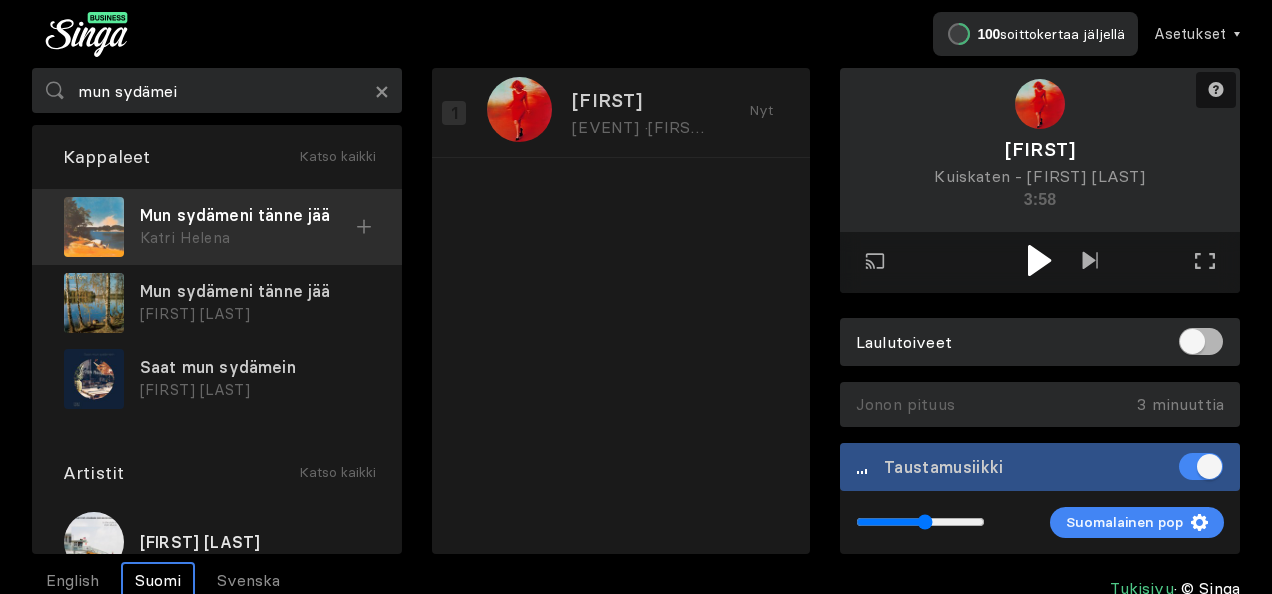 click on "Mun sydämeni tänne jää" at bounding box center [248, 215] 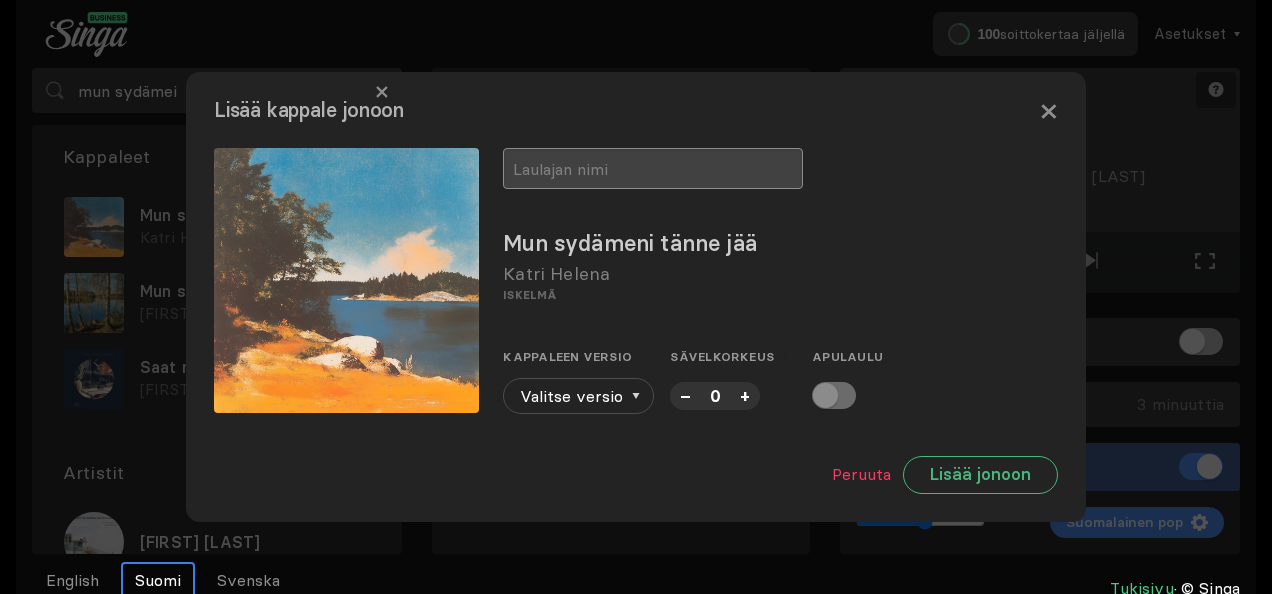 click at bounding box center [653, 168] 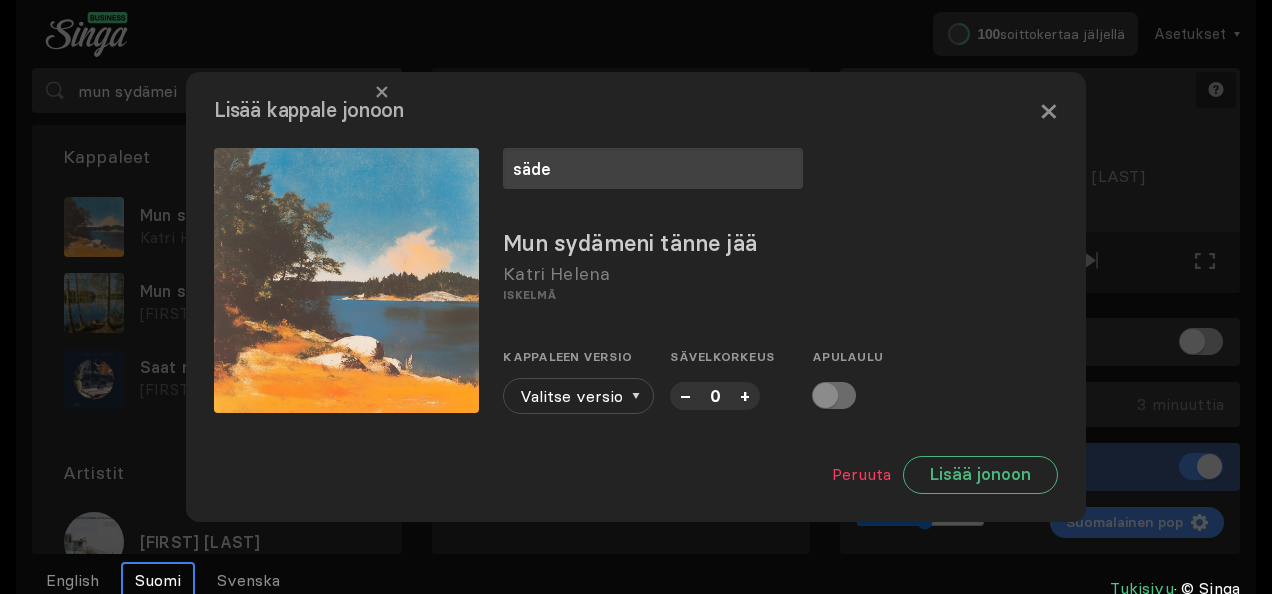 type on "[FIRST]" 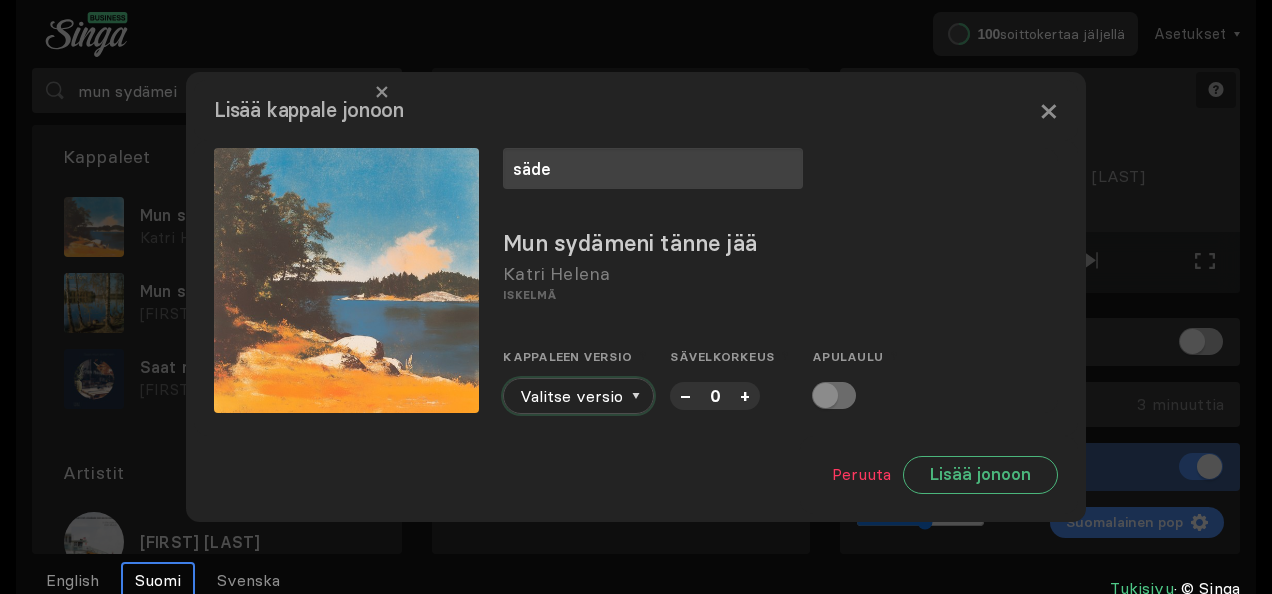 click on "Valitse versio" at bounding box center [578, 396] 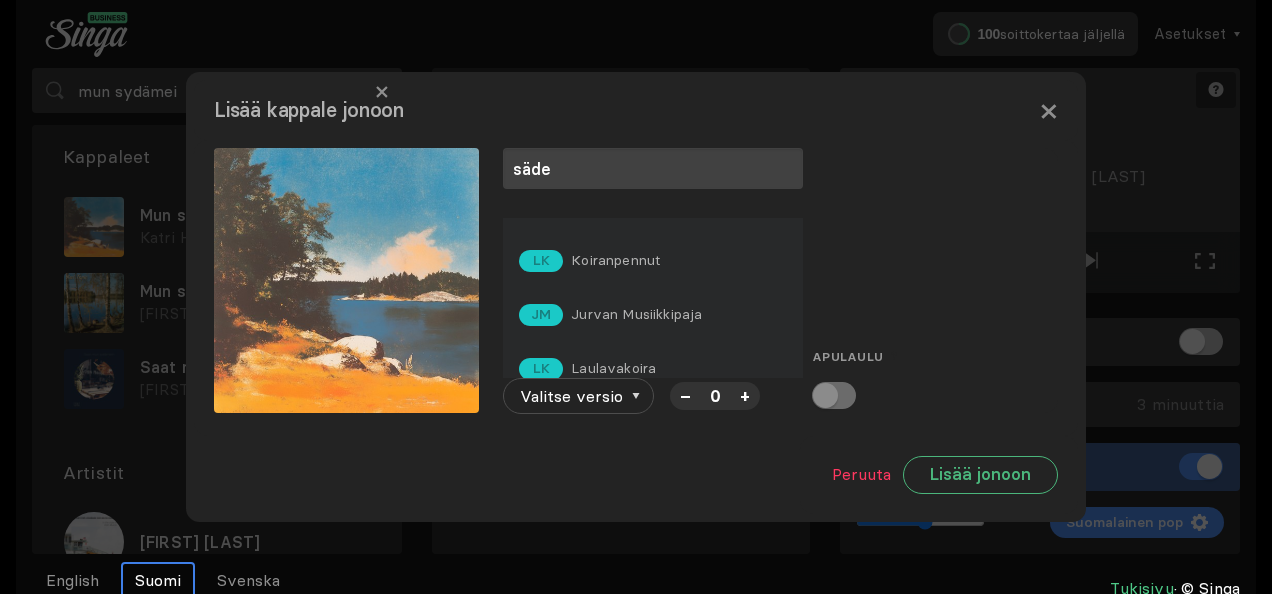 scroll, scrollTop: 60, scrollLeft: 0, axis: vertical 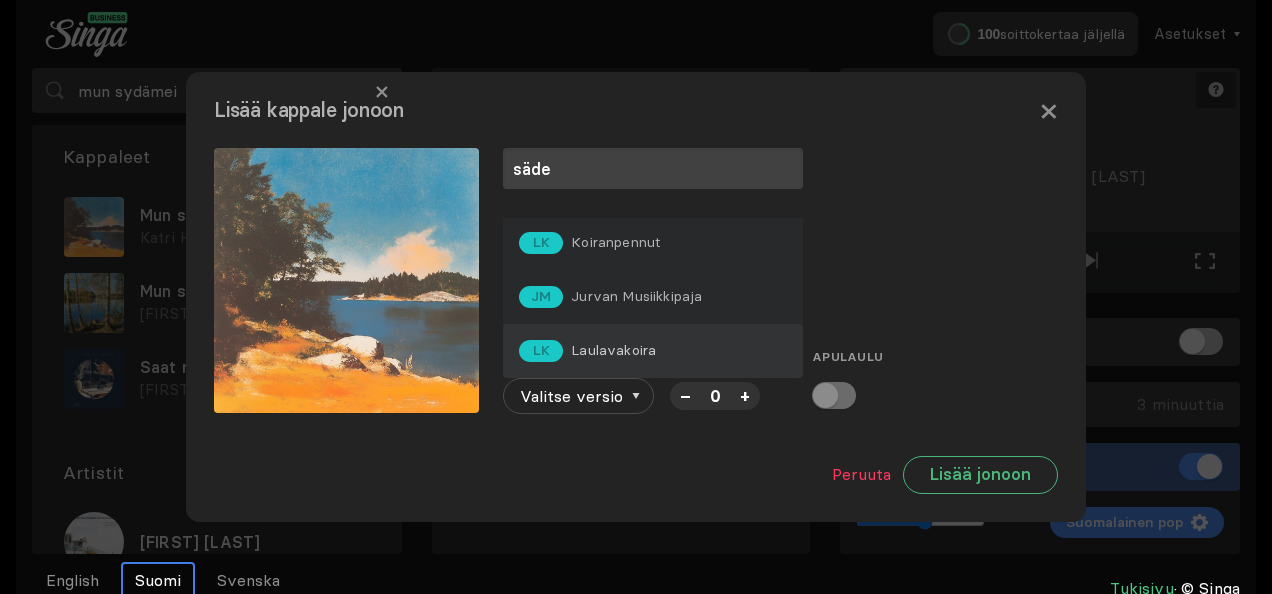 click on "Laulavakoira" at bounding box center (621, 188) 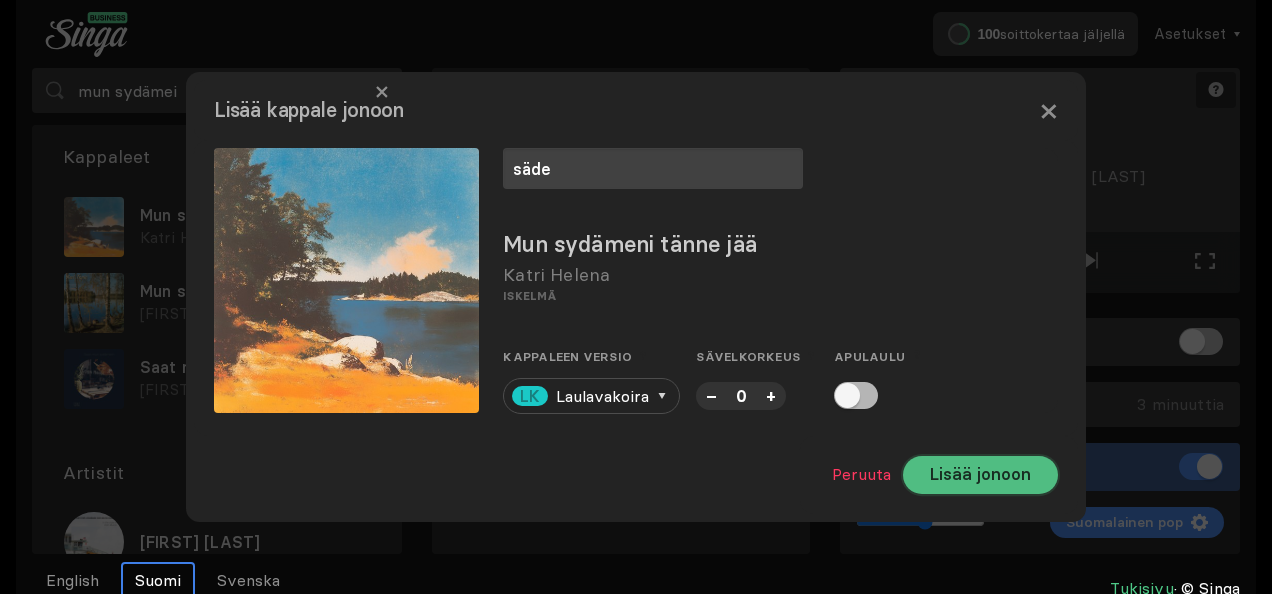click on "Lisää jonoon" at bounding box center [980, 475] 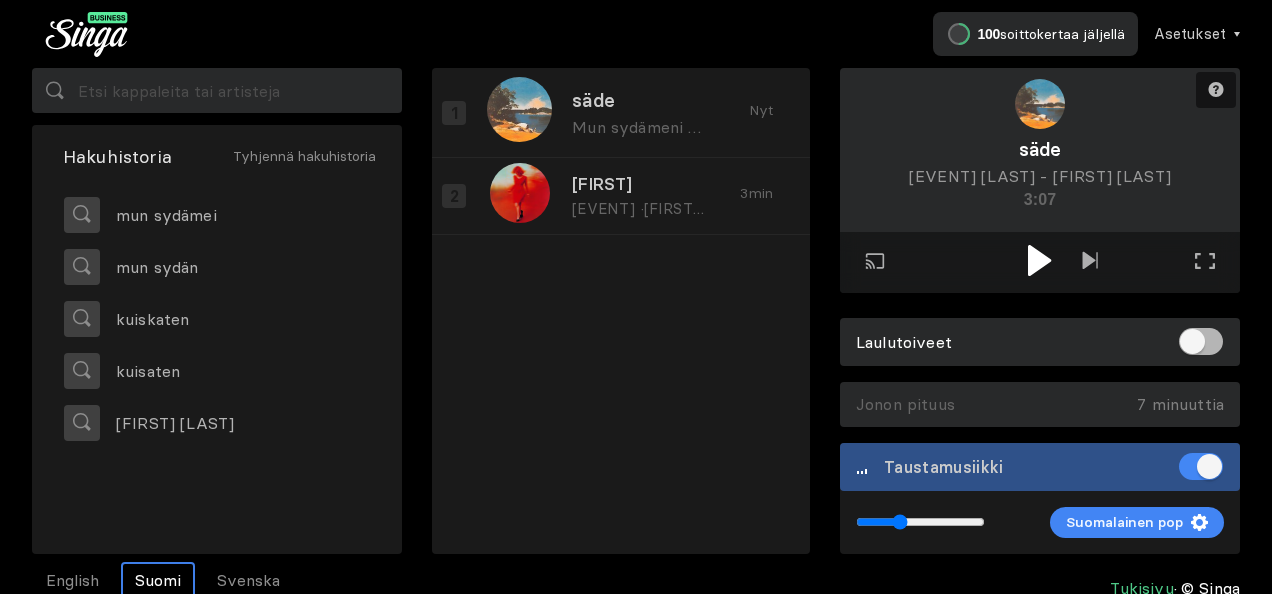 click at bounding box center [920, 522] 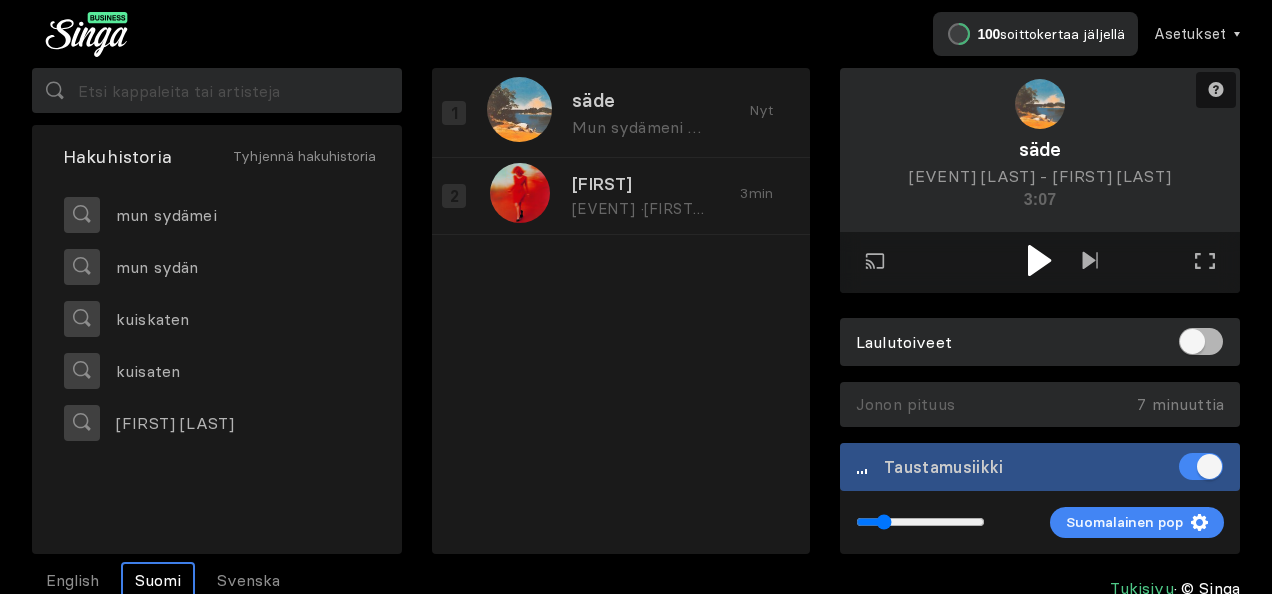 click at bounding box center (920, 522) 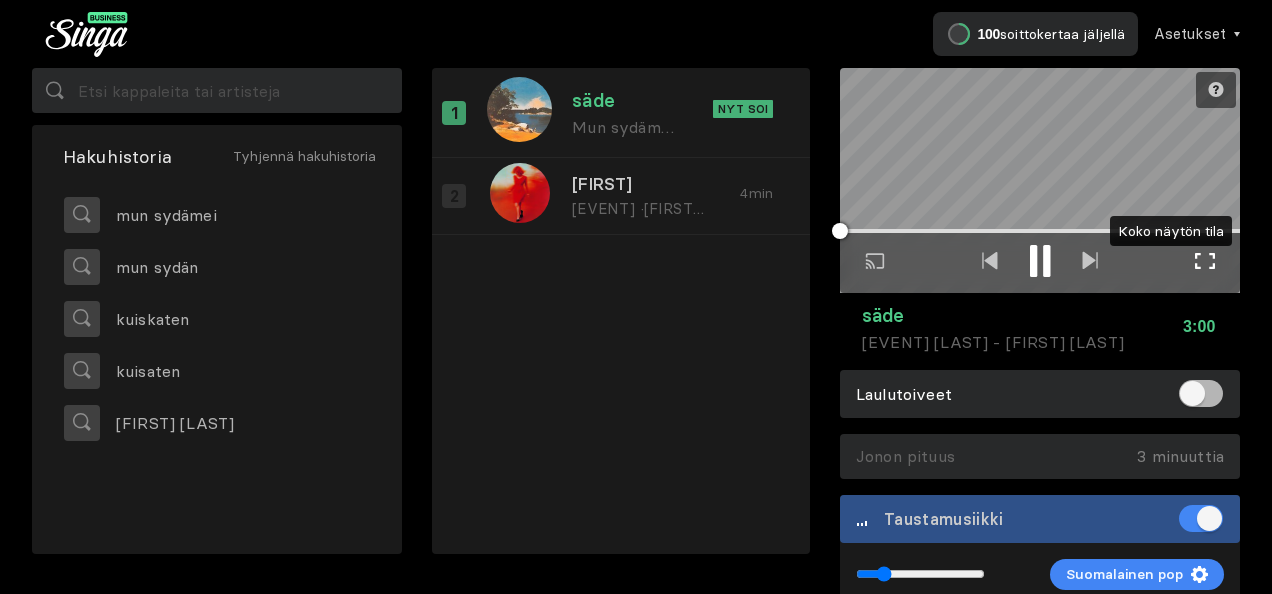 click at bounding box center [1205, 261] 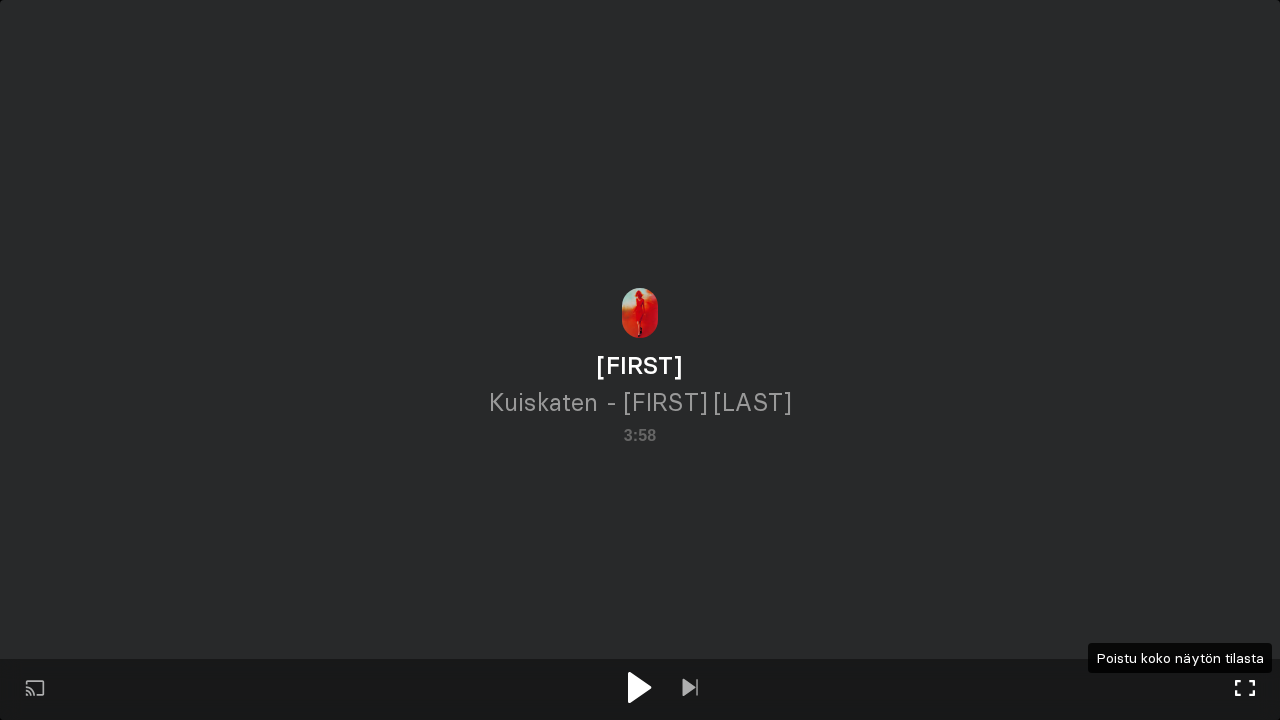 click at bounding box center [1245, 688] 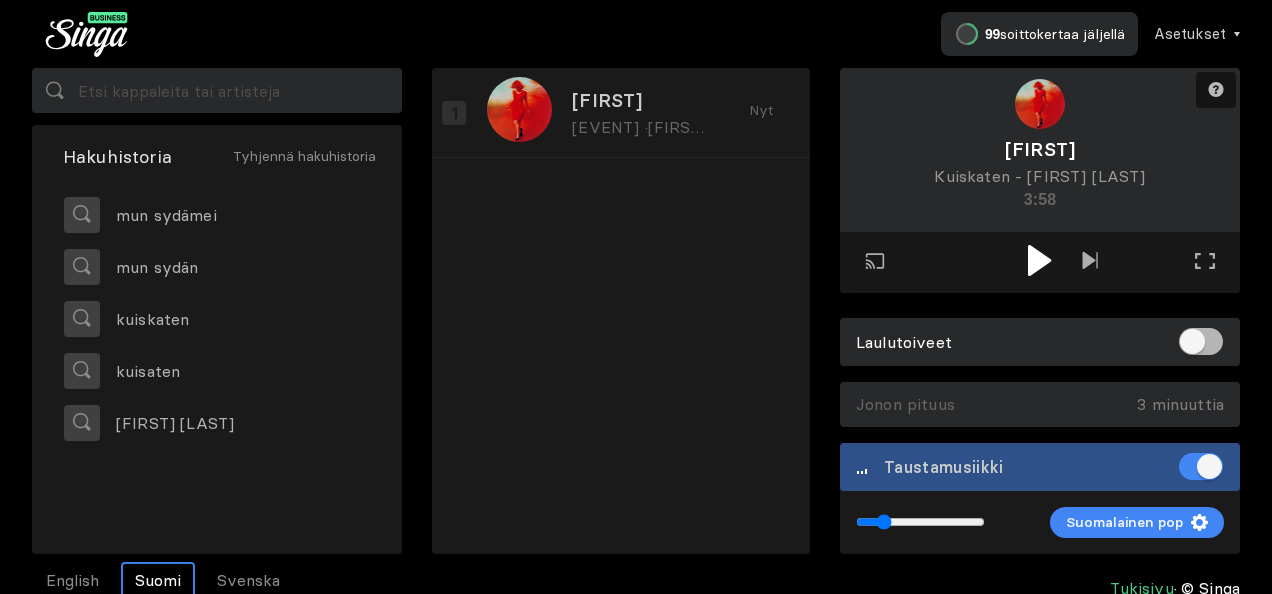 click at bounding box center (1039, 260) 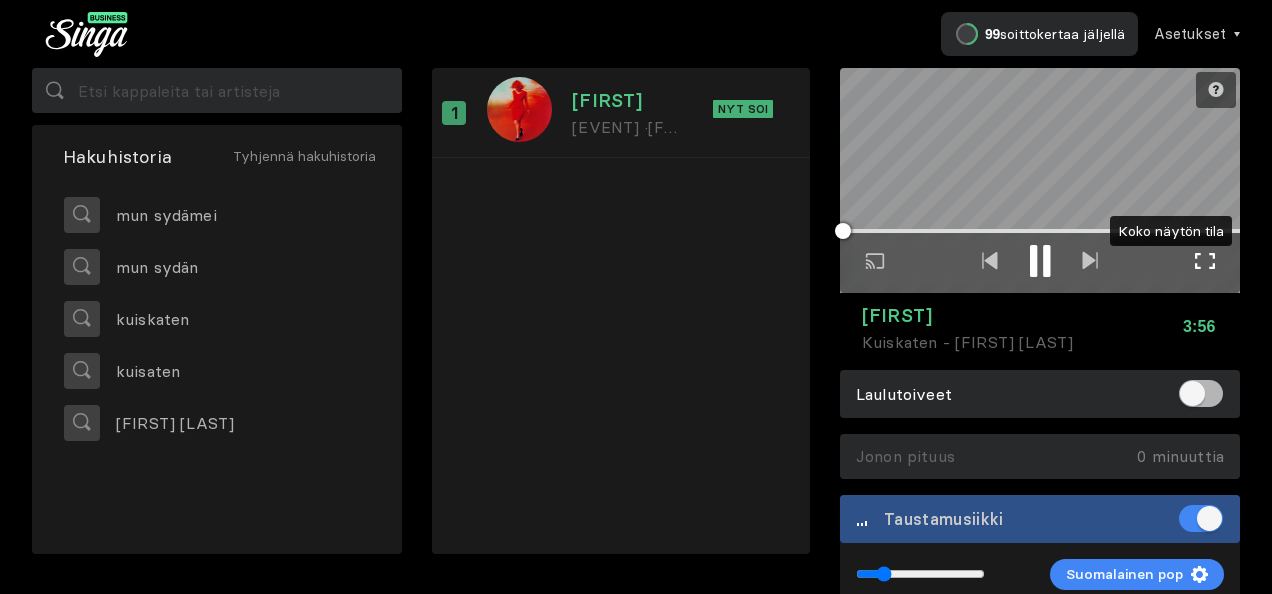 click on "Koko näytön tila Poistu koko näytön tilasta" at bounding box center (1205, 263) 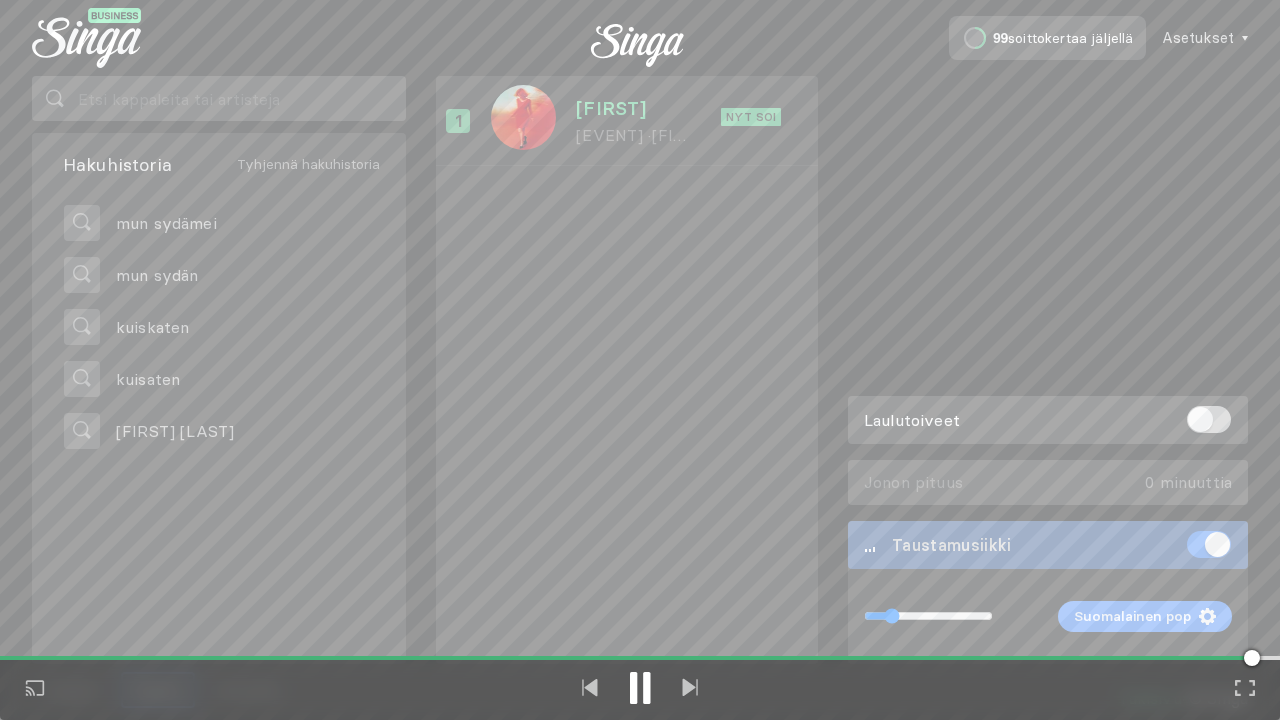 click on "Toista ulkoisessa näytössä Koko näytön tila Poistu koko näytön tilasta" at bounding box center [640, 360] 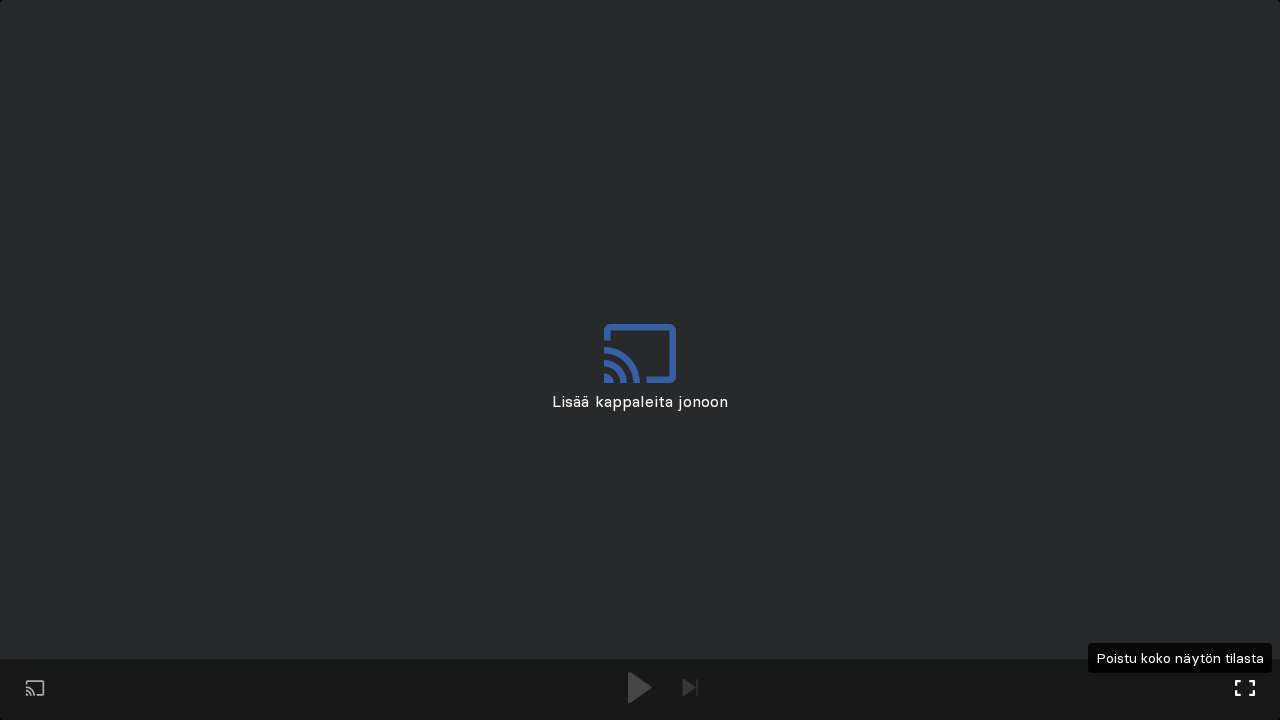 click at bounding box center (1245, 688) 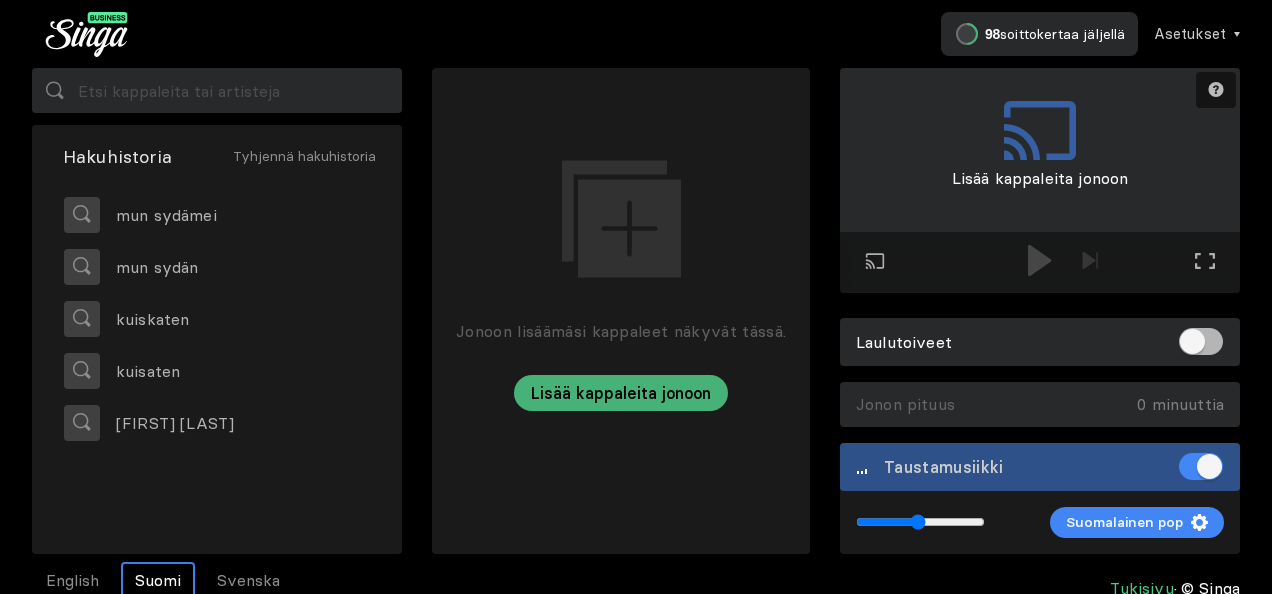 click at bounding box center (920, 522) 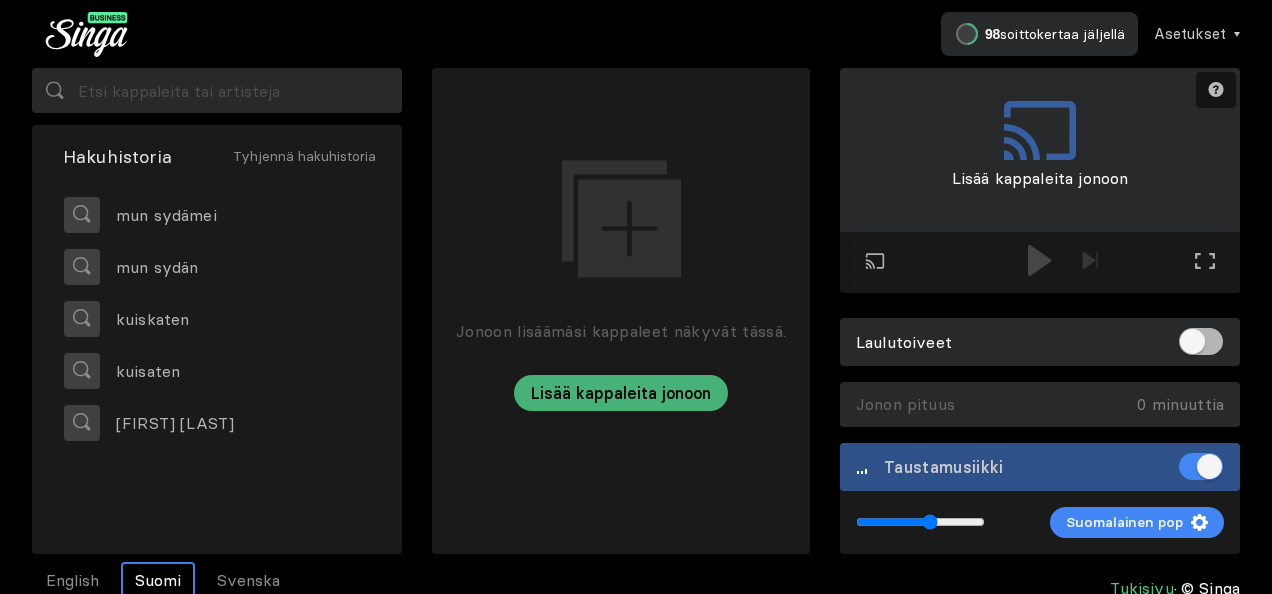 type on "0.58" 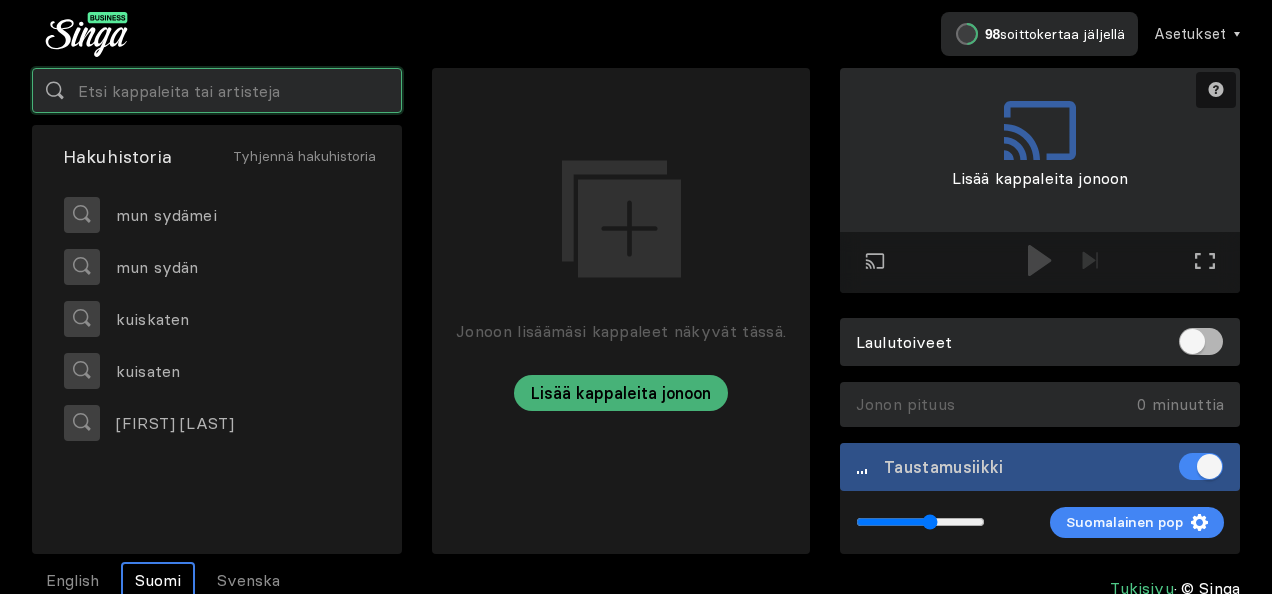 click at bounding box center (217, 90) 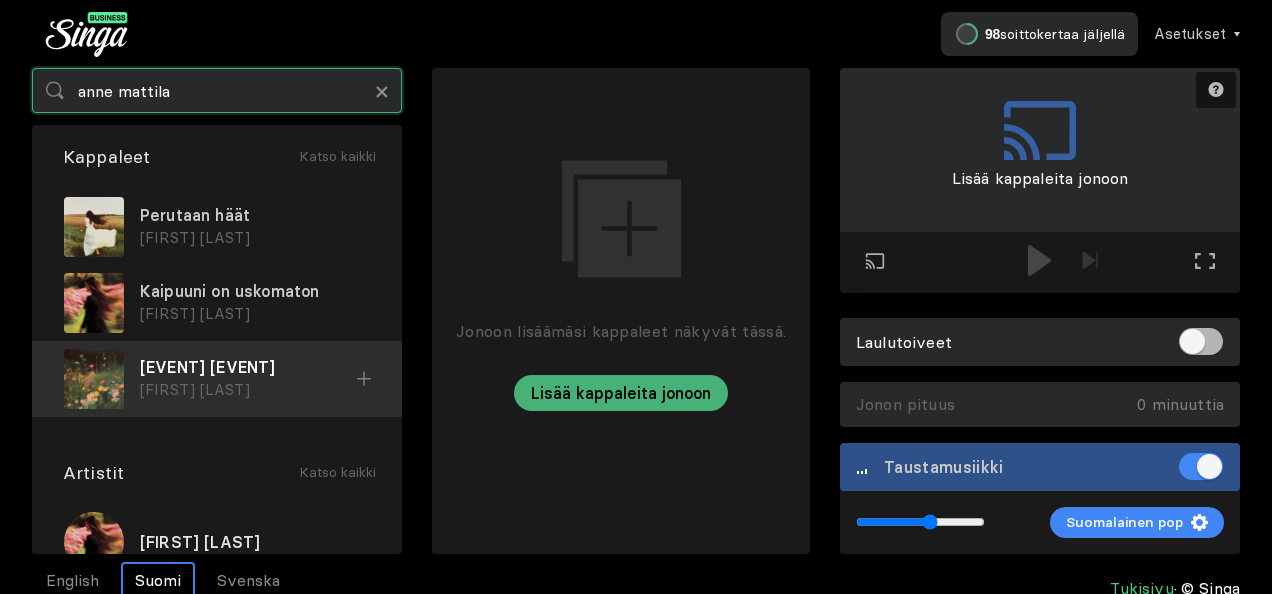 type on "anne mattila" 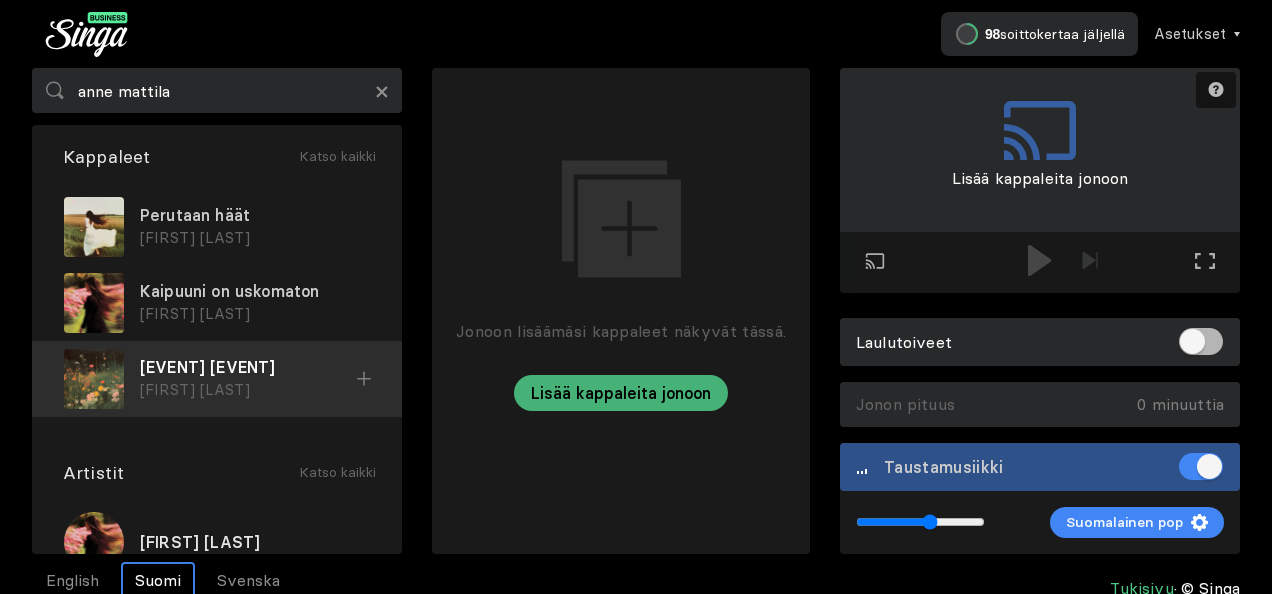 click on "Voima Rakkauden" at bounding box center (255, 215) 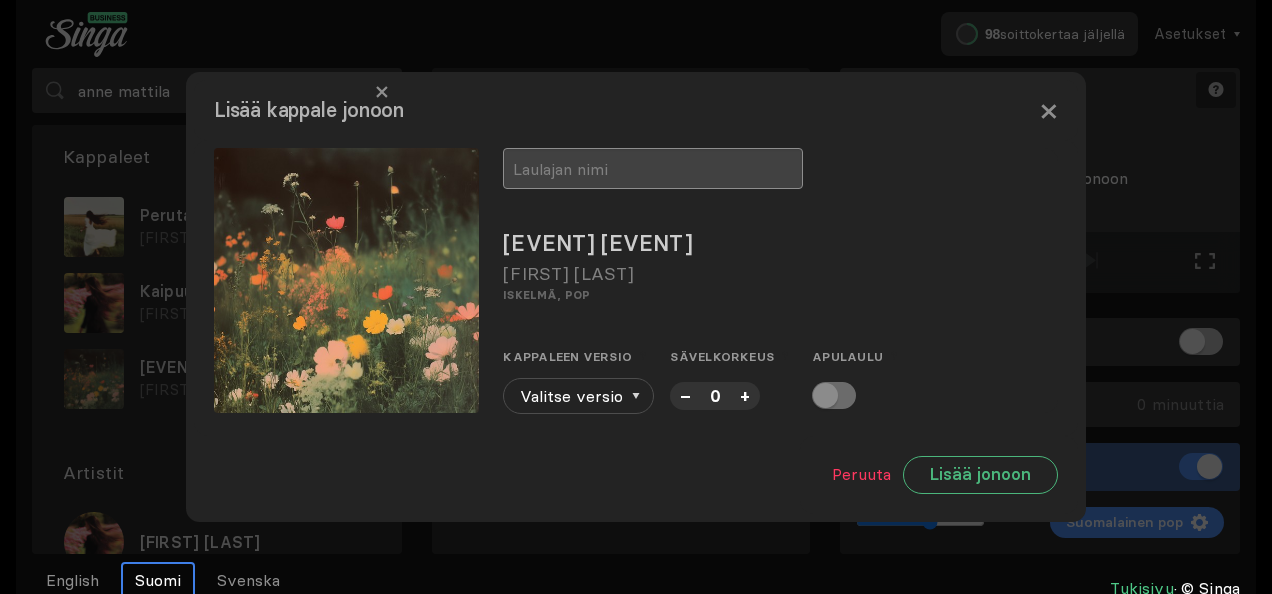 click at bounding box center (653, 168) 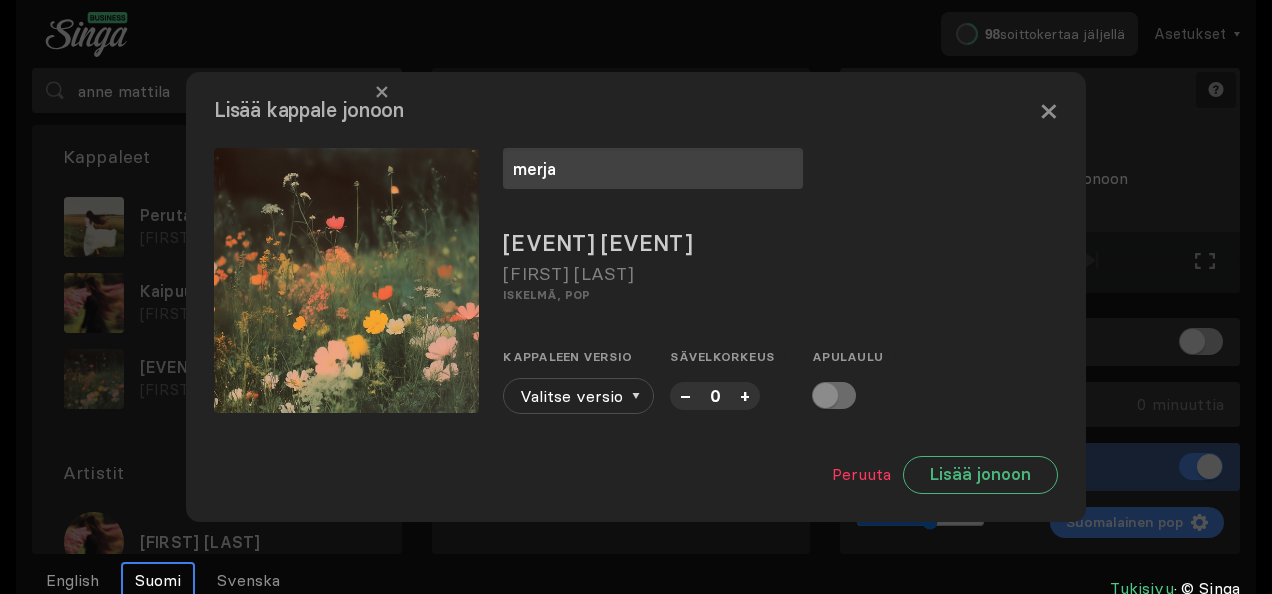 type on "merja" 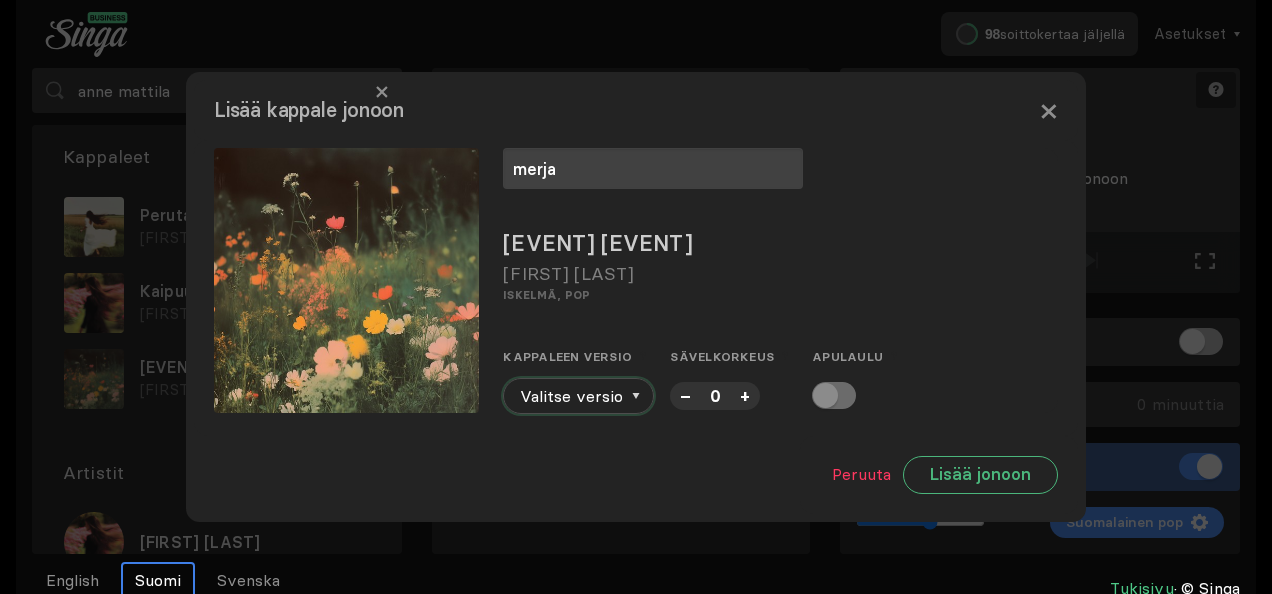 click at bounding box center [636, 396] 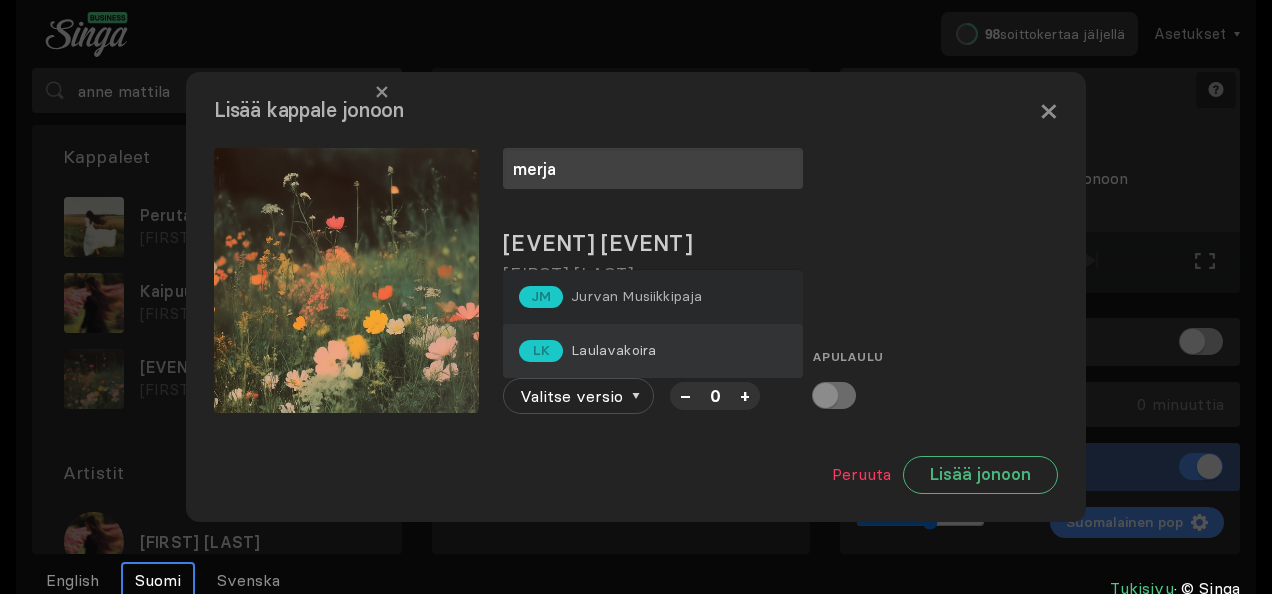 click on "Laulavakoira" at bounding box center (636, 296) 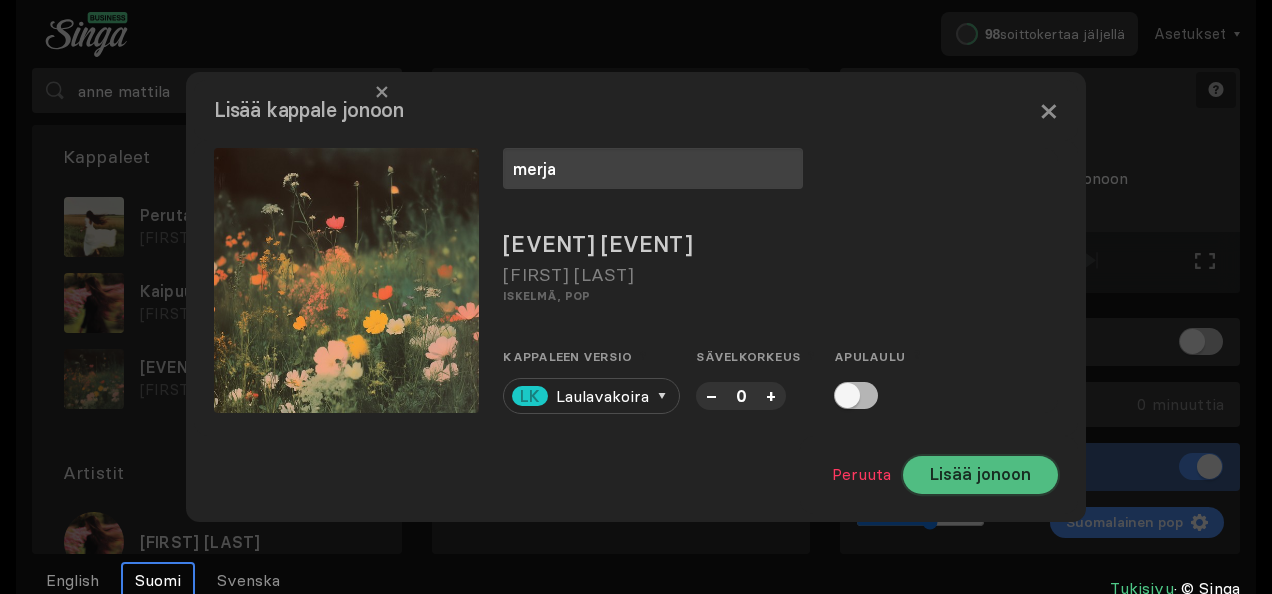 click on "Lisää jonoon" at bounding box center [980, 475] 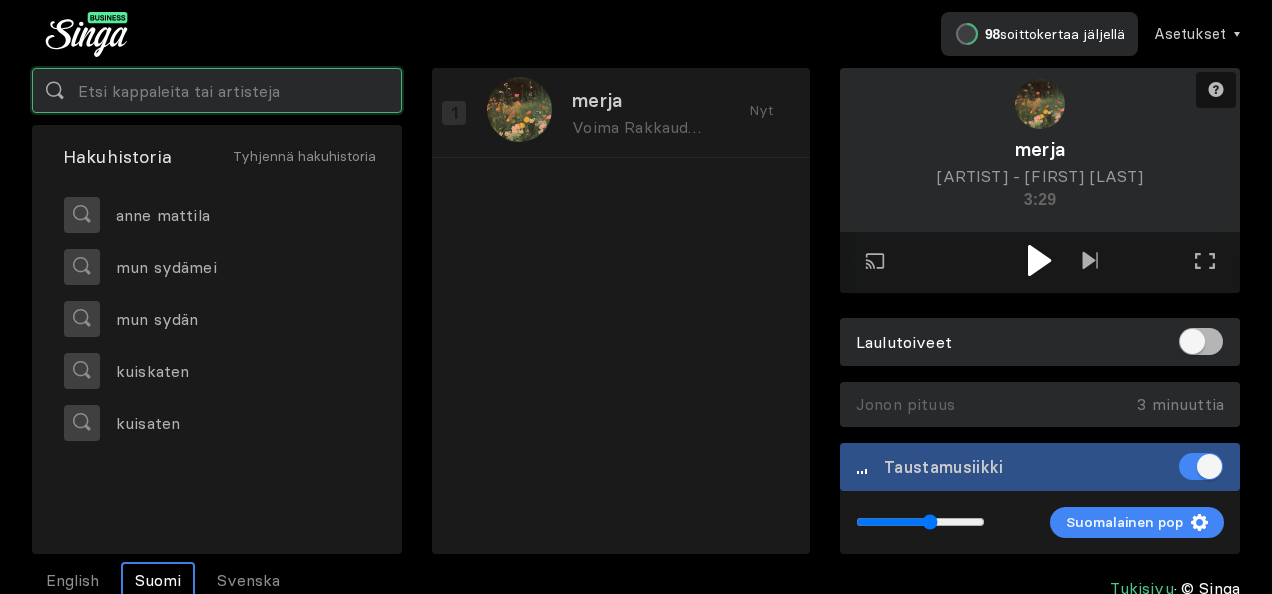 click at bounding box center [217, 90] 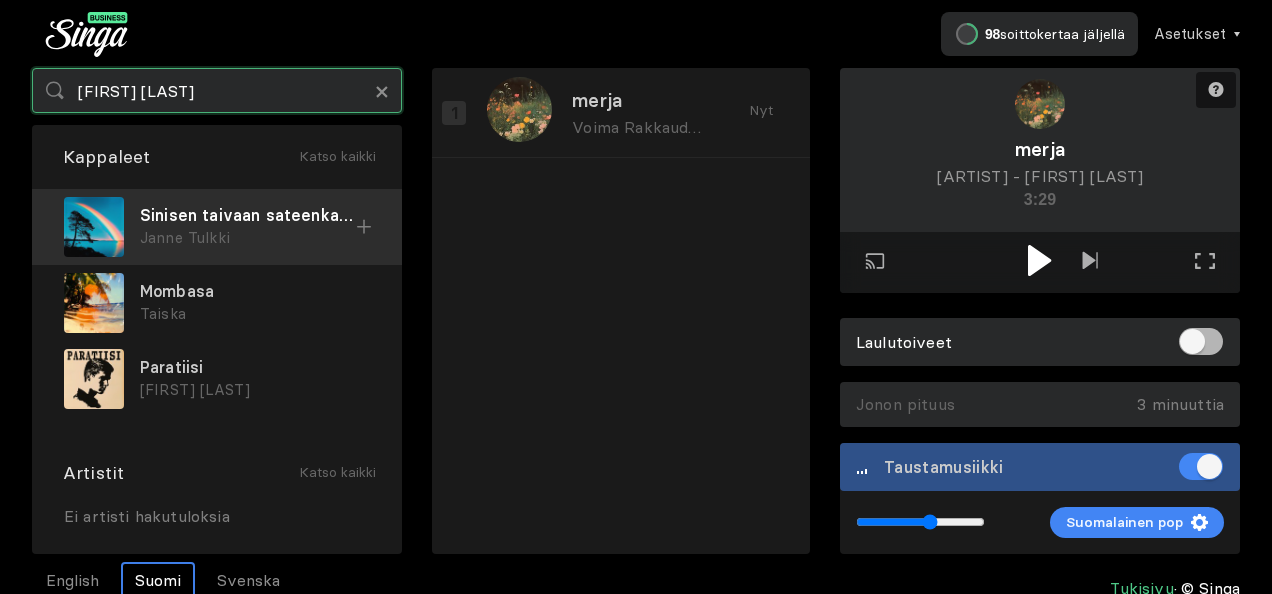 type on "sinisen taivaan sateenkaari" 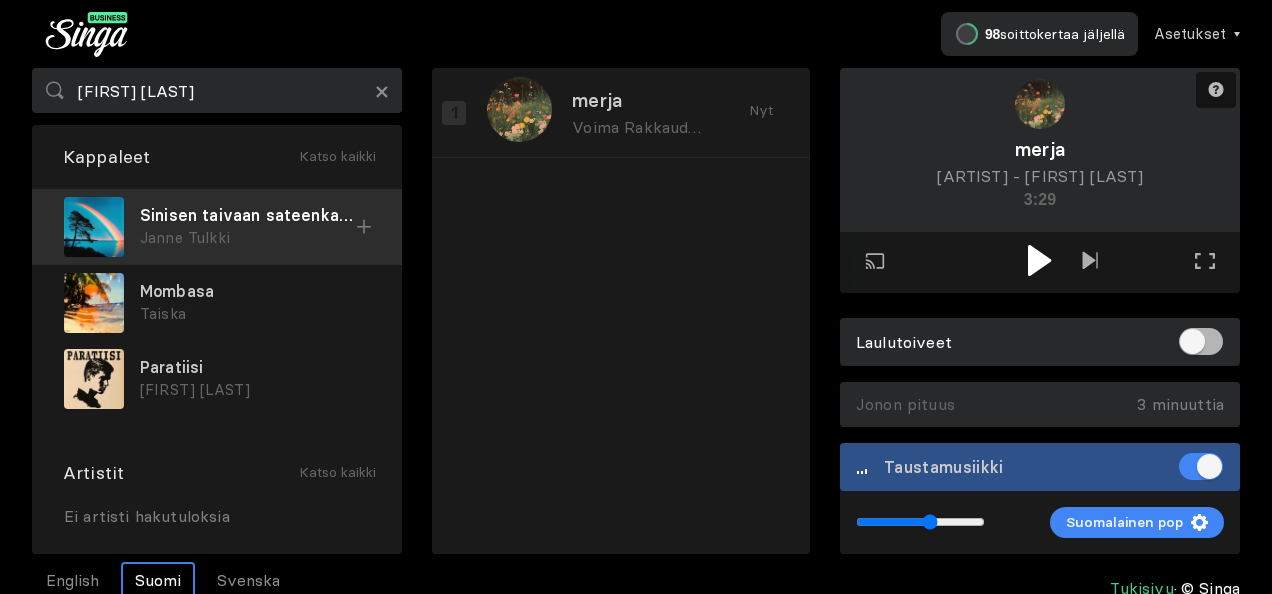 click on "Janne Tulkki" at bounding box center [248, 238] 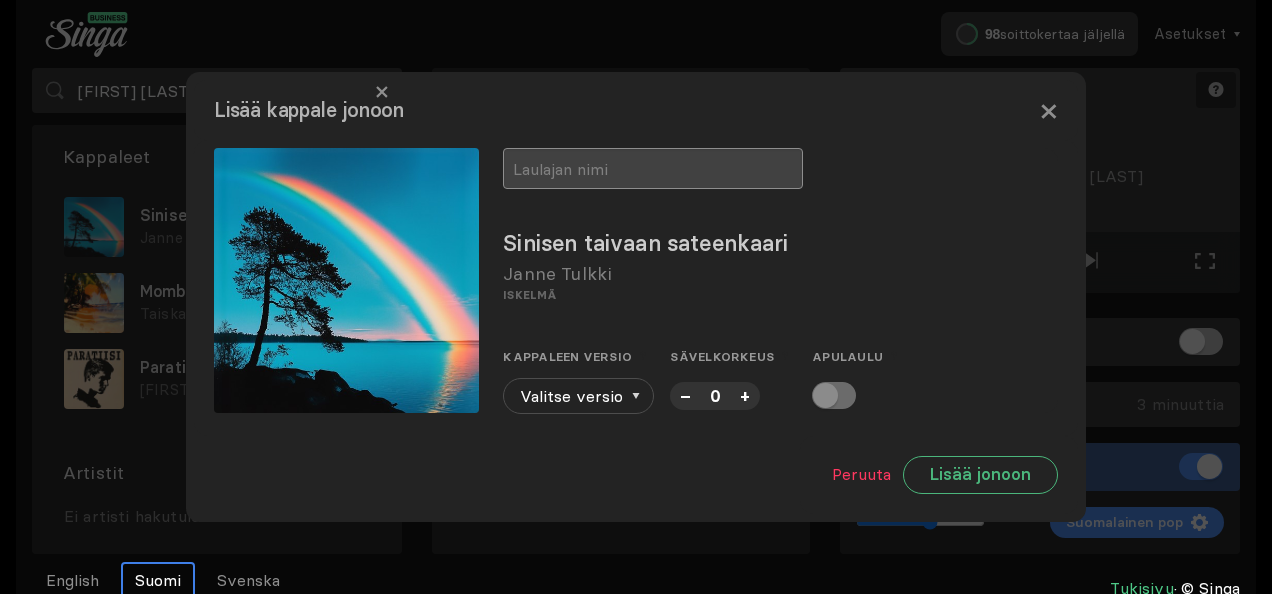 click at bounding box center (653, 168) 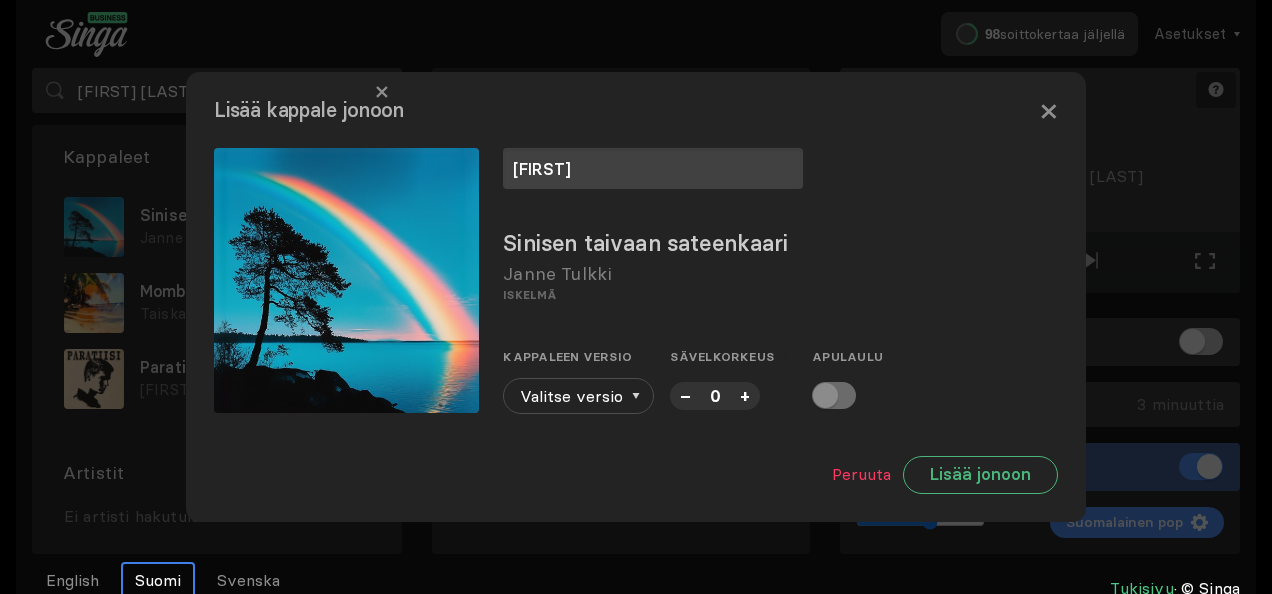 type on "tuomas" 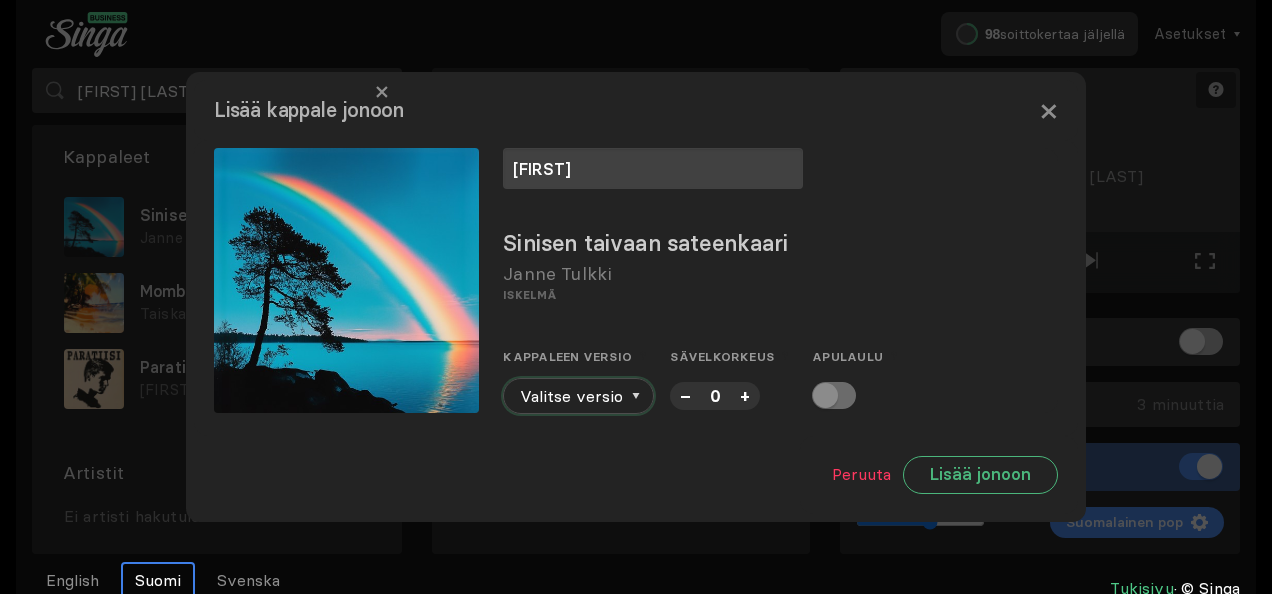 click at bounding box center [636, 396] 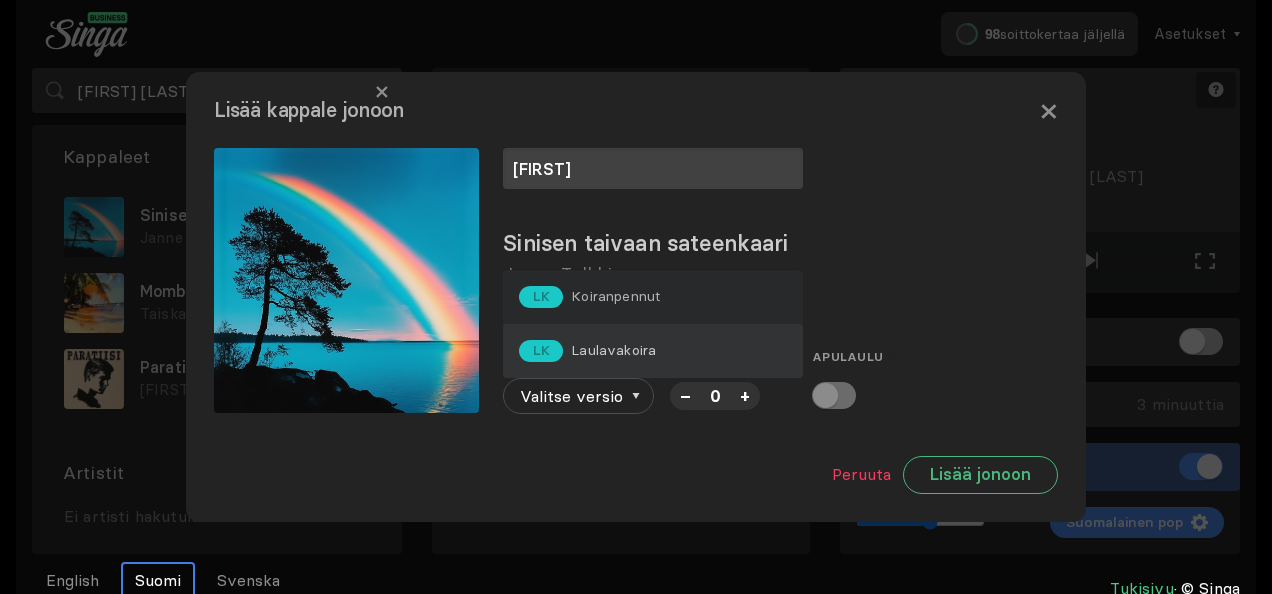 click on "Laulavakoira" at bounding box center (615, 296) 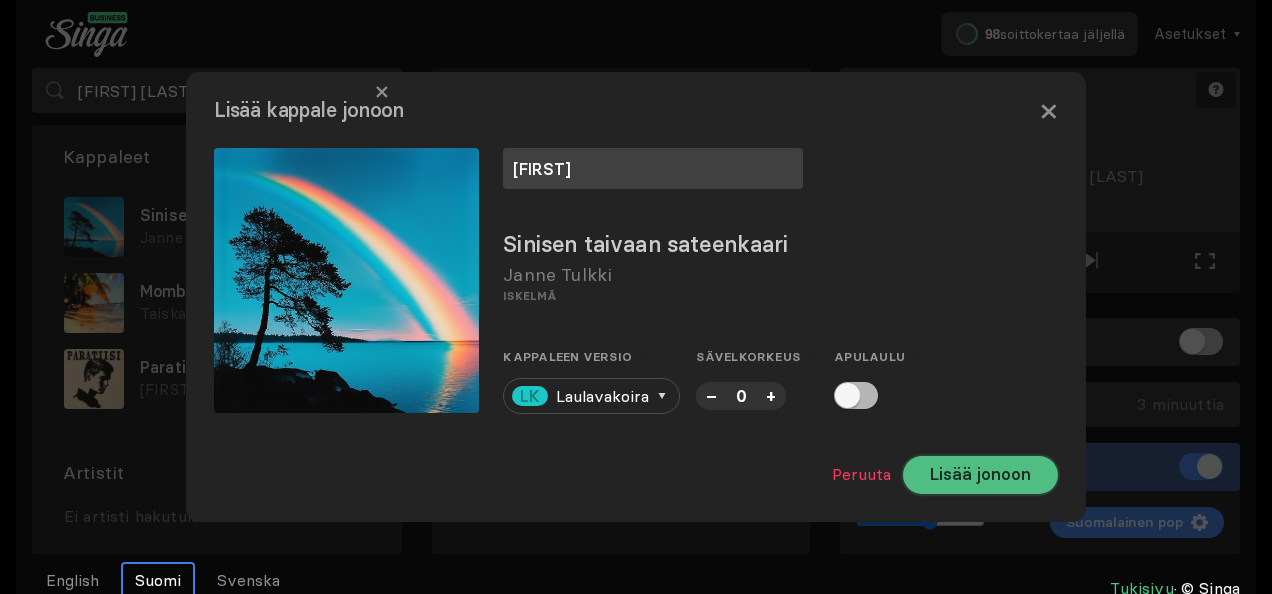 click on "Lisää jonoon" at bounding box center (980, 475) 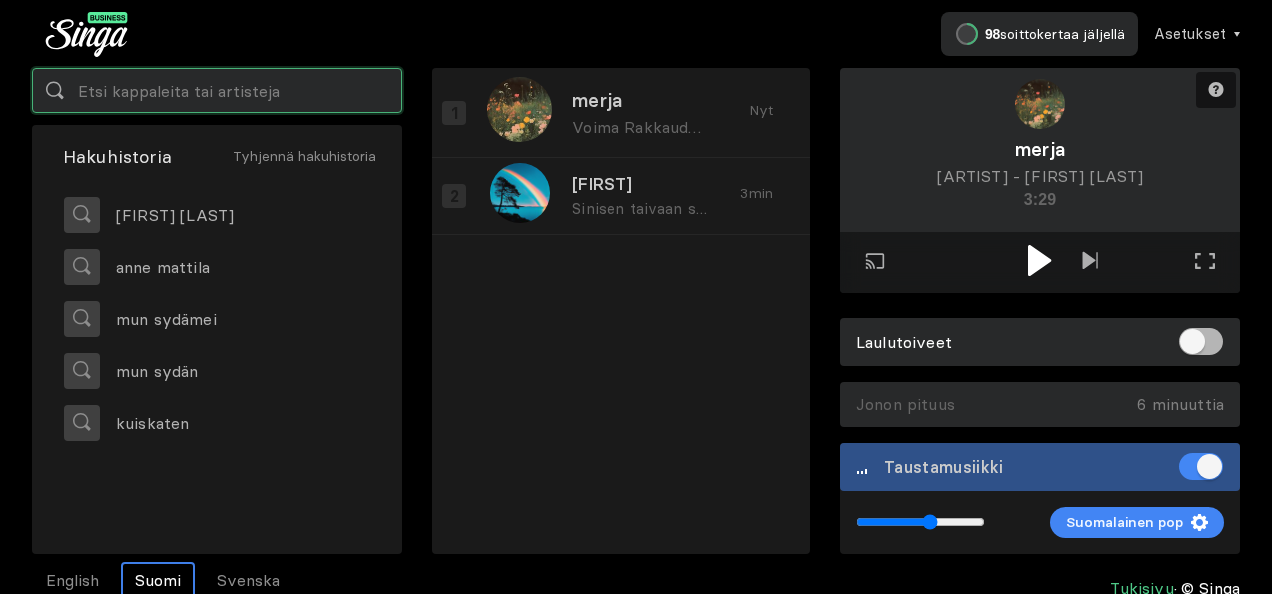 click at bounding box center (217, 90) 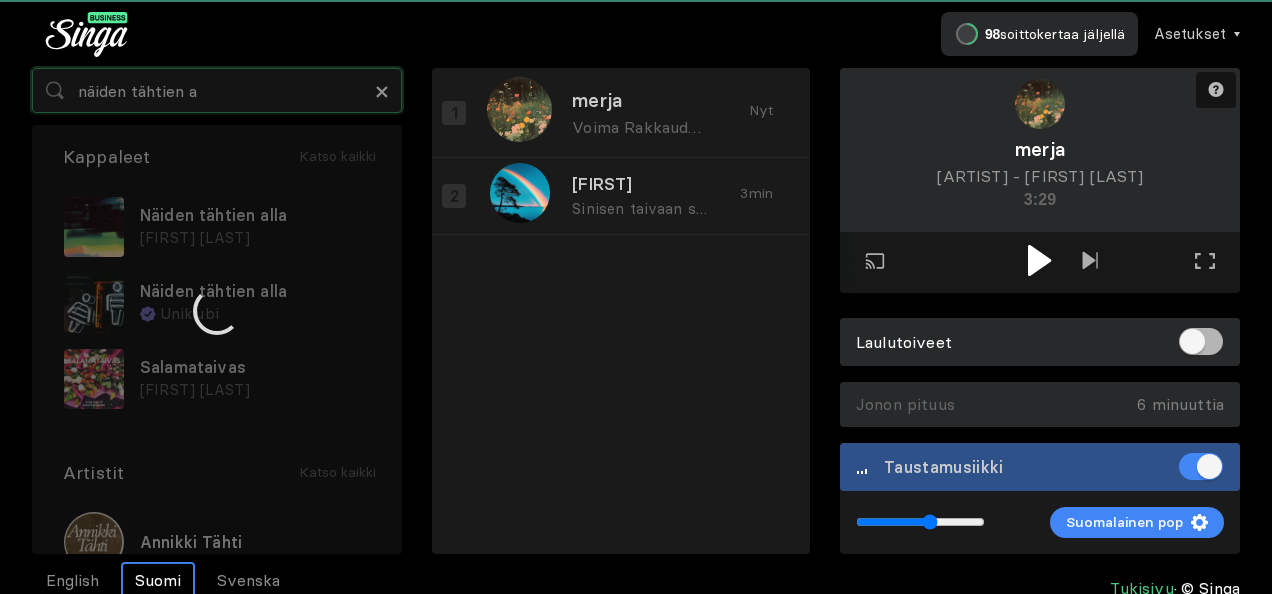 type on "näiden tähtien a" 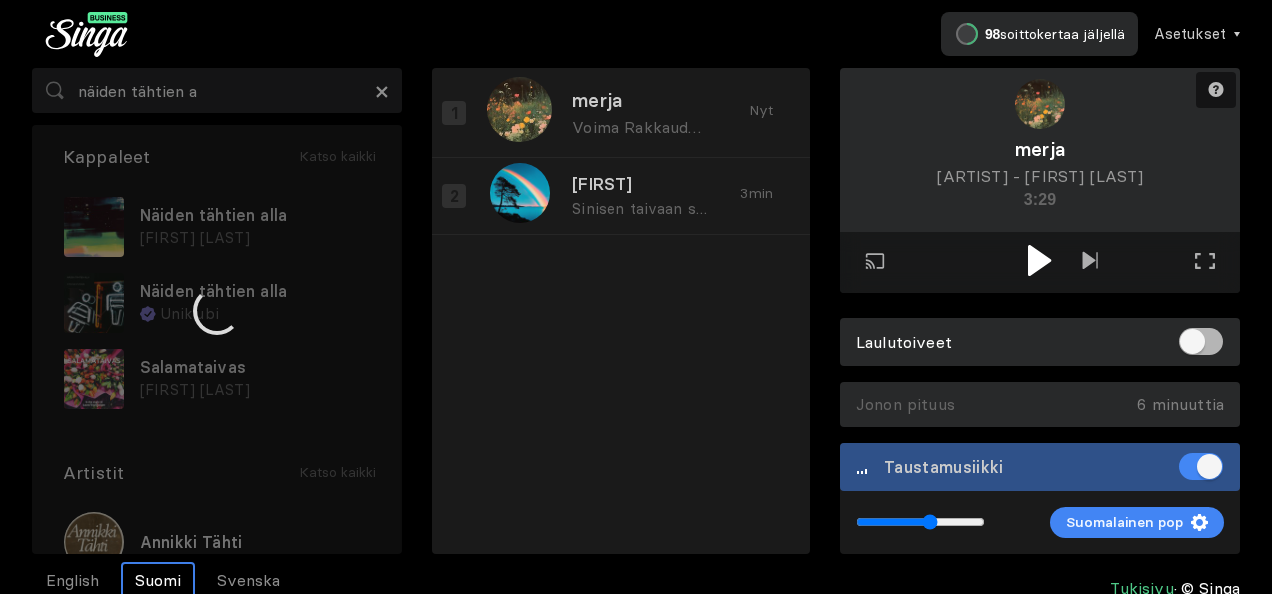 click at bounding box center (217, 311) 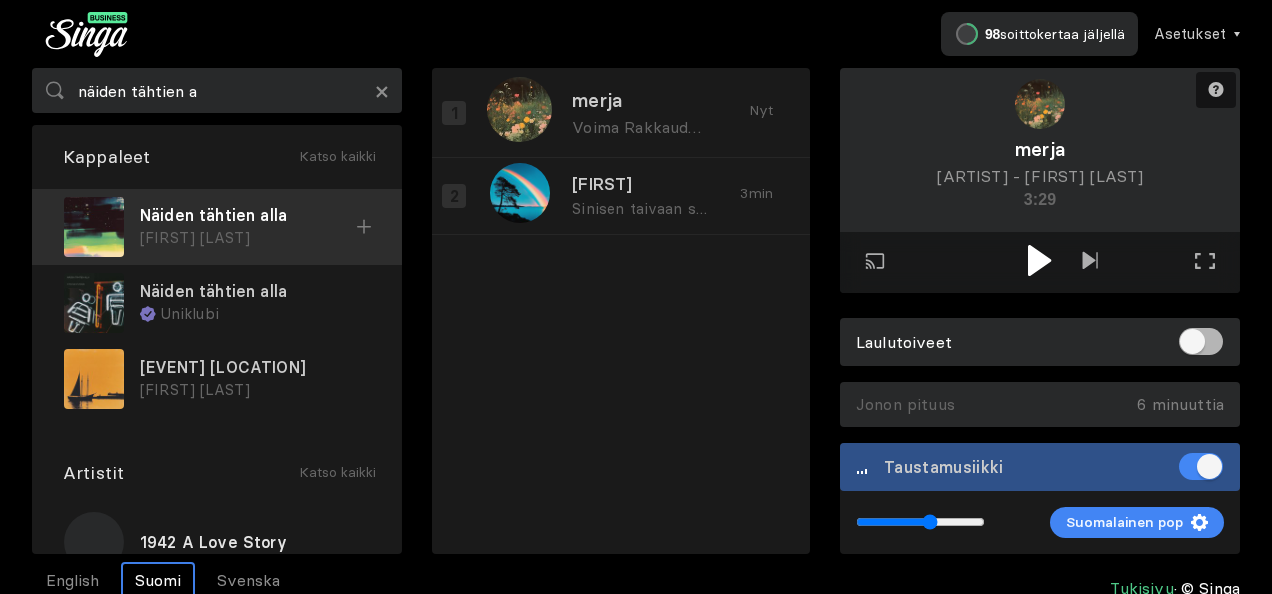 click on "Näiden tähtien alla" at bounding box center [248, 215] 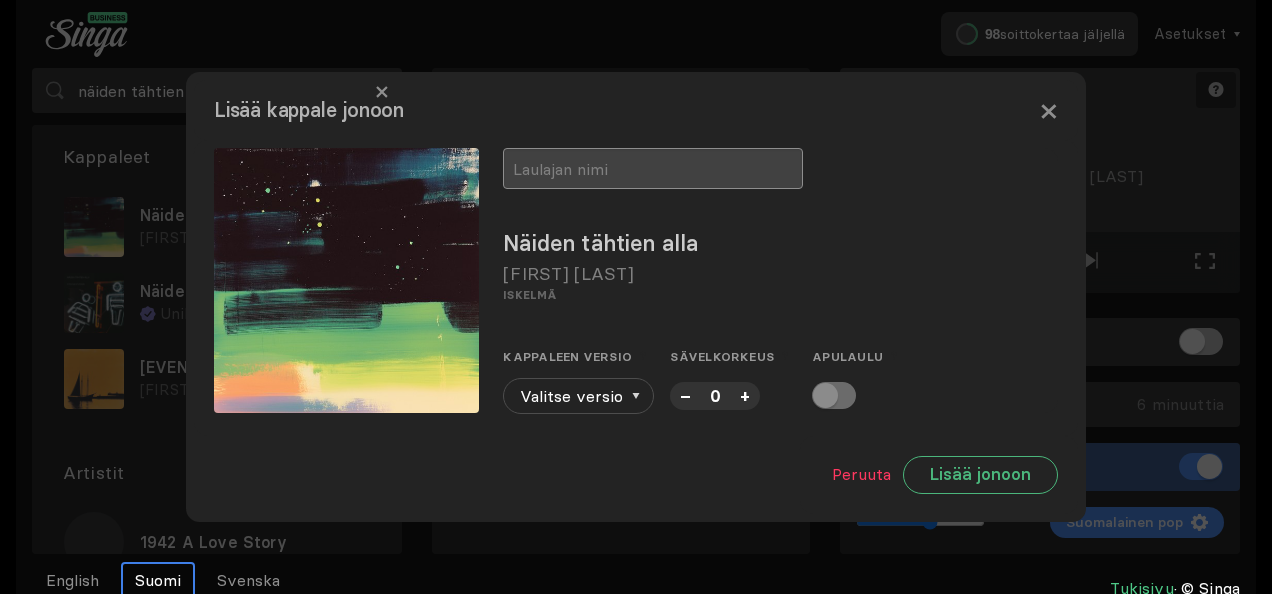click at bounding box center [653, 168] 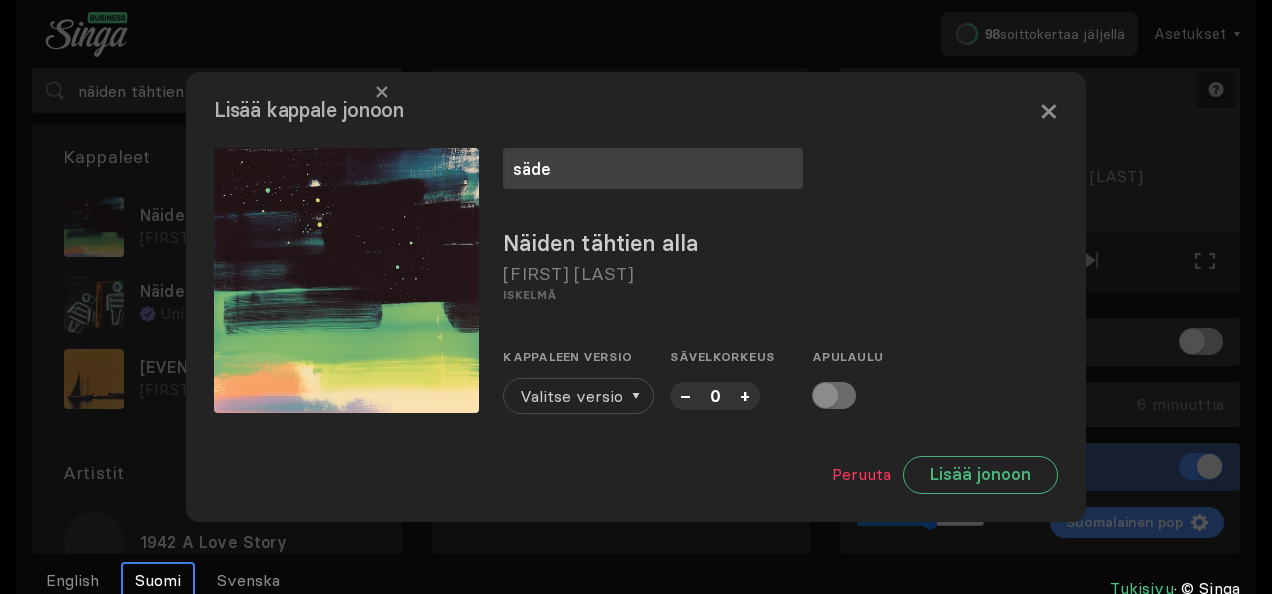 type on "[FIRST]" 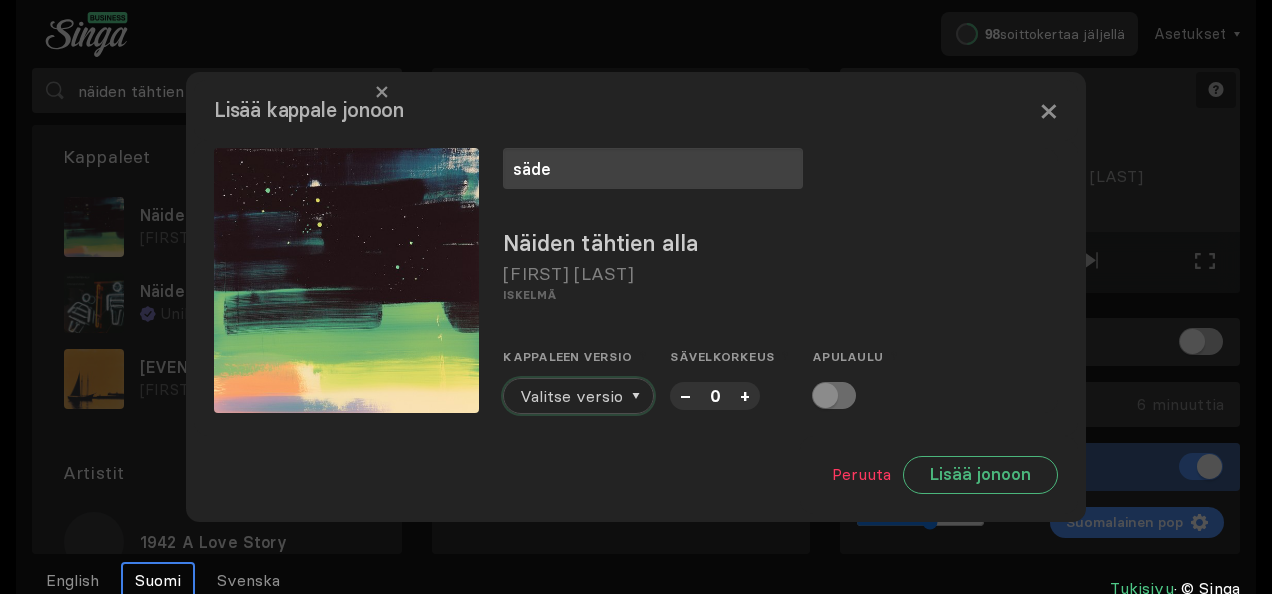 click on "Valitse versio" at bounding box center [571, 396] 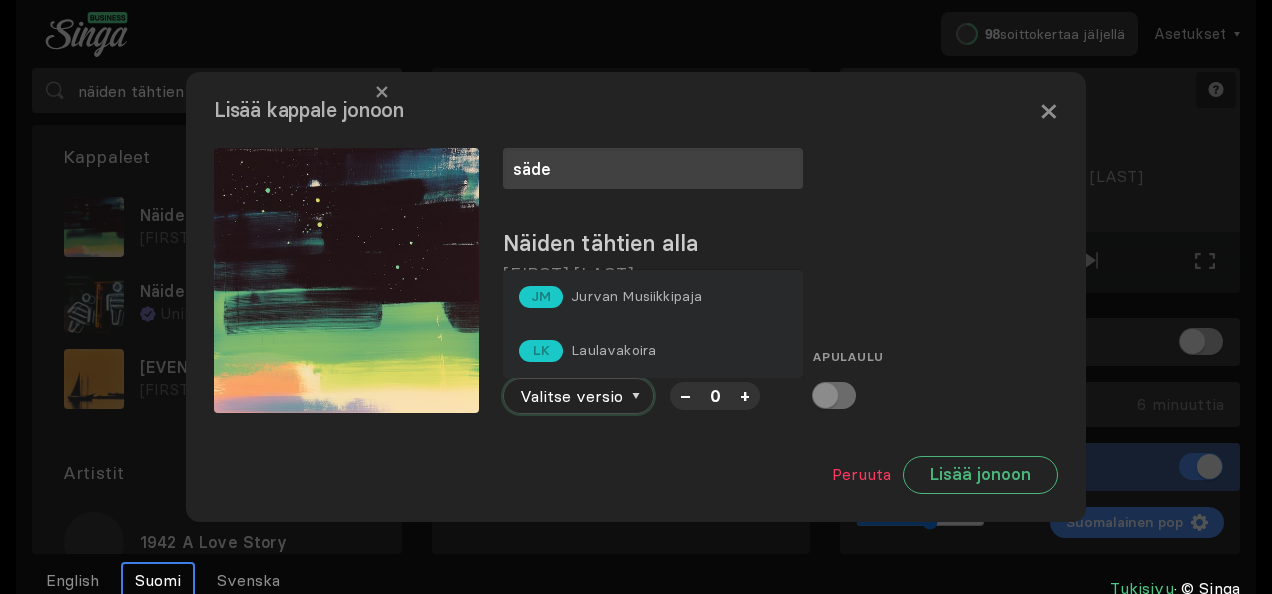 click on "Valitse versio" at bounding box center [578, 396] 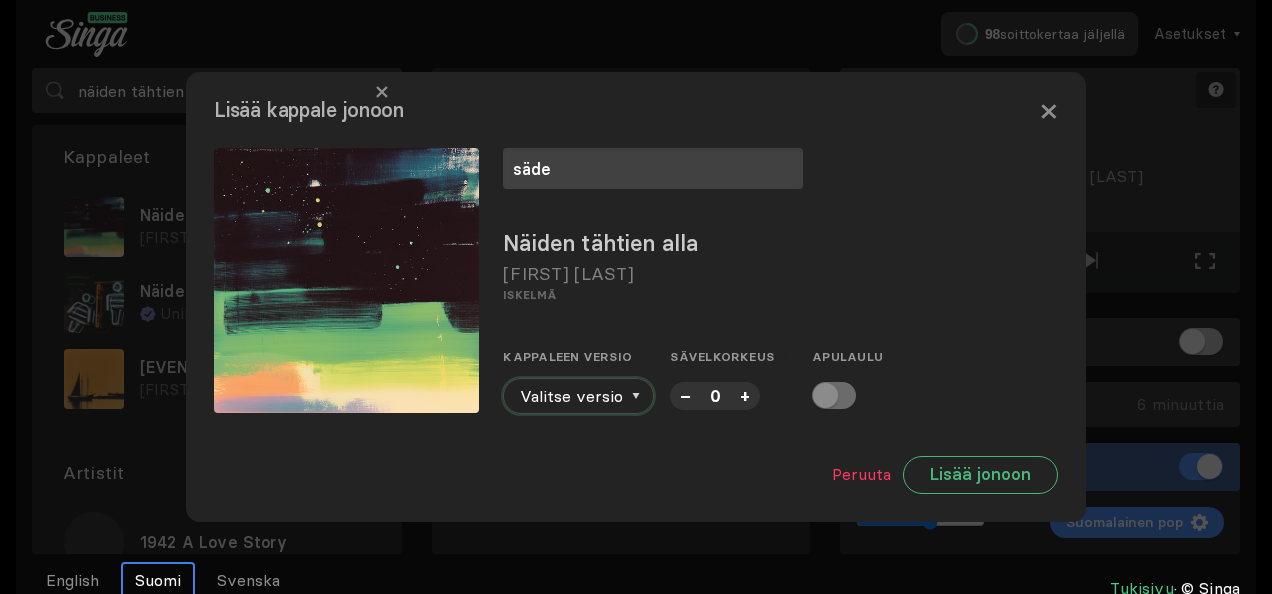 click at bounding box center [636, 396] 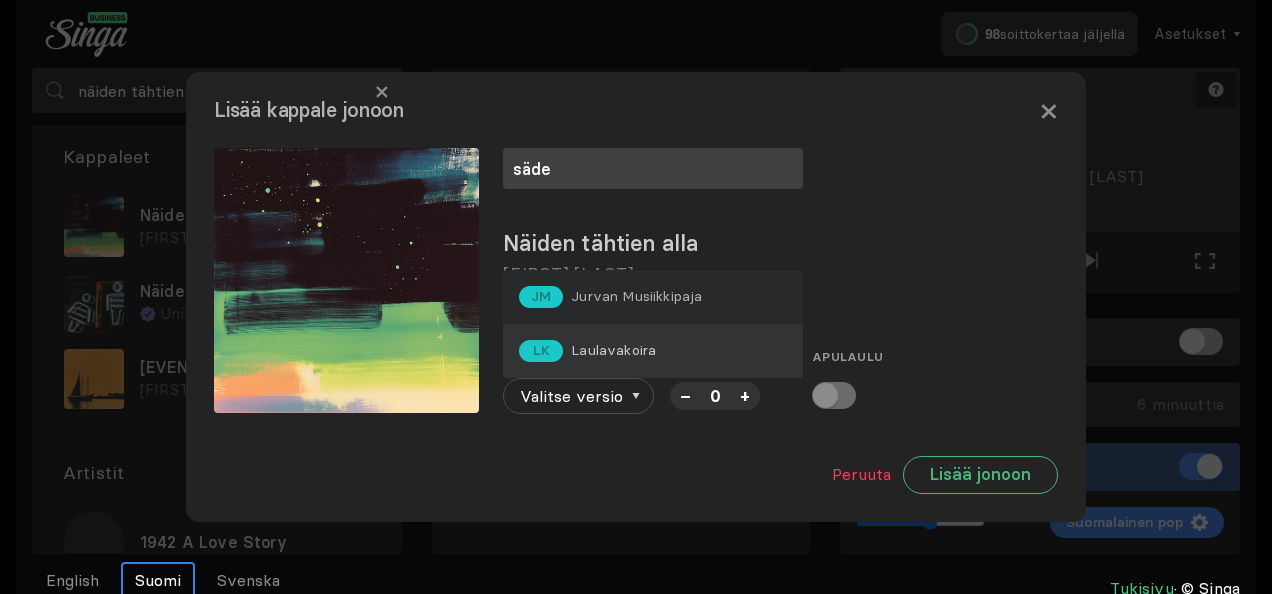 click on "Laulavakoira" at bounding box center [636, 296] 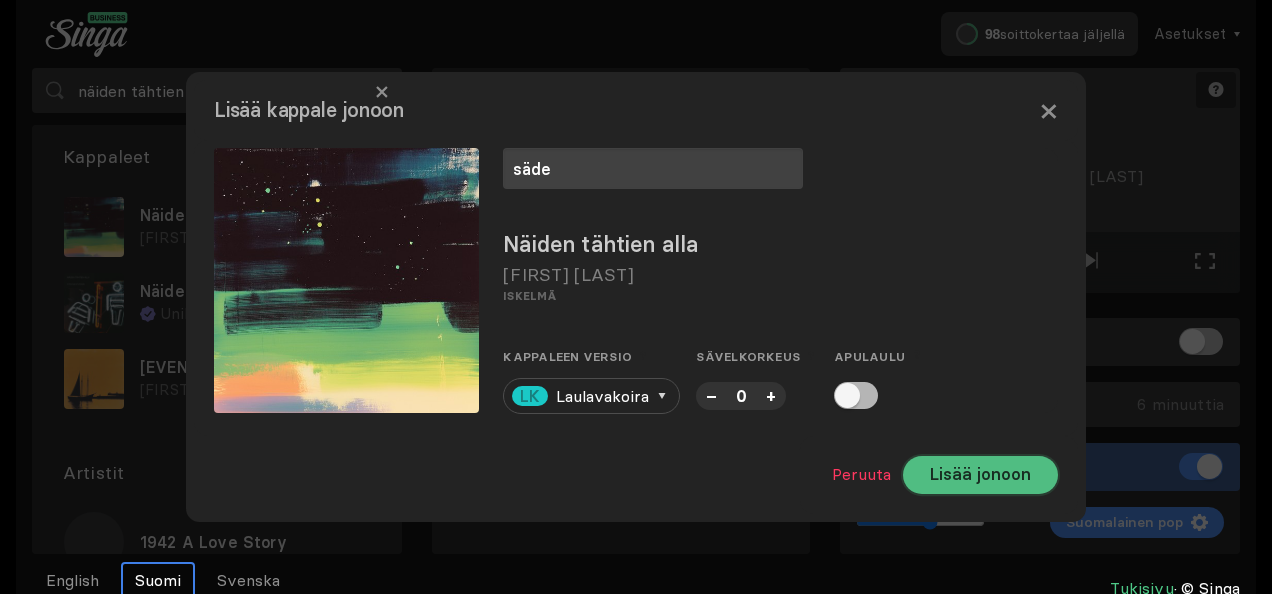 click on "Lisää jonoon" at bounding box center (980, 475) 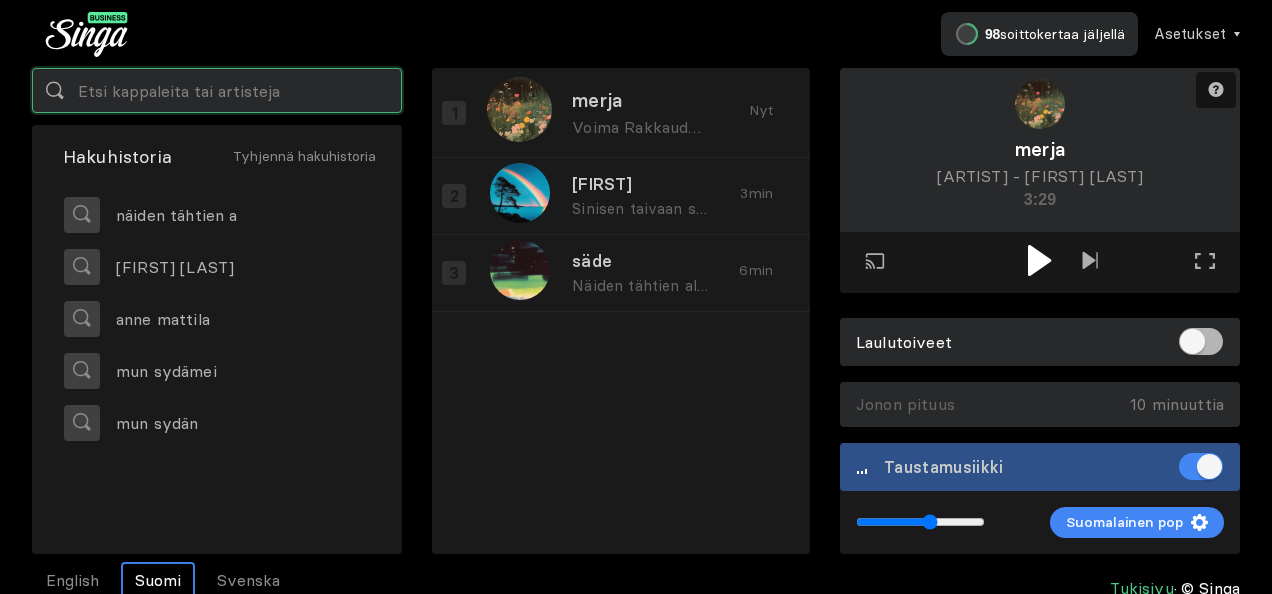 click at bounding box center [217, 90] 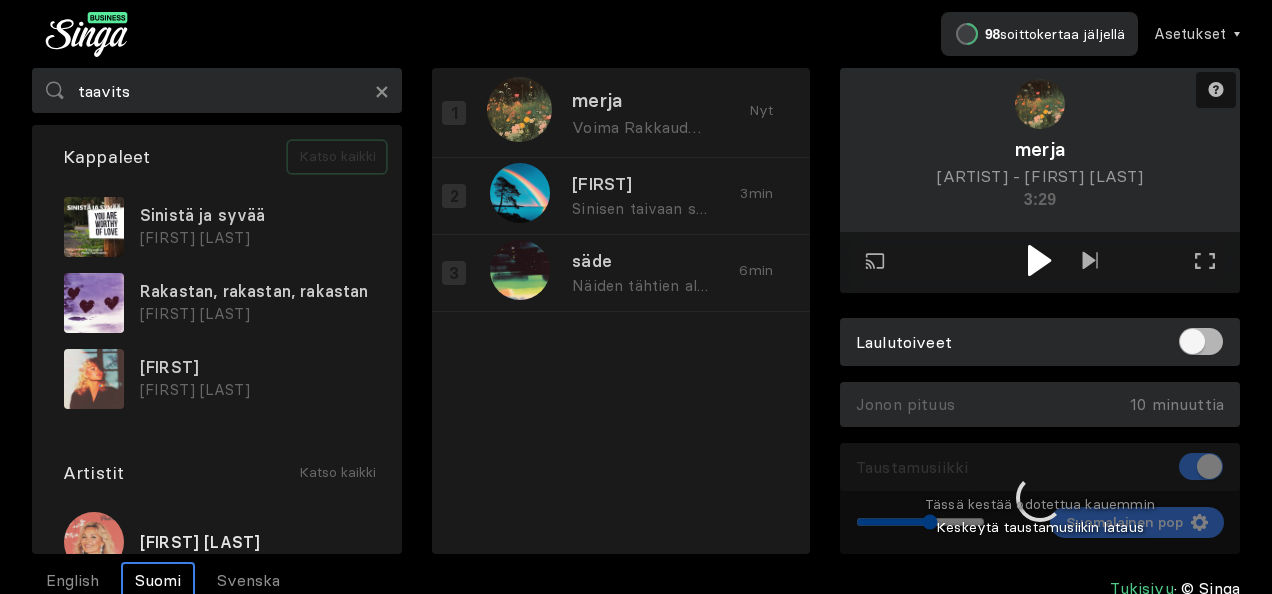 click on "Katso kaikki" at bounding box center (337, 157) 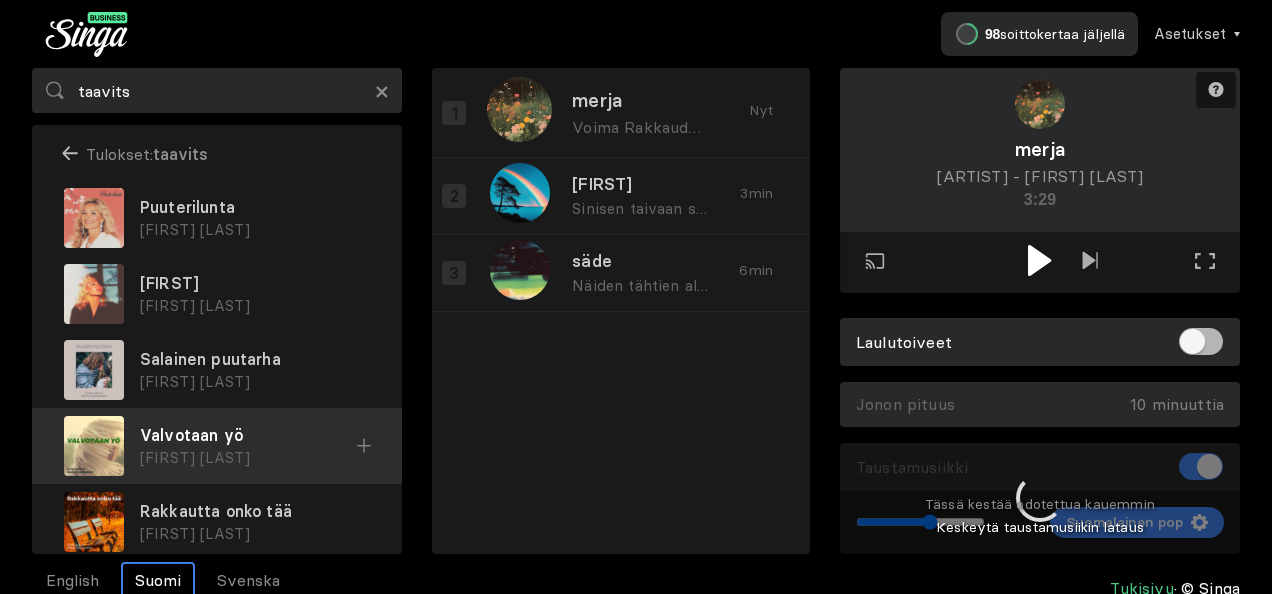 scroll, scrollTop: 0, scrollLeft: 0, axis: both 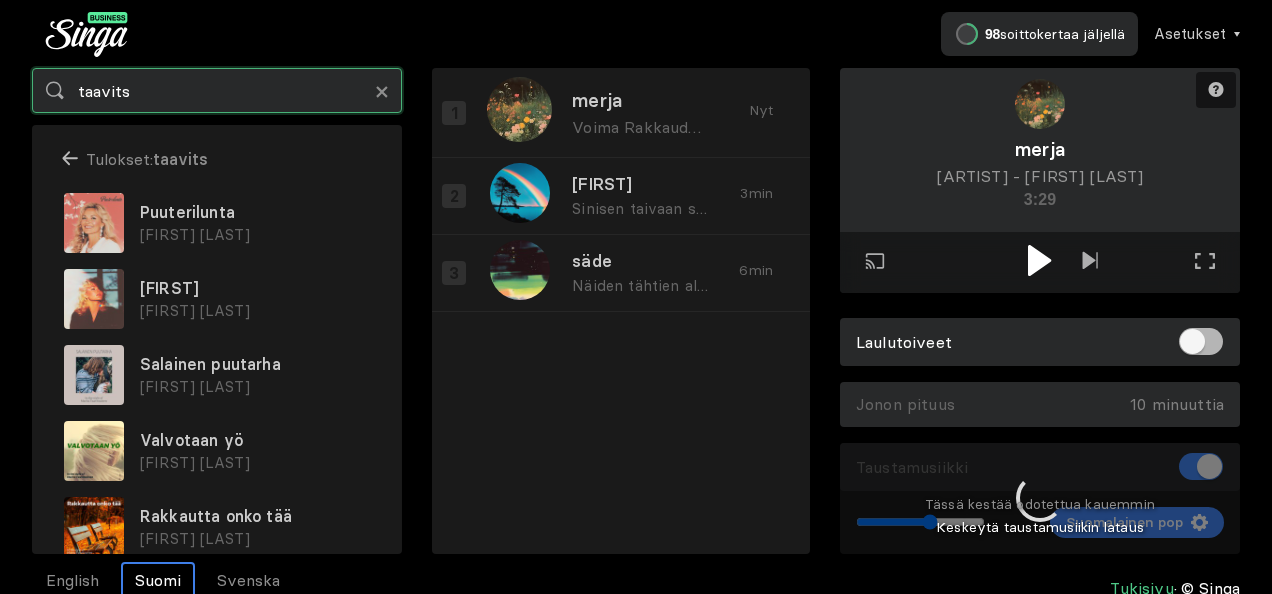click on "taavits" at bounding box center (217, 90) 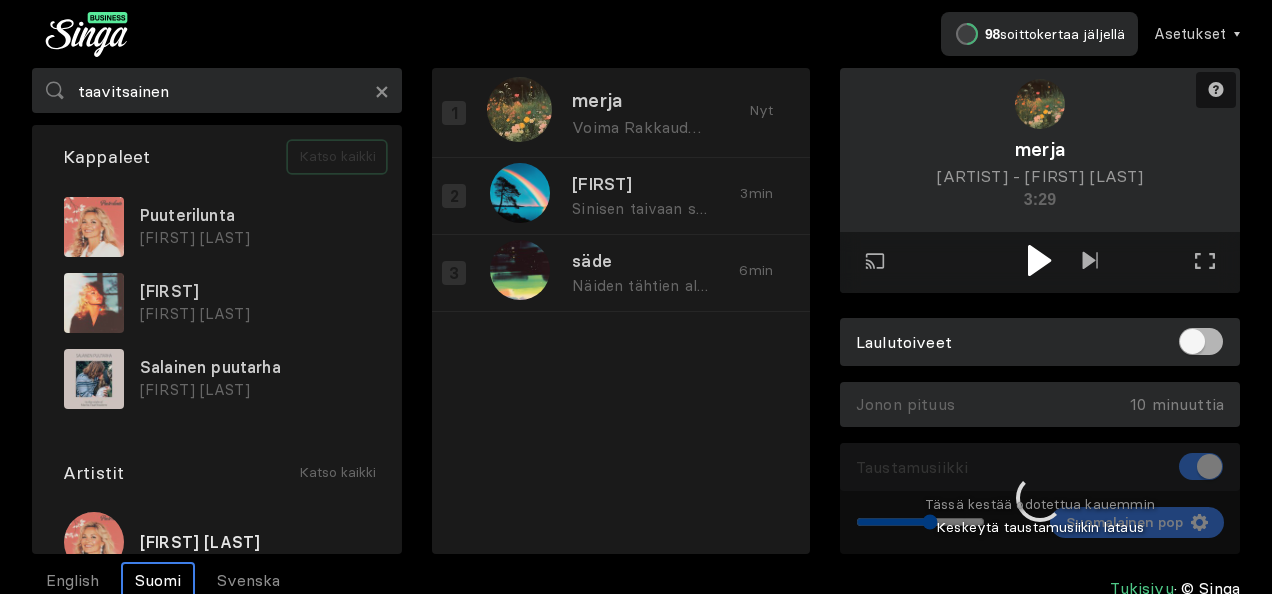click on "Katso kaikki" at bounding box center [337, 157] 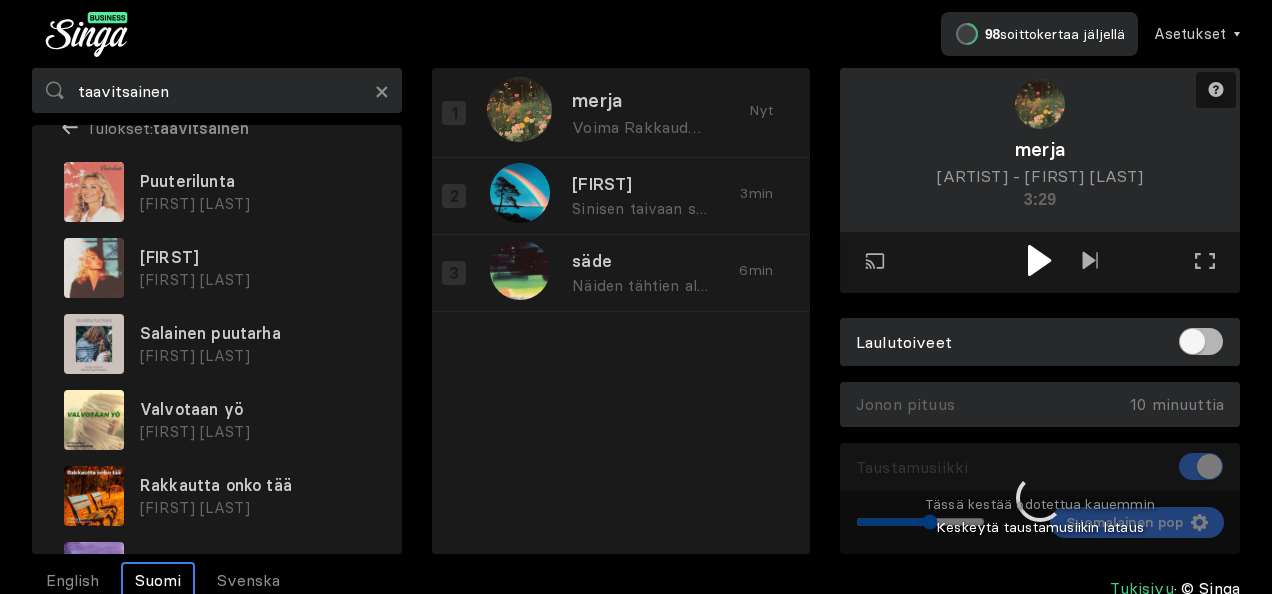 scroll, scrollTop: 0, scrollLeft: 0, axis: both 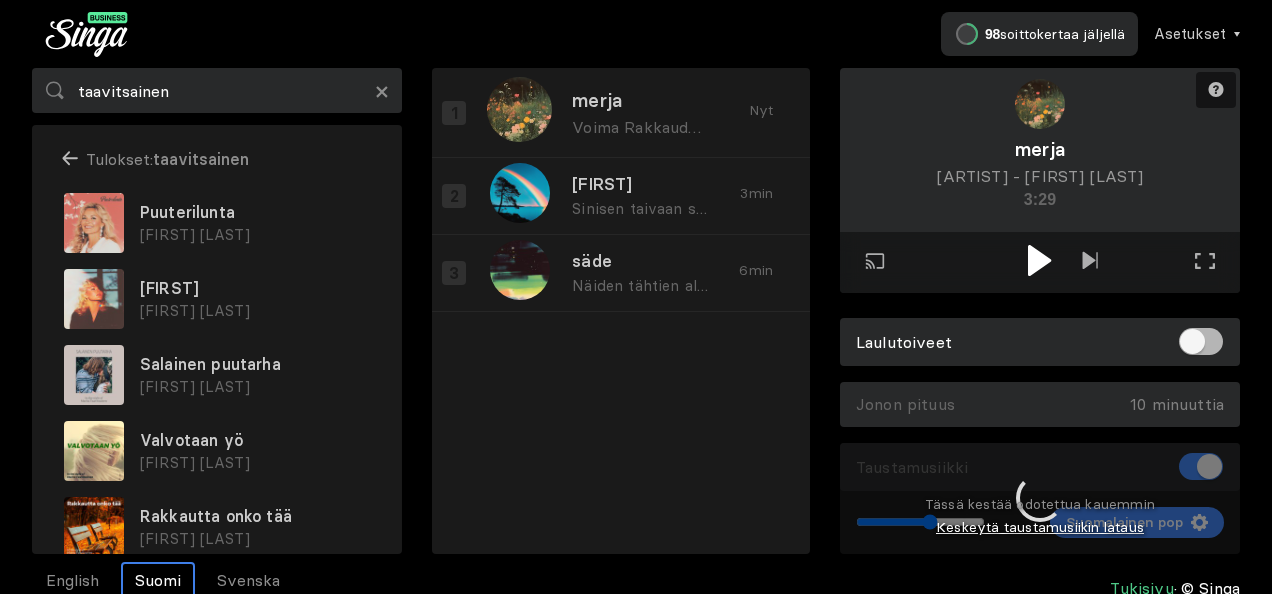 click on "Keskeytä taustamusiikin lataus" at bounding box center (1040, 527) 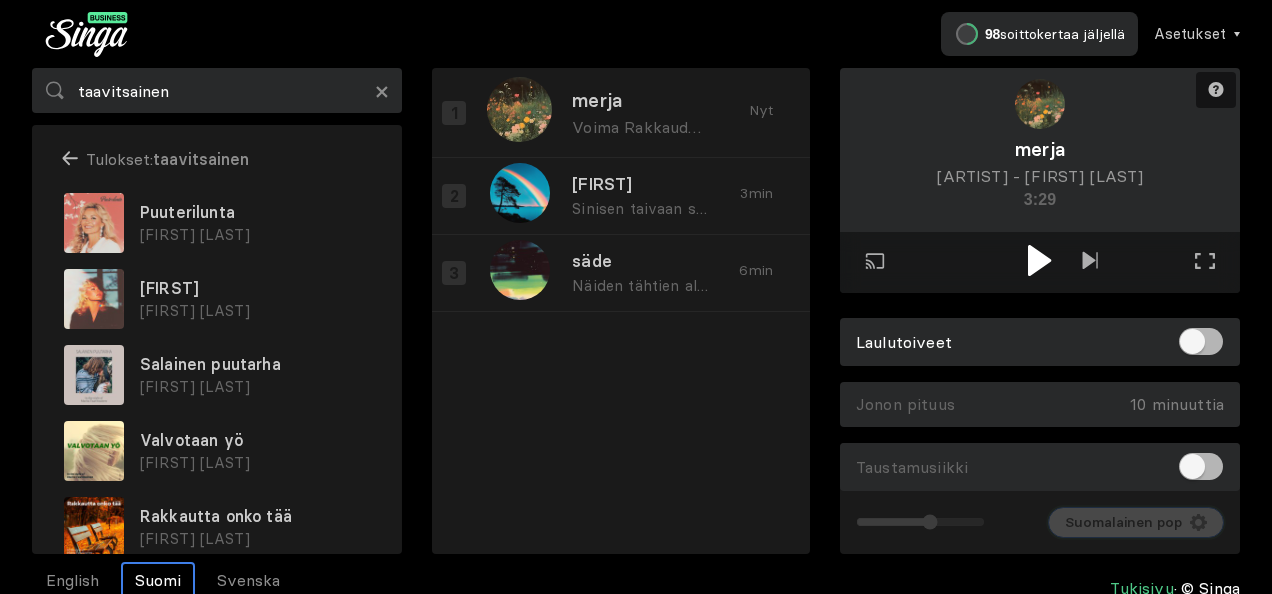 click on "Suomalainen pop" at bounding box center [1123, 522] 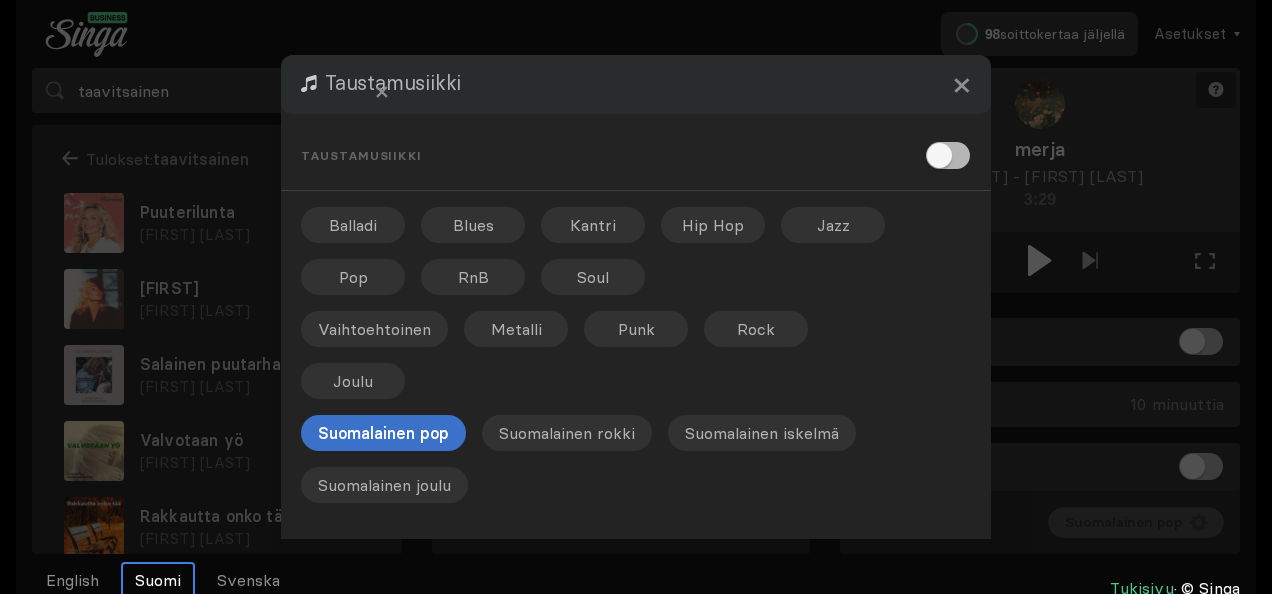 click on "Taustamusiikki" at bounding box center [636, 162] 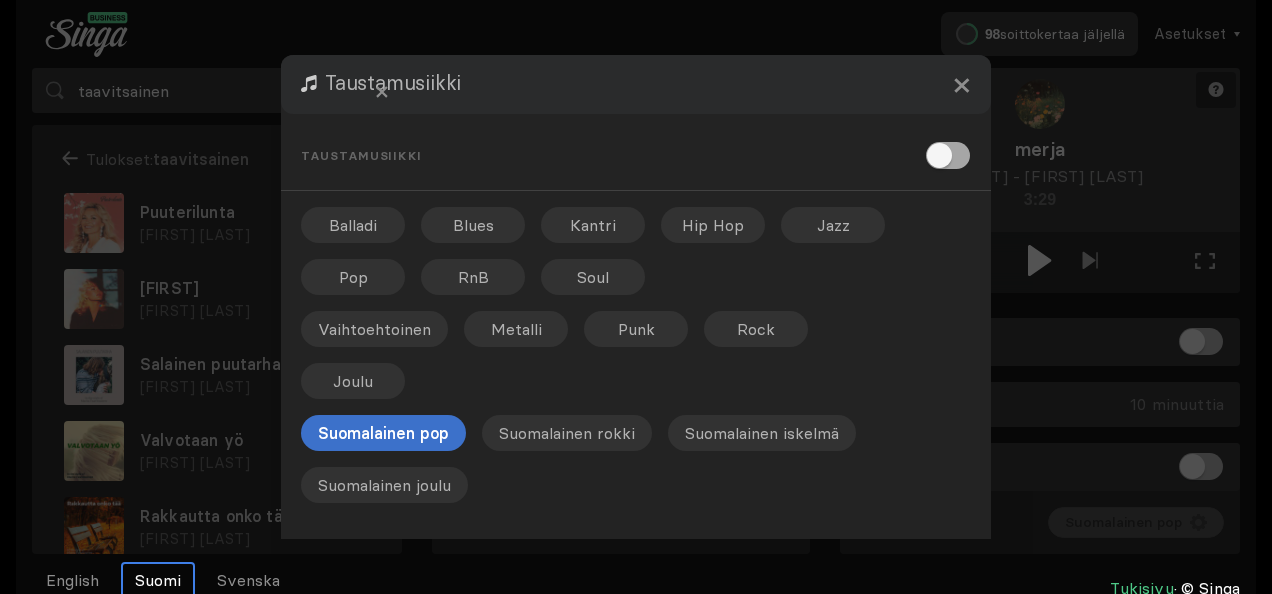 click at bounding box center (948, 155) 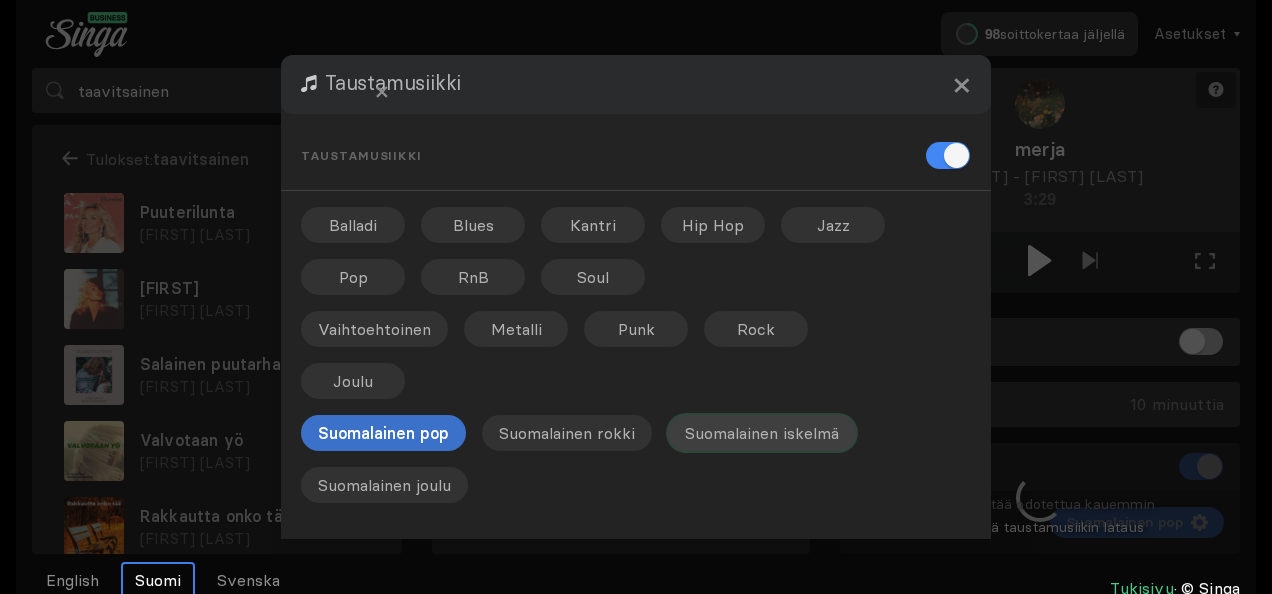 click on "Suomalainen iskelmä" at bounding box center [593, 225] 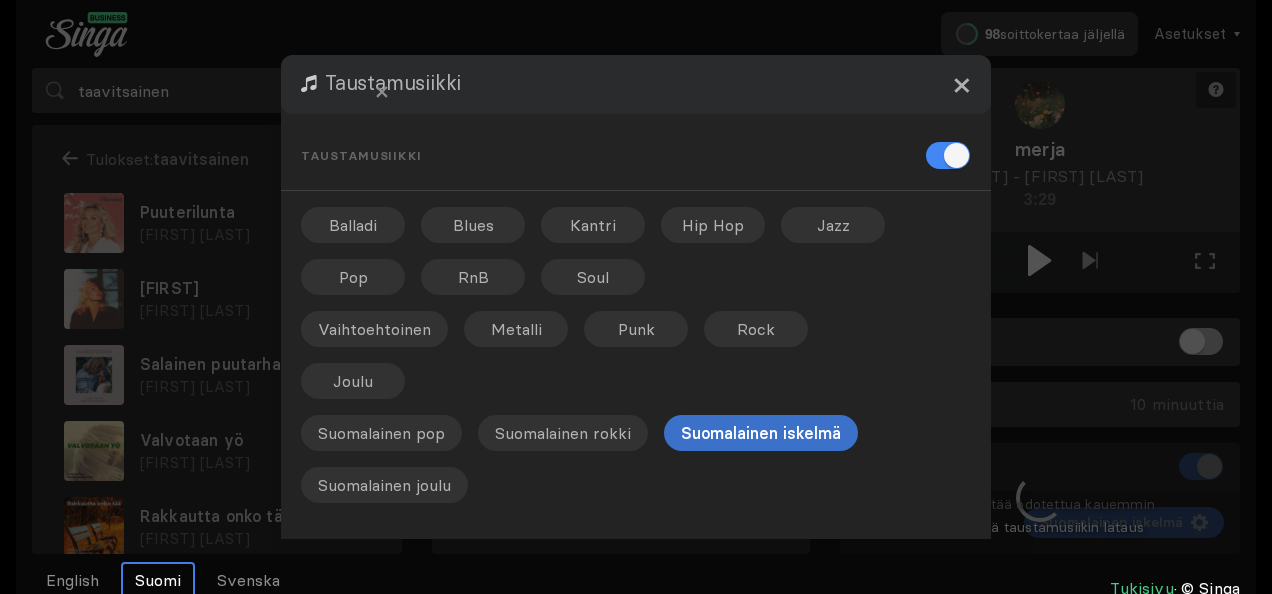 click on "×" at bounding box center (961, 84) 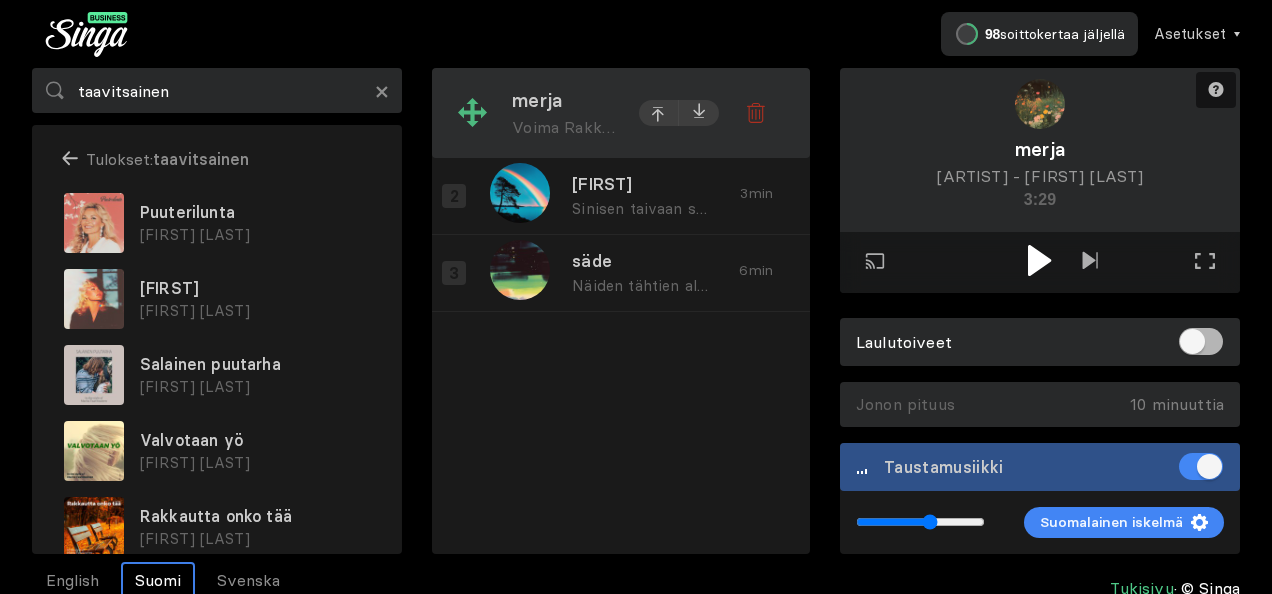 click on "merja Voima Rakkauden ·   Anne Mattila Nyt" at bounding box center (610, 112) 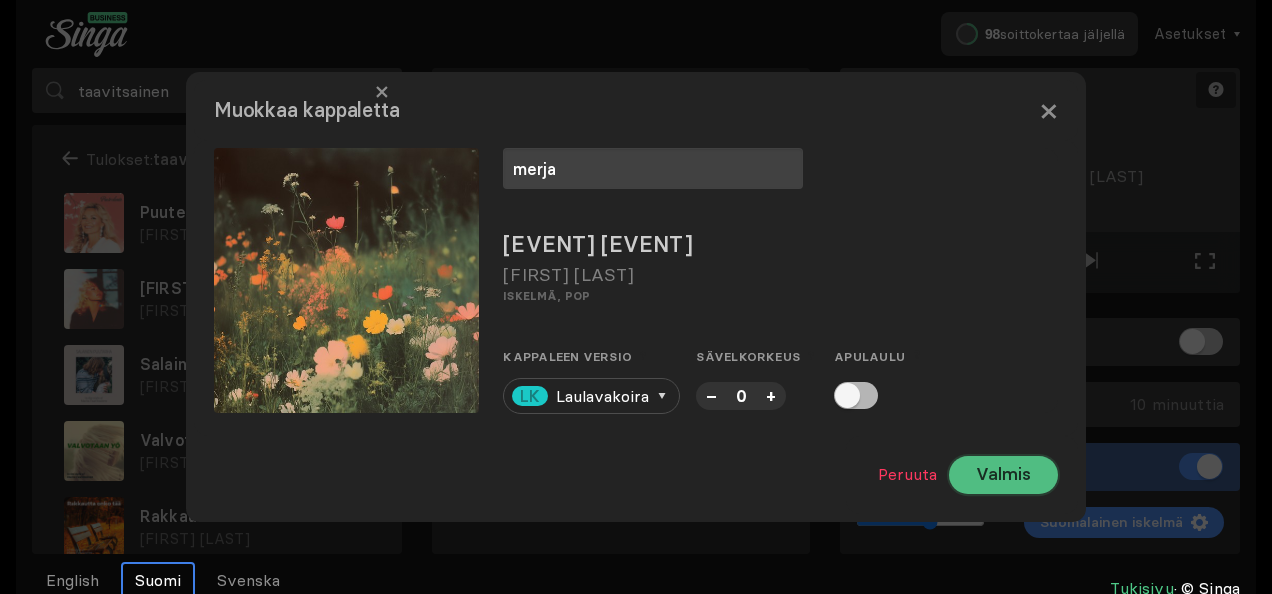 click on "Valmis" at bounding box center (1003, 475) 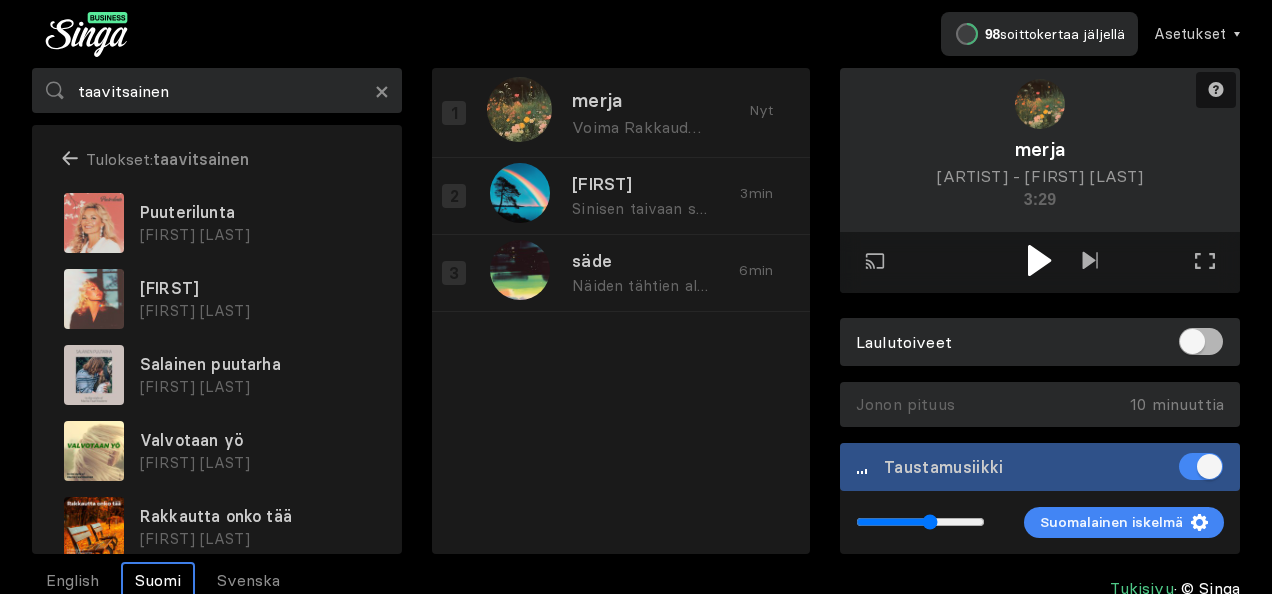 click at bounding box center (1039, 260) 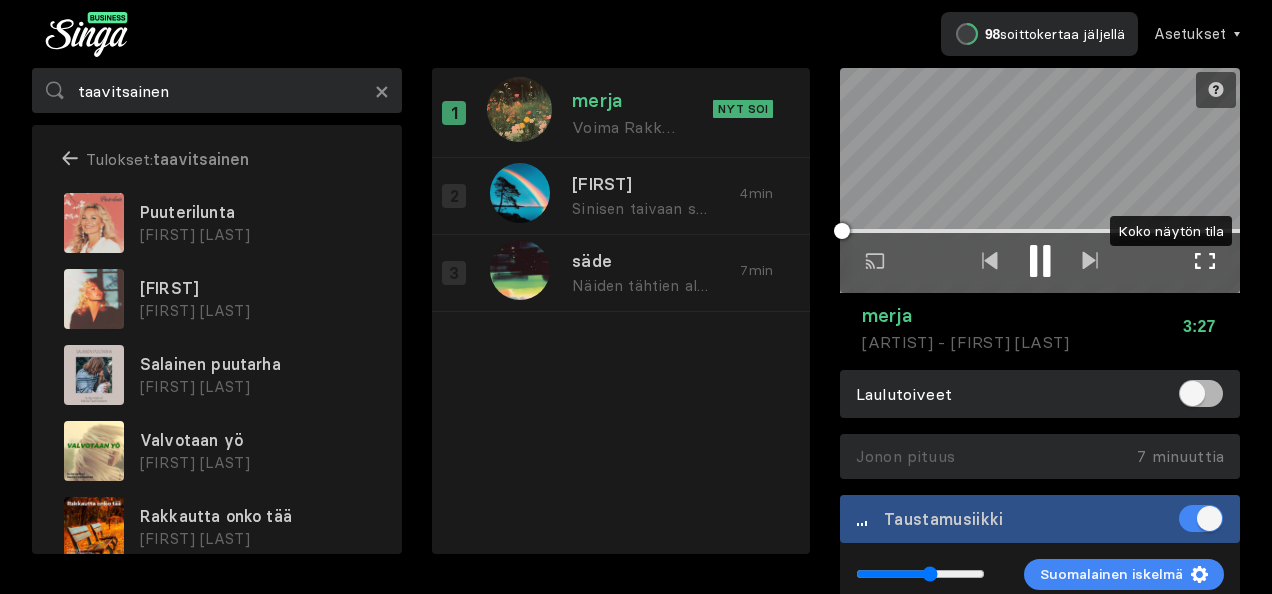 click at bounding box center [1205, 261] 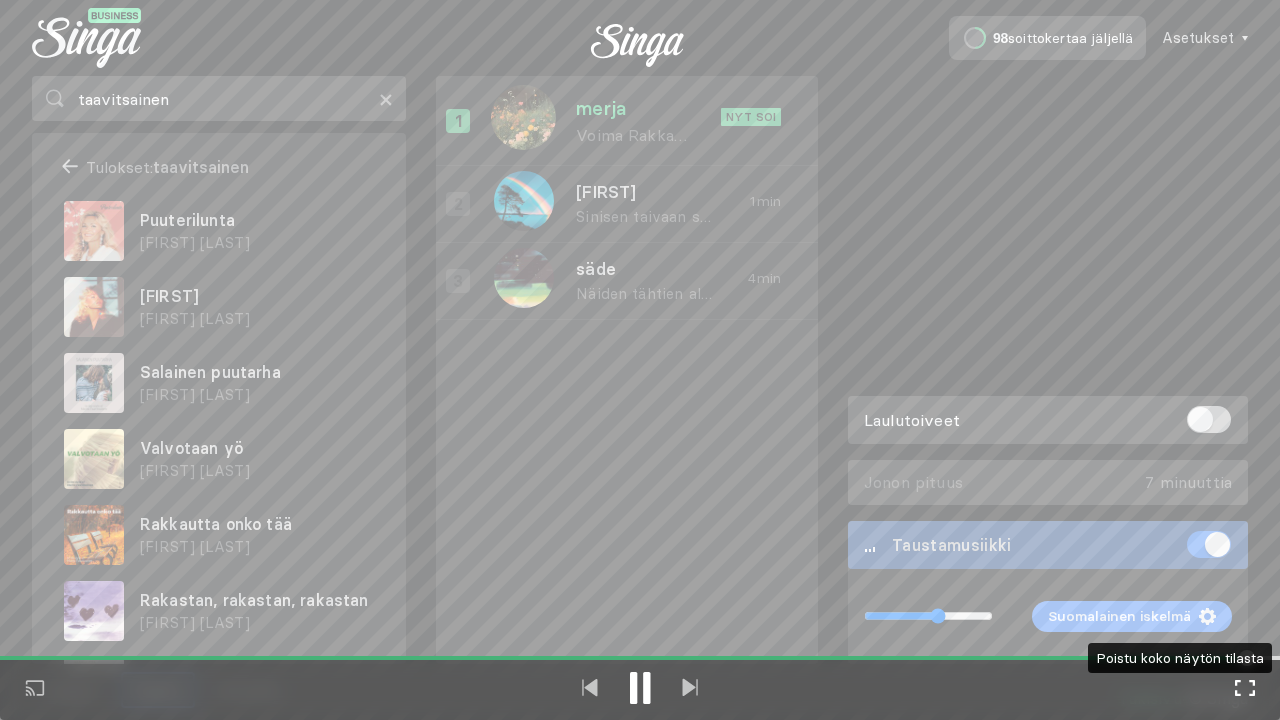 click at bounding box center [1245, 688] 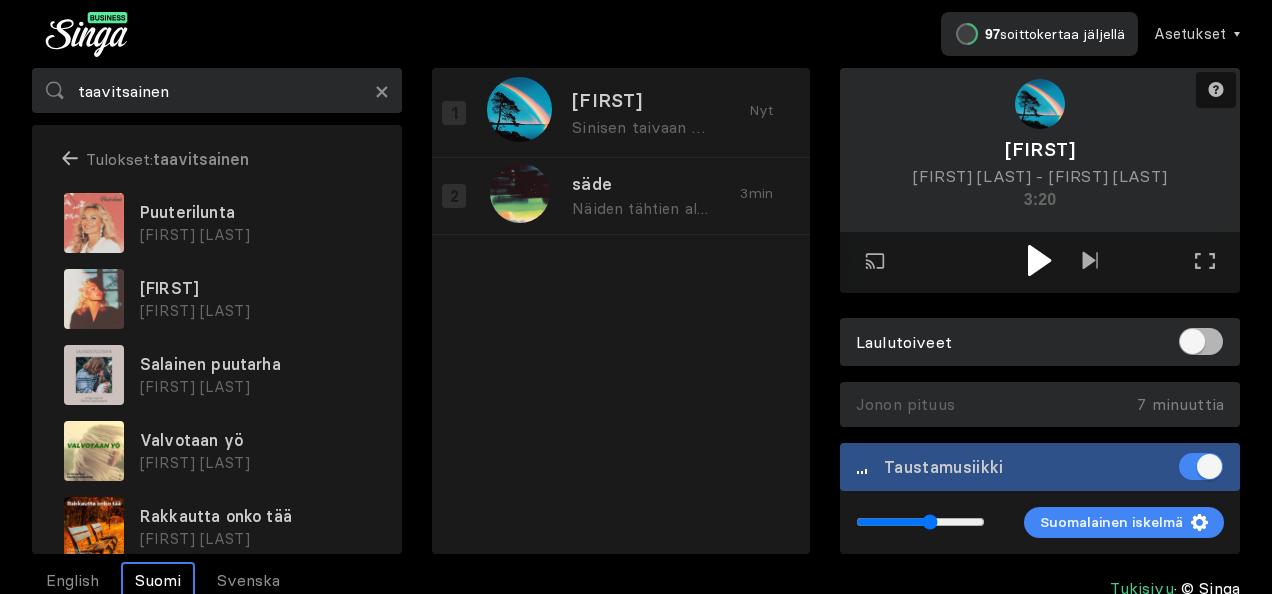 click at bounding box center (1040, 260) 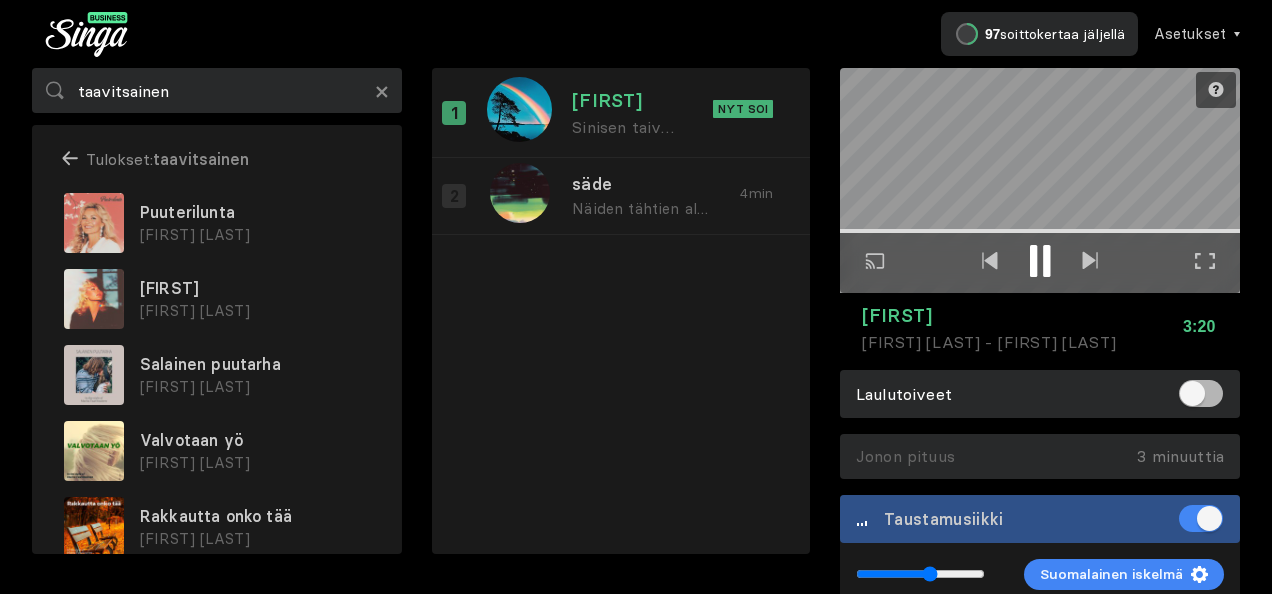 click at bounding box center (1205, 261) 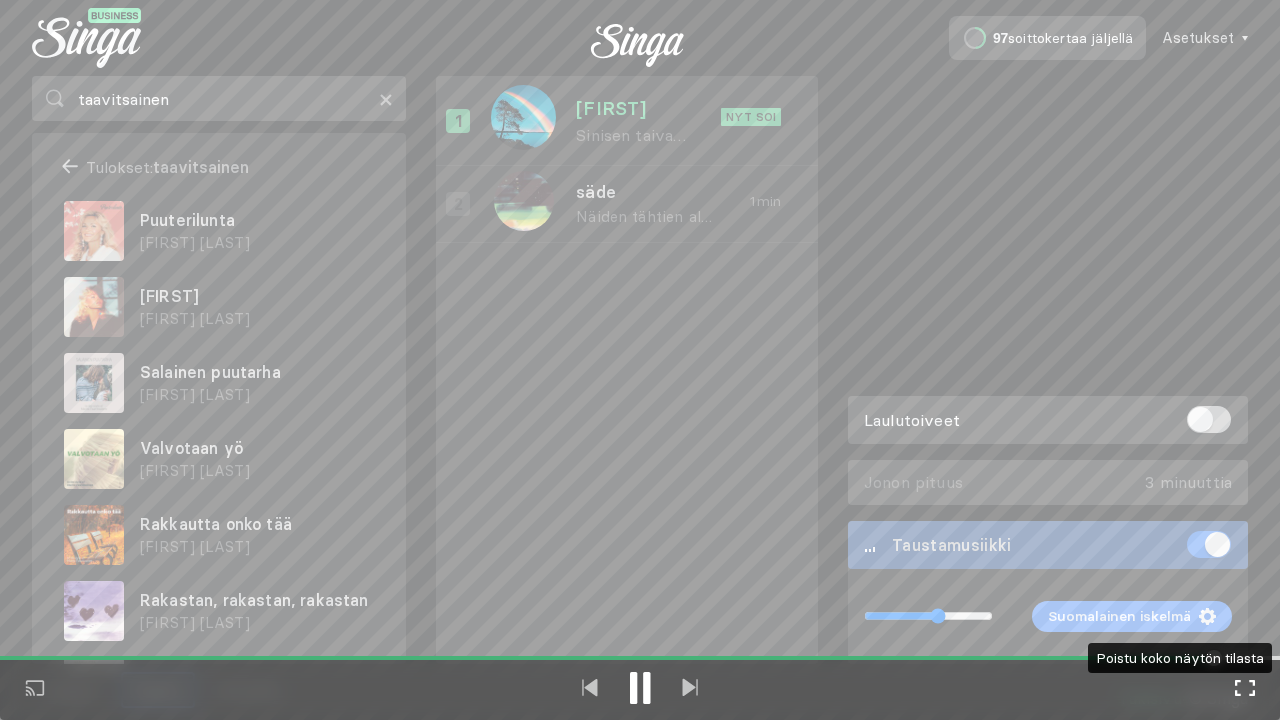 click at bounding box center (1245, 688) 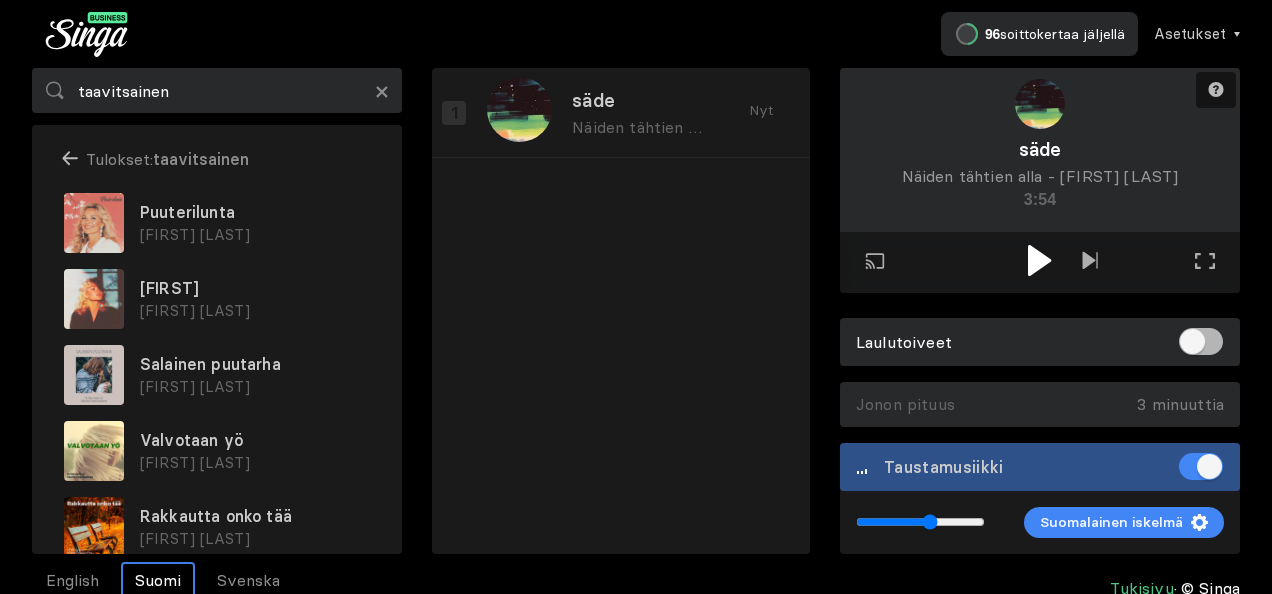click at bounding box center (1039, 260) 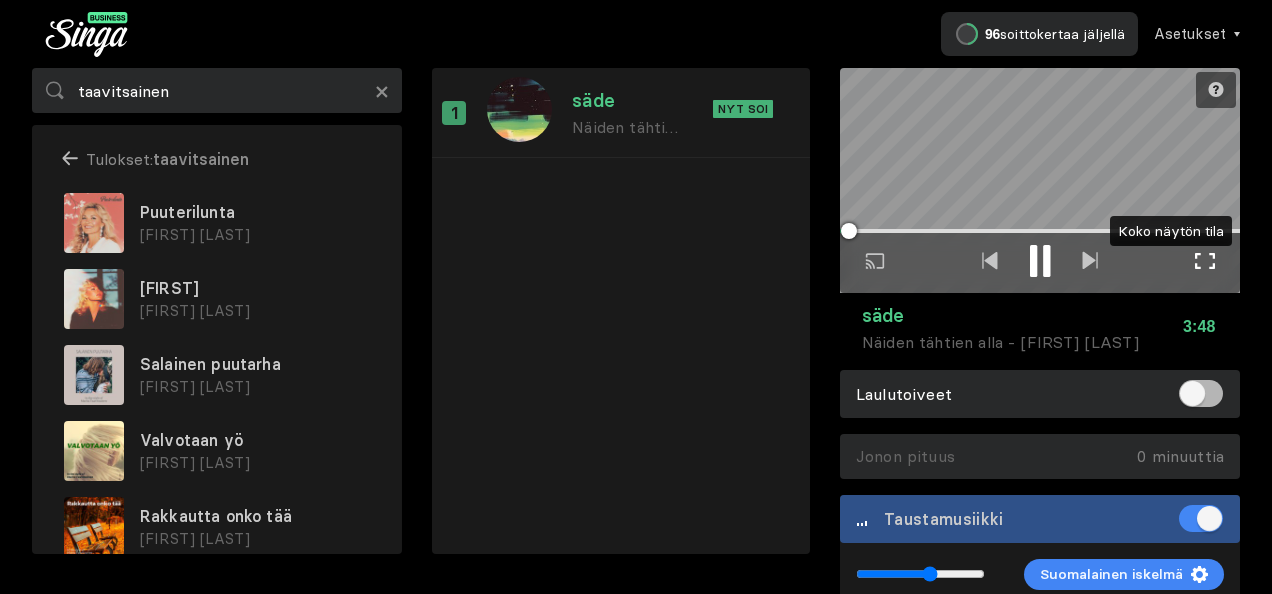 click at bounding box center [1205, 261] 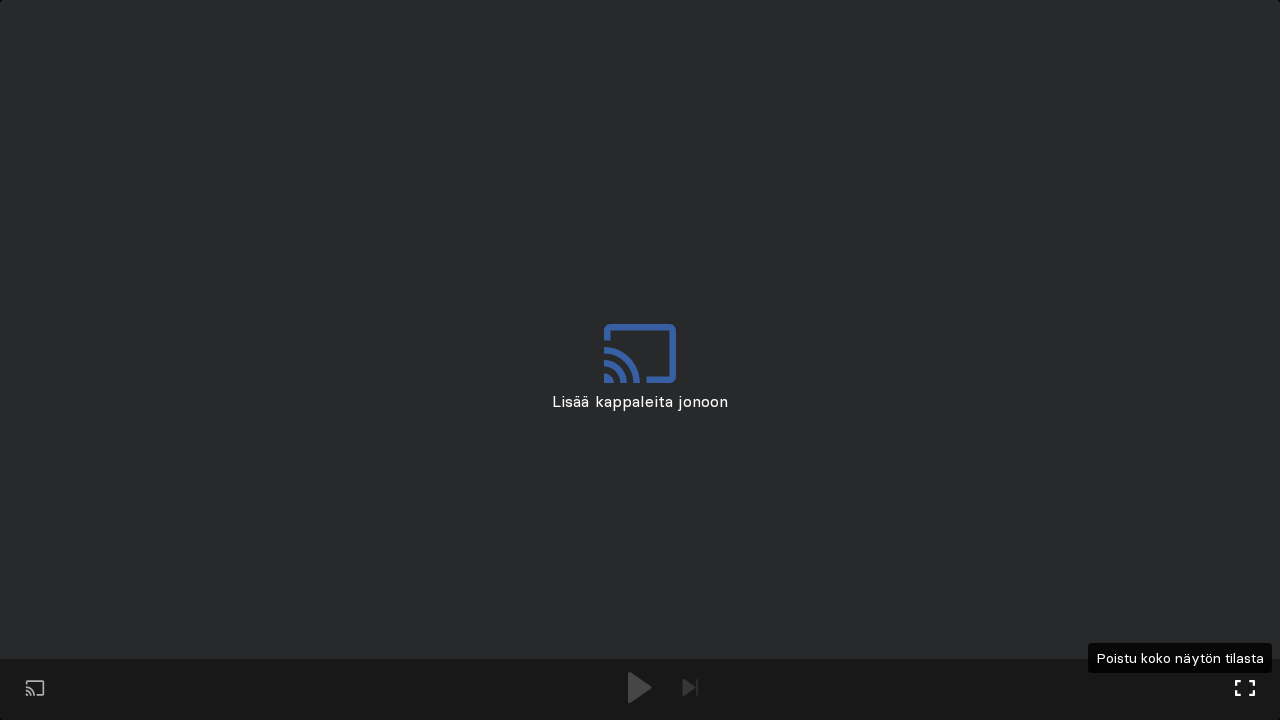 click at bounding box center [1245, 688] 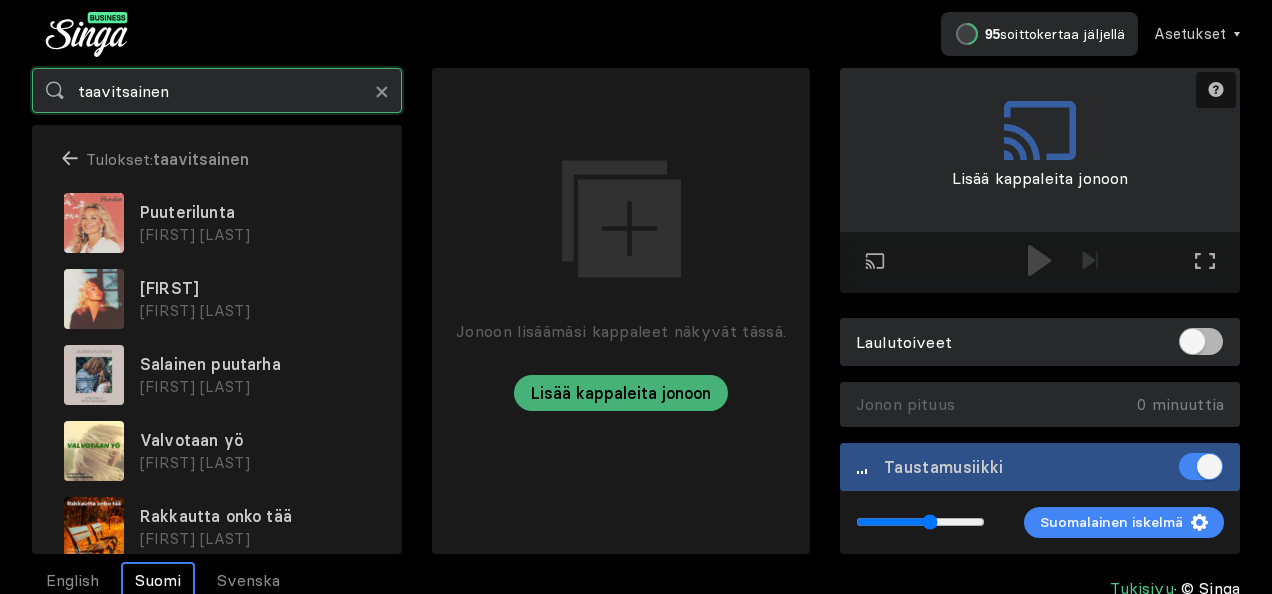 click on "taavitsainen" at bounding box center [217, 90] 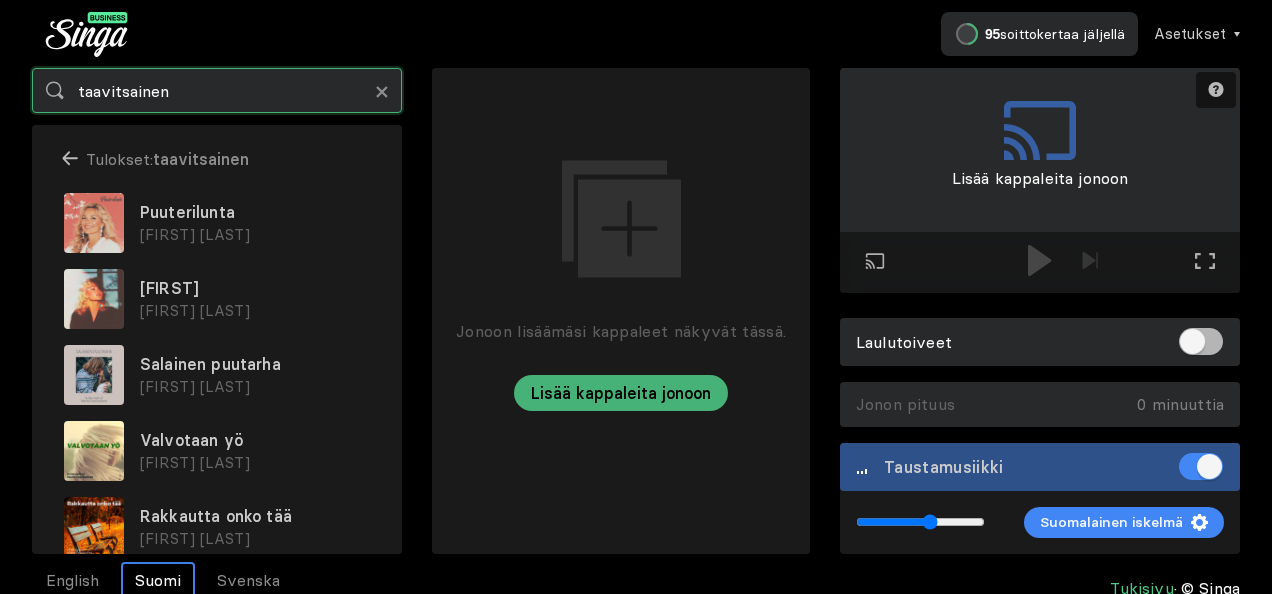click on "taavitsainen" at bounding box center (217, 90) 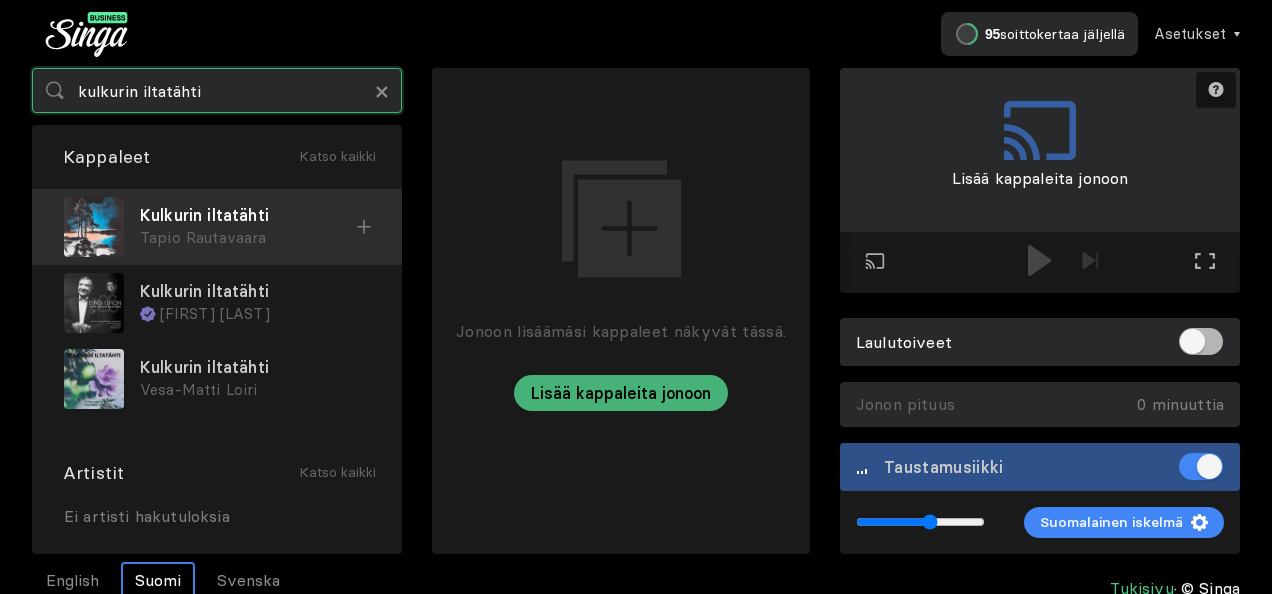 type on "kulkurin iltatähti" 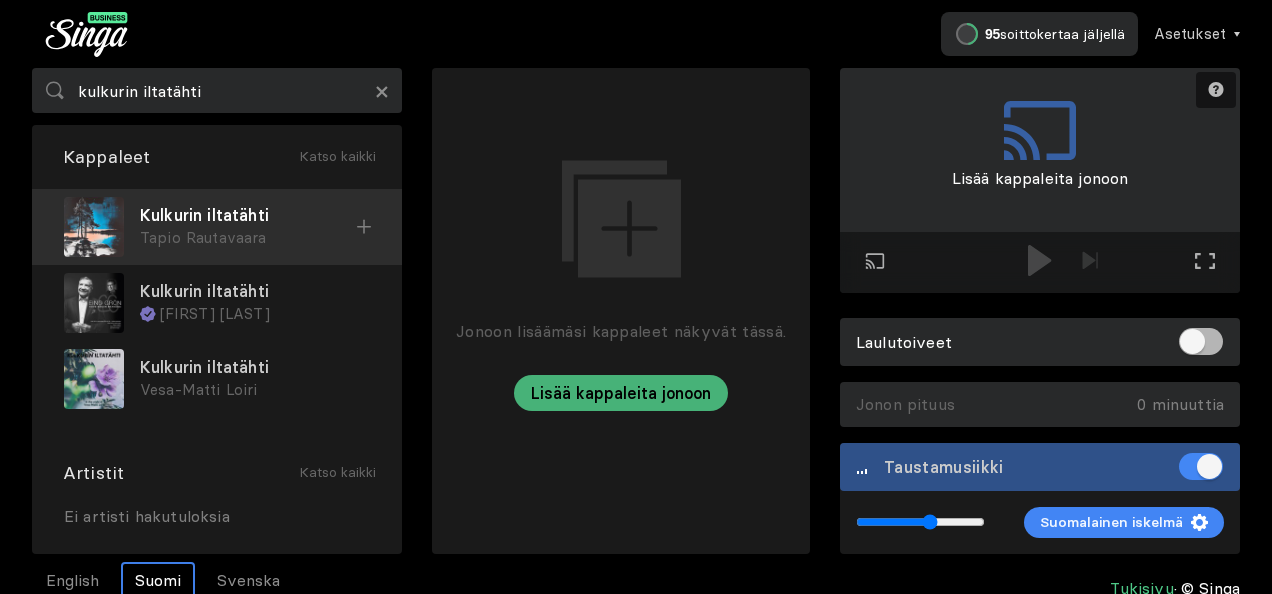 click on "Kulkurin iltatähti" at bounding box center [248, 215] 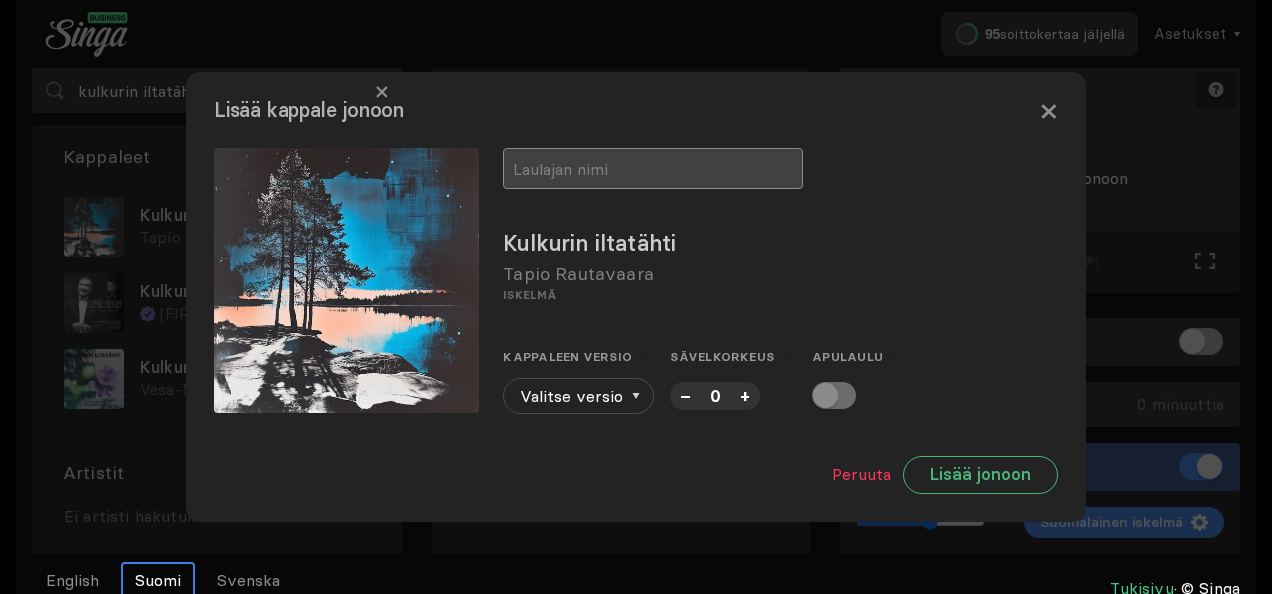 click at bounding box center (653, 168) 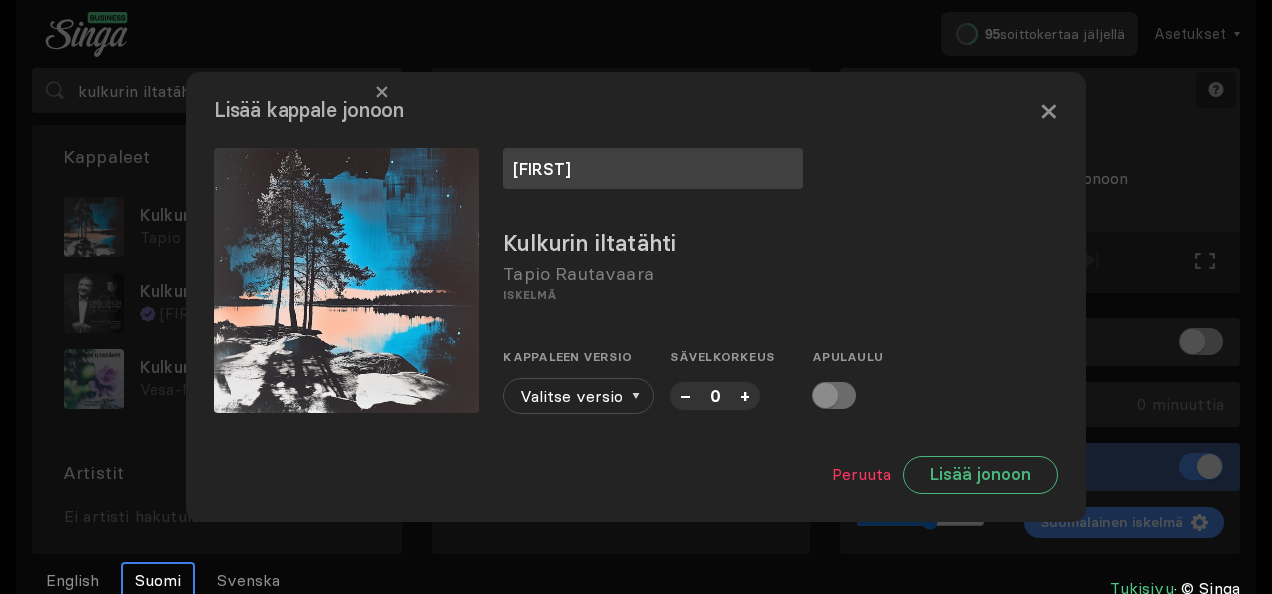 type on "tuomas" 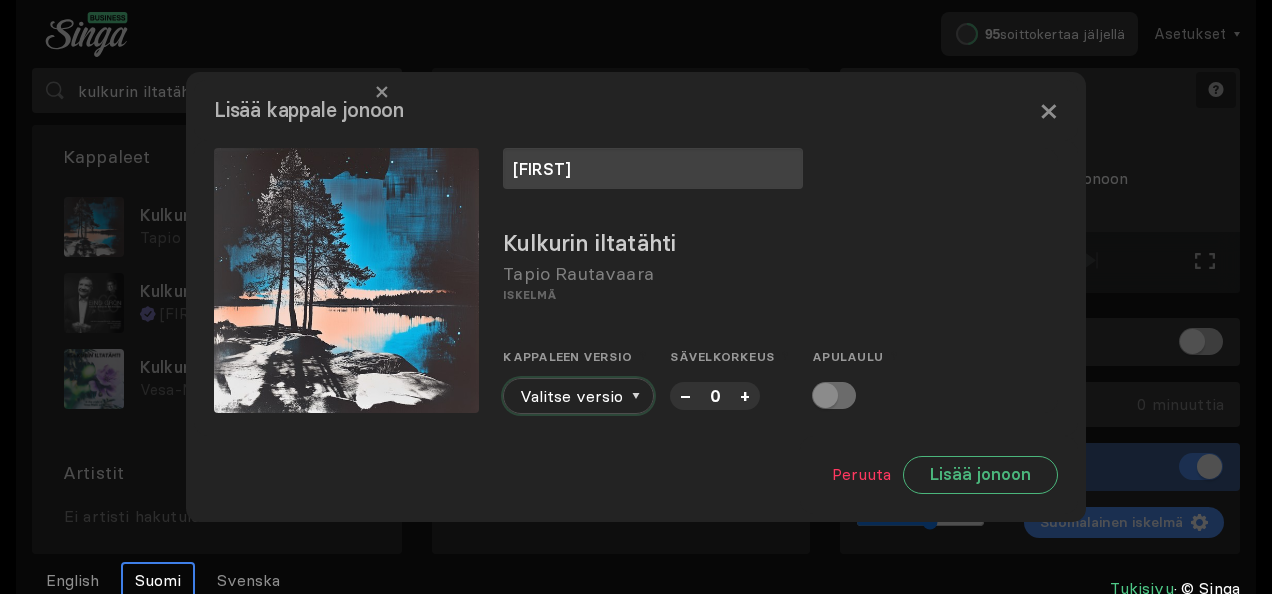click on "Valitse versio" at bounding box center [578, 396] 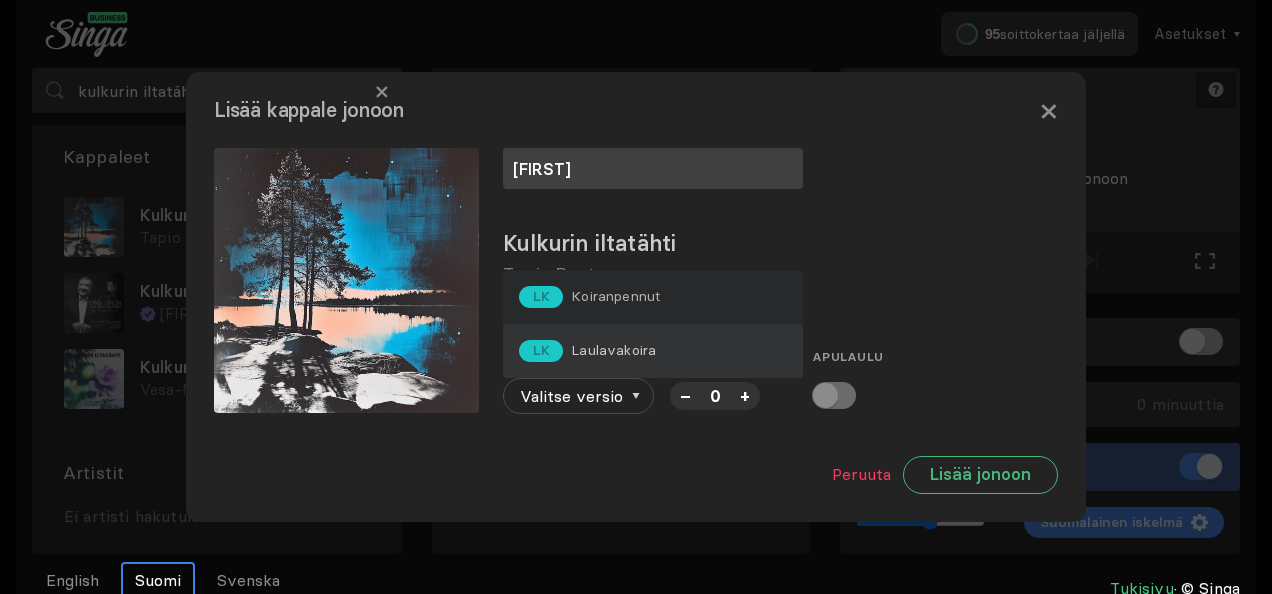 click on "Laulavakoira" at bounding box center [615, 296] 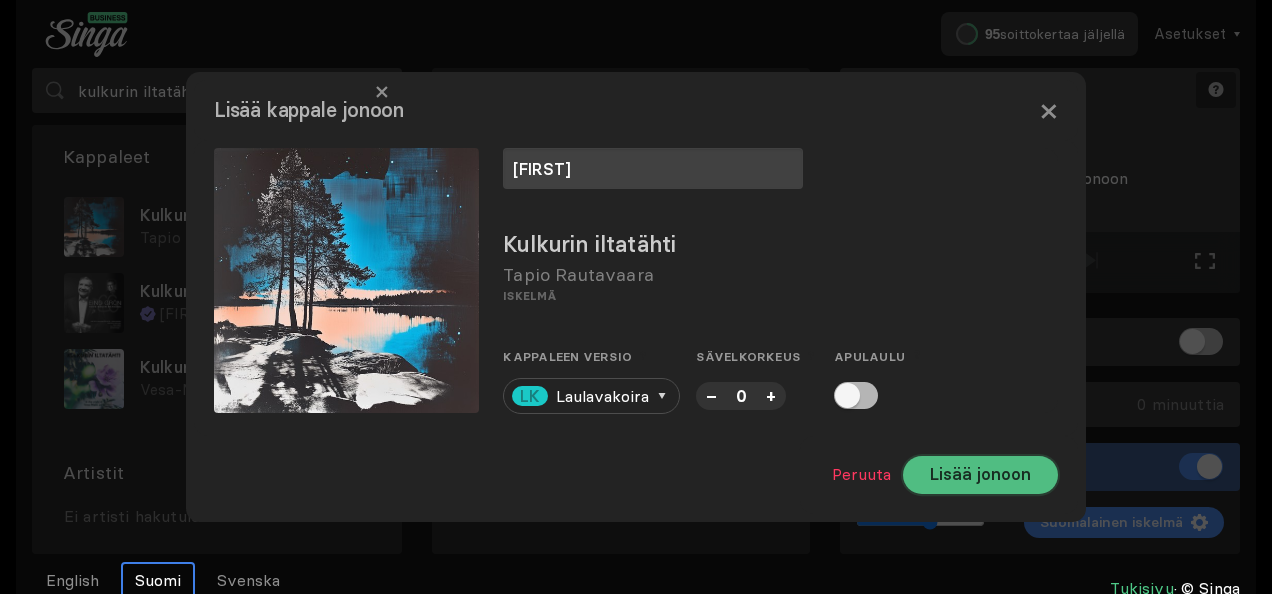 click on "Lisää jonoon" at bounding box center (980, 475) 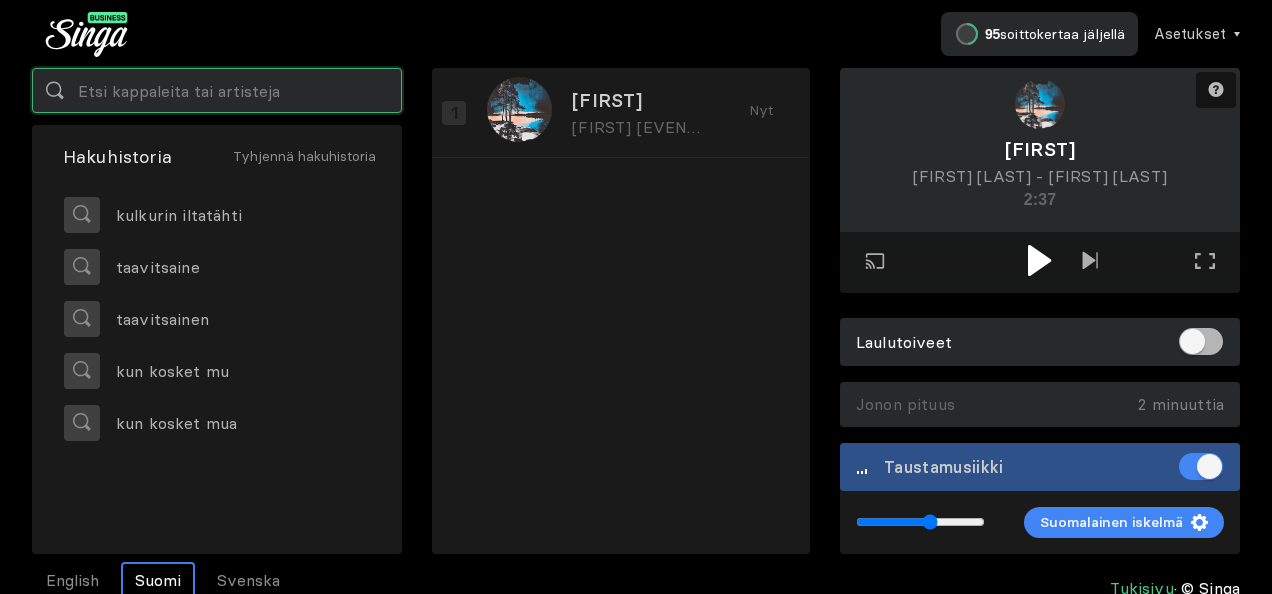 click at bounding box center [217, 90] 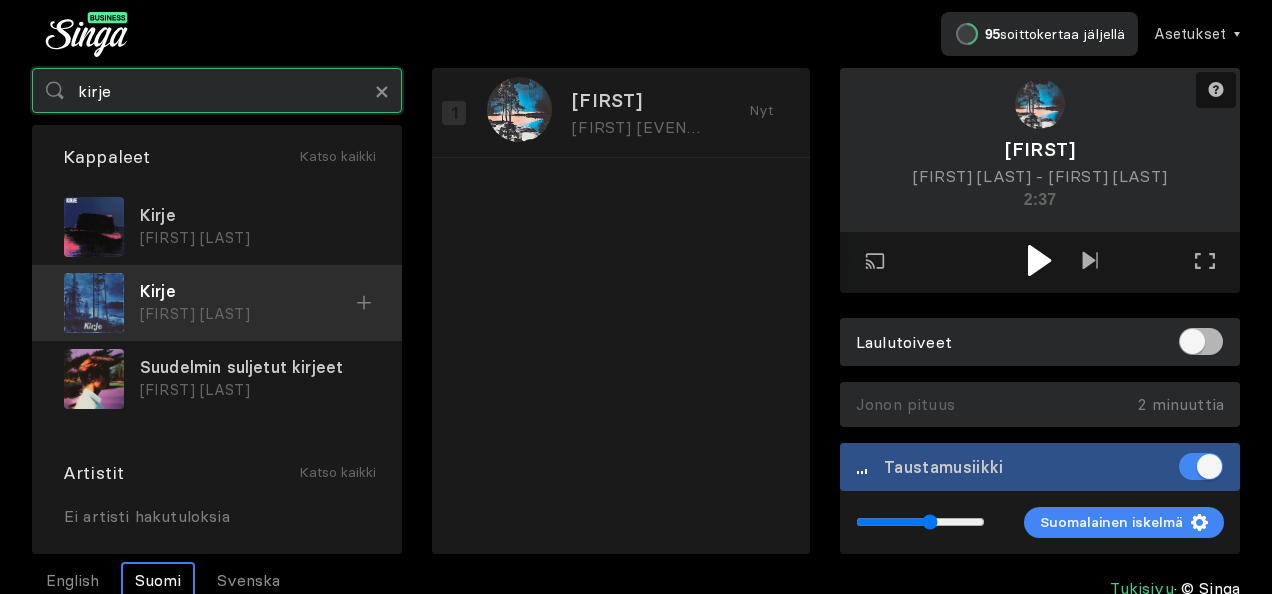 type on "kirje" 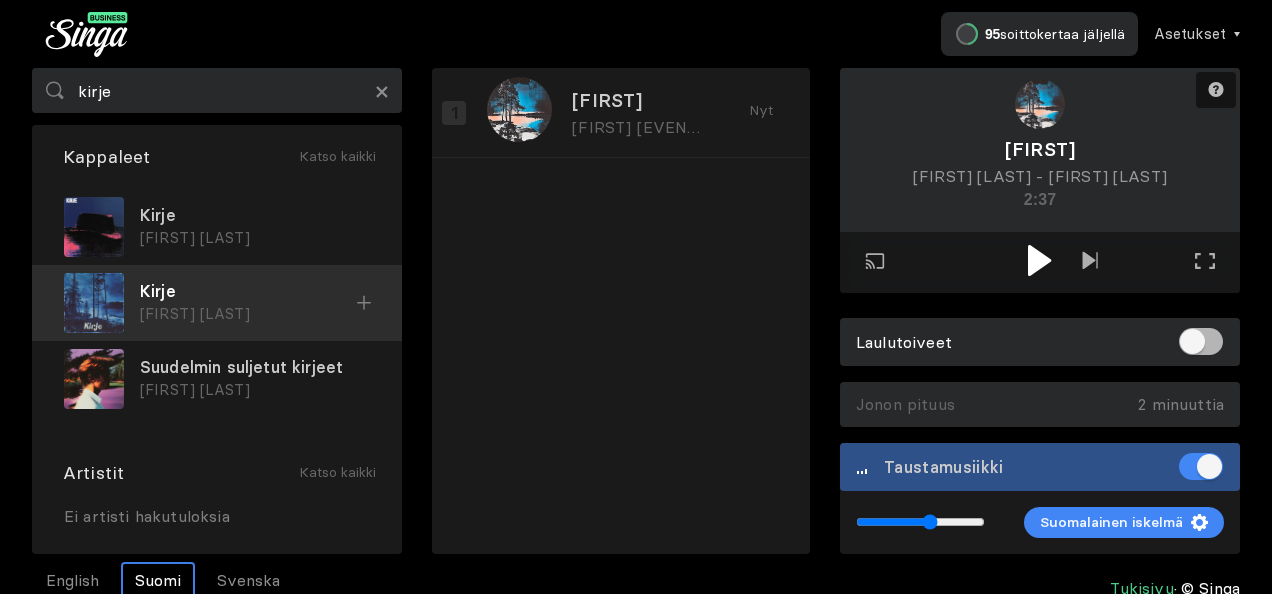 click on "Kirje" at bounding box center (255, 215) 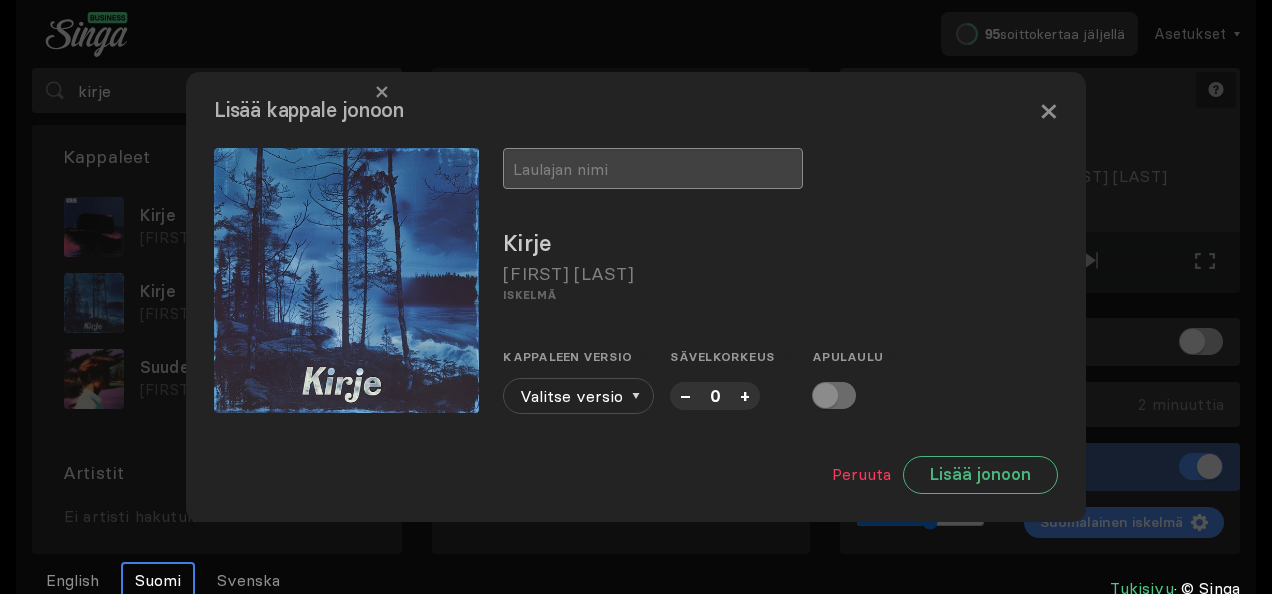 click at bounding box center (653, 168) 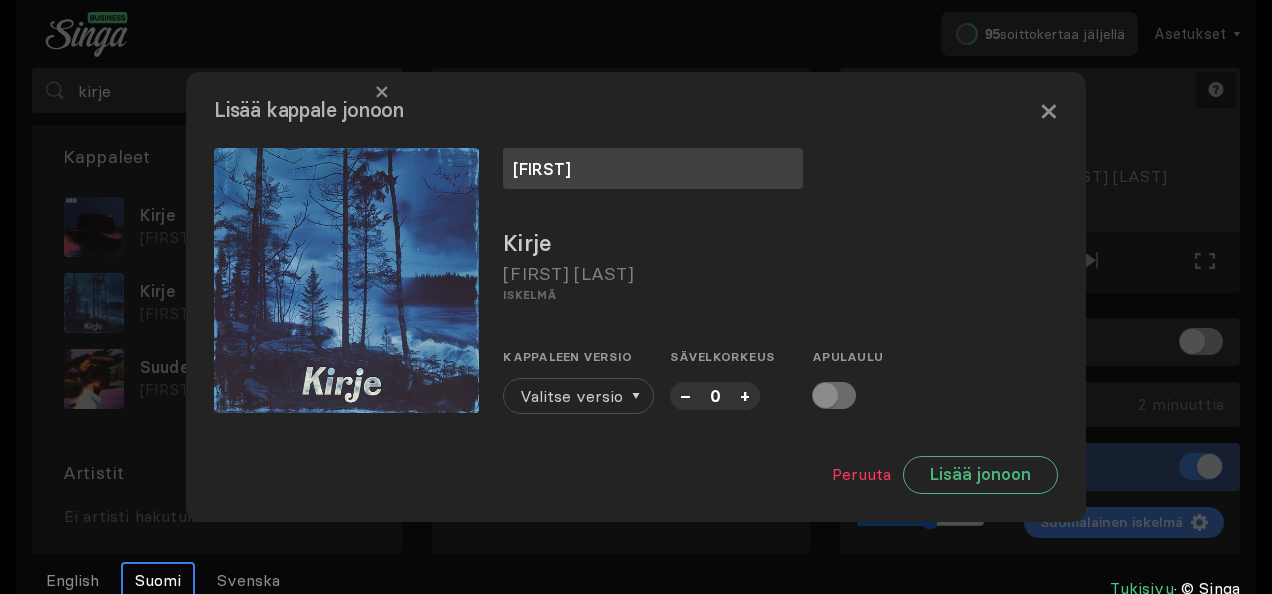 type on "johanna" 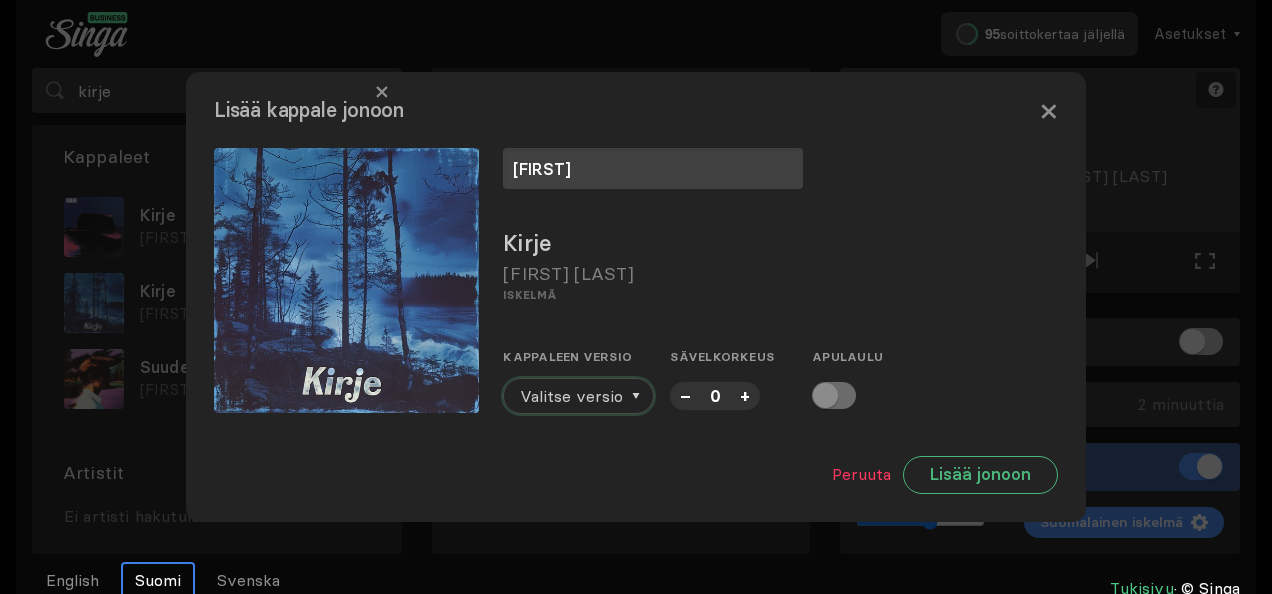 click on "Valitse versio" at bounding box center [571, 396] 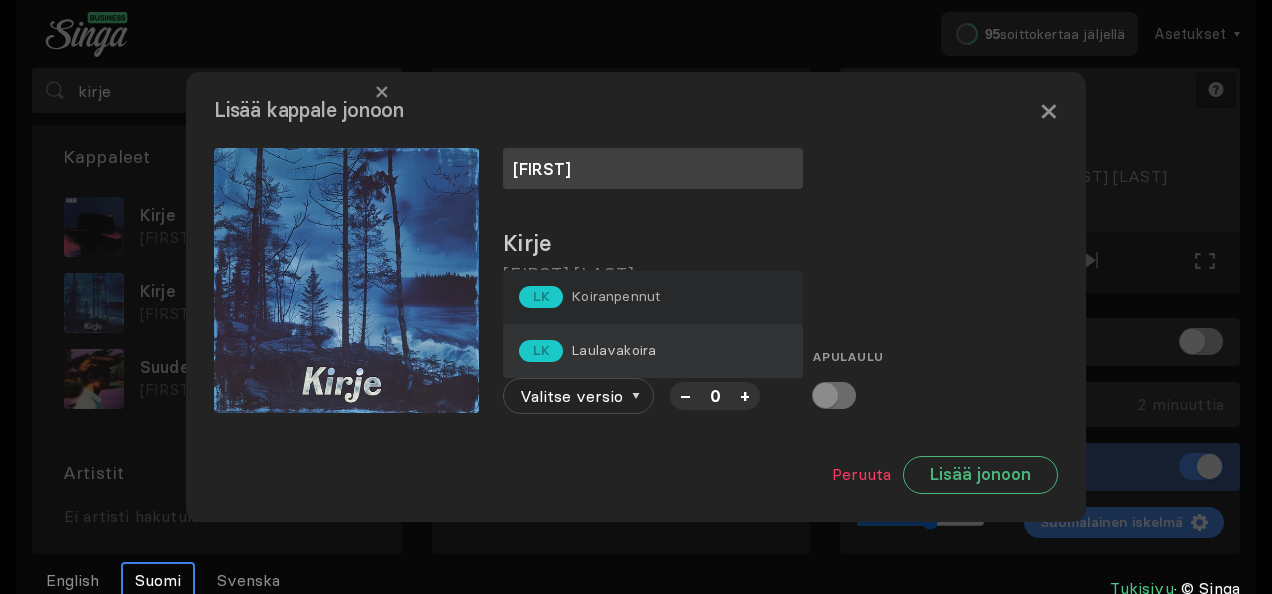 click on "Laulavakoira" at bounding box center (615, 296) 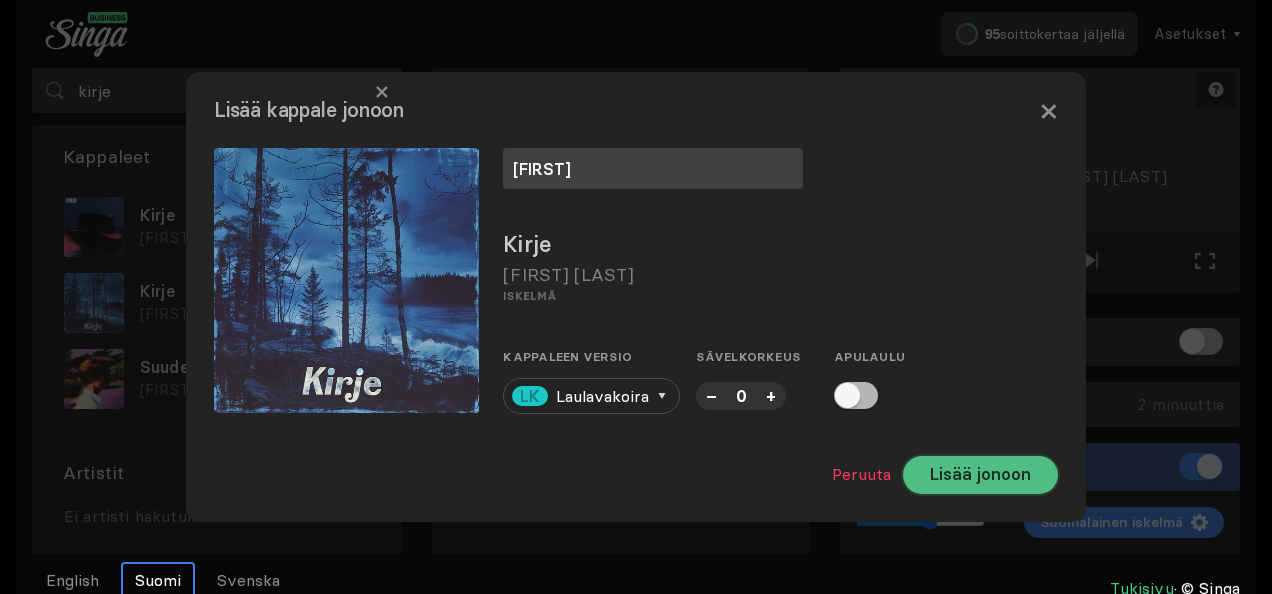 click on "Lisää jonoon" at bounding box center [980, 475] 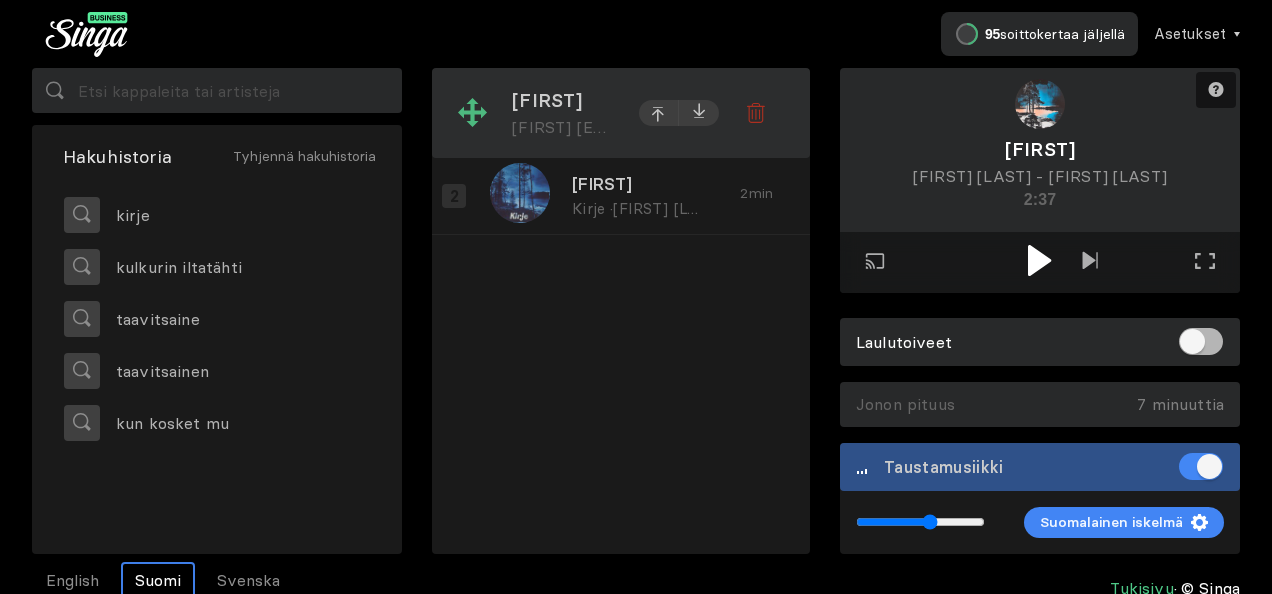 click on "Kulkurin iltatähti ·" at bounding box center [584, 127] 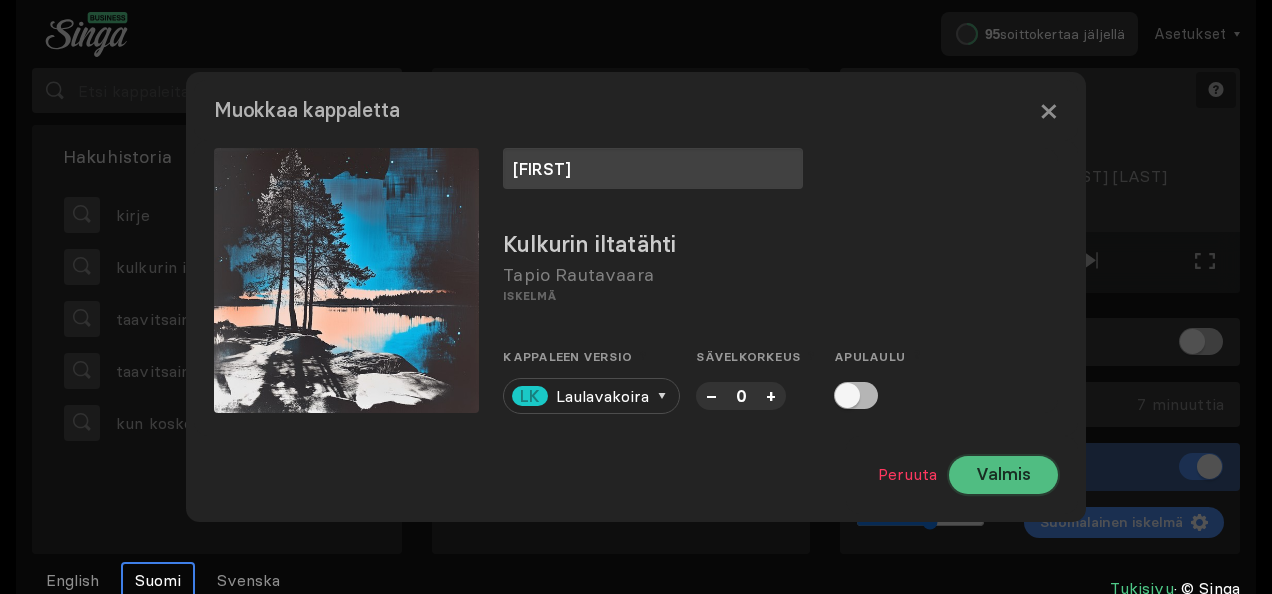 click on "Valmis" at bounding box center (1003, 475) 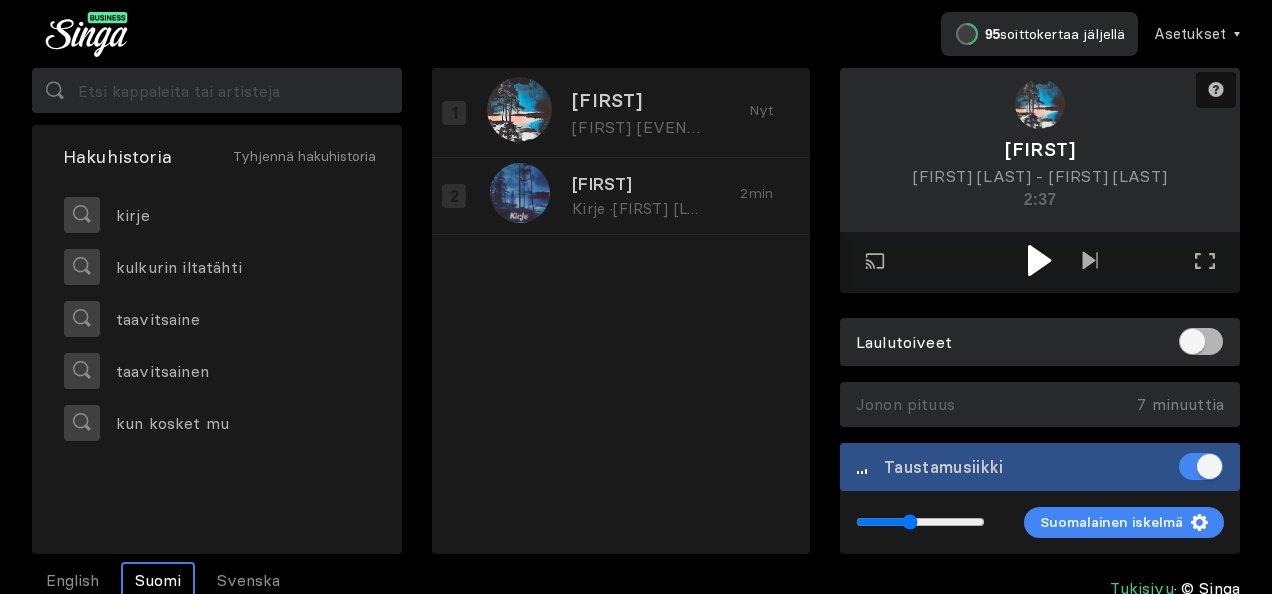 click at bounding box center [920, 522] 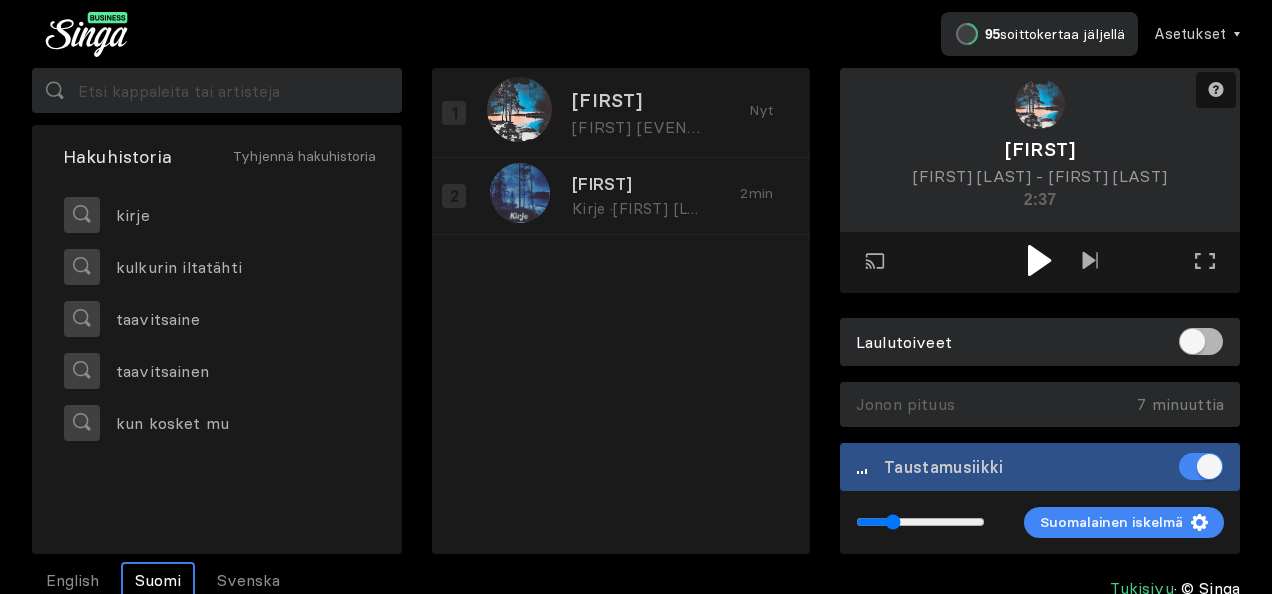click at bounding box center (920, 522) 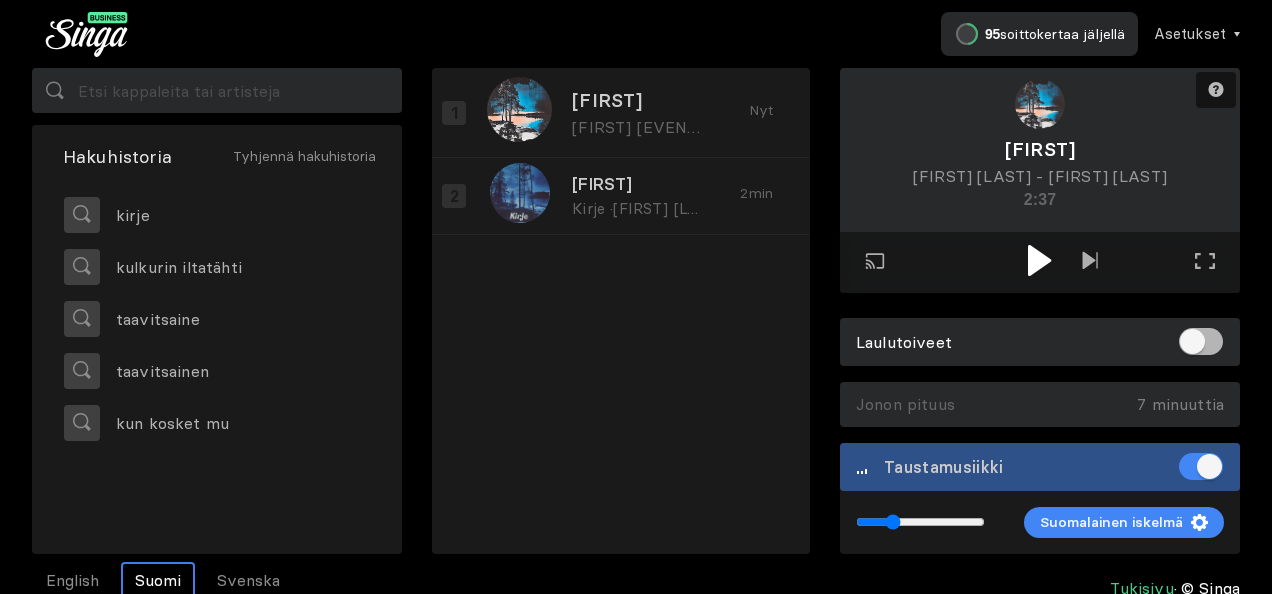click at bounding box center [1039, 260] 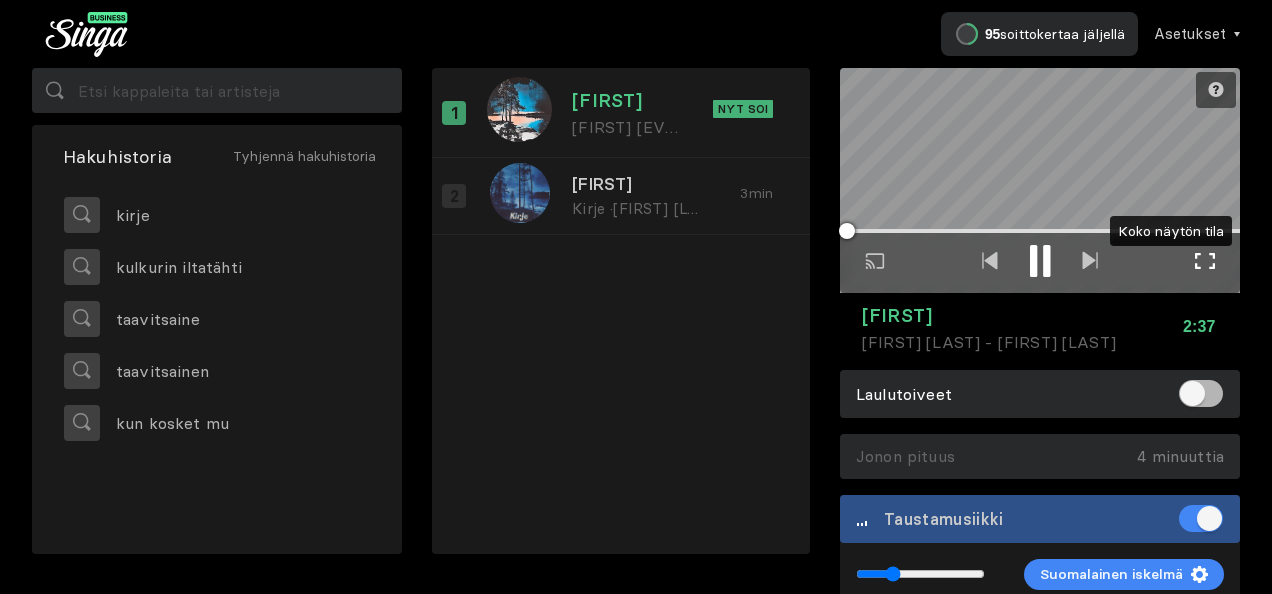 click at bounding box center [1205, 261] 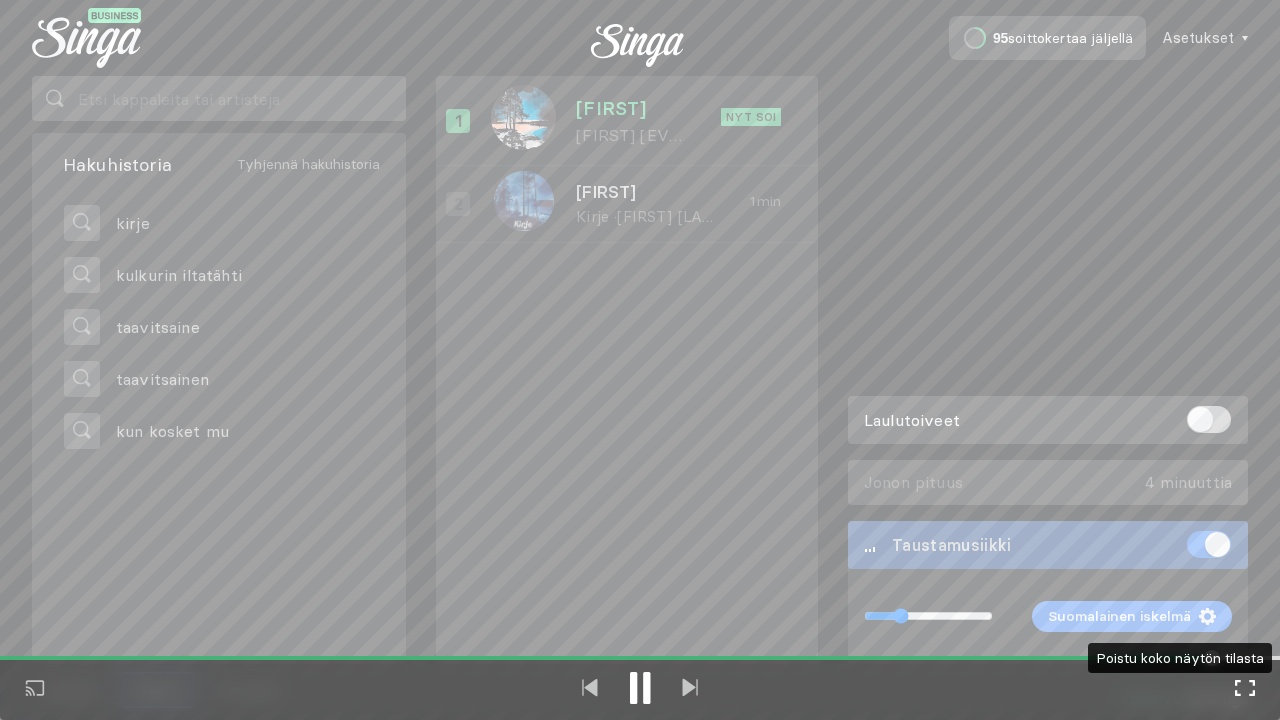 click at bounding box center (1245, 688) 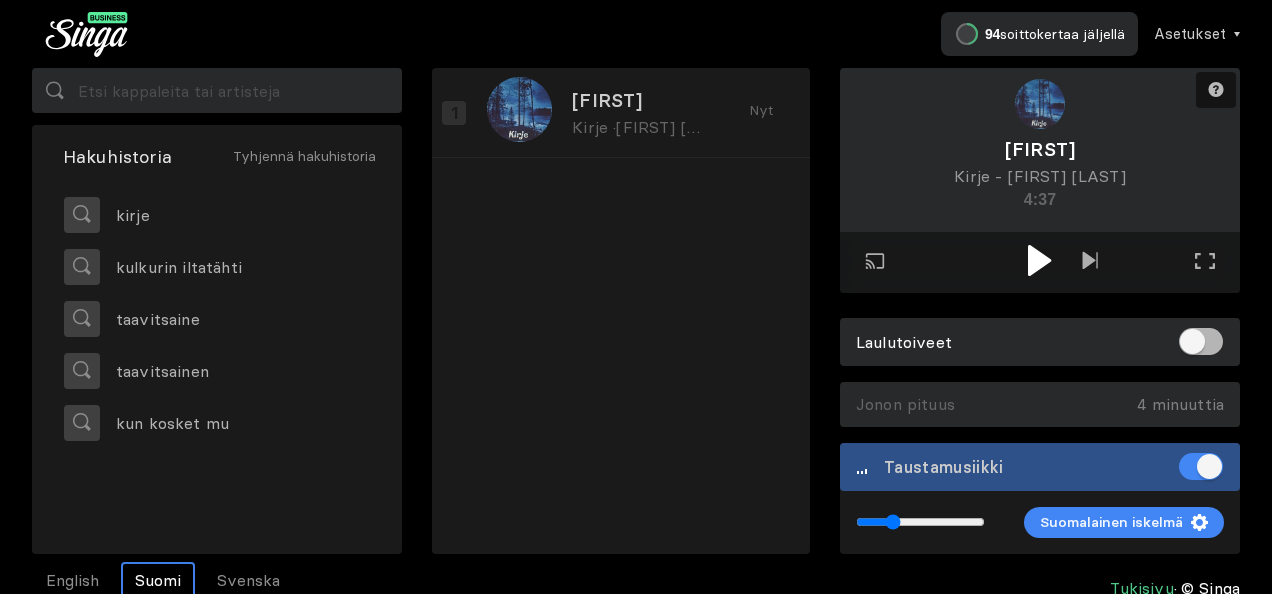click at bounding box center [1039, 260] 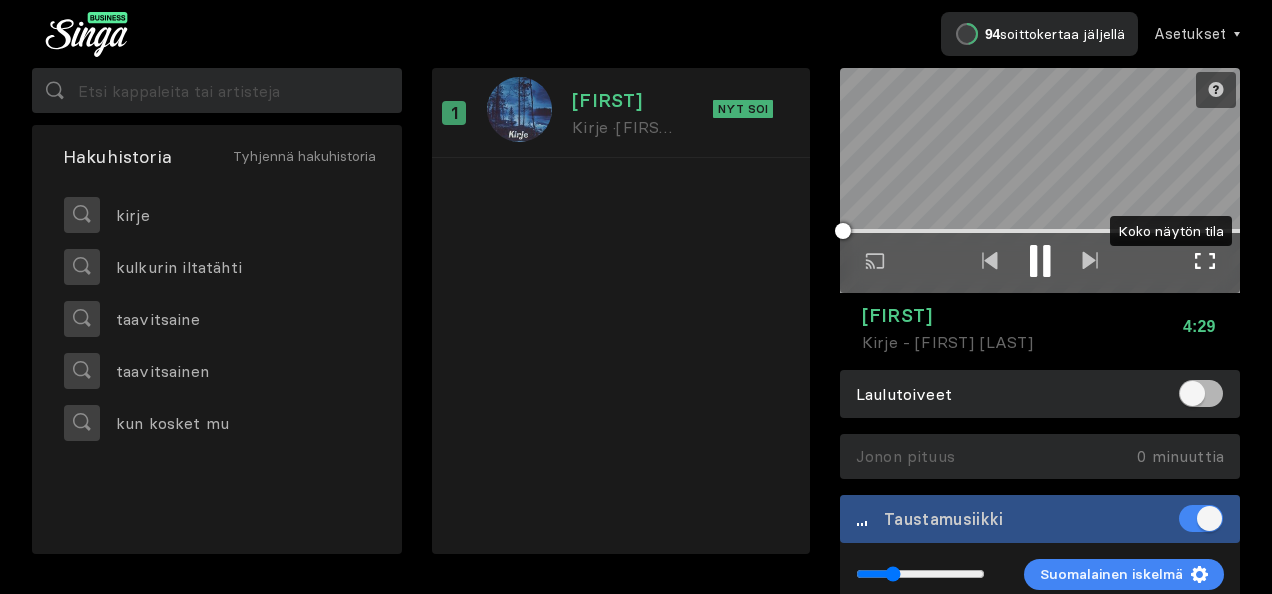 click at bounding box center (1205, 261) 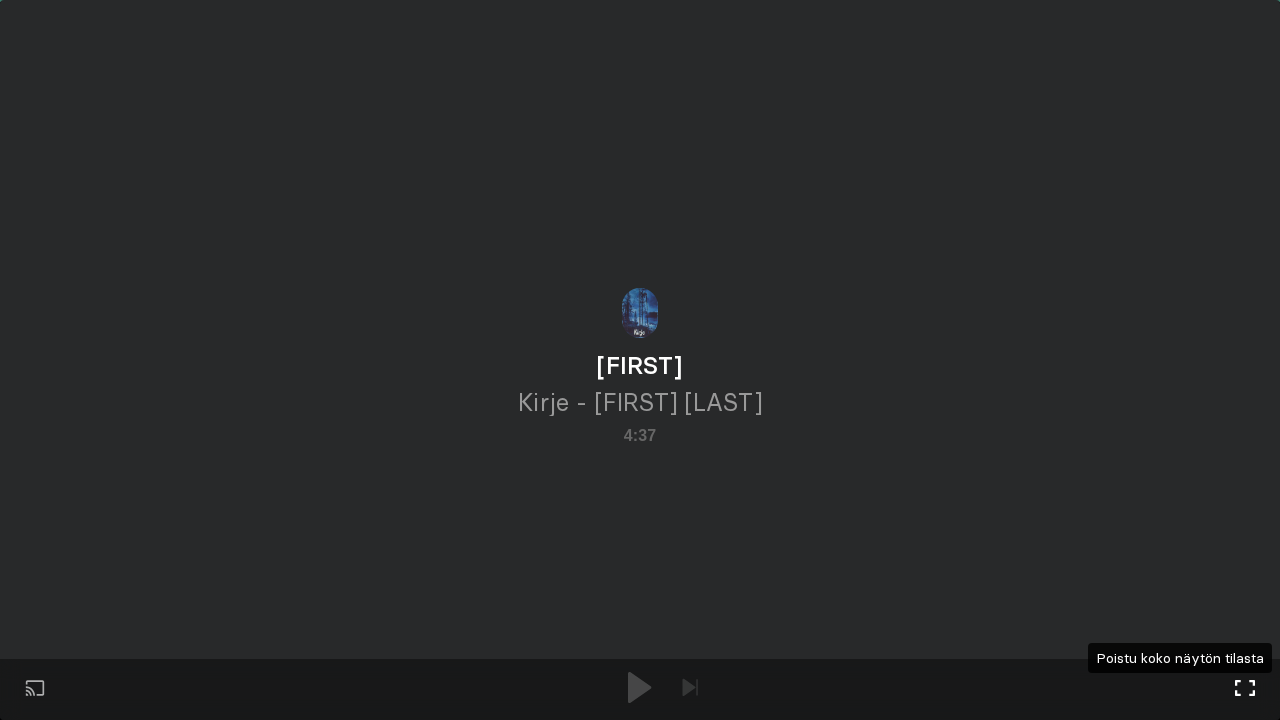 click at bounding box center (1245, 688) 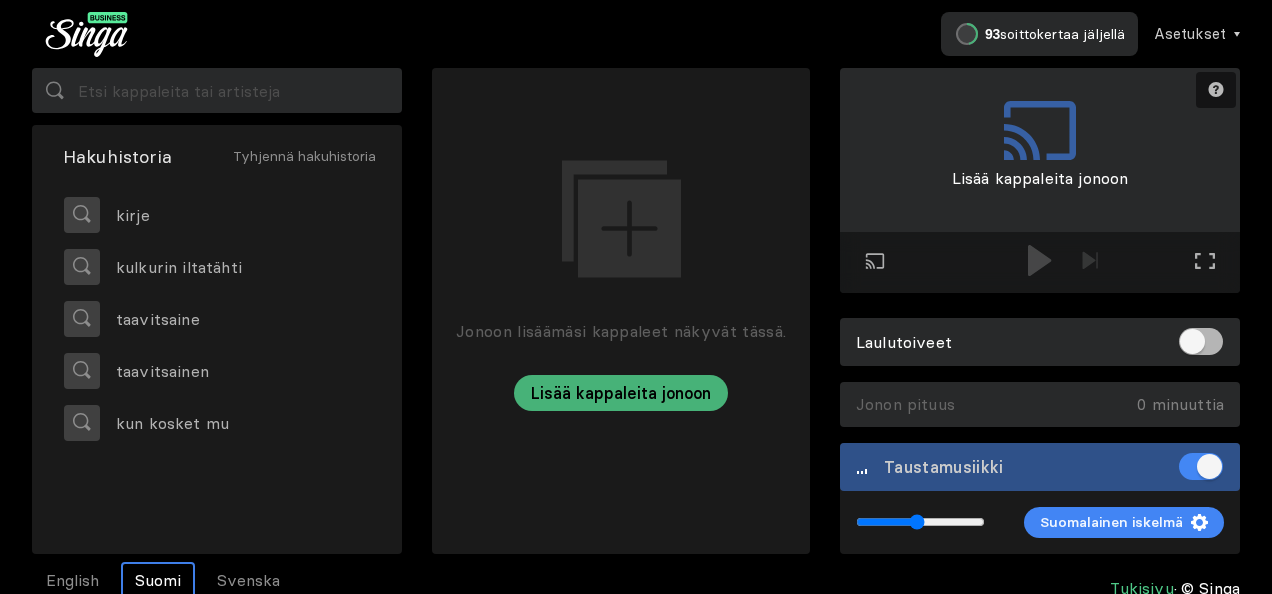 click at bounding box center (920, 522) 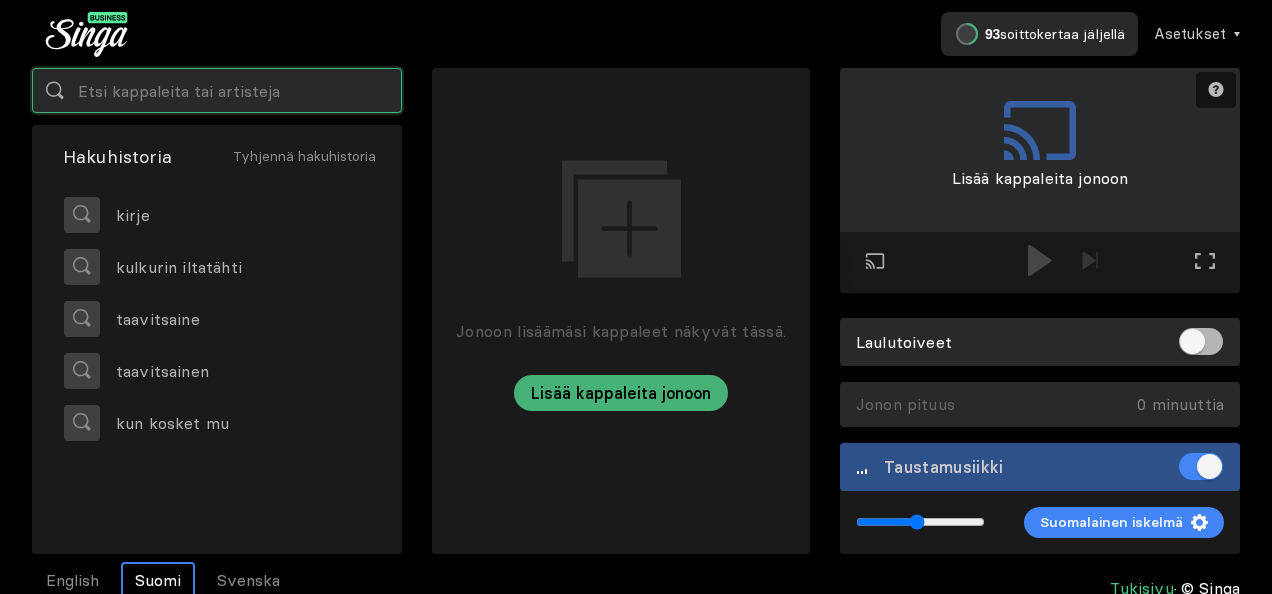 click at bounding box center (217, 90) 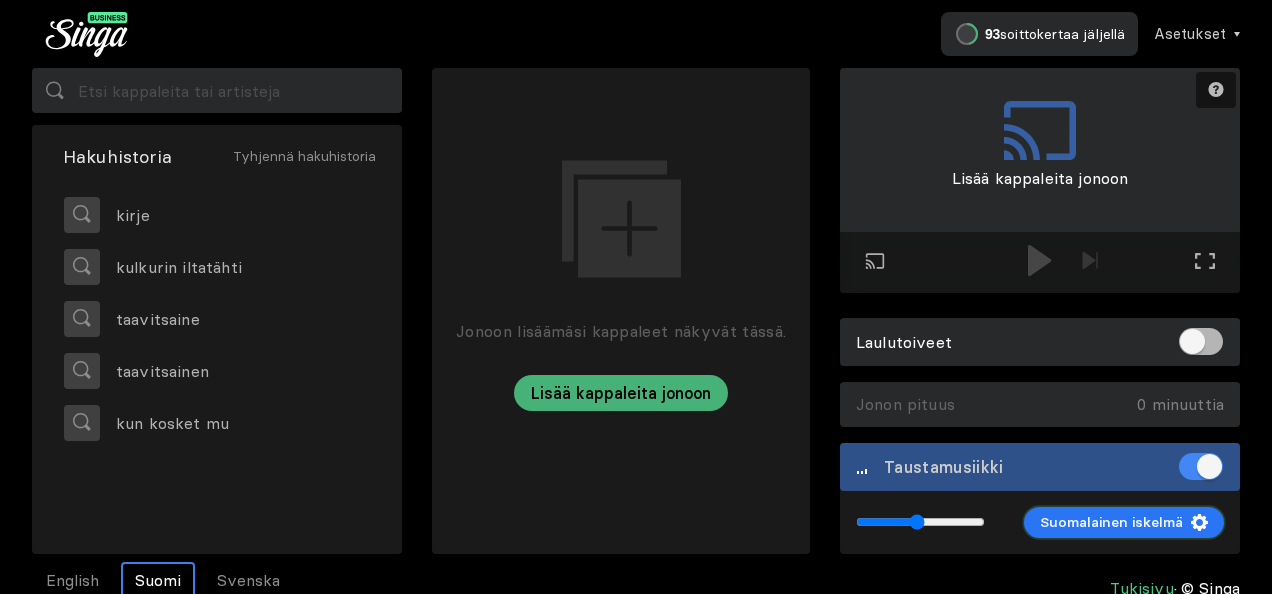 click on "Suomalainen iskelmä" at bounding box center (1111, 522) 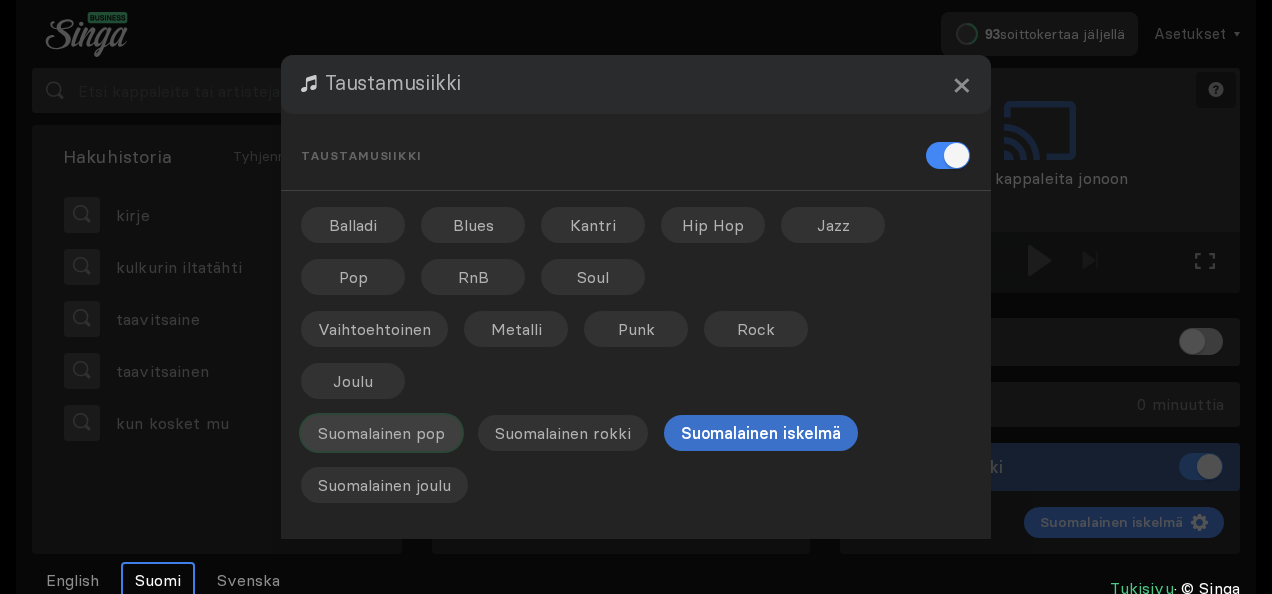 click on "Suomalainen pop" at bounding box center [353, 225] 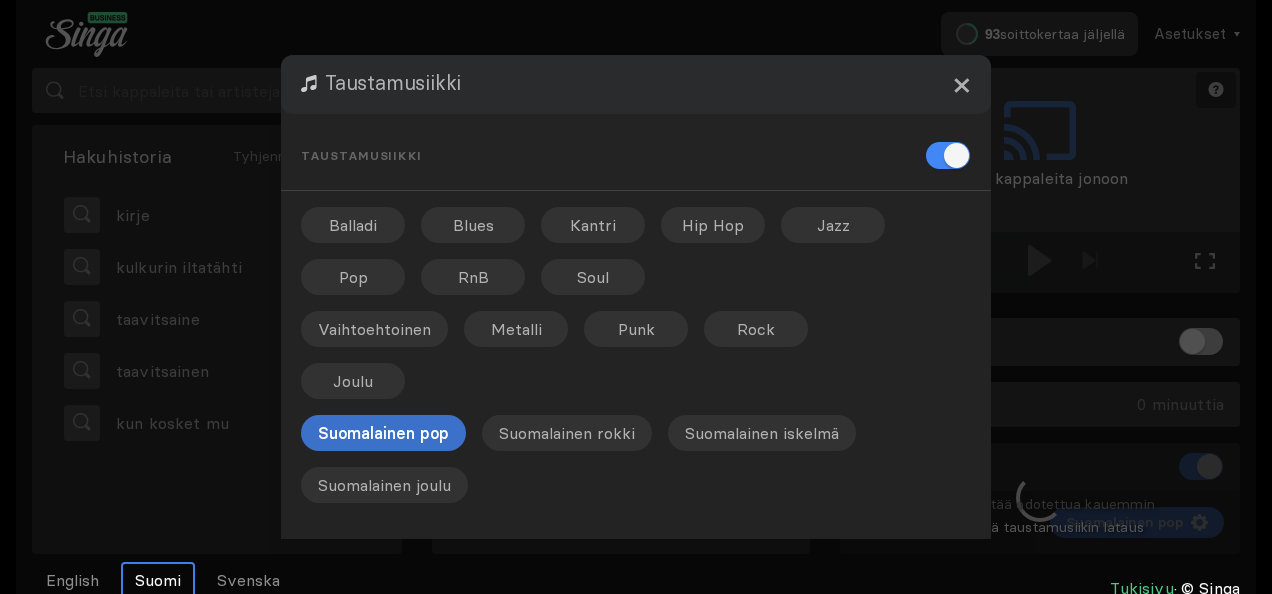 click on "×" at bounding box center [961, 84] 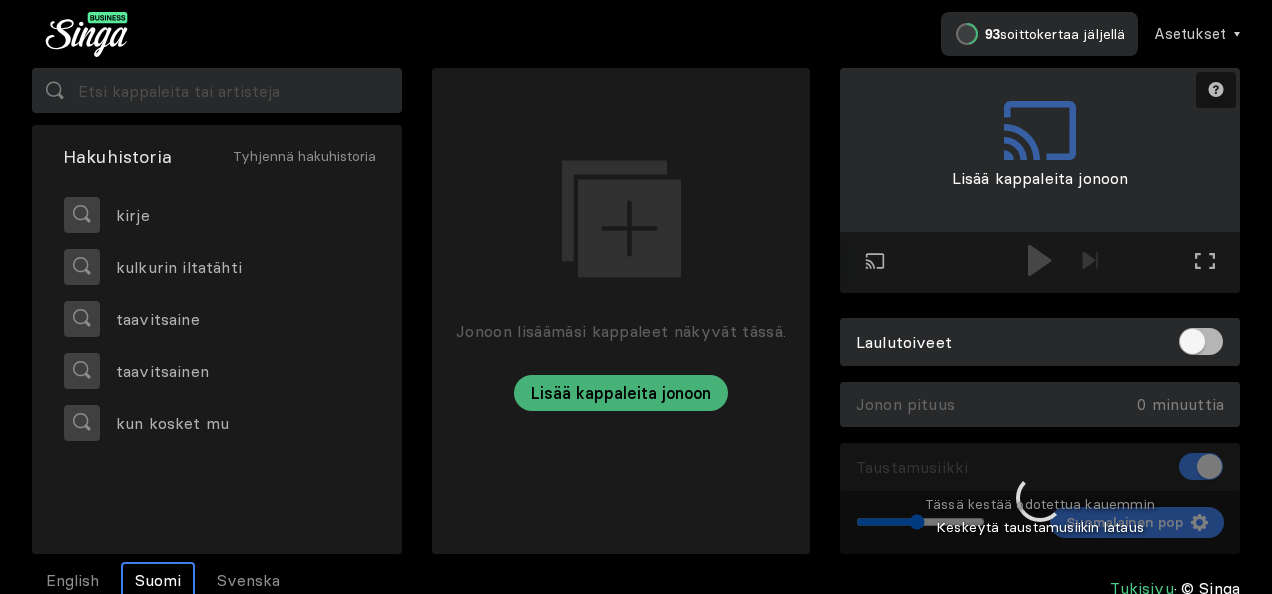 click at bounding box center (1040, 499) 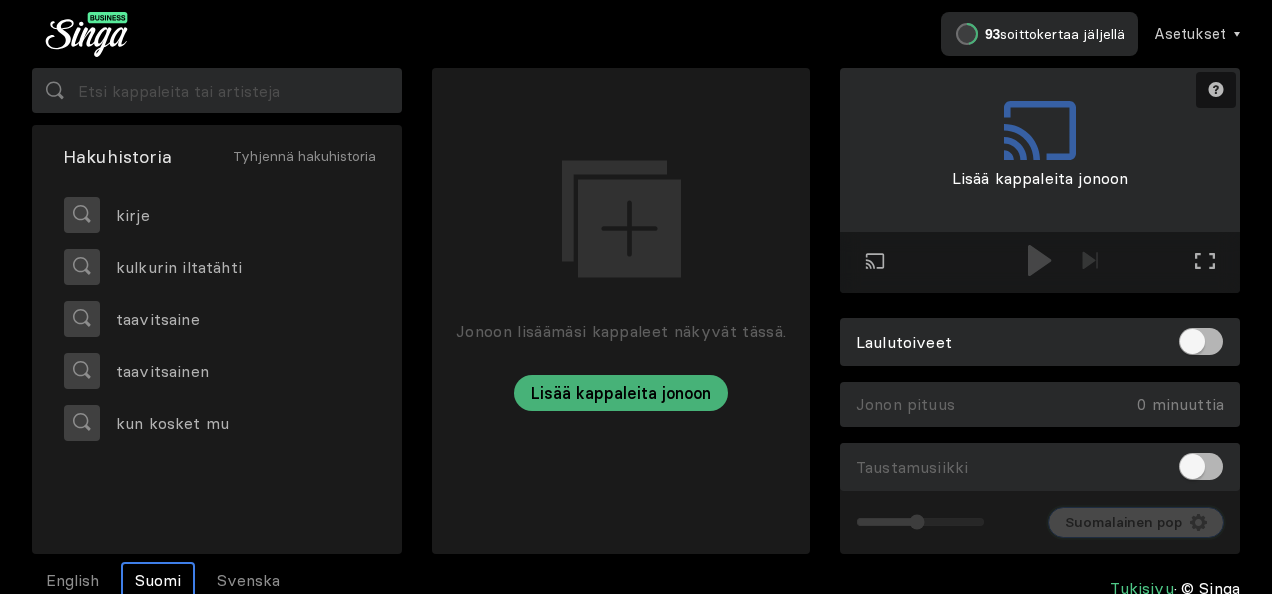 click on "Suomalainen pop" at bounding box center (1123, 522) 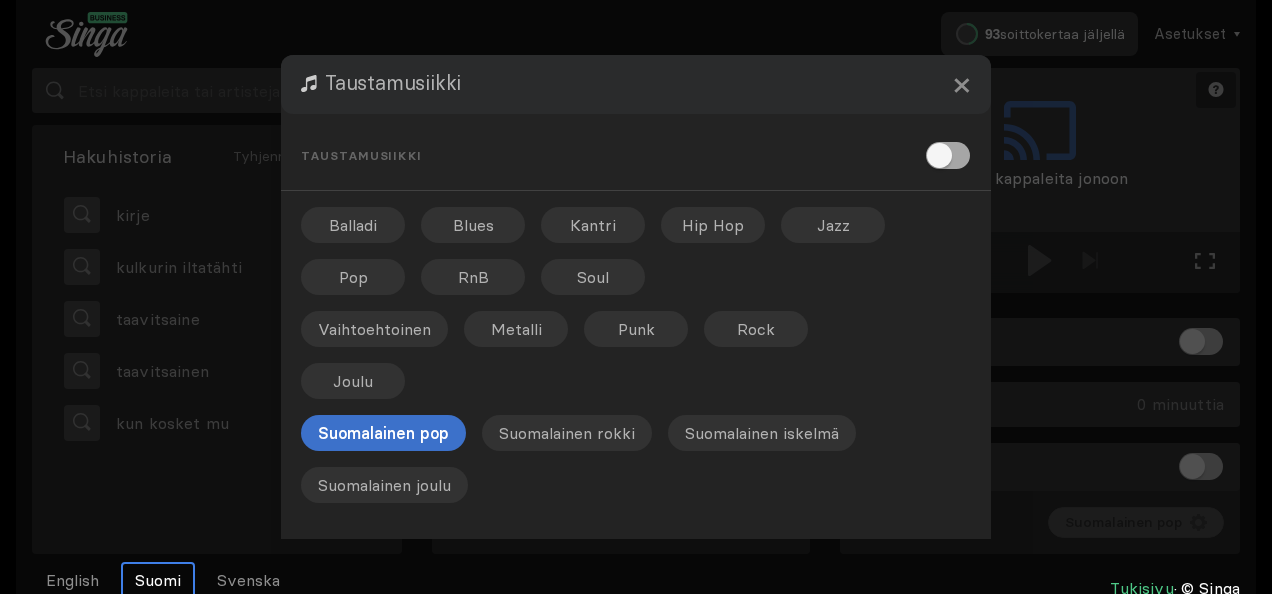 click at bounding box center [948, 155] 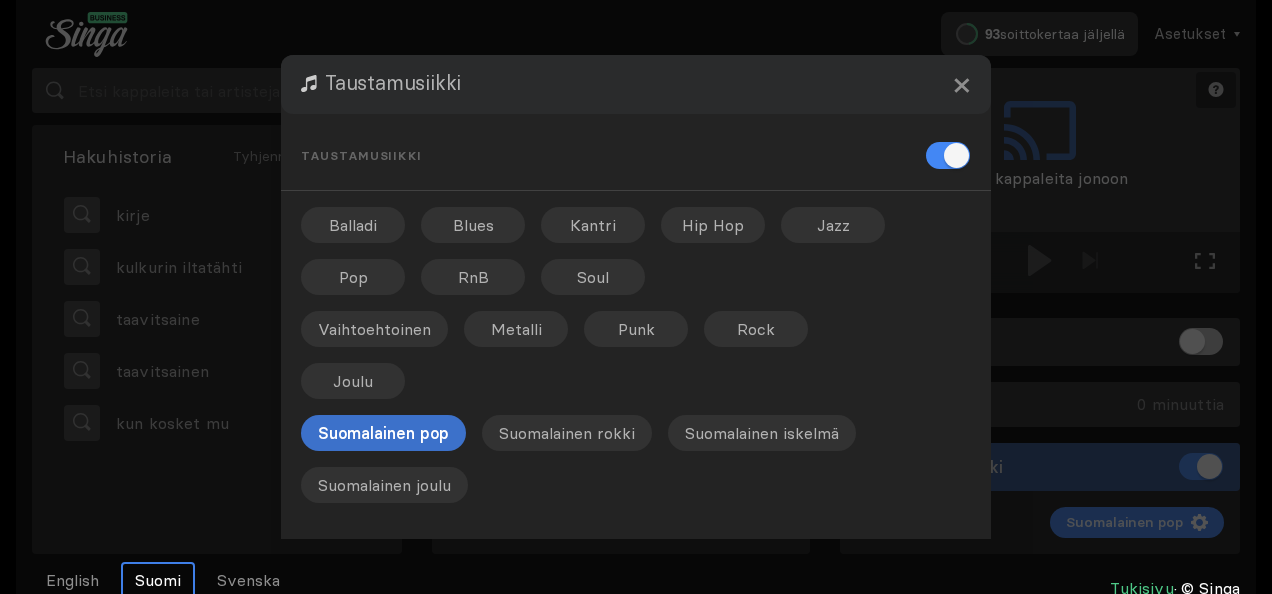 click at bounding box center (1040, 76) 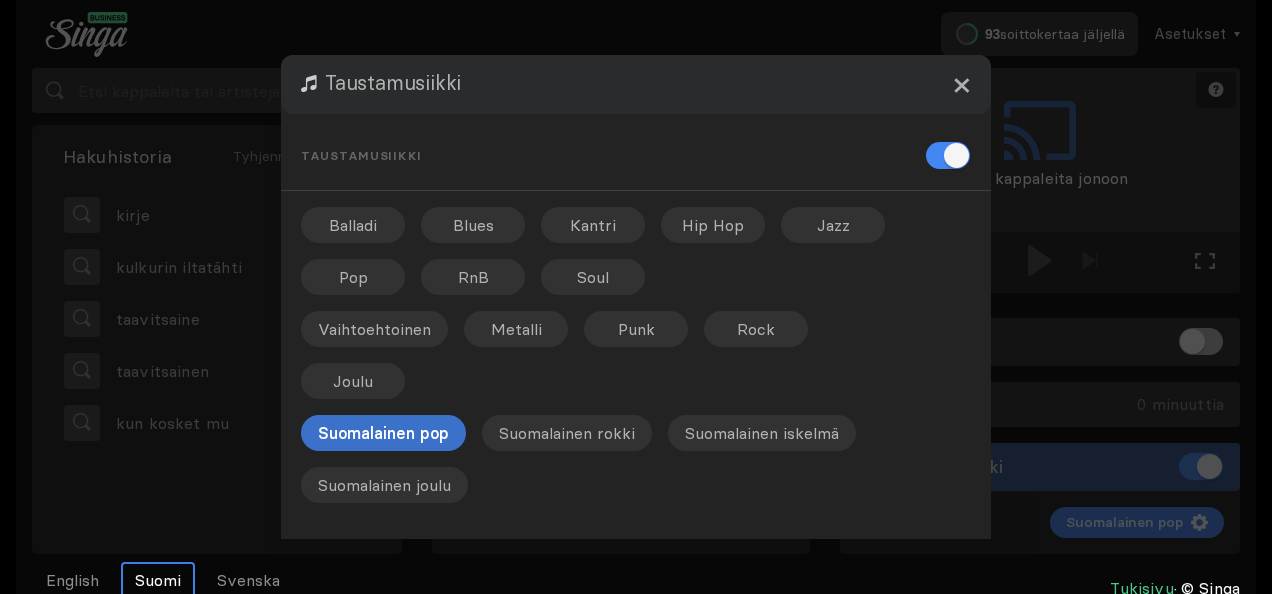 click on "×" at bounding box center [961, 84] 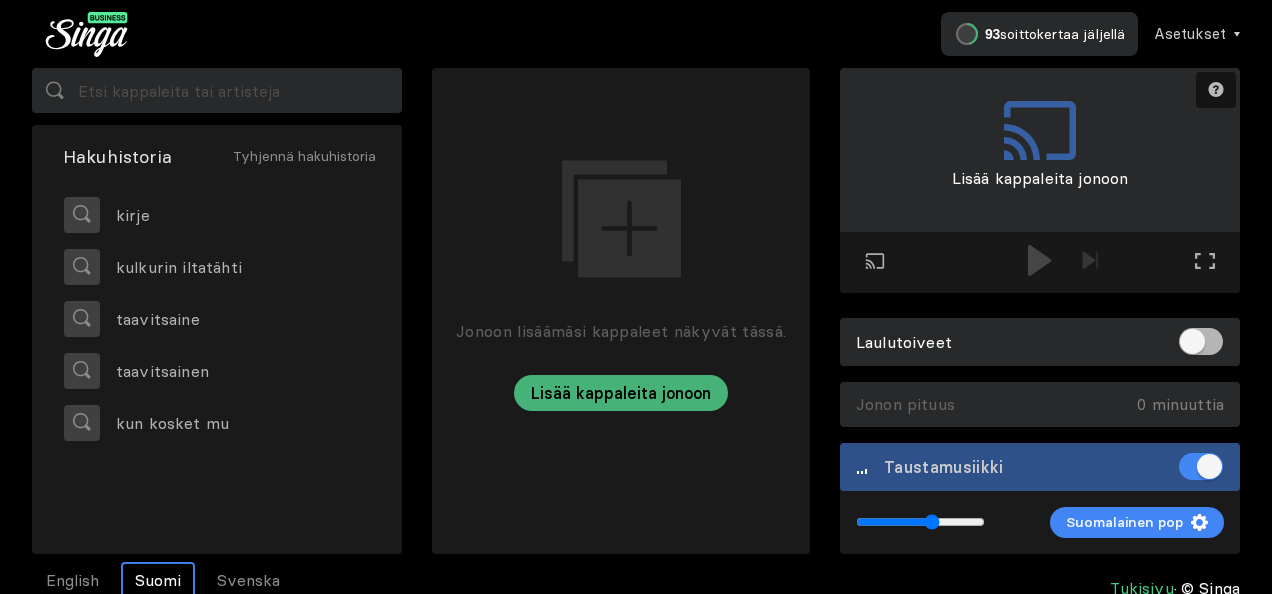 type on "0.6" 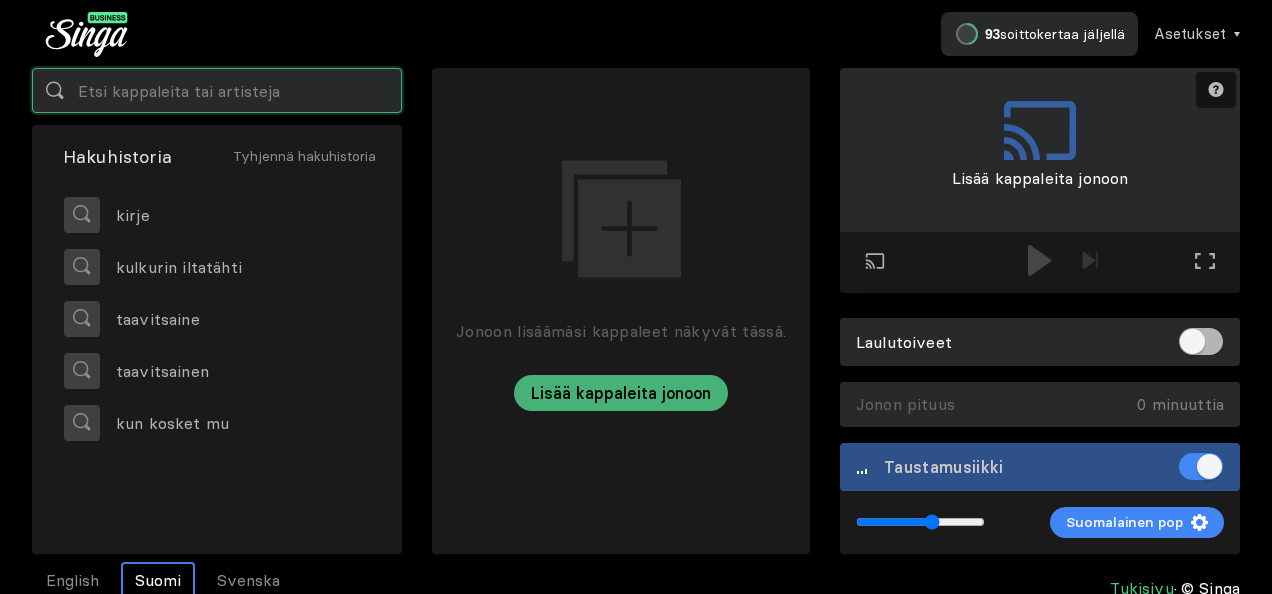 click at bounding box center (217, 90) 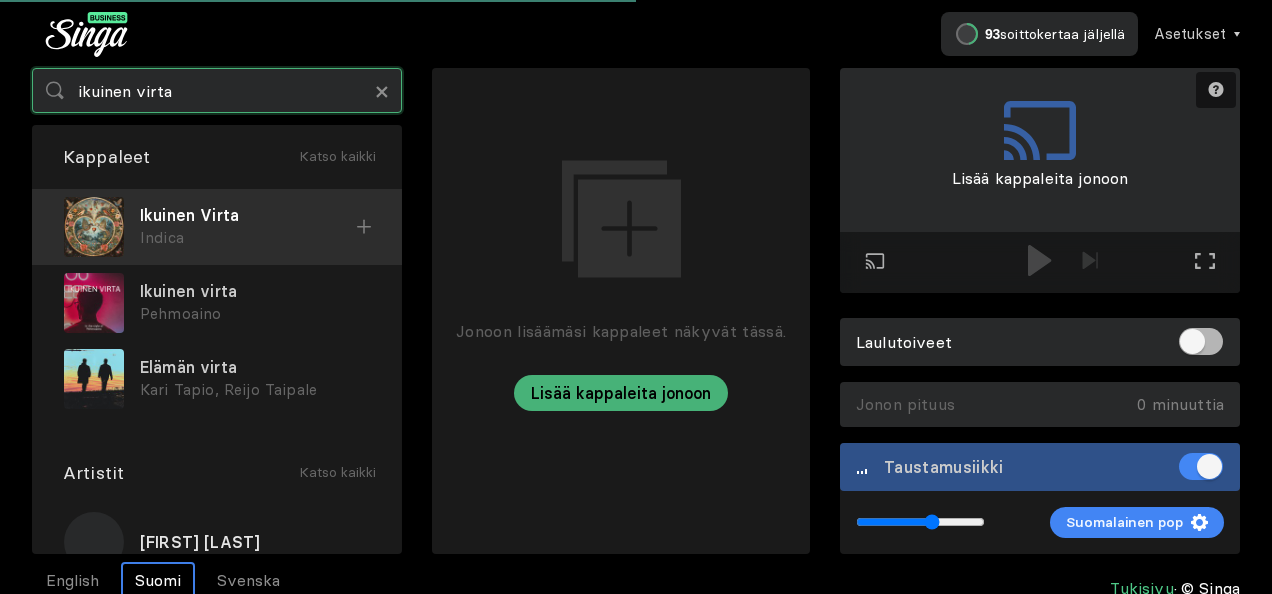 type on "ikuinen virta" 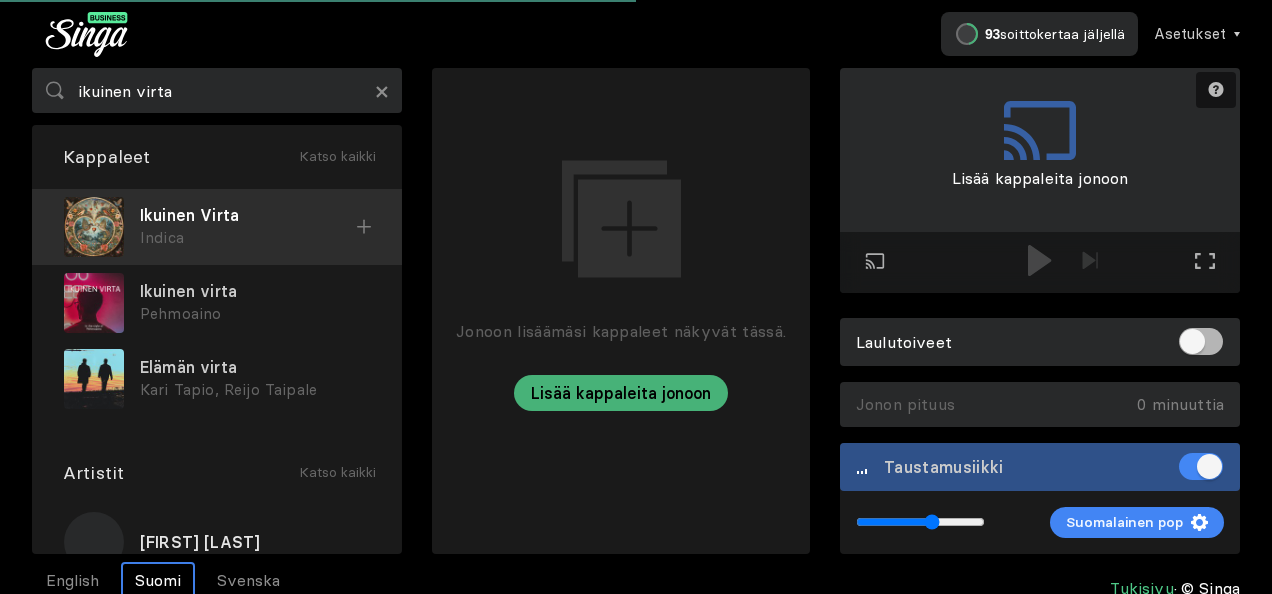 click on "Ikuinen Virta" at bounding box center [248, 215] 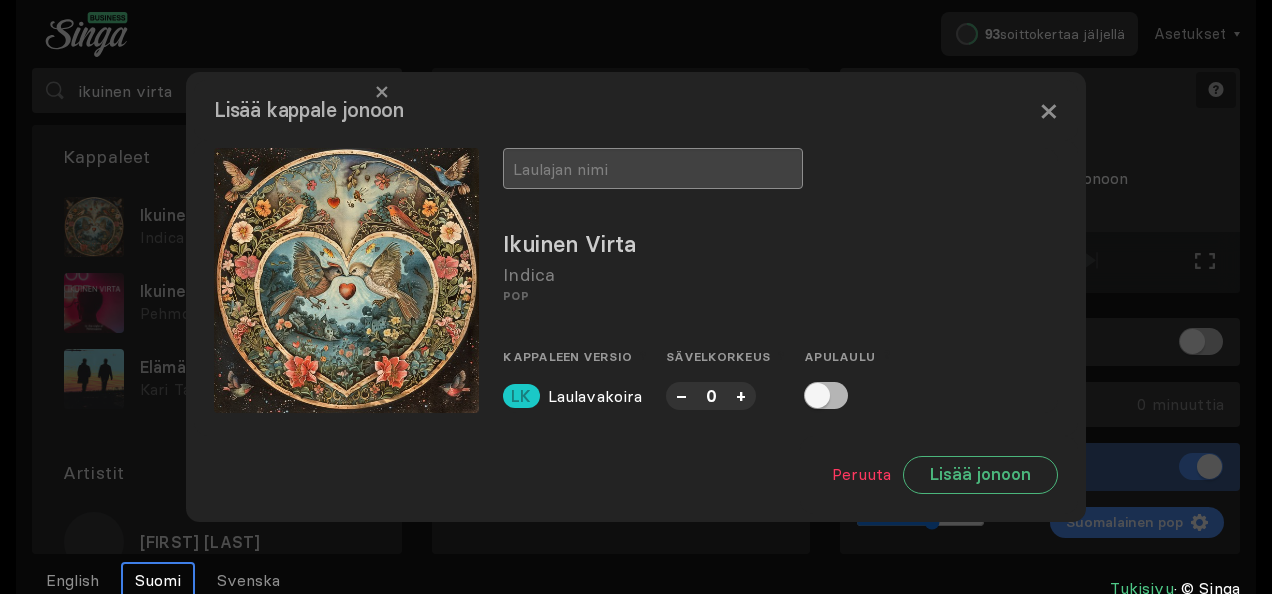 click at bounding box center (653, 168) 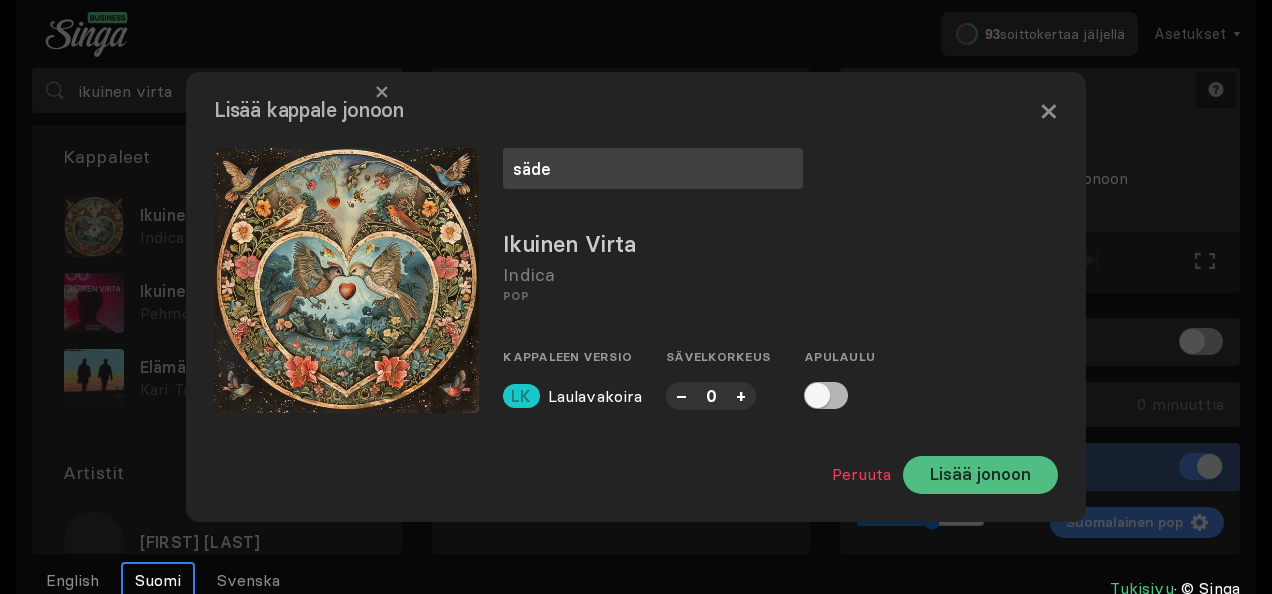 type on "[FIRST]" 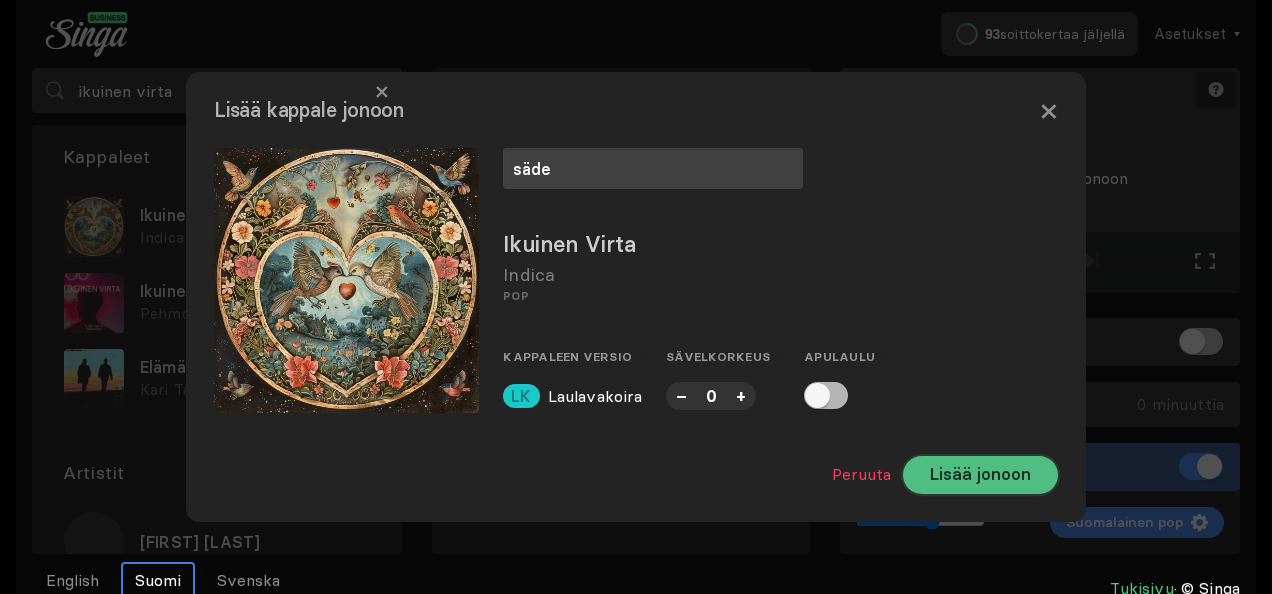 click on "Lisää jonoon" at bounding box center (980, 475) 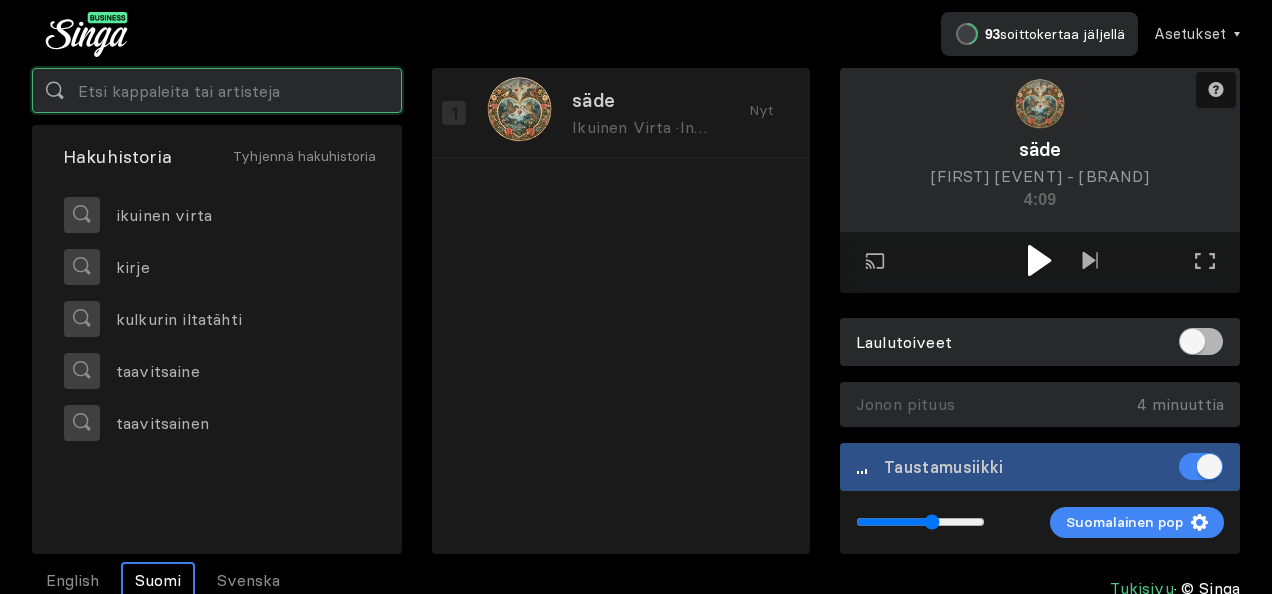 click at bounding box center (217, 90) 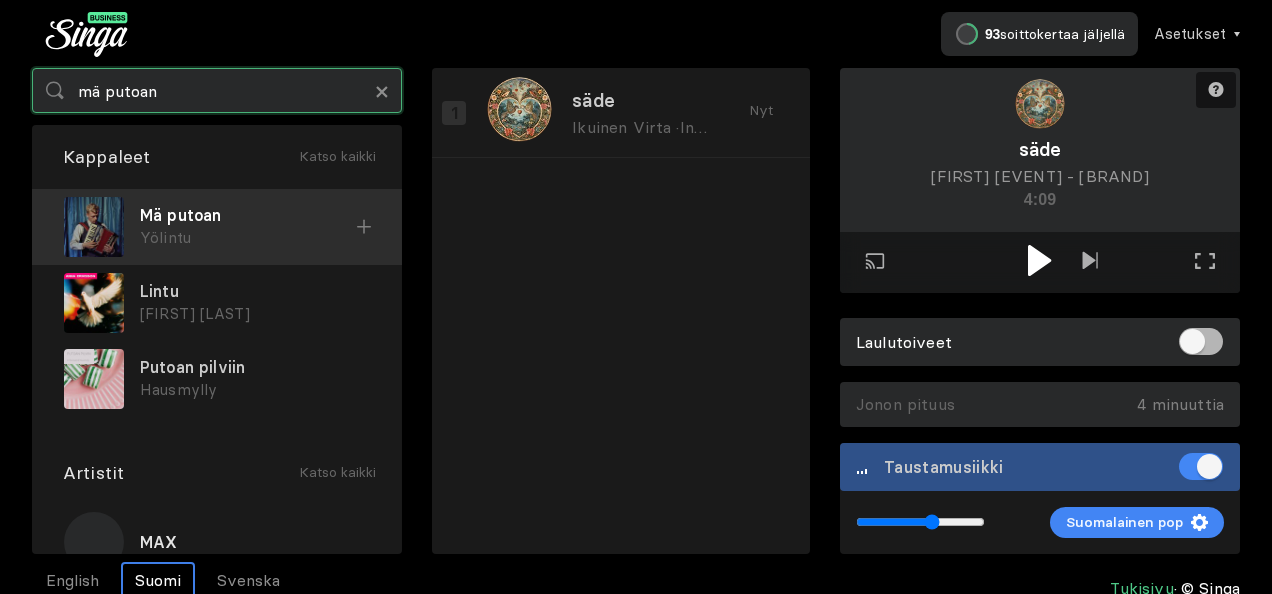 type on "mä putoan" 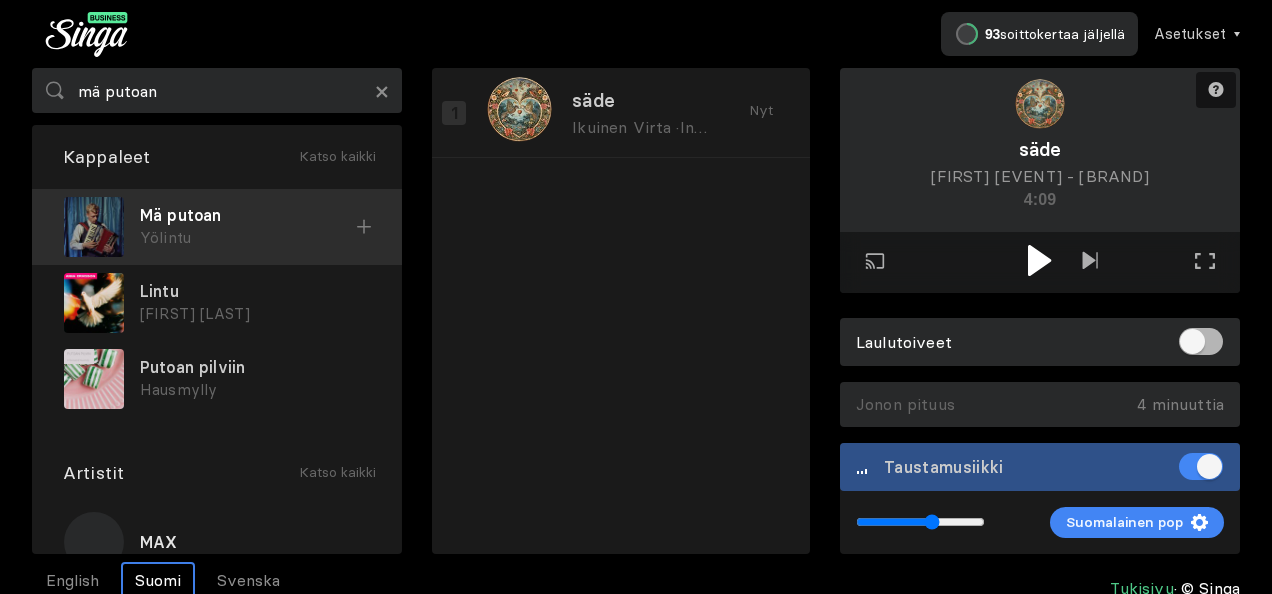 click on "Mä putoan" at bounding box center [248, 215] 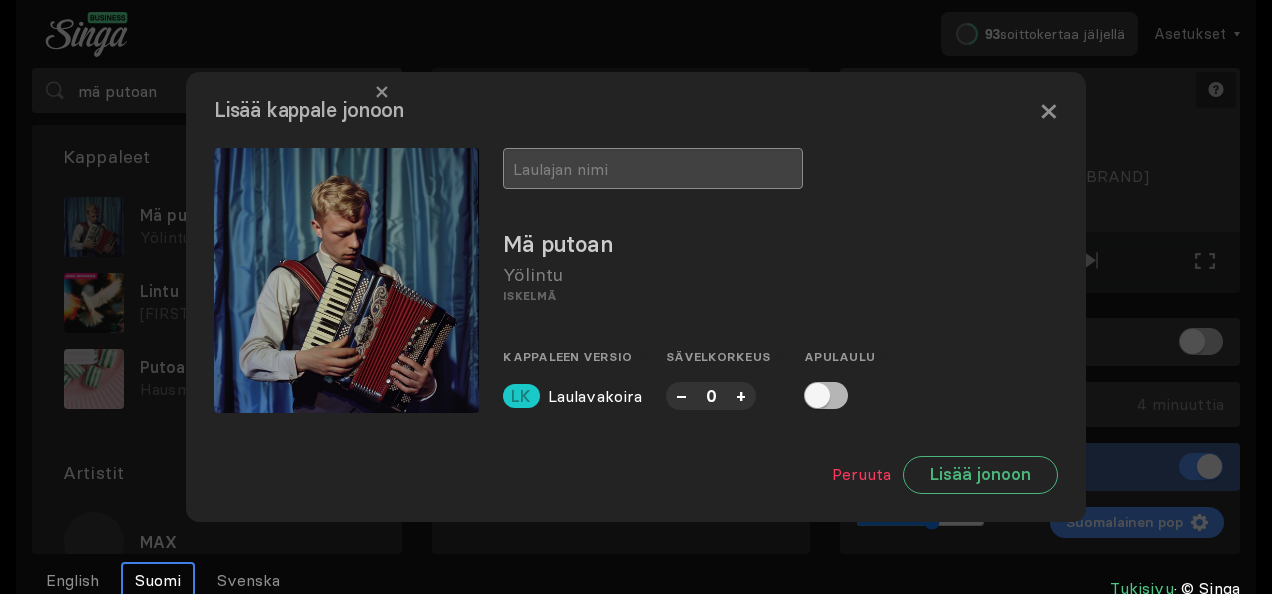 click at bounding box center (653, 168) 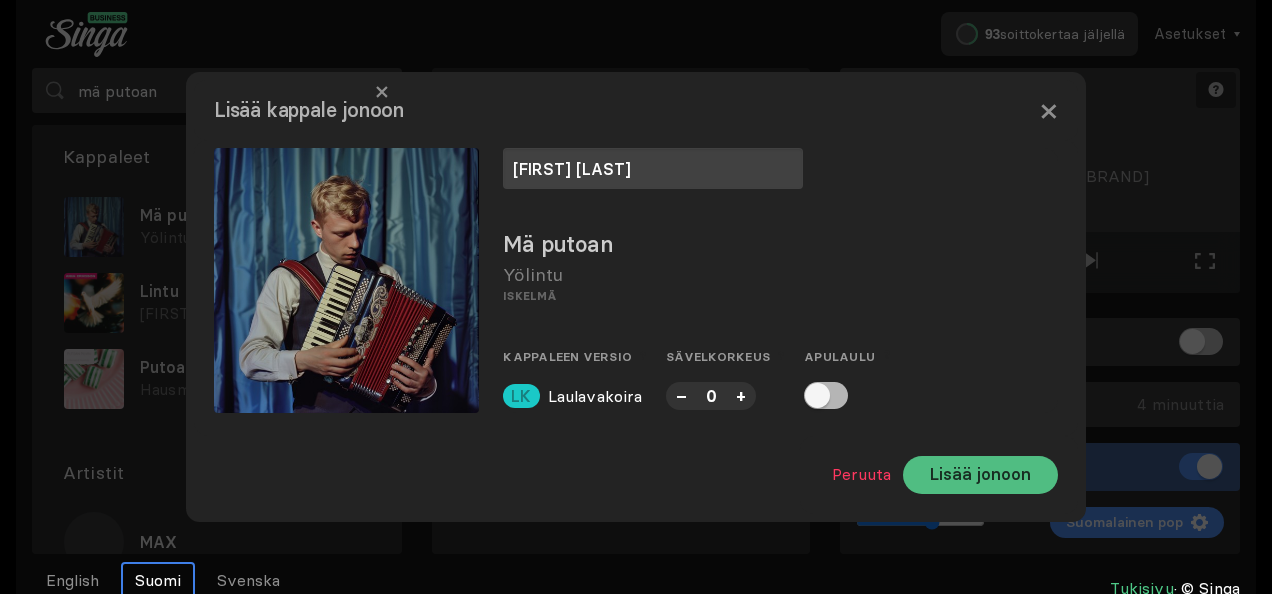 type on "säde ja tuomas" 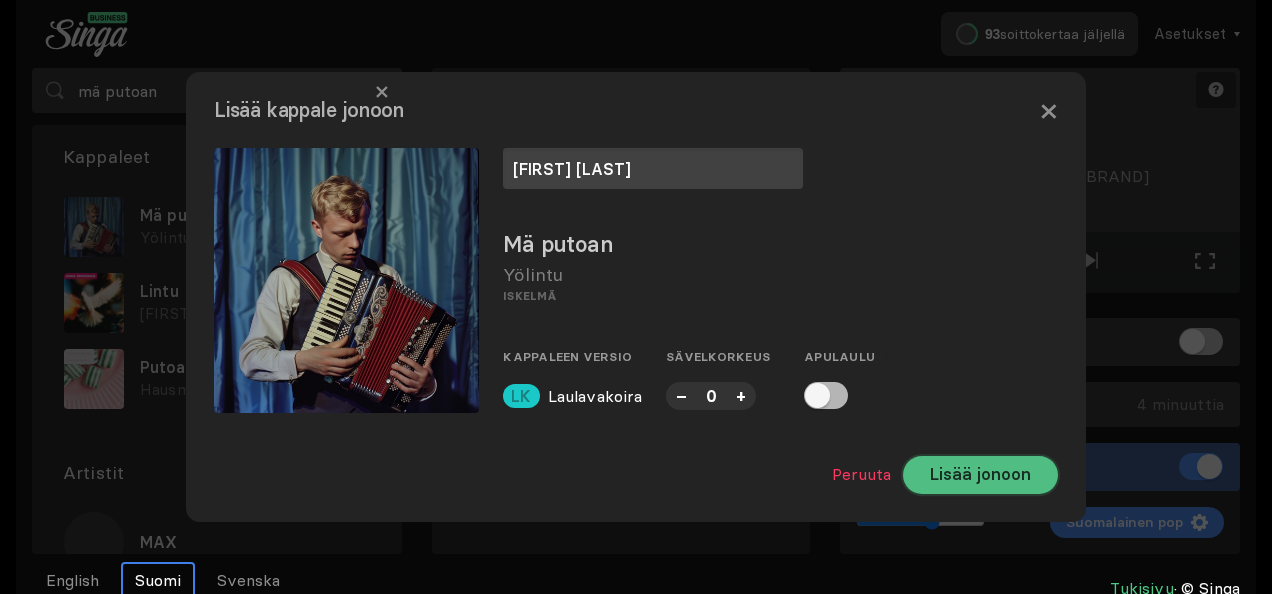 click on "Lisää jonoon" at bounding box center (980, 475) 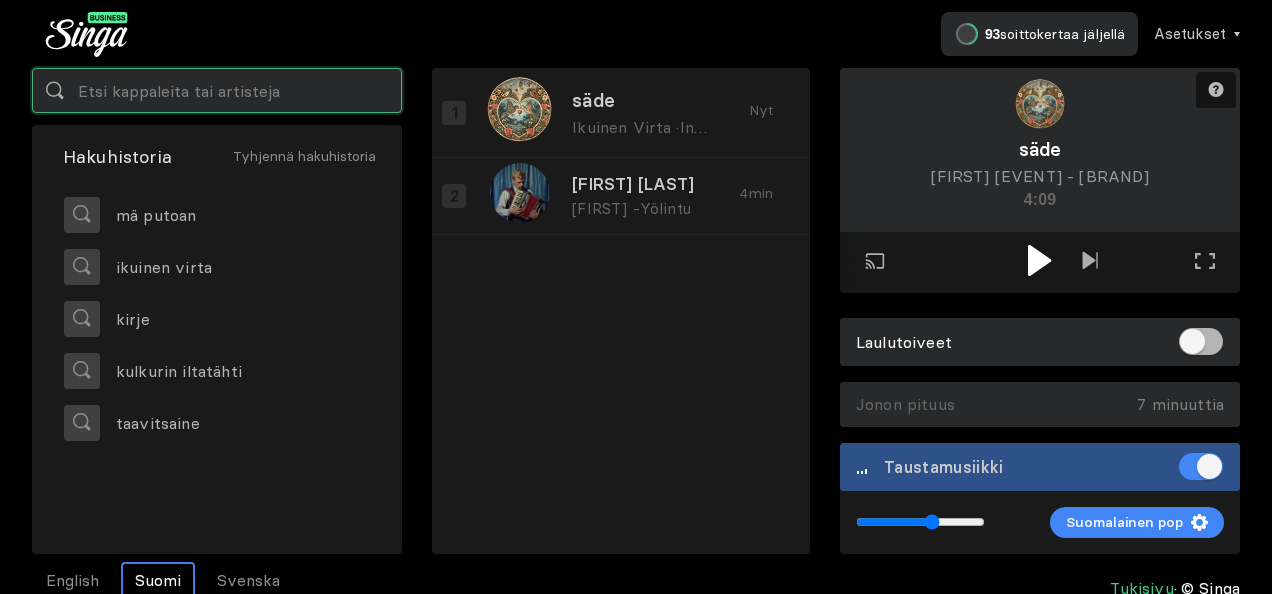 click at bounding box center [217, 90] 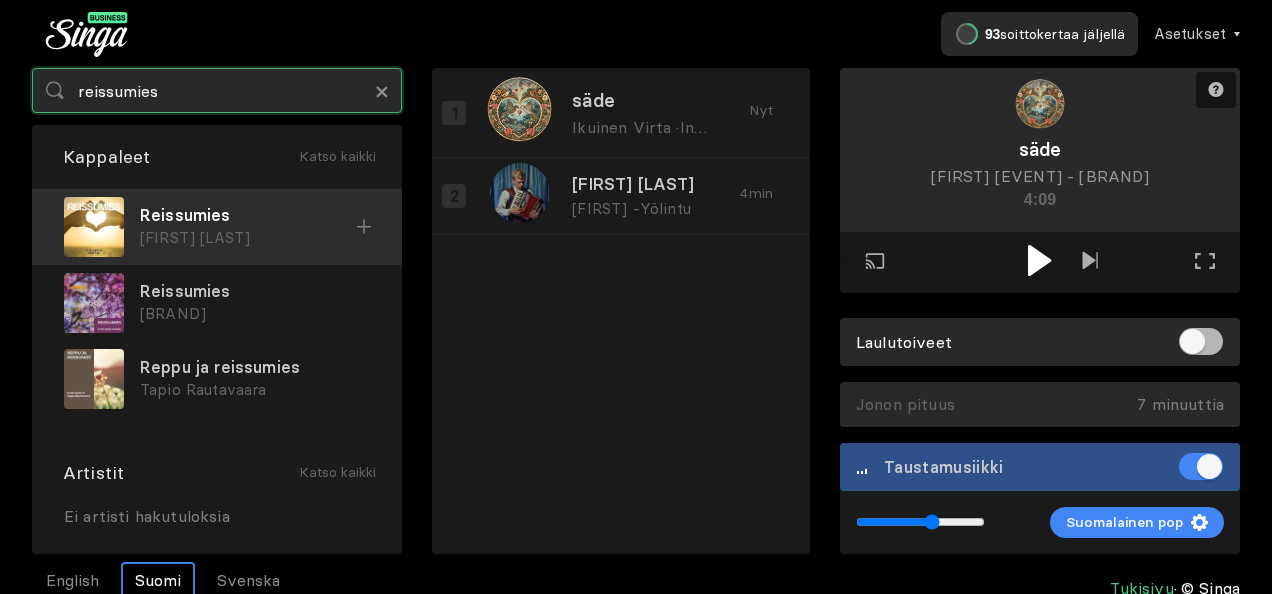 type on "reissumies" 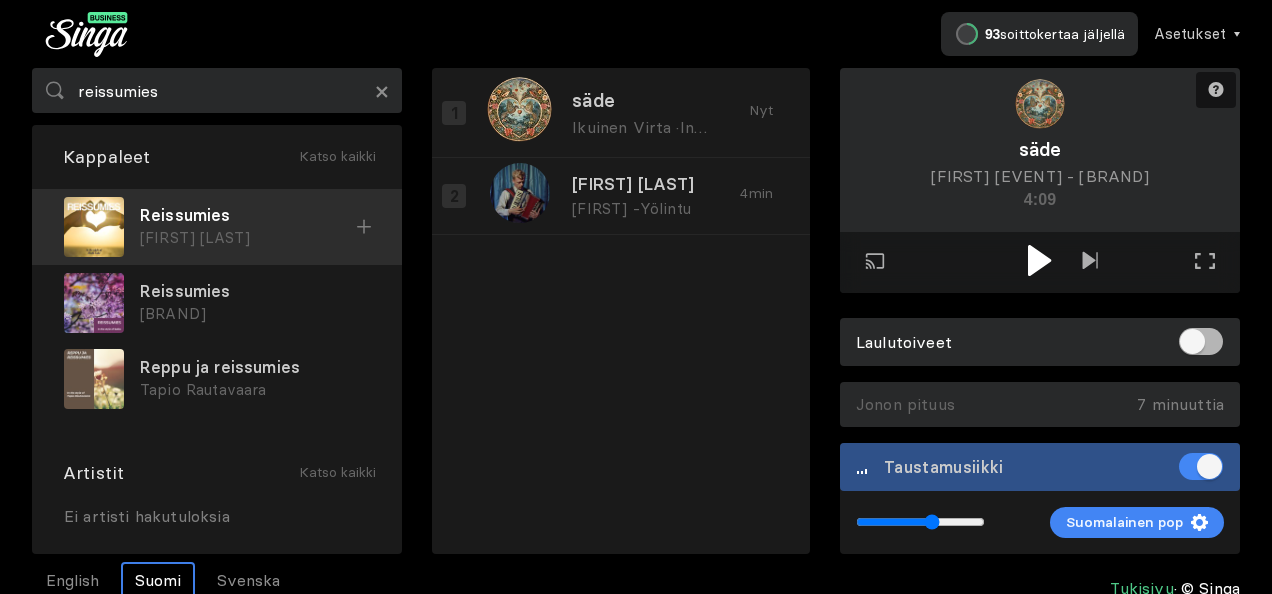 click on "Matti Esko" at bounding box center [248, 238] 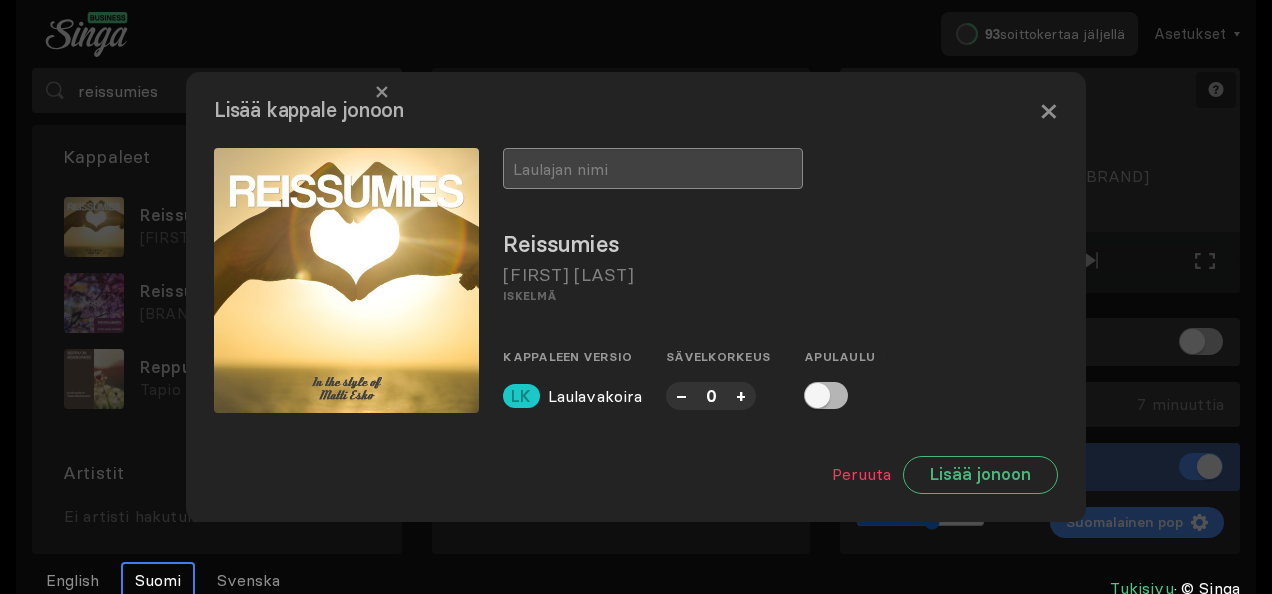 click at bounding box center [653, 168] 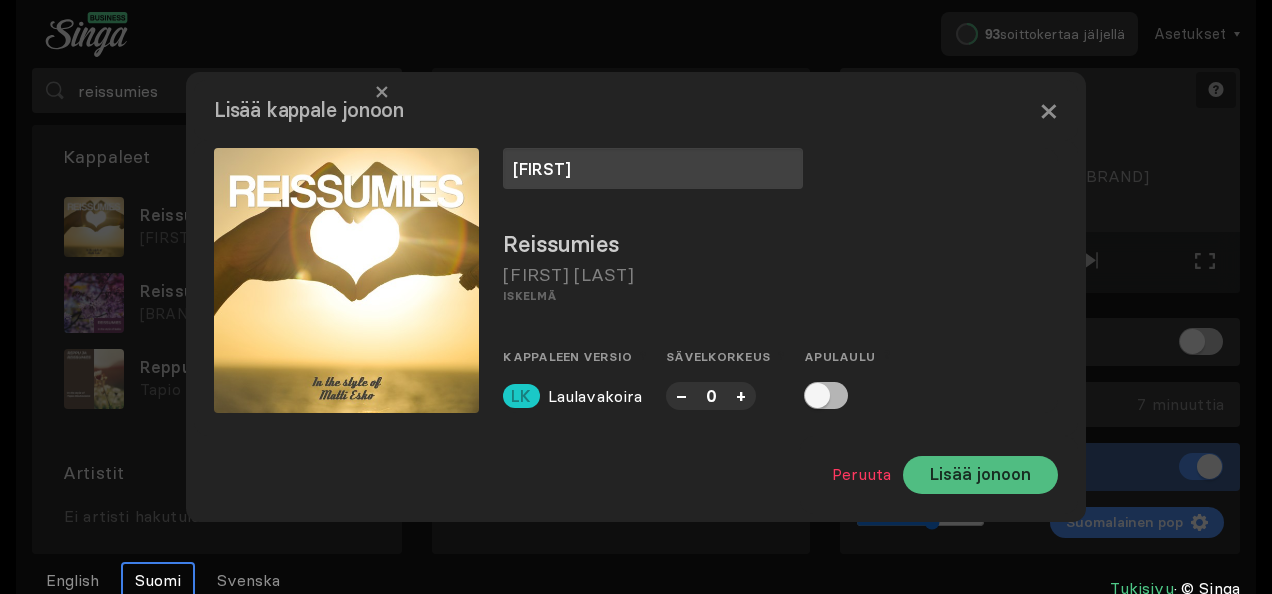type on "tuomas" 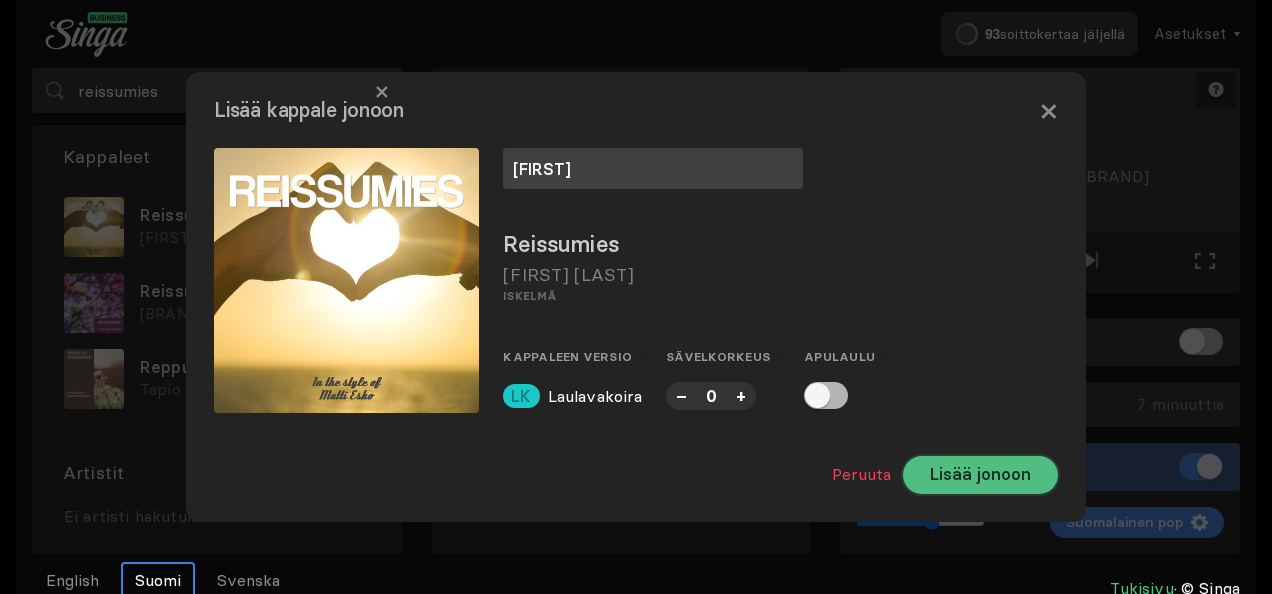 click on "Lisää jonoon" at bounding box center [980, 475] 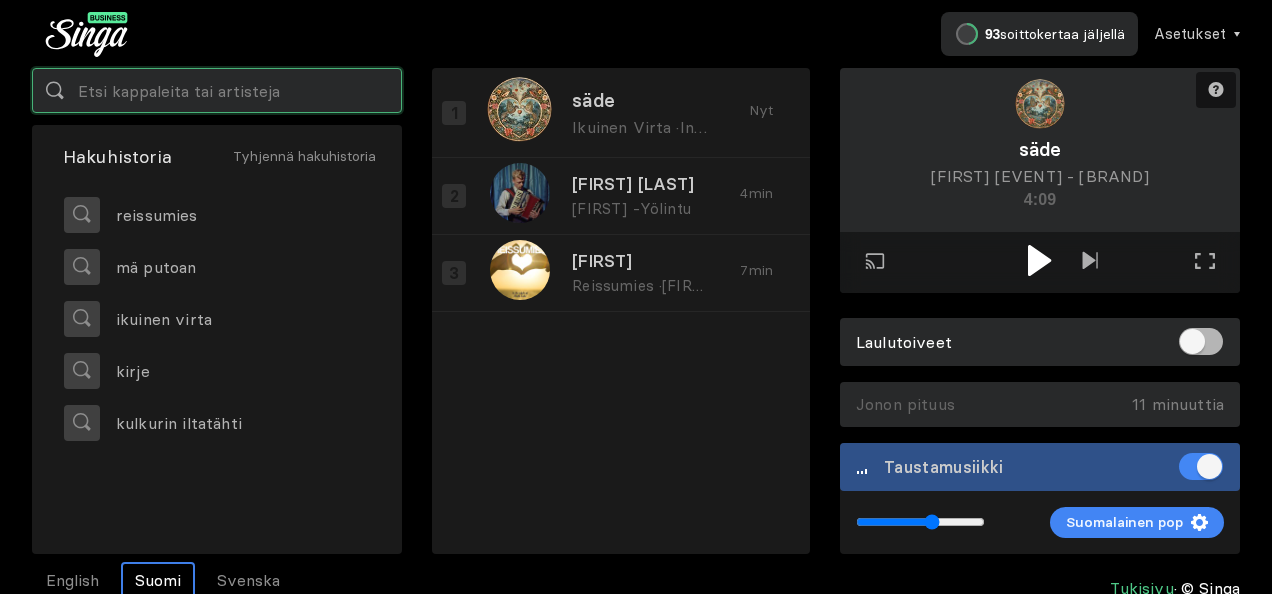 click at bounding box center [217, 90] 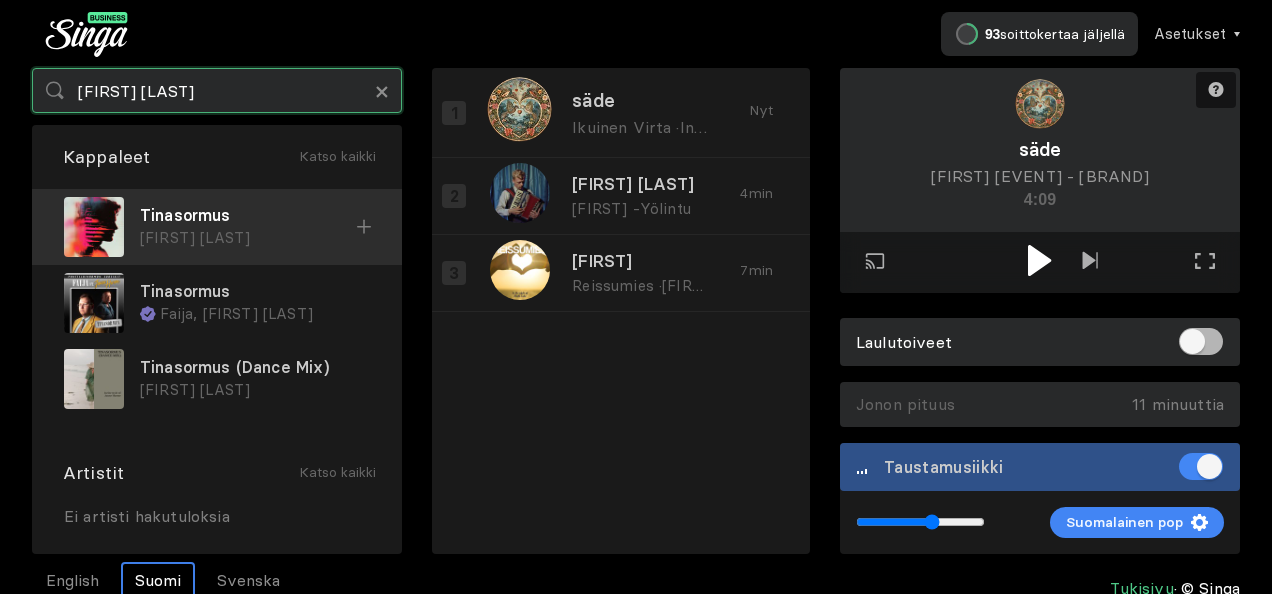 type on "tinasormus" 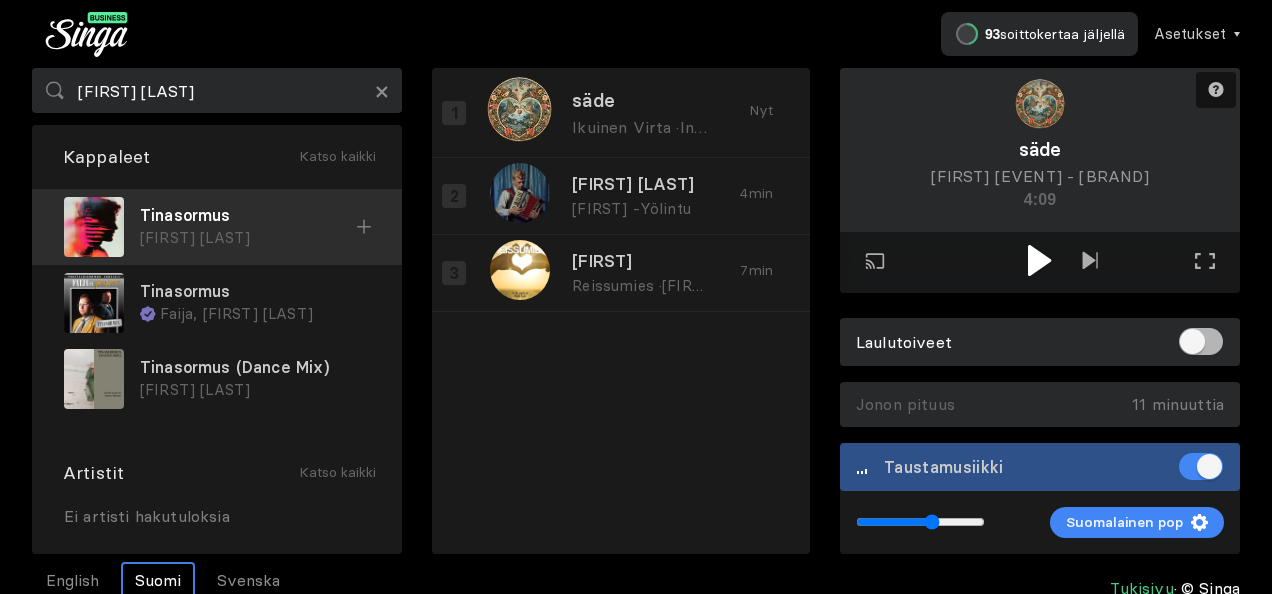 click on "Janne Hurme" at bounding box center (248, 238) 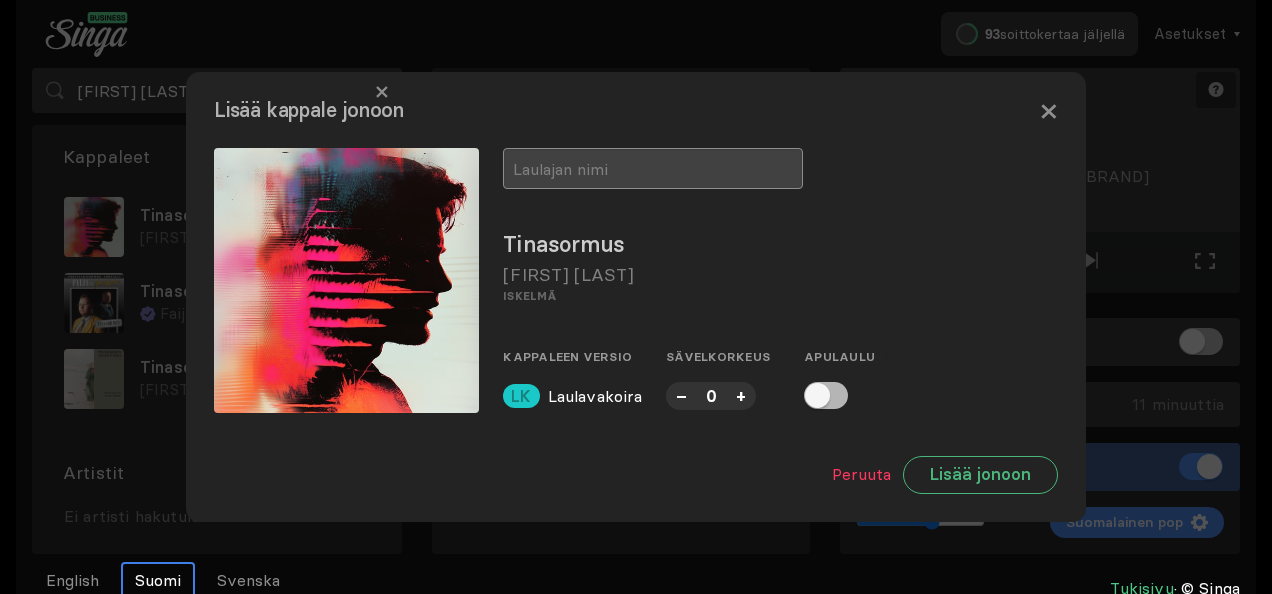 click at bounding box center [653, 168] 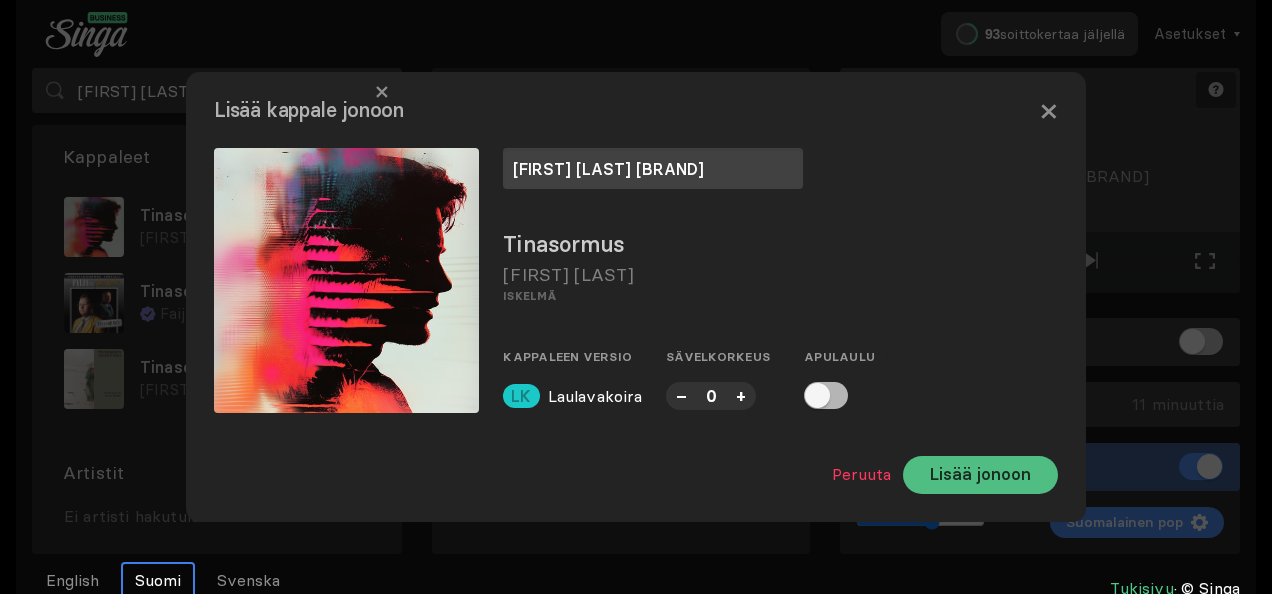type on "jukka ja kamu" 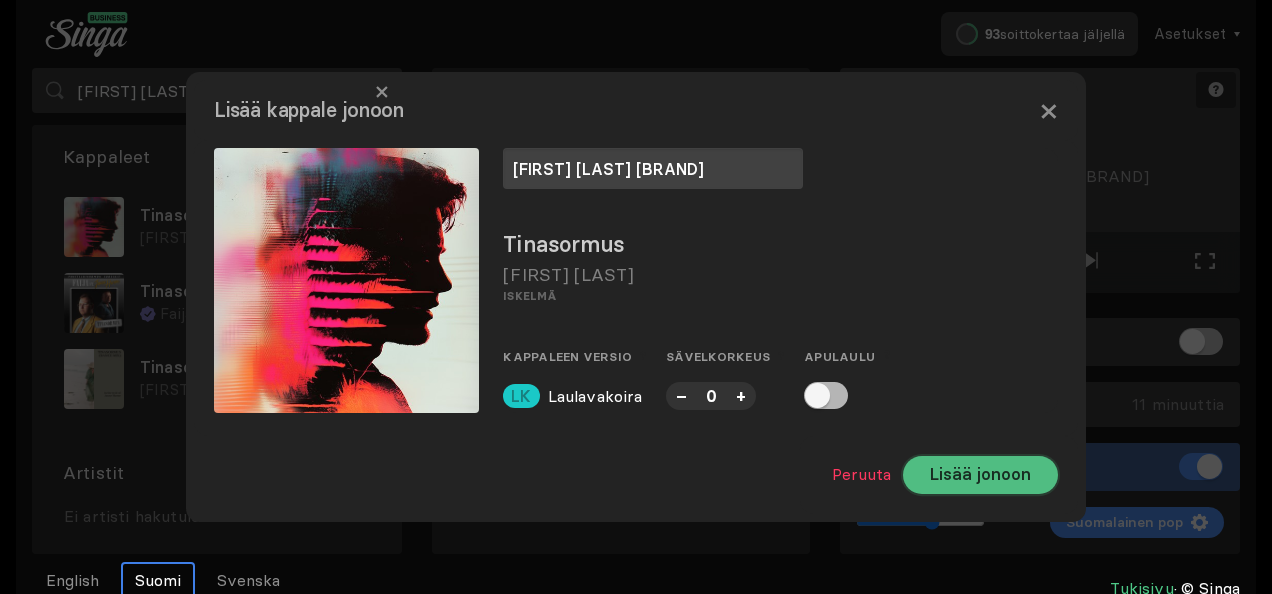 click on "Lisää jonoon" at bounding box center [980, 475] 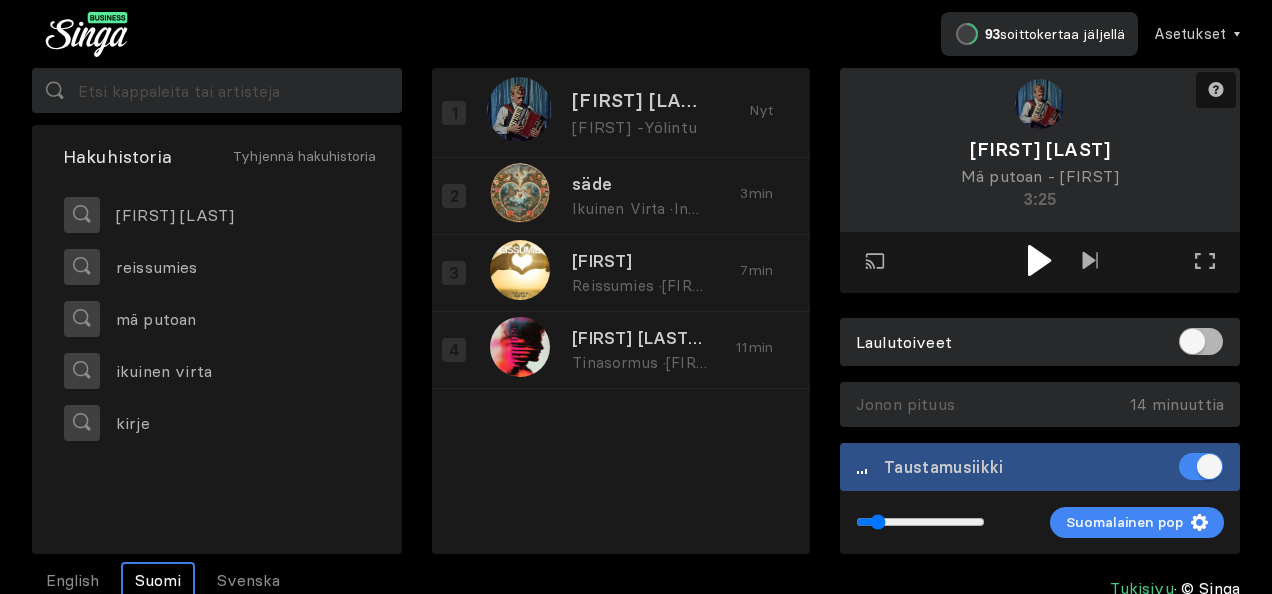 drag, startPoint x: 929, startPoint y: 521, endPoint x: 877, endPoint y: 521, distance: 52 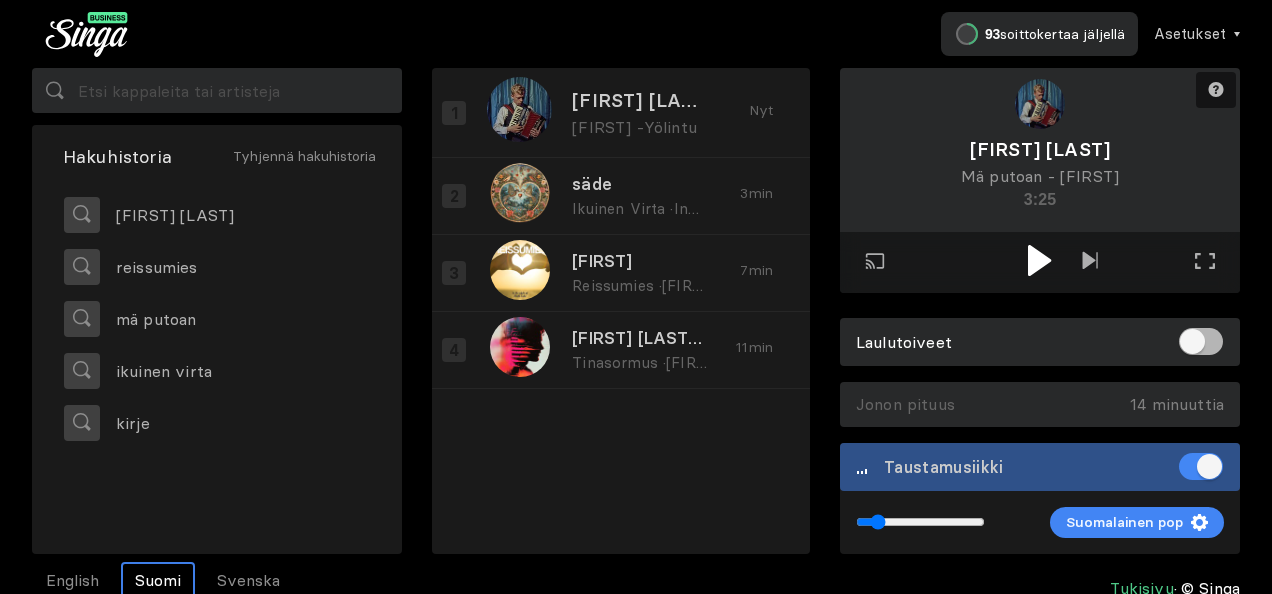 click at bounding box center (1039, 260) 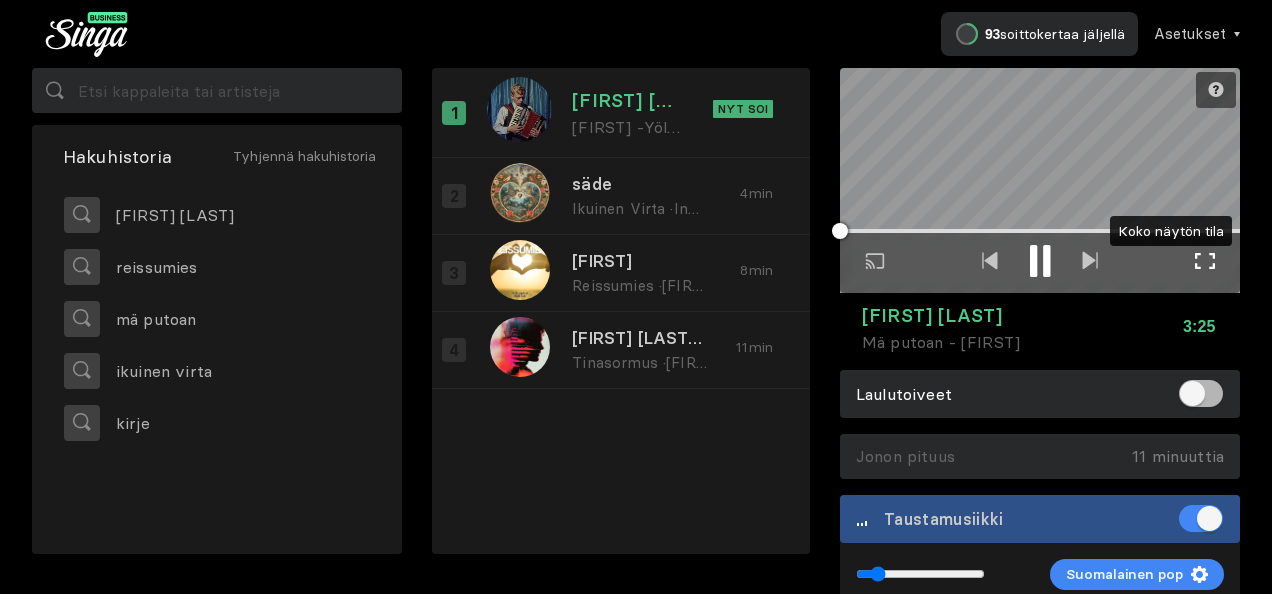 click at bounding box center (1205, 261) 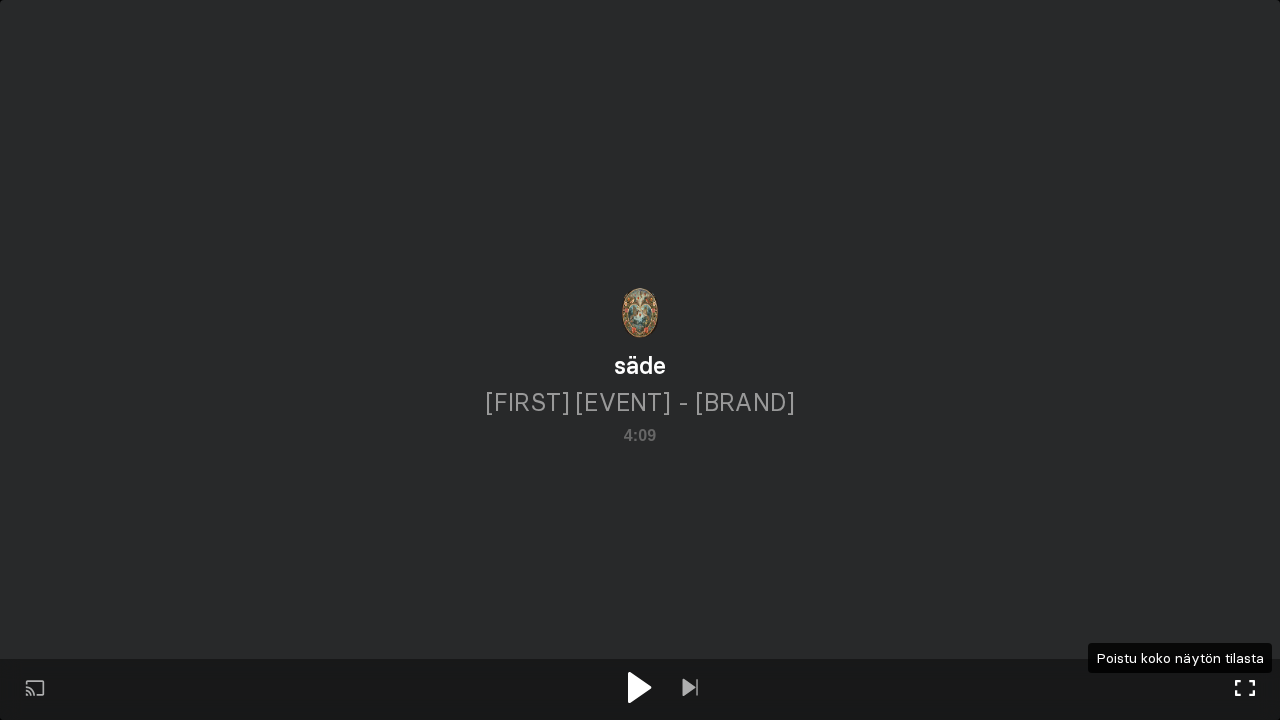 click at bounding box center [1245, 688] 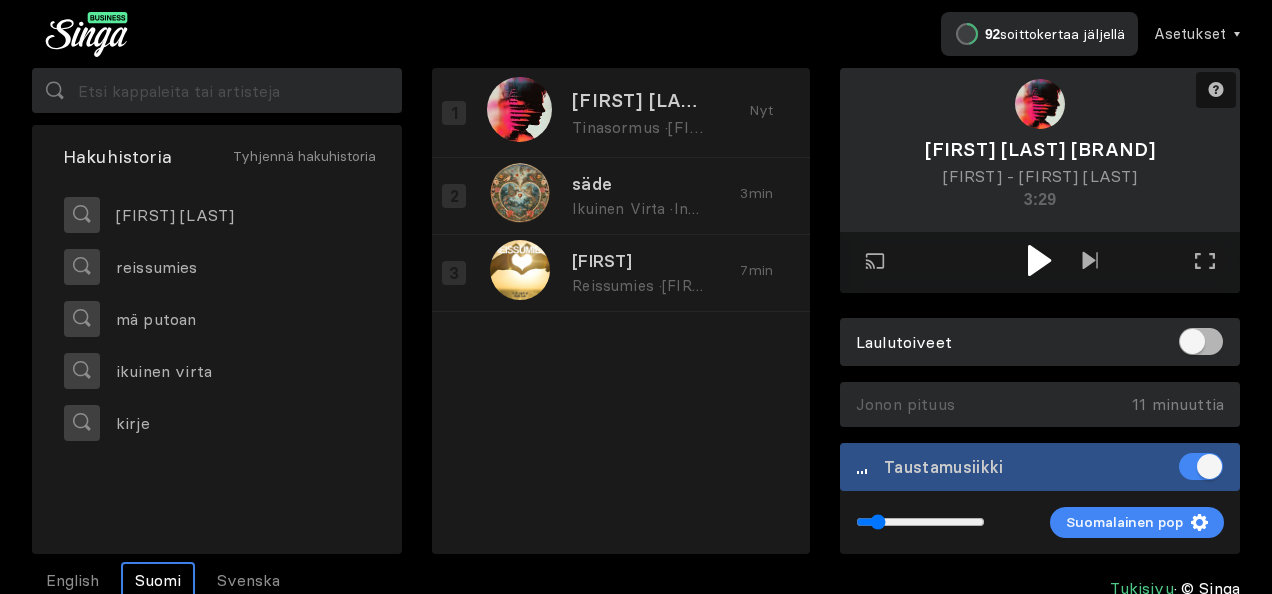 click at bounding box center [1039, 260] 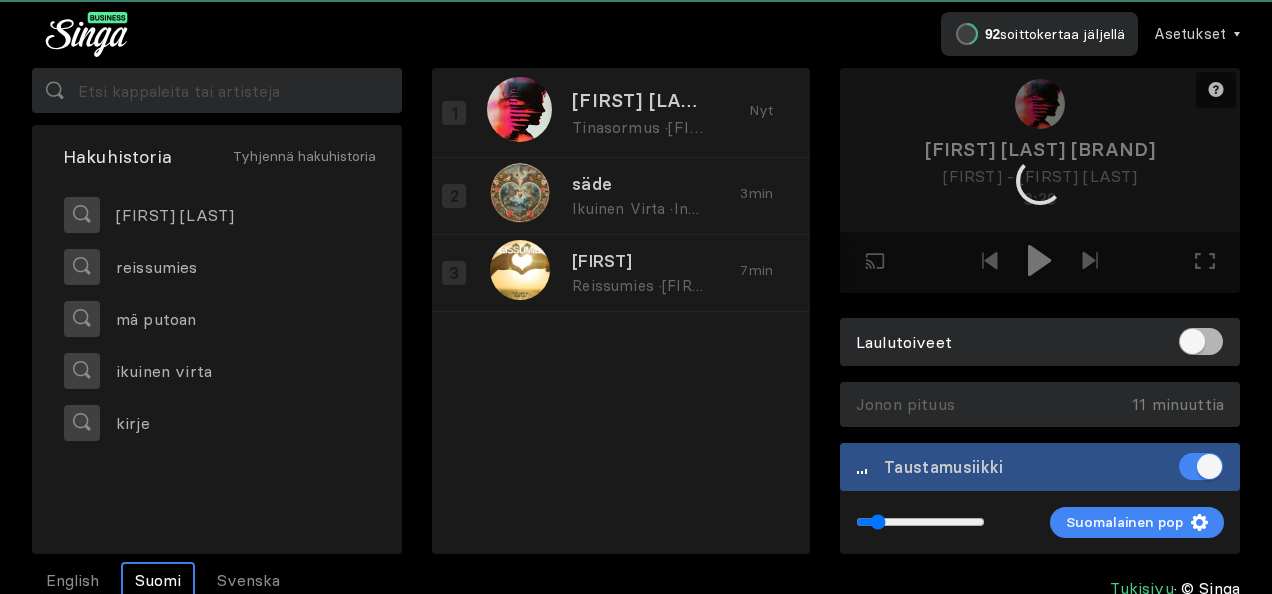 click at bounding box center [1040, 180] 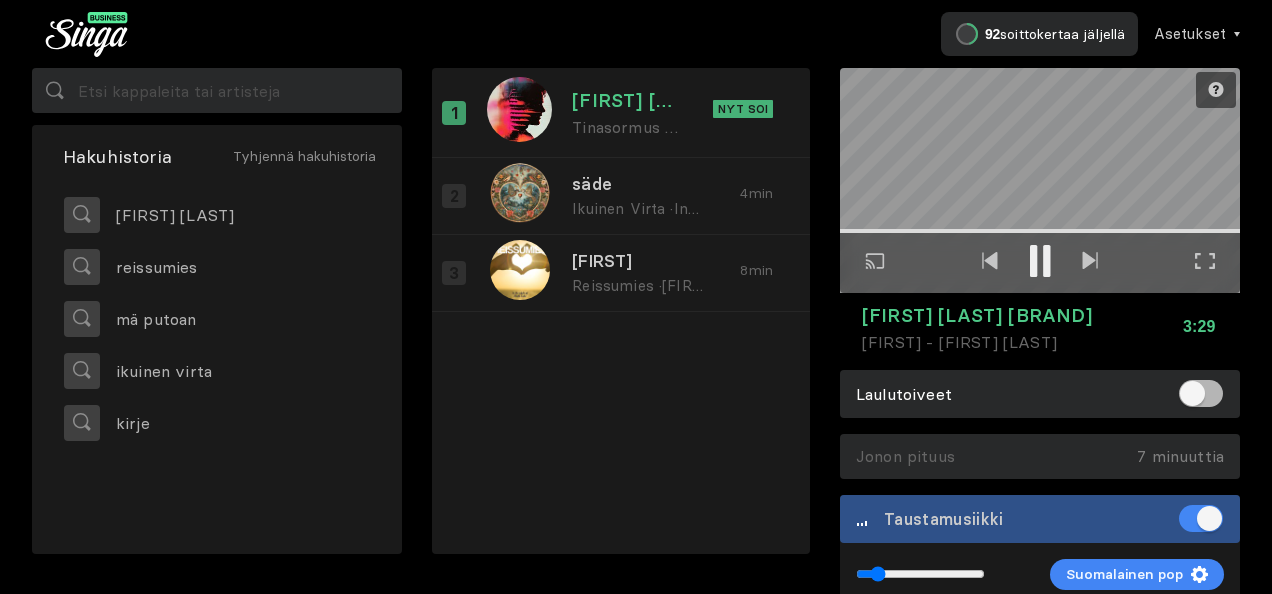 click at bounding box center [1205, 261] 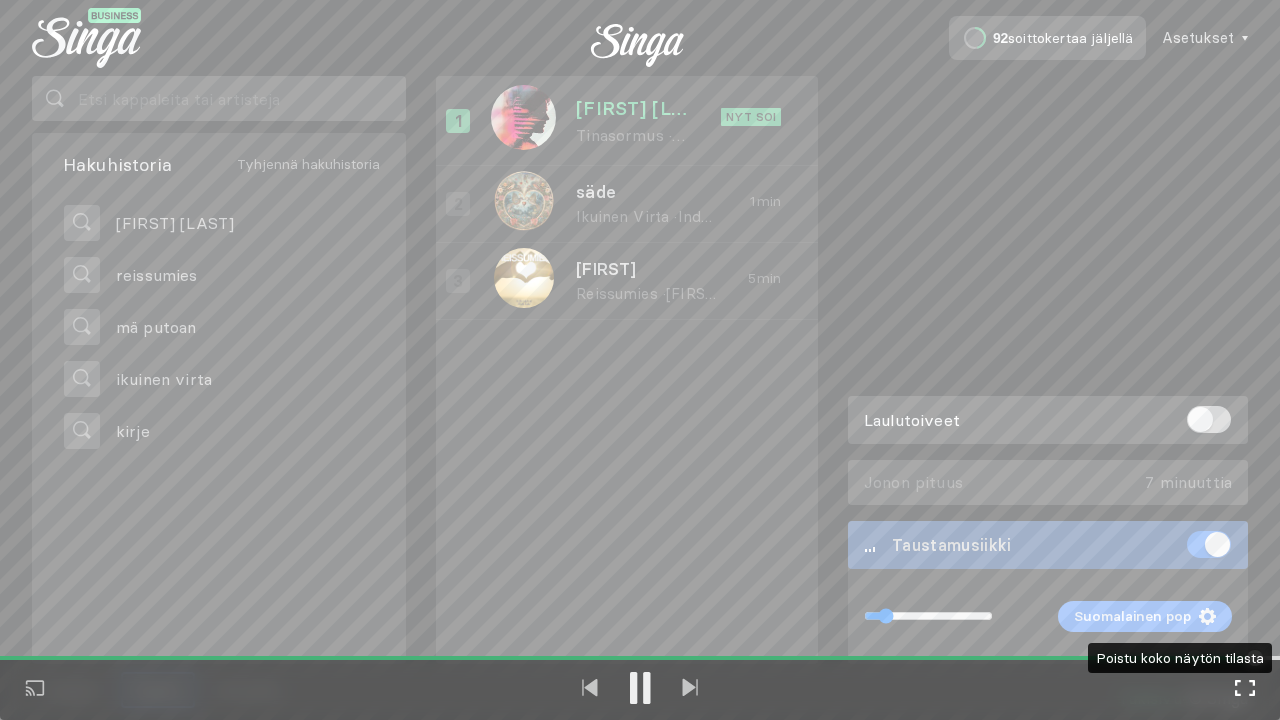 click at bounding box center (1245, 688) 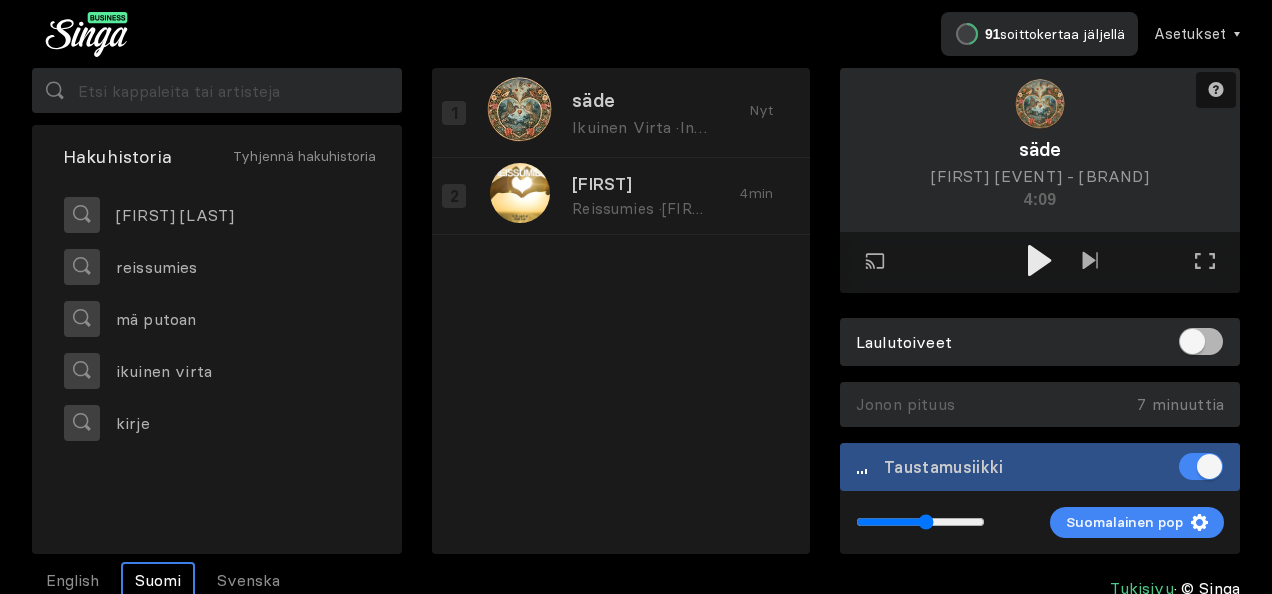 click at bounding box center (920, 522) 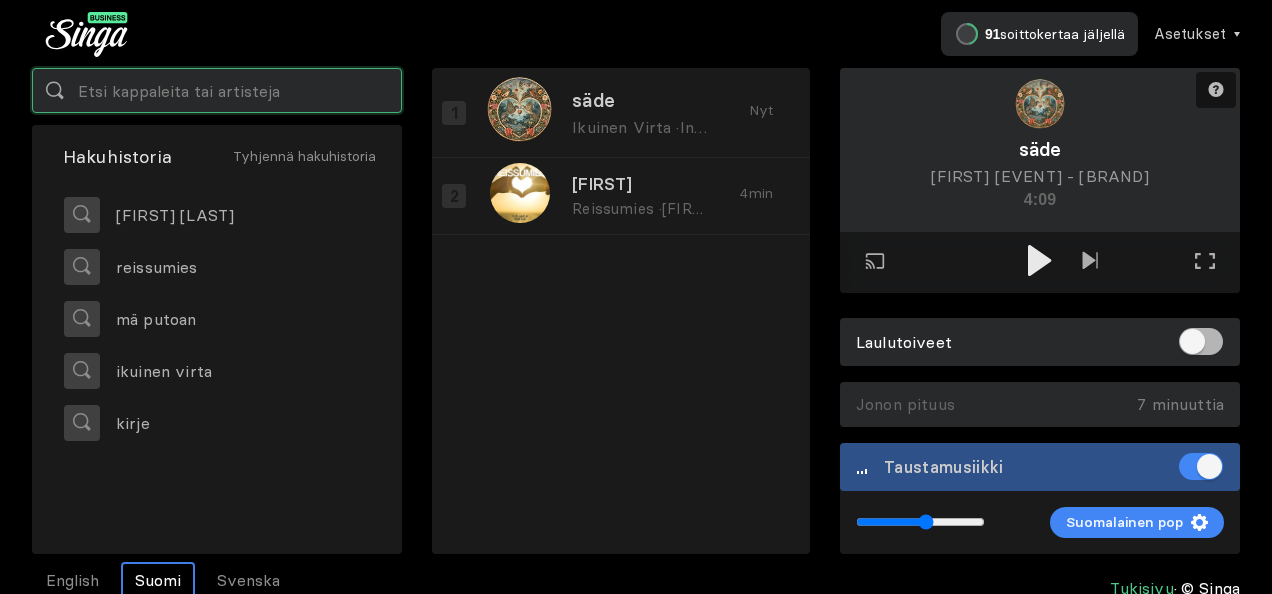 click at bounding box center [217, 90] 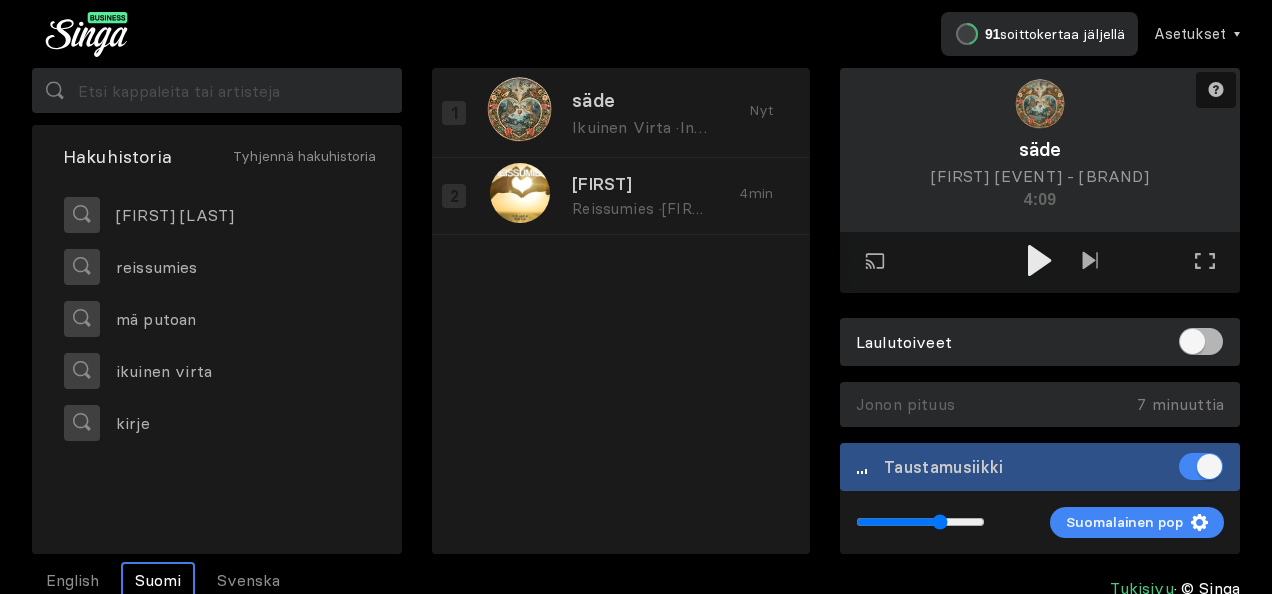 type on "0.67" 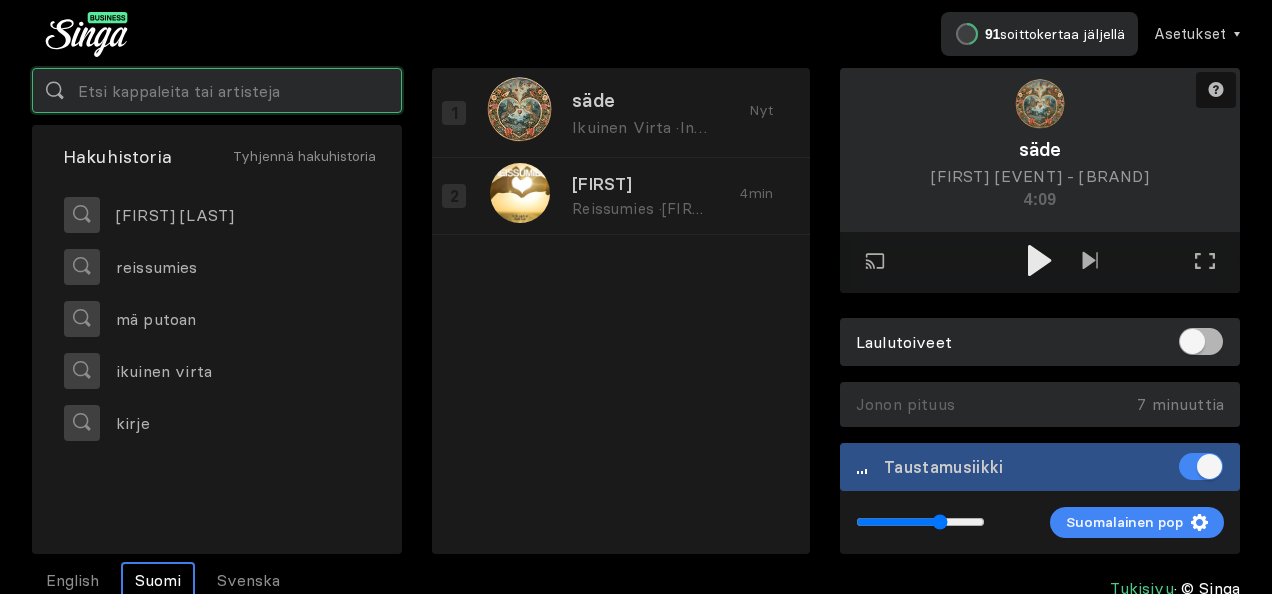 click at bounding box center (217, 90) 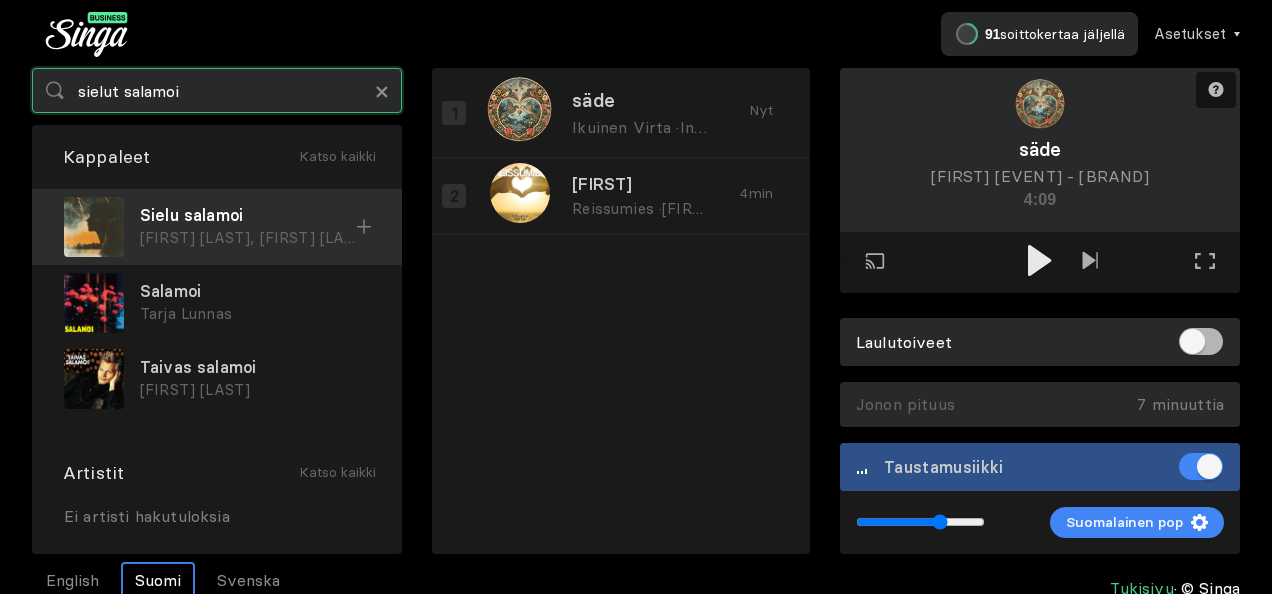 type on "sielut salamoi" 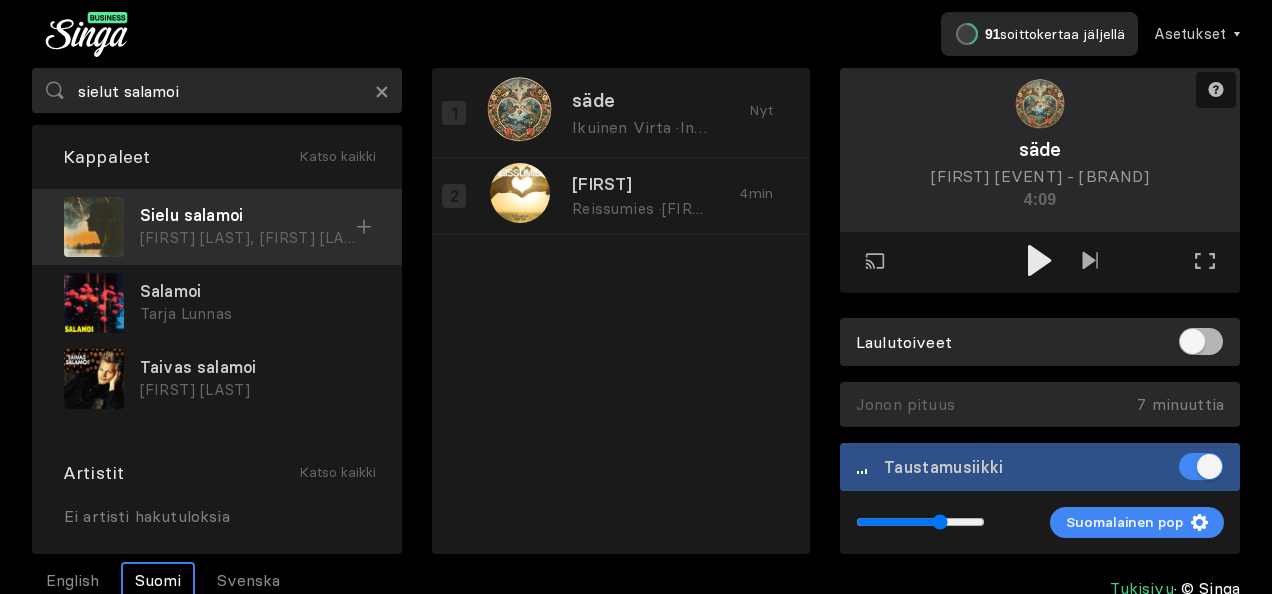 click on "Sielu salamoi" at bounding box center (248, 215) 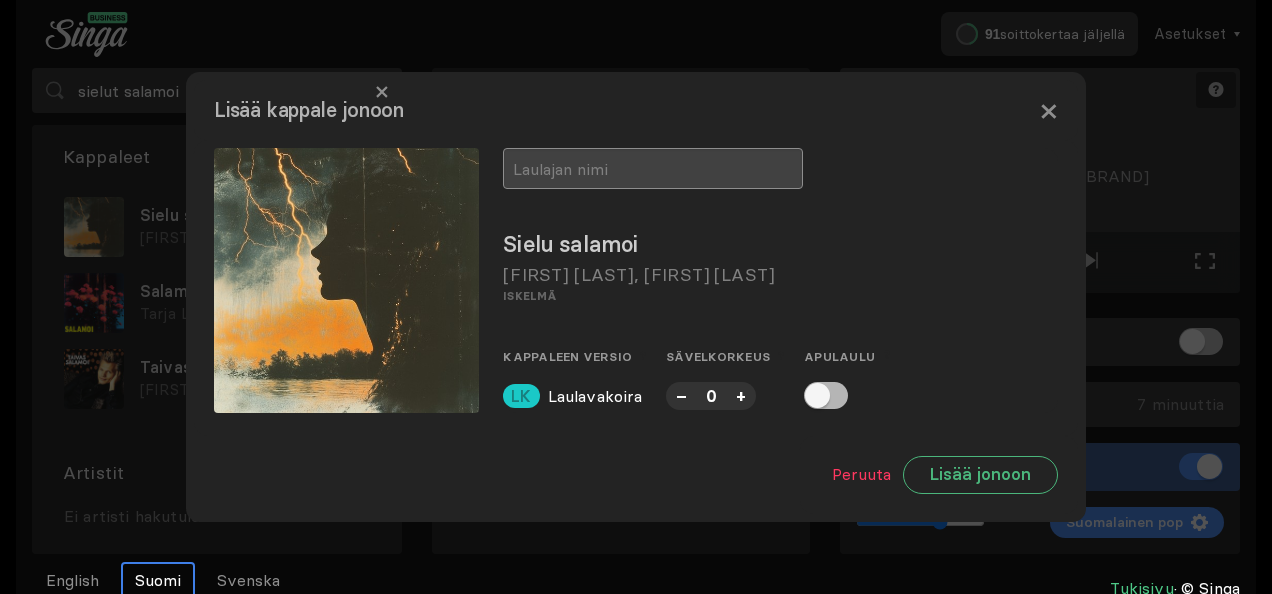 click at bounding box center [653, 168] 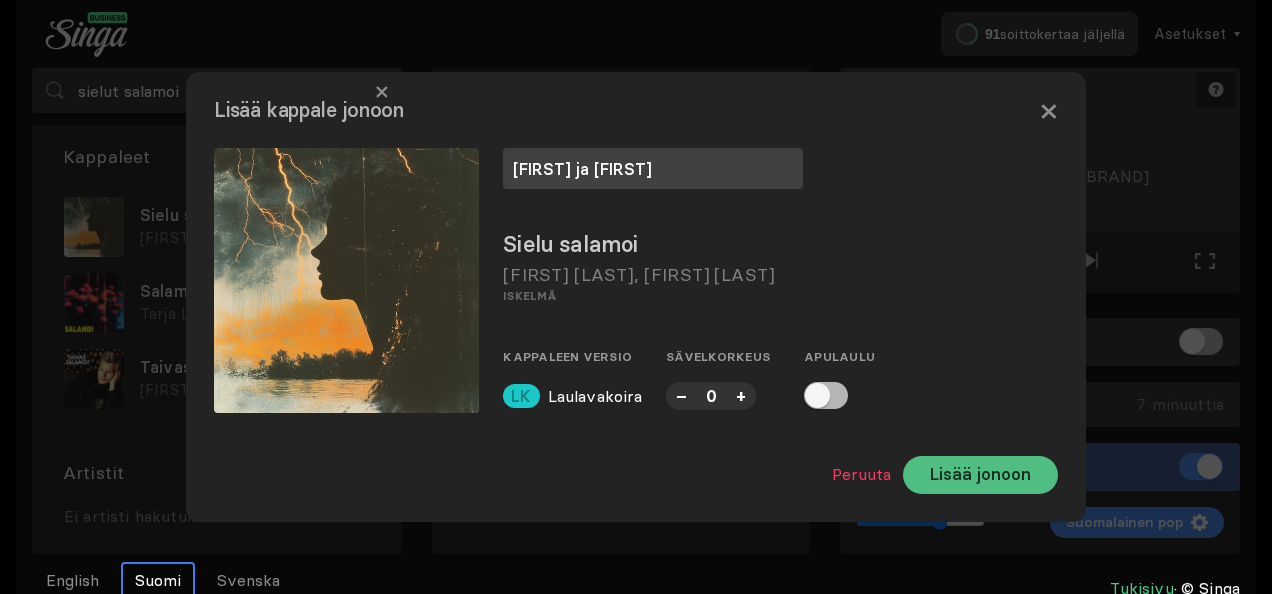 type on "Hanne ja marko" 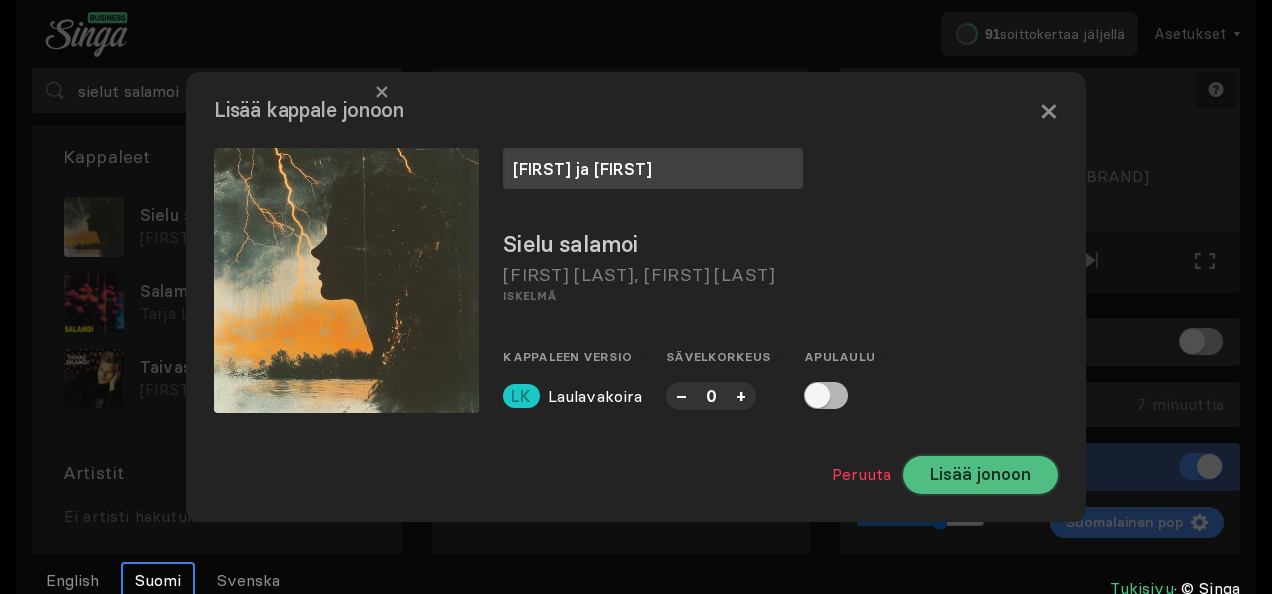 click on "Lisää jonoon" at bounding box center [980, 475] 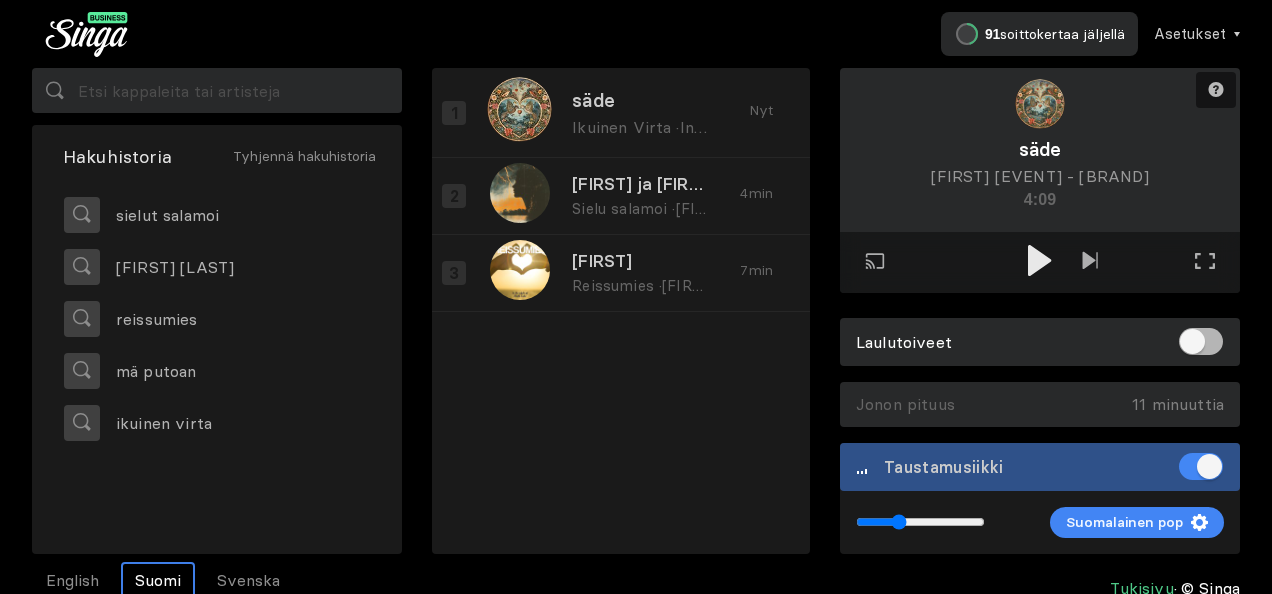 drag, startPoint x: 940, startPoint y: 526, endPoint x: 899, endPoint y: 528, distance: 41.04875 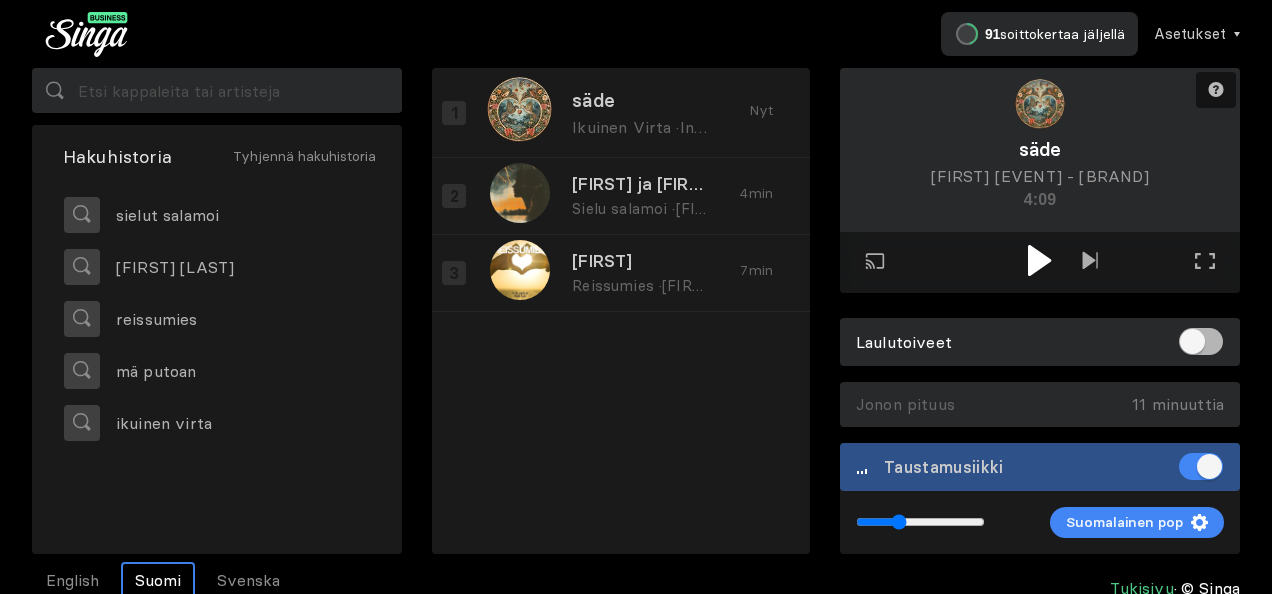 click at bounding box center (1039, 260) 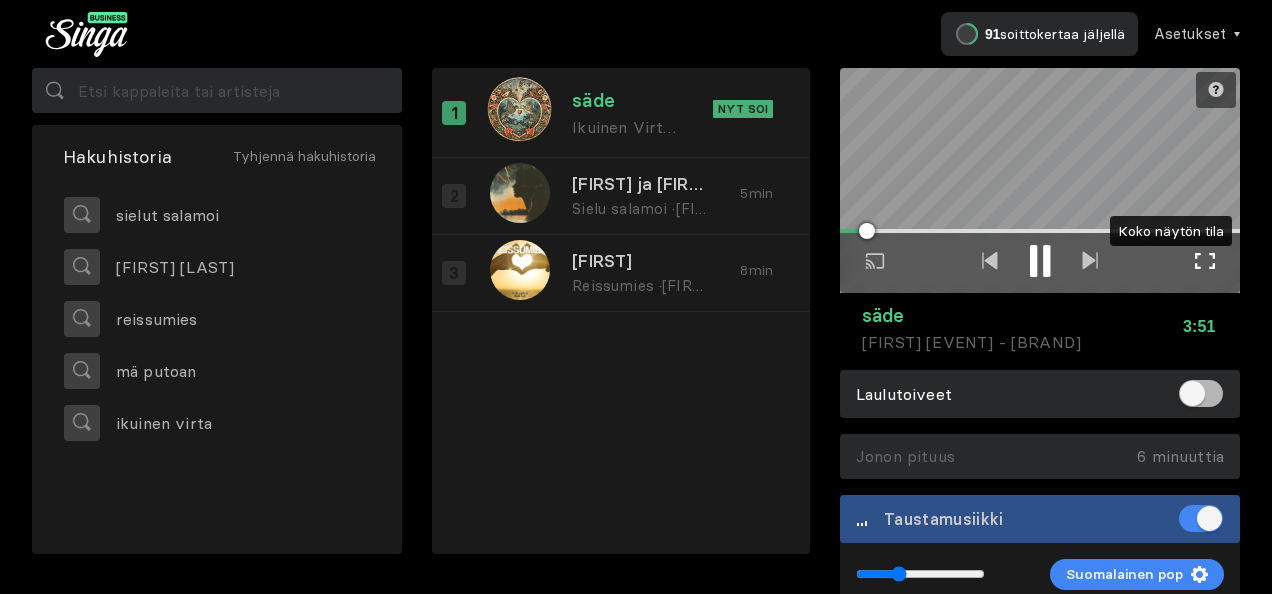 click on "Koko näytön tila Poistu koko näytön tilasta" at bounding box center (1205, 263) 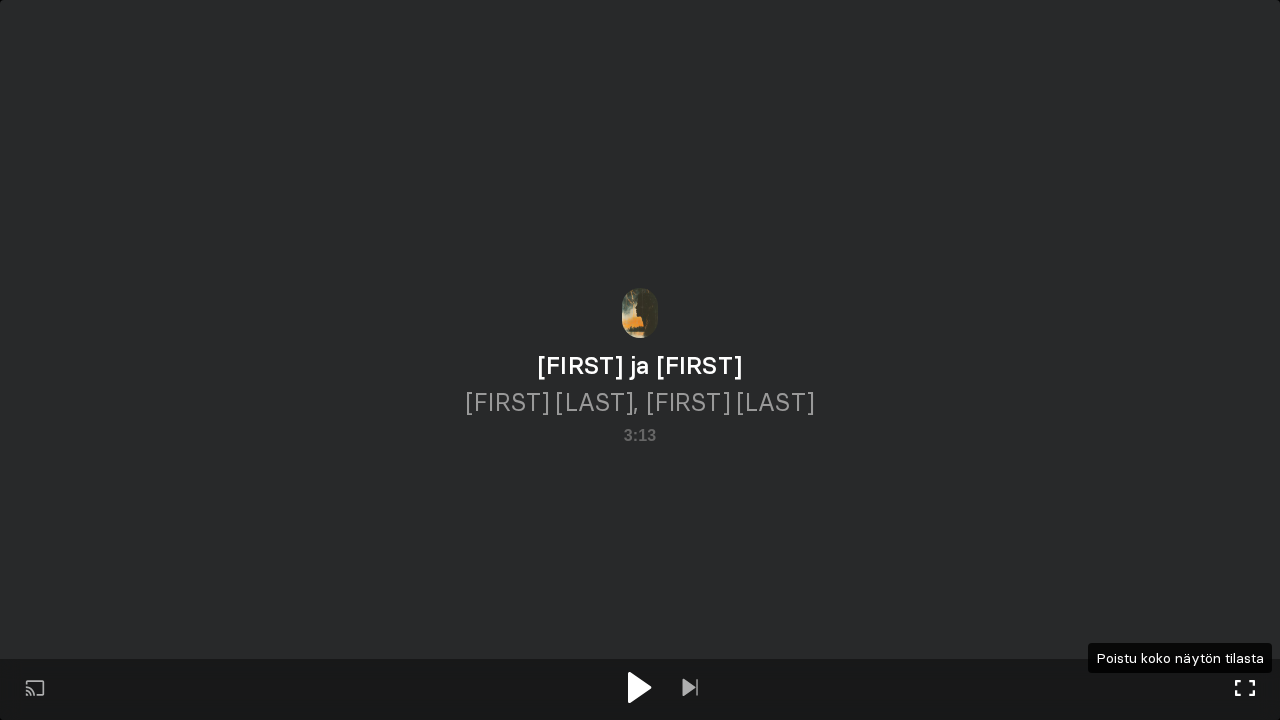 click at bounding box center [1245, 688] 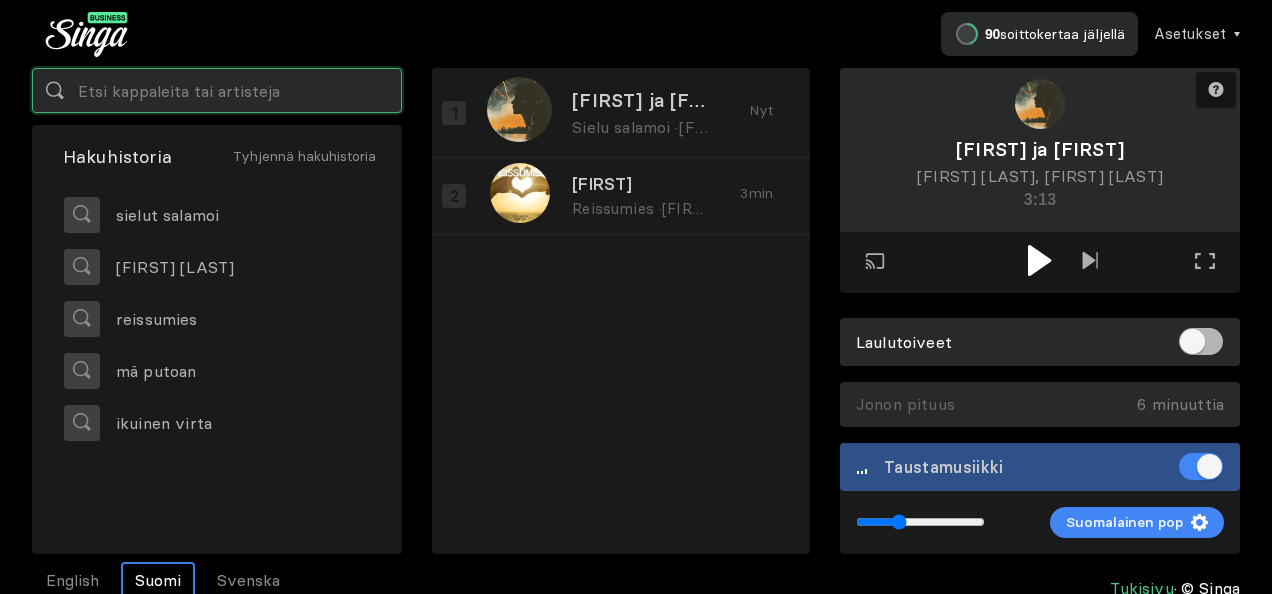 click at bounding box center [217, 90] 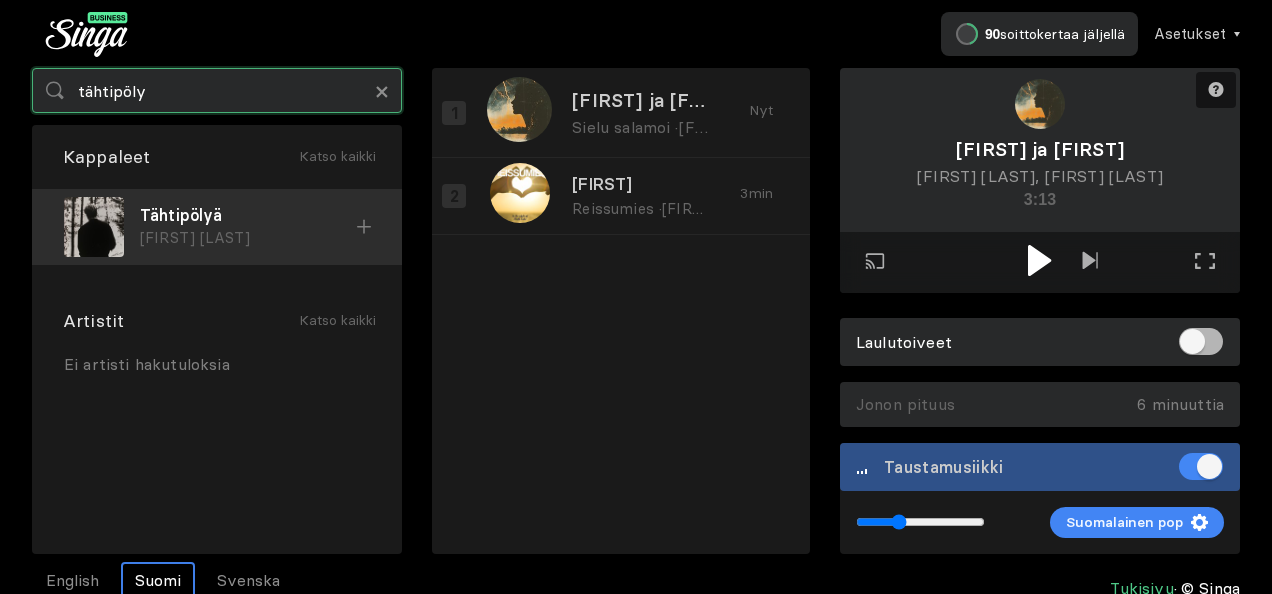 type on "tähtipöly" 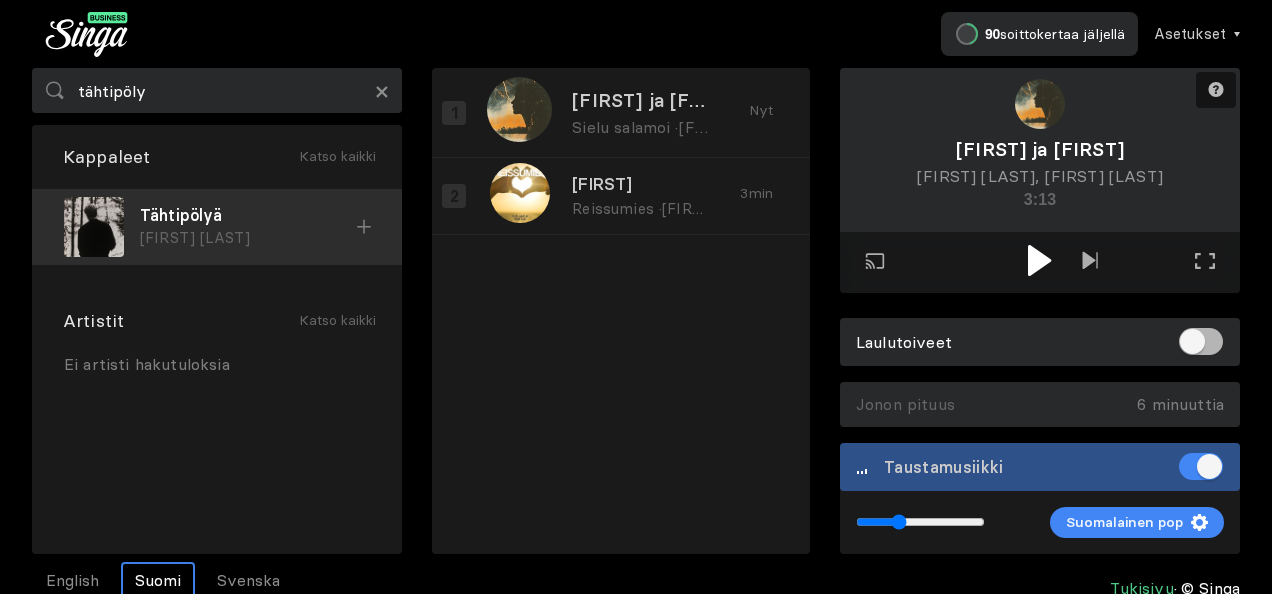click on "Tähtipölyä" at bounding box center (248, 215) 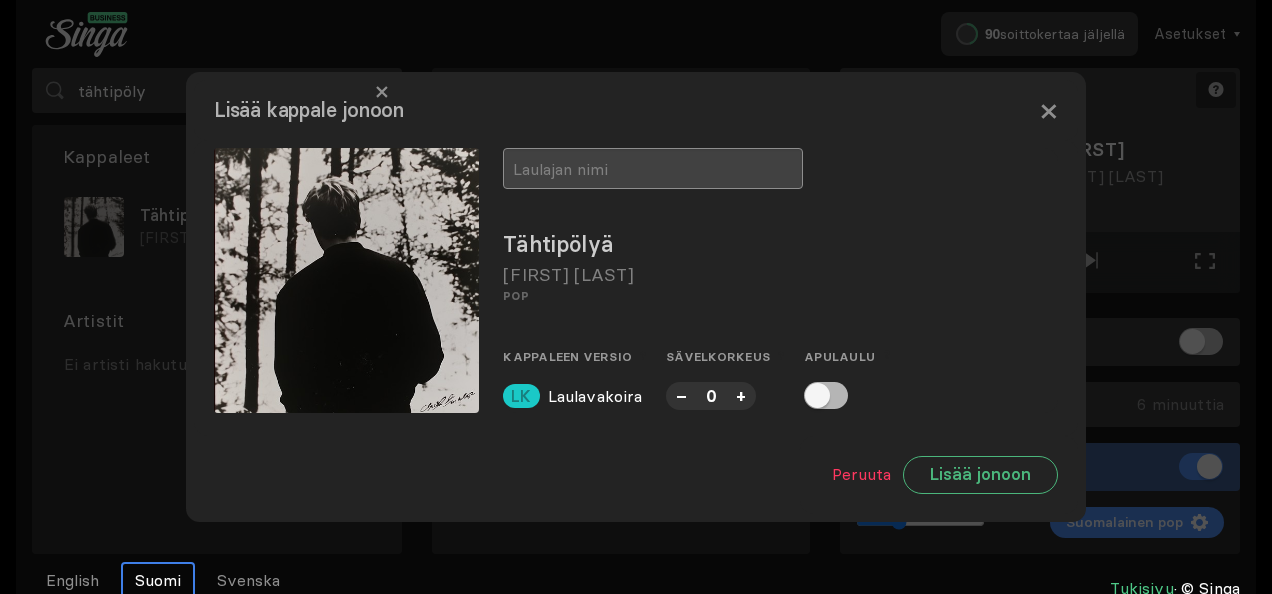 click at bounding box center (653, 168) 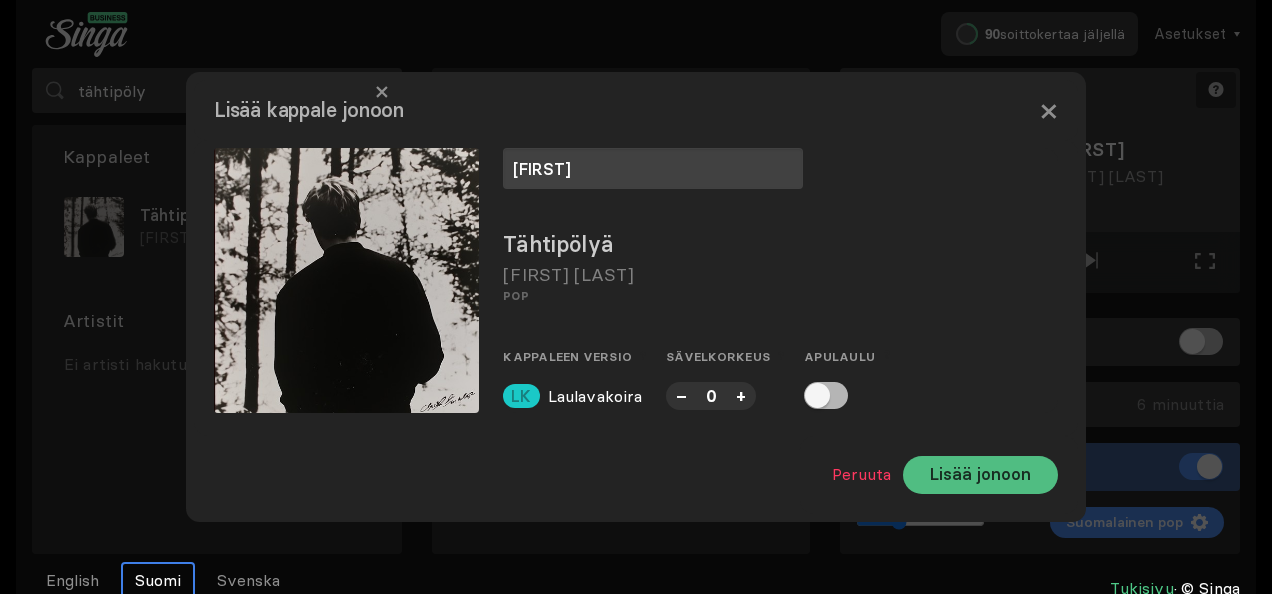 type on "tuomas" 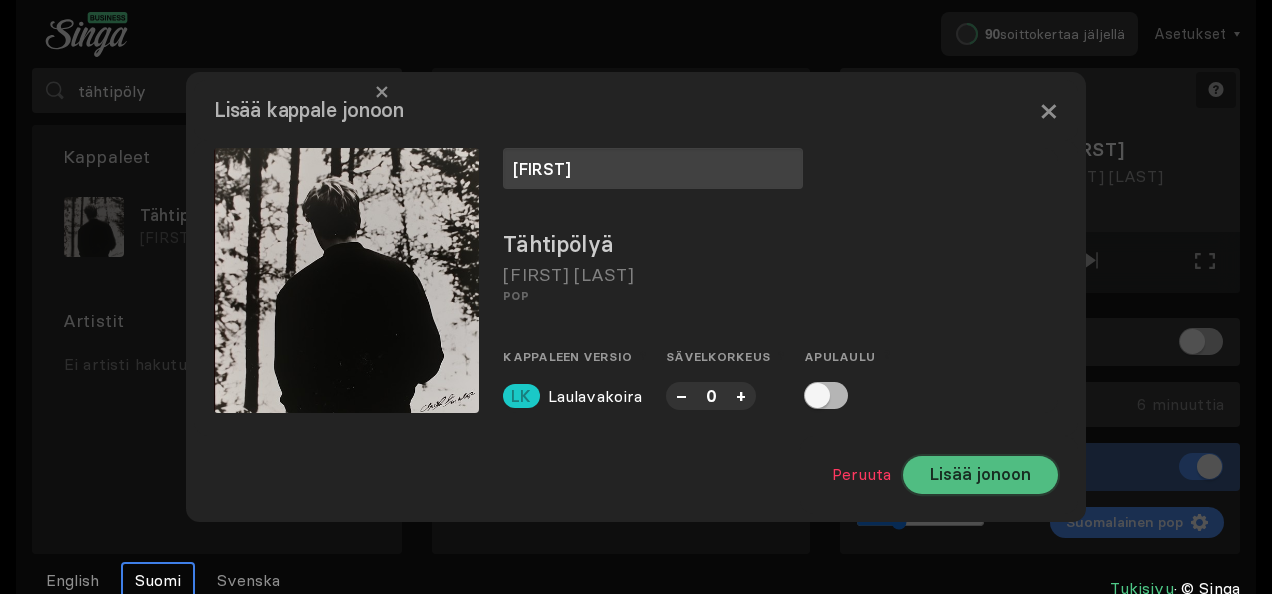 click on "Lisää jonoon" at bounding box center (980, 475) 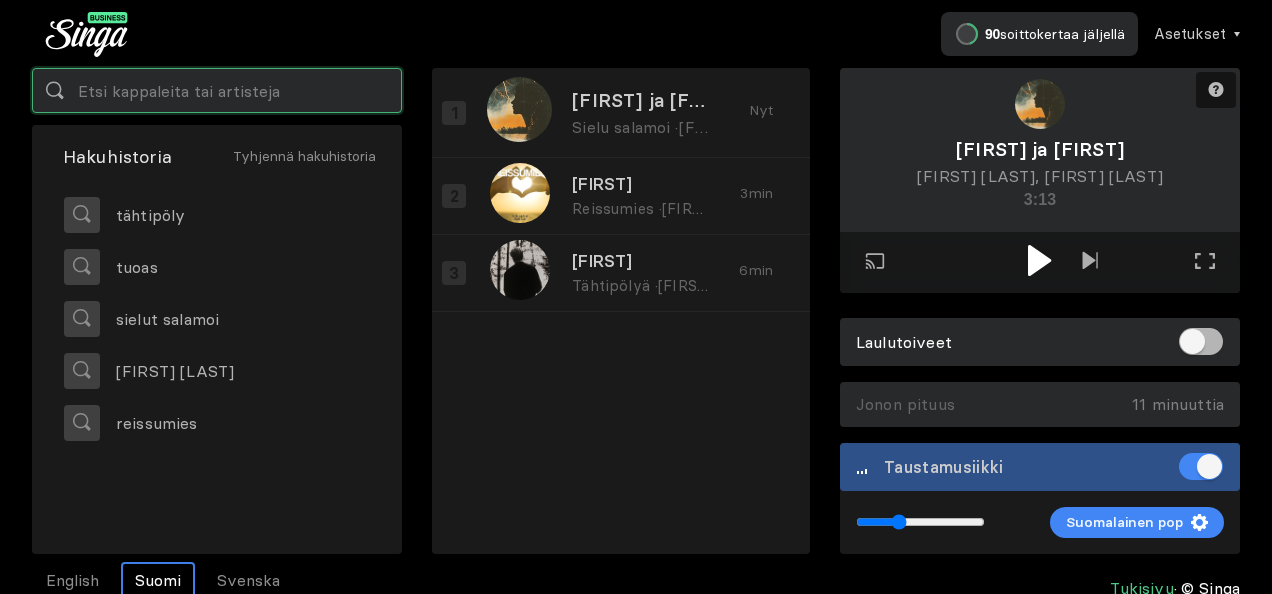 click at bounding box center (217, 90) 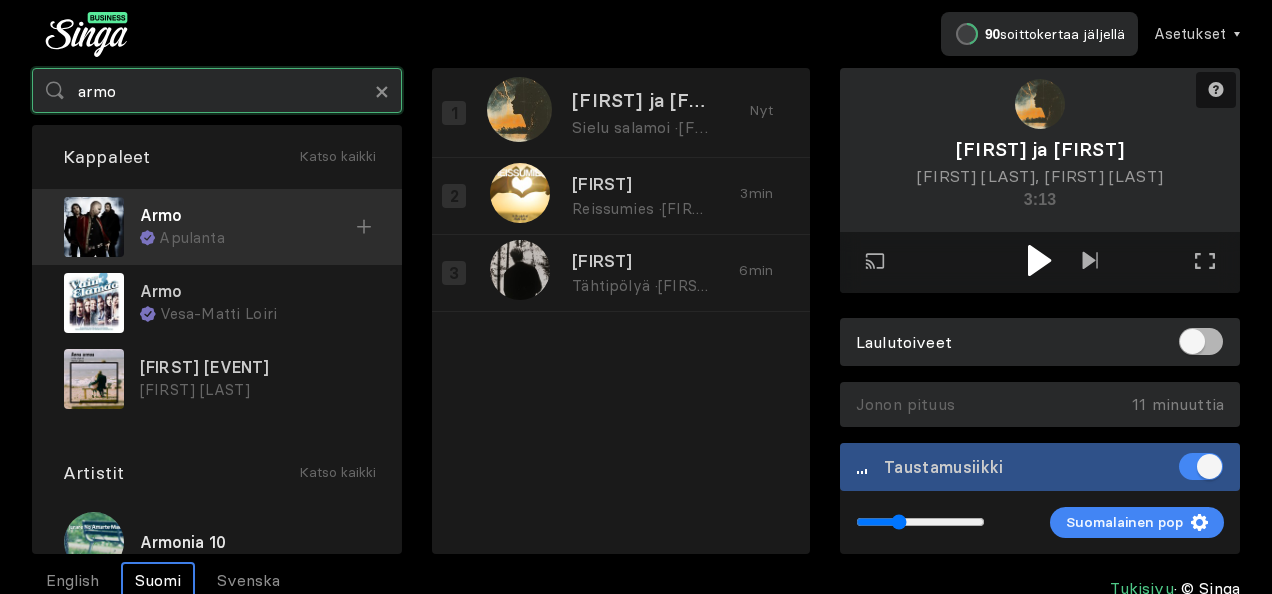 type on "armo" 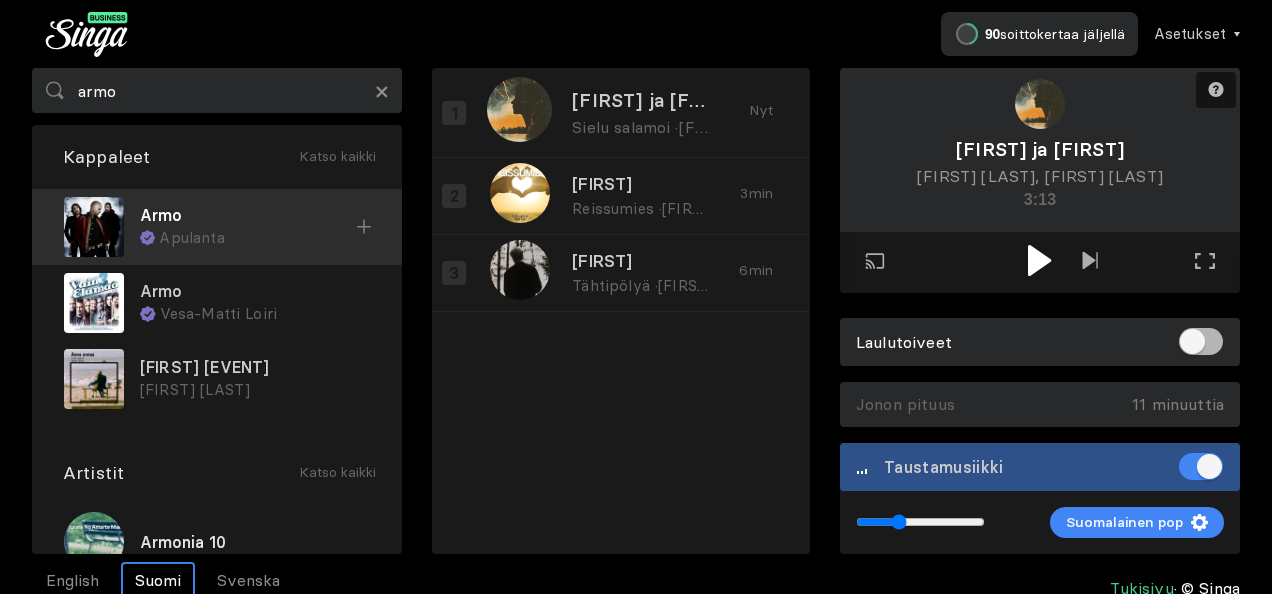 click on "Apulanta" at bounding box center [257, 238] 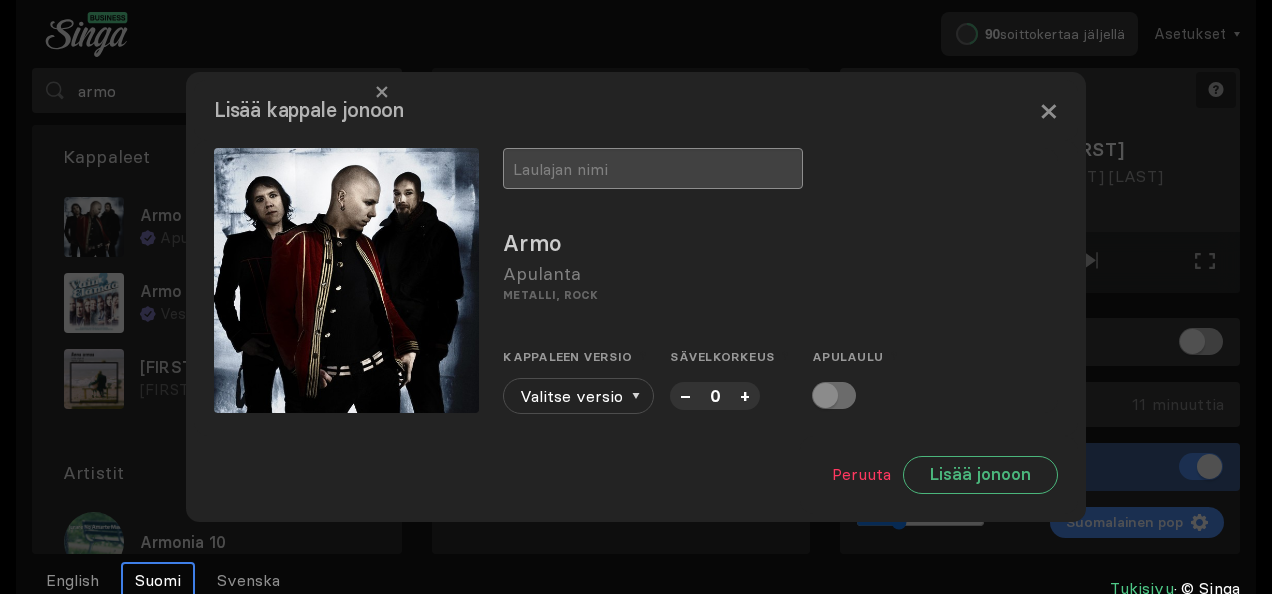 click at bounding box center [653, 168] 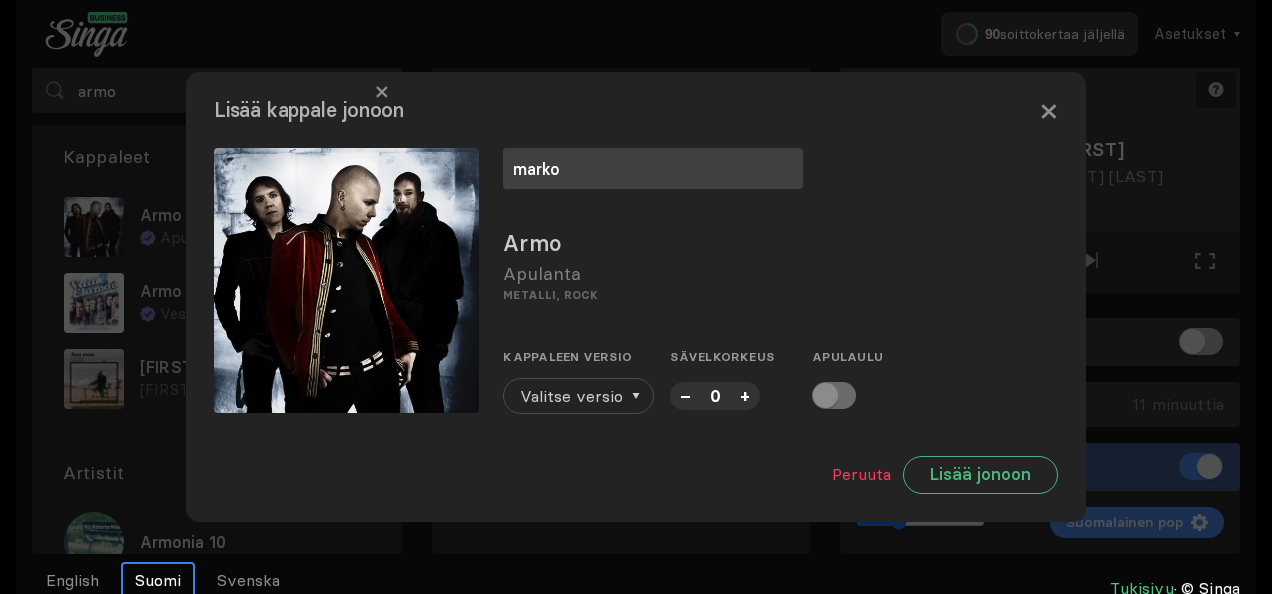 type on "[FIRST]" 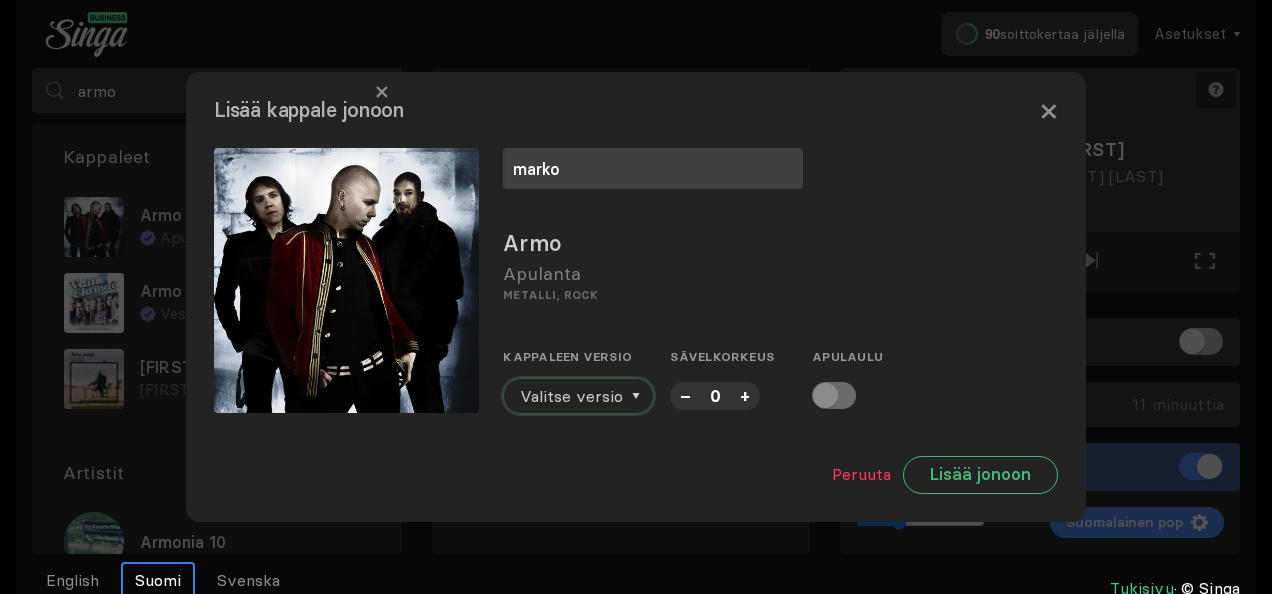 click on "Valitse versio" at bounding box center (571, 396) 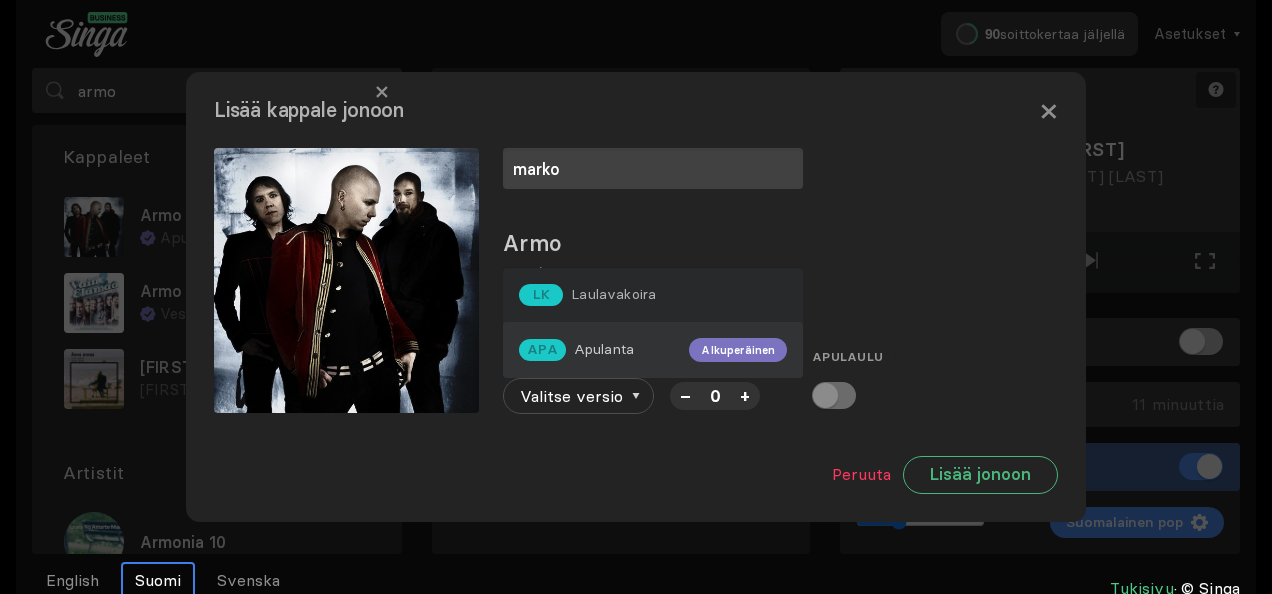 click on "APA Apulanta Alkuperäinen" at bounding box center [653, 350] 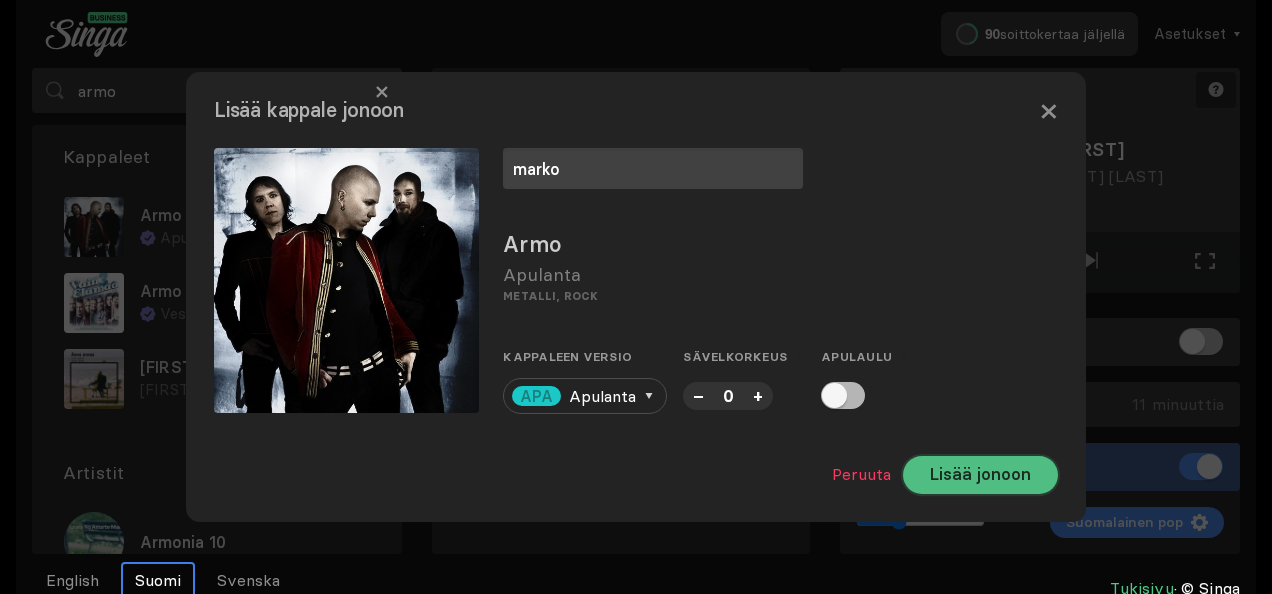 click on "Lisää jonoon" at bounding box center [980, 475] 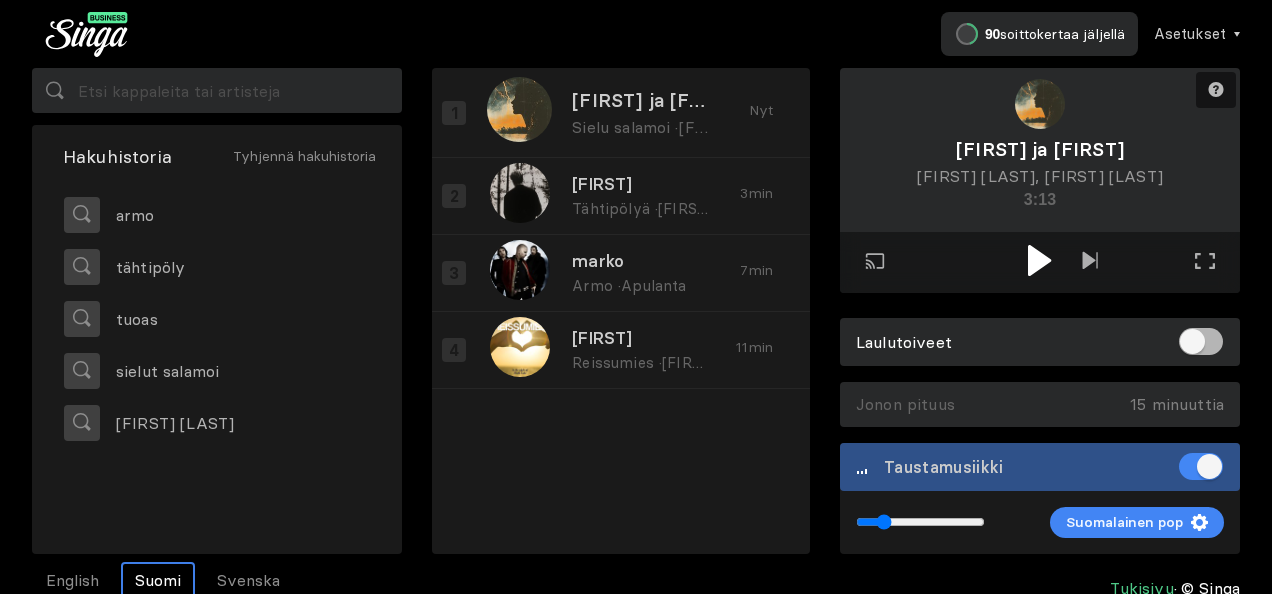 click at bounding box center [920, 522] 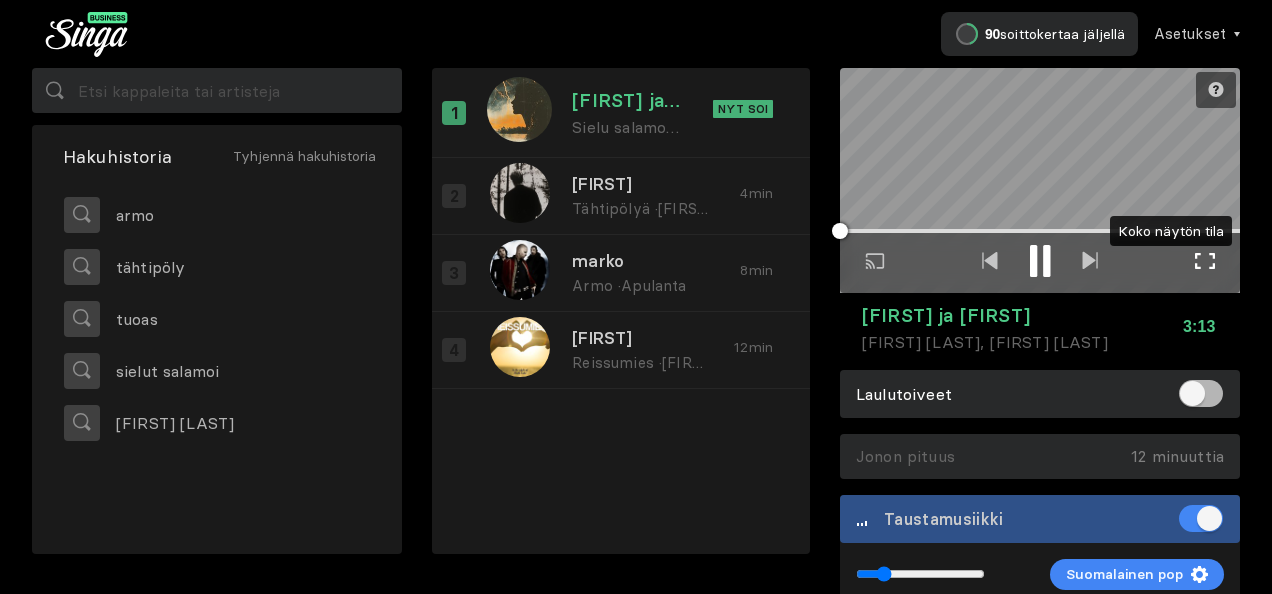 click at bounding box center (1205, 261) 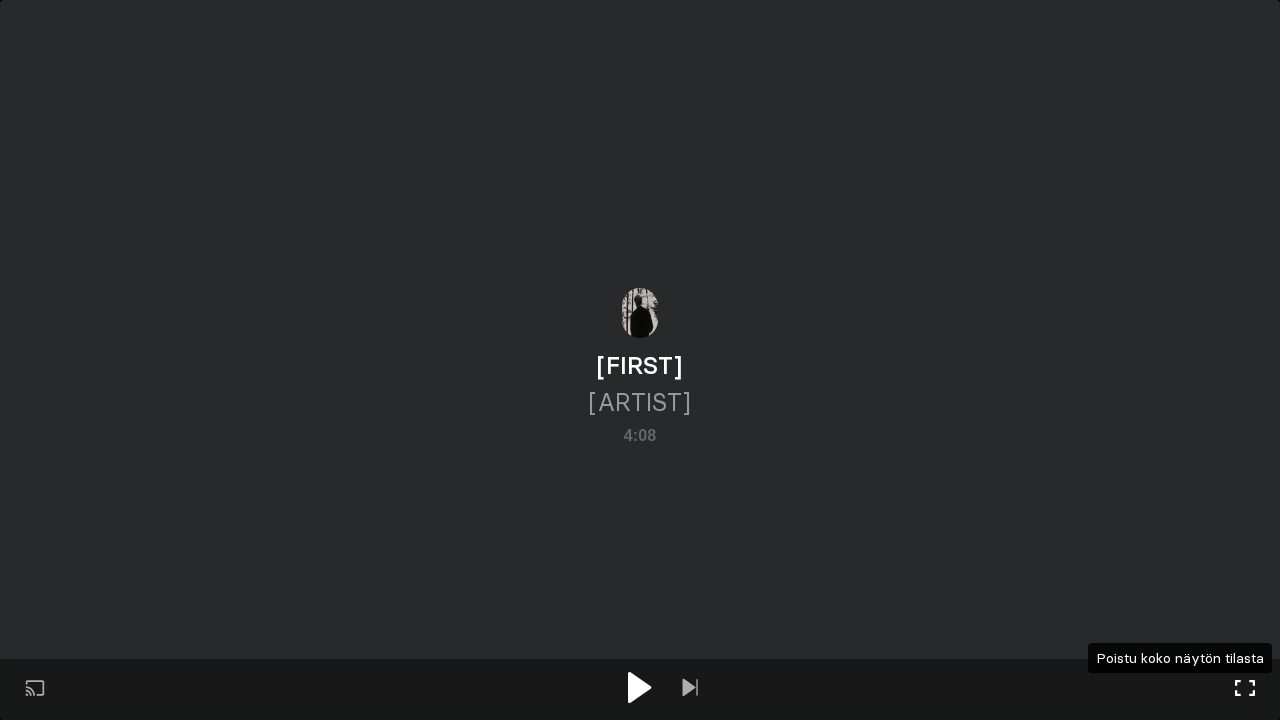 click at bounding box center (1245, 688) 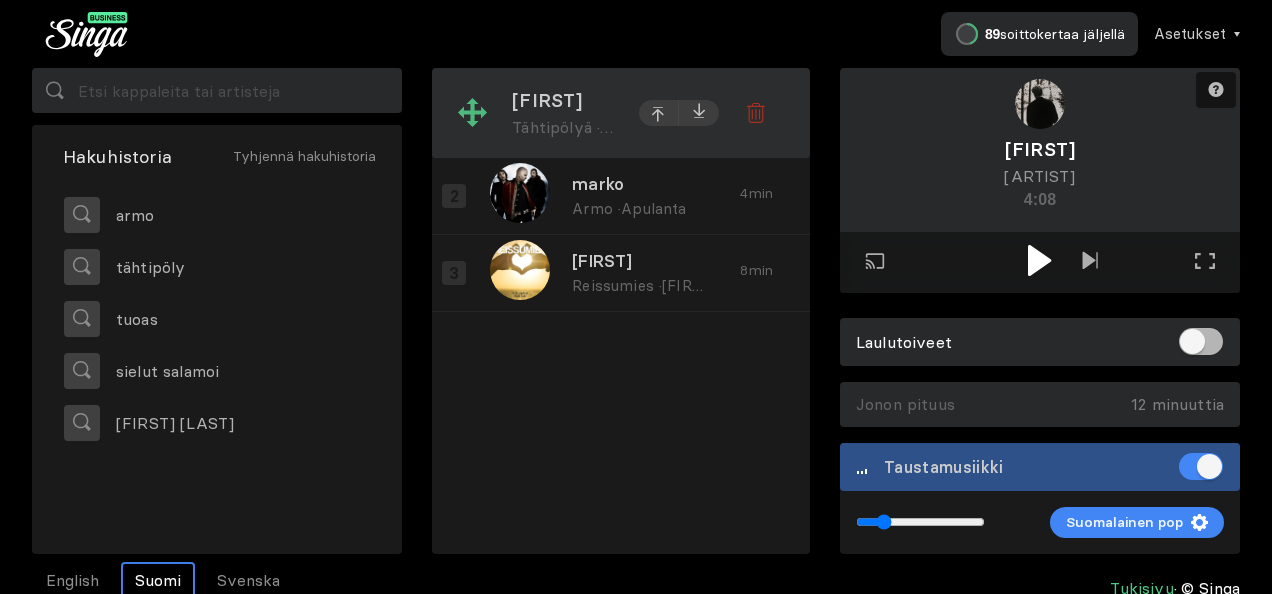 click on "Tähtipölyä ·" at bounding box center [562, 127] 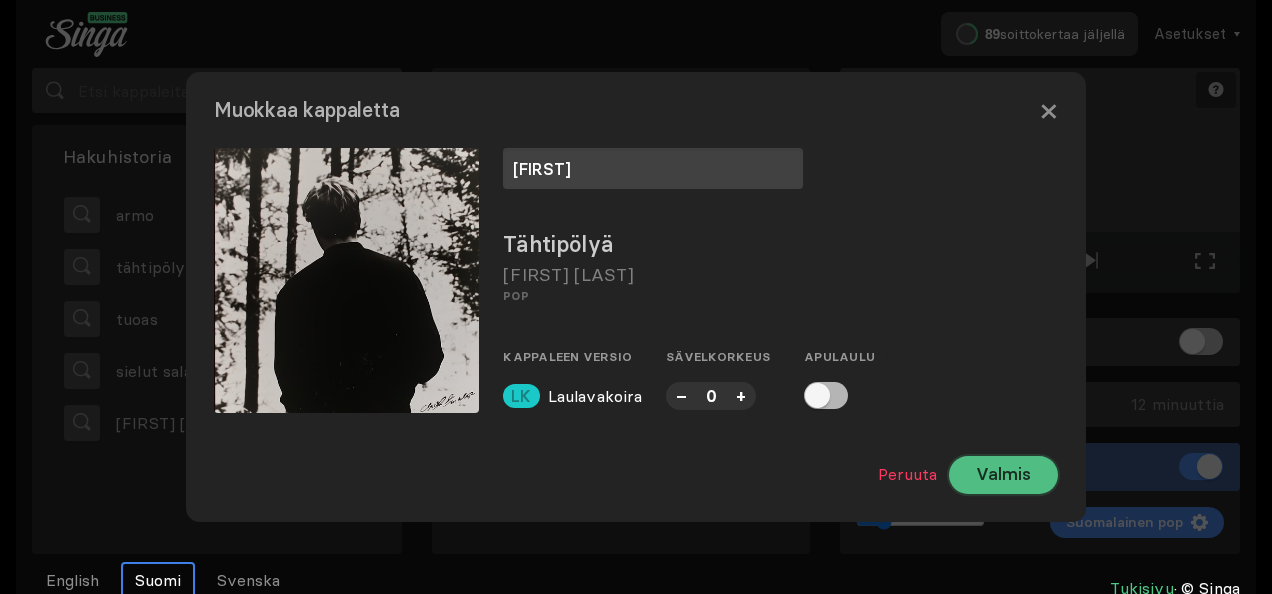 click on "Valmis" at bounding box center (1003, 475) 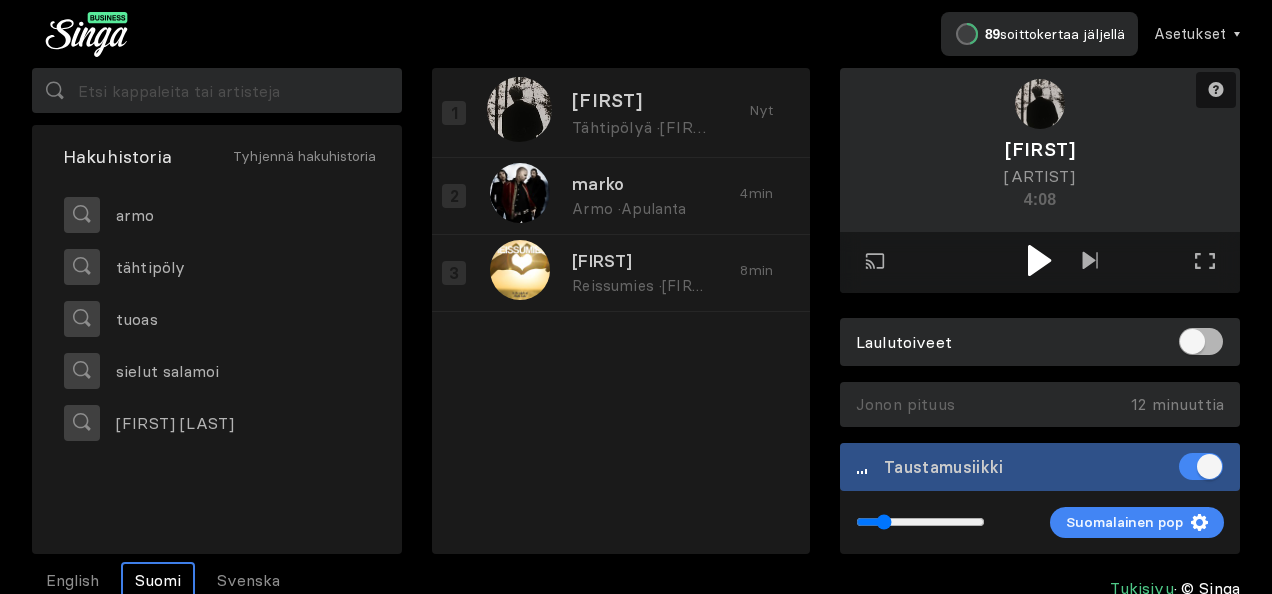 click at bounding box center [1039, 260] 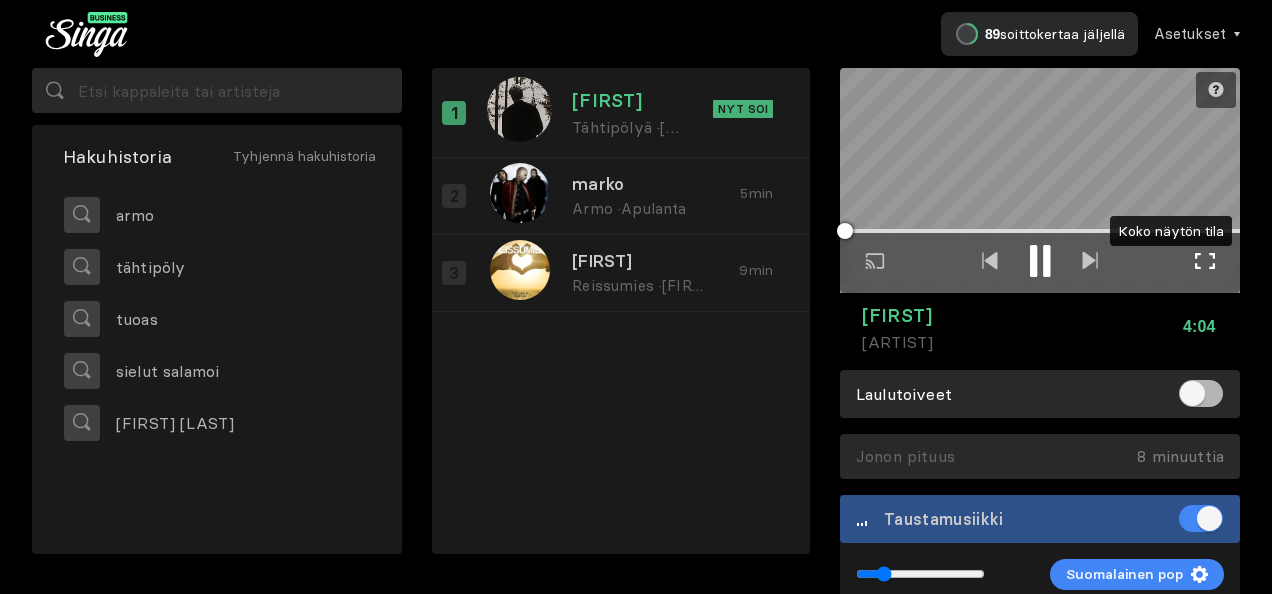 click at bounding box center (1205, 261) 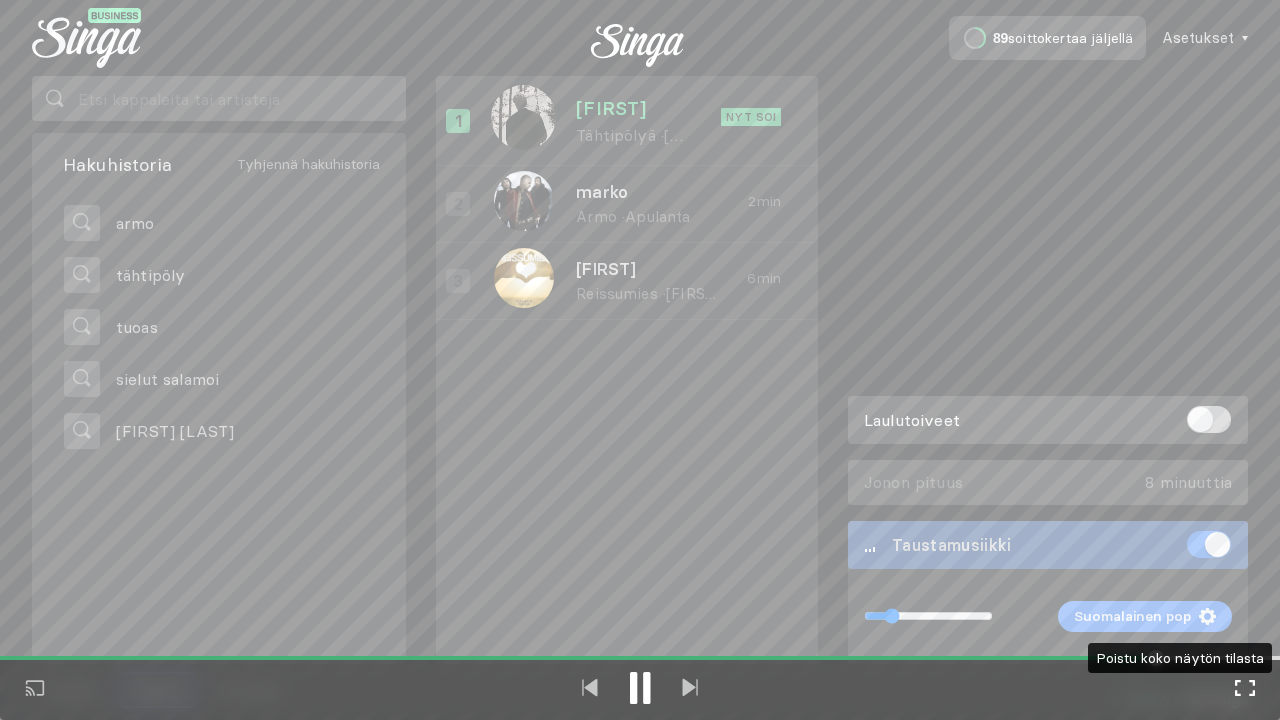 click at bounding box center [1245, 688] 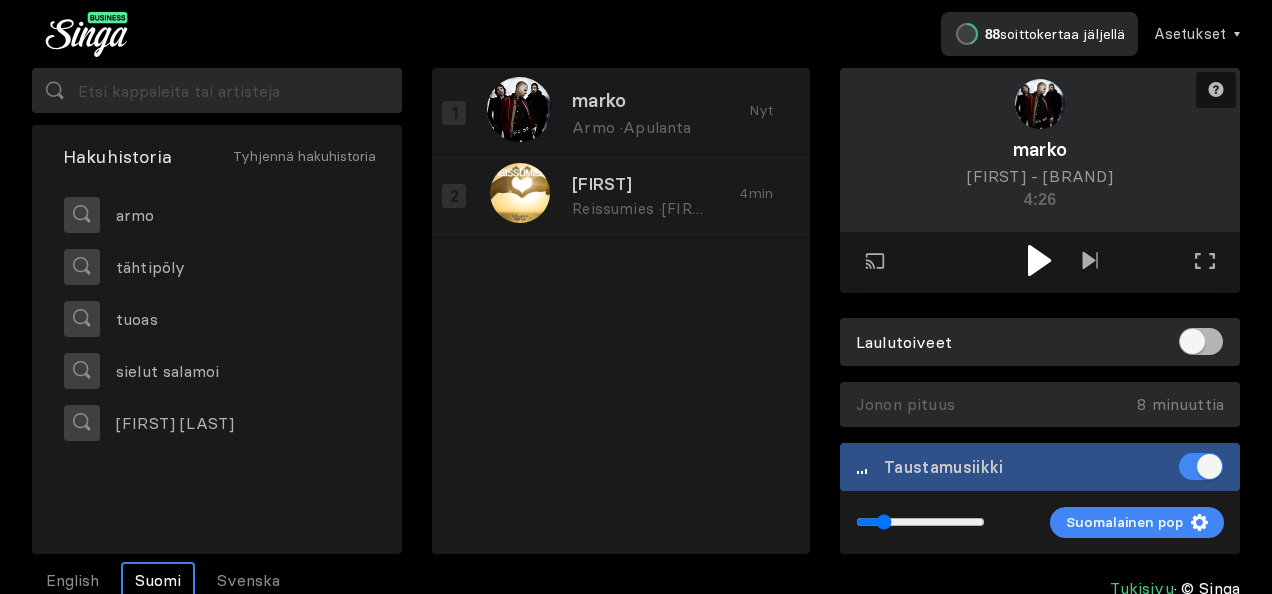 click at bounding box center [1039, 260] 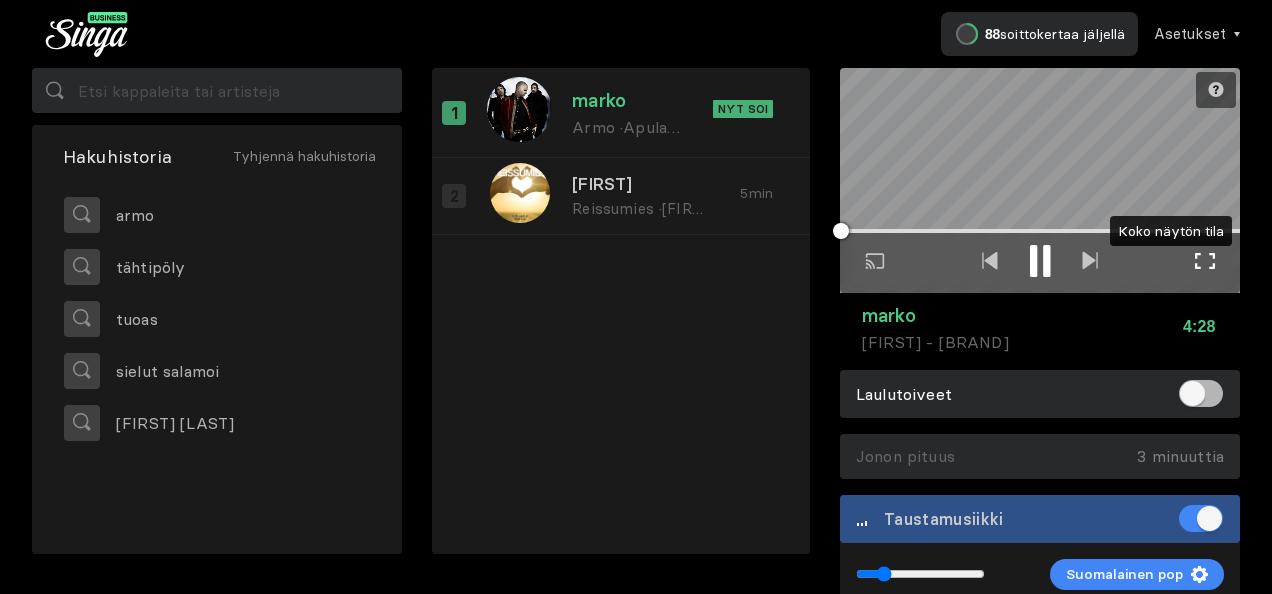 click at bounding box center [1205, 261] 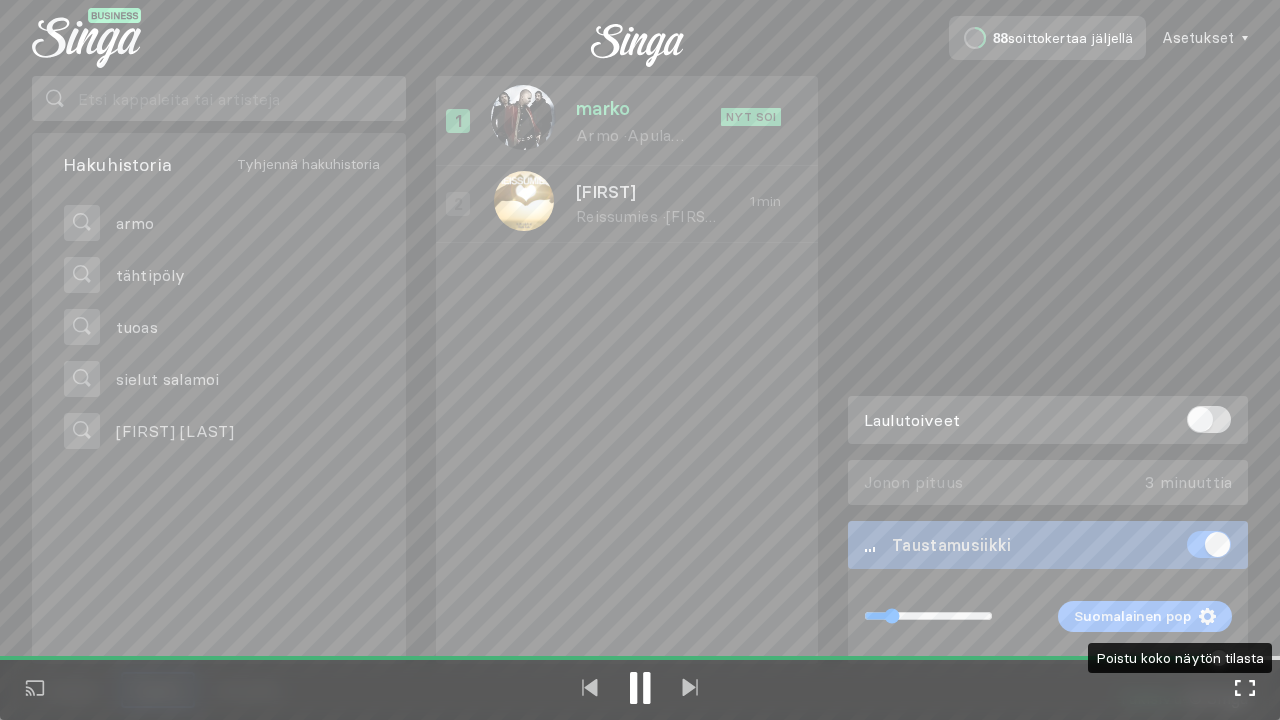 click at bounding box center (1245, 688) 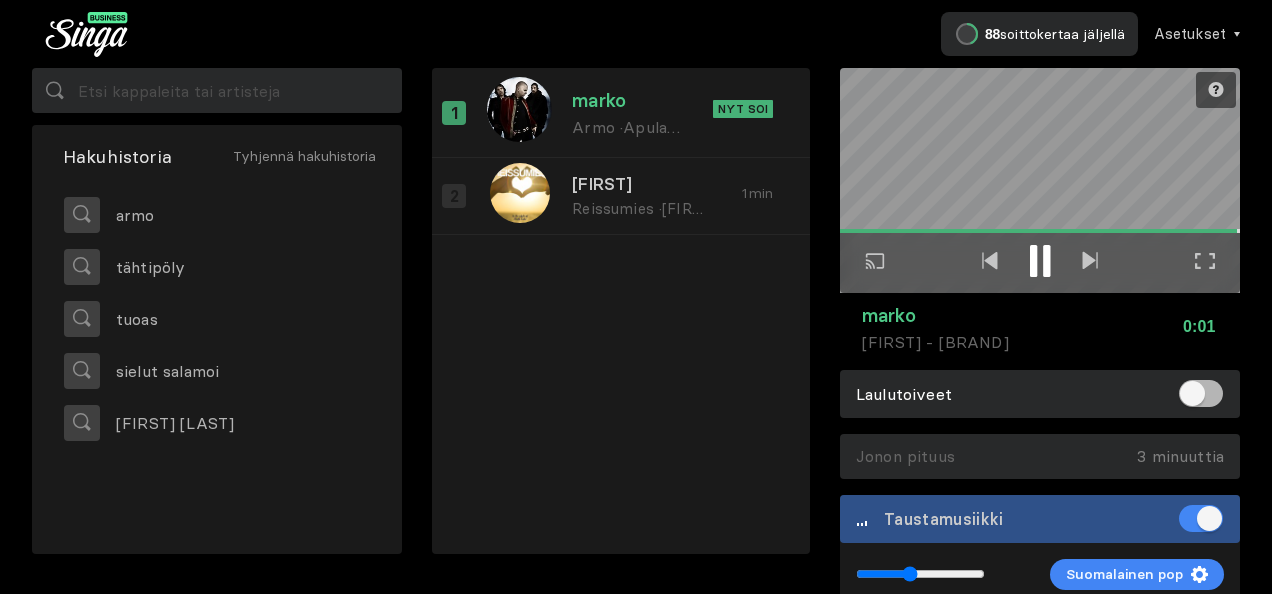 click at bounding box center [920, 574] 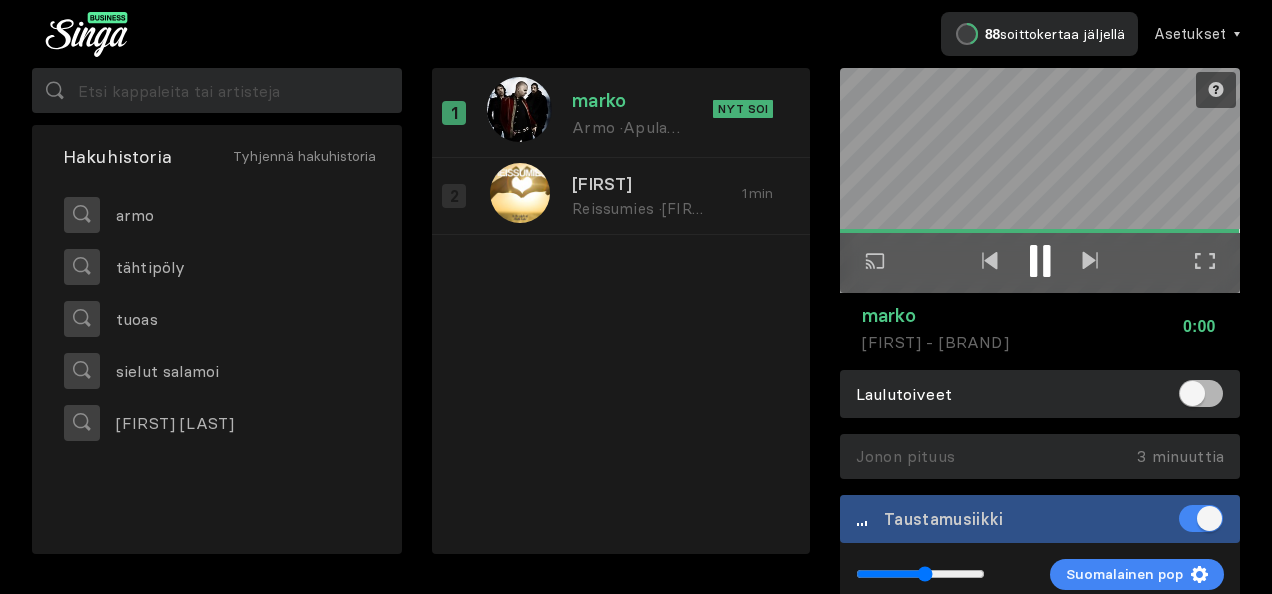 click at bounding box center (920, 574) 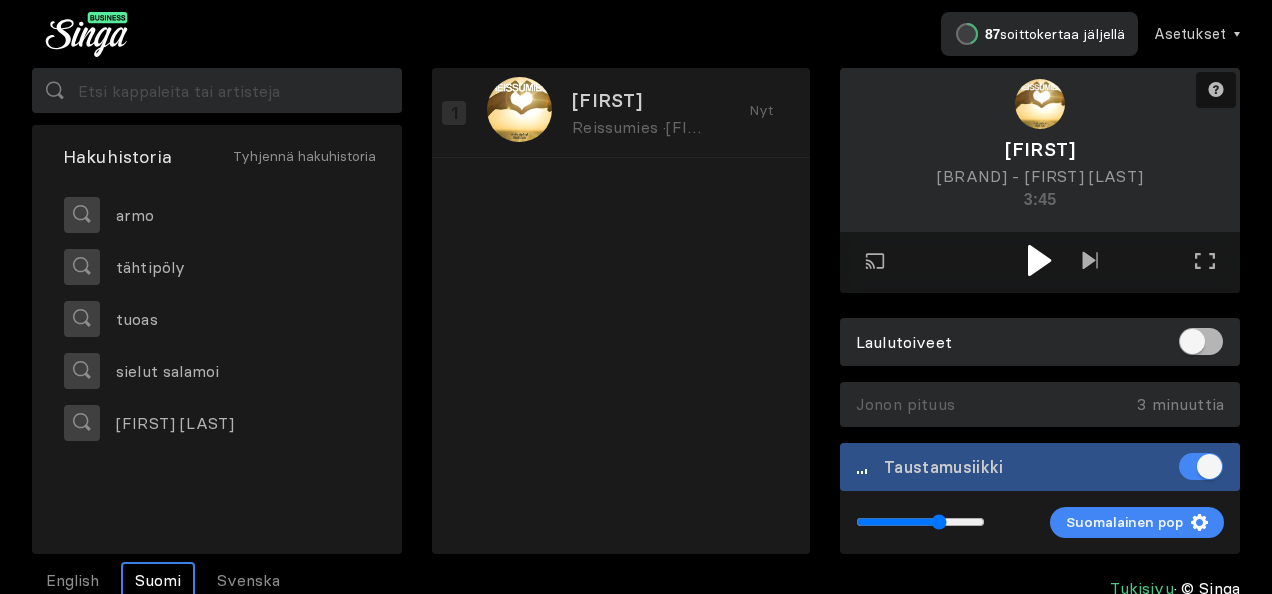 type on "0.66" 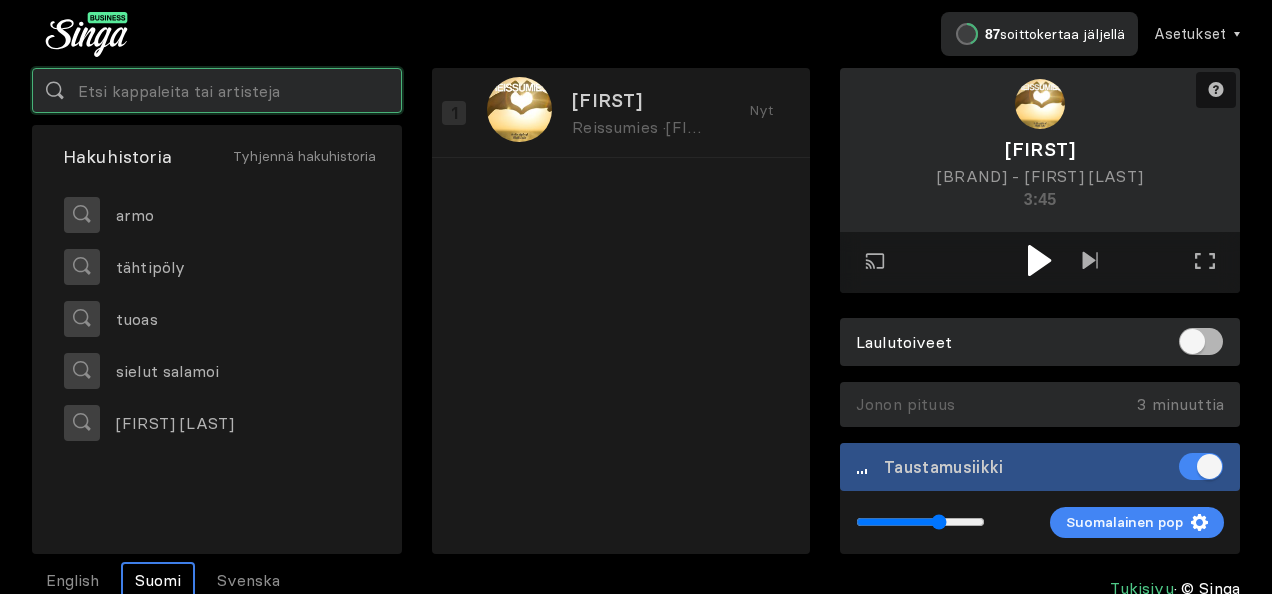 click at bounding box center [217, 90] 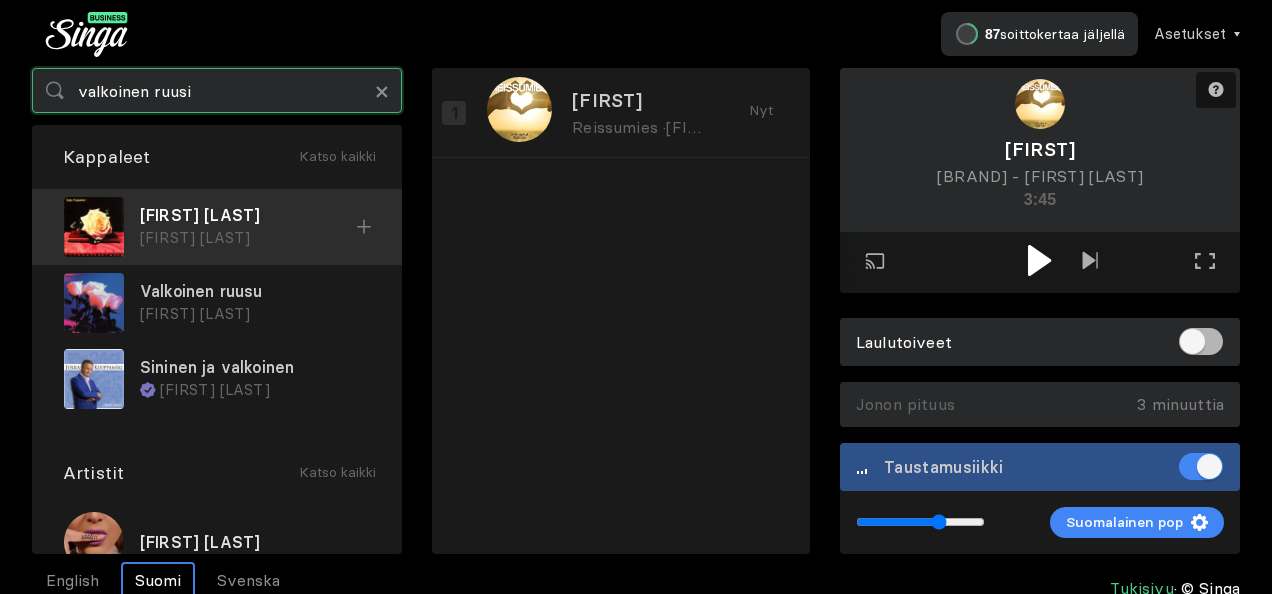 type on "valkoinen ruusi" 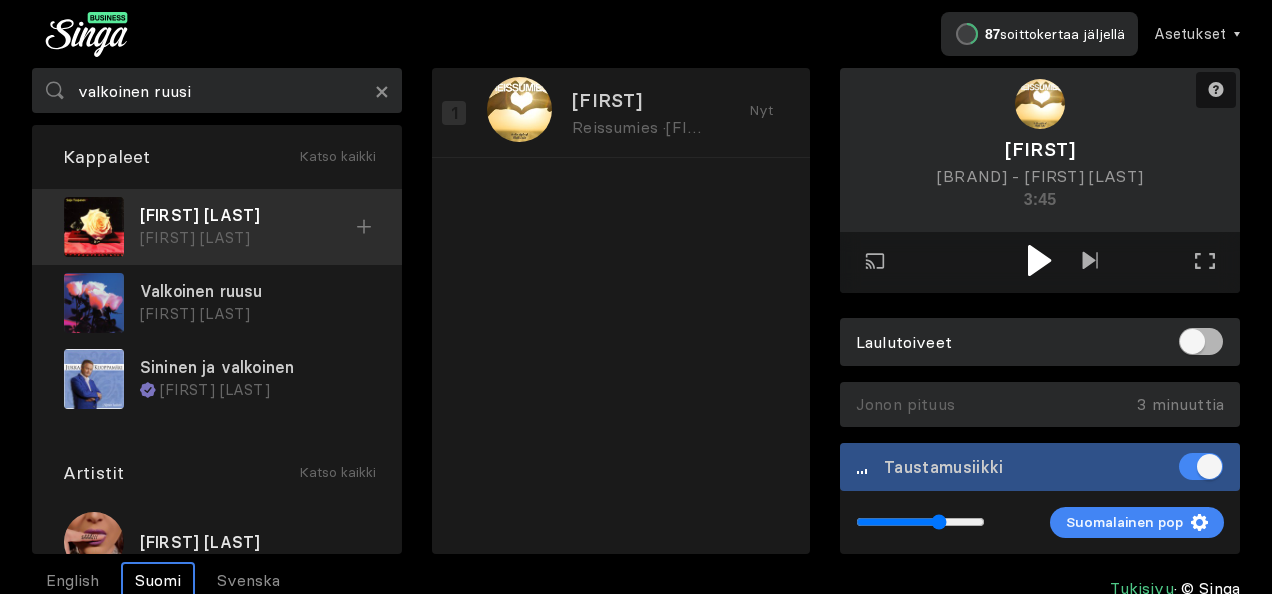 click on "Valkoinen Ruusu Saija Tuupanen" at bounding box center (256, 226) 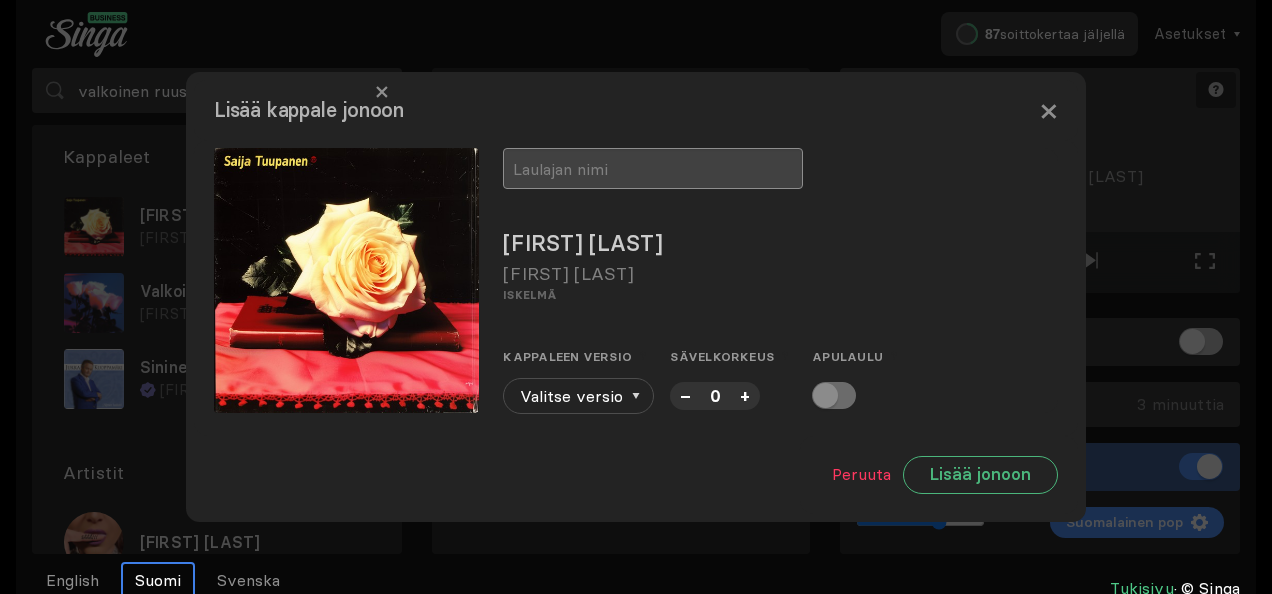 click at bounding box center [653, 168] 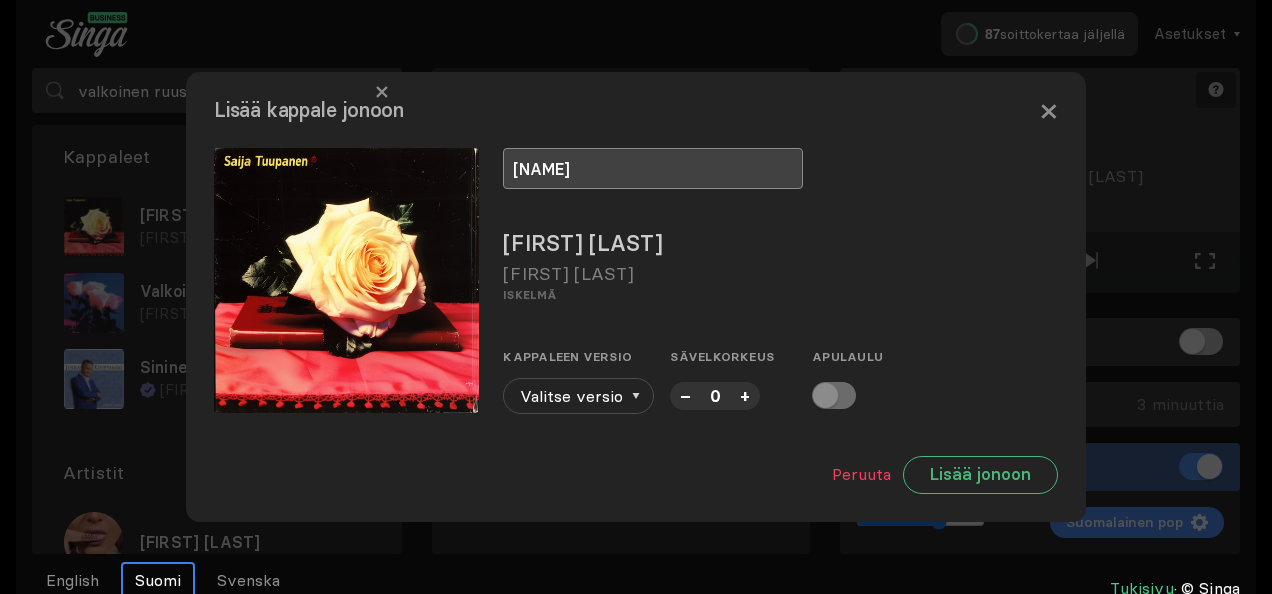 click on "Säde" at bounding box center [653, 168] 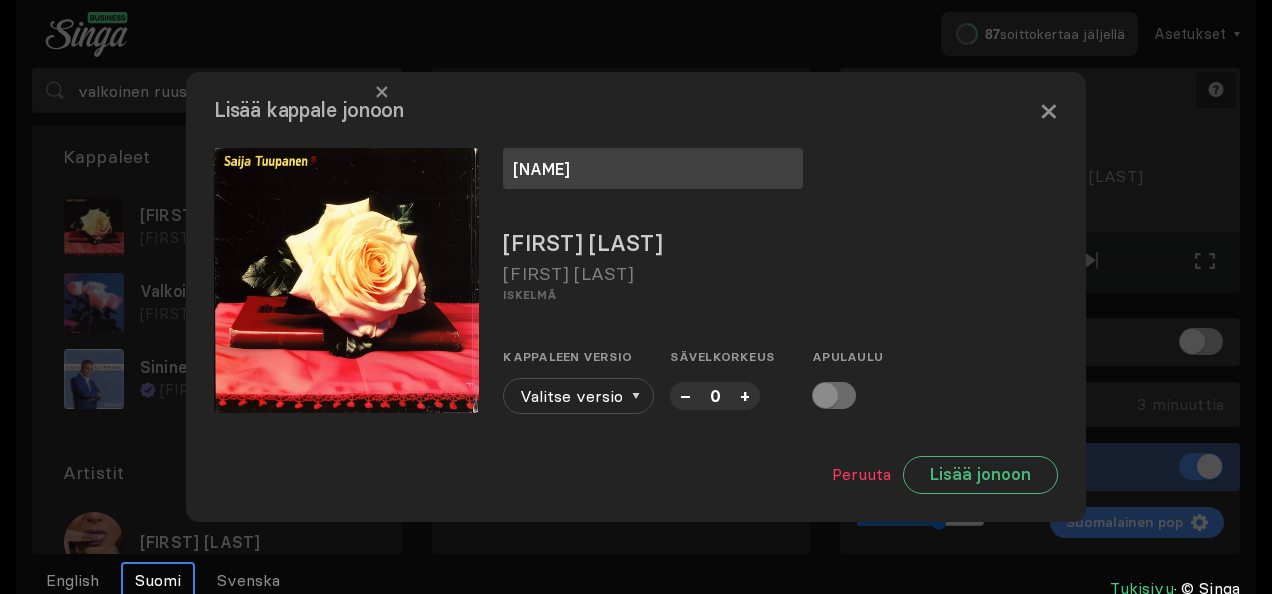type on "Säde" 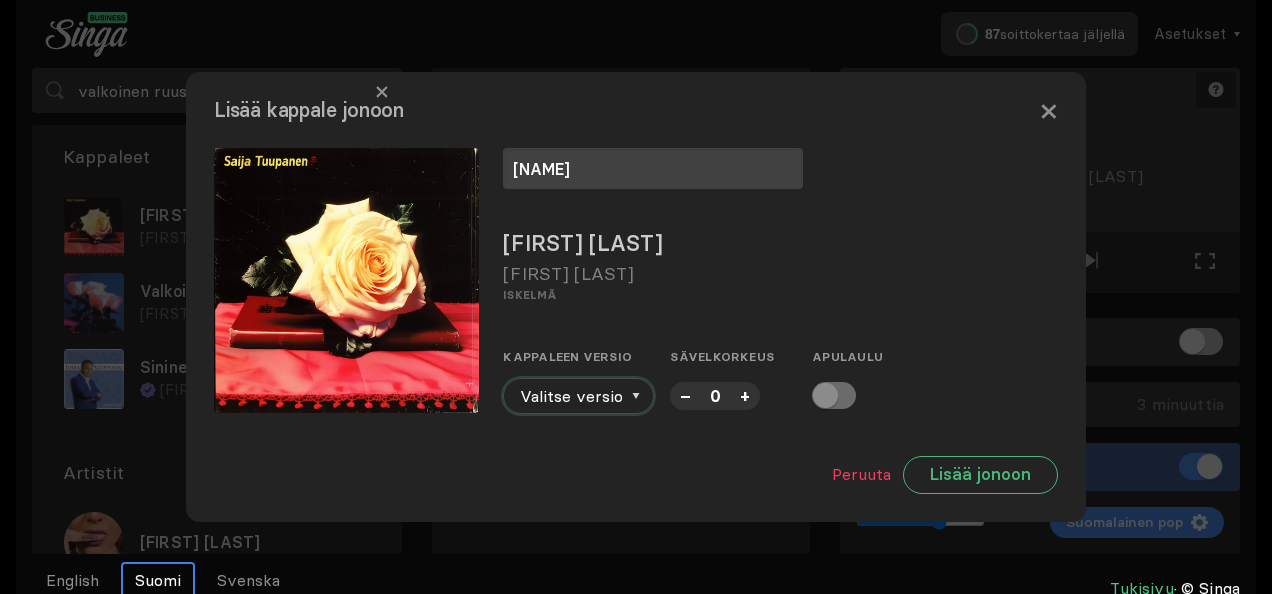 click on "Valitse versio" at bounding box center (578, 396) 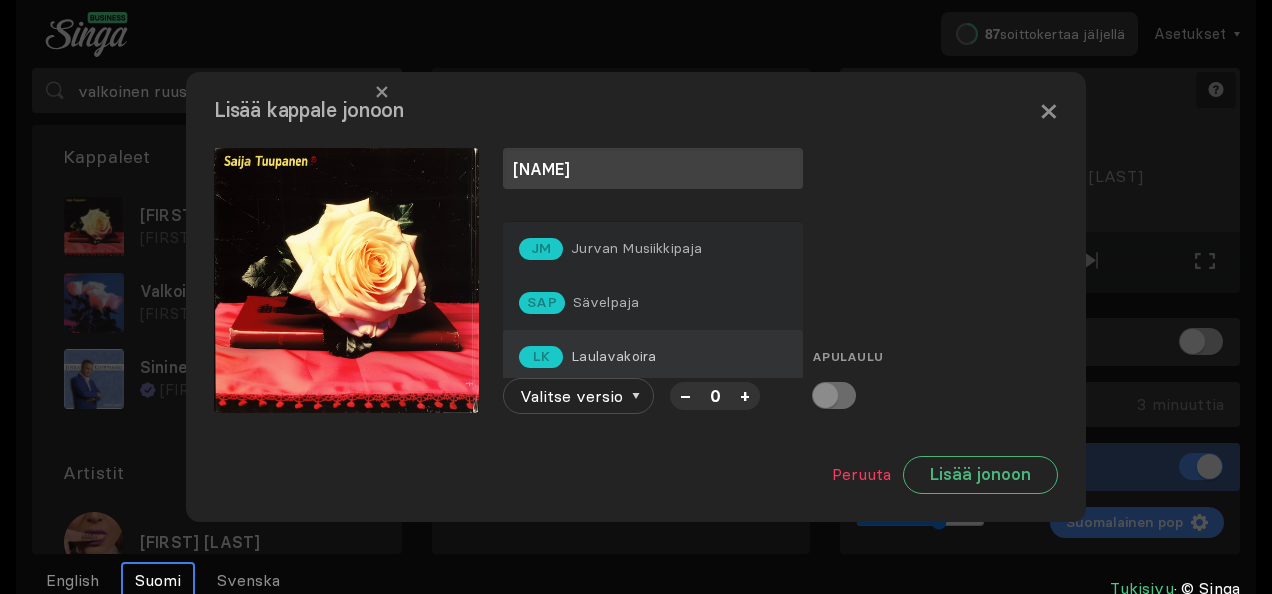 click on "Laulavakoira" at bounding box center (636, 248) 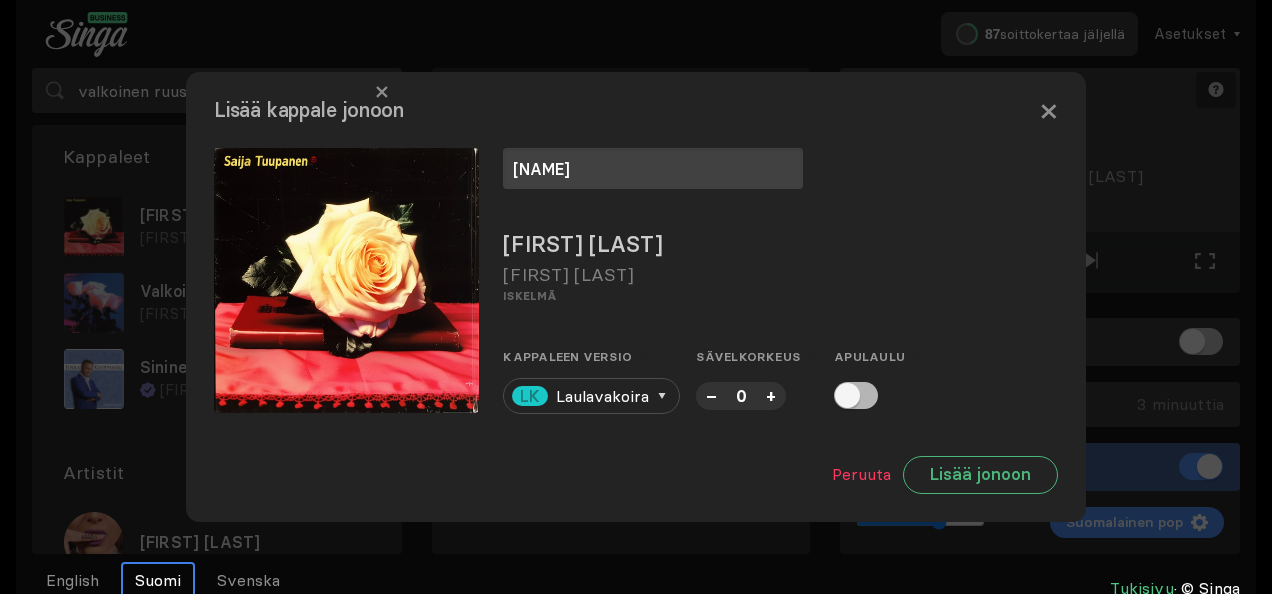 click on "+" at bounding box center [771, 395] 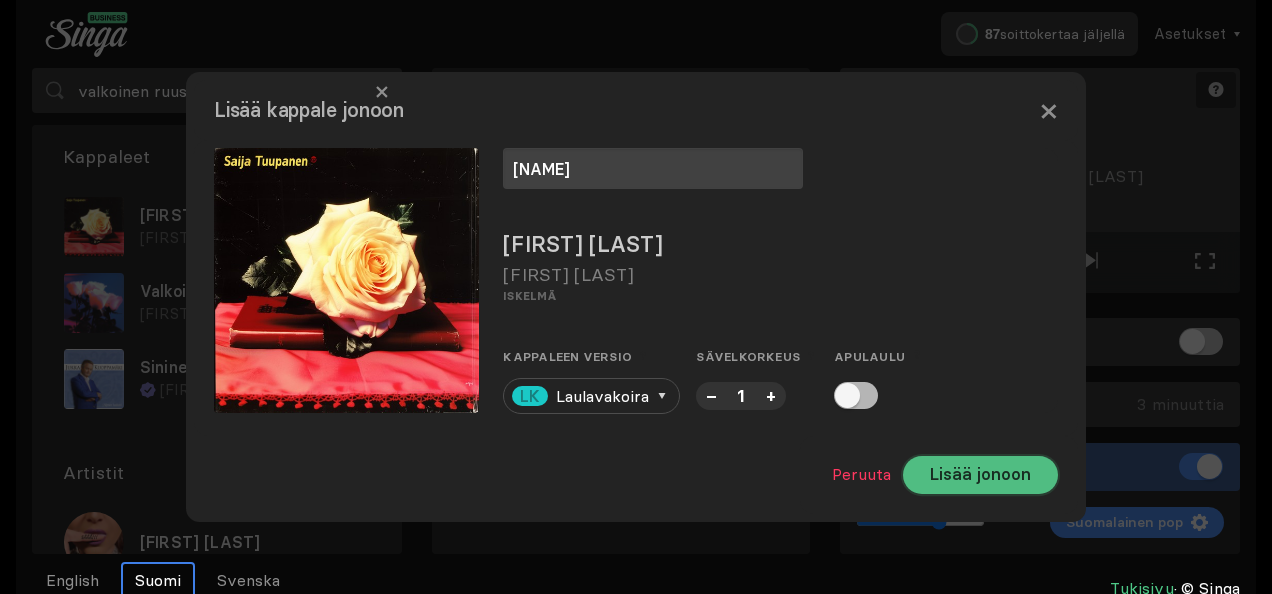 click on "Lisää jonoon" at bounding box center (980, 475) 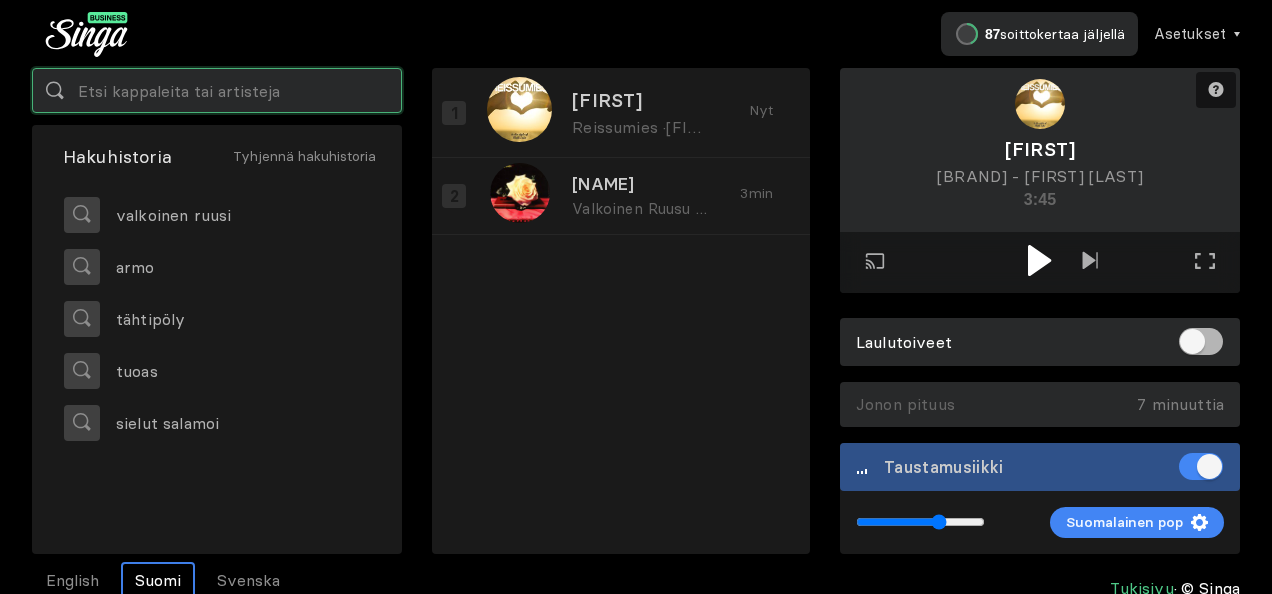 click at bounding box center [217, 90] 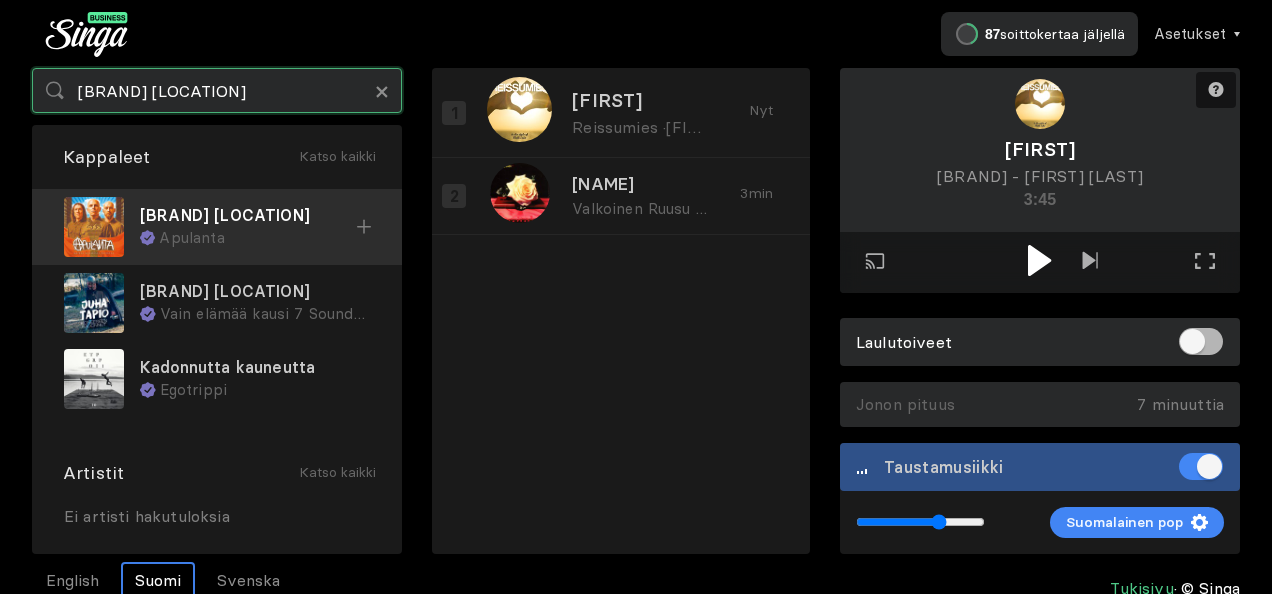 type on "Koneeseen kadonnut" 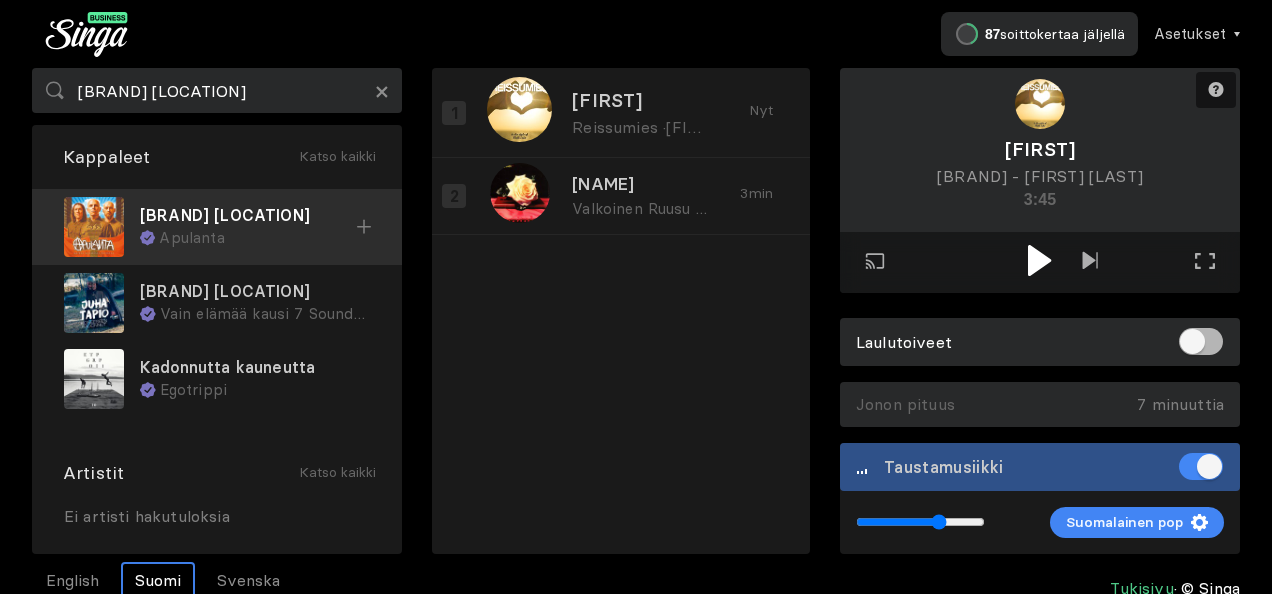 click on "Koneeseen kadonnut" at bounding box center (248, 215) 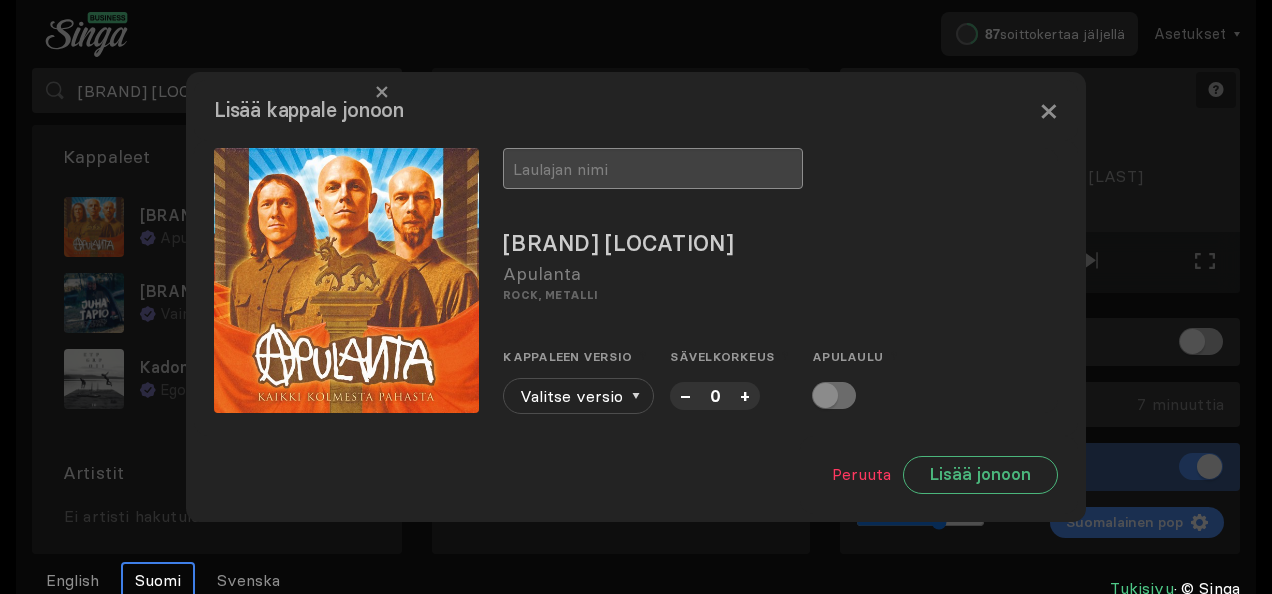 click at bounding box center [653, 168] 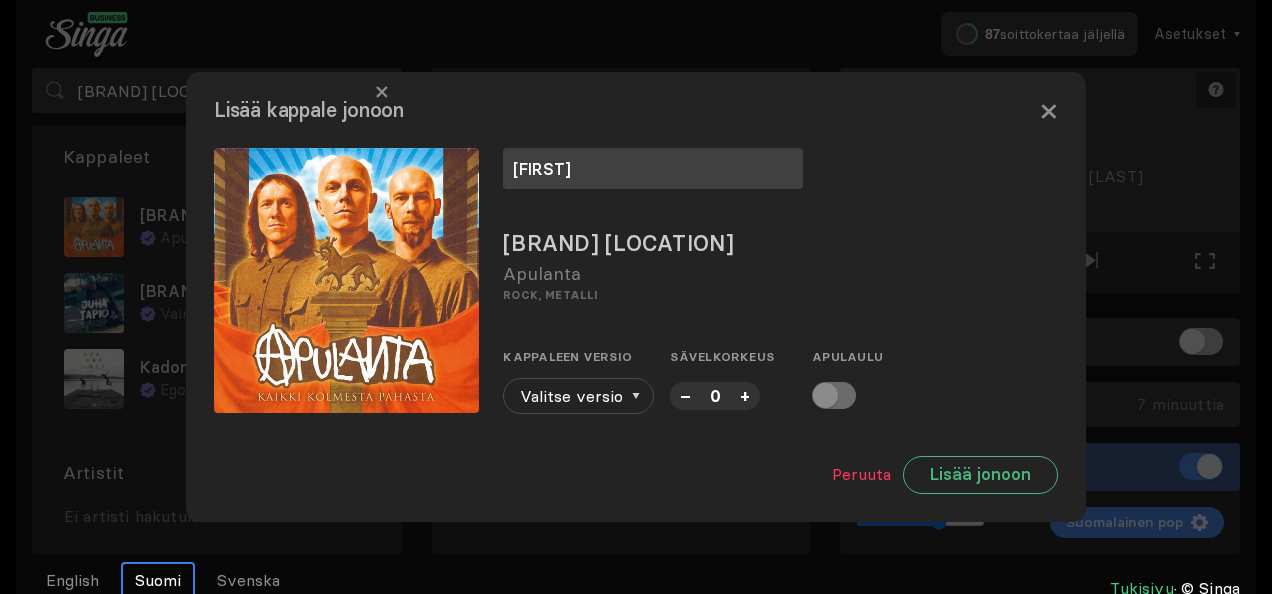 type on "tuomas" 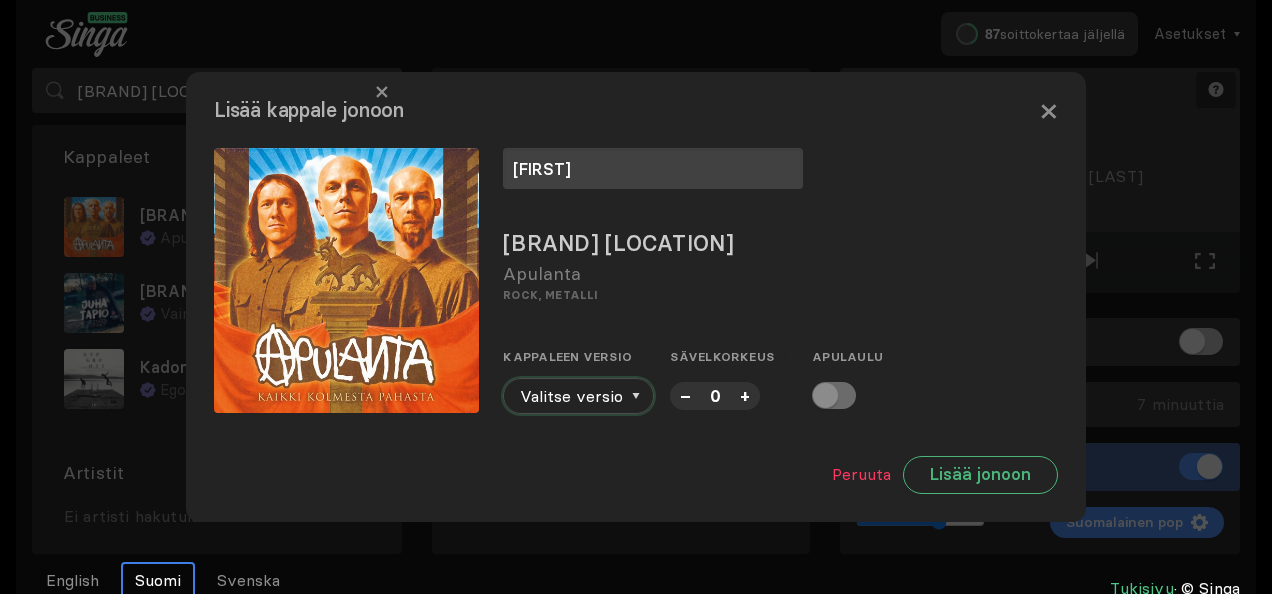 click at bounding box center [636, 396] 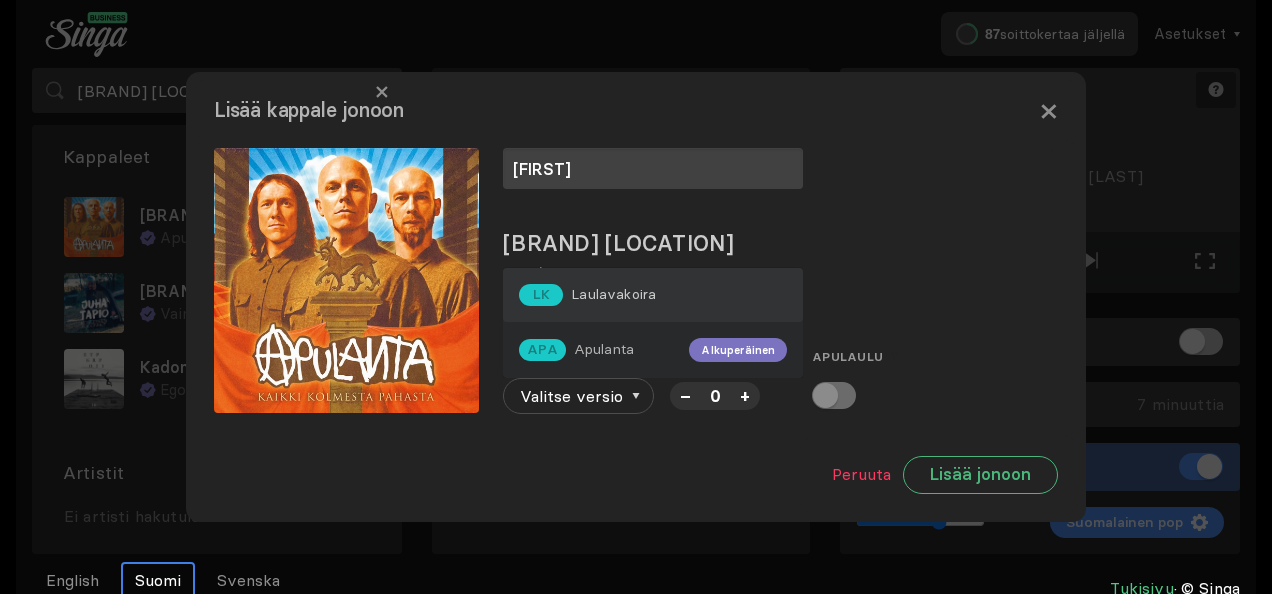 click on "Laulavakoira" at bounding box center [613, 294] 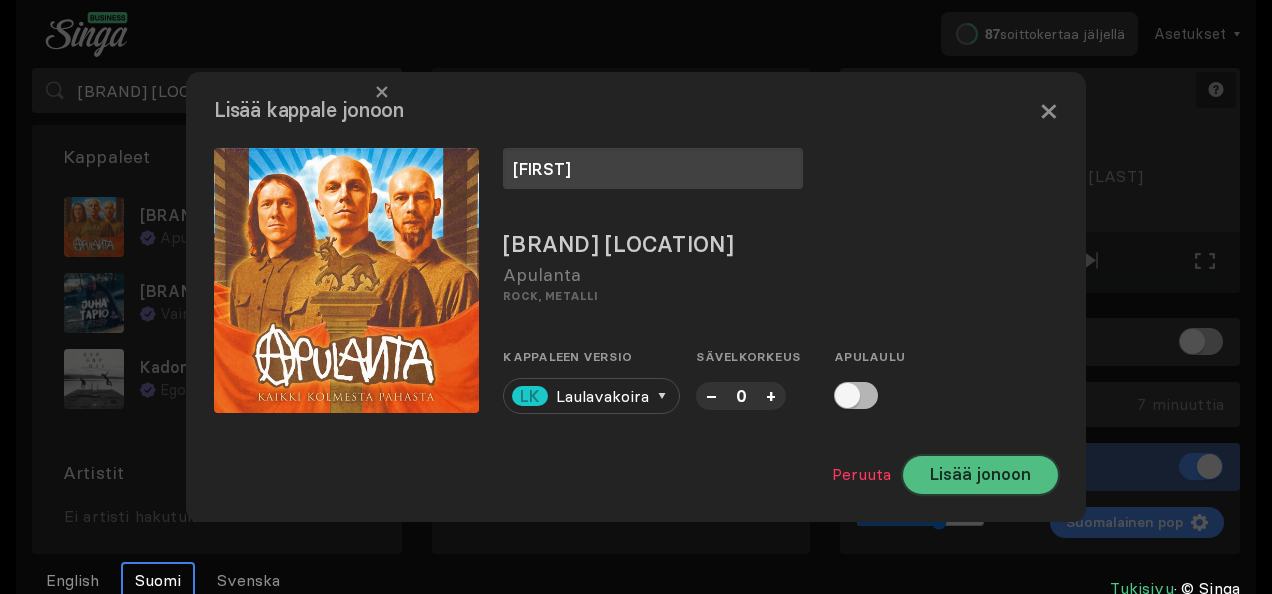click on "Lisää jonoon" at bounding box center (980, 475) 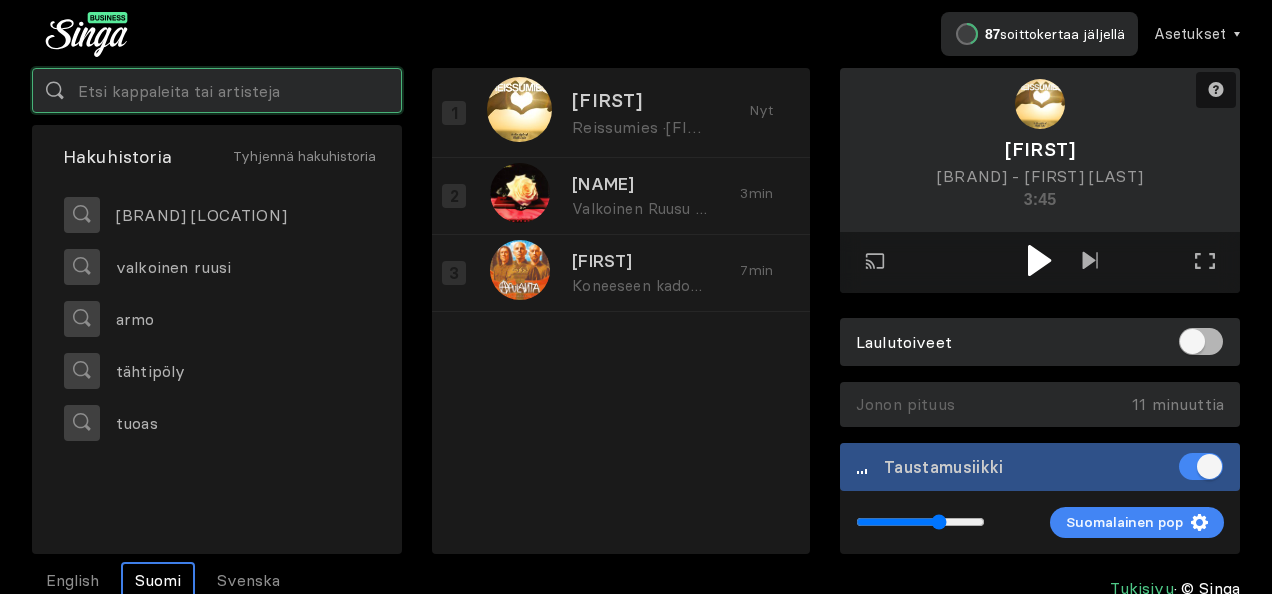 click at bounding box center [217, 90] 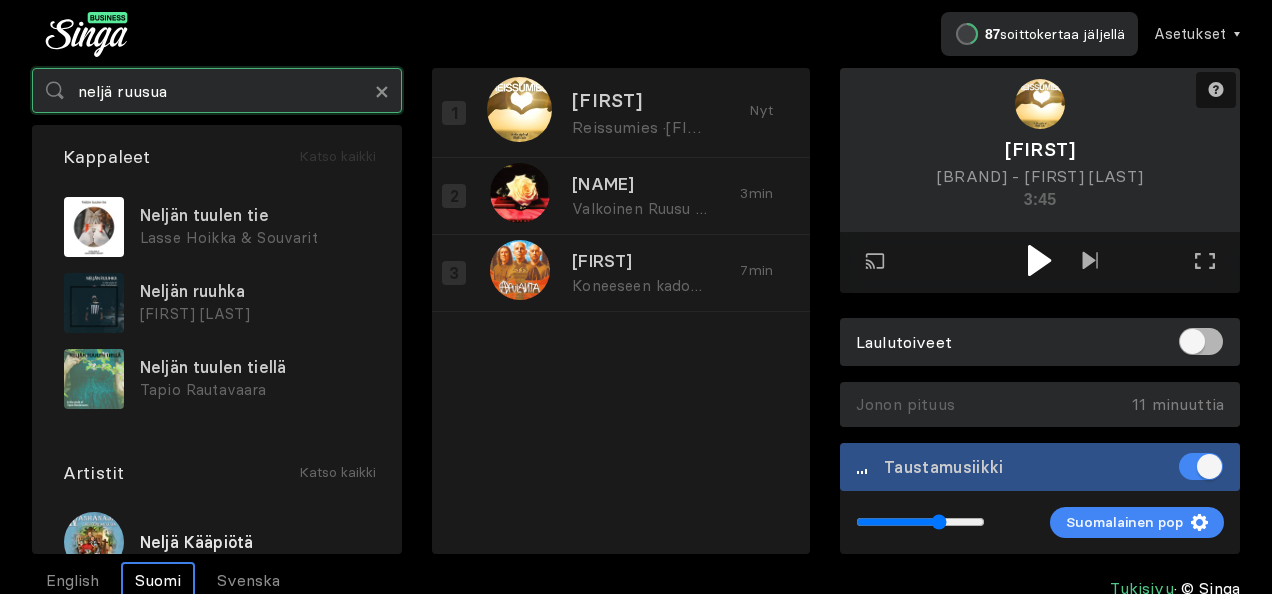 type on "neljä ruusua" 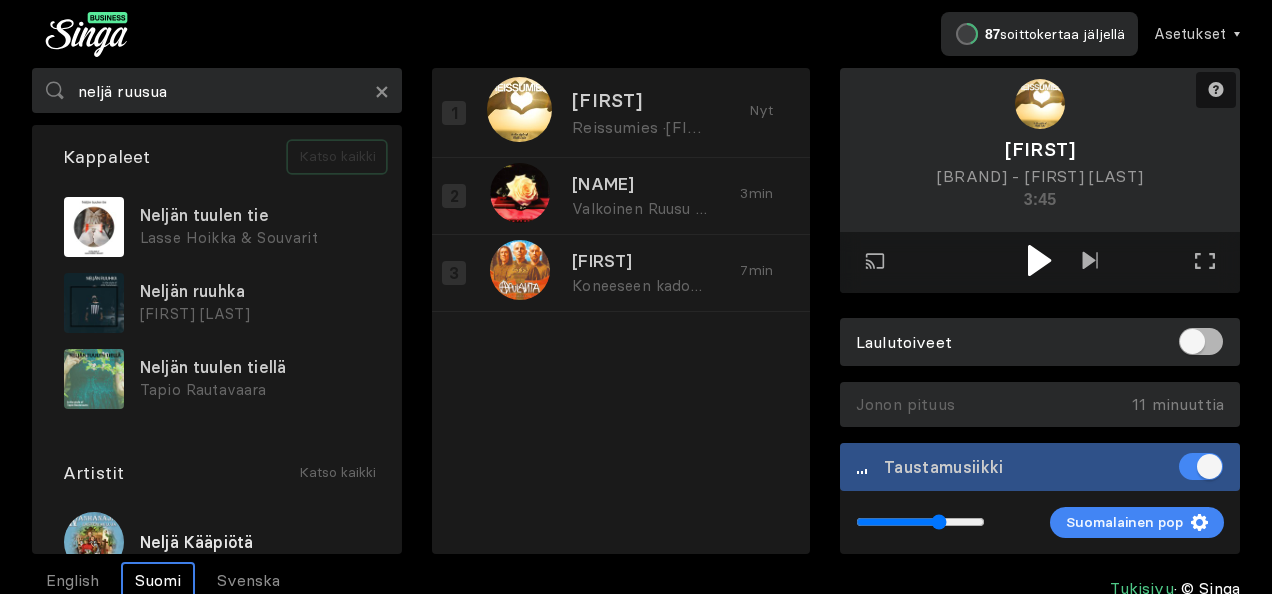 click on "Katso kaikki" at bounding box center (337, 157) 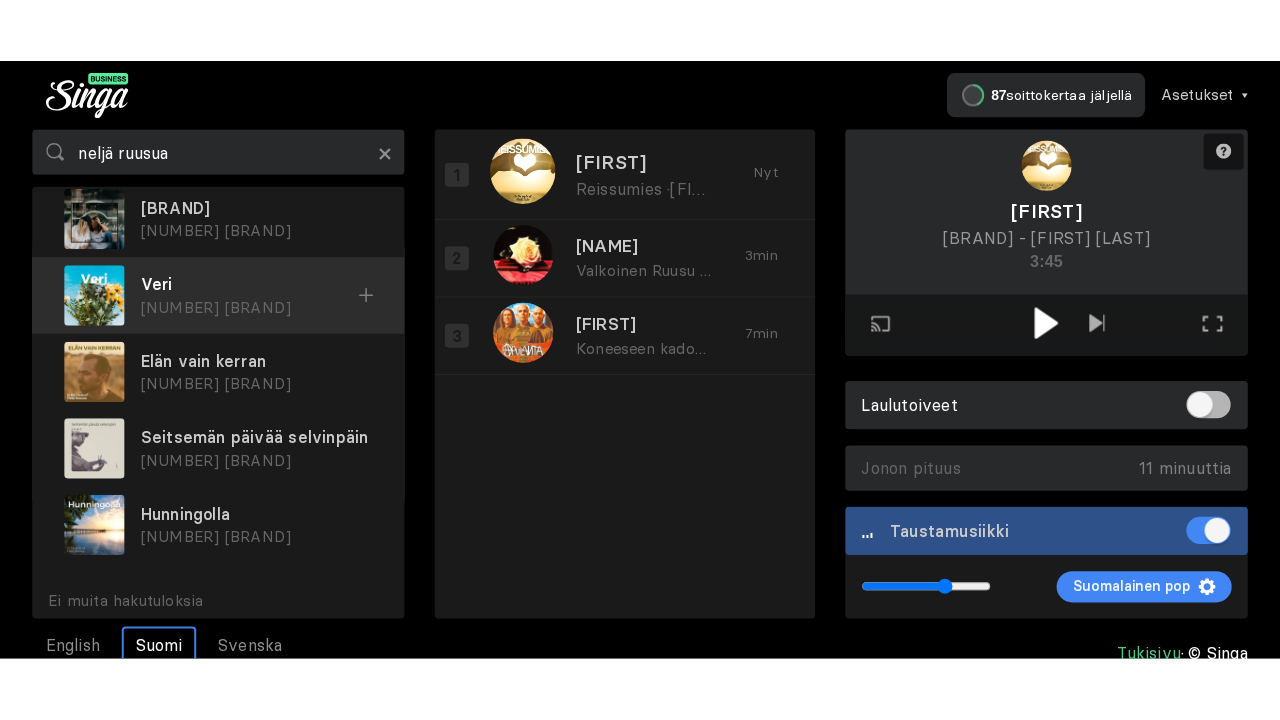 scroll, scrollTop: 466, scrollLeft: 0, axis: vertical 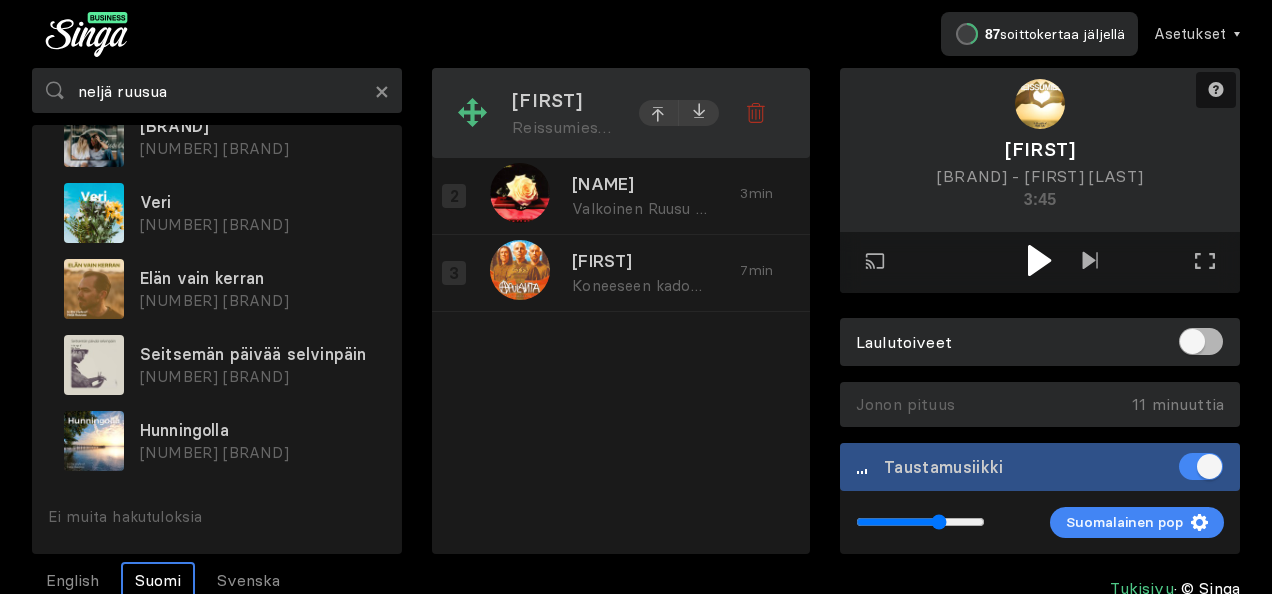 click on "Reissumies ·" at bounding box center [561, 127] 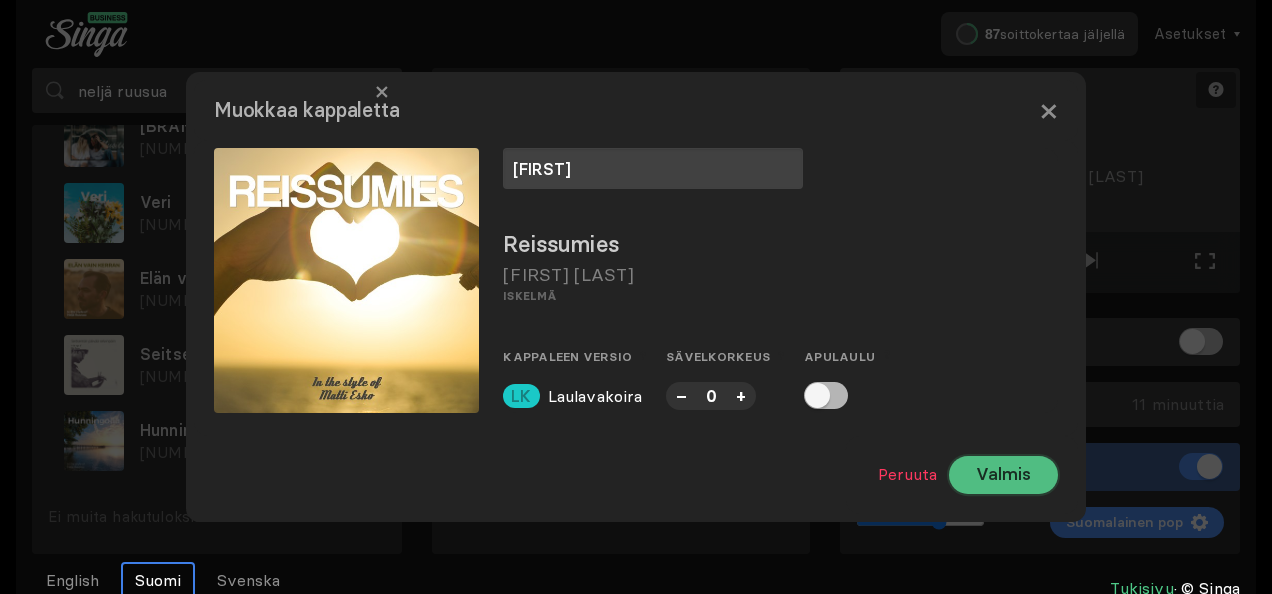 click on "Valmis" at bounding box center [1003, 475] 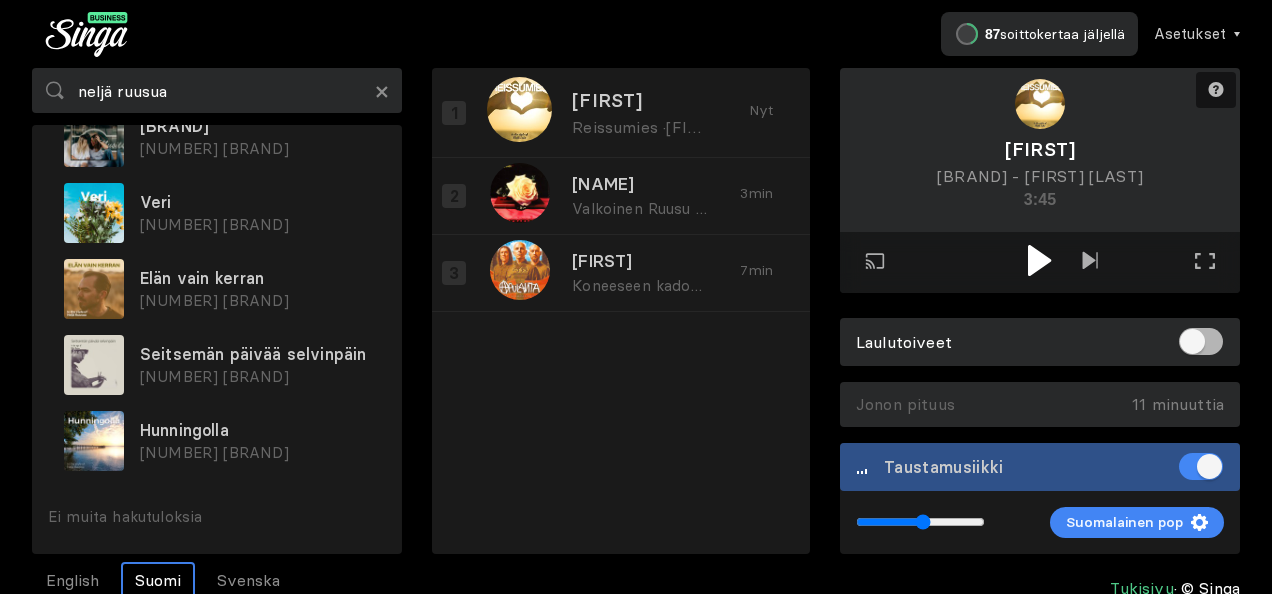 click at bounding box center (920, 522) 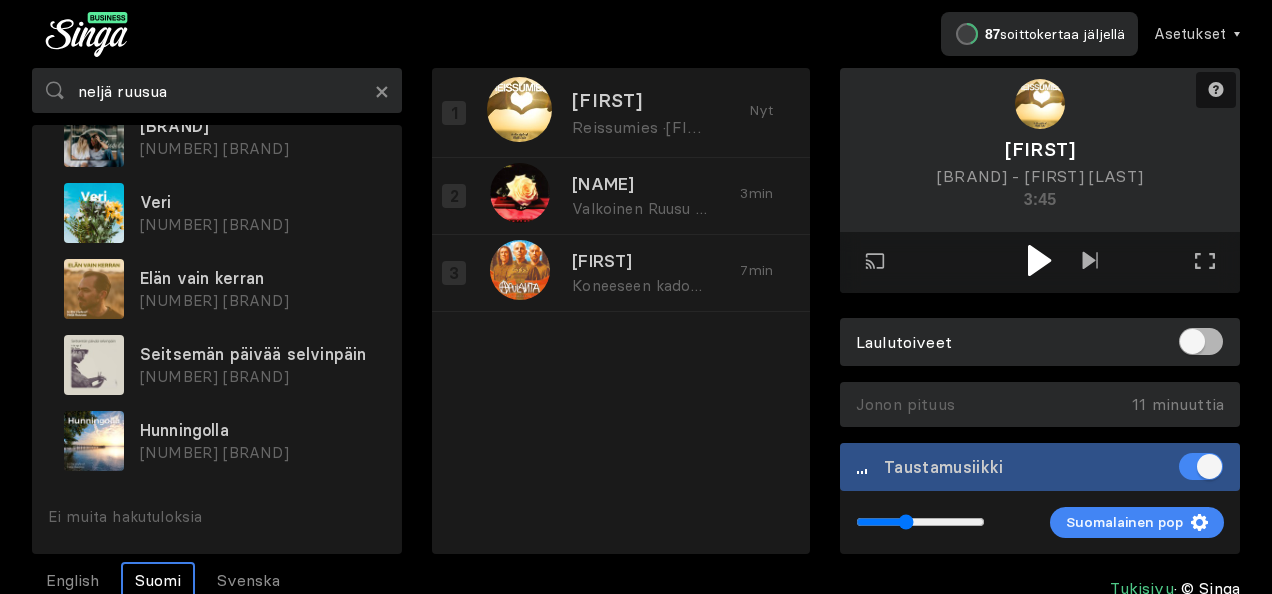 click at bounding box center (920, 522) 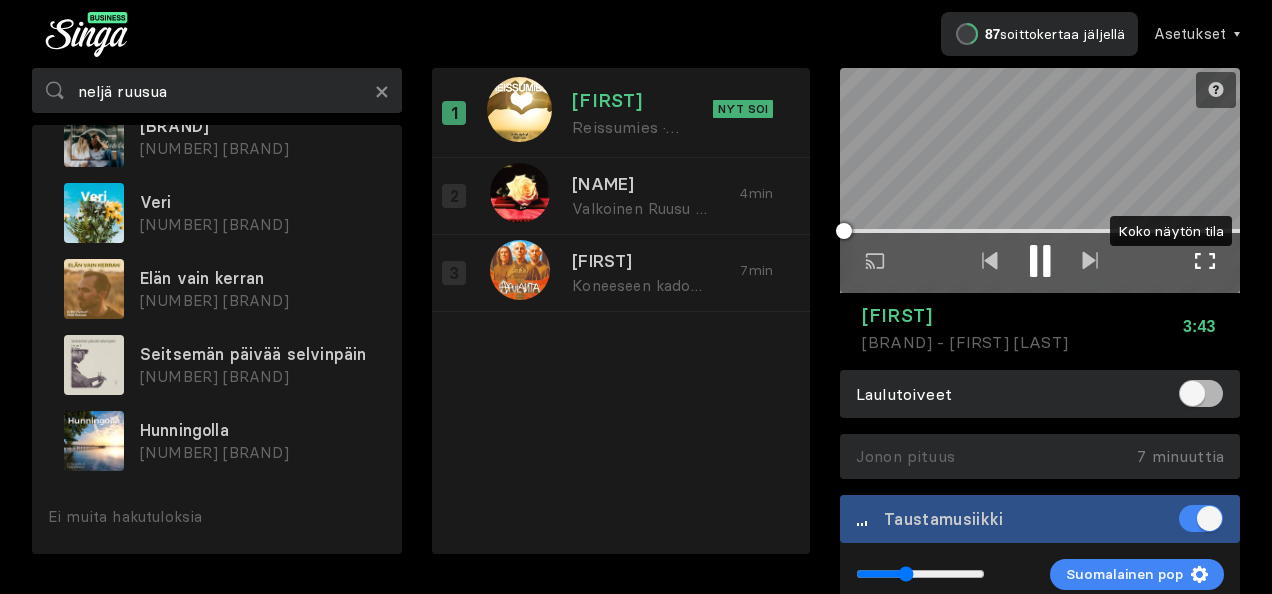 click at bounding box center (1205, 261) 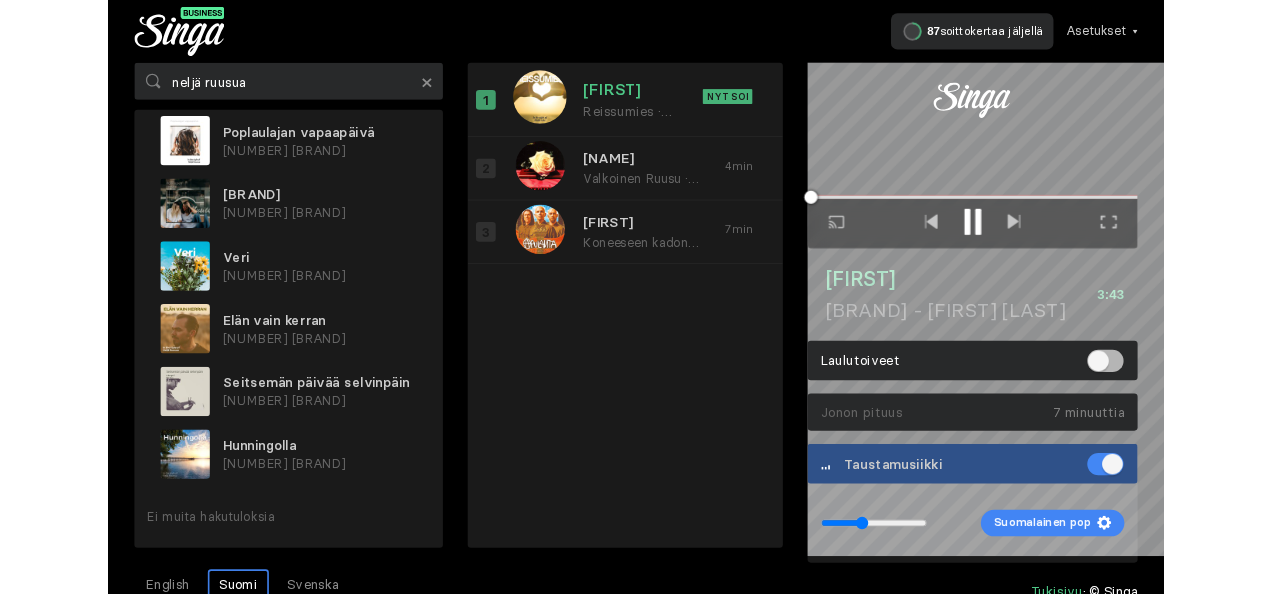 scroll, scrollTop: 364, scrollLeft: 0, axis: vertical 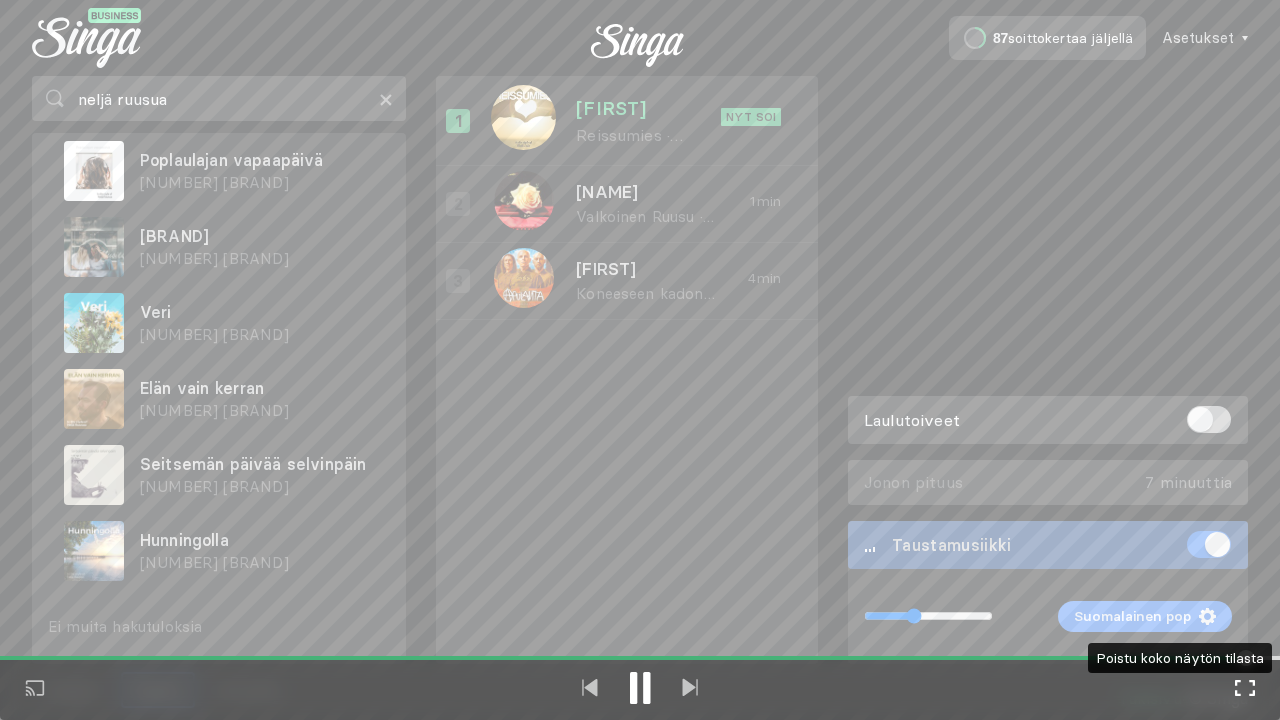 click at bounding box center [1245, 688] 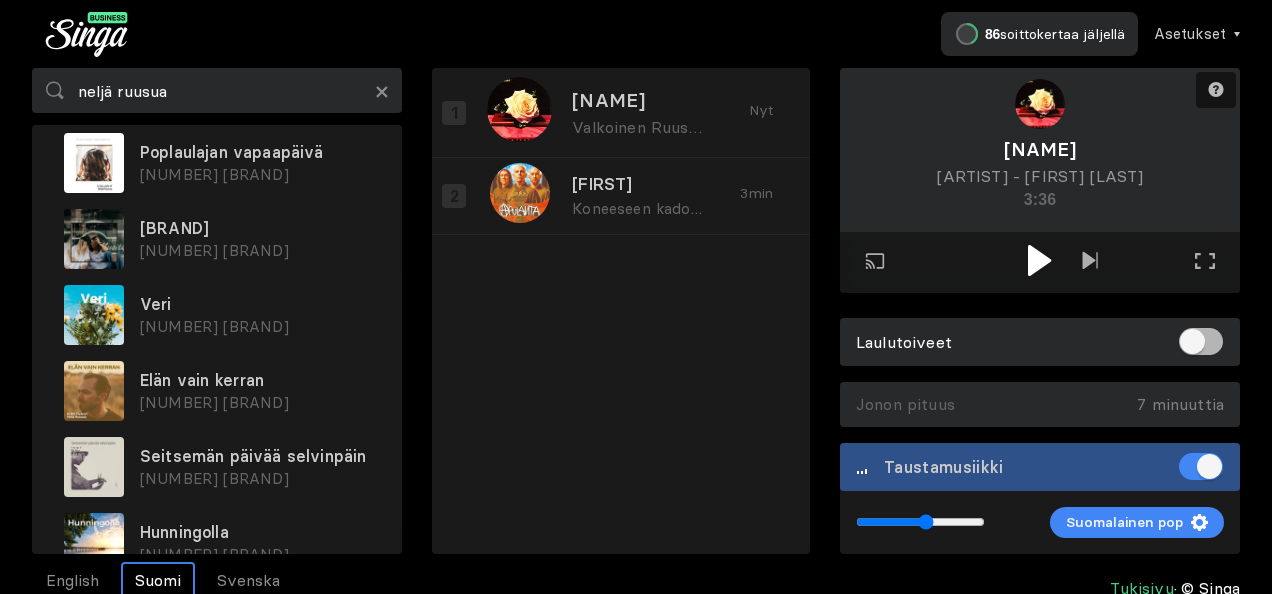 type on "0.55" 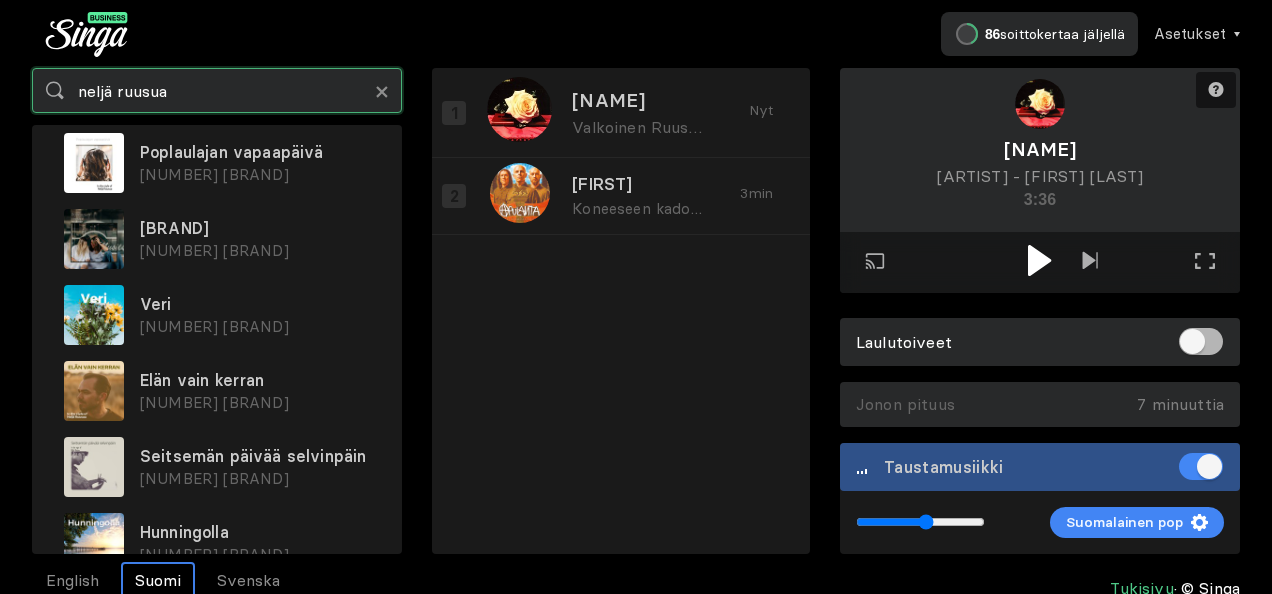 click on "neljä ruusua" at bounding box center (217, 90) 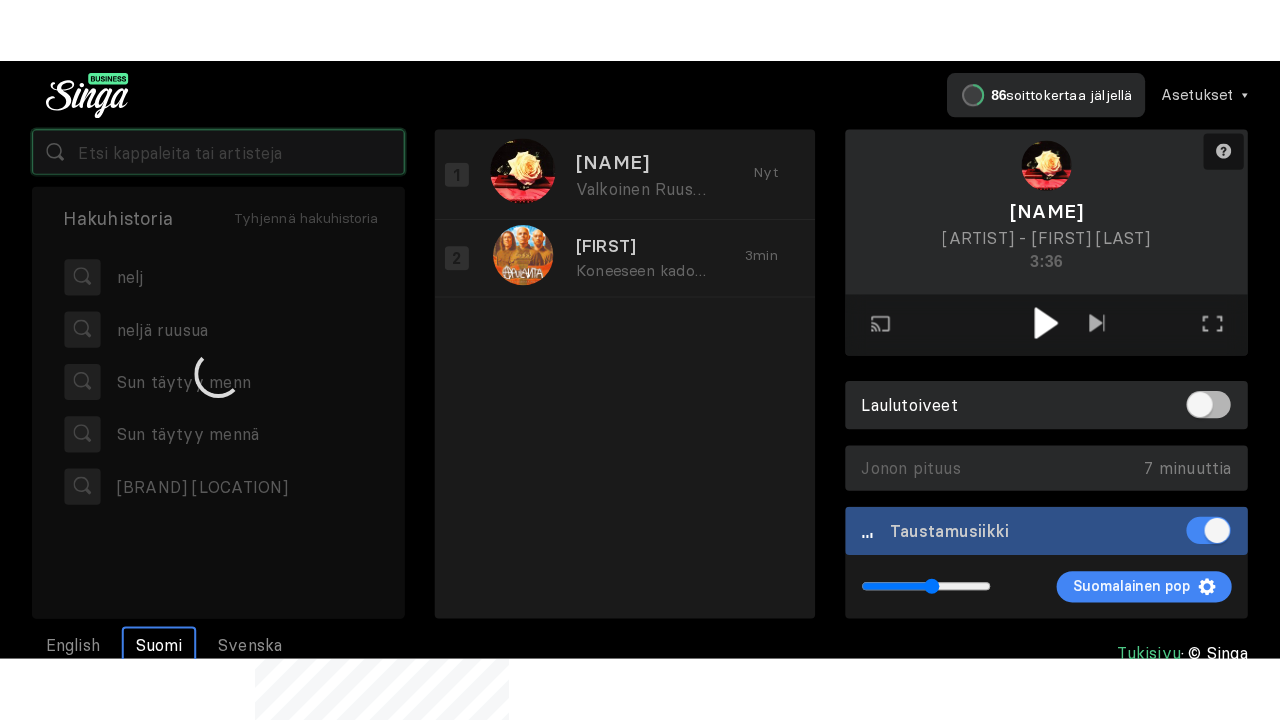 scroll, scrollTop: 0, scrollLeft: 0, axis: both 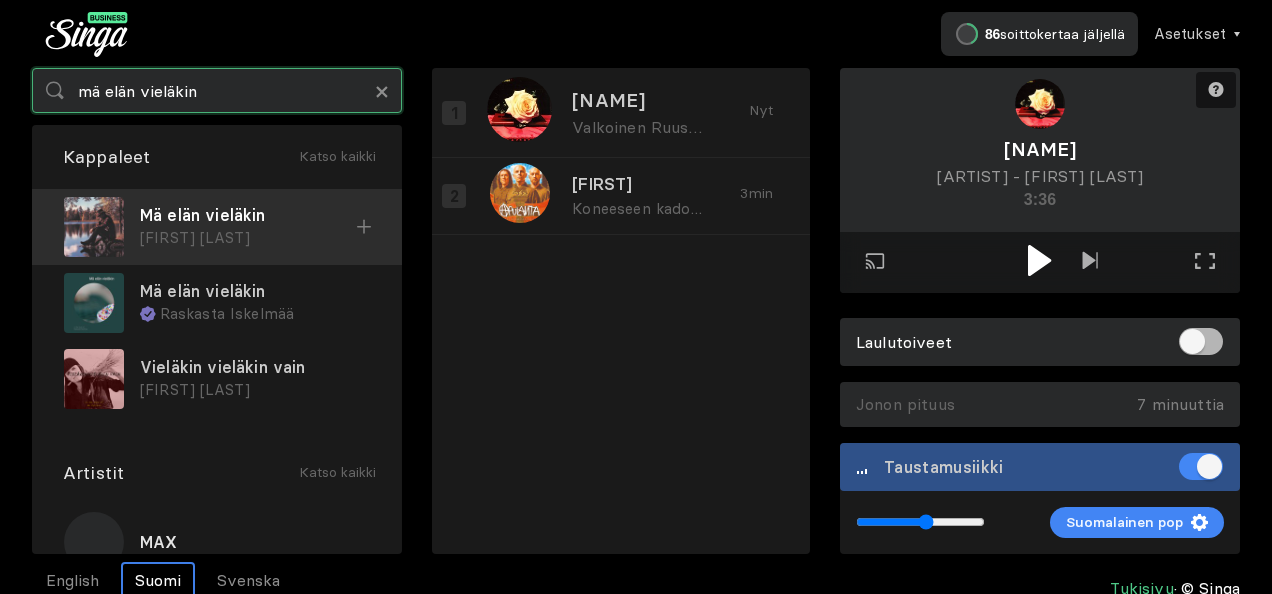 type on "mä elän vieläkin" 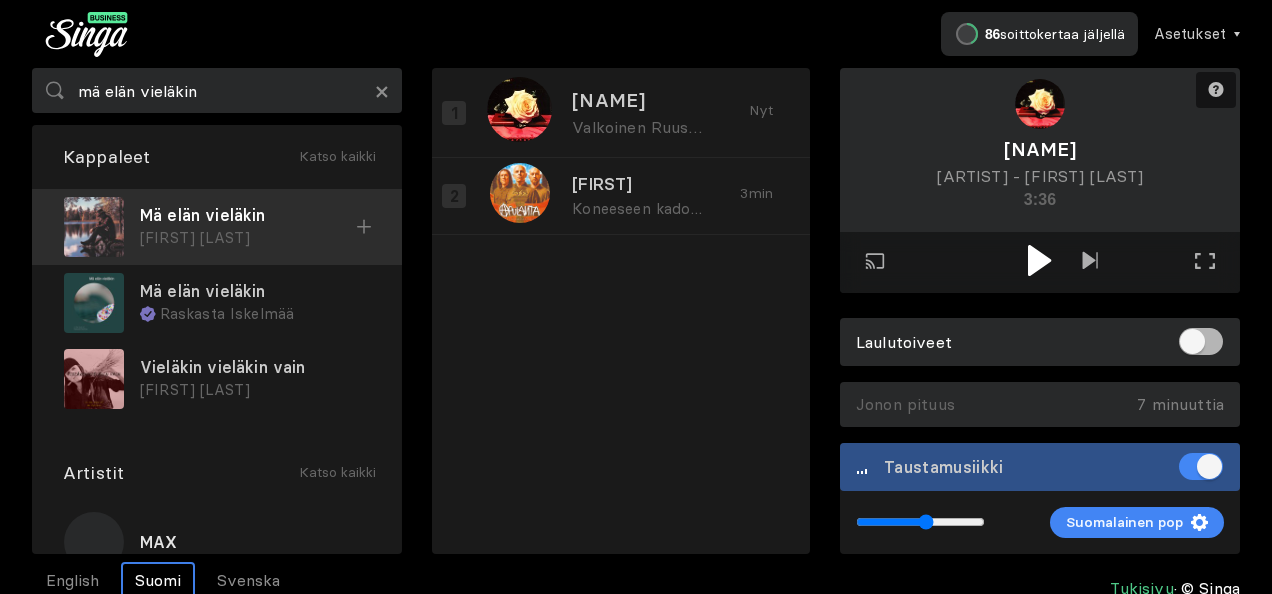 click on "Pate Mustajärvi" at bounding box center (248, 238) 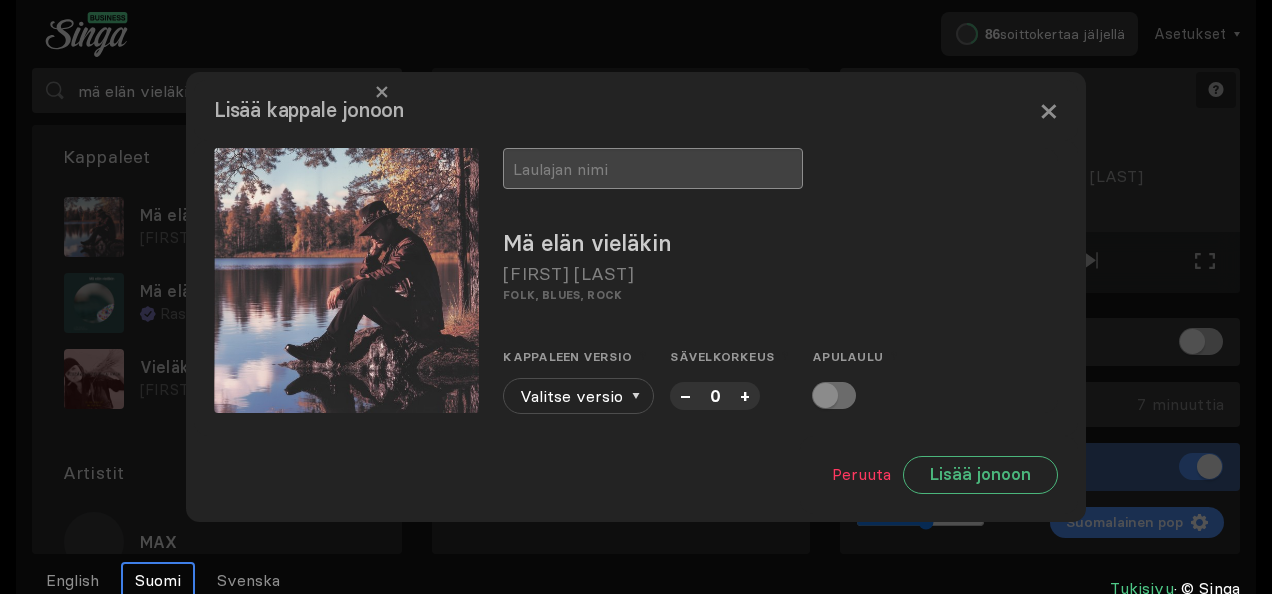 click at bounding box center (653, 168) 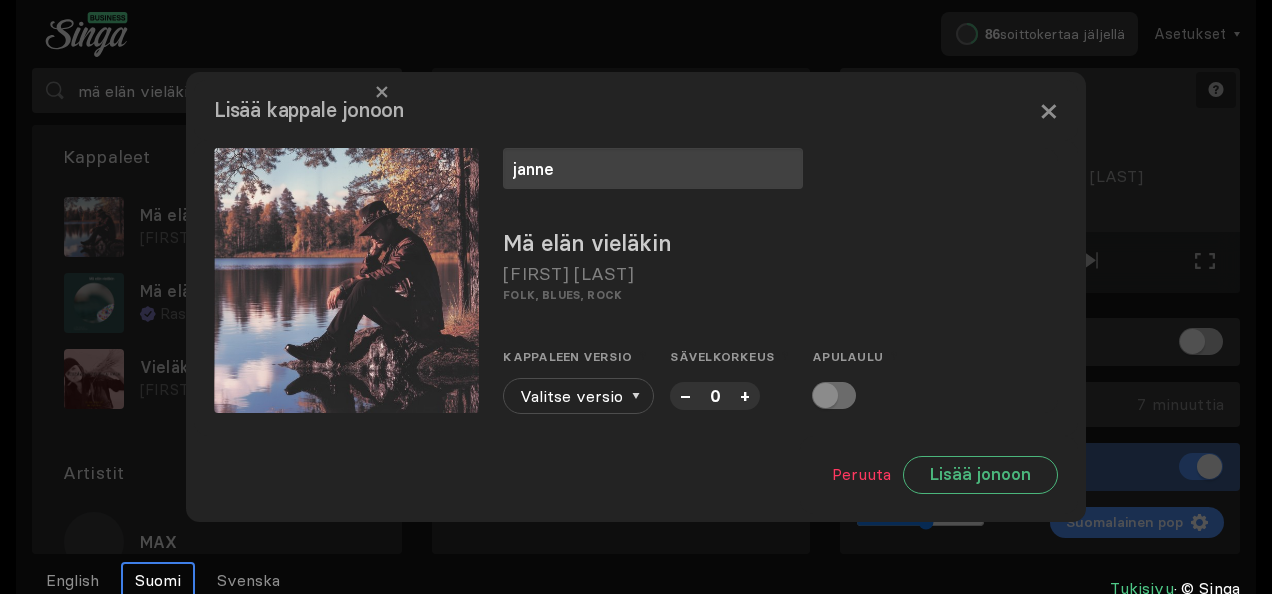 type on "[FIRST]" 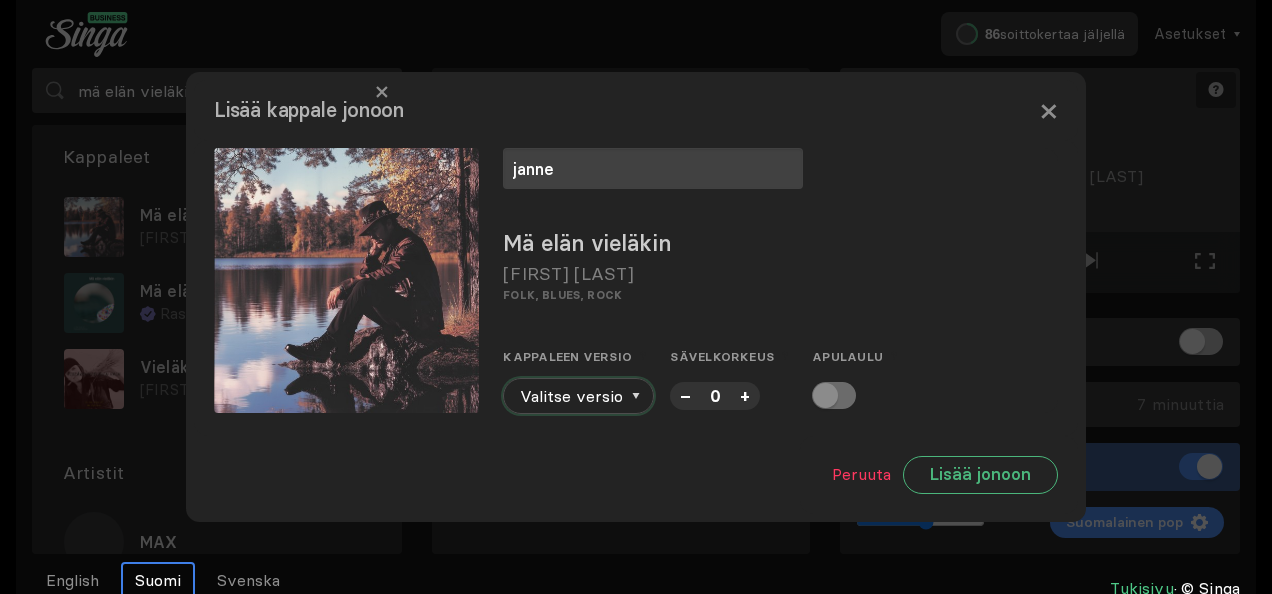 click on "Valitse versio" at bounding box center [578, 396] 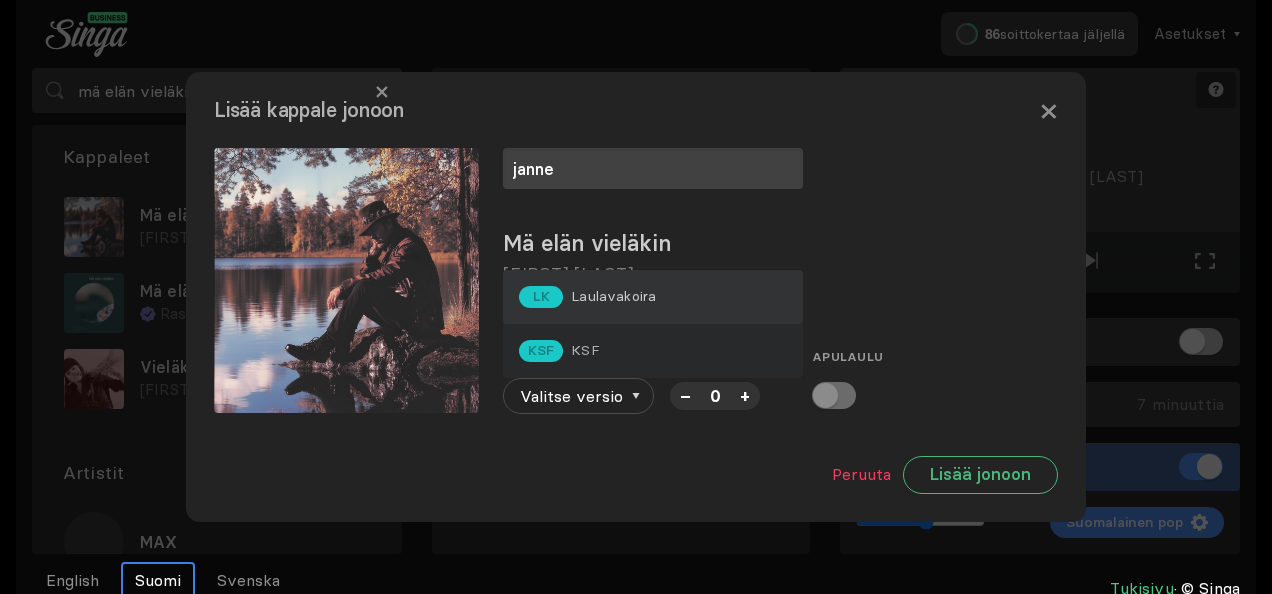 click on "Laulavakoira" at bounding box center [613, 296] 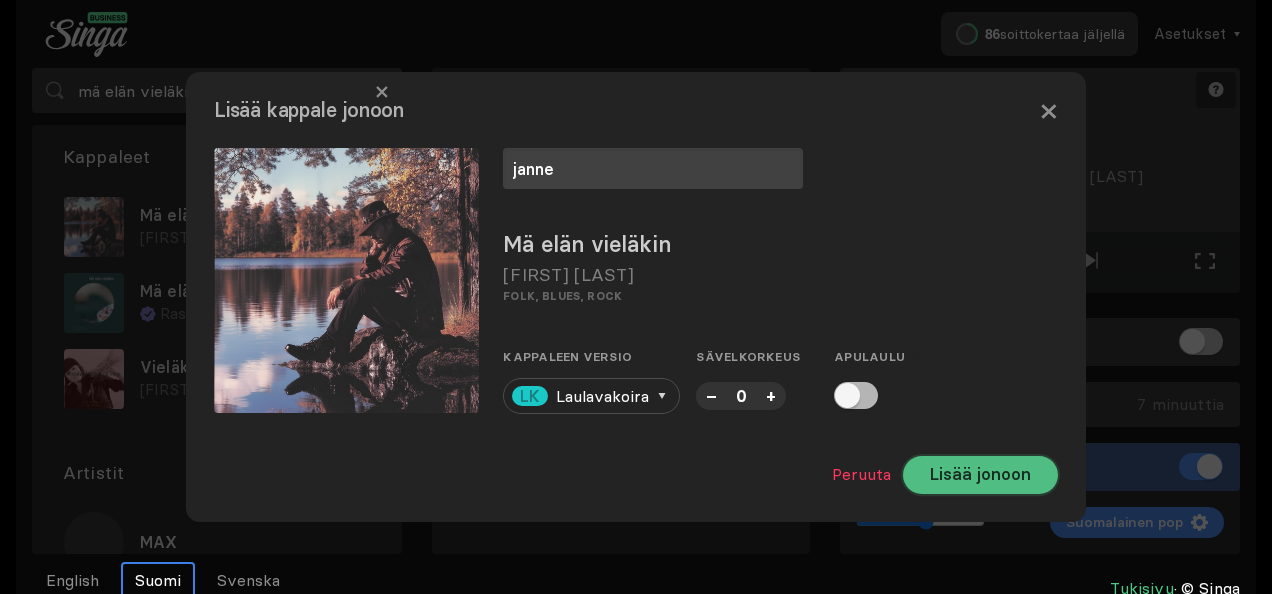 click on "Lisää jonoon" at bounding box center (980, 475) 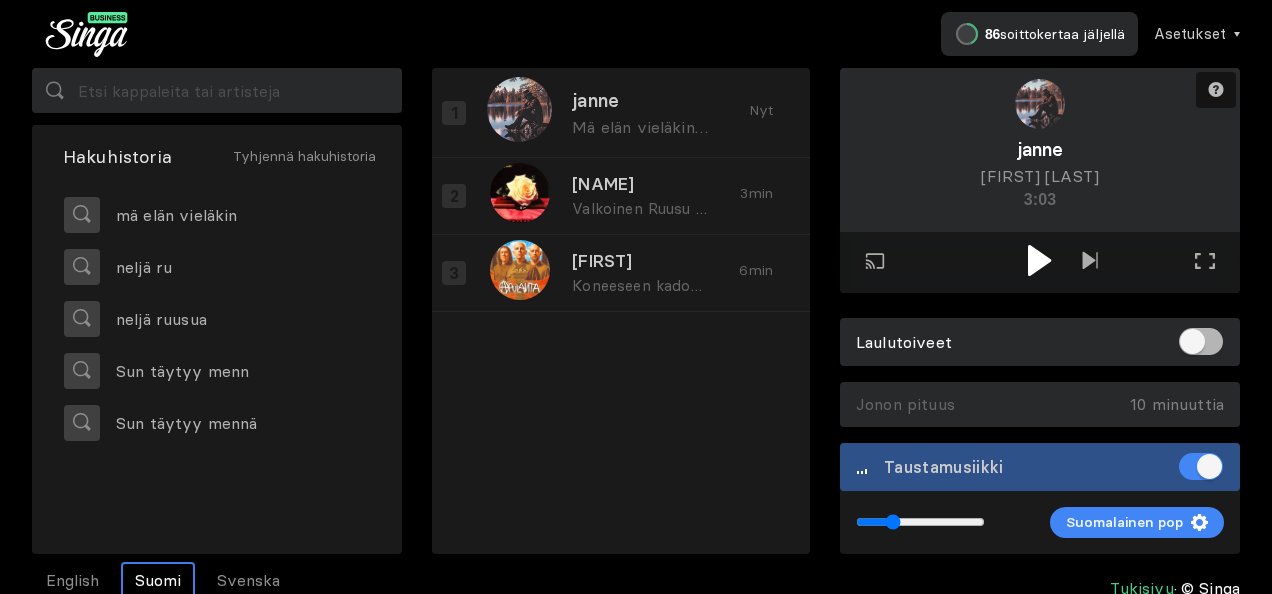drag, startPoint x: 927, startPoint y: 520, endPoint x: 893, endPoint y: 530, distance: 35.44009 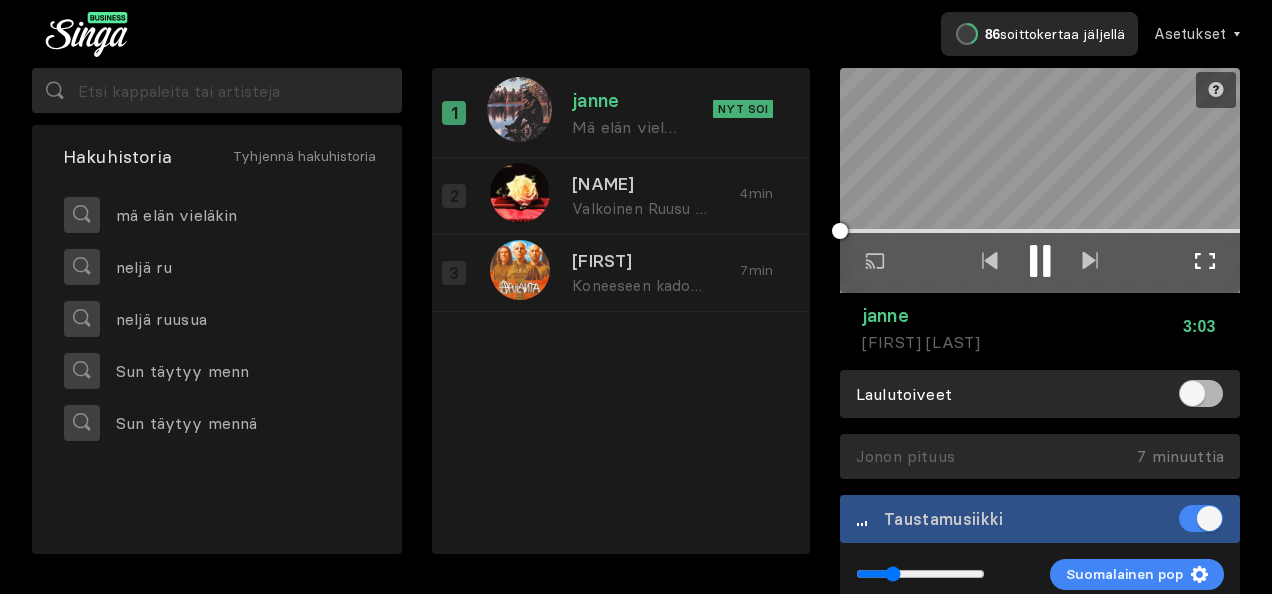click on "Koko näytön tila Poistu koko näytön tilasta" at bounding box center [1205, 262] 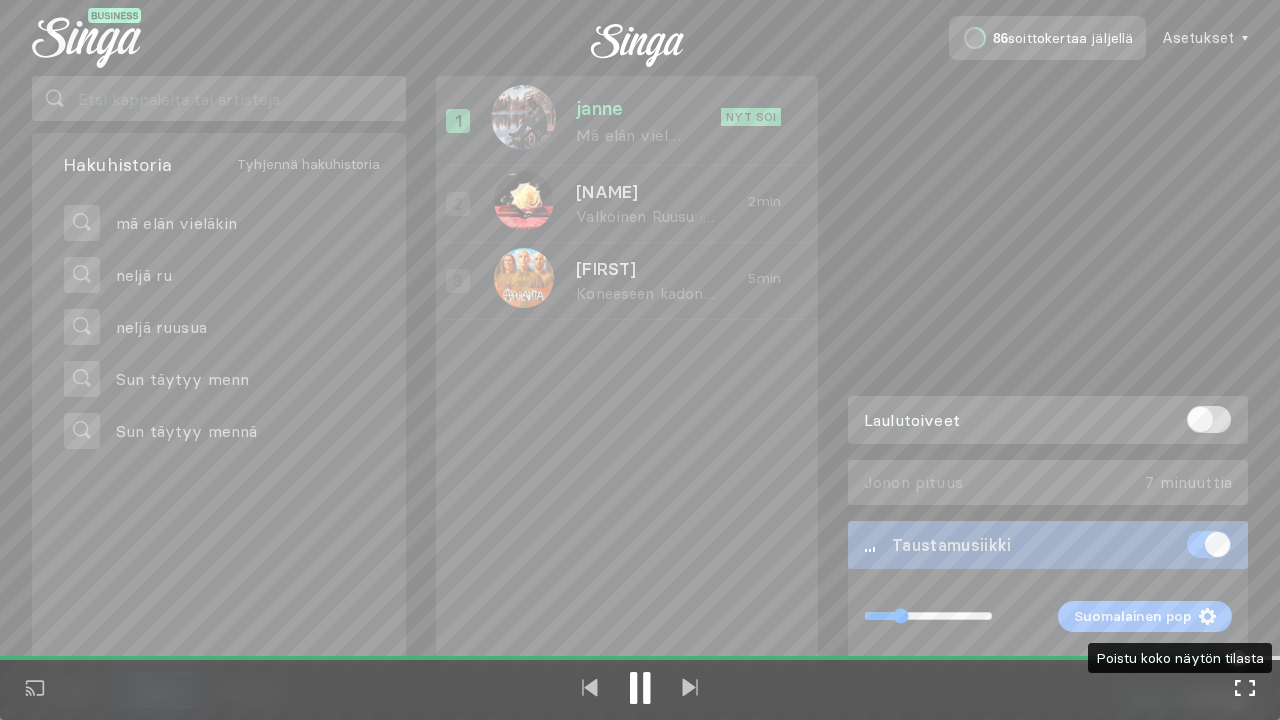 click on "Koko näytön tila Poistu koko näytön tilasta" at bounding box center (1245, 690) 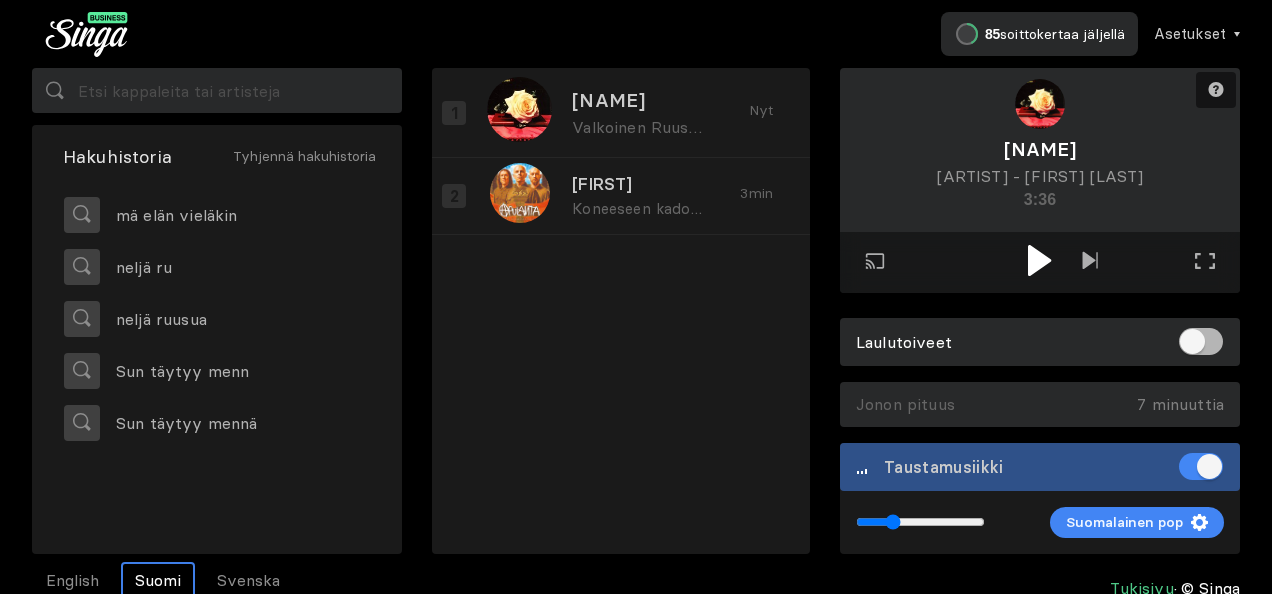click at bounding box center (1039, 260) 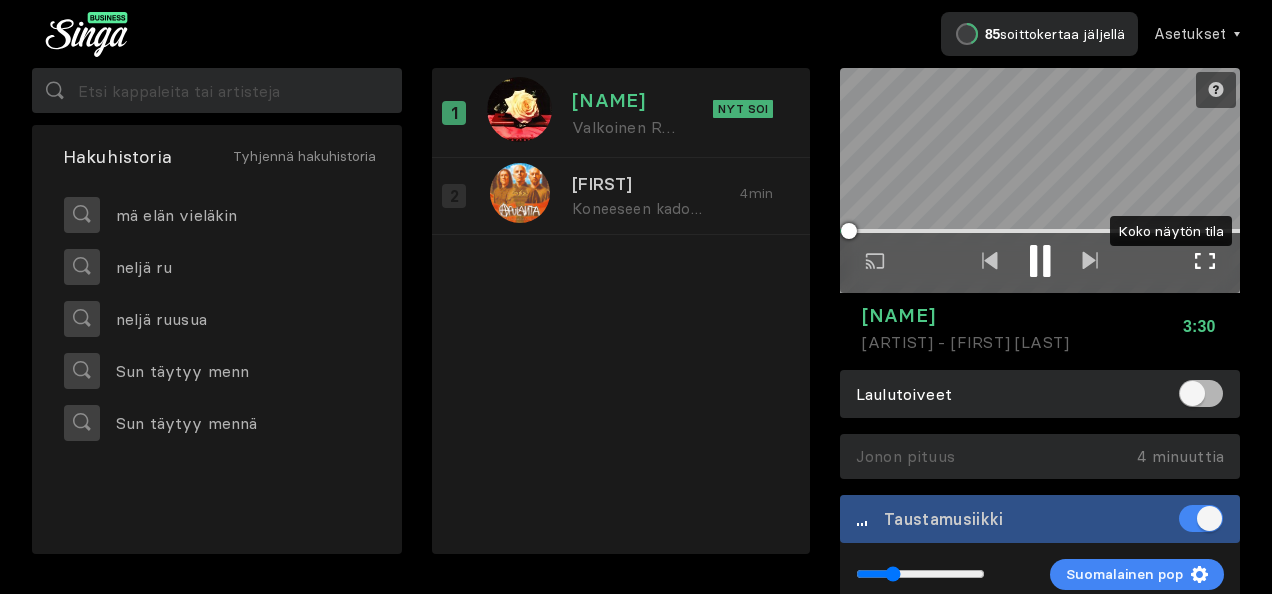 click at bounding box center [1205, 261] 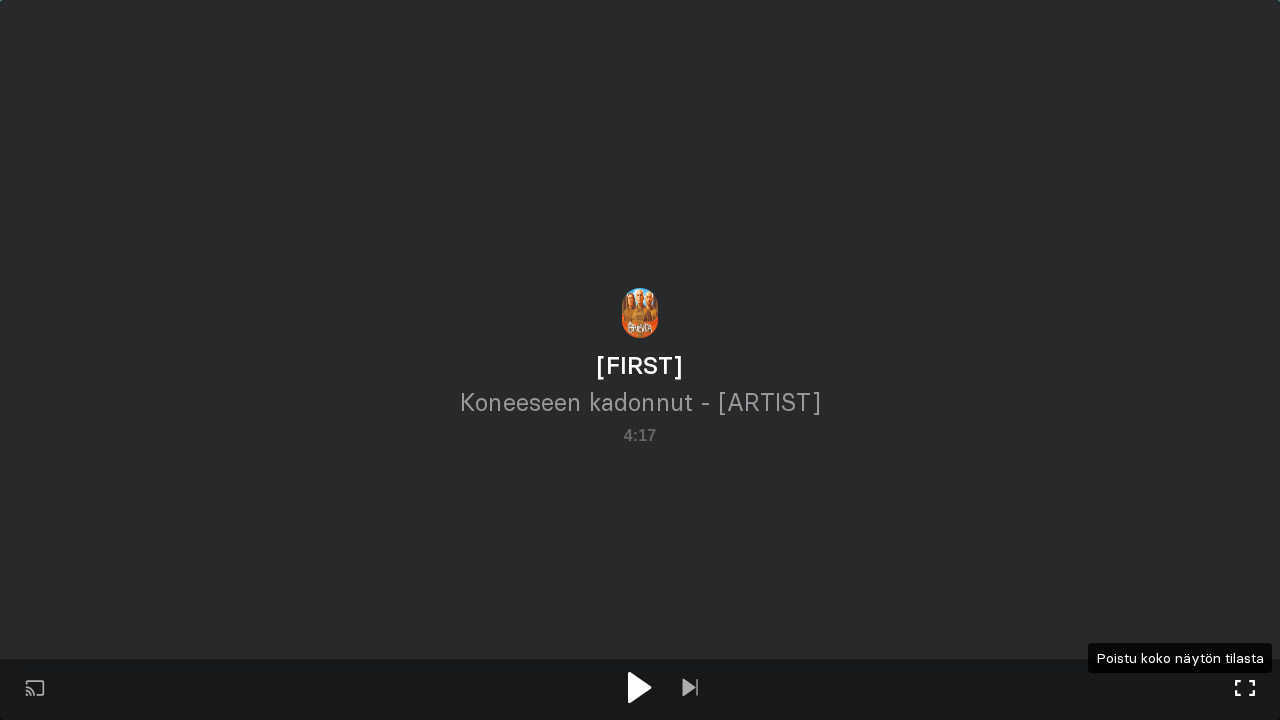 drag, startPoint x: 1249, startPoint y: 694, endPoint x: 1252, endPoint y: 684, distance: 10.440307 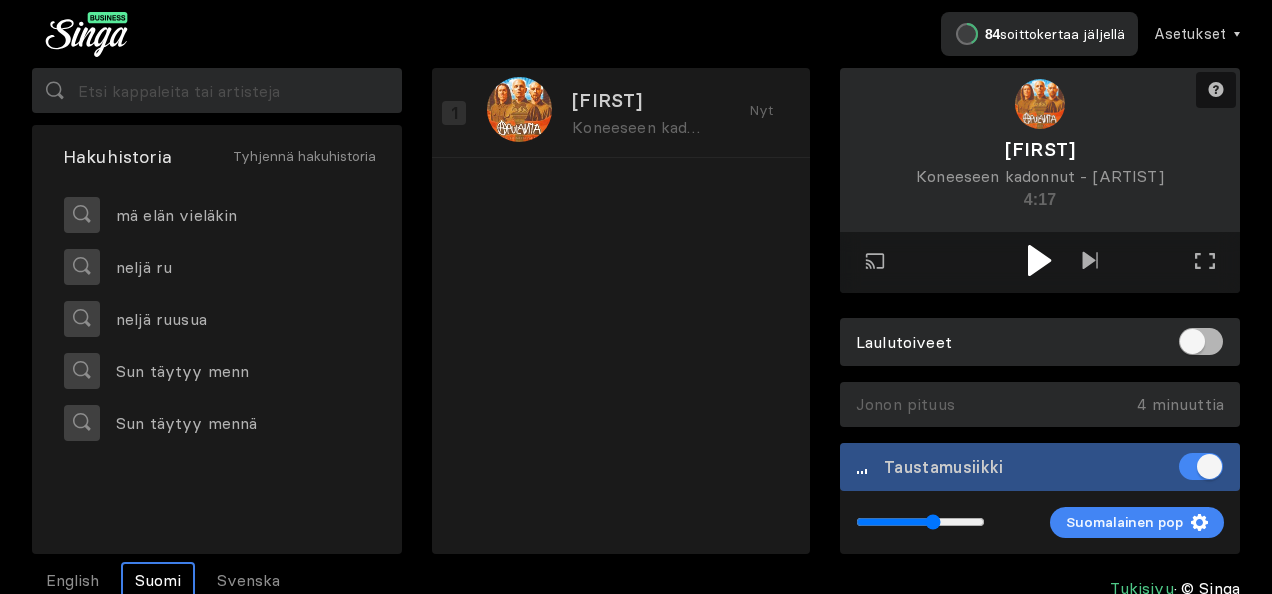 type on "0.14" 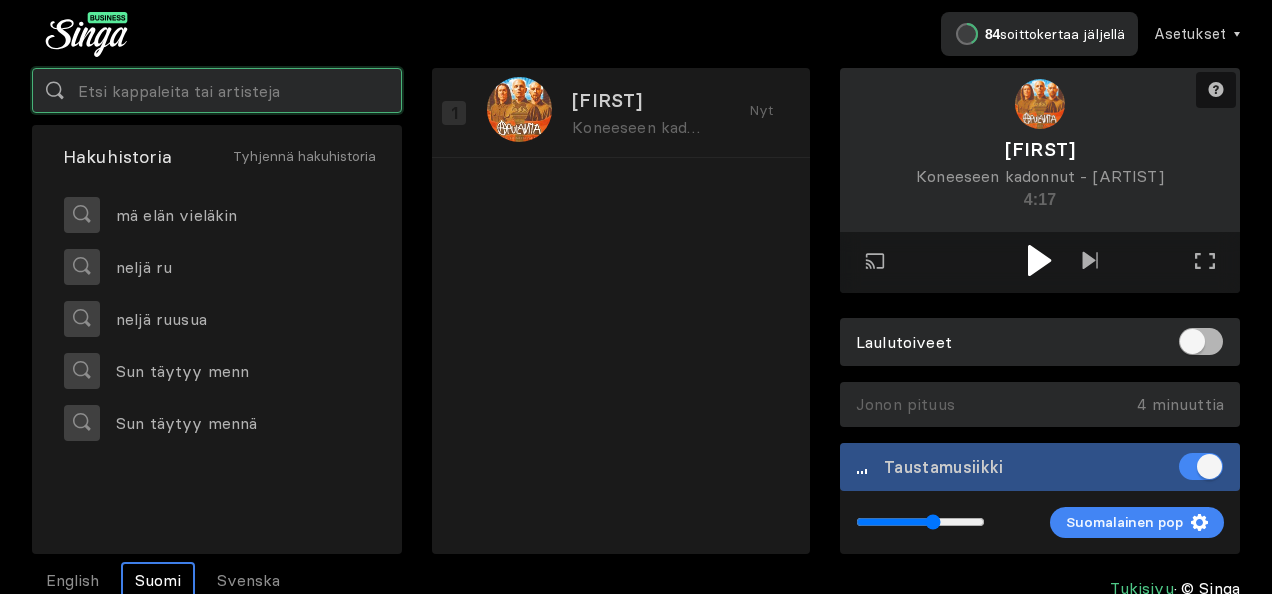 click at bounding box center (217, 90) 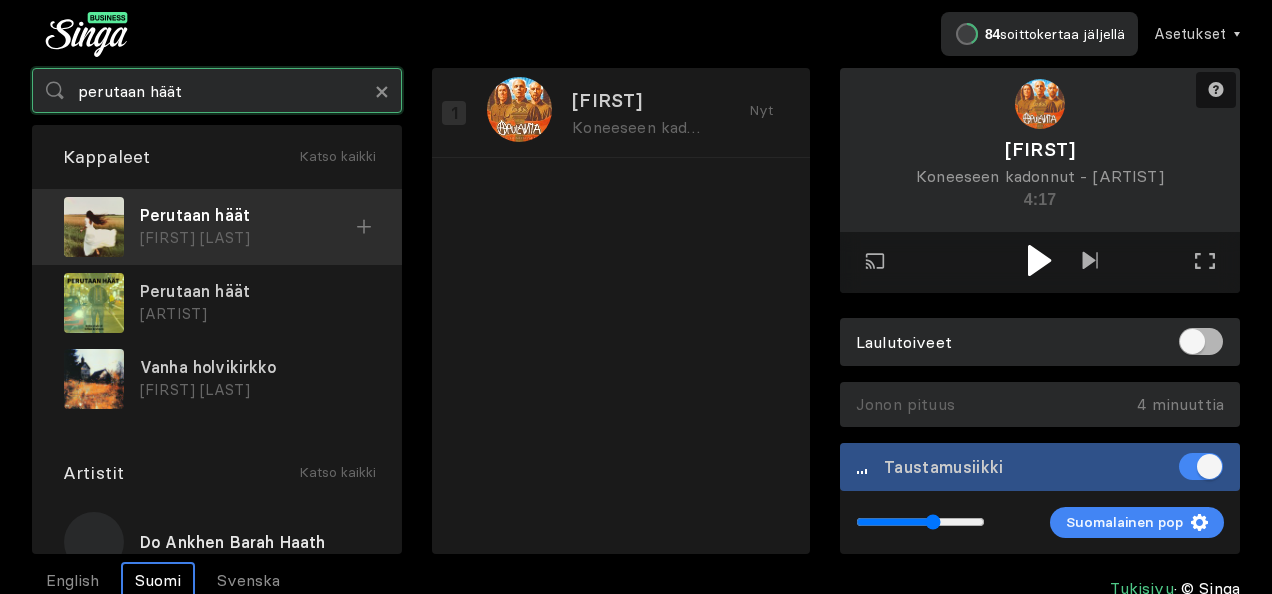 type on "perutaan häät" 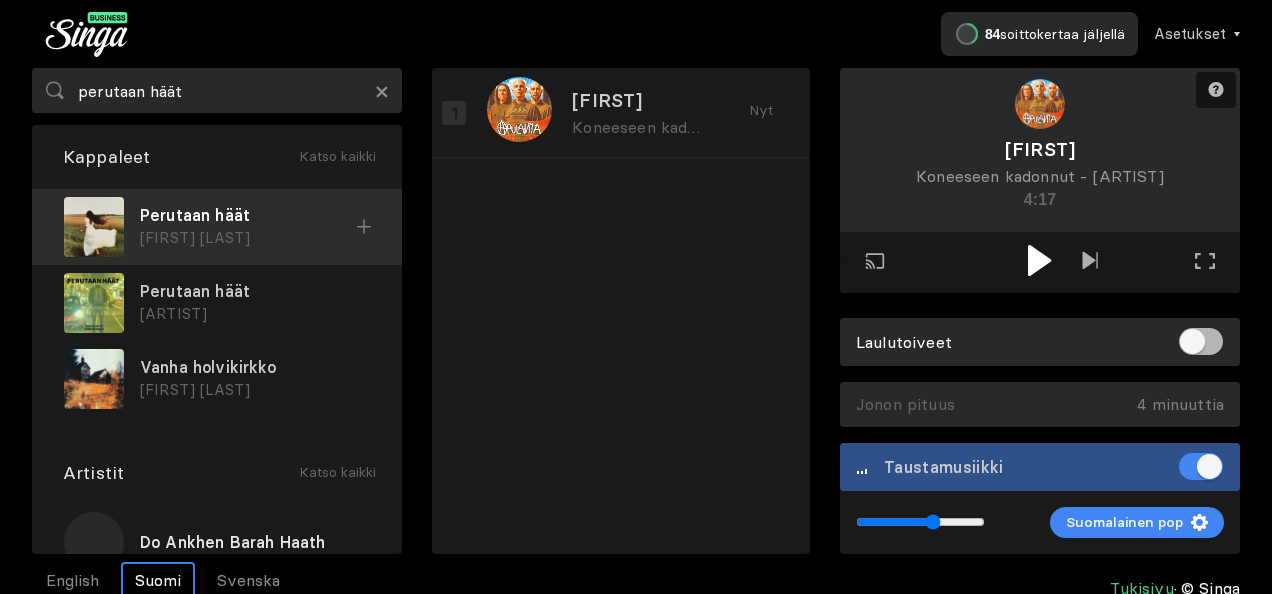 click on "Perutaan häät" at bounding box center (248, 215) 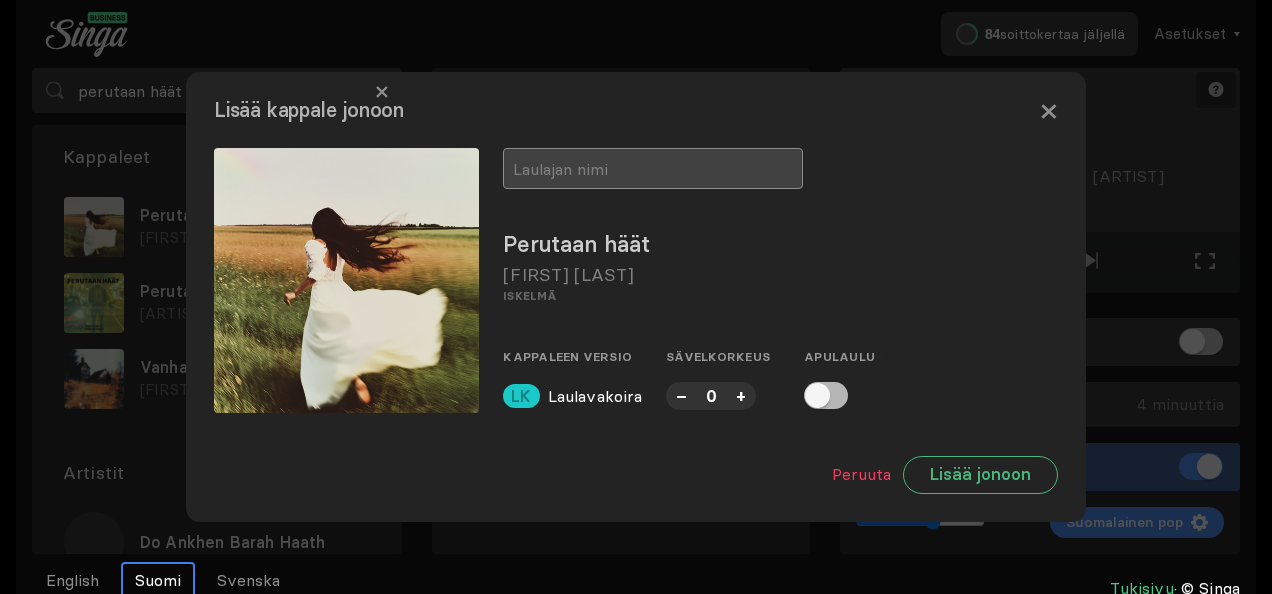 click at bounding box center (653, 168) 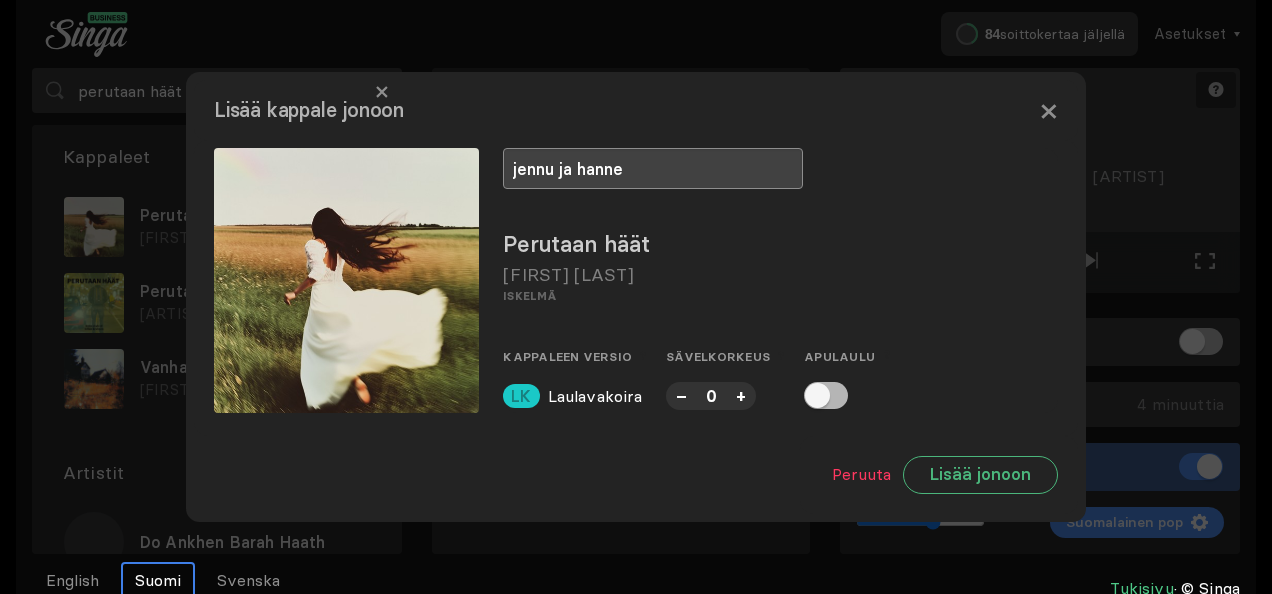 click on "jennu ja hanne" at bounding box center [653, 168] 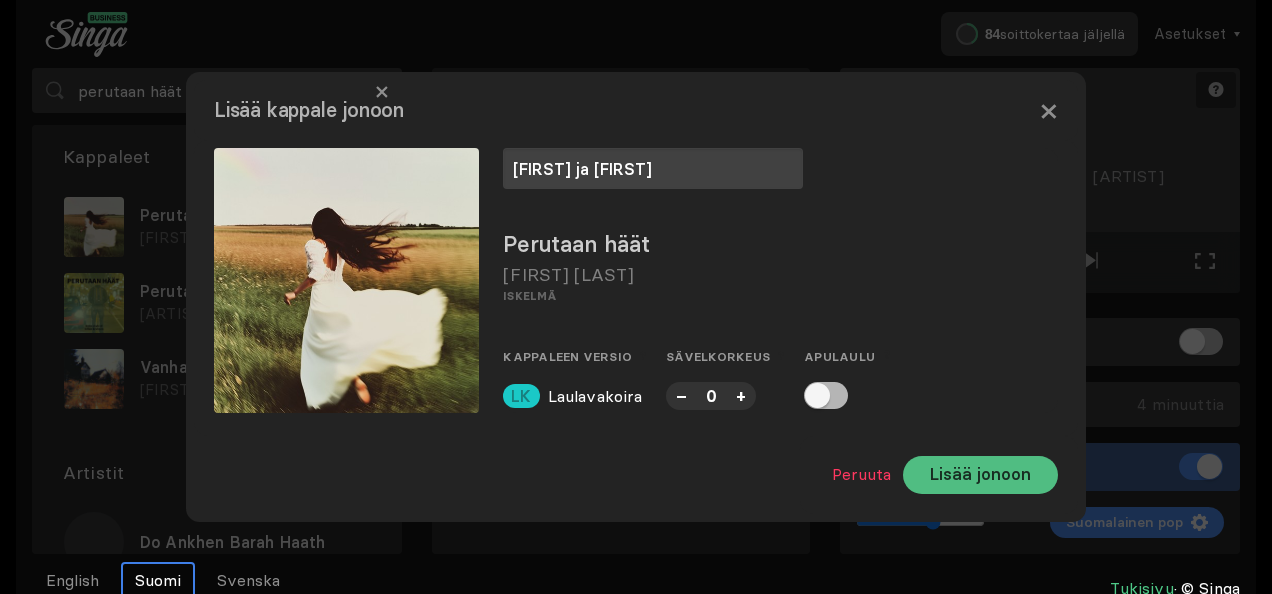 type on "jenni ja hanne" 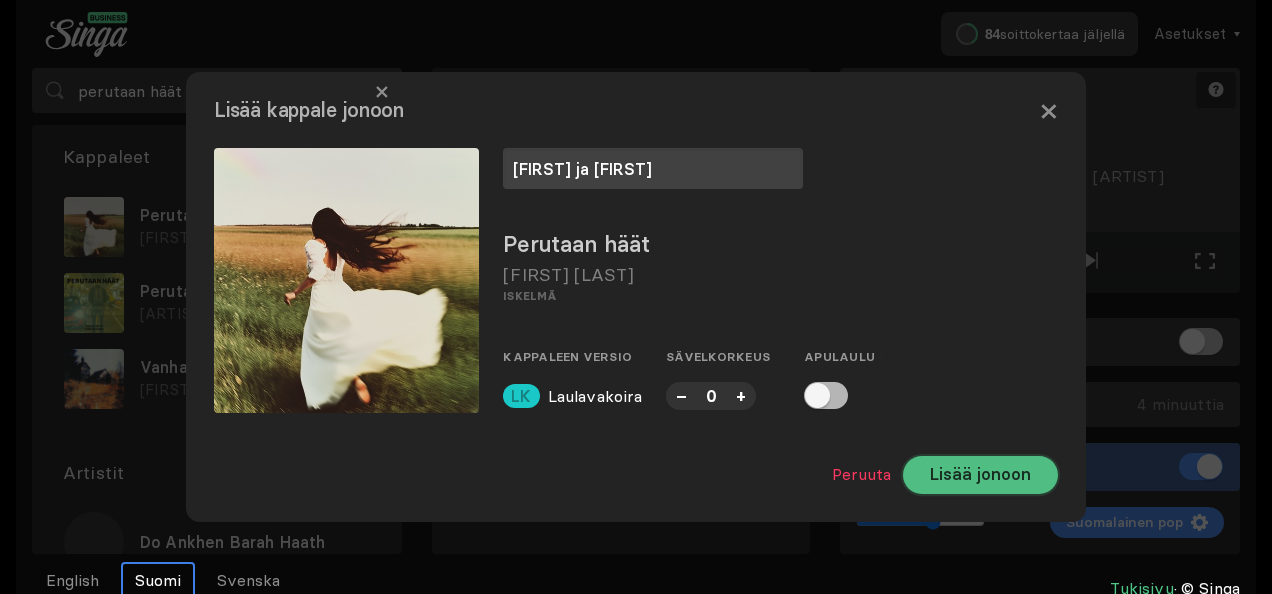 click on "Lisää jonoon" at bounding box center [980, 475] 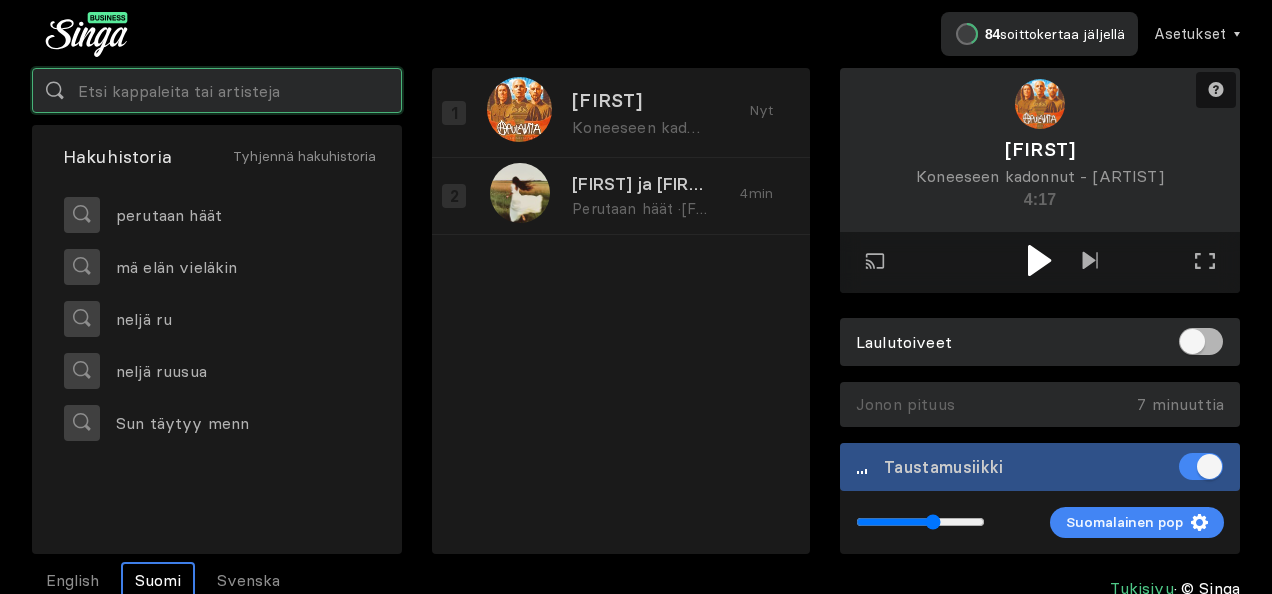 click at bounding box center [217, 90] 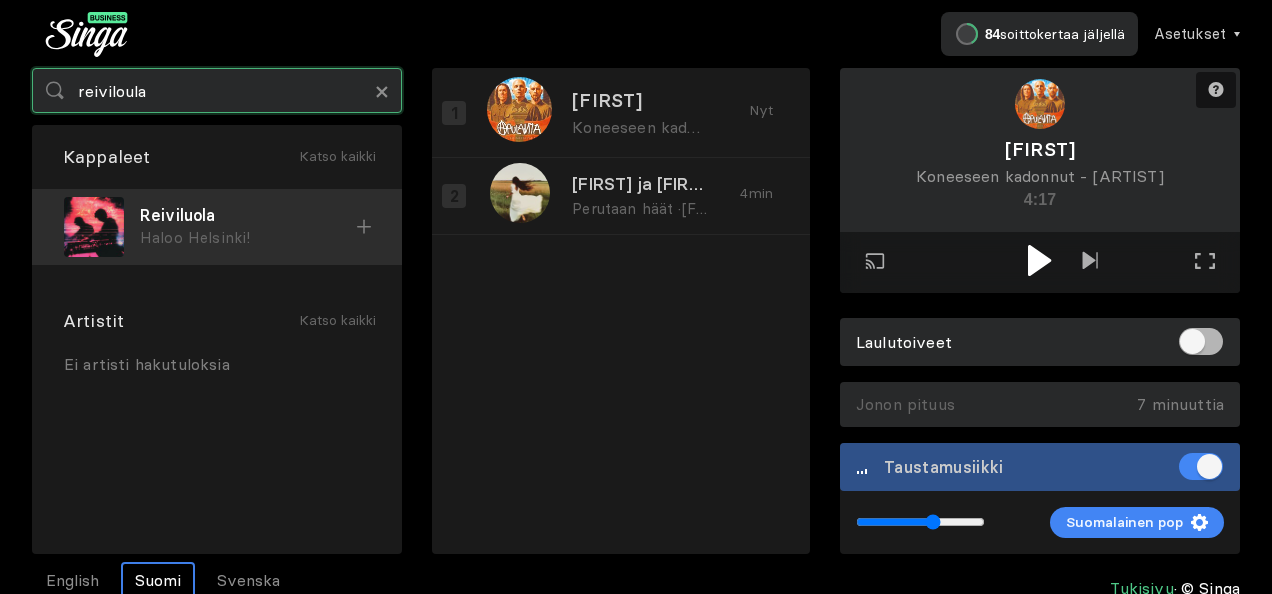 type on "reiviloula" 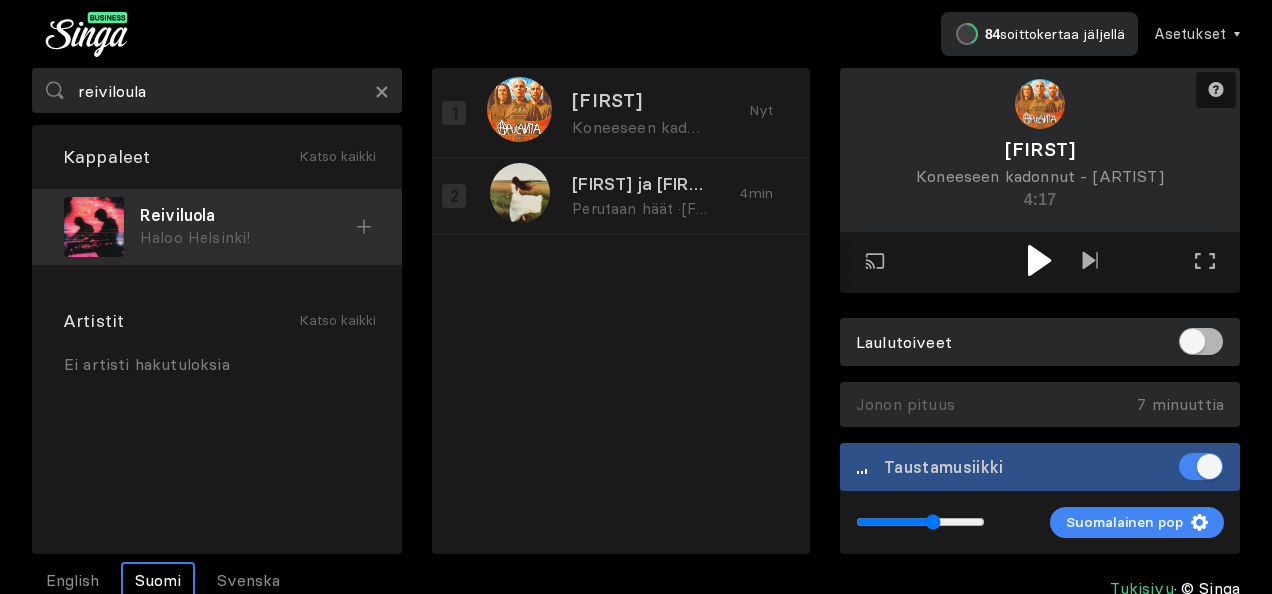 click on "Haloo Helsinki!" at bounding box center [248, 238] 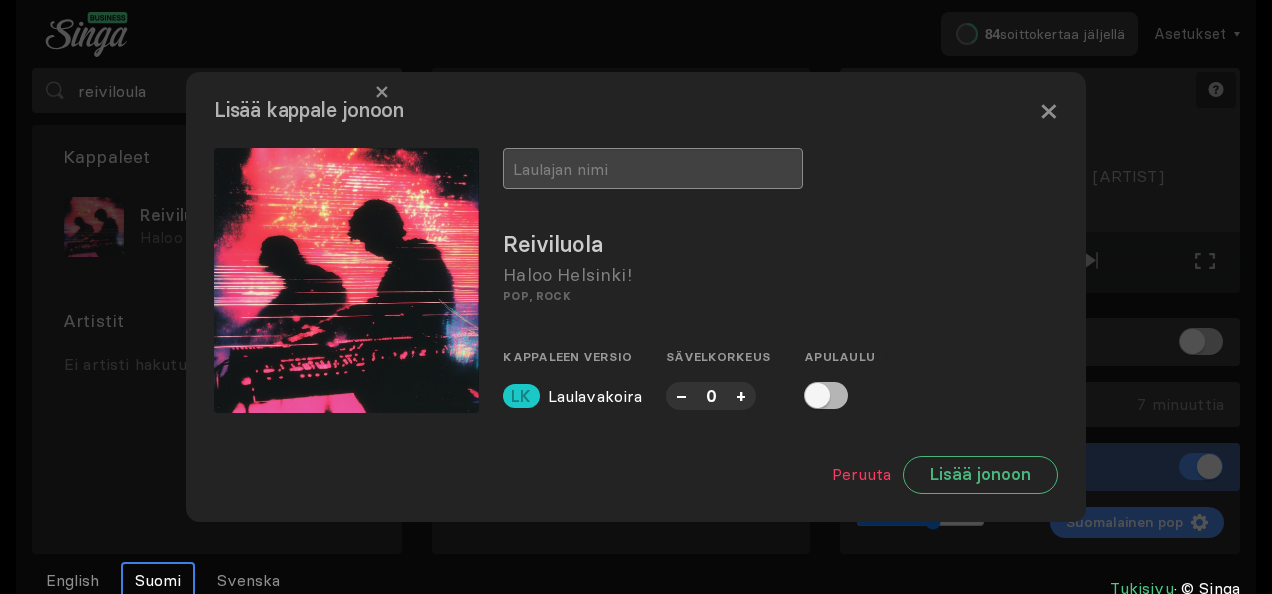 click at bounding box center [653, 168] 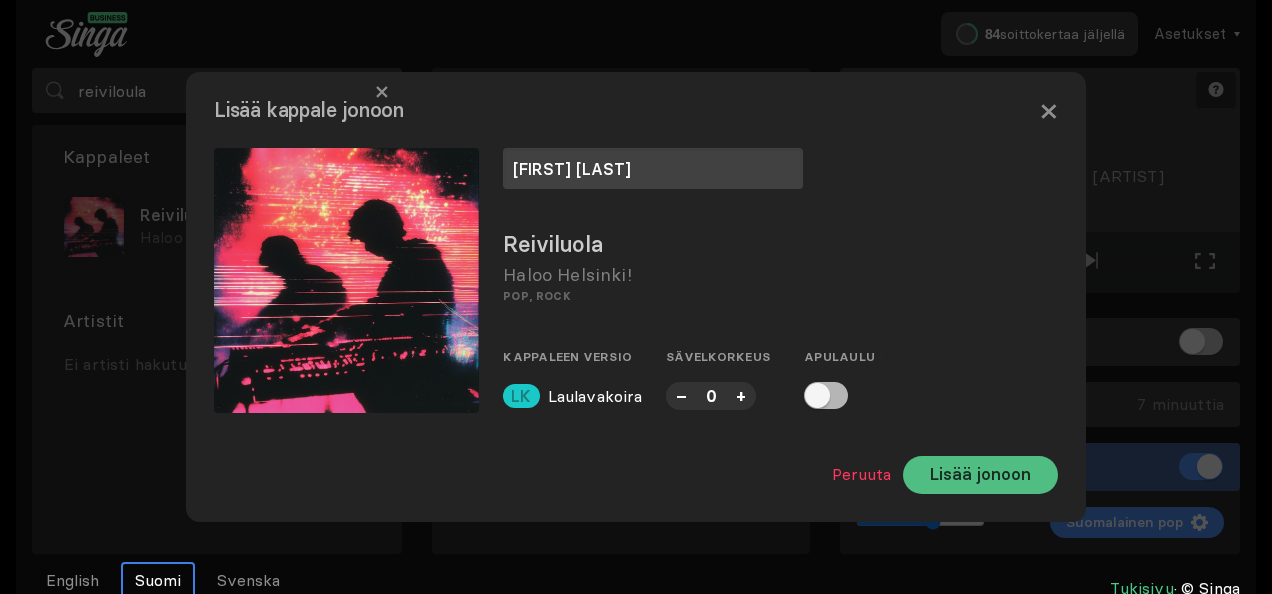 type on "hanne ja jenni" 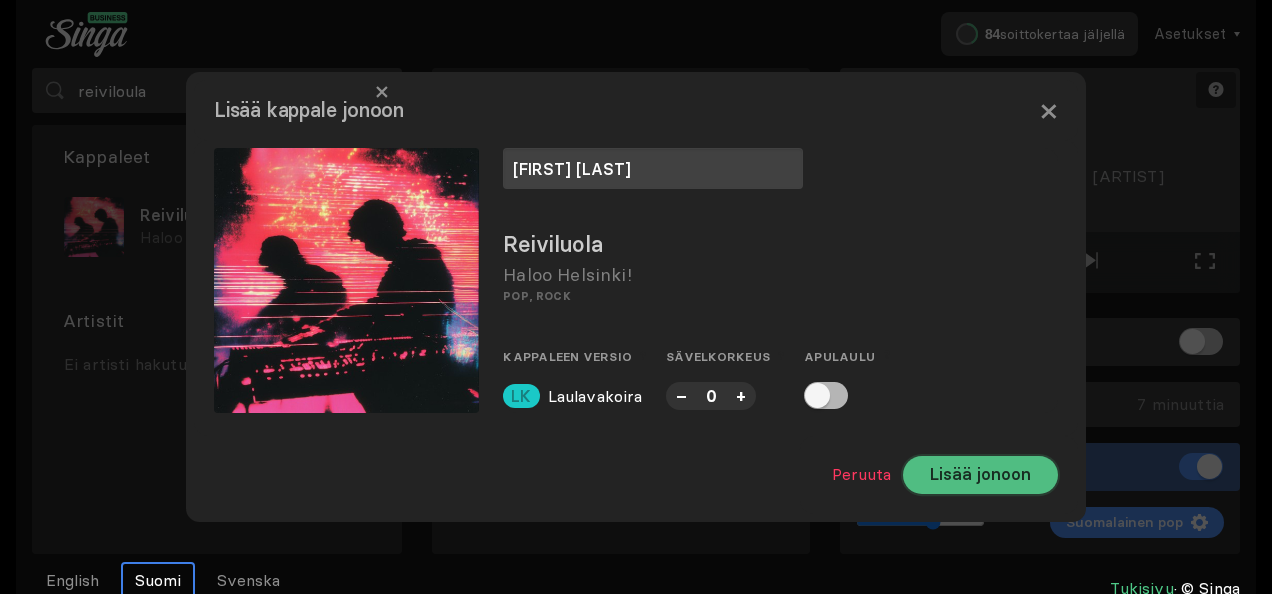 click on "Lisää jonoon" at bounding box center [980, 475] 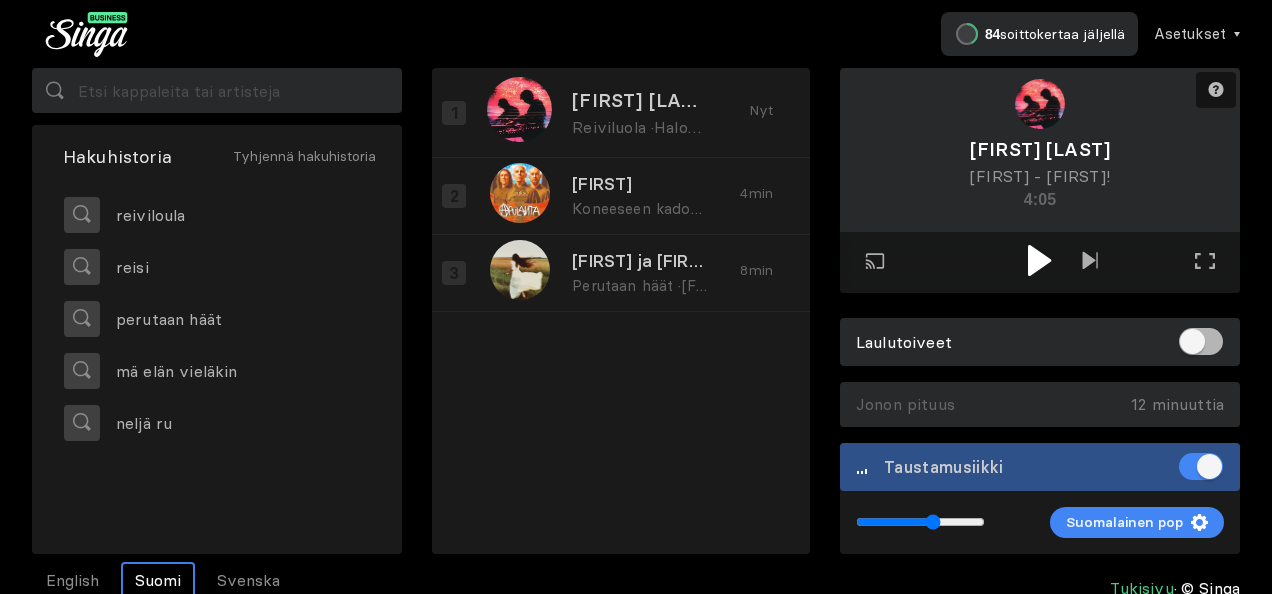 click at bounding box center [1039, 260] 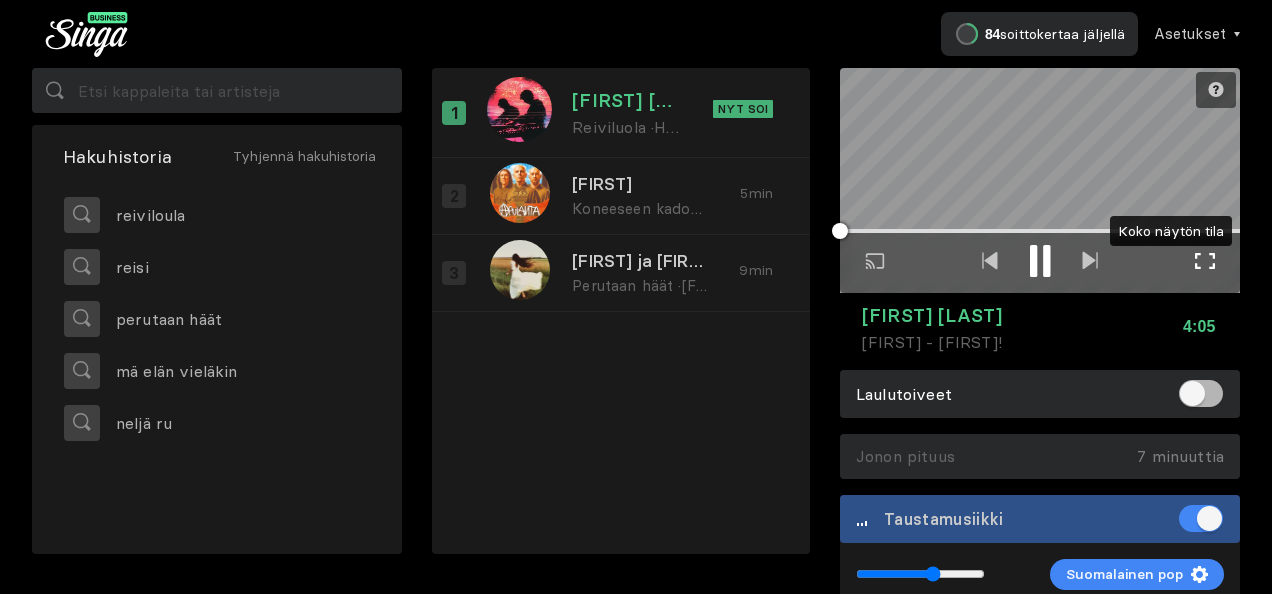 click at bounding box center [1205, 261] 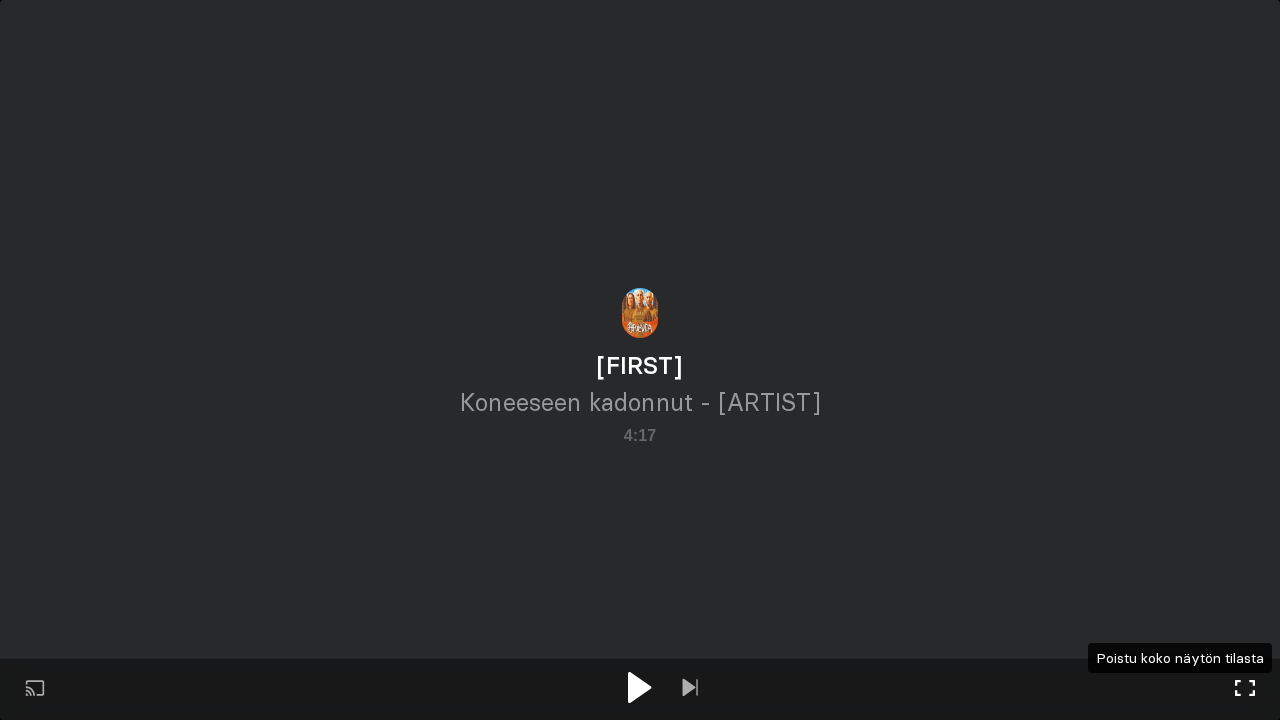 click at bounding box center (1245, 688) 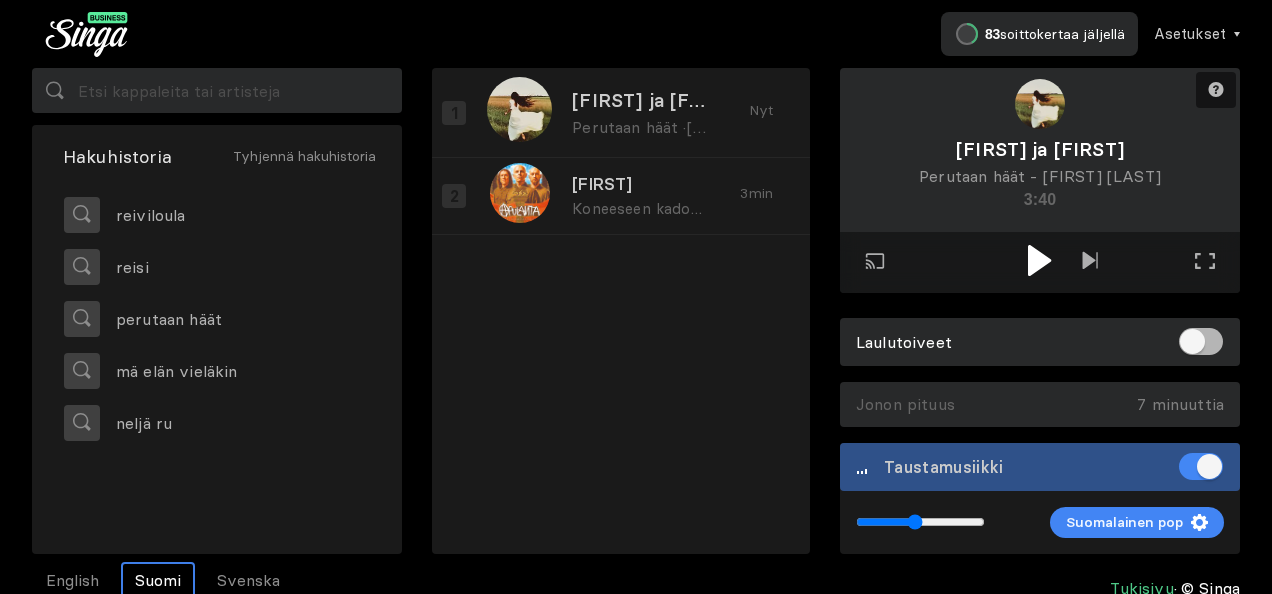 type on "0.45" 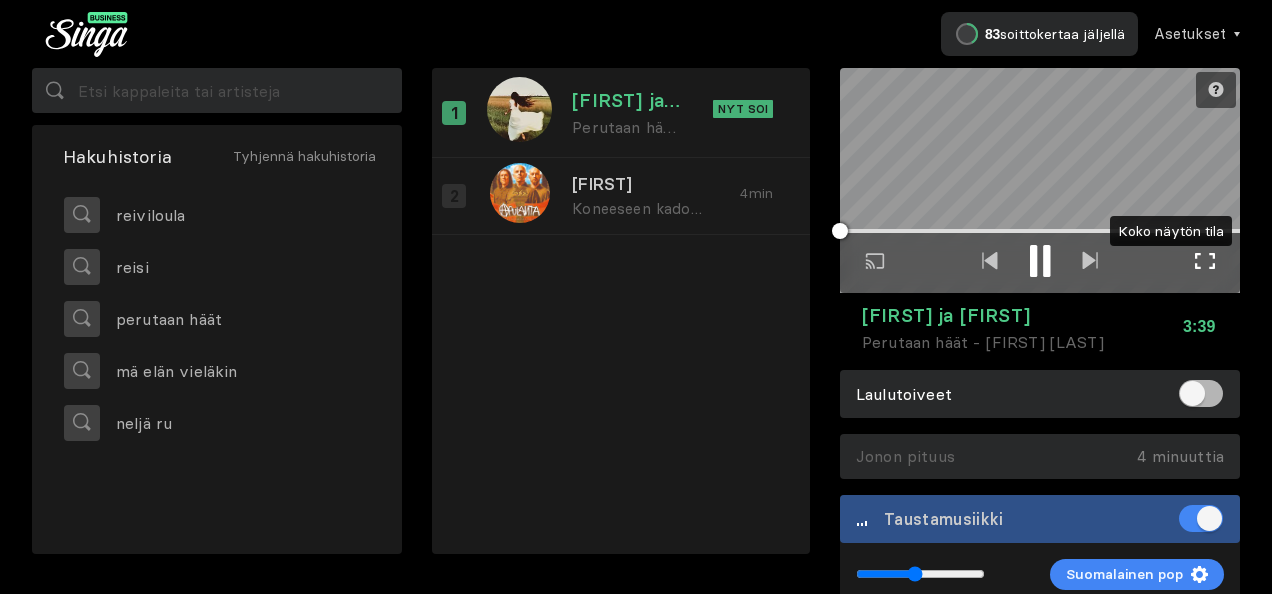 click at bounding box center [1205, 261] 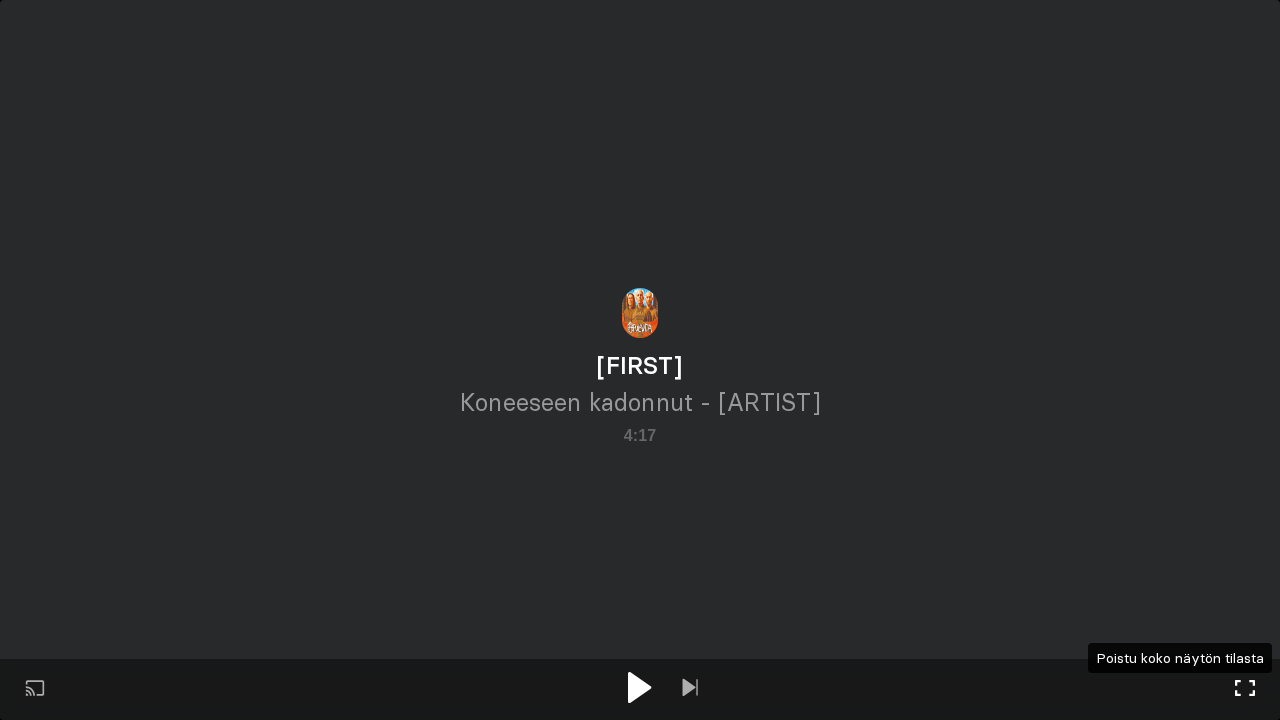 click at bounding box center (1245, 688) 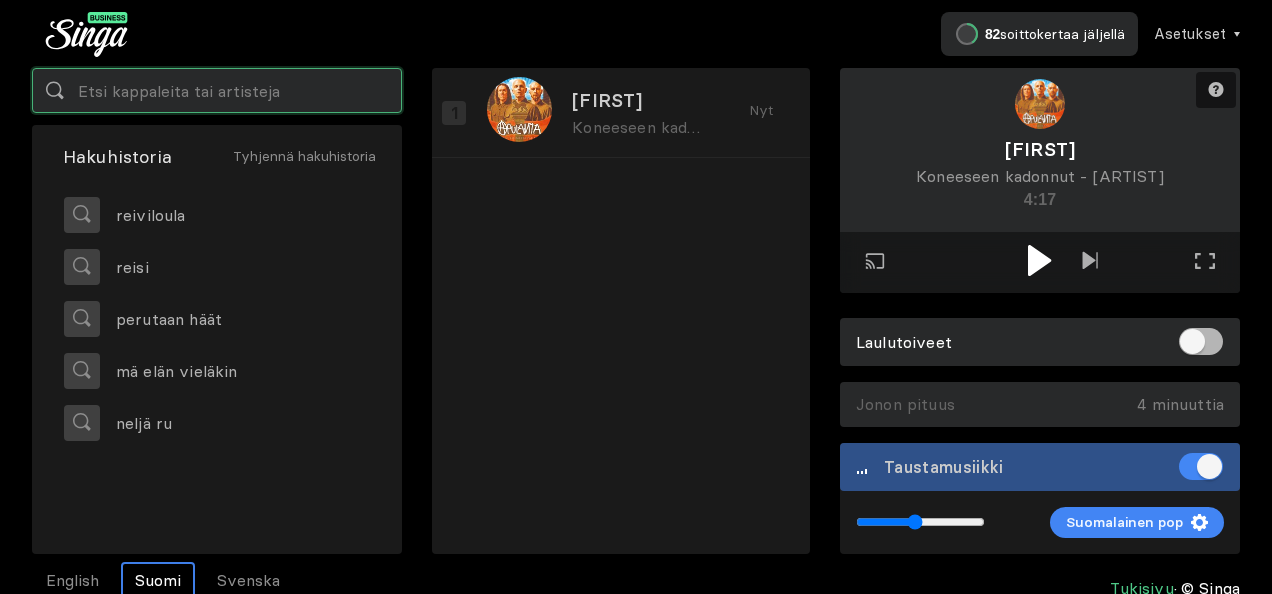click at bounding box center (217, 90) 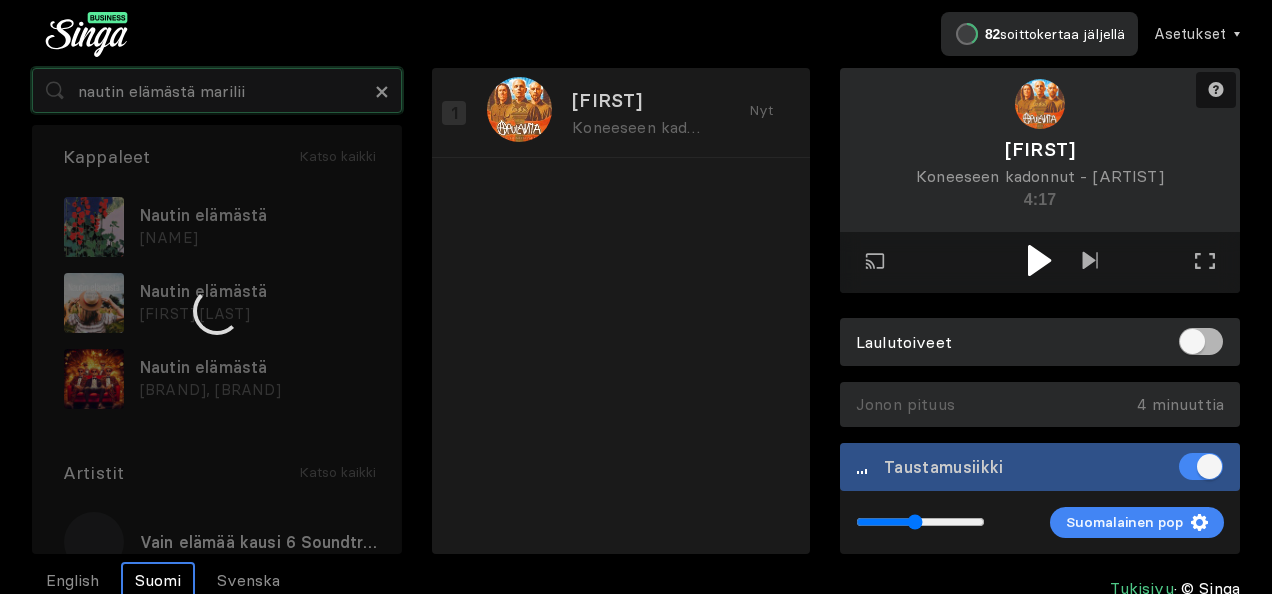 type on "nautin elämästä [FIRST]" 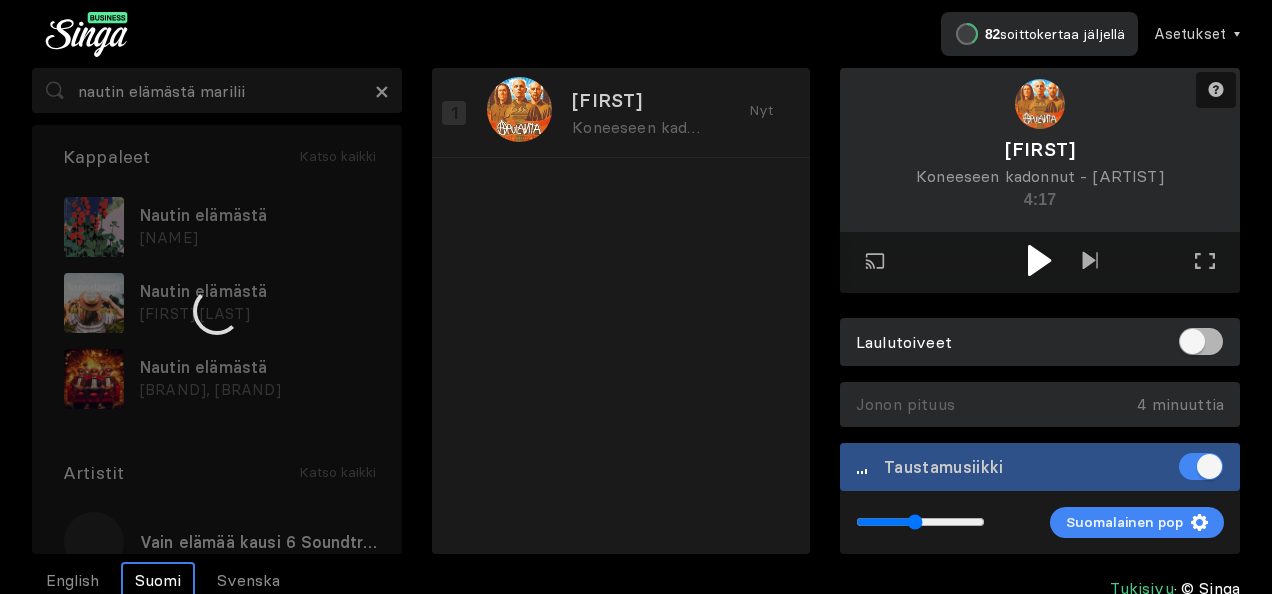 click at bounding box center (217, 311) 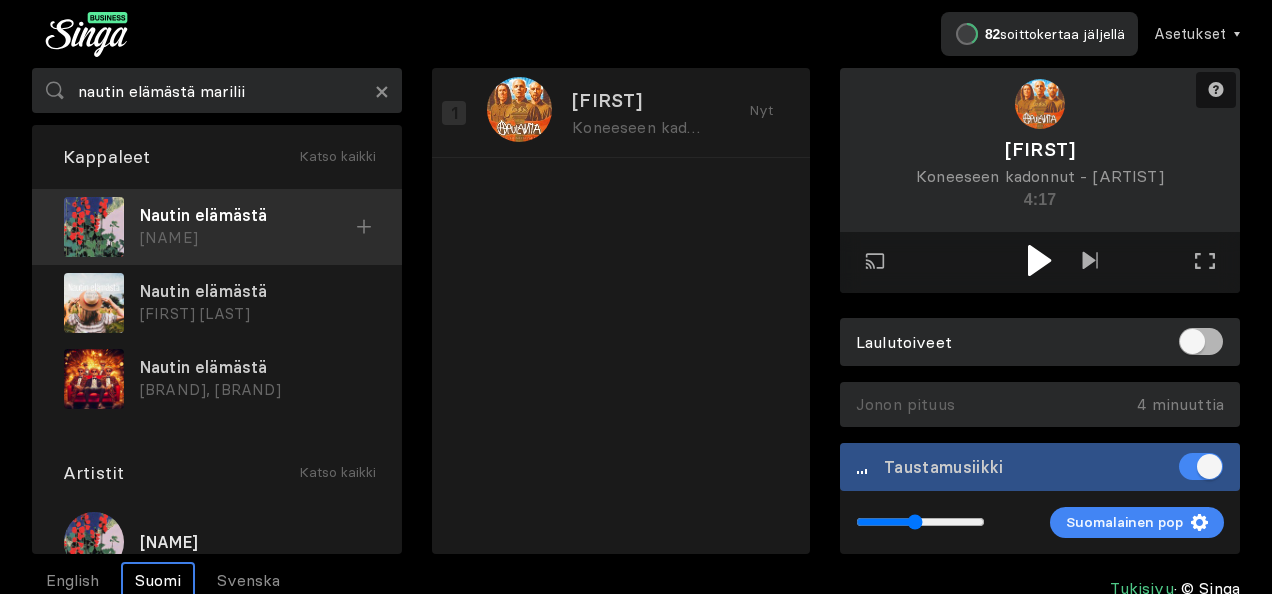 click on "Nautin elämästä" at bounding box center (248, 215) 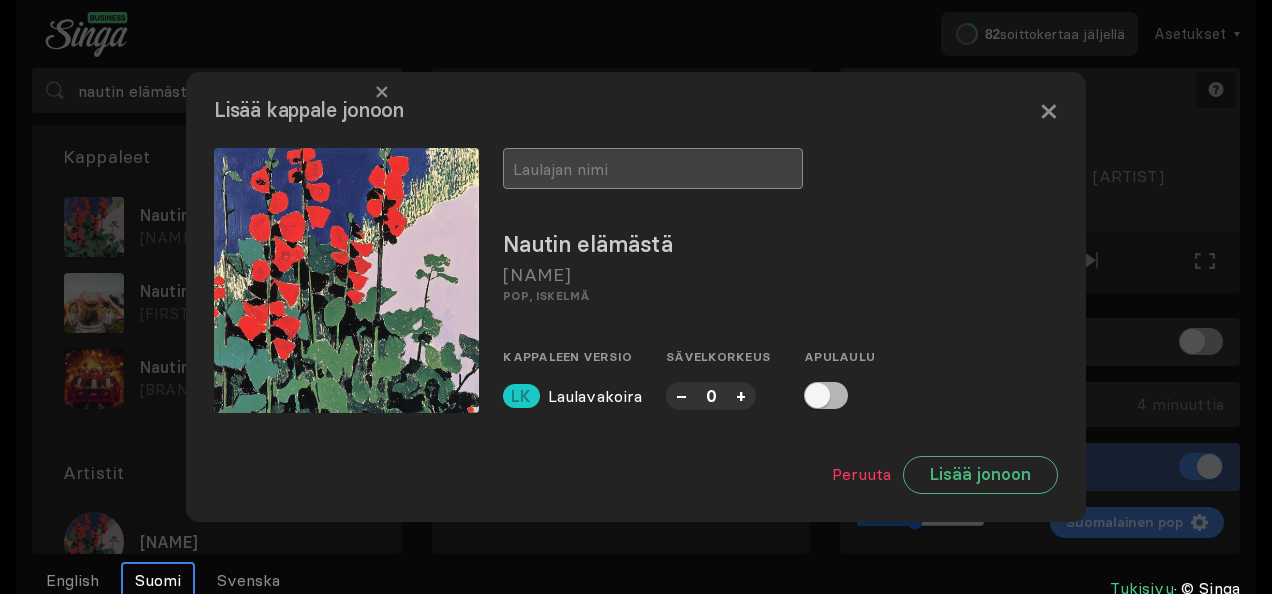 click at bounding box center (653, 168) 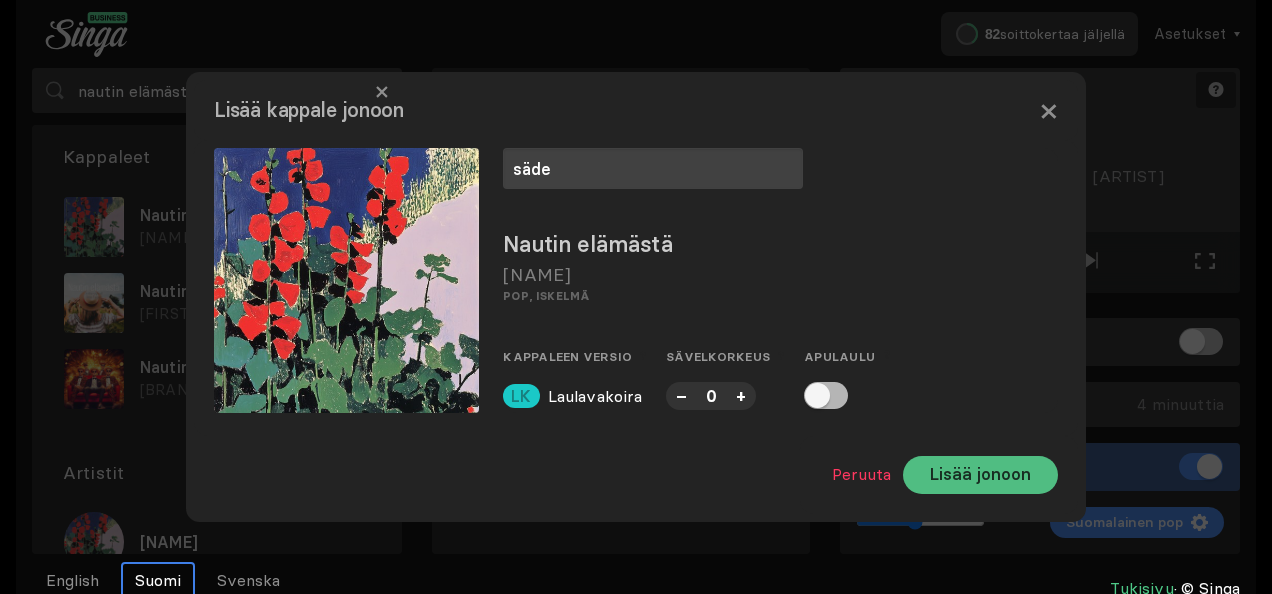 type on "[FIRST]" 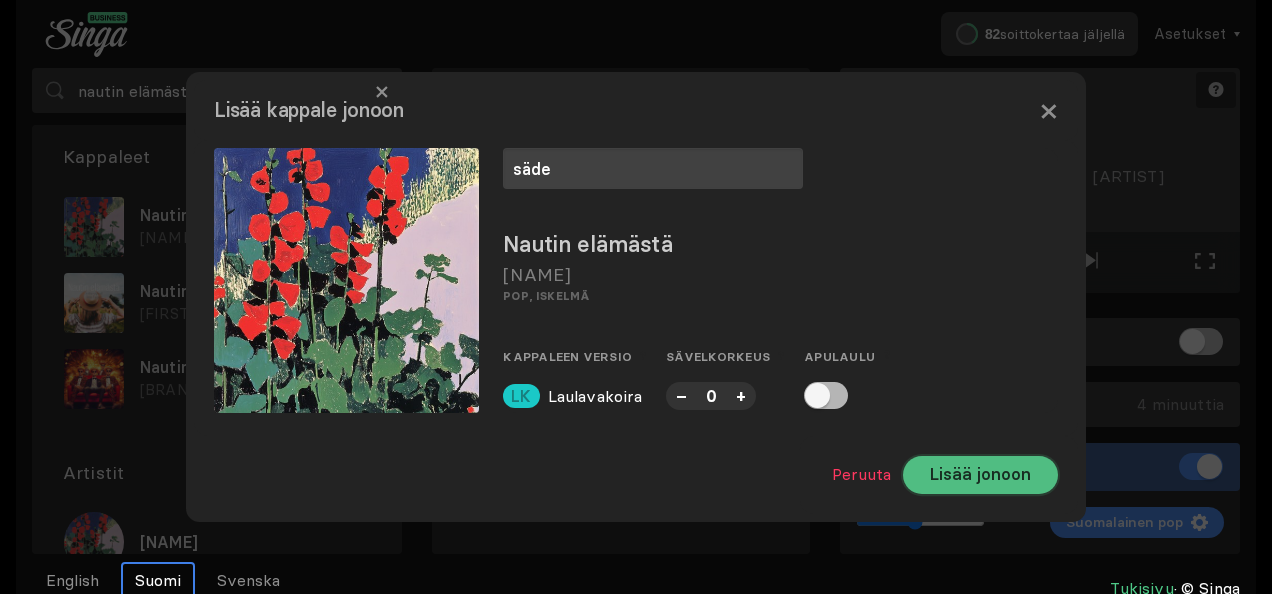 click on "Lisää jonoon" at bounding box center (980, 475) 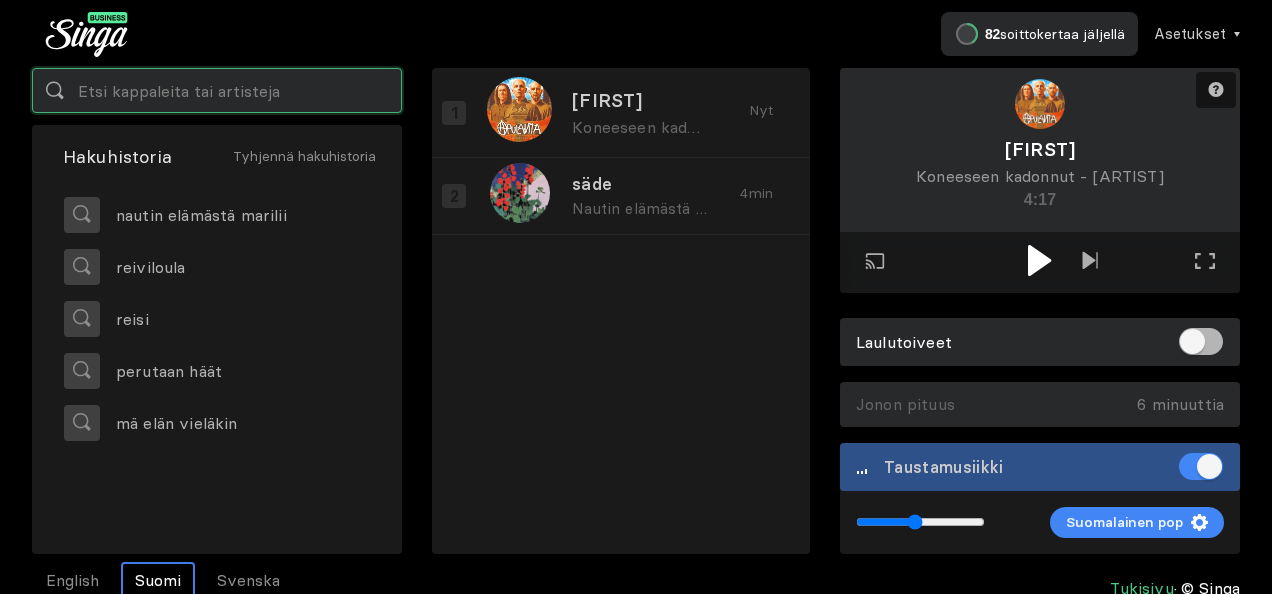 click at bounding box center [217, 90] 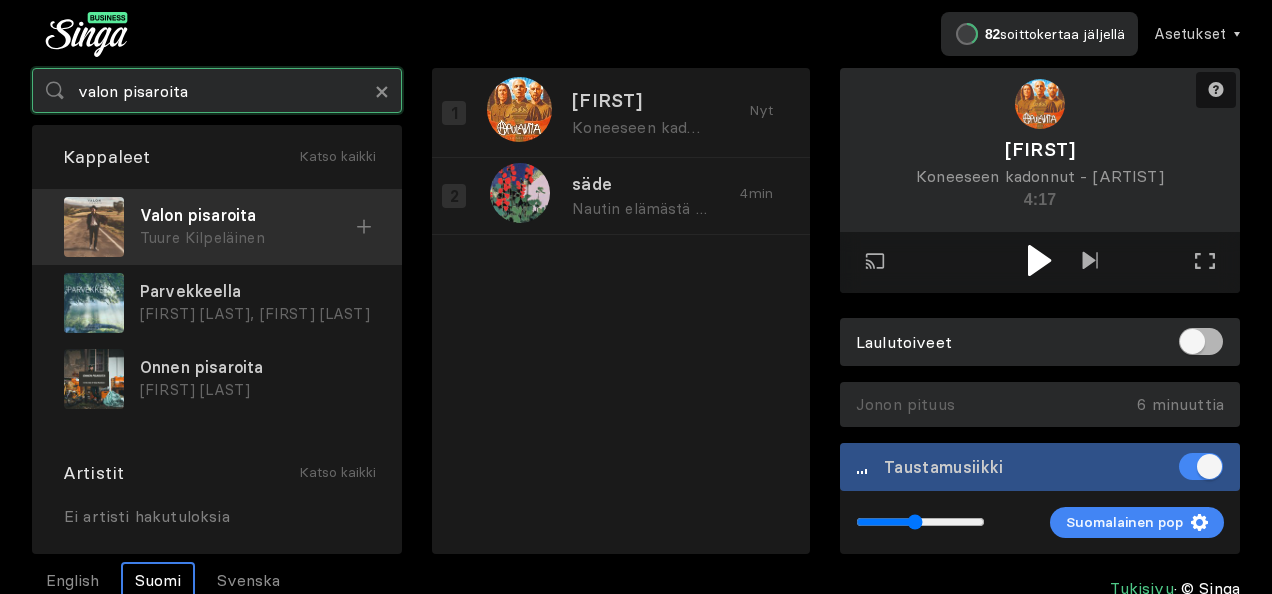 type on "lorem ipsumdolo" 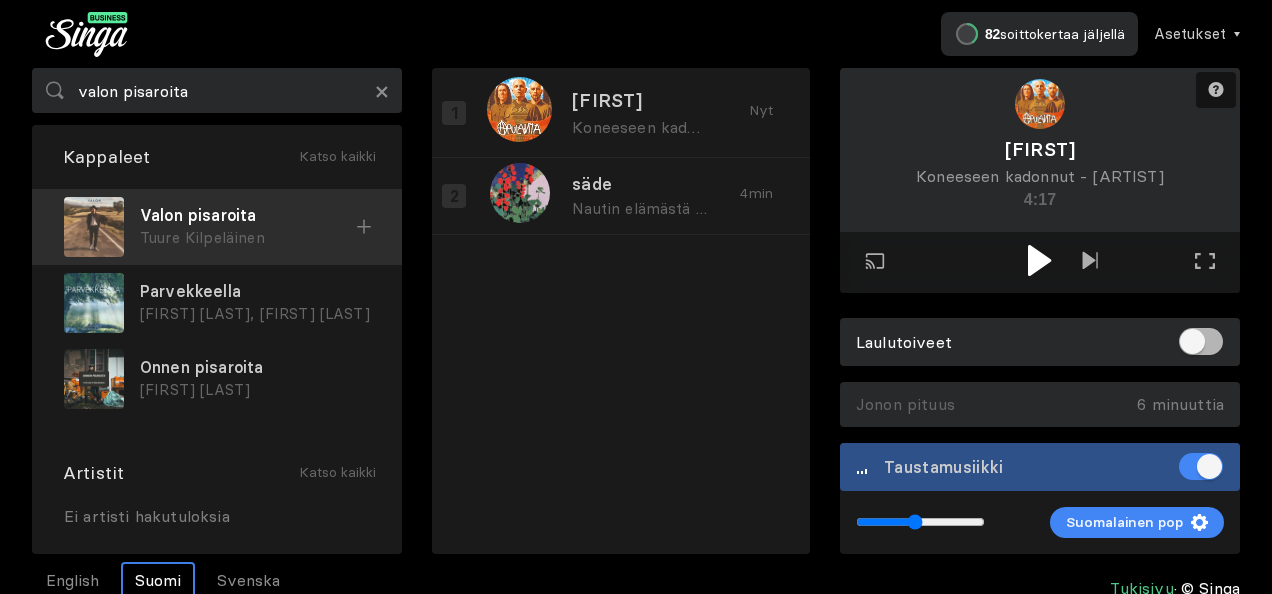 click on "Tuure Kilpeläinen" at bounding box center (248, 238) 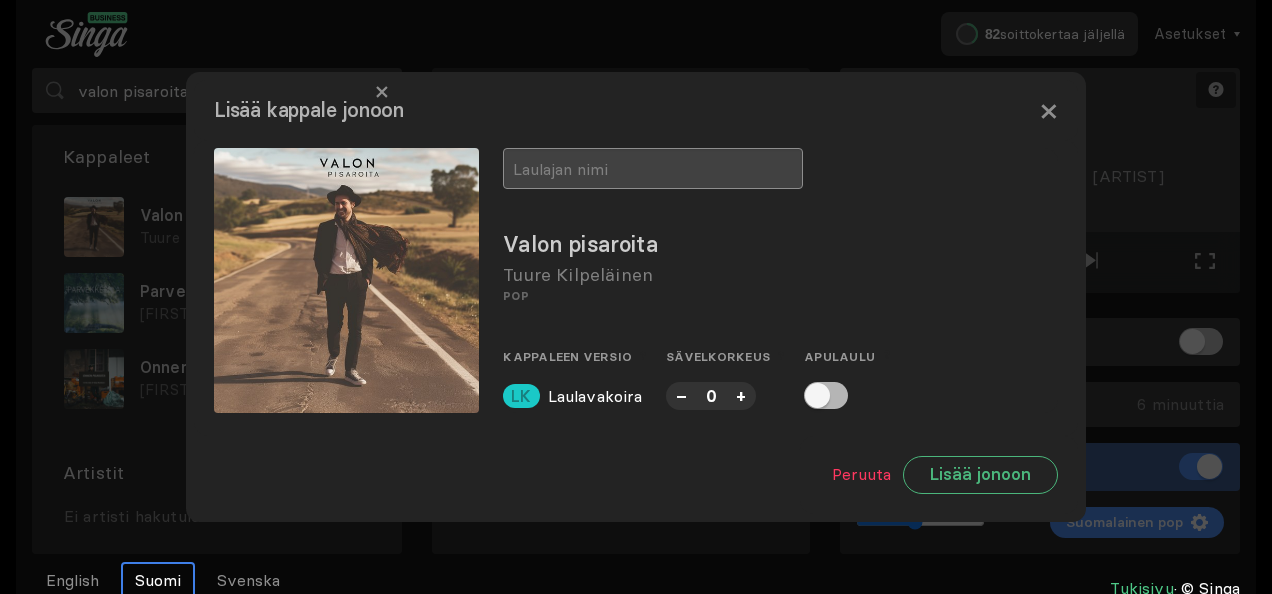 click at bounding box center [653, 168] 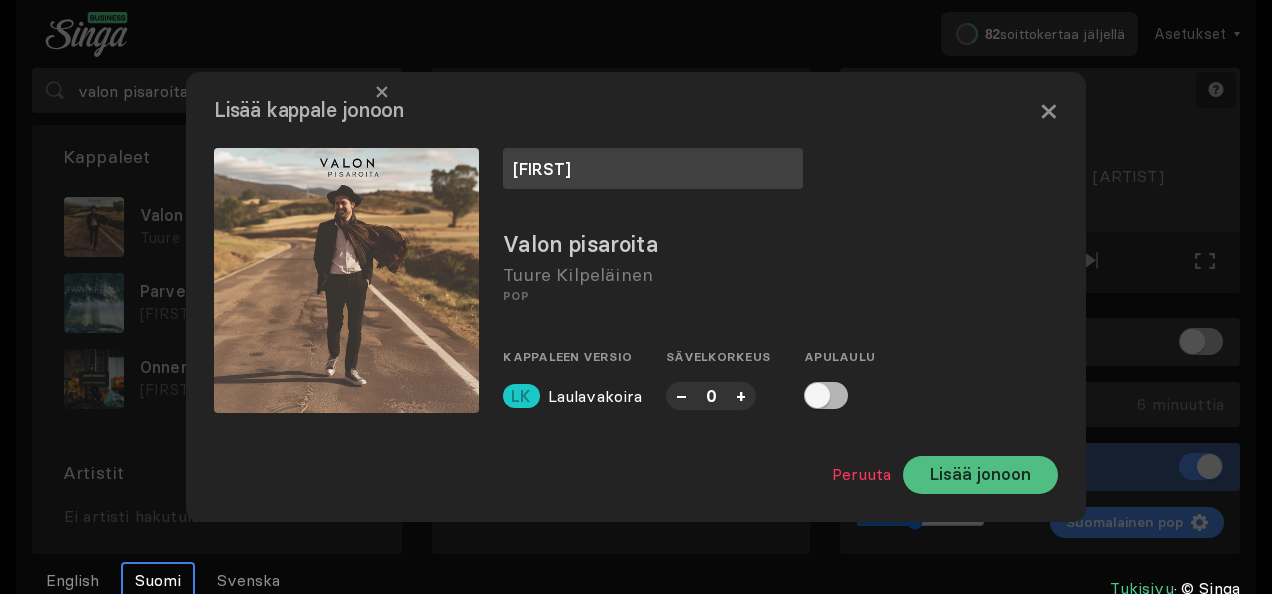 type on "[FIRST]" 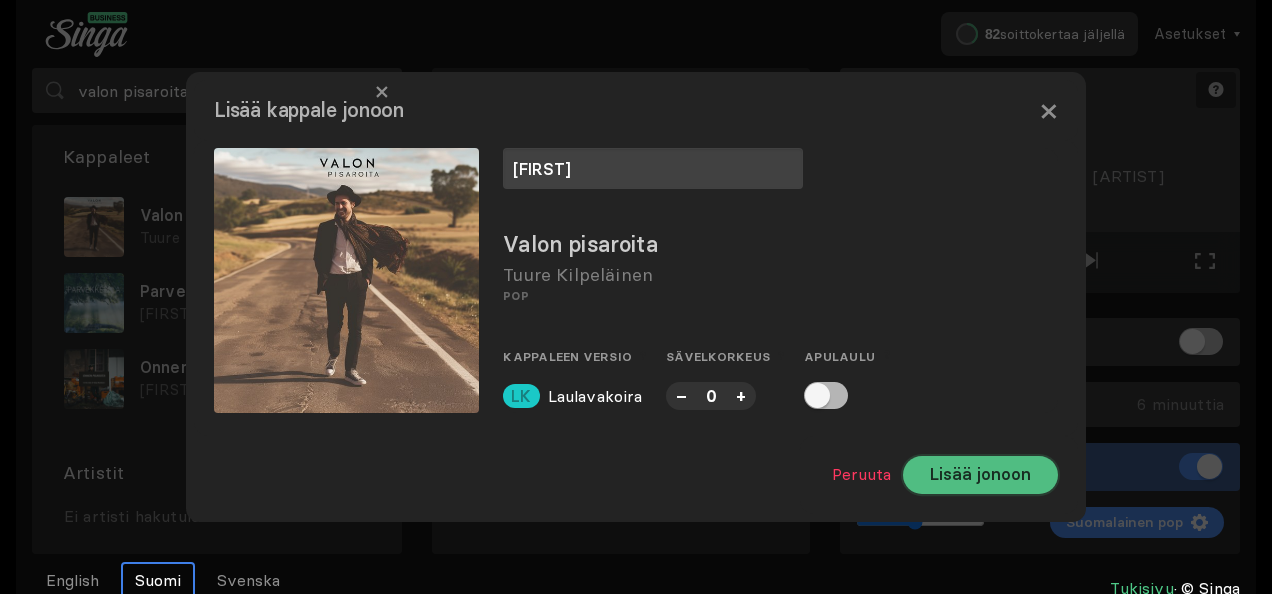 click on "Lisää jonoon" at bounding box center [980, 475] 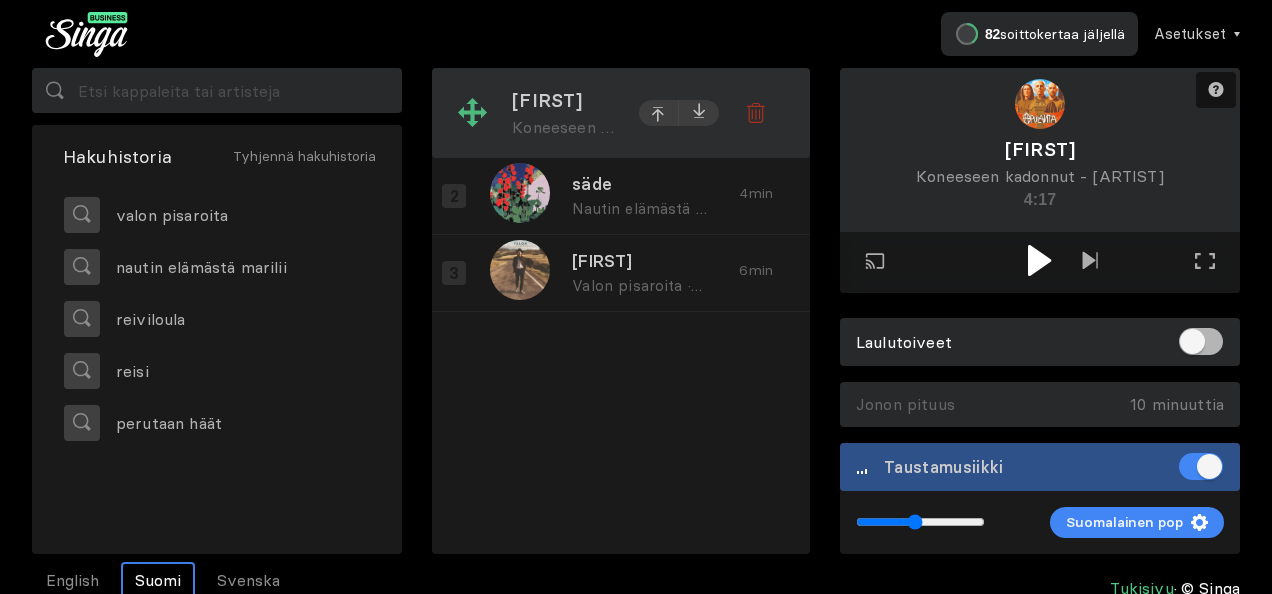 click on "tuomas" at bounding box center [564, 100] 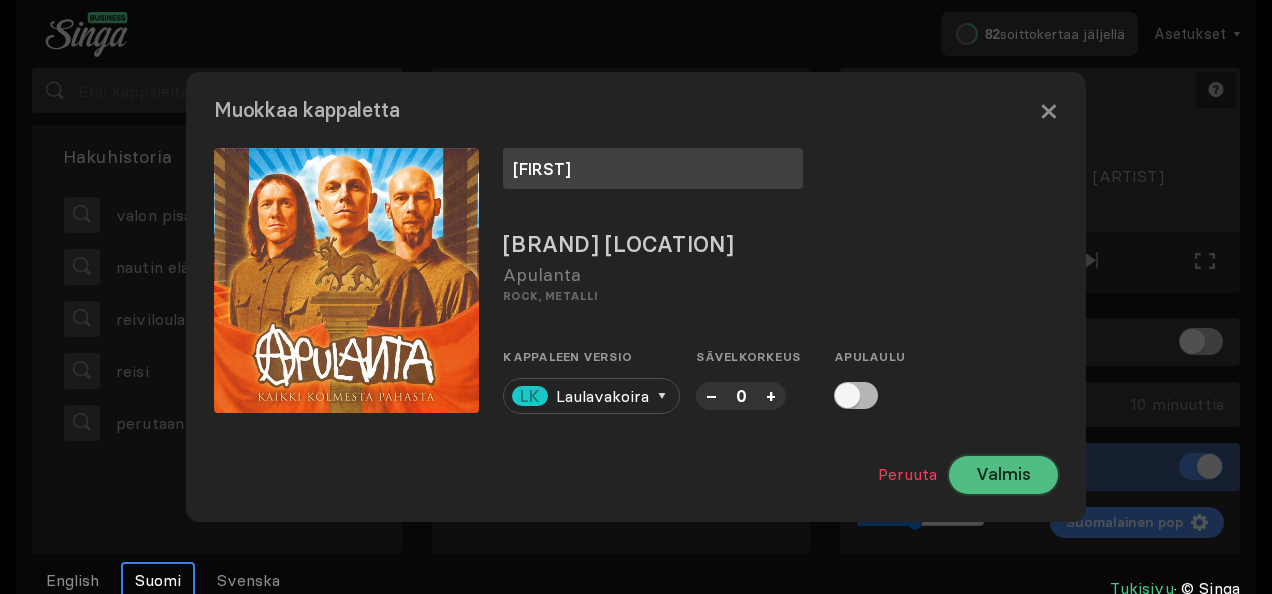click on "Valmis" at bounding box center (1003, 475) 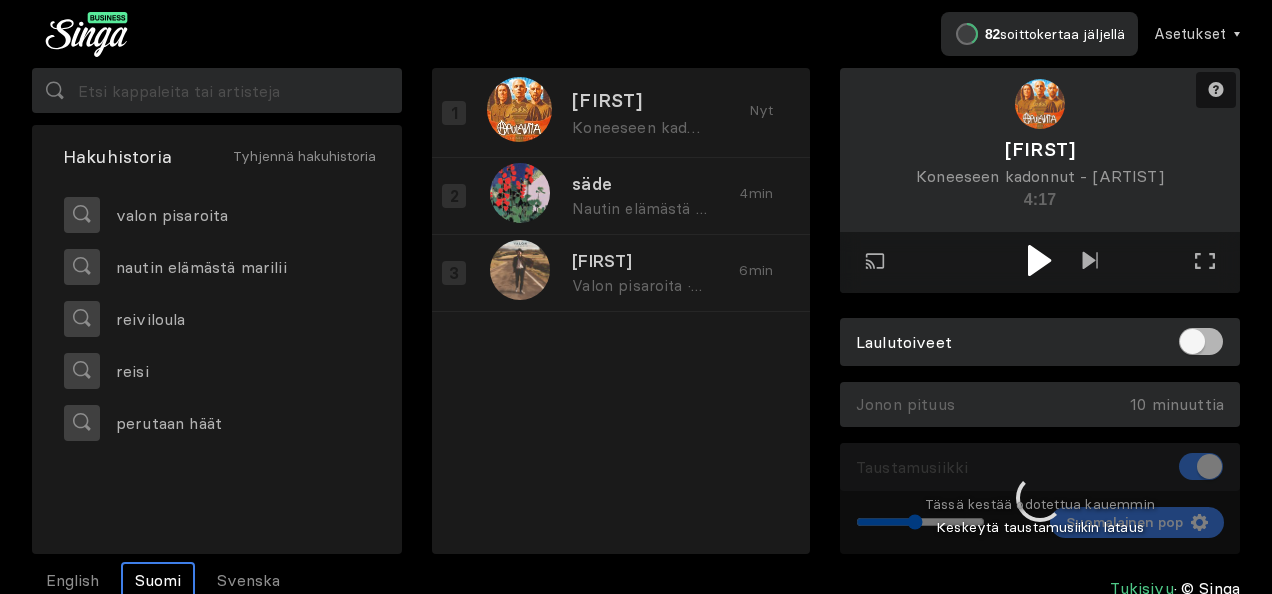 click at bounding box center (1040, 260) 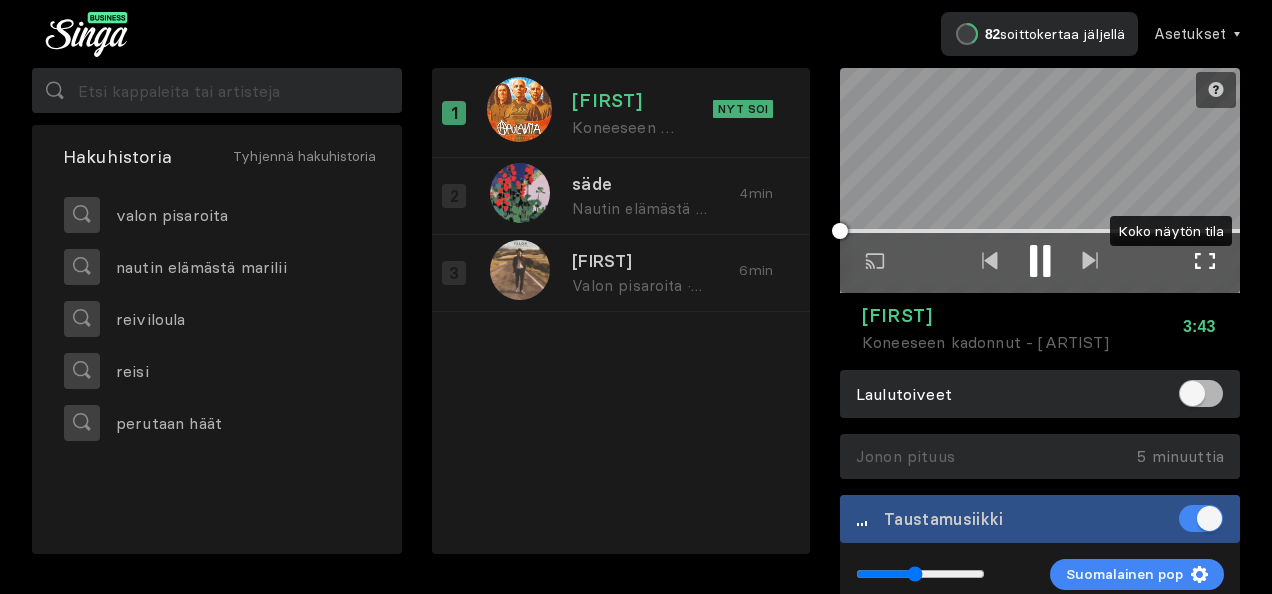 click at bounding box center [1205, 261] 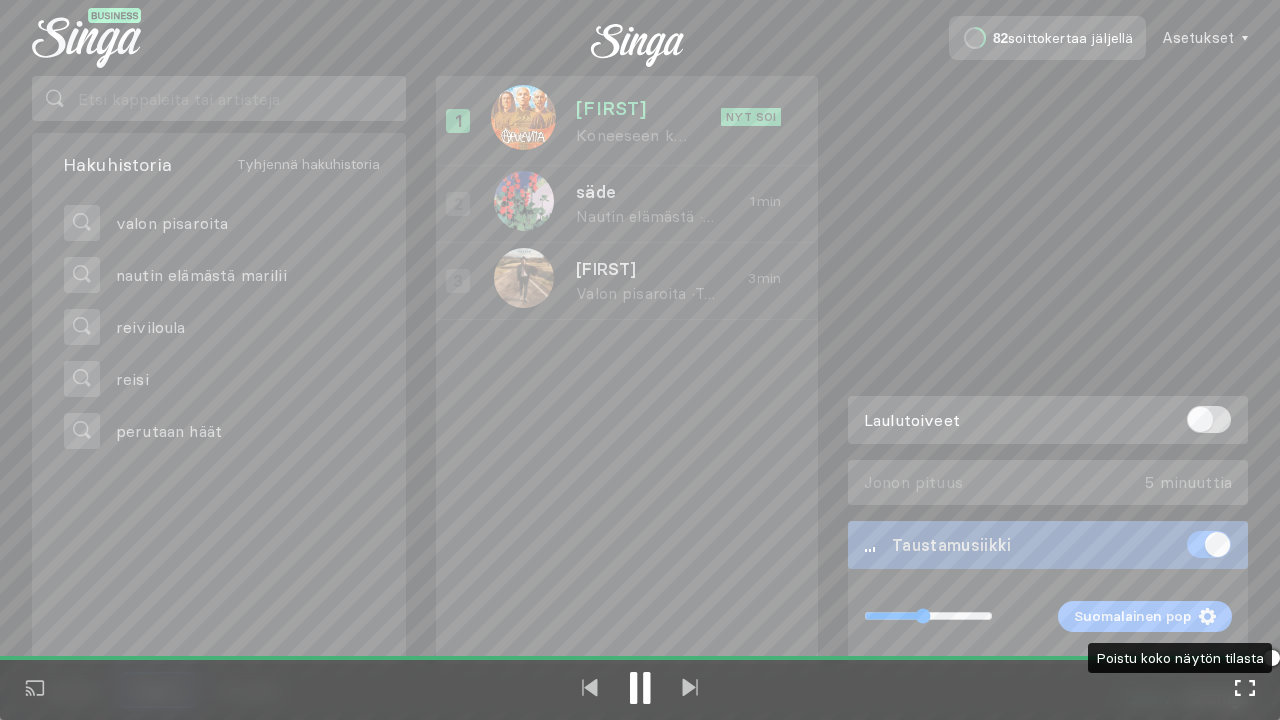 click on "Toista ulkoisessa näytössä Koko näytön tila Poistu koko näytön tilasta" at bounding box center (640, 360) 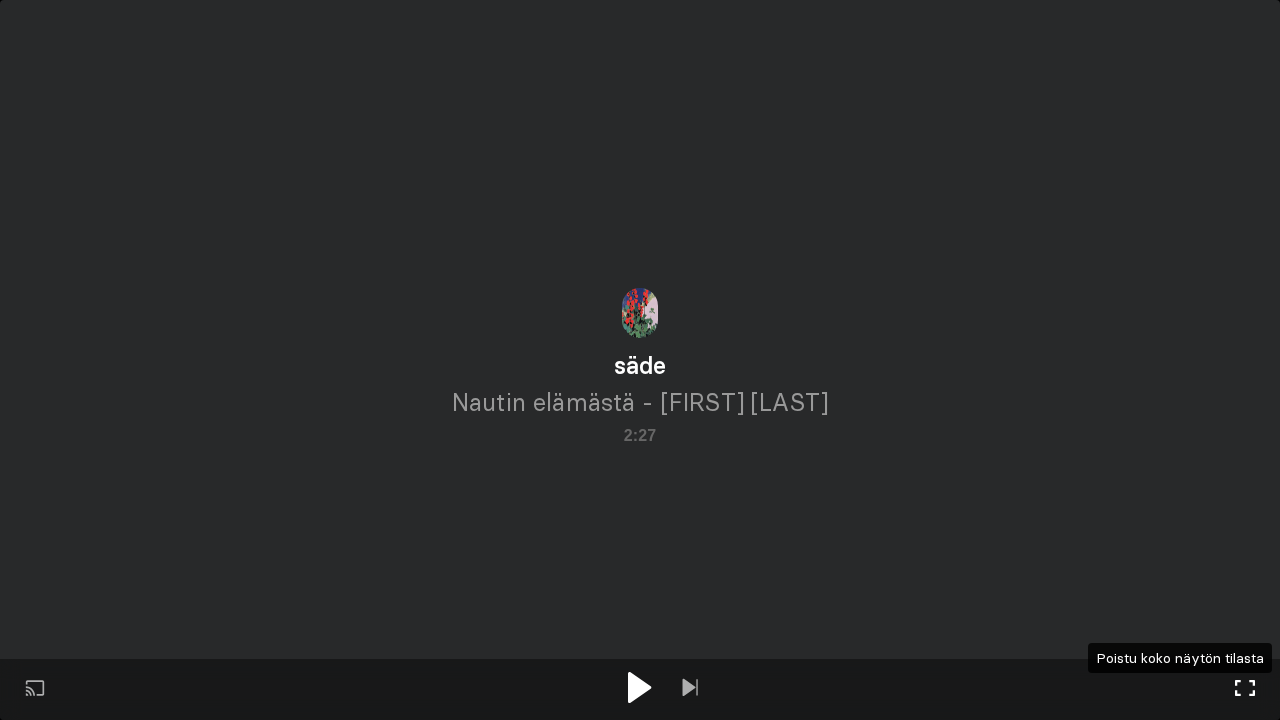 click at bounding box center [1245, 688] 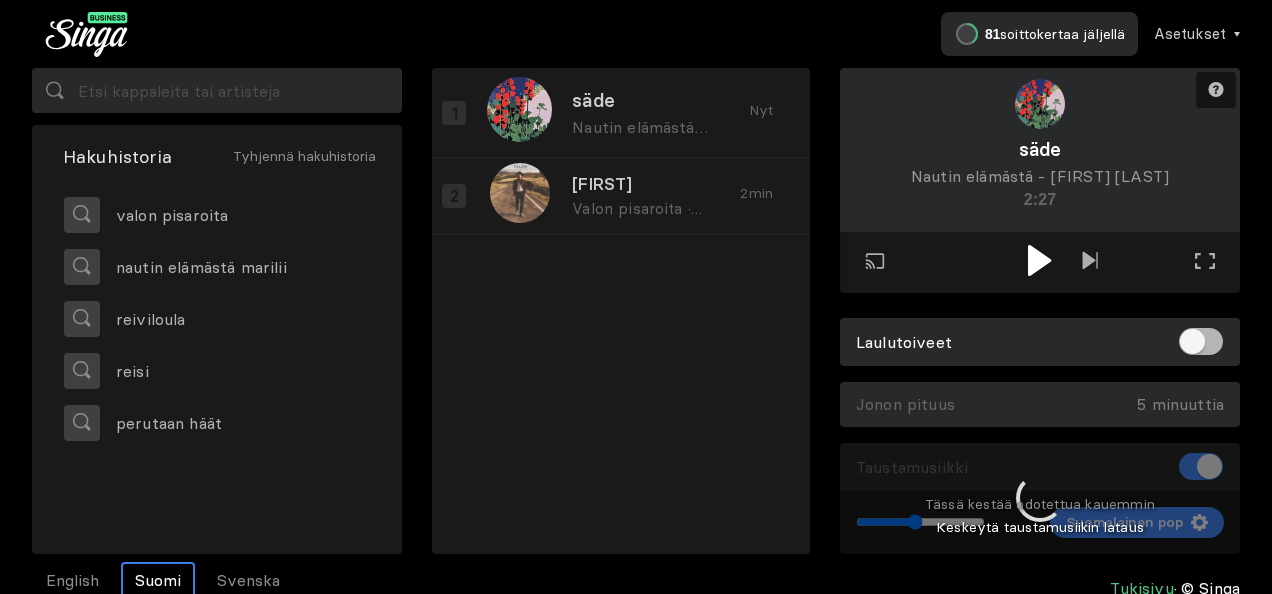 click at bounding box center [1040, 499] 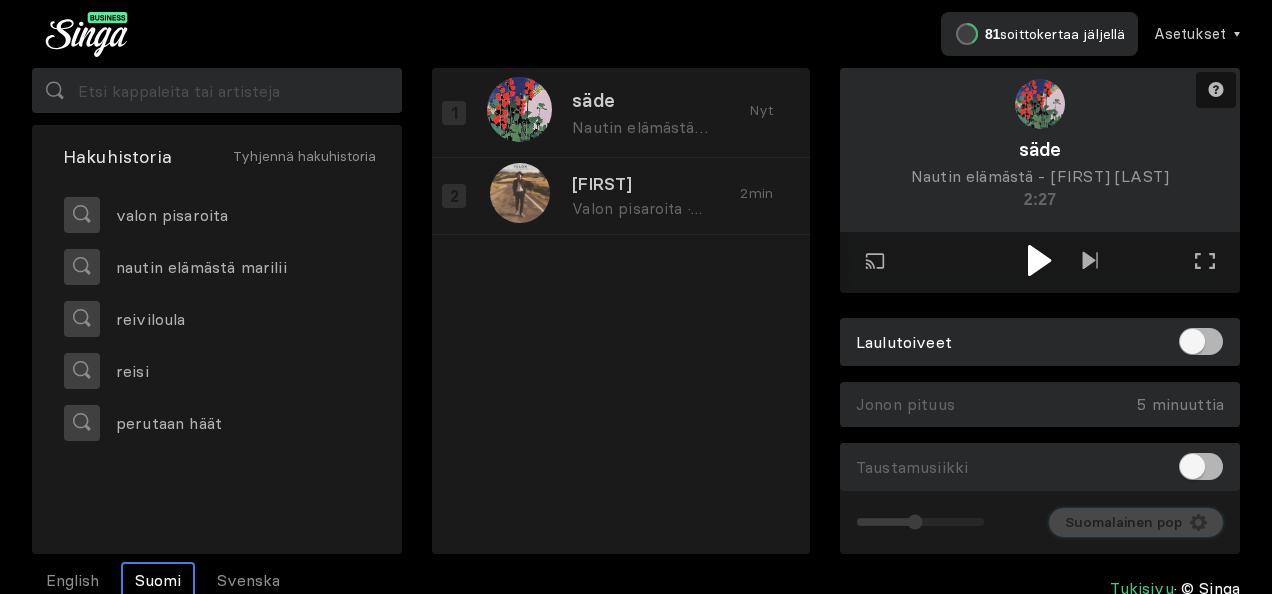 click on "Suomalainen pop" at bounding box center [1123, 522] 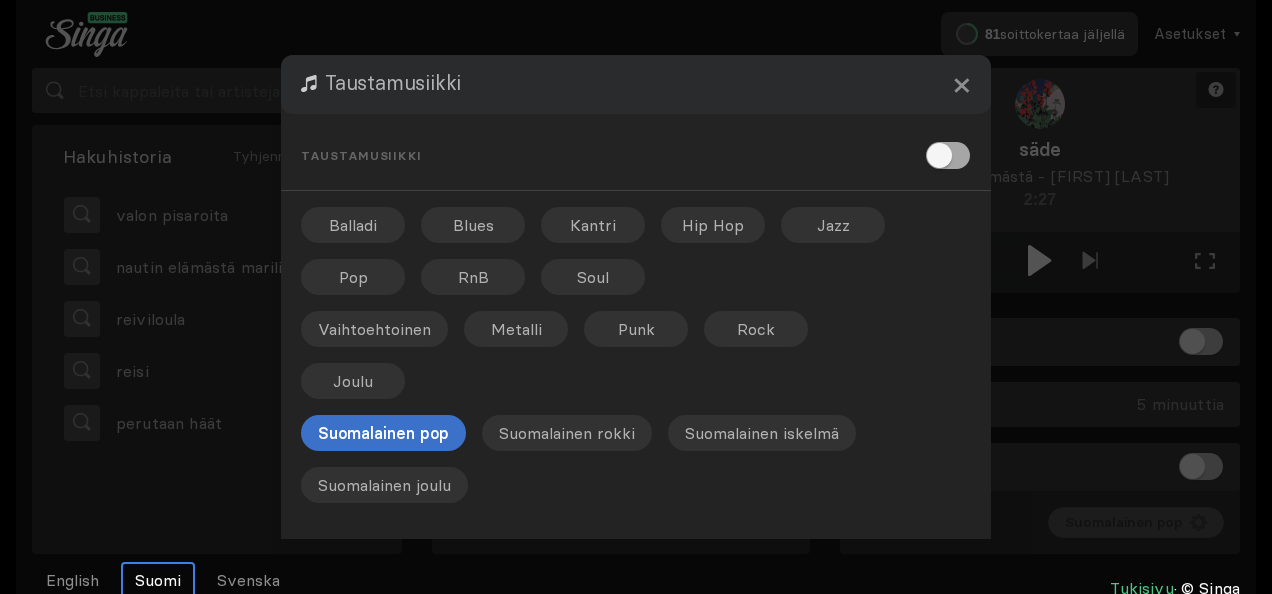 click at bounding box center [948, 155] 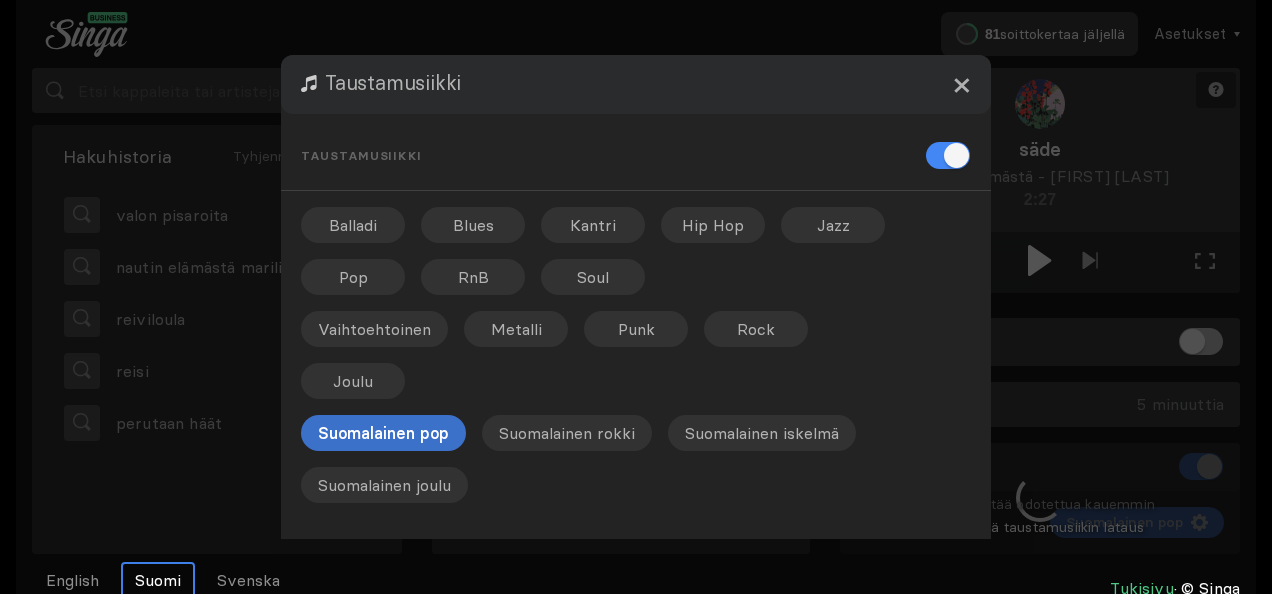 click on "×" at bounding box center [961, 84] 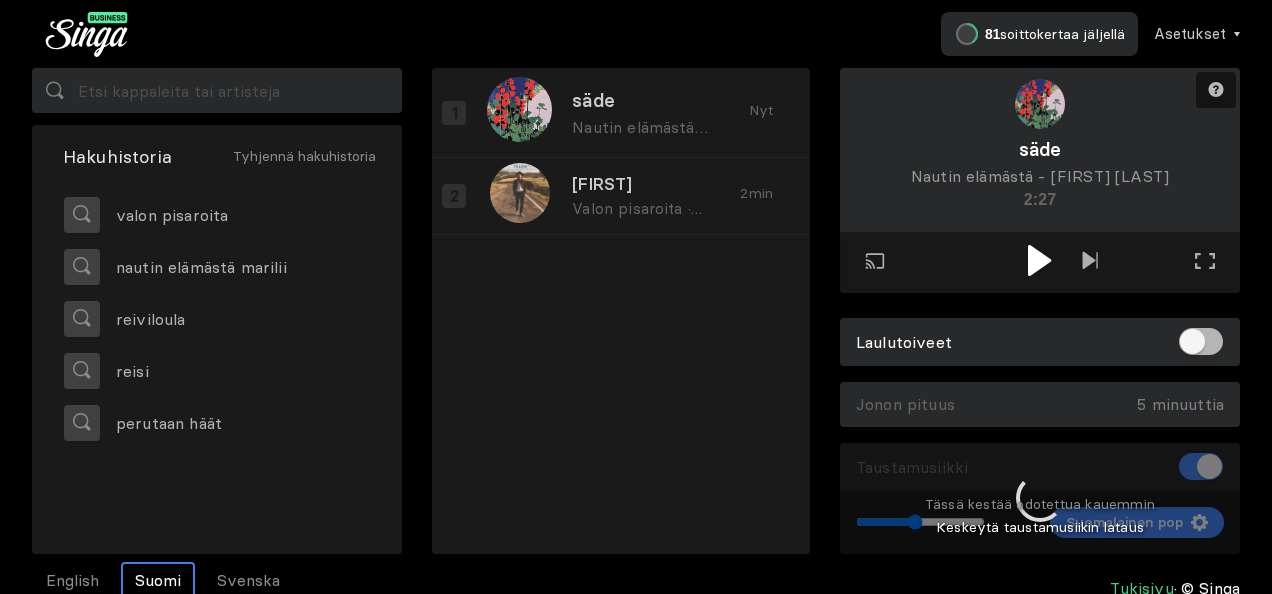 click at bounding box center [1040, 499] 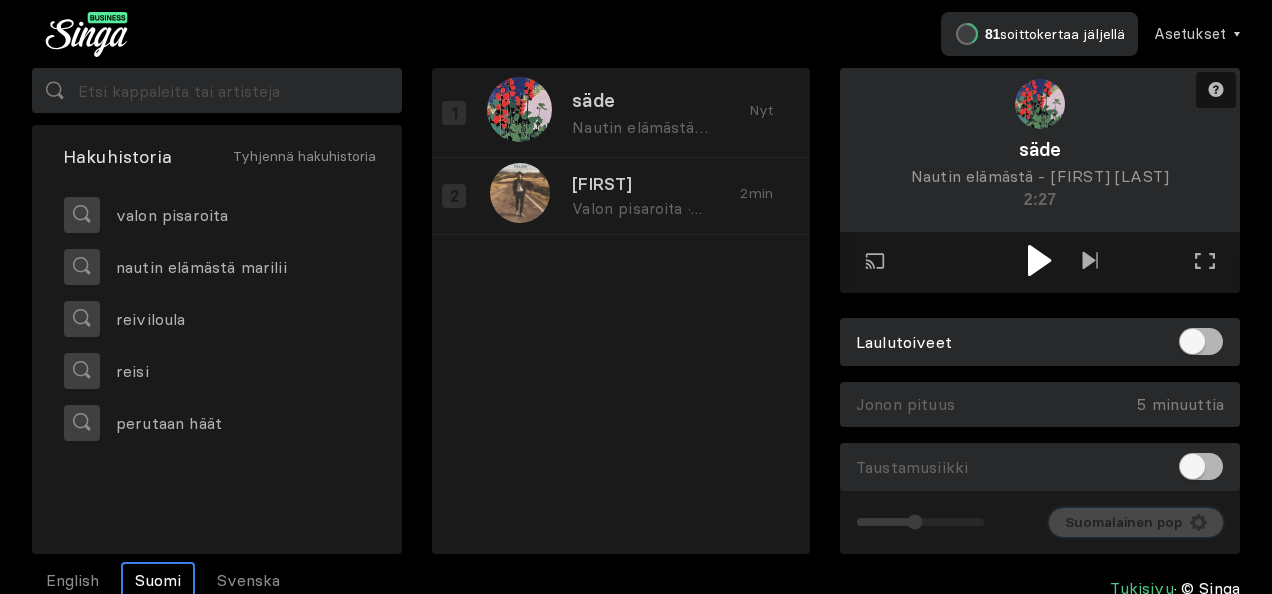 click on "Suomalainen pop" at bounding box center (1123, 522) 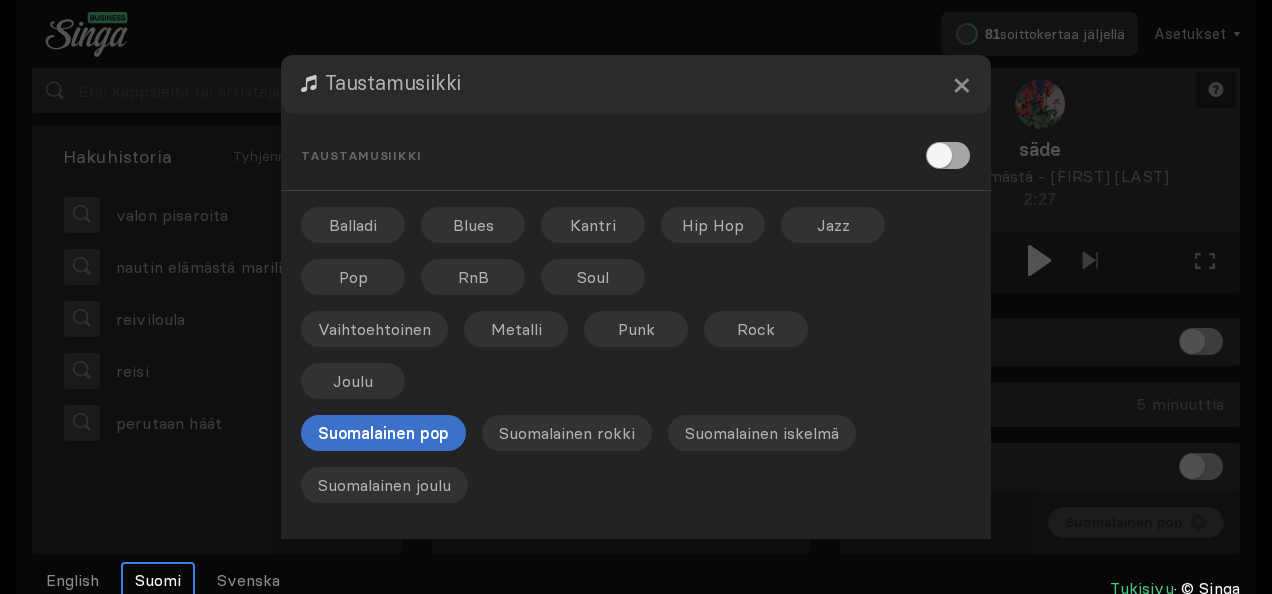 click at bounding box center [948, 155] 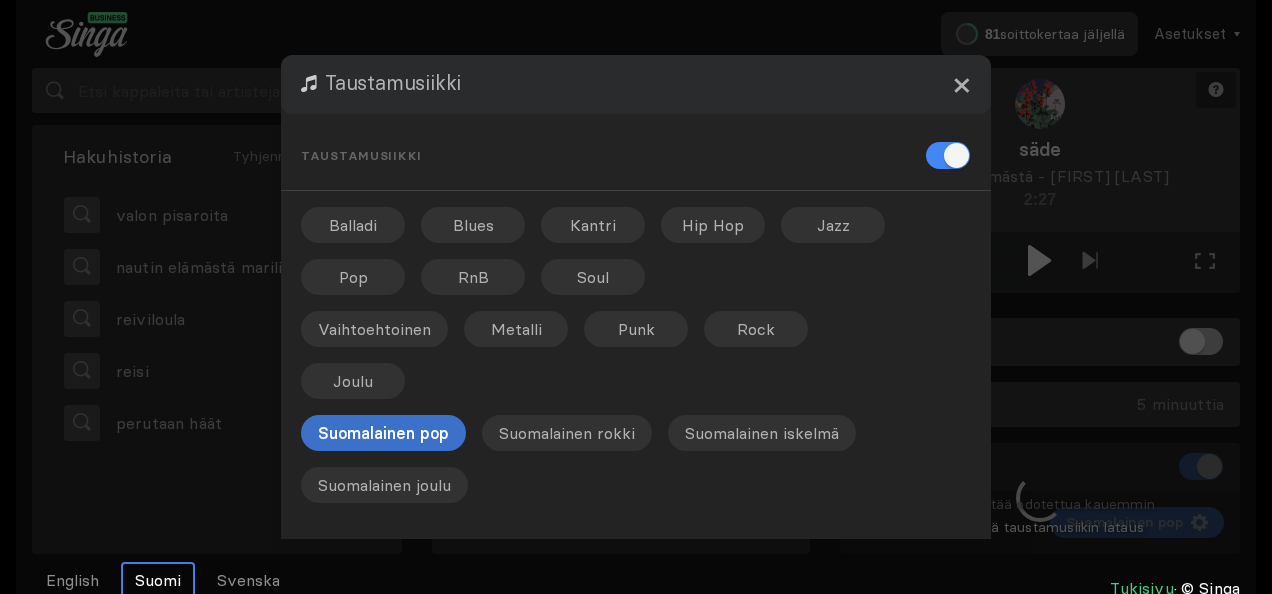 click on "×" at bounding box center [961, 84] 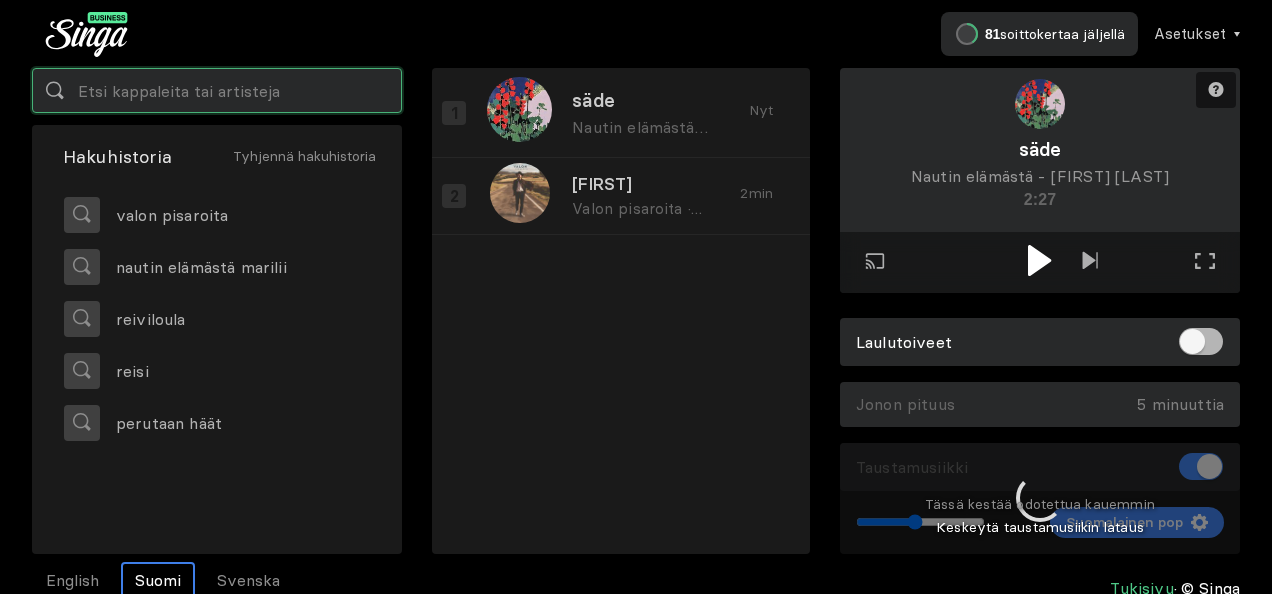 click at bounding box center (217, 90) 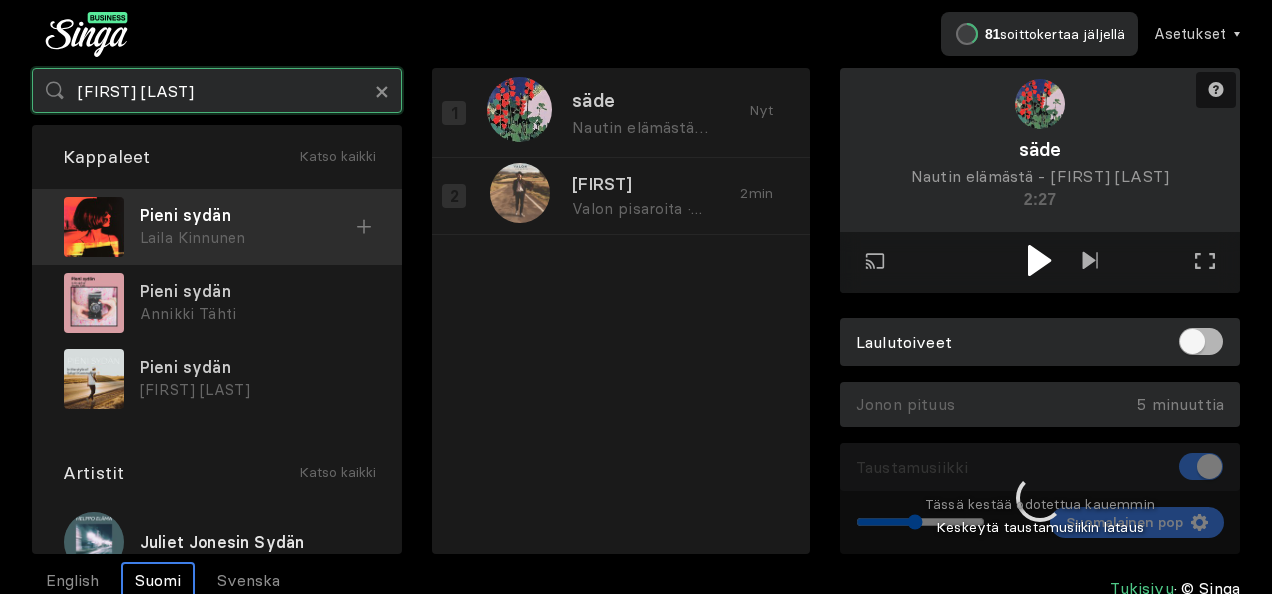 type on "lorem ipsum" 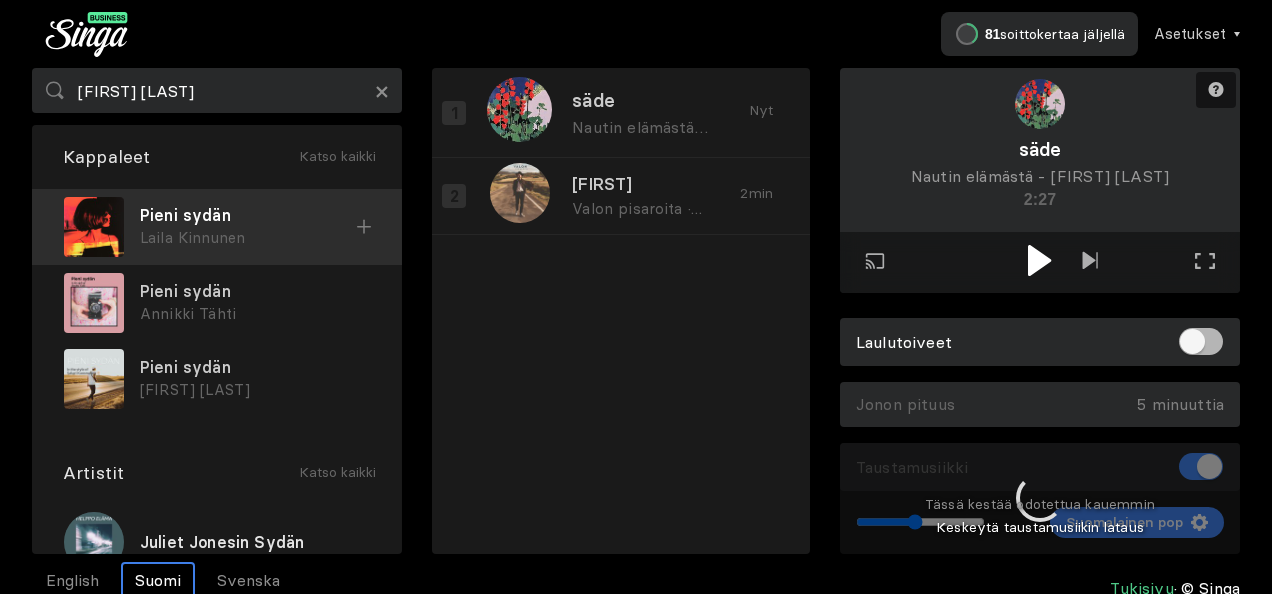 click on "Laila Kinnunen" at bounding box center [248, 238] 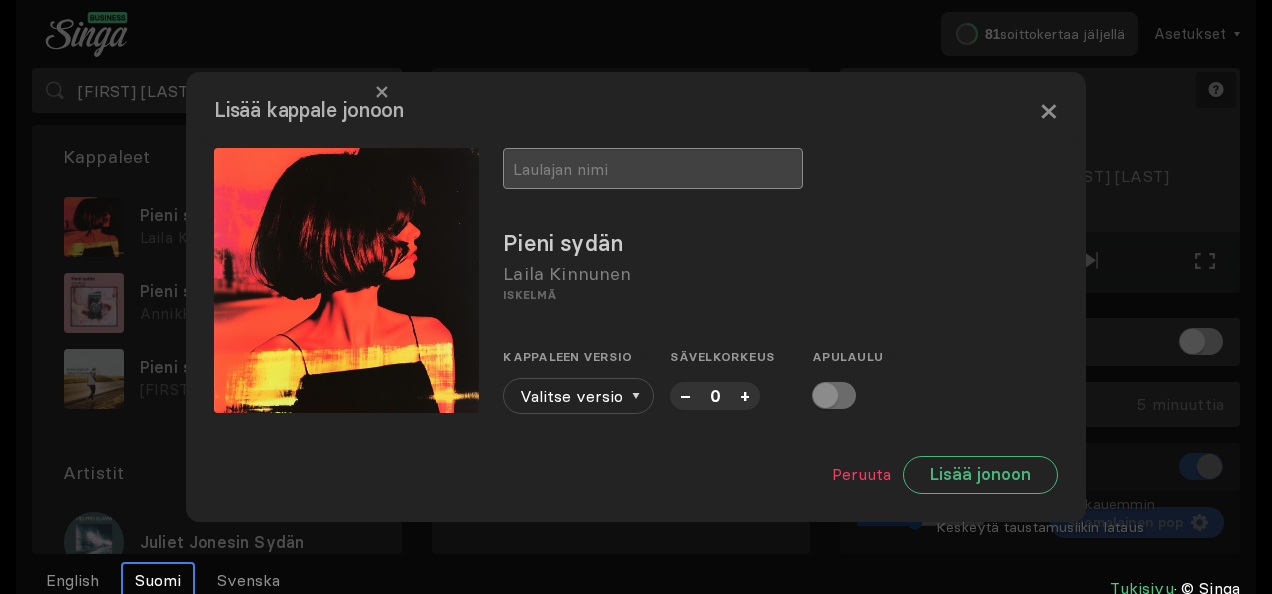 click at bounding box center [653, 168] 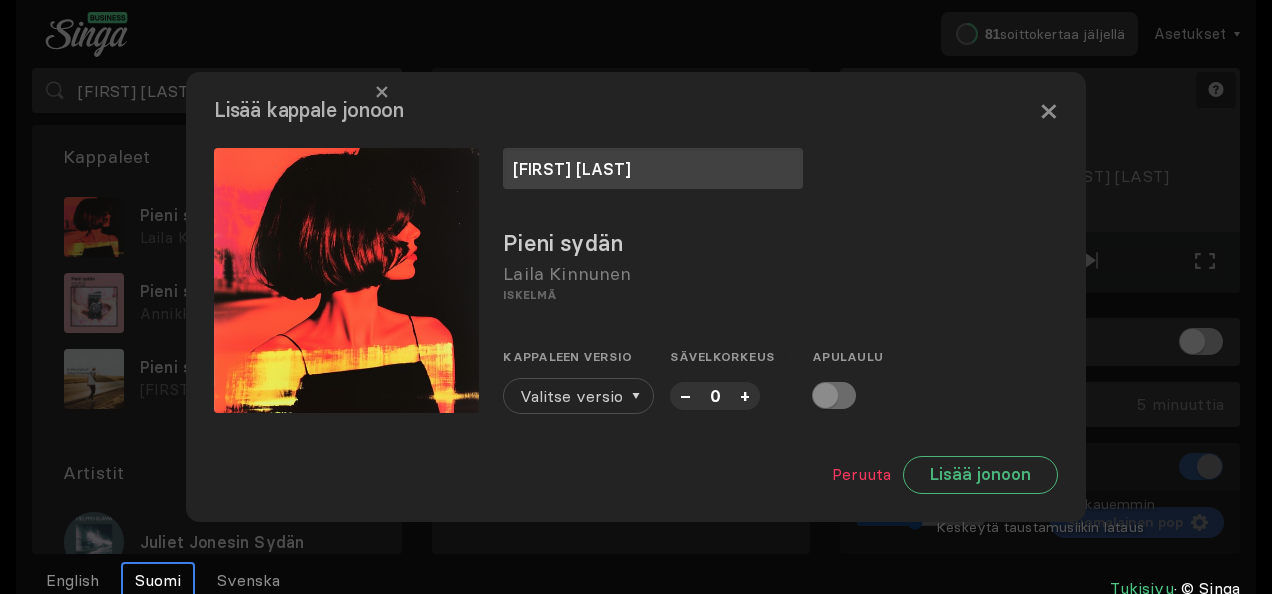 type on "lorem ip dolo" 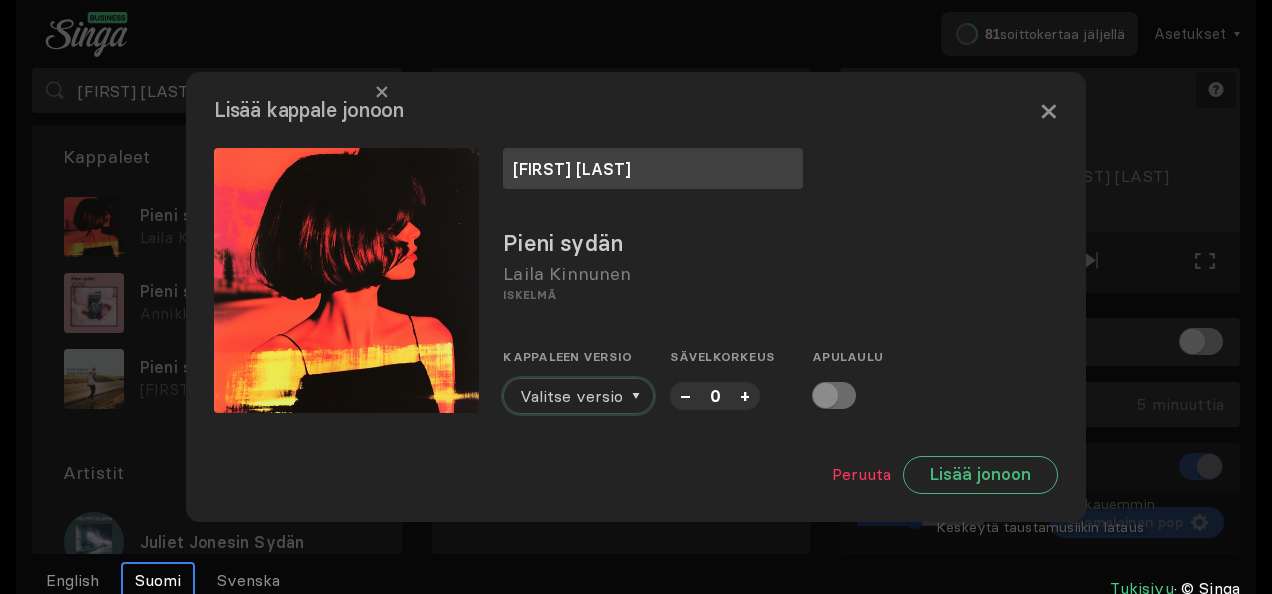click on "Valitse versio" at bounding box center (571, 396) 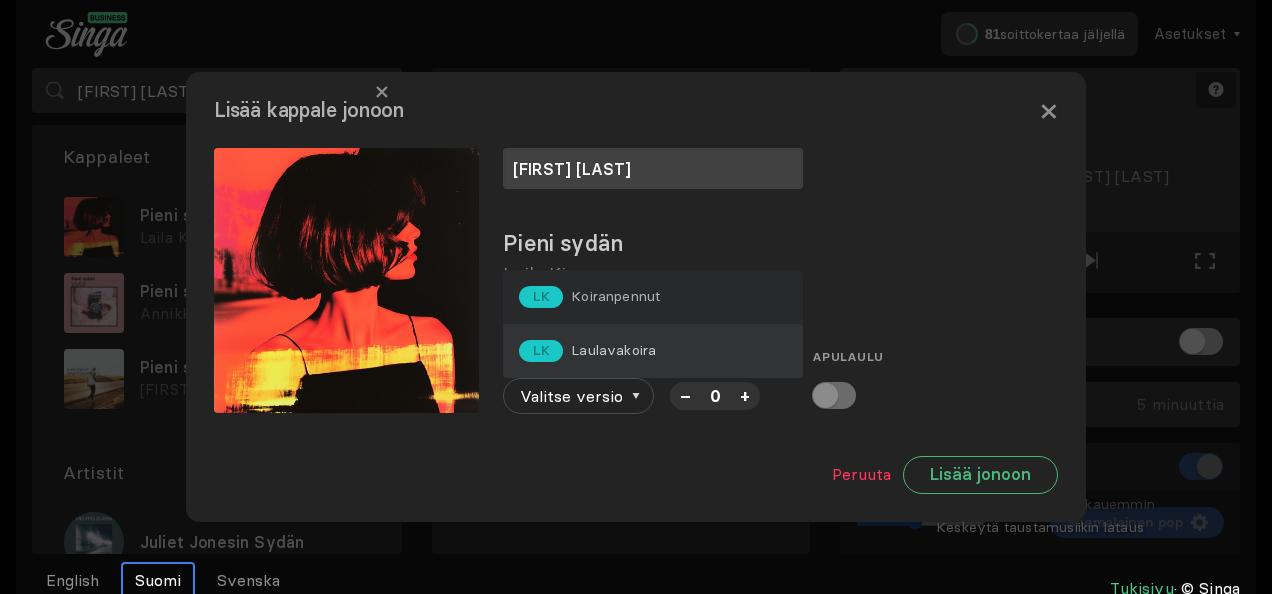 click on "Laulavakoira" at bounding box center (615, 296) 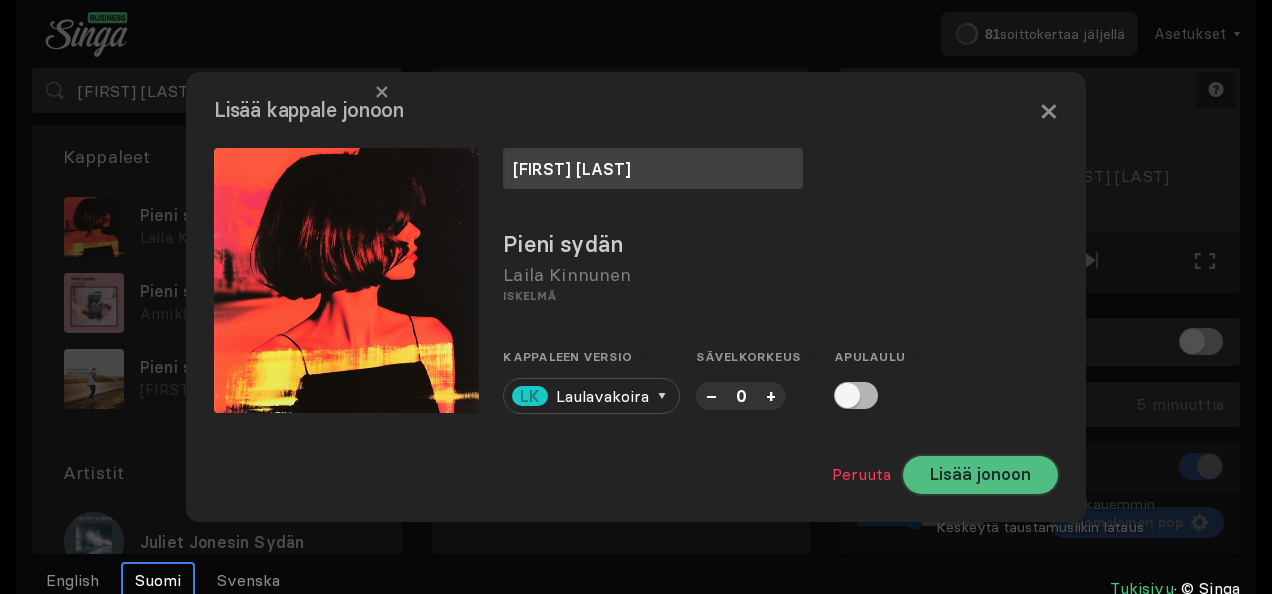 click on "Lisää jonoon" at bounding box center (980, 475) 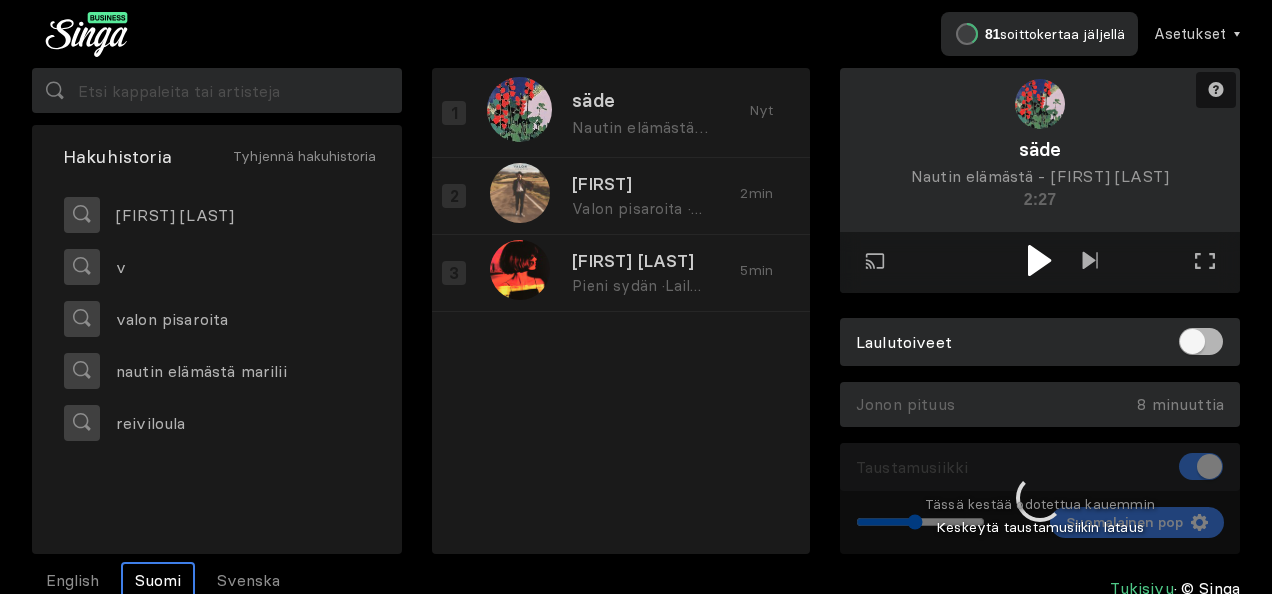 click on "teemu ja otto Pieni sydän ·   Laila Kinnunen 5  min" at bounding box center (610, 273) 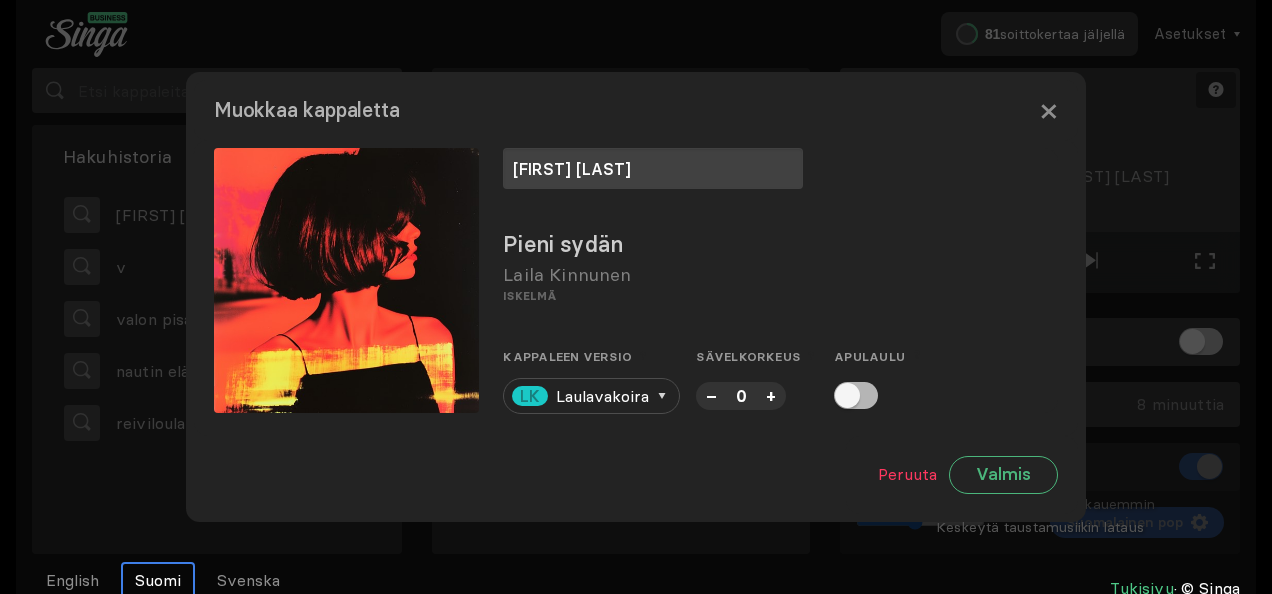 drag, startPoint x: 572, startPoint y: 233, endPoint x: 364, endPoint y: 110, distance: 241.64644 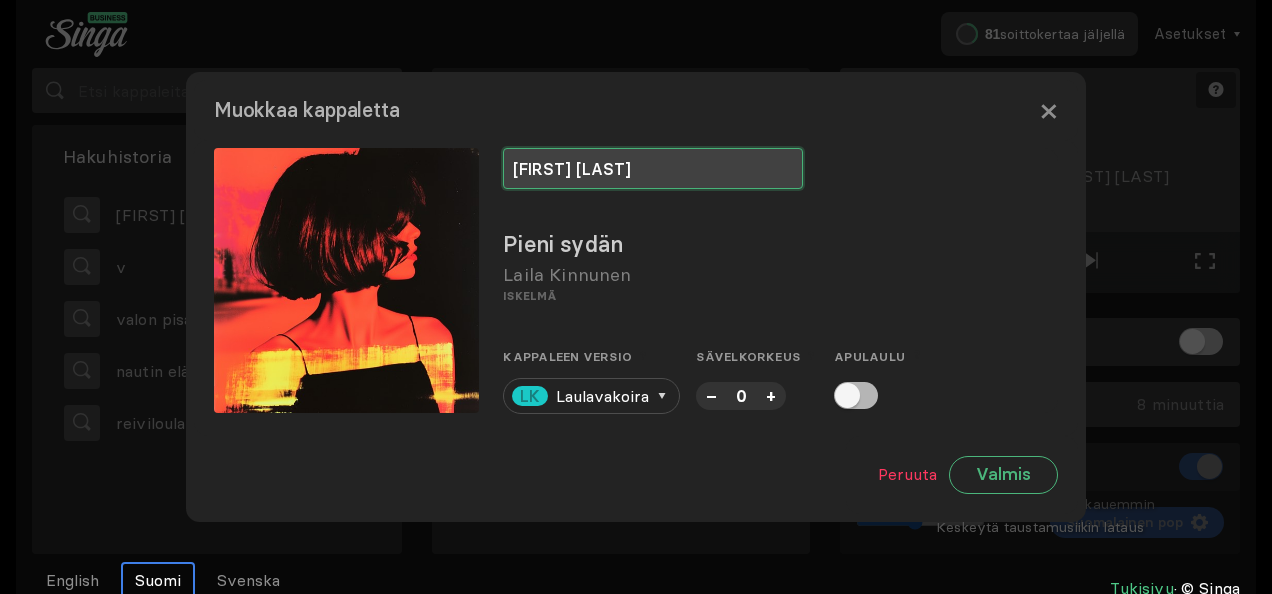 click on "lorem ip dolo" at bounding box center [653, 168] 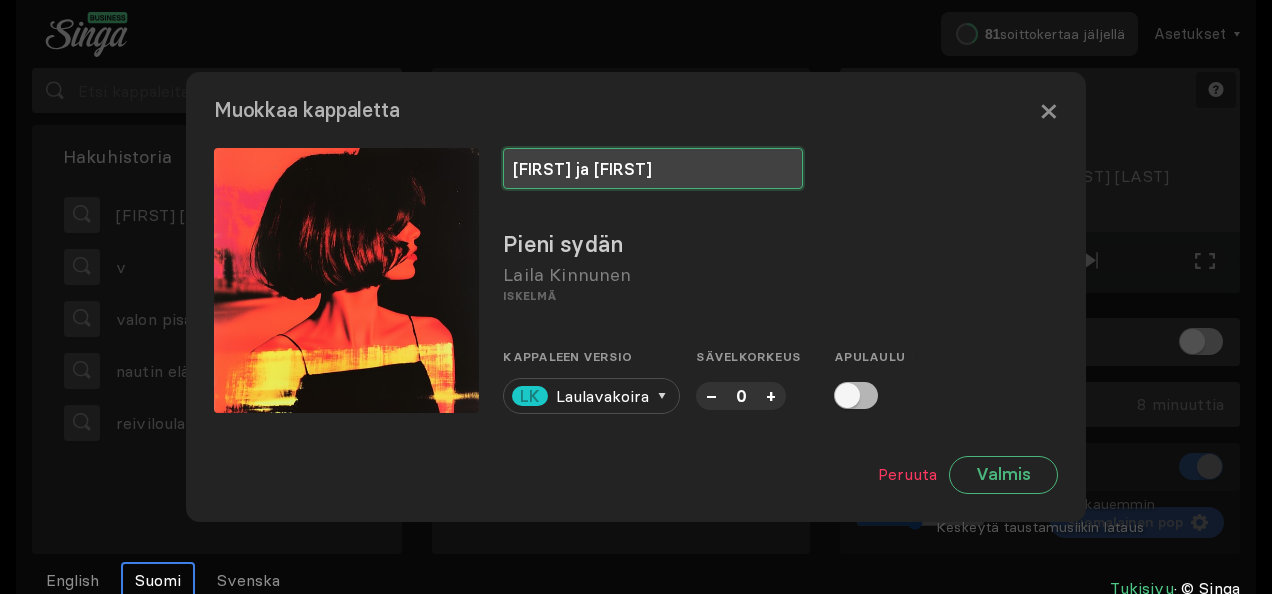 type on "[FIRST] ja" 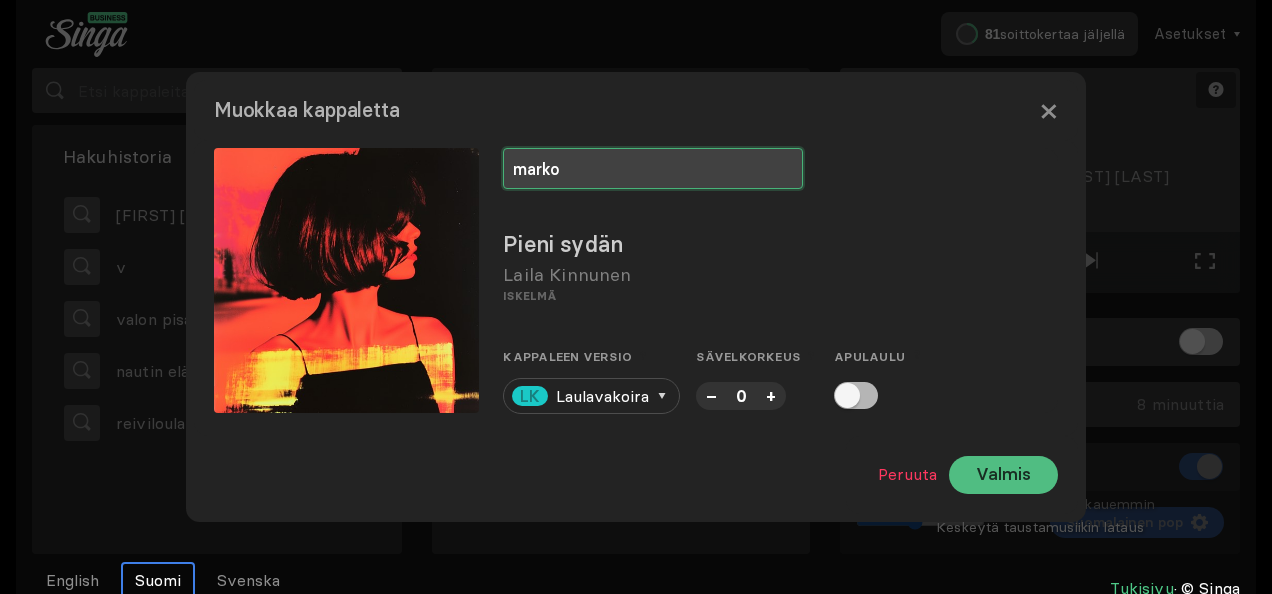 type on "[FIRST]" 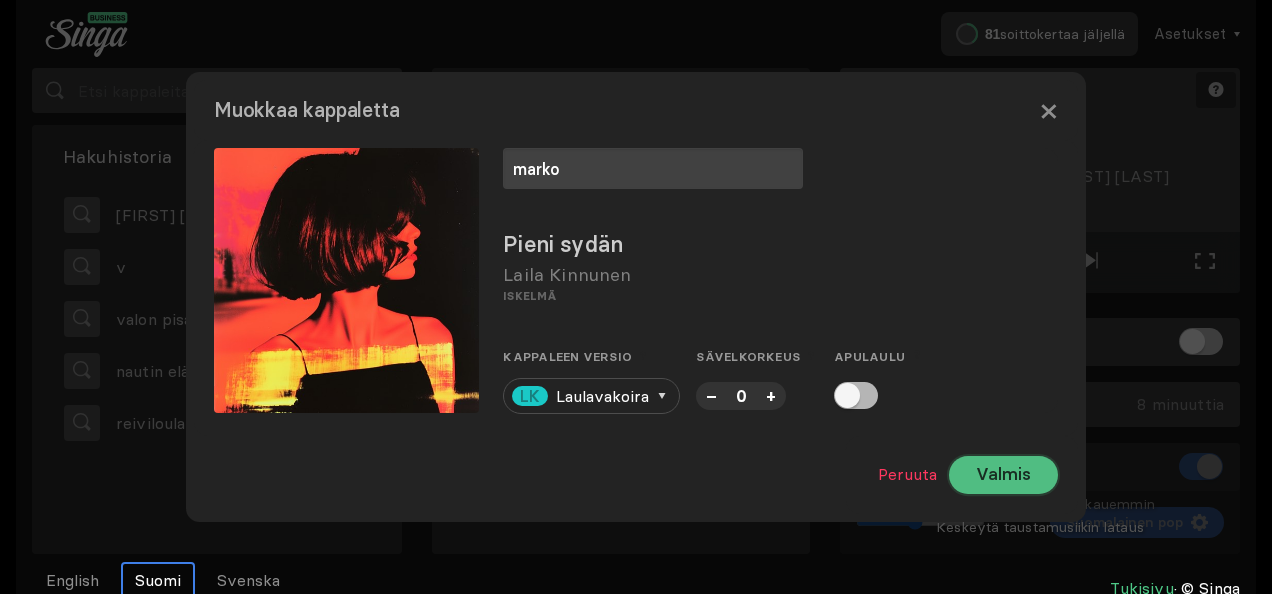 click on "Valmis" at bounding box center (1003, 475) 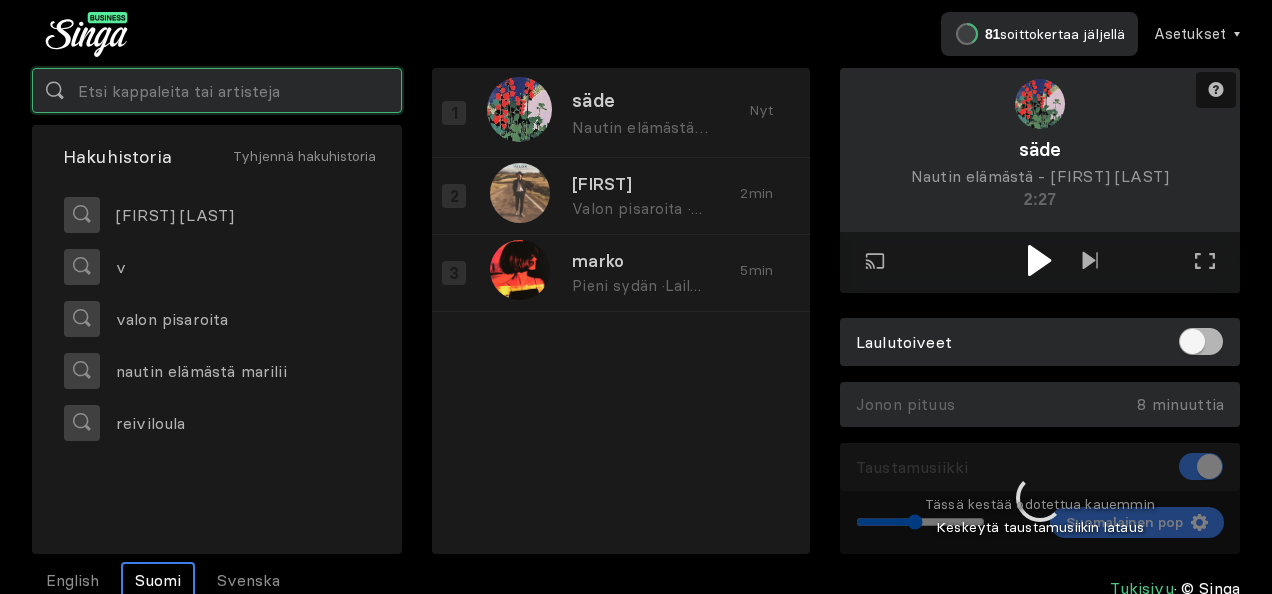 click at bounding box center (217, 90) 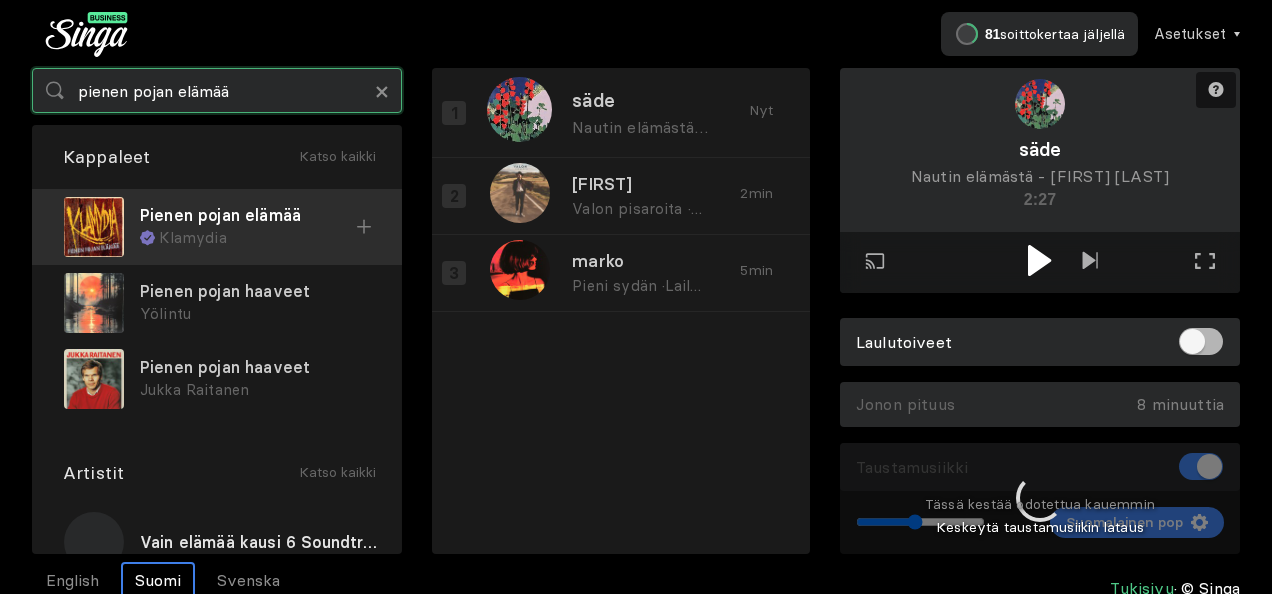 type on "loremi dolor sitame" 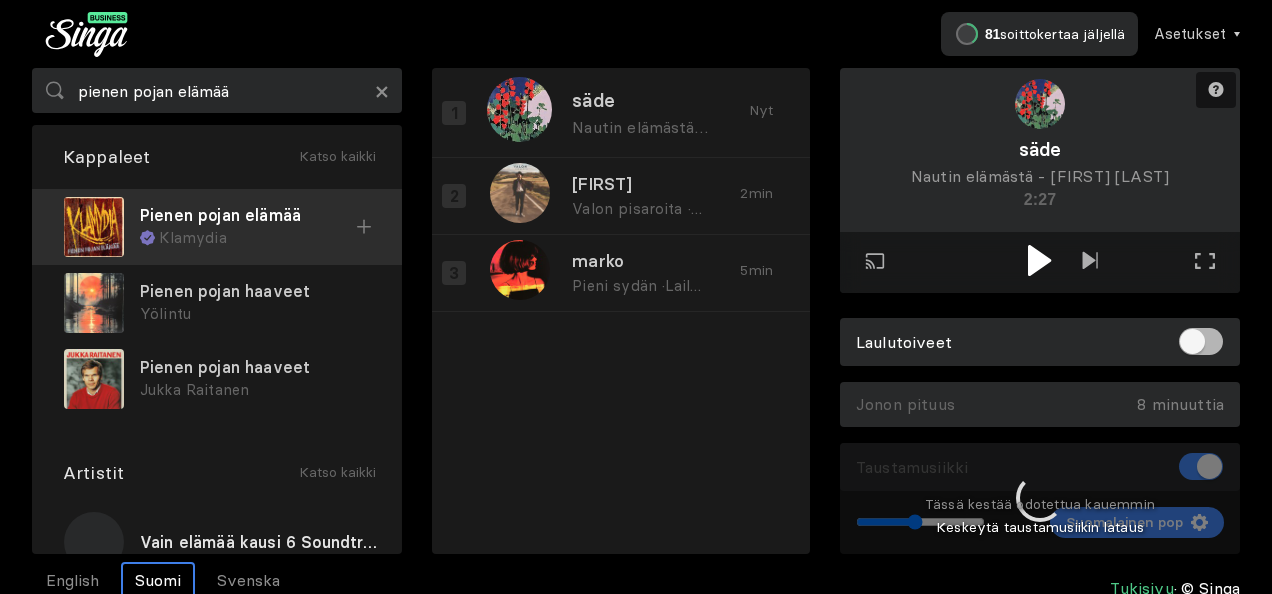 click on "Pienen pojan elämää" at bounding box center (248, 215) 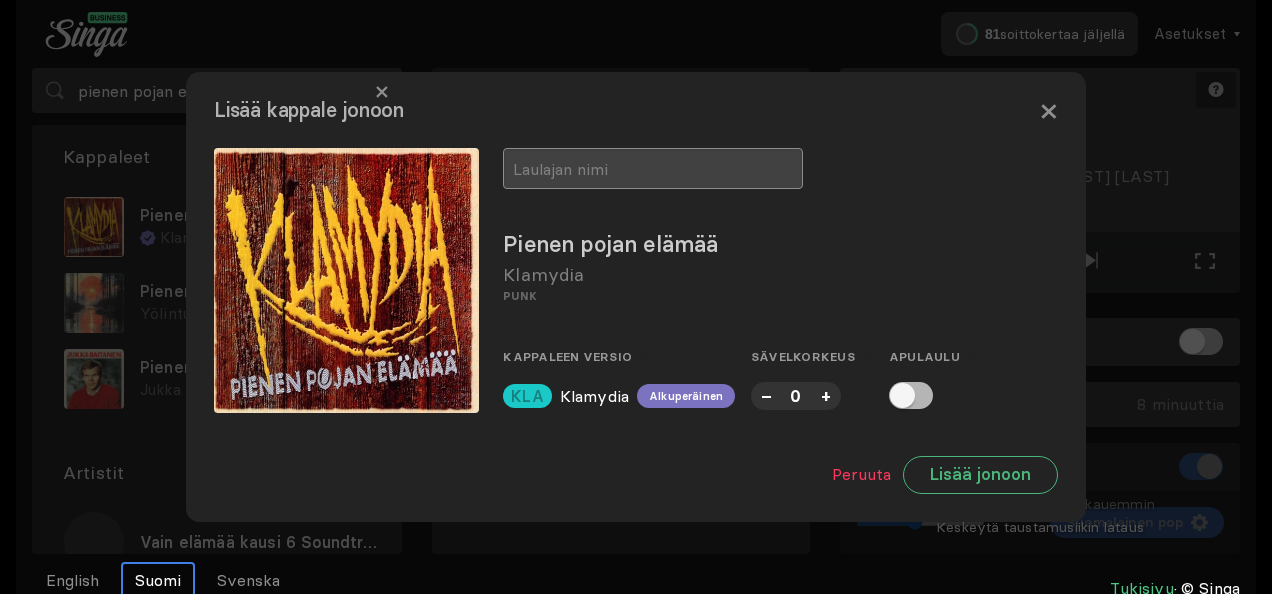 click at bounding box center (653, 168) 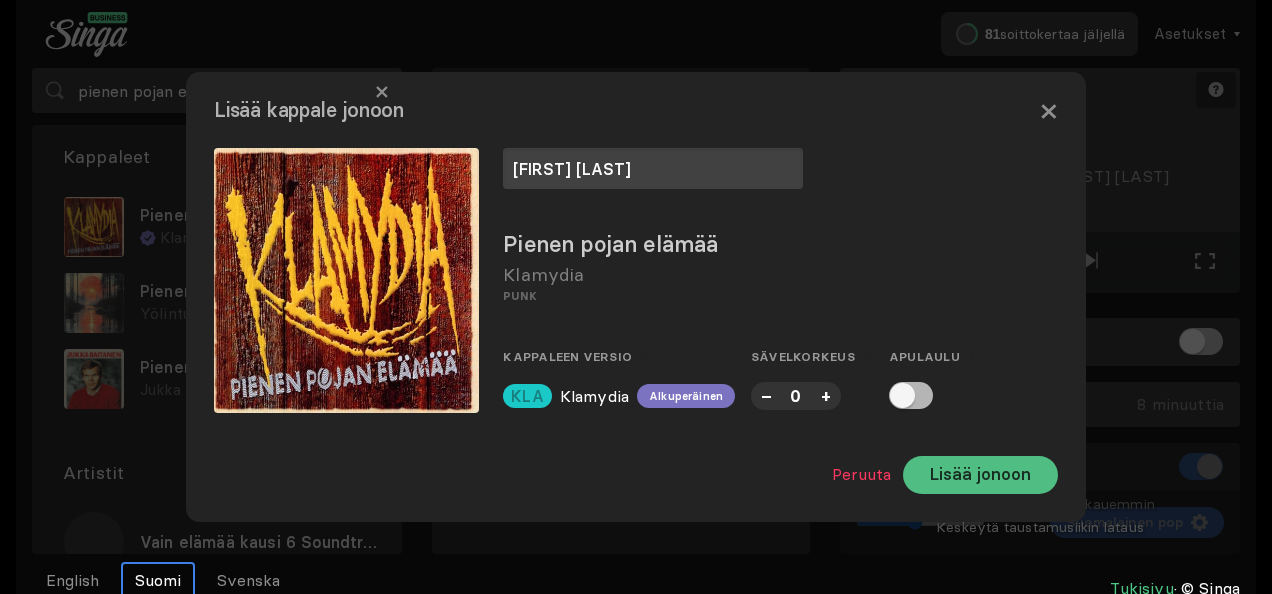 type on "lorem ip dolo" 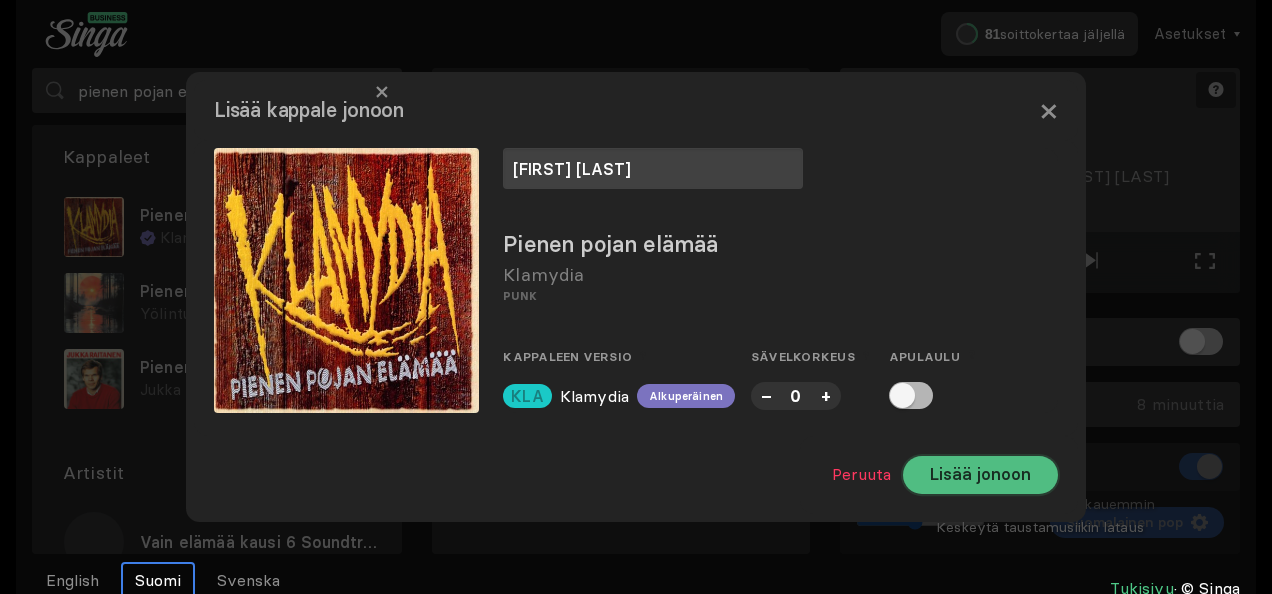 click on "Lisää jonoon" at bounding box center [980, 475] 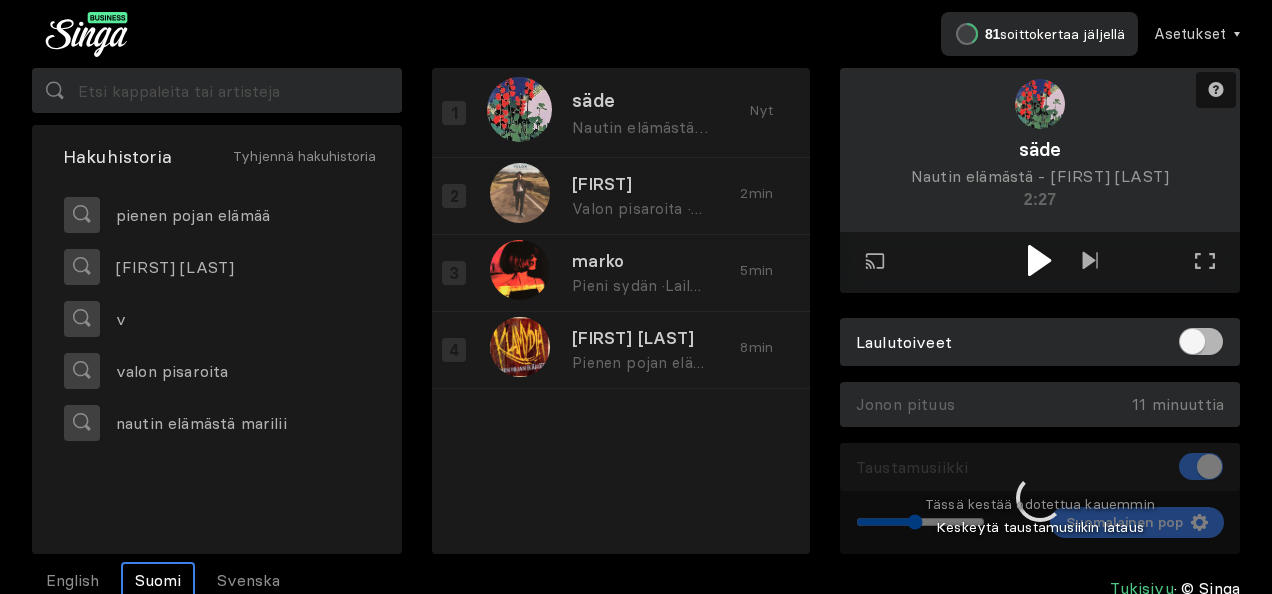 click at bounding box center [1039, 260] 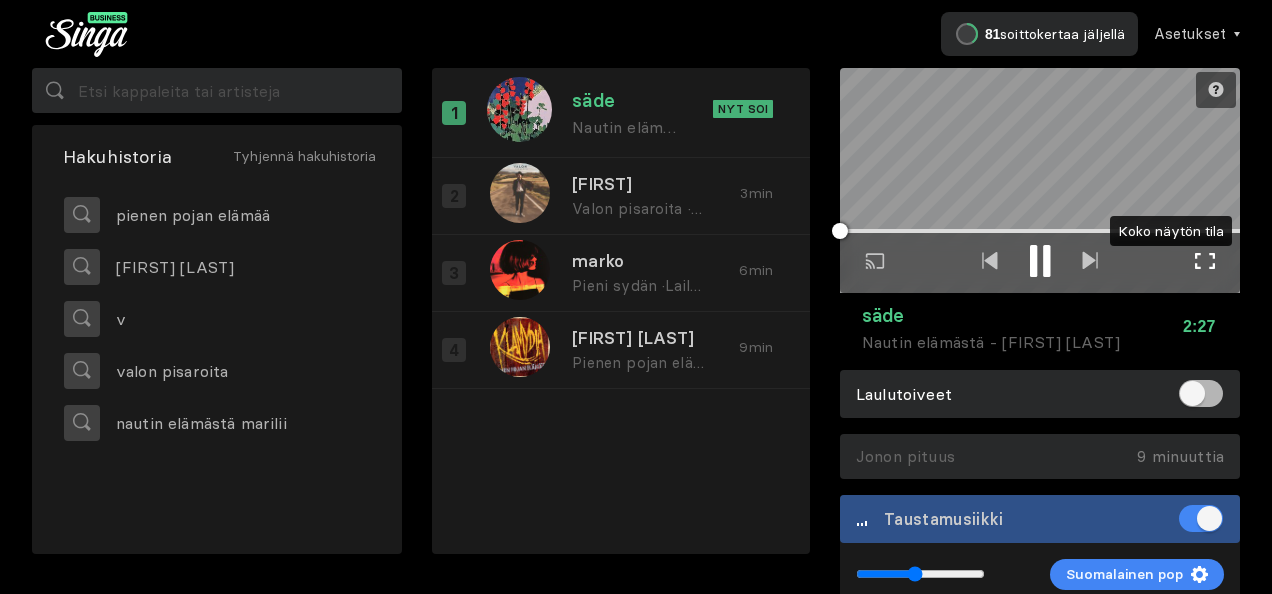click at bounding box center (1205, 261) 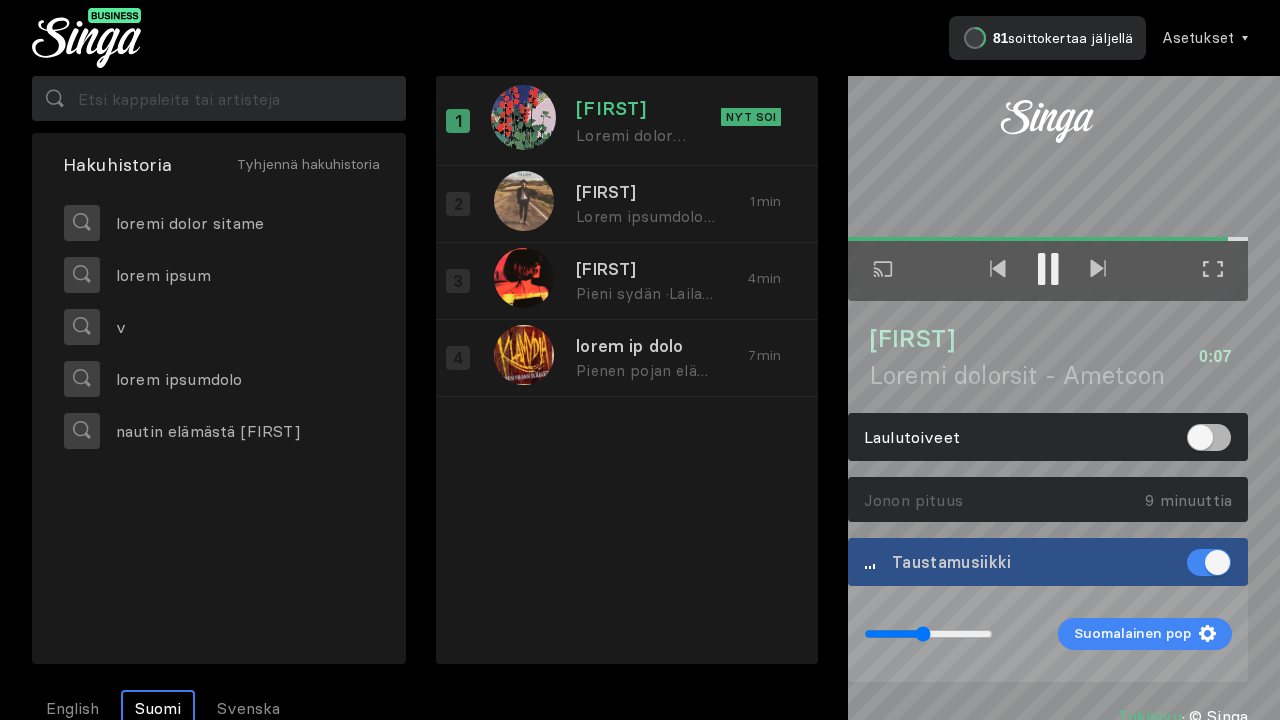 scroll, scrollTop: 0, scrollLeft: 0, axis: both 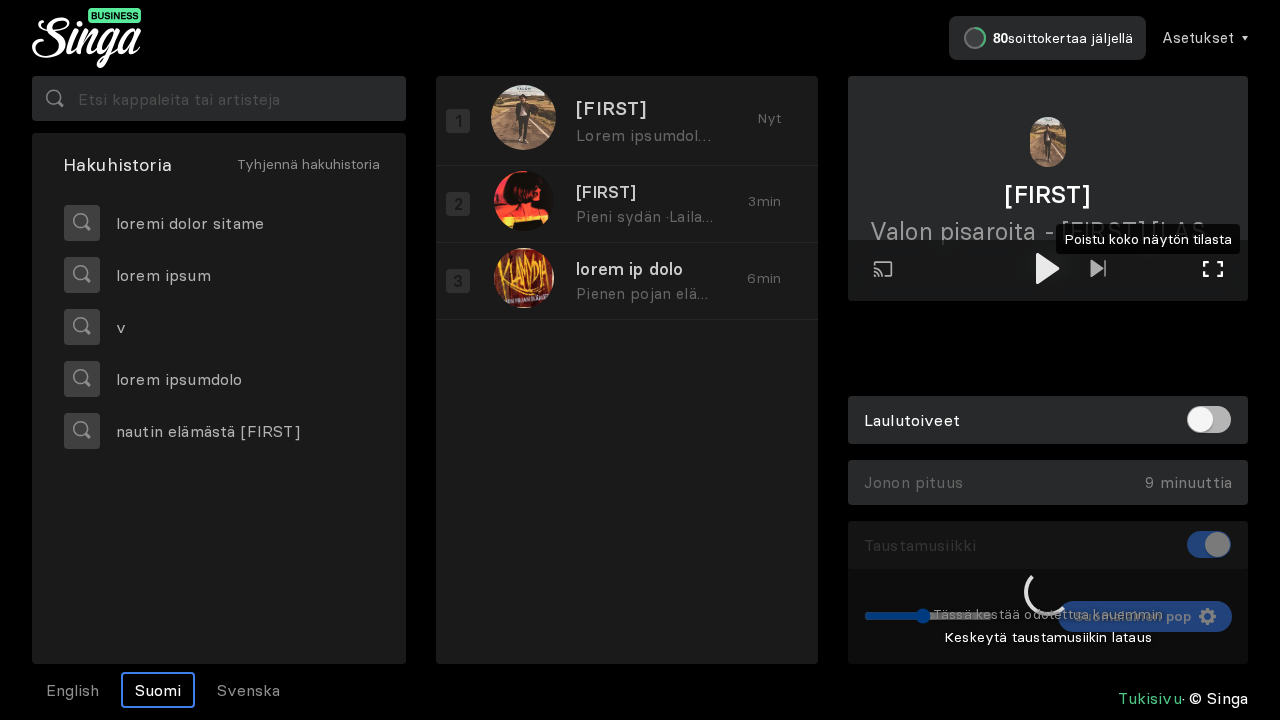 click at bounding box center [1213, 269] 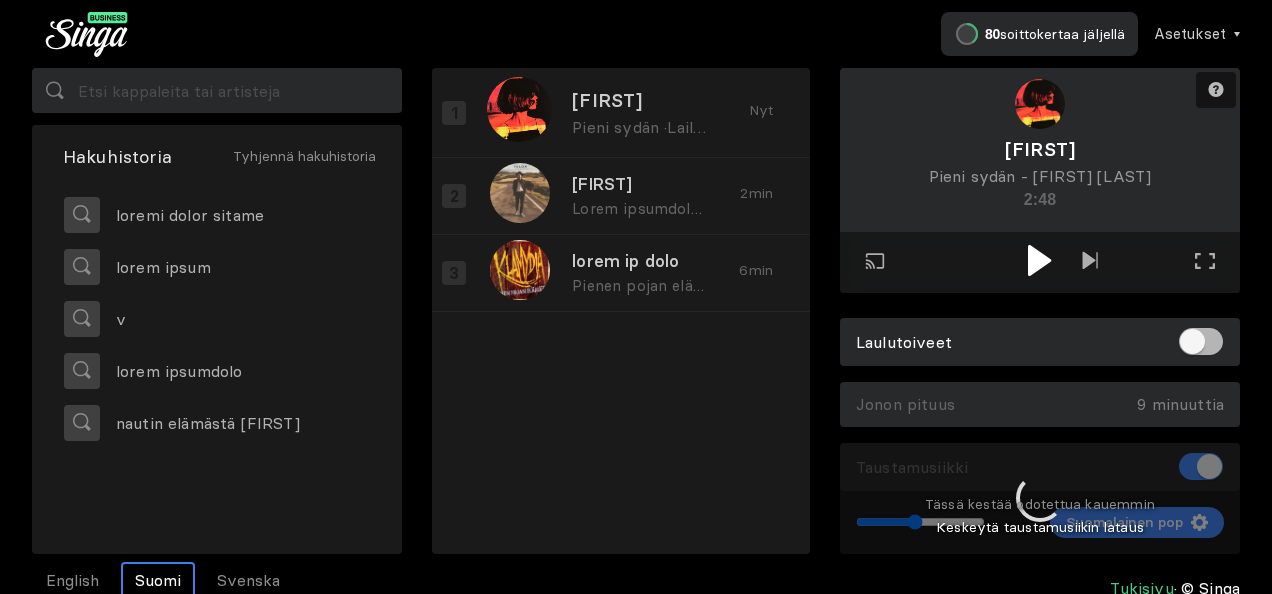 click at bounding box center (1039, 260) 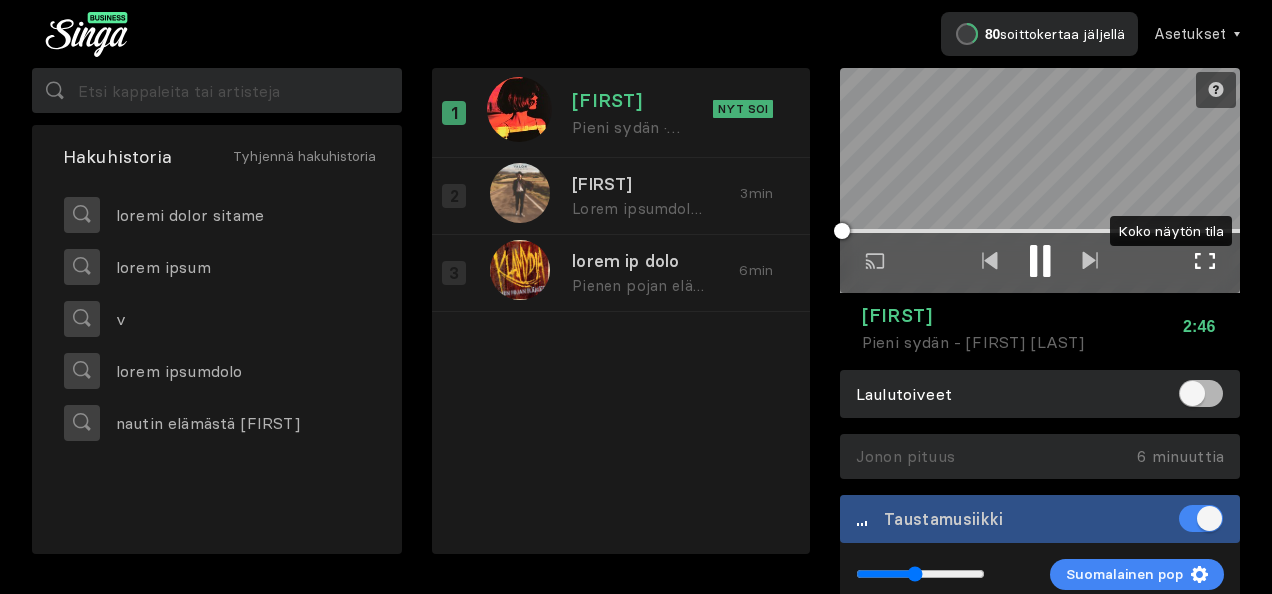 click on "Koko näytön tila Poistu koko näytön tilasta" at bounding box center [1205, 263] 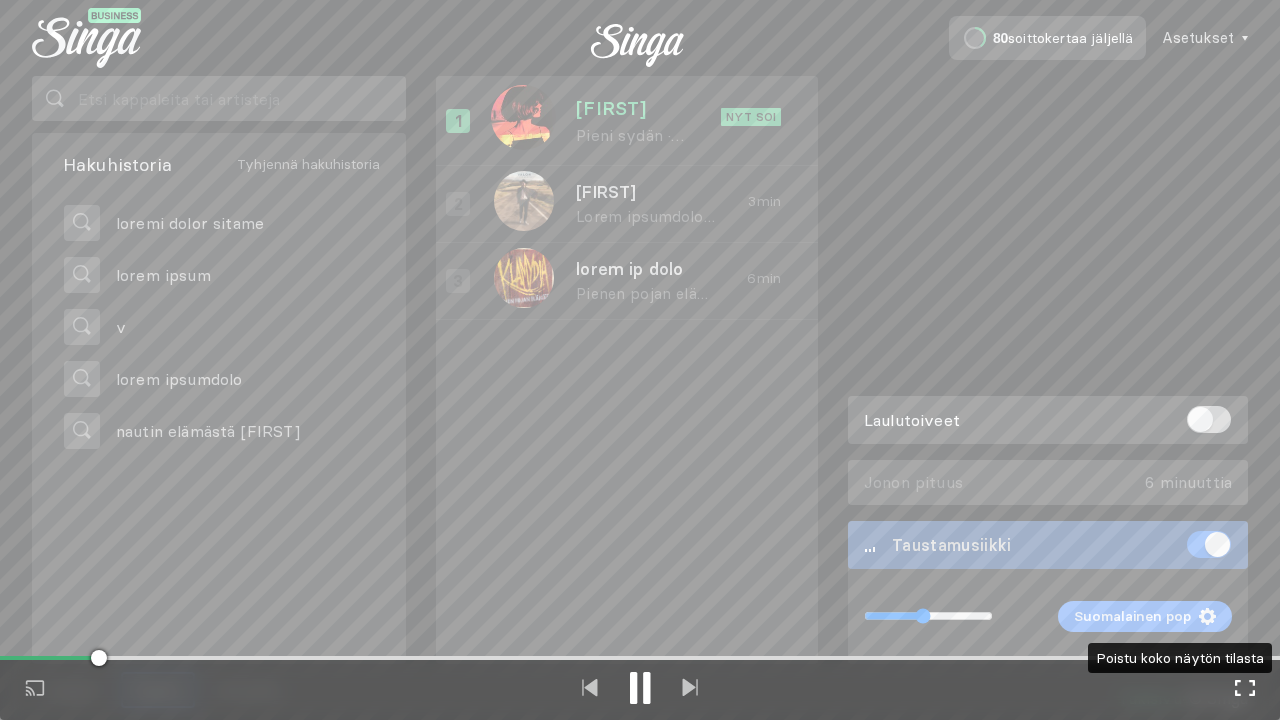 click at bounding box center (1245, 688) 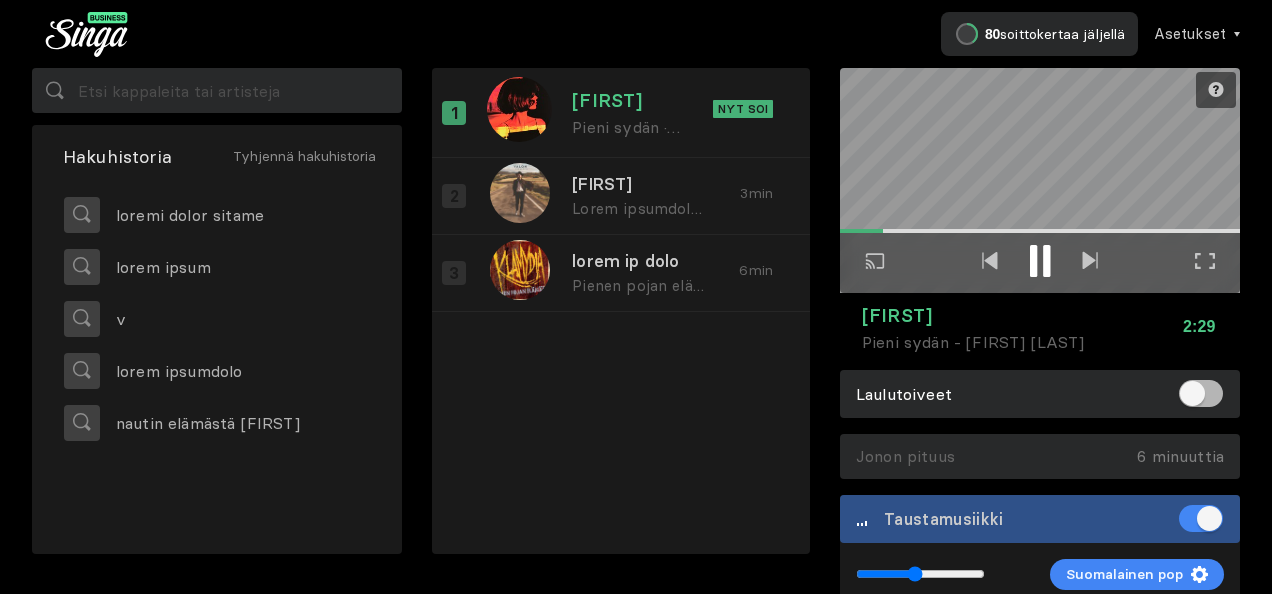 drag, startPoint x: 1046, startPoint y: 268, endPoint x: 1020, endPoint y: 254, distance: 29.529646 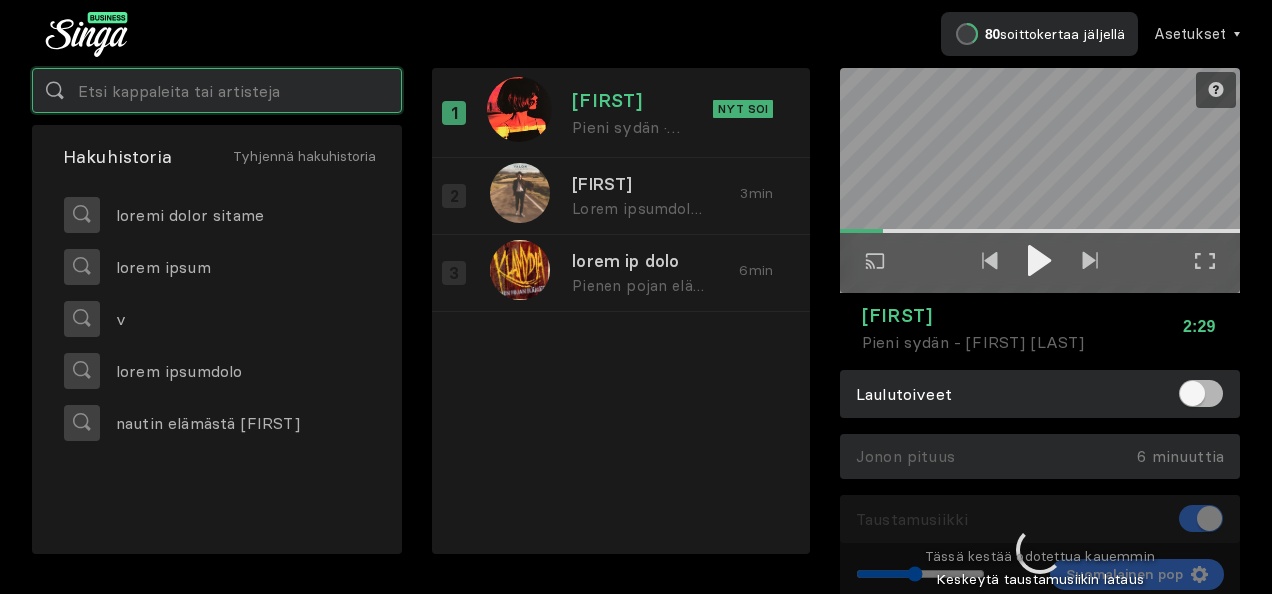 click at bounding box center [217, 90] 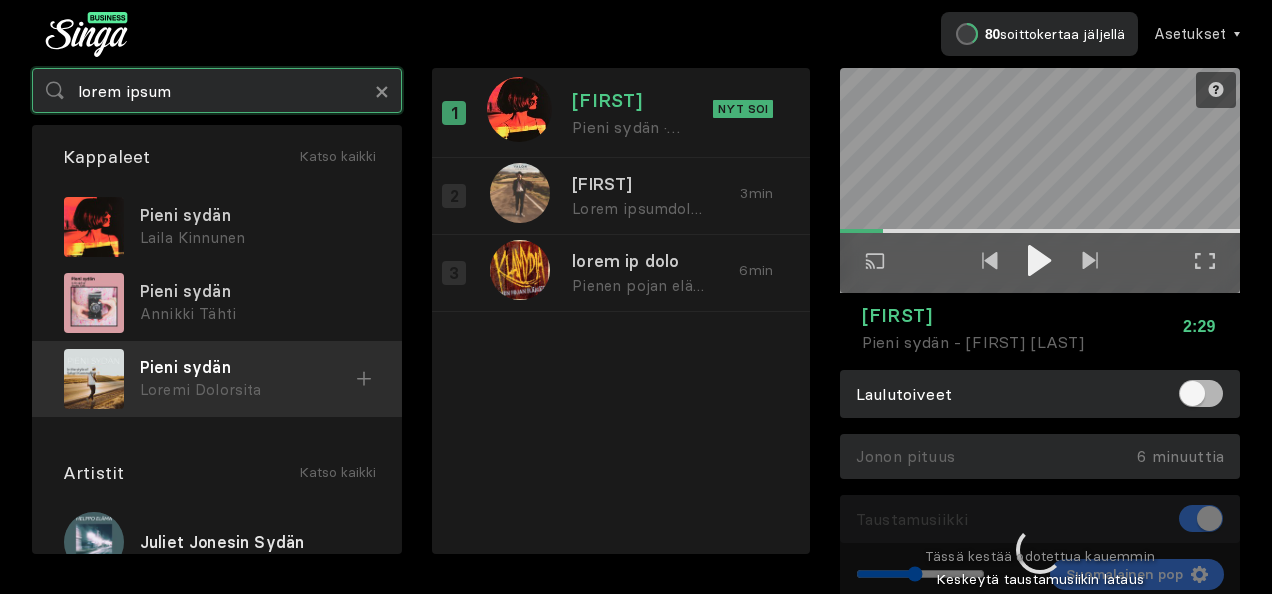 type on "lorem ipsum" 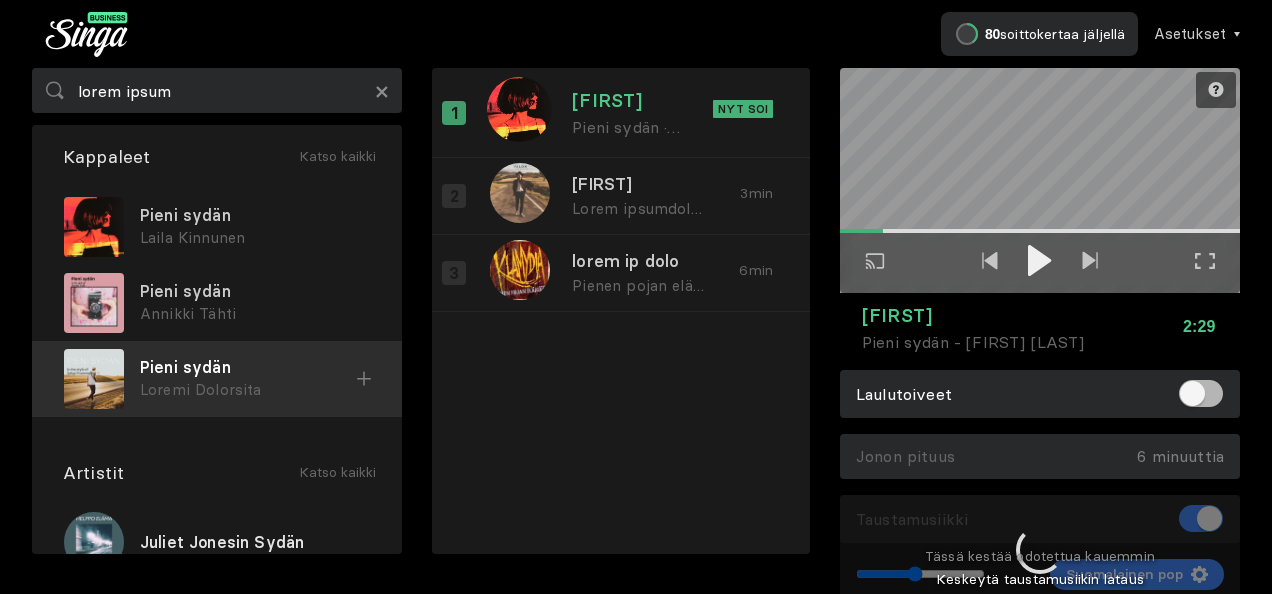 click on "Pieni sydän" at bounding box center (255, 215) 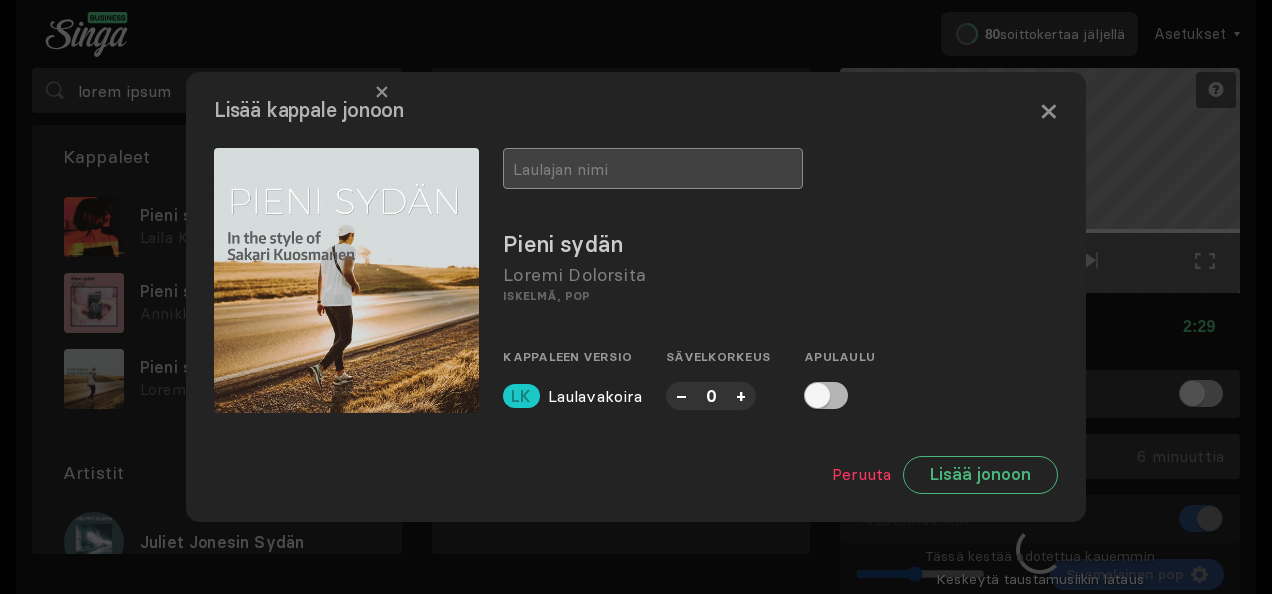 click at bounding box center [653, 168] 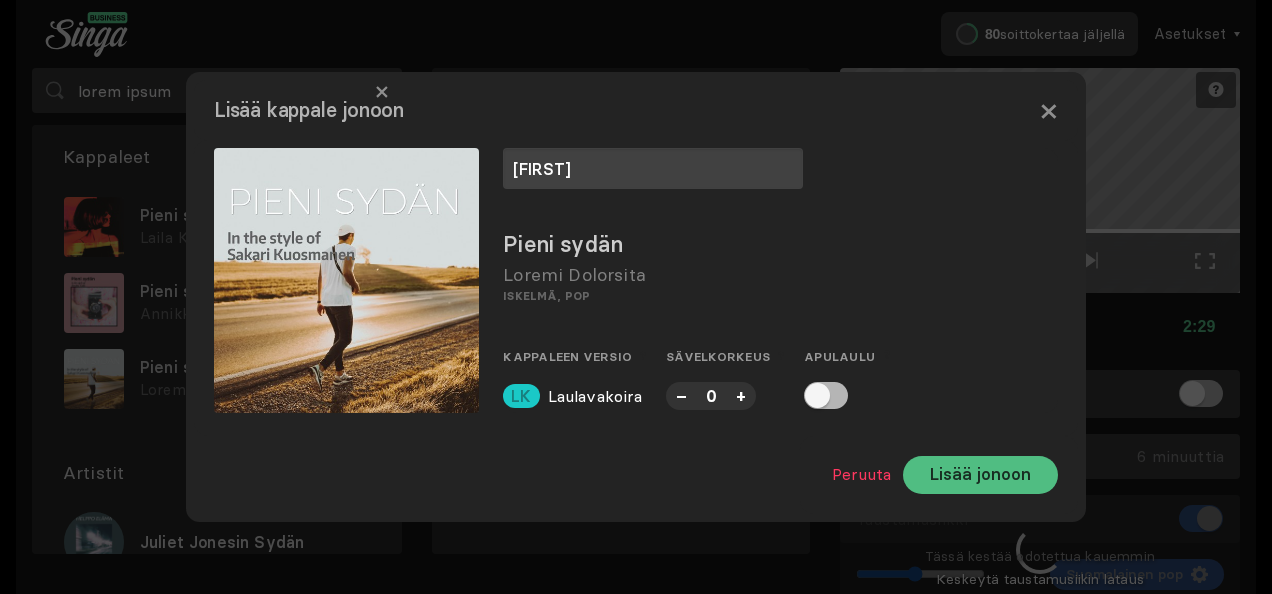 type on "[FIRST]" 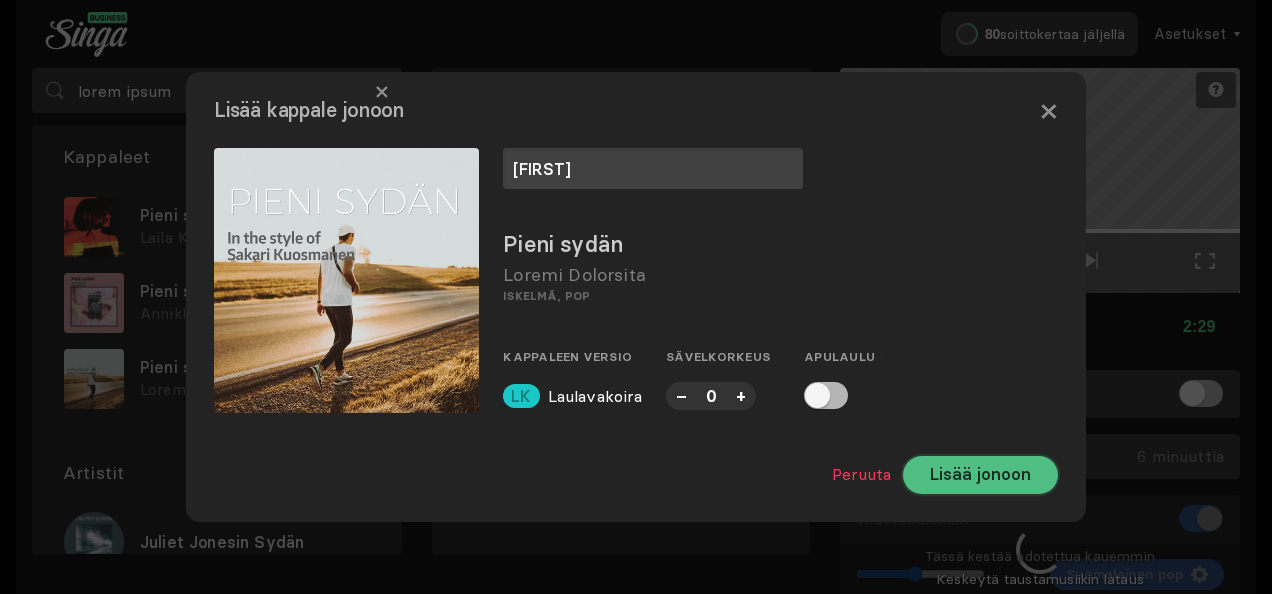 click on "Lisää jonoon" at bounding box center (980, 475) 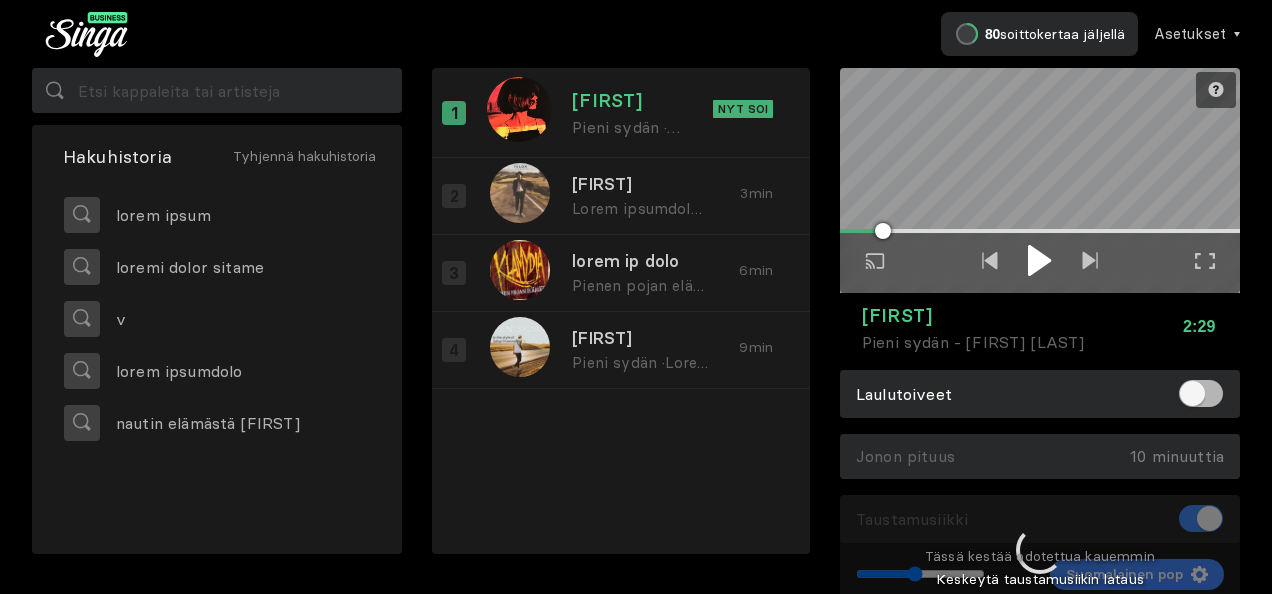 click at bounding box center (1040, 260) 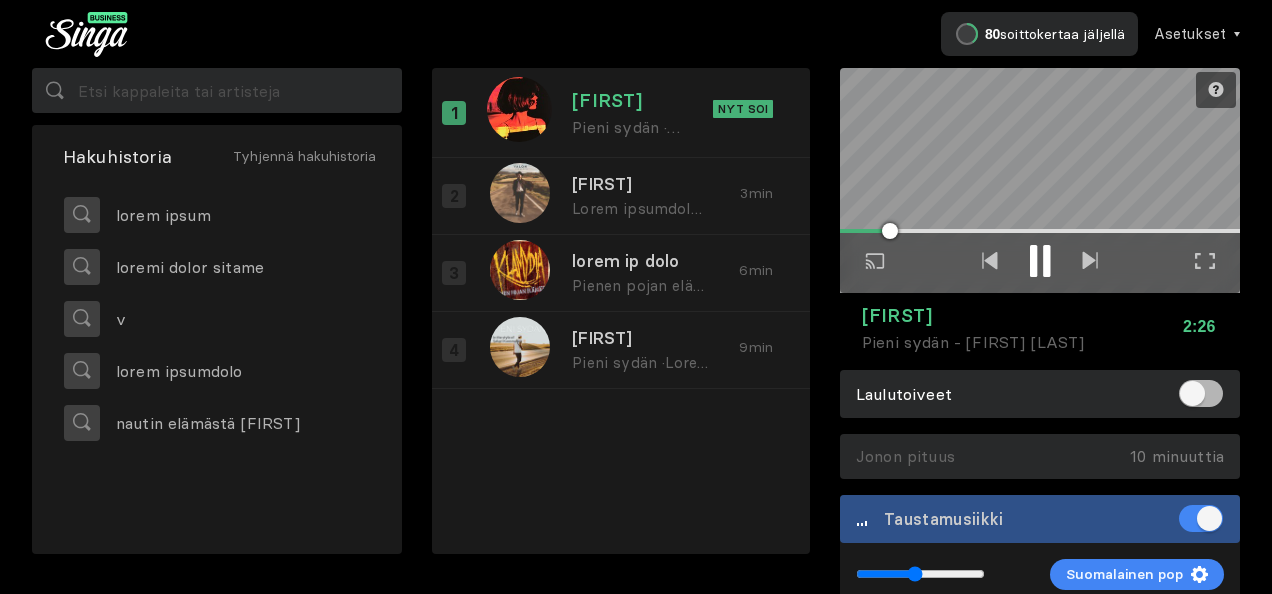 click at bounding box center [1033, 261] 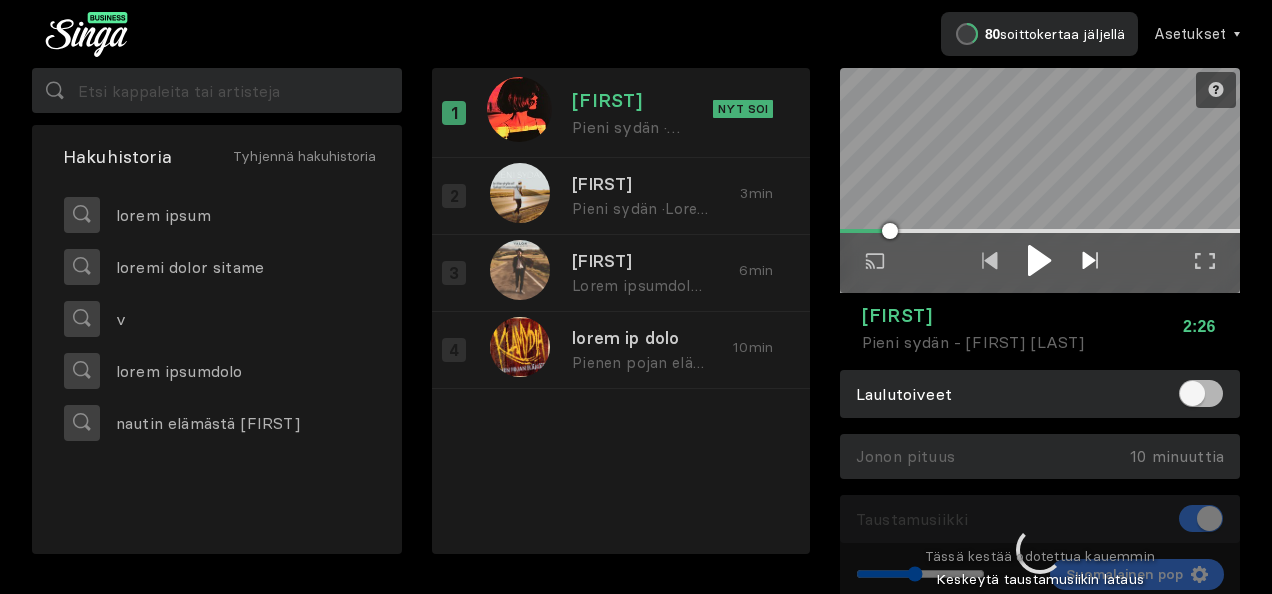 click at bounding box center (1090, 260) 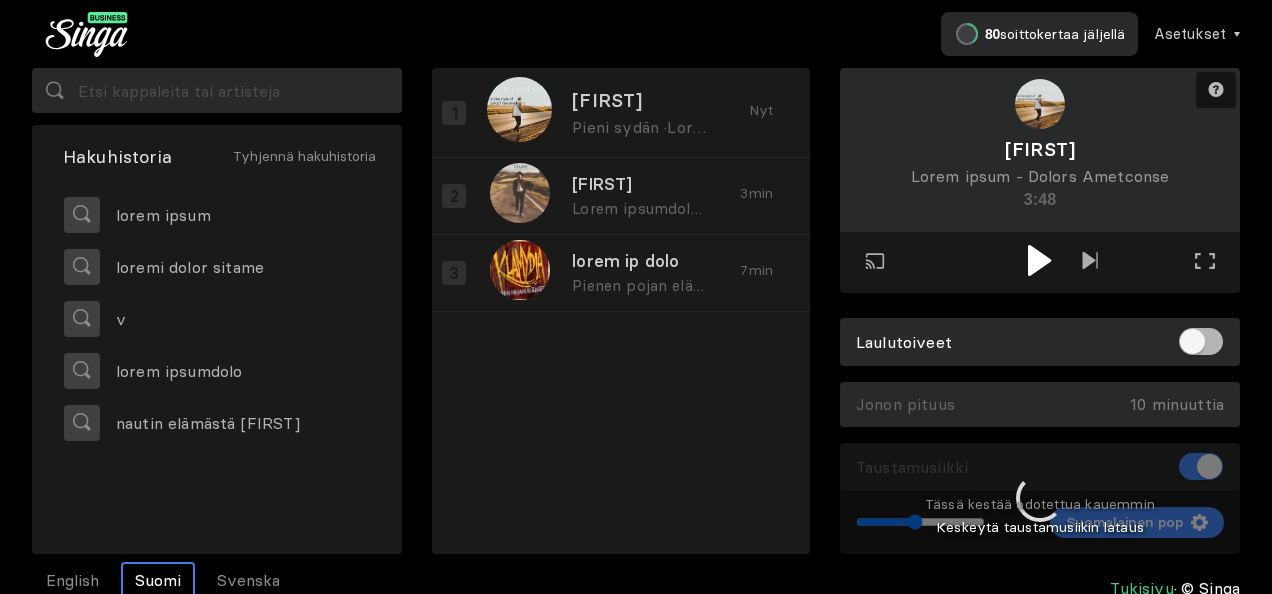 click at bounding box center (1039, 260) 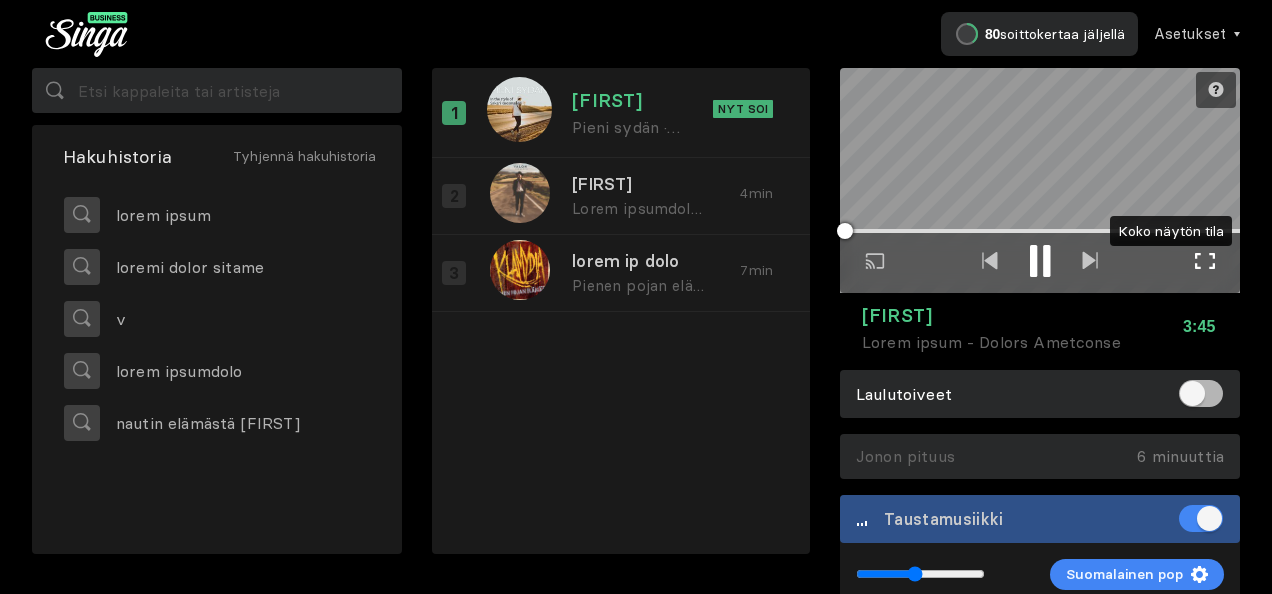 click at bounding box center (1205, 261) 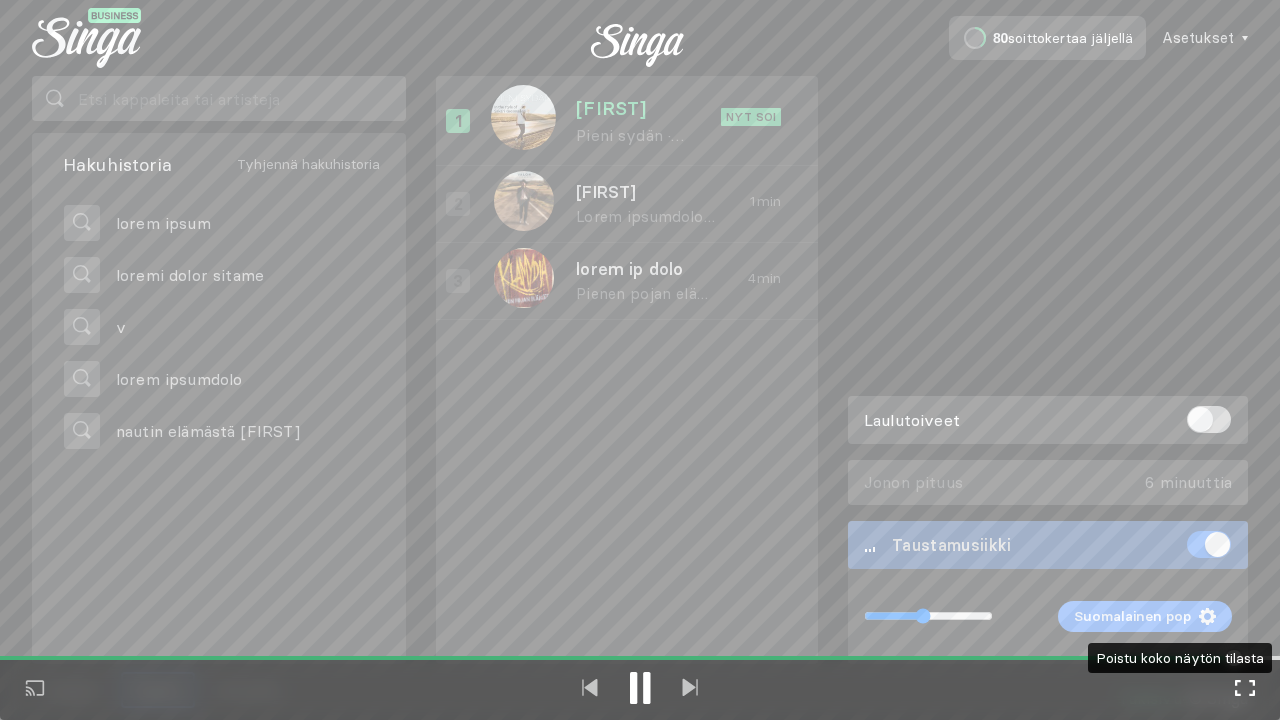 click at bounding box center [1245, 688] 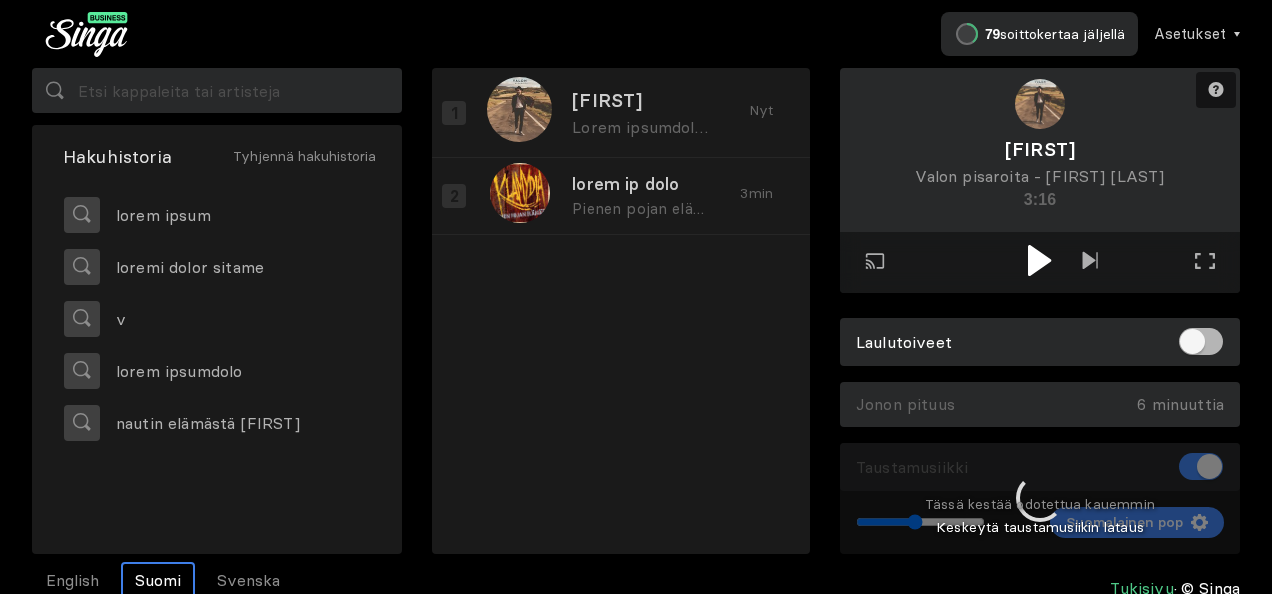 click at bounding box center [1040, 499] 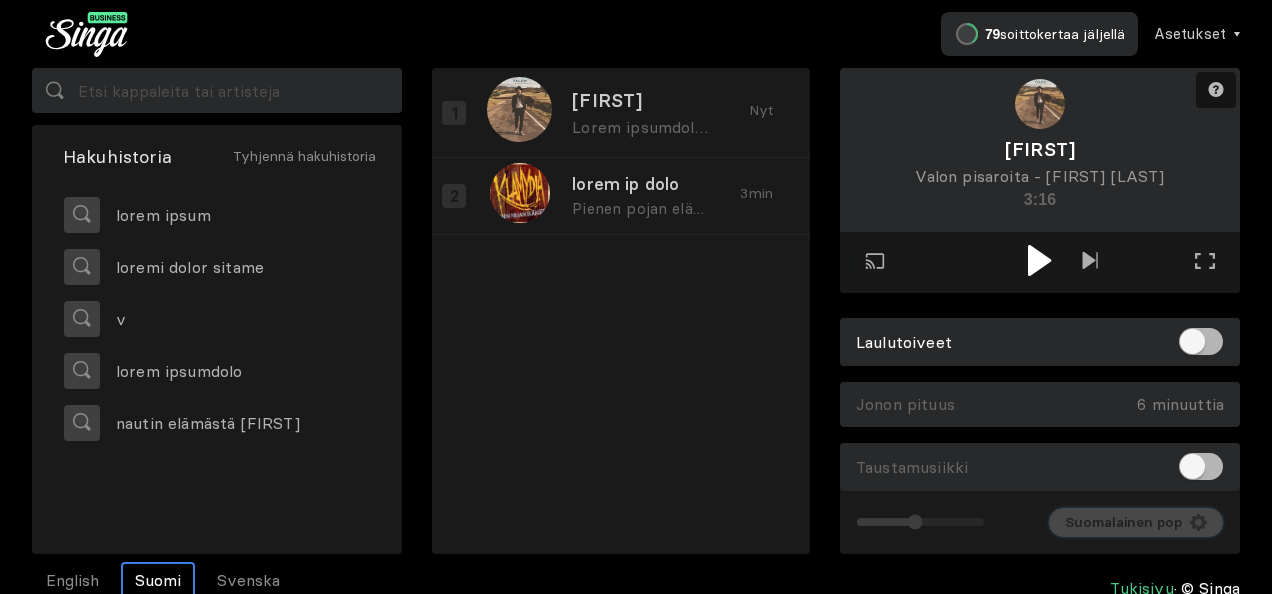 click on "Suomalainen pop" at bounding box center [1123, 522] 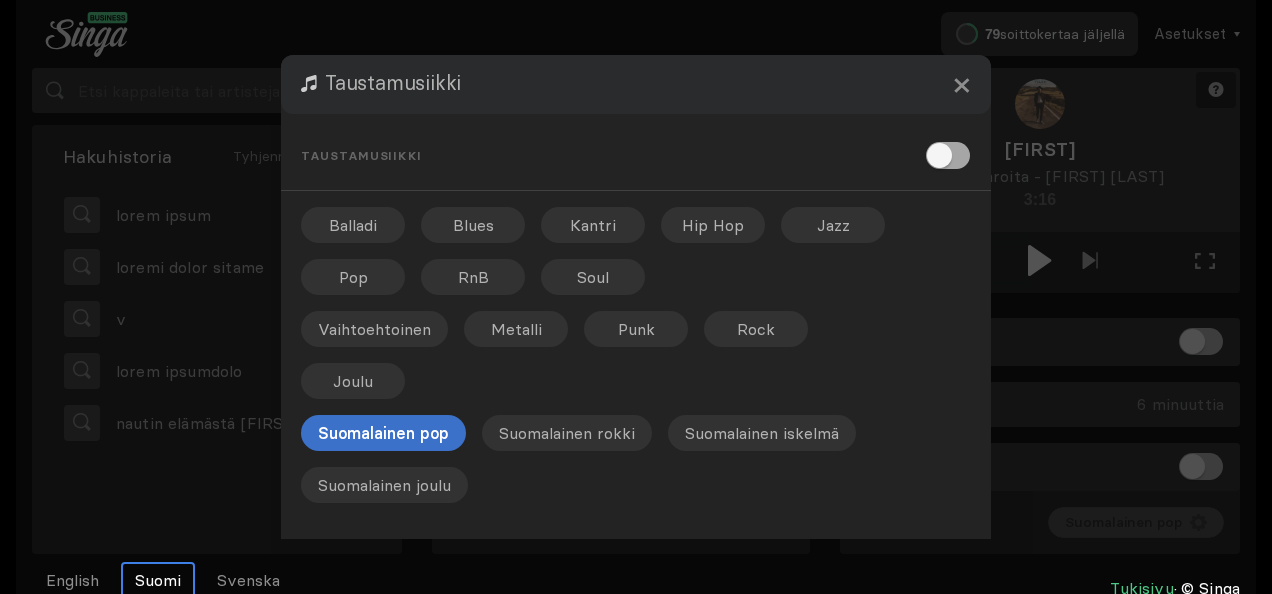click at bounding box center [948, 155] 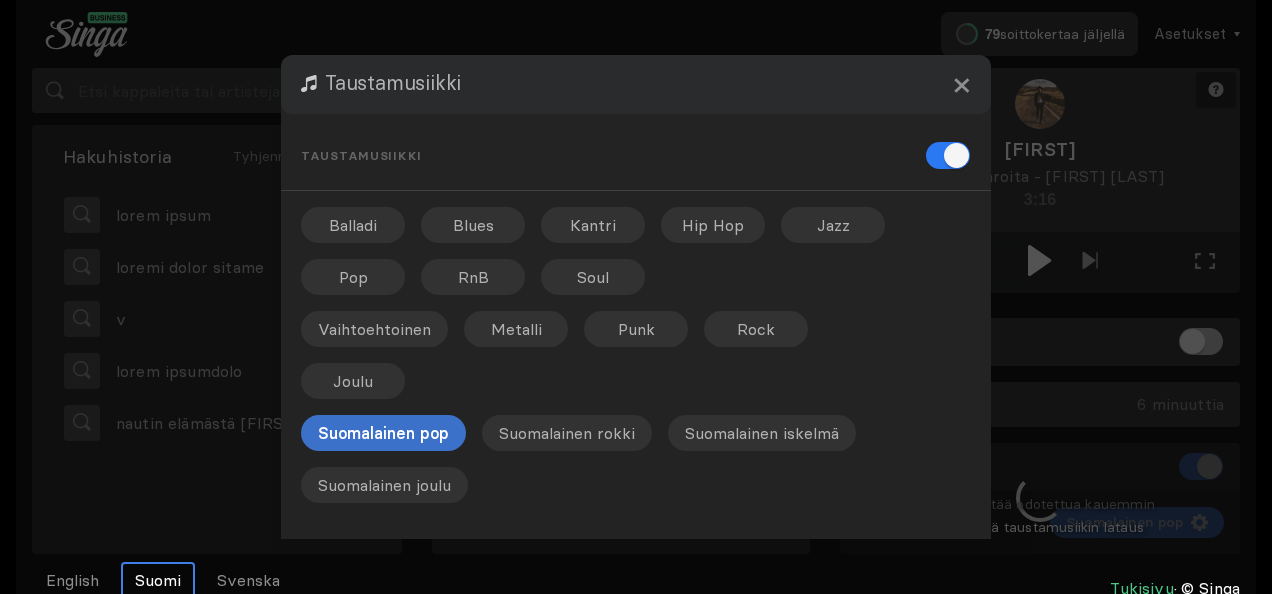 click at bounding box center (948, 155) 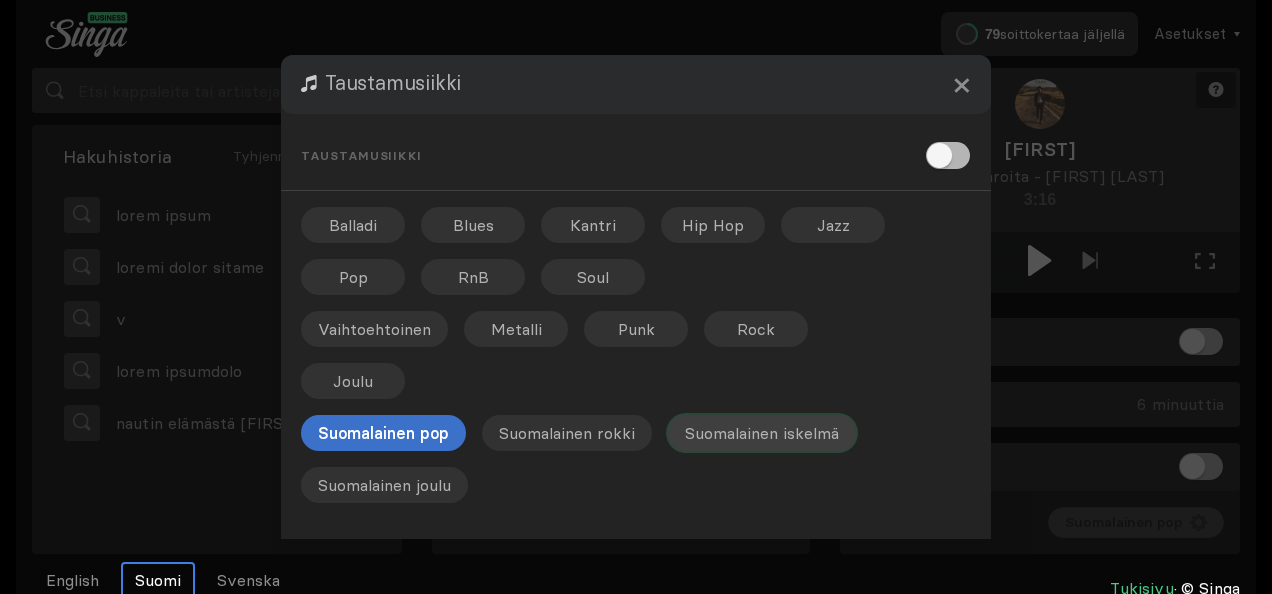 click on "Suomalainen iskelmä" at bounding box center [593, 225] 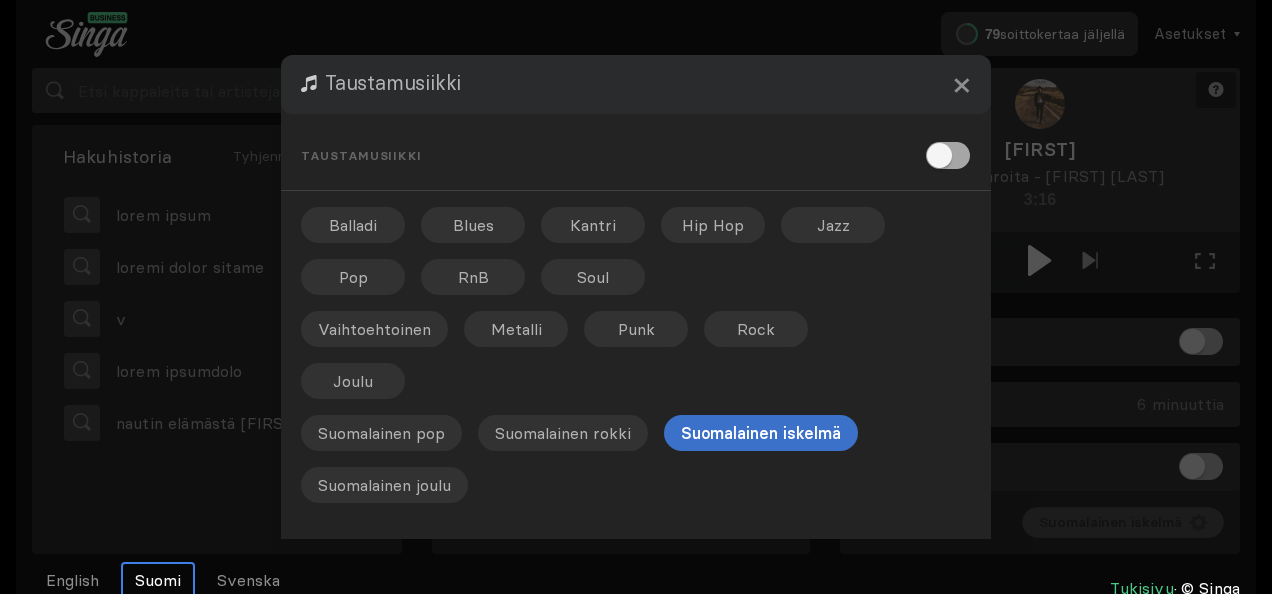 click at bounding box center (948, 155) 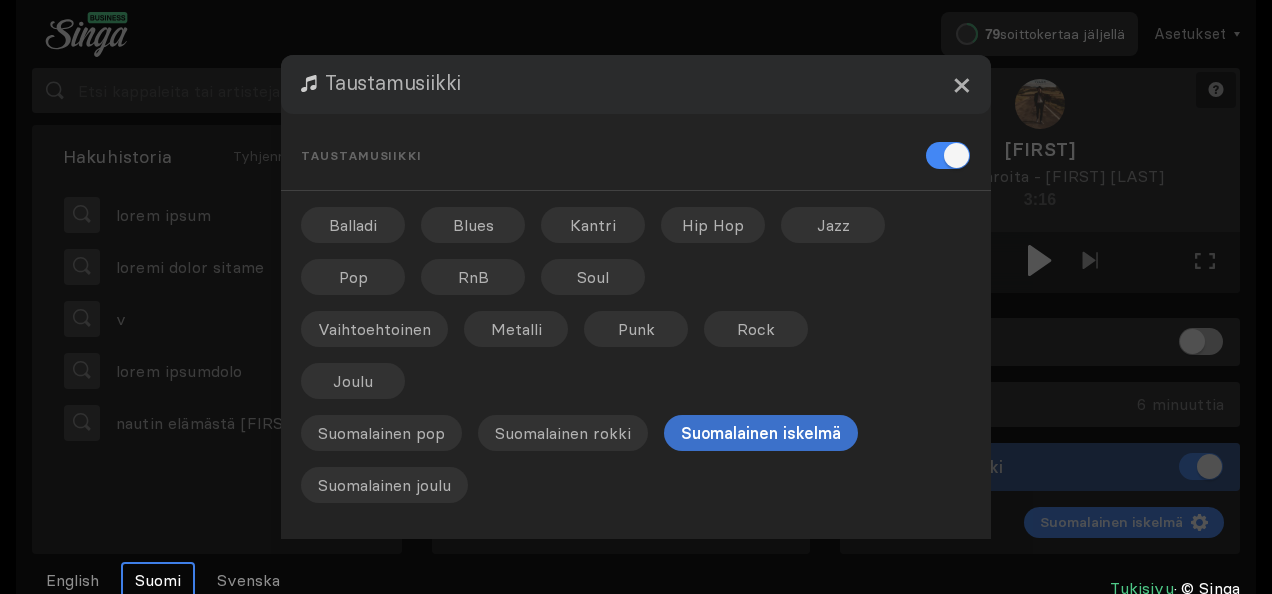 click on "×" at bounding box center [961, 84] 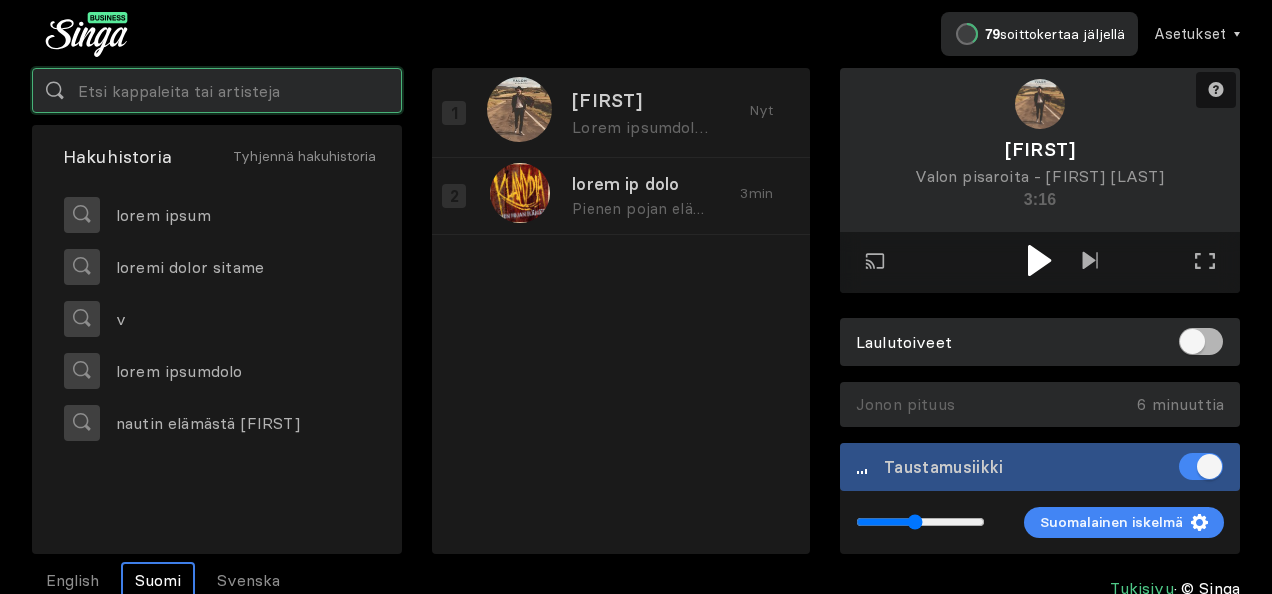 click at bounding box center (217, 90) 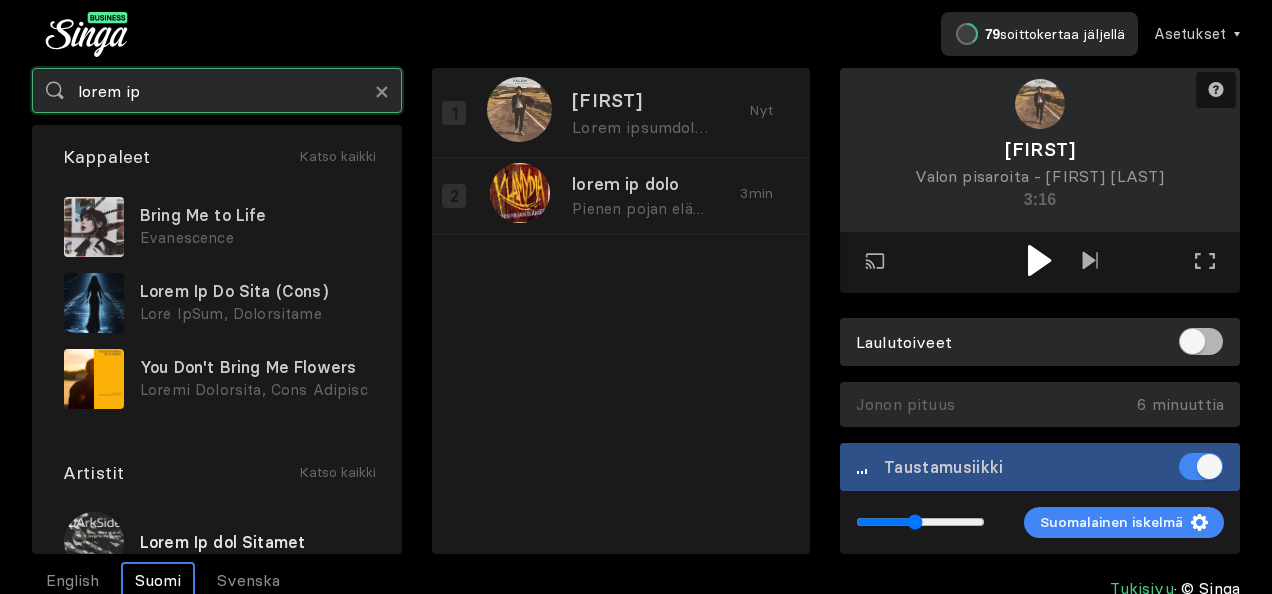click on "lorem ip" at bounding box center (217, 90) 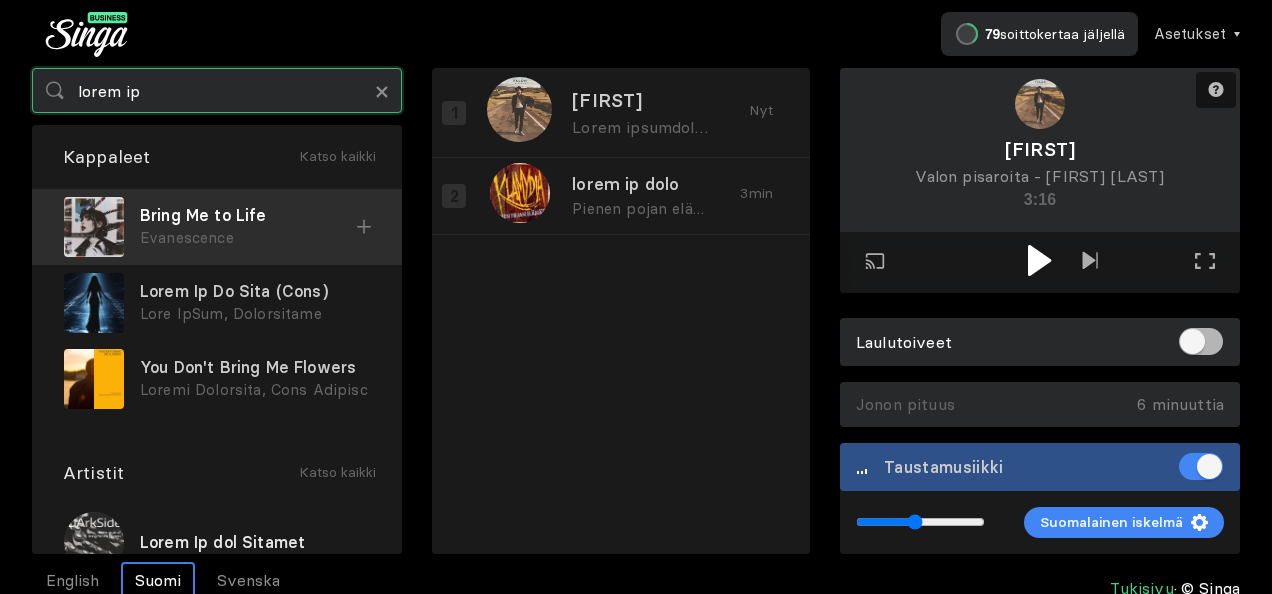 type on "lorem ip" 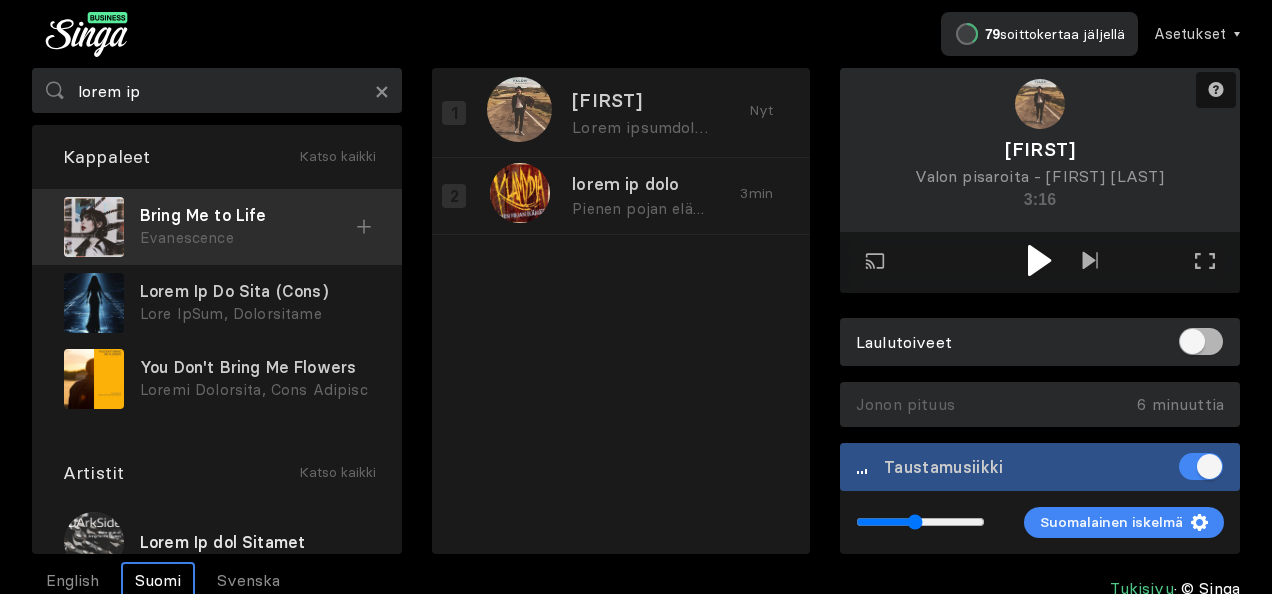 click on "Evanescence" at bounding box center [248, 238] 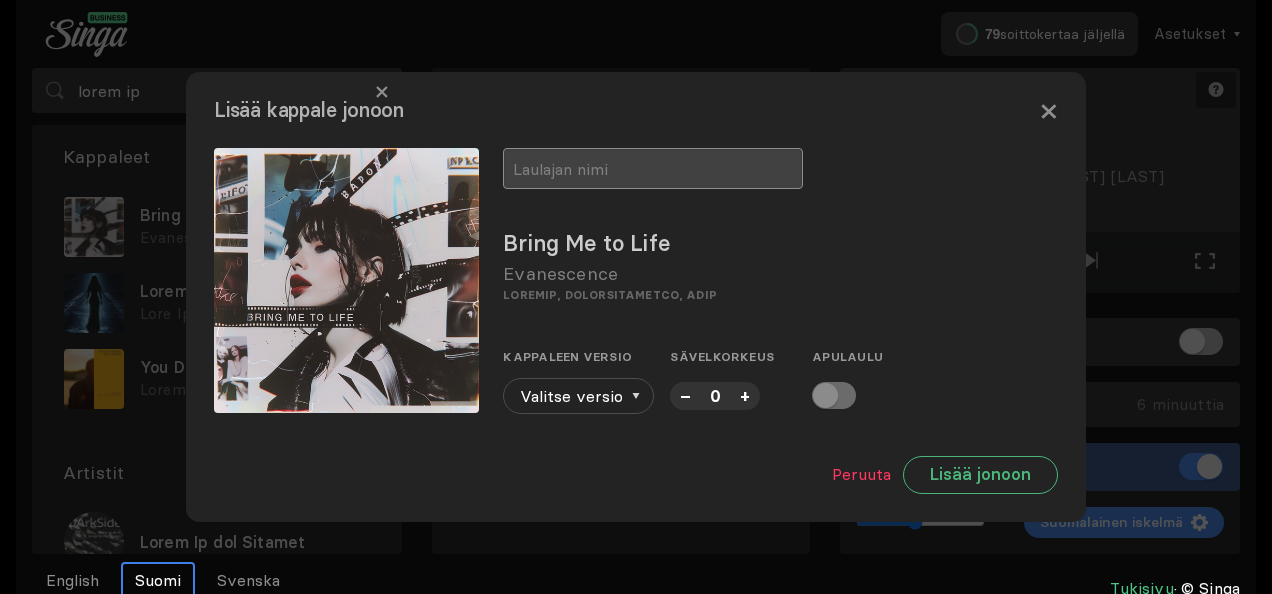 click at bounding box center (653, 168) 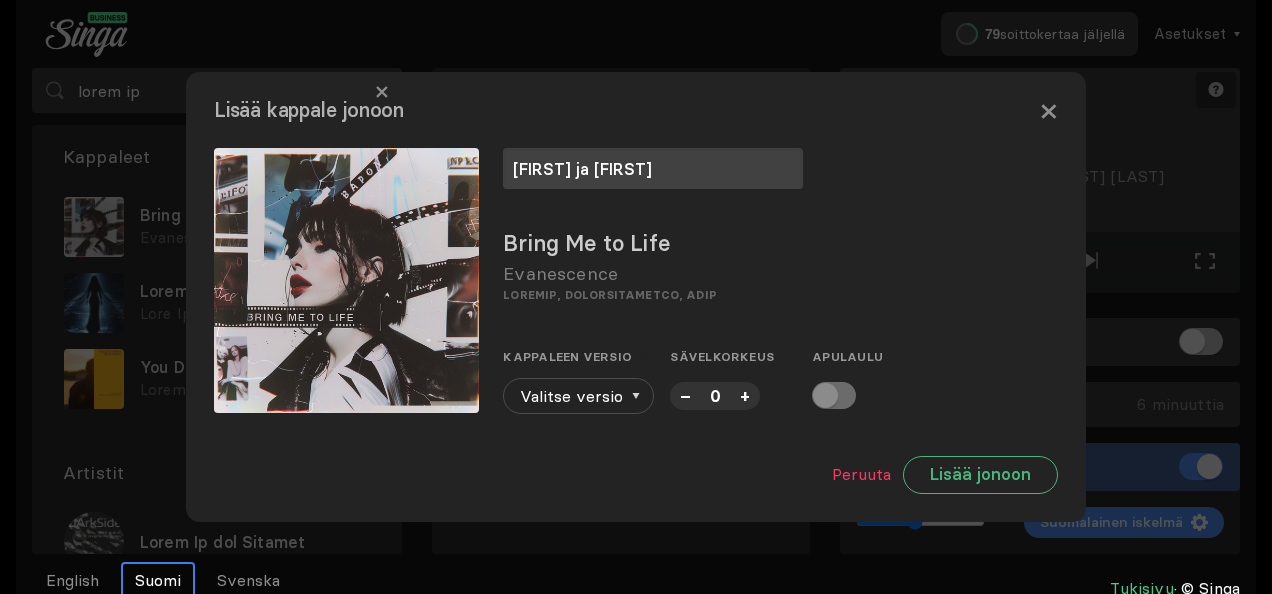 type on "[FIRST] ja [FIRST]" 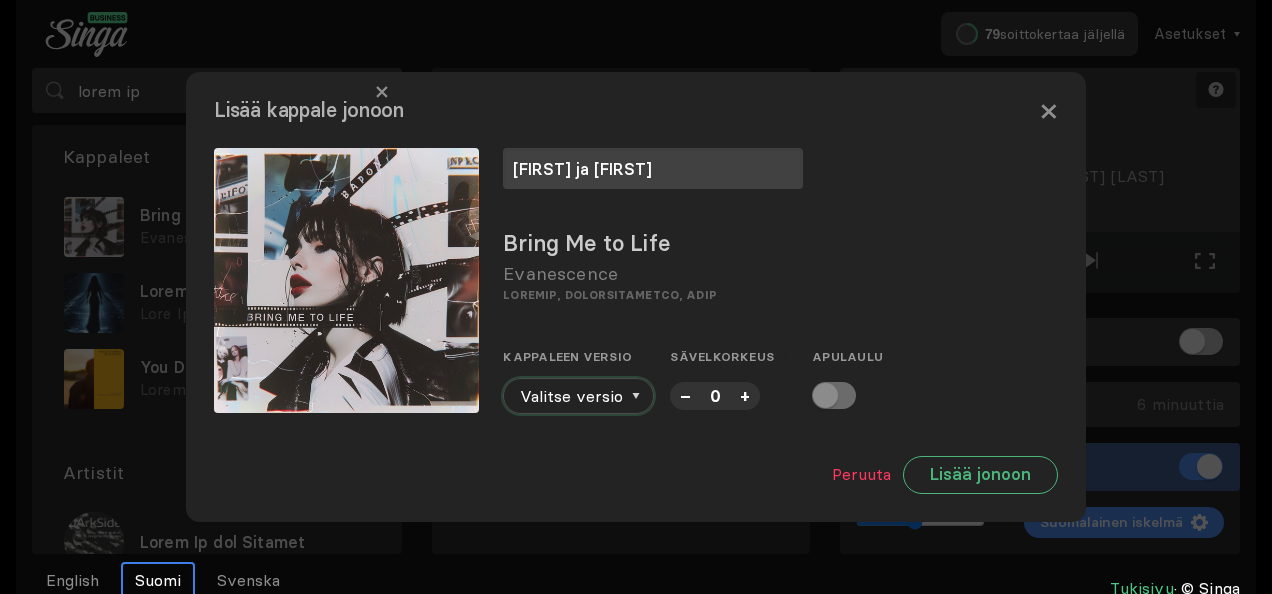 click on "Valitse versio" at bounding box center [578, 396] 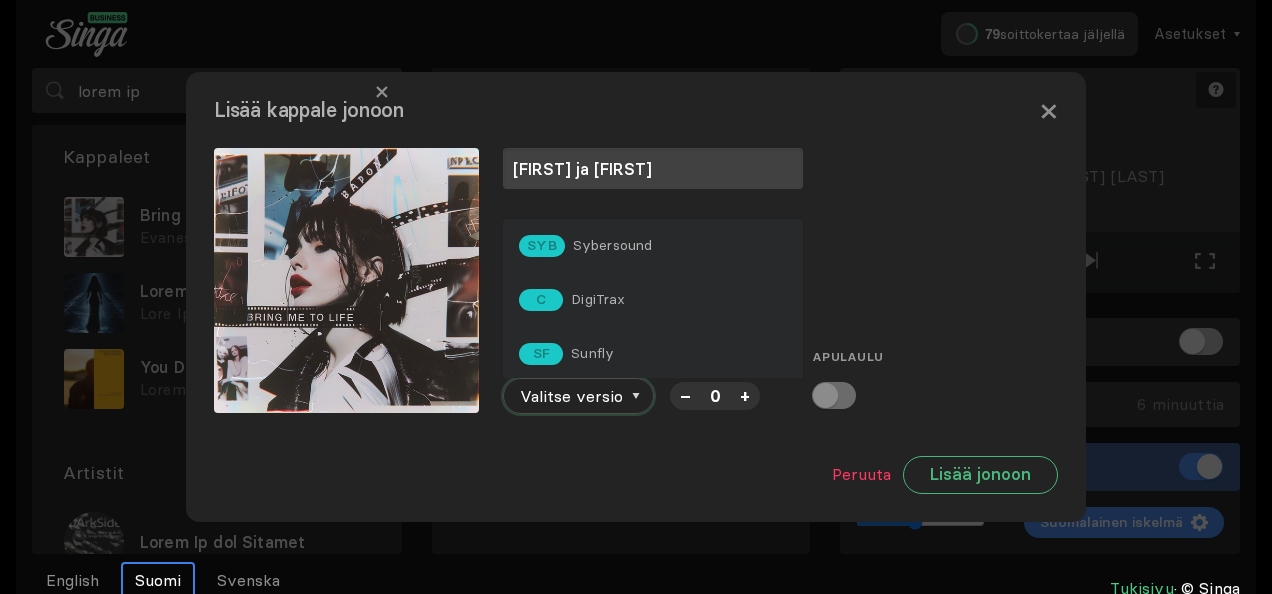 scroll, scrollTop: 0, scrollLeft: 0, axis: both 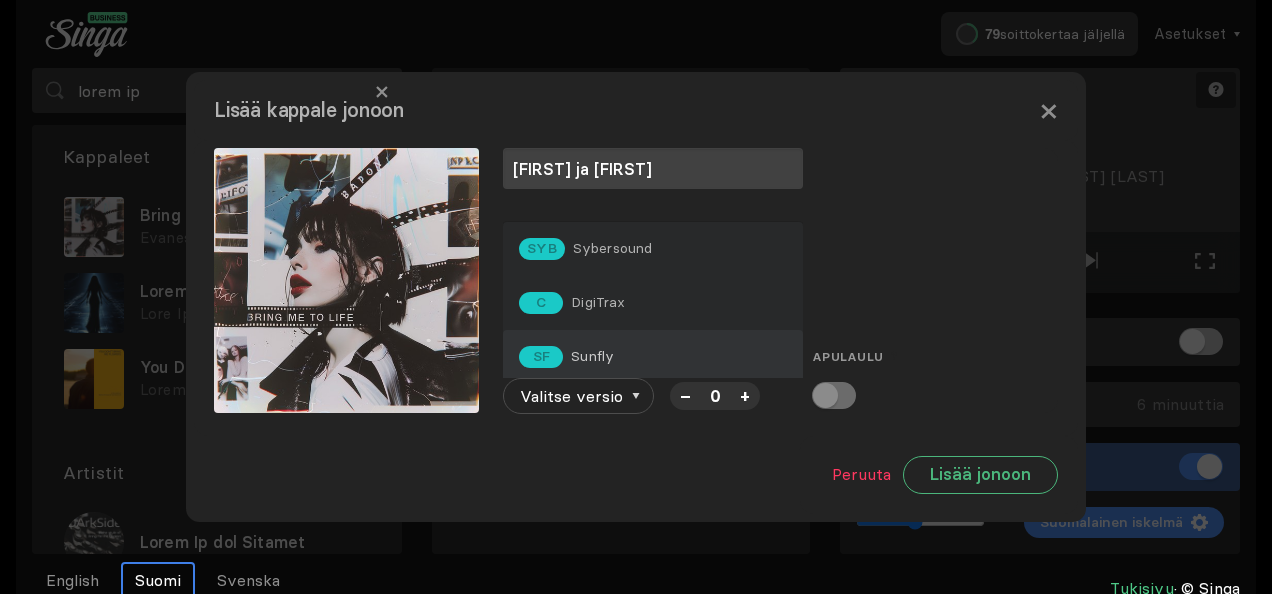 click on "Sunfly" at bounding box center [613, 248] 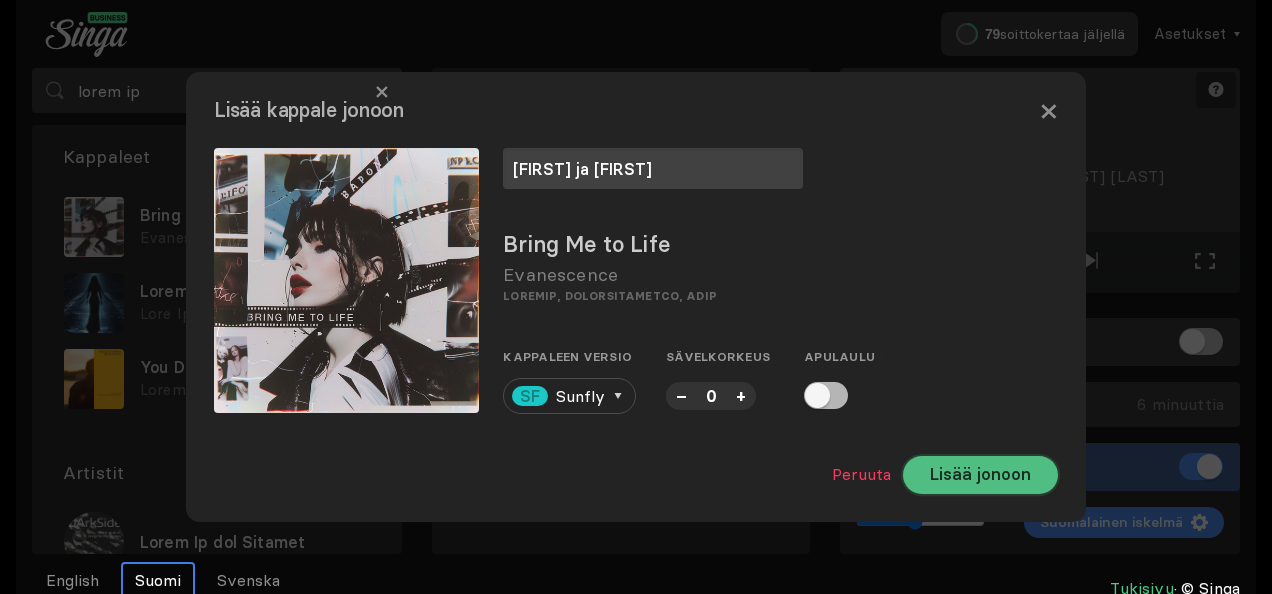 click on "Lisää jonoon" at bounding box center [980, 475] 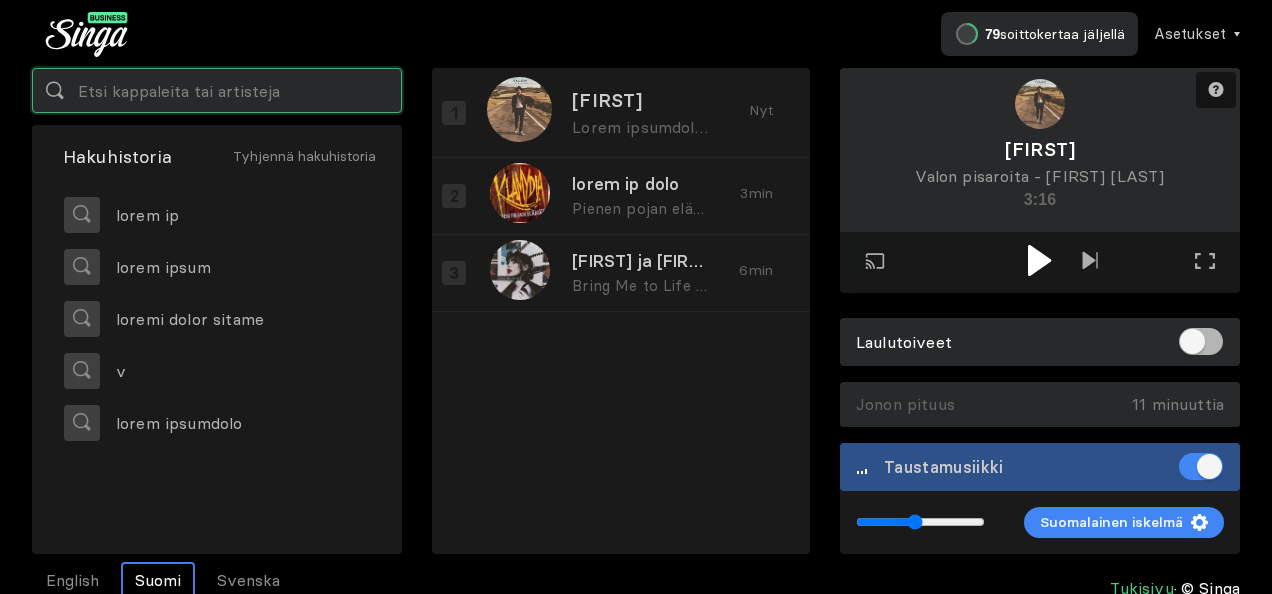 click at bounding box center [217, 90] 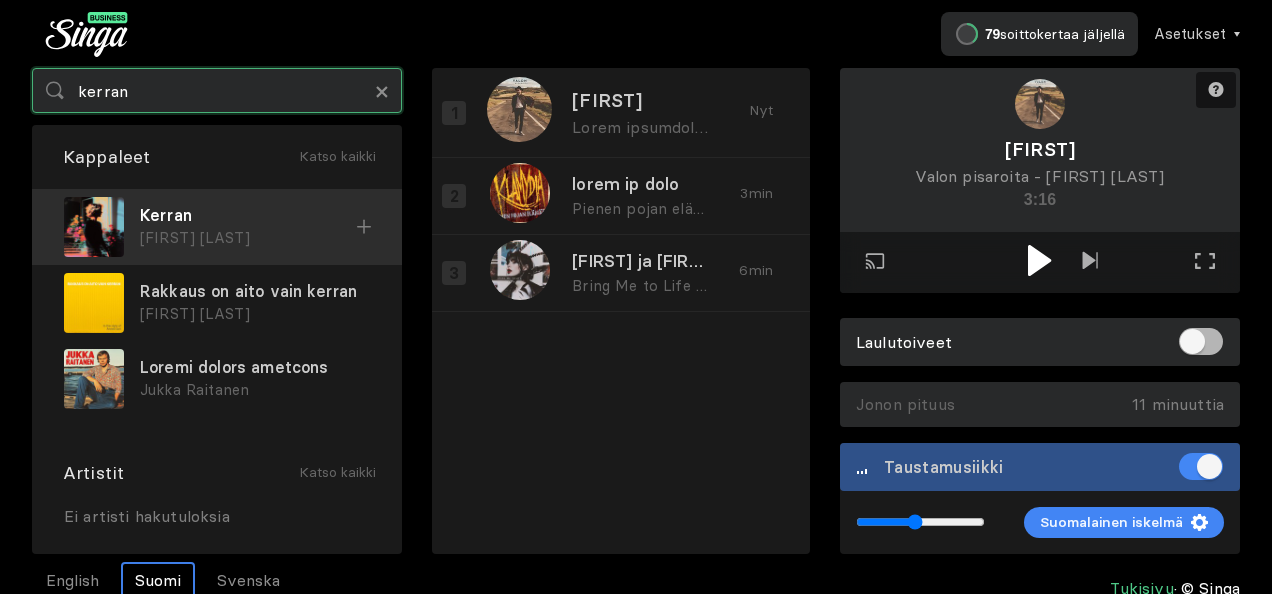 type on "kerran" 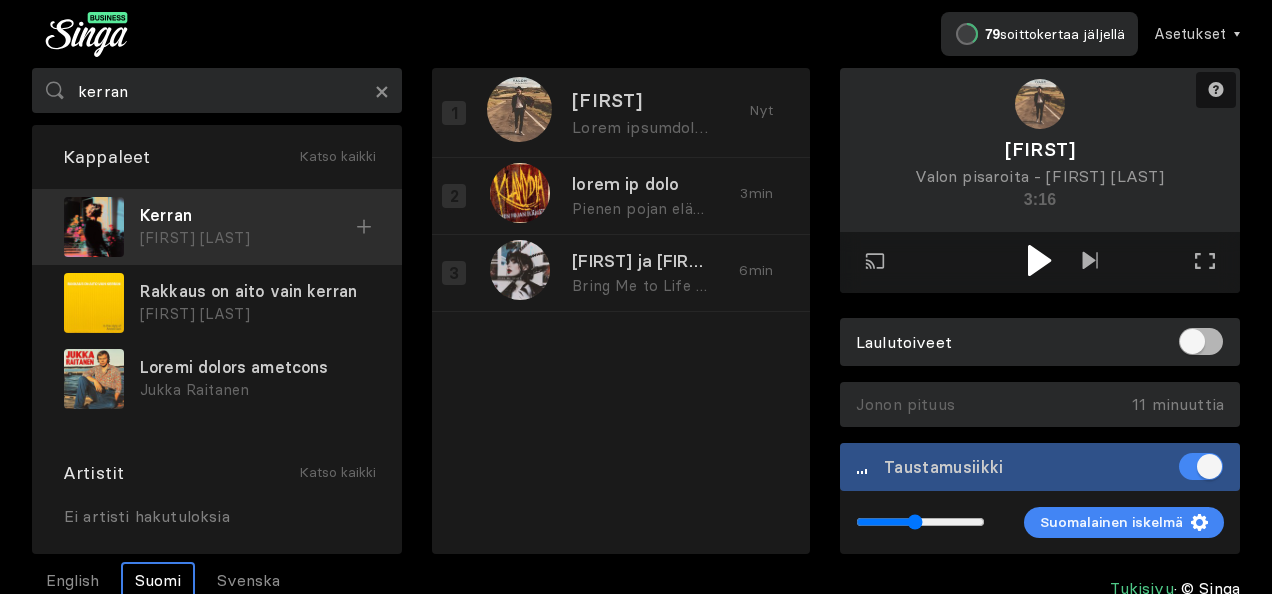 click on "[FIRST] [LAST]" at bounding box center (248, 238) 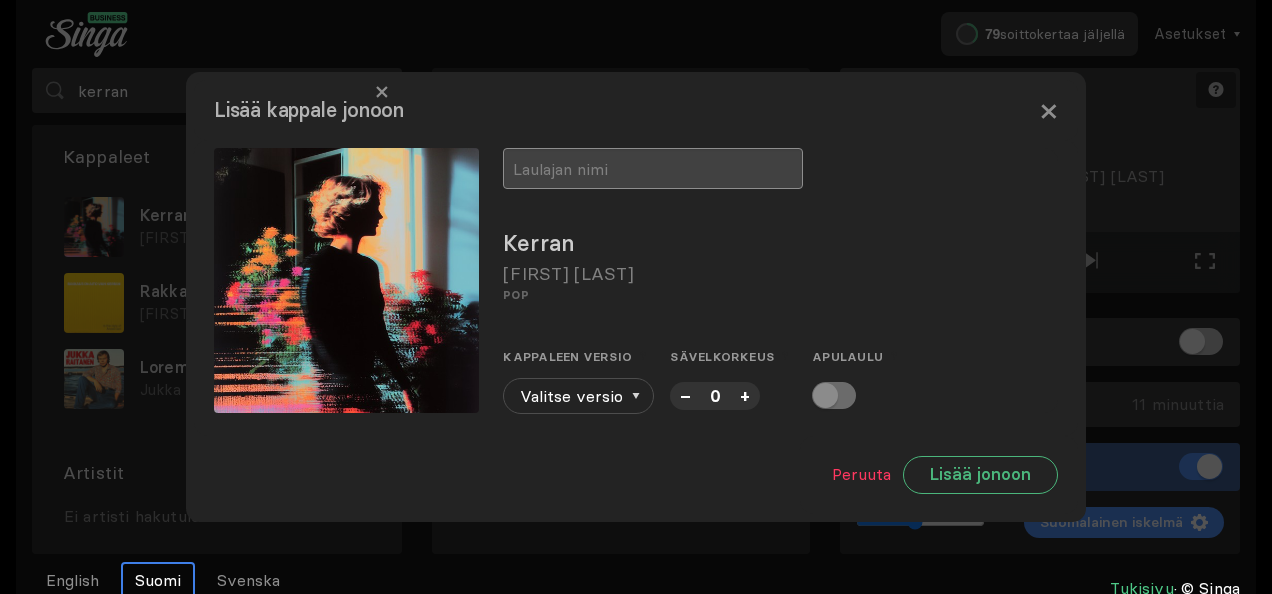 click at bounding box center [653, 168] 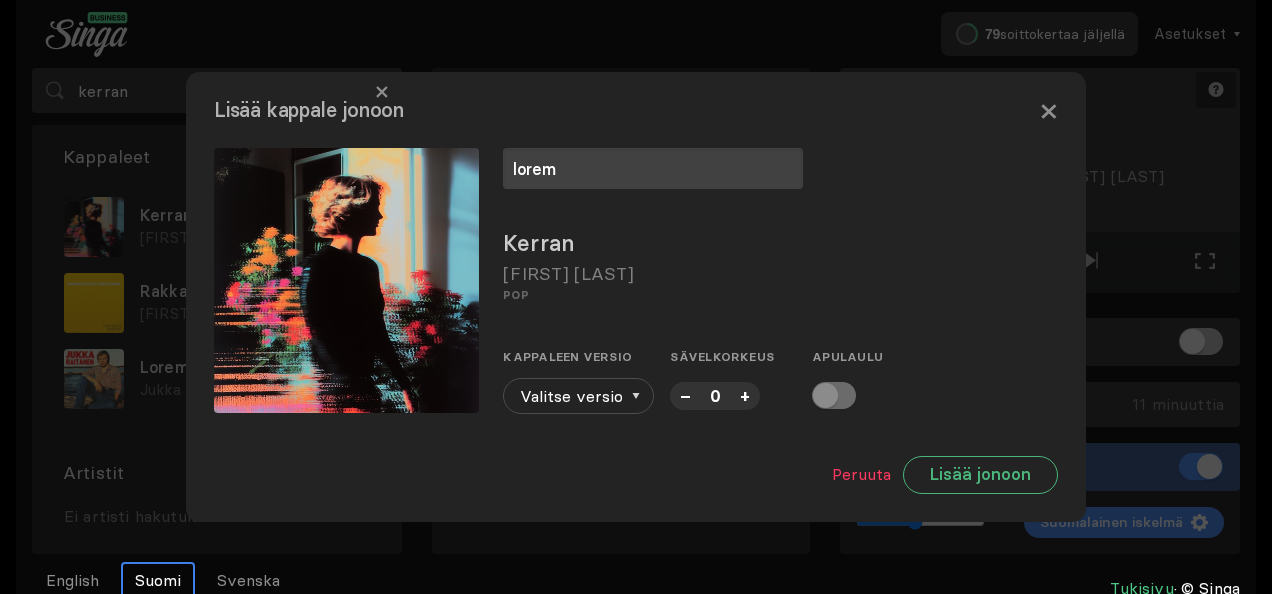 type on "lorem" 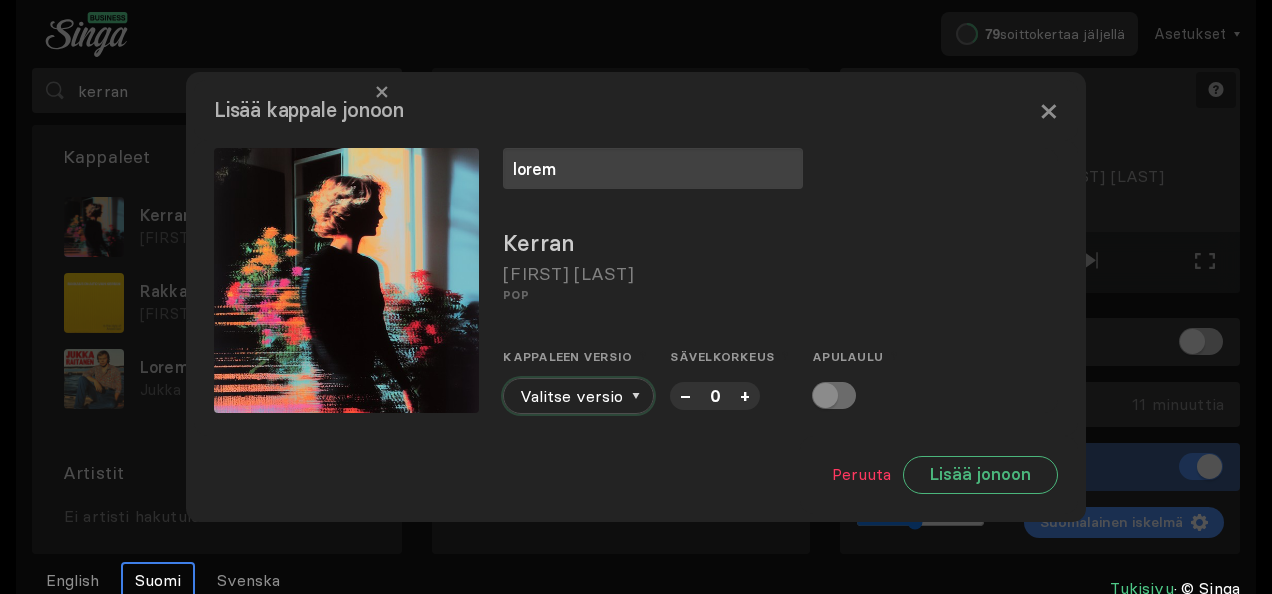 click on "Valitse versio" at bounding box center [578, 396] 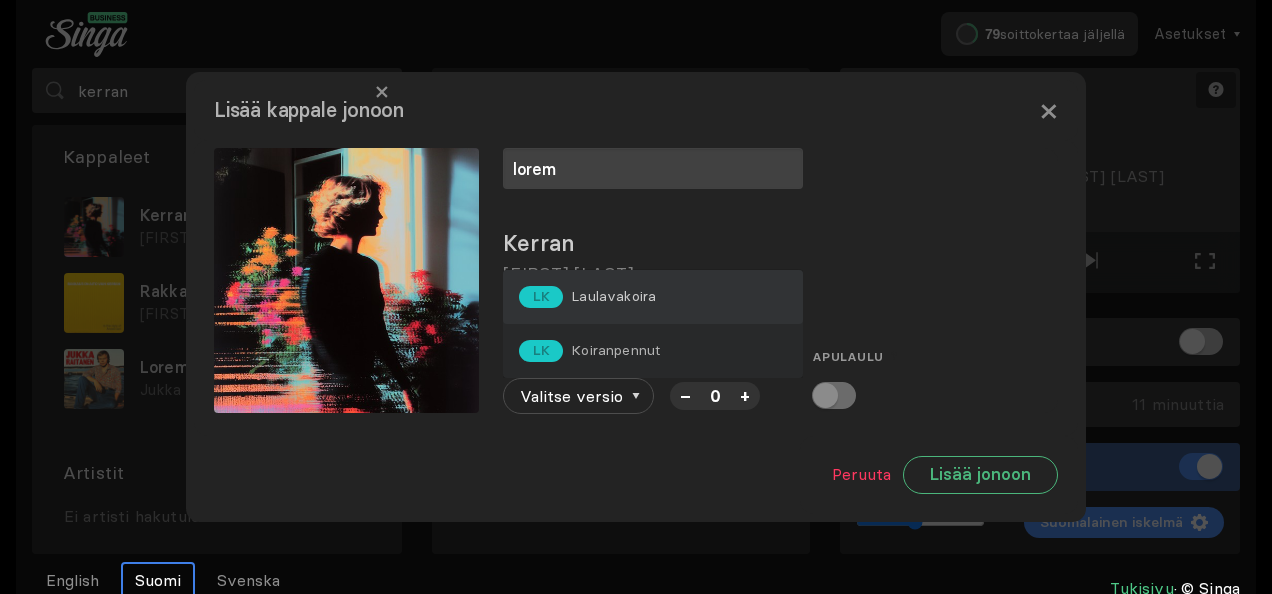click on "Laulavakoira" at bounding box center [613, 296] 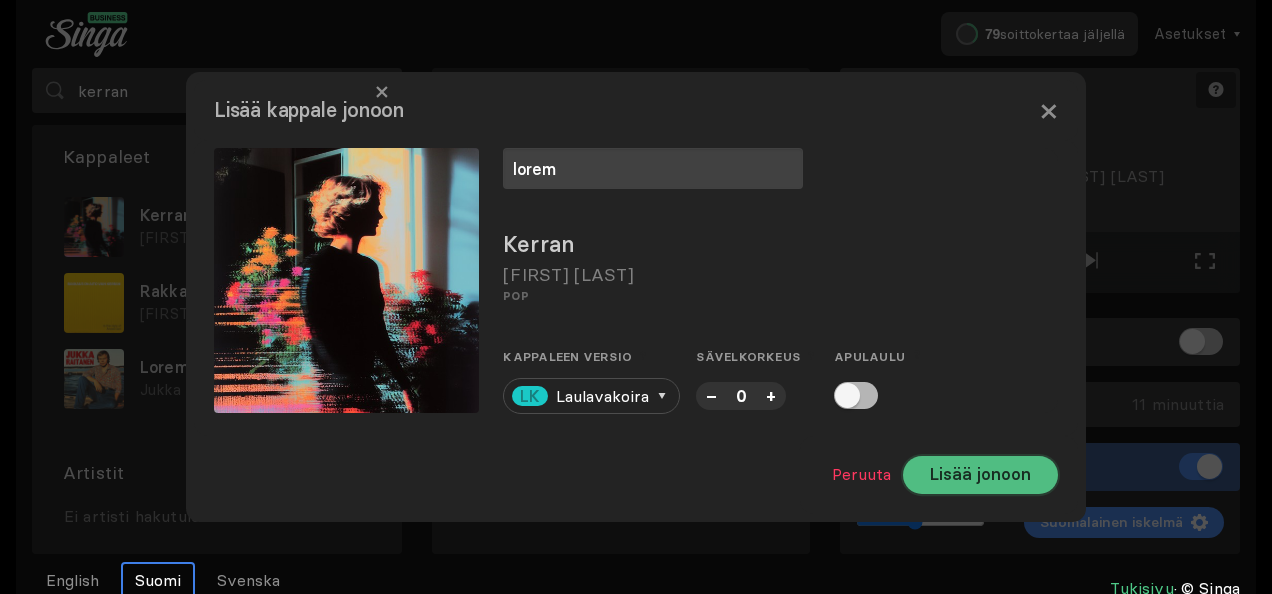 click on "Lisää jonoon" at bounding box center (980, 475) 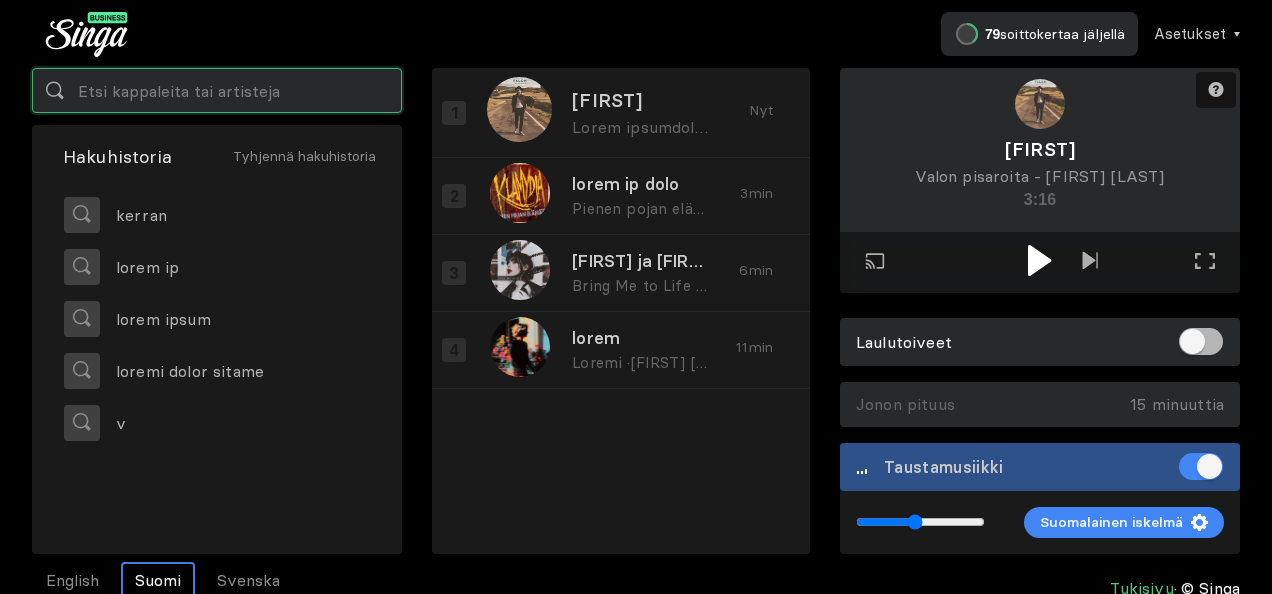 click at bounding box center (217, 90) 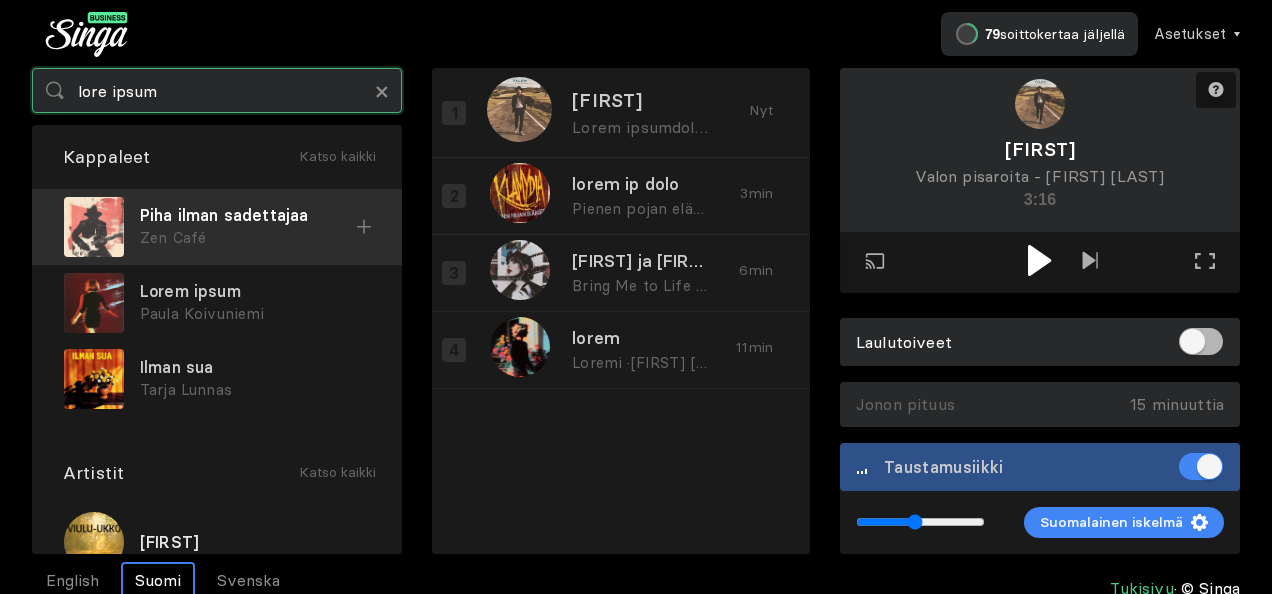 type on "lore ipsum" 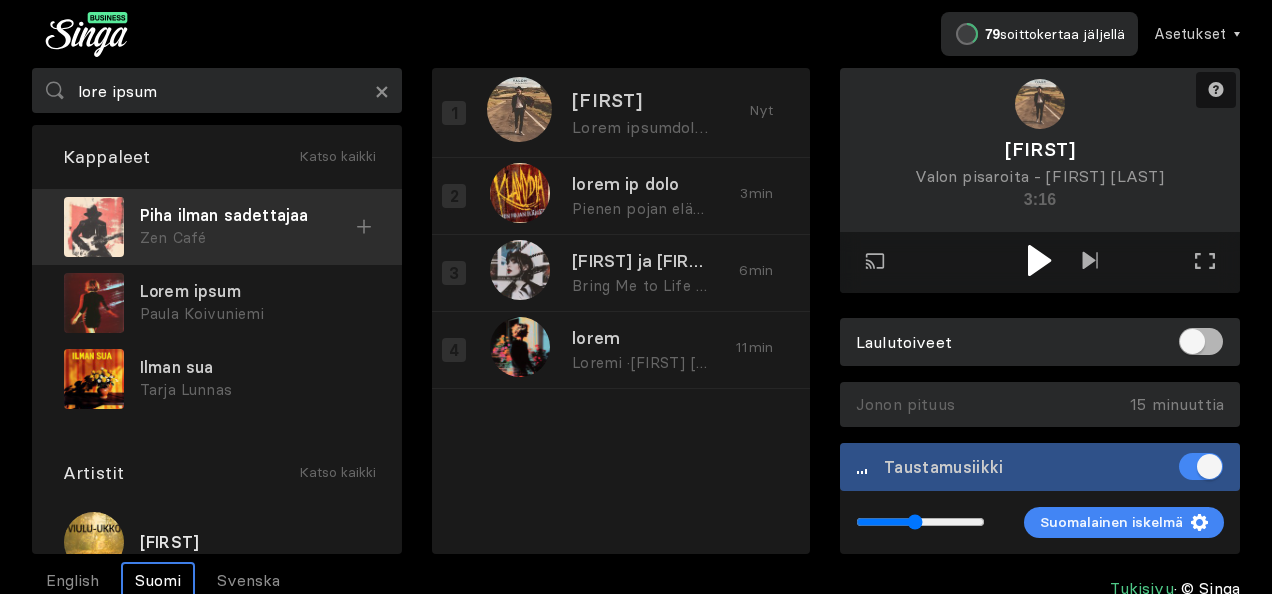 click on "Piha ilman sadettajaa" at bounding box center [248, 215] 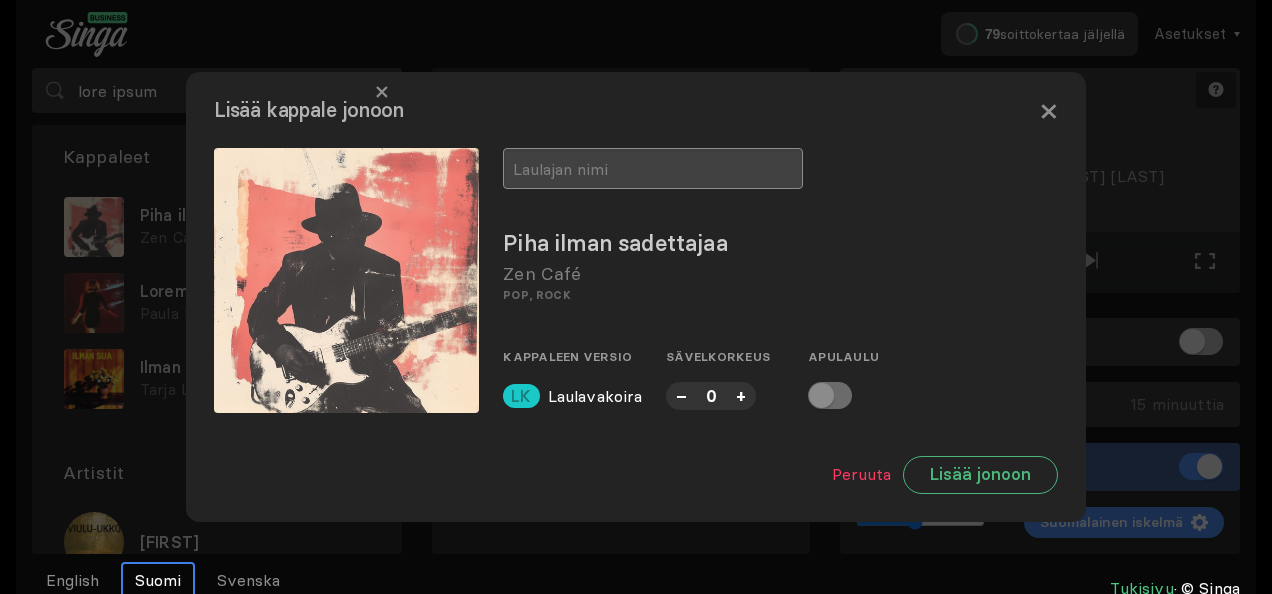 click at bounding box center (653, 168) 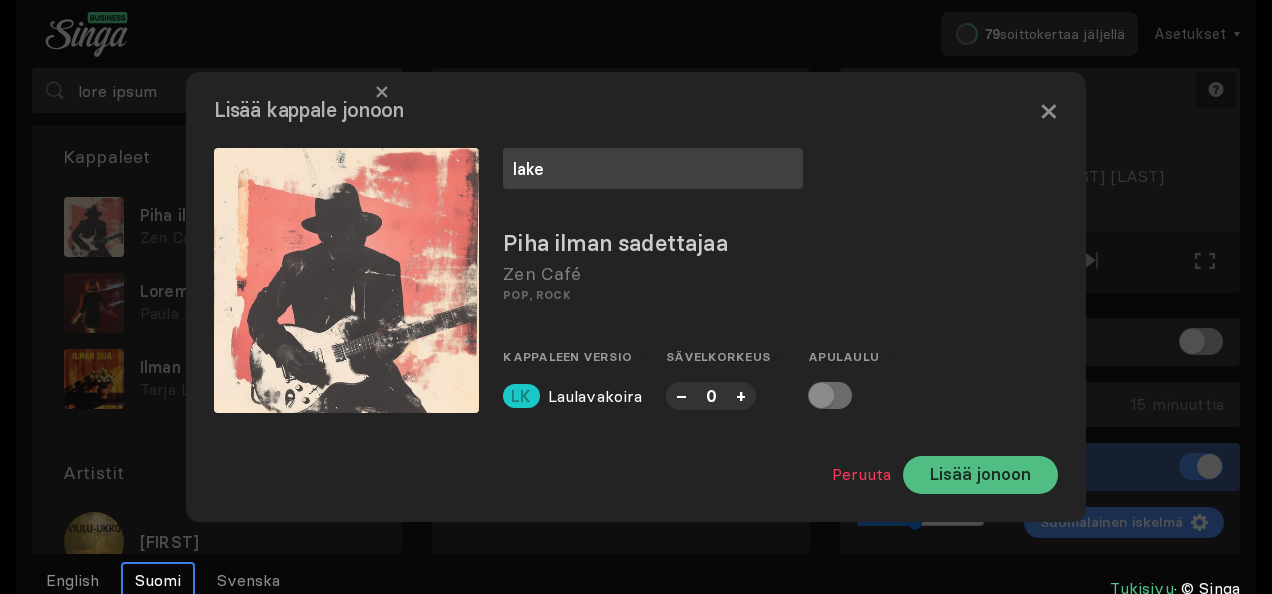type on "lake" 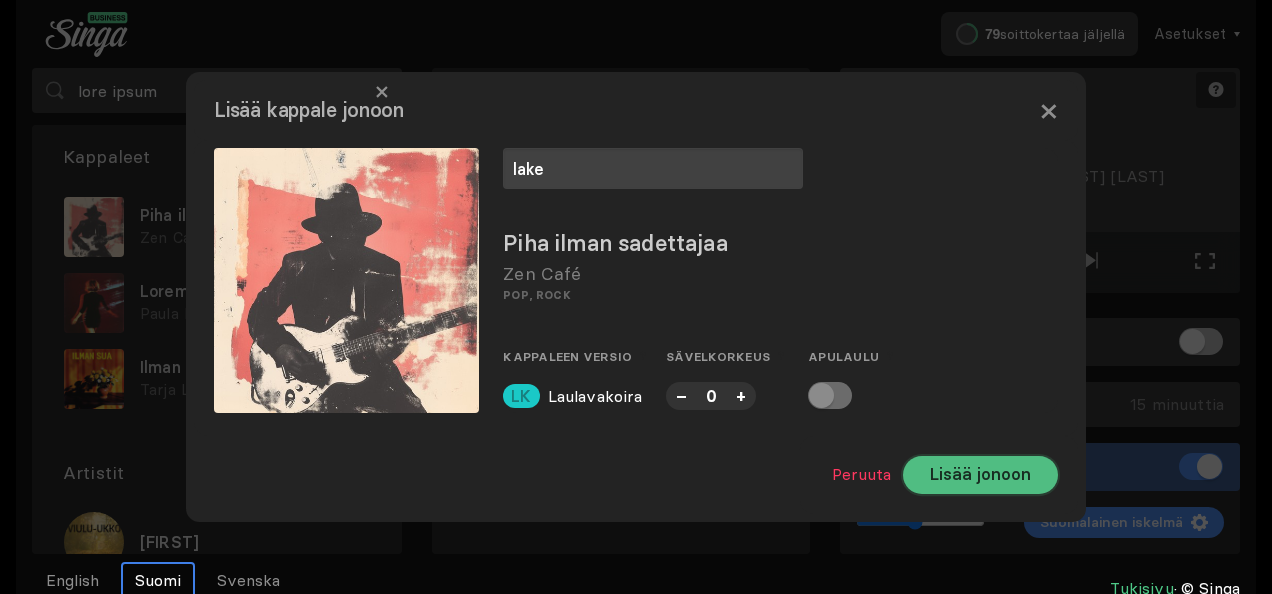 click on "Lisää jonoon" at bounding box center (980, 475) 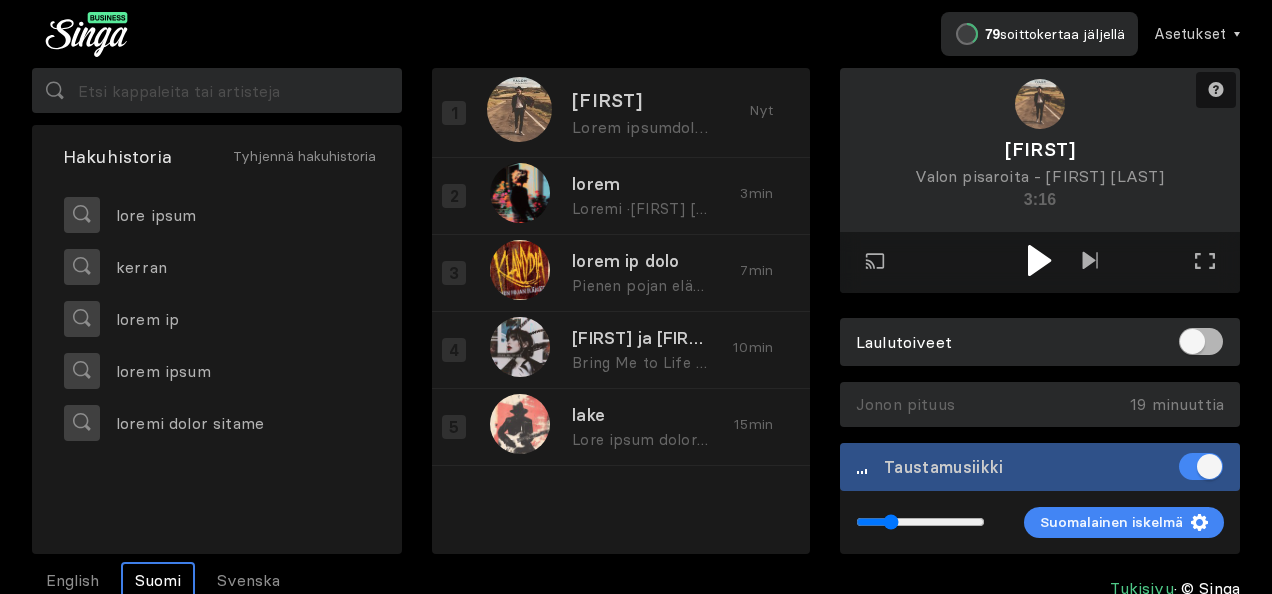drag, startPoint x: 912, startPoint y: 528, endPoint x: 891, endPoint y: 527, distance: 21.023796 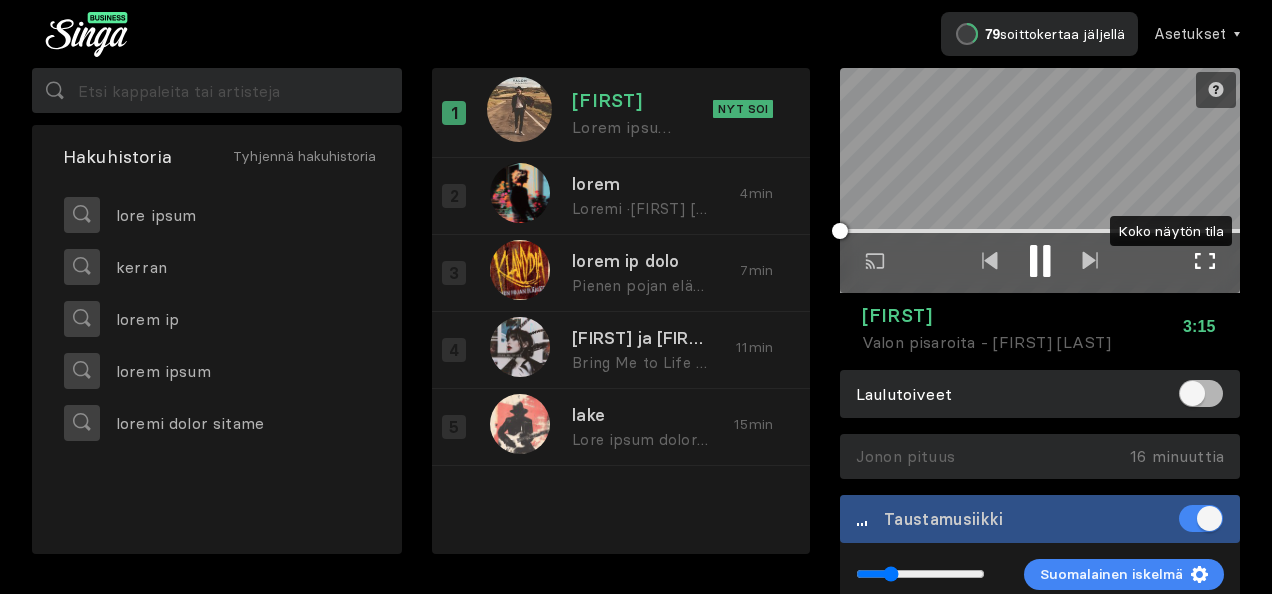 click at bounding box center (1205, 261) 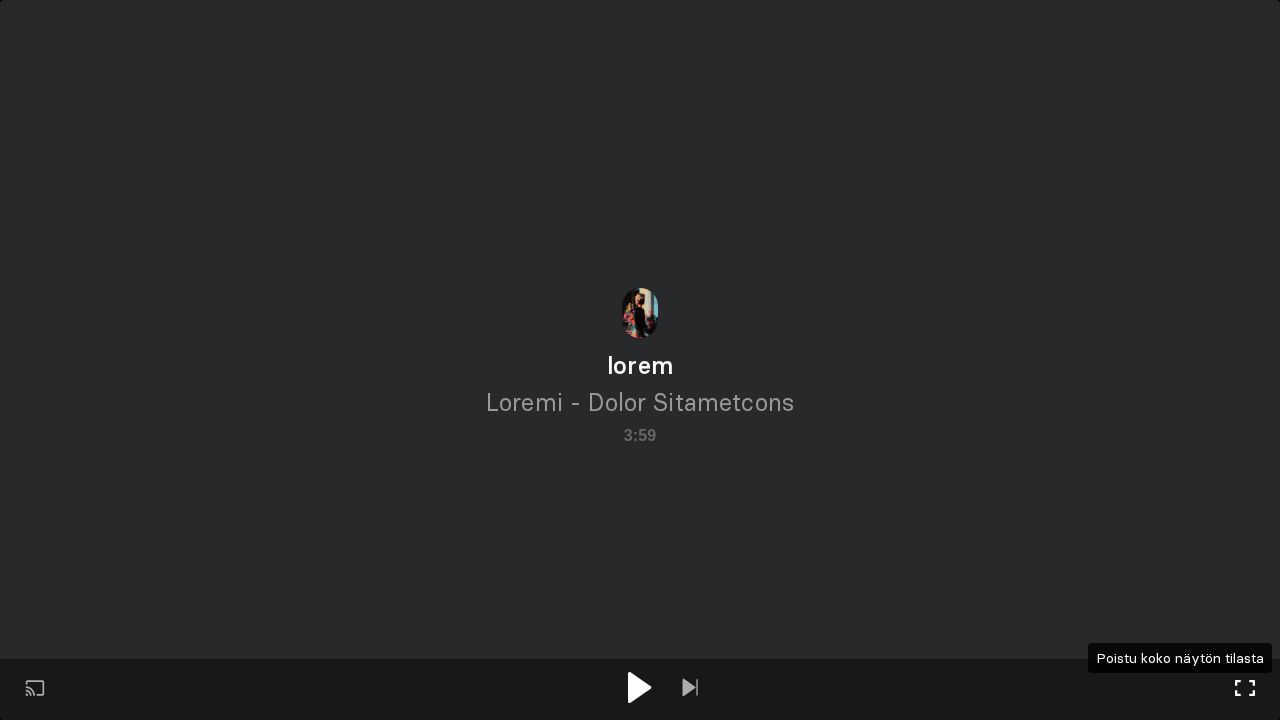 click at bounding box center (1245, 688) 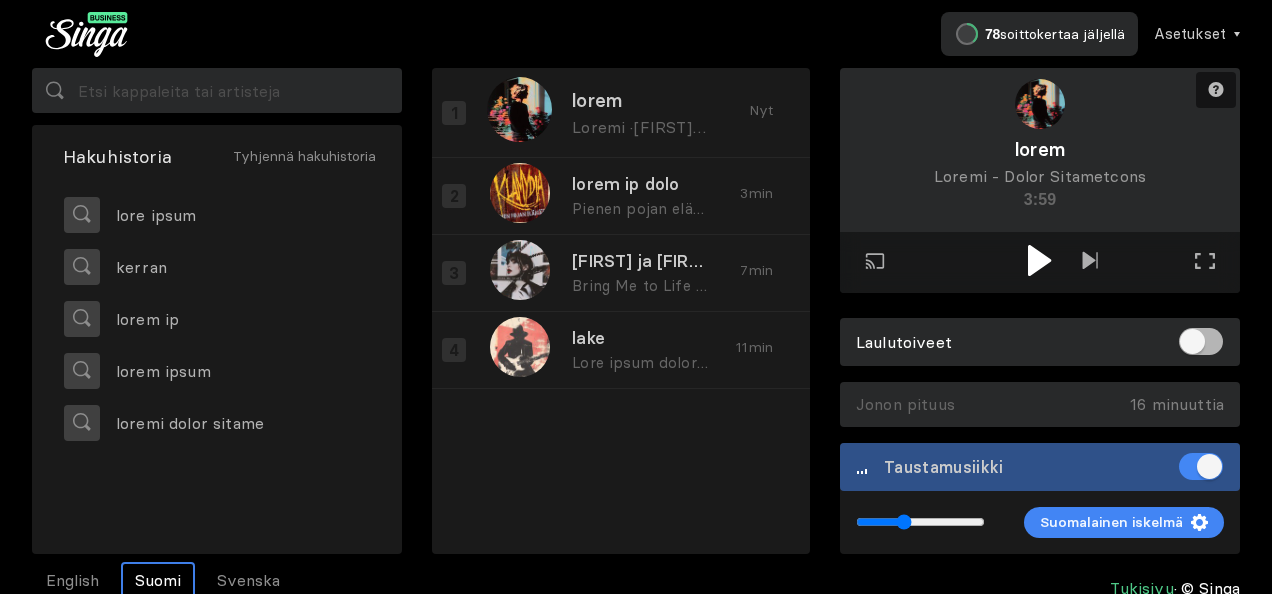 type on "0.35" 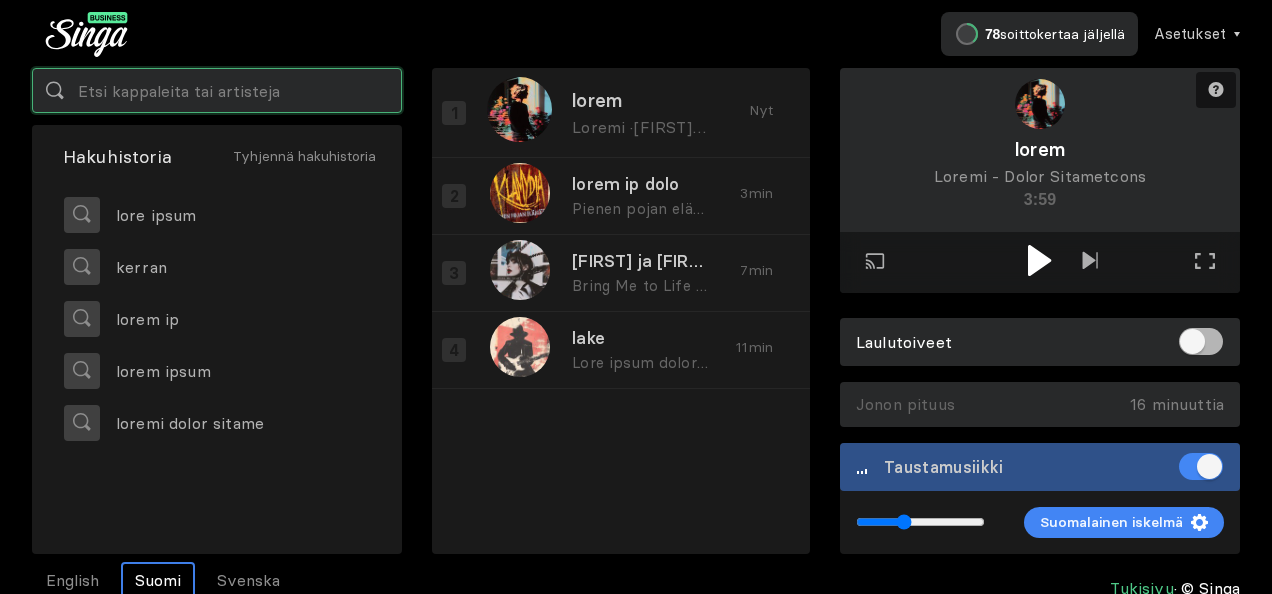 click at bounding box center [217, 90] 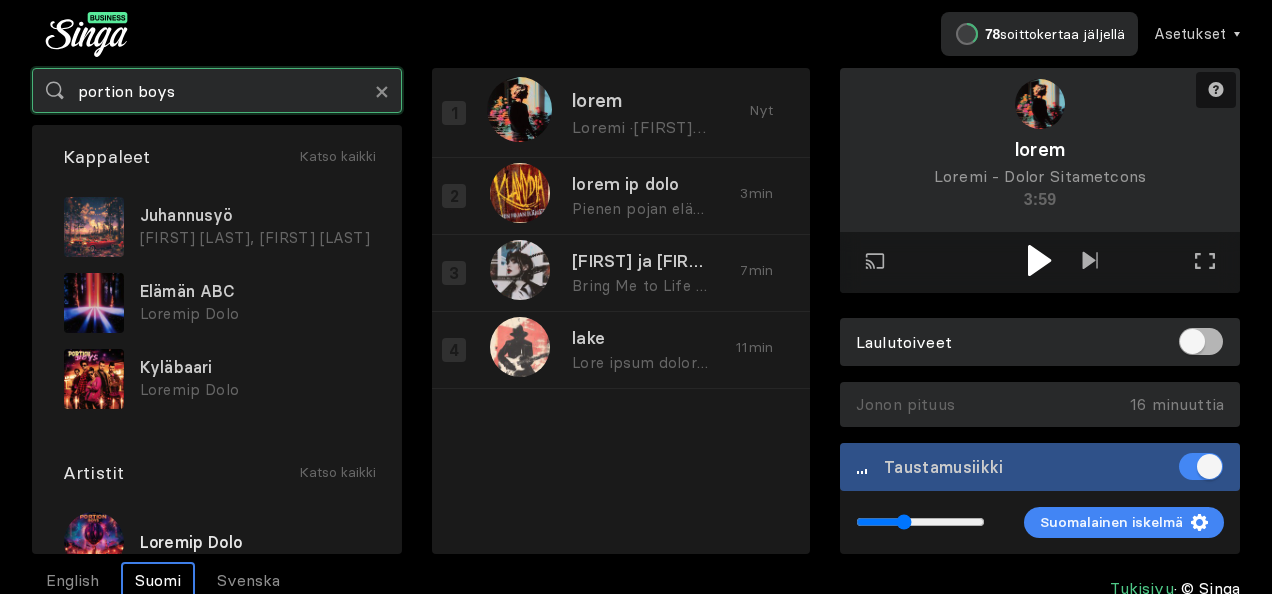 click on "portion boys" at bounding box center (217, 90) 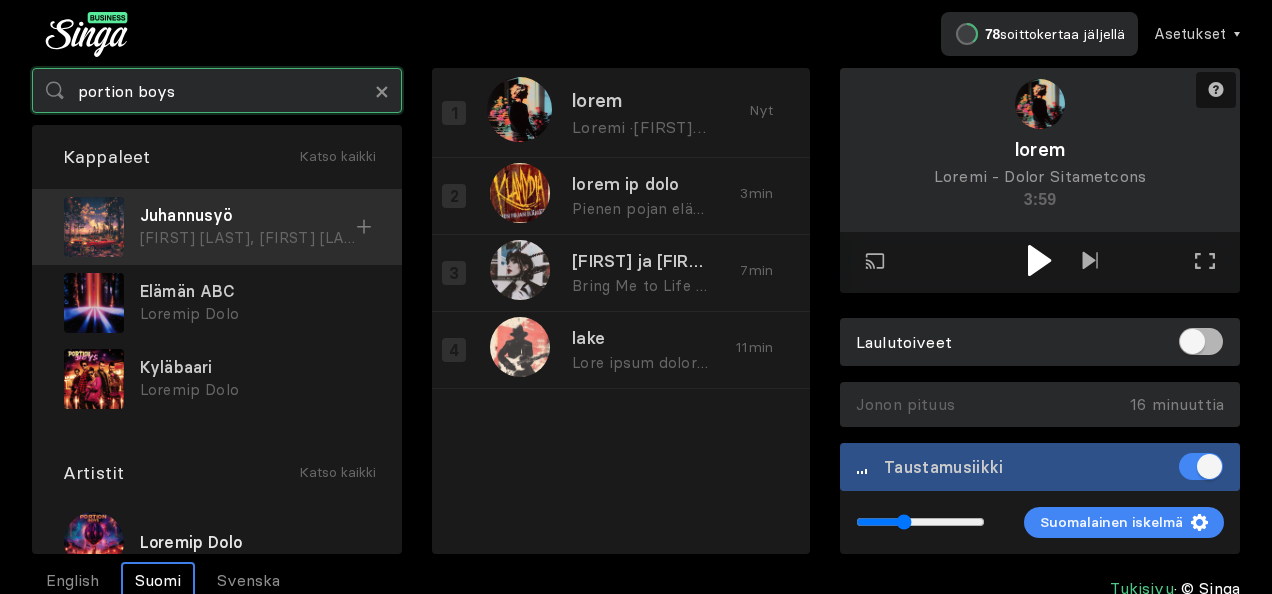 type on "portion boys" 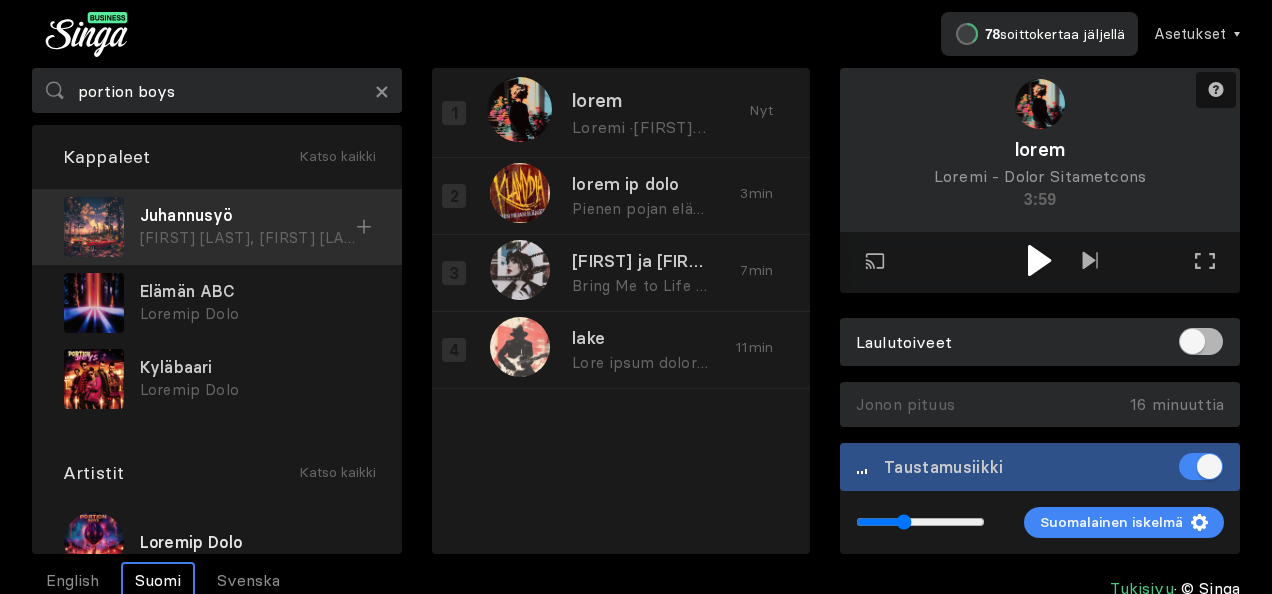 click on "Juhannusyö" at bounding box center (248, 215) 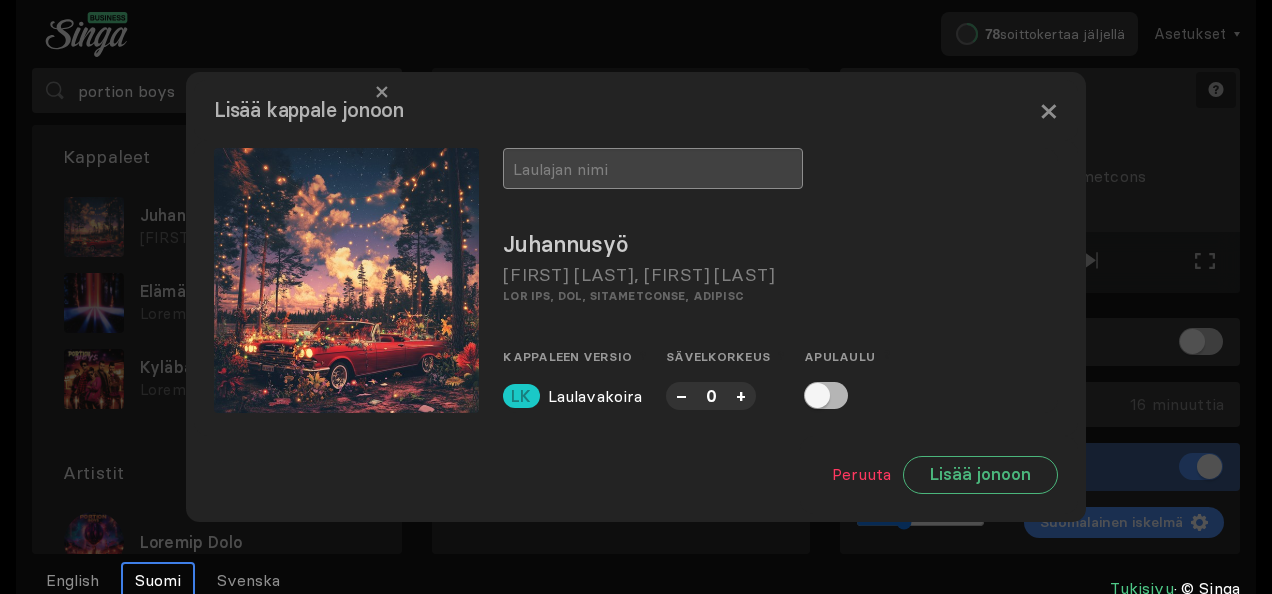 click at bounding box center (653, 168) 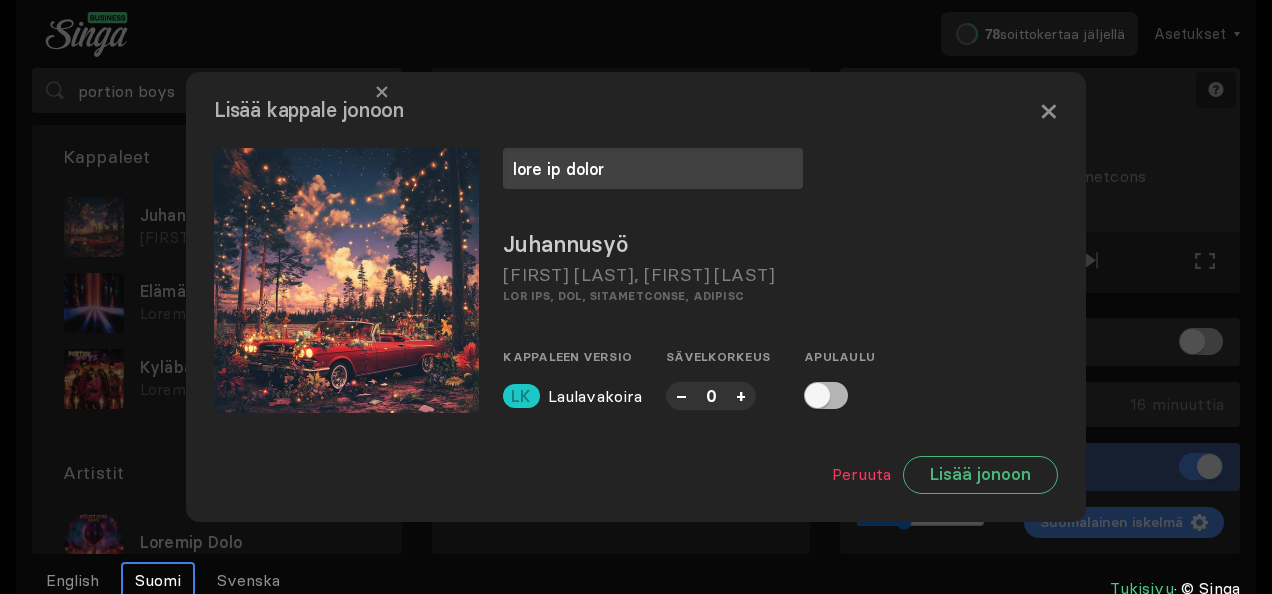 drag, startPoint x: 524, startPoint y: 164, endPoint x: 771, endPoint y: 304, distance: 283.91724 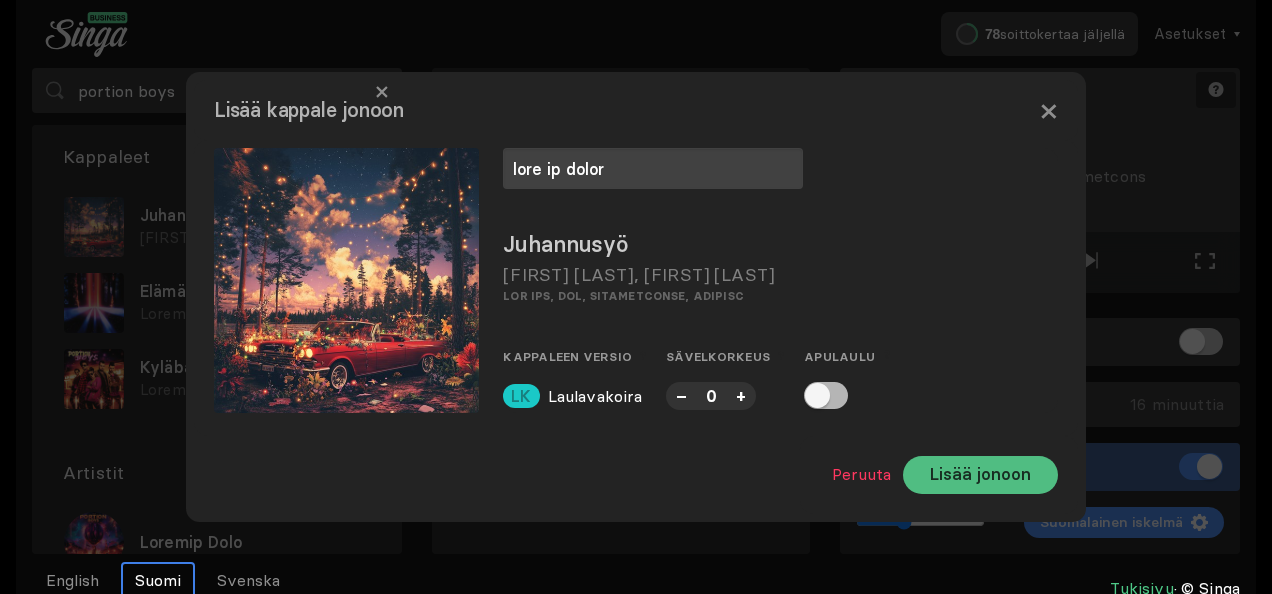 type on "lore ip dolor" 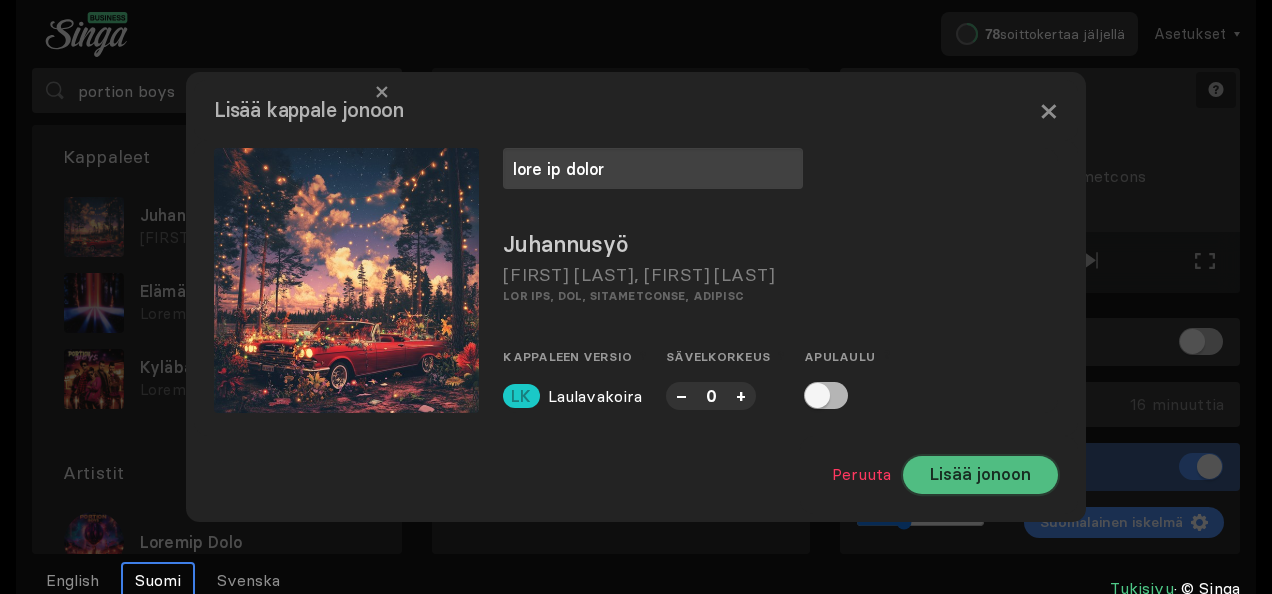 click on "Lisää jonoon" at bounding box center (980, 475) 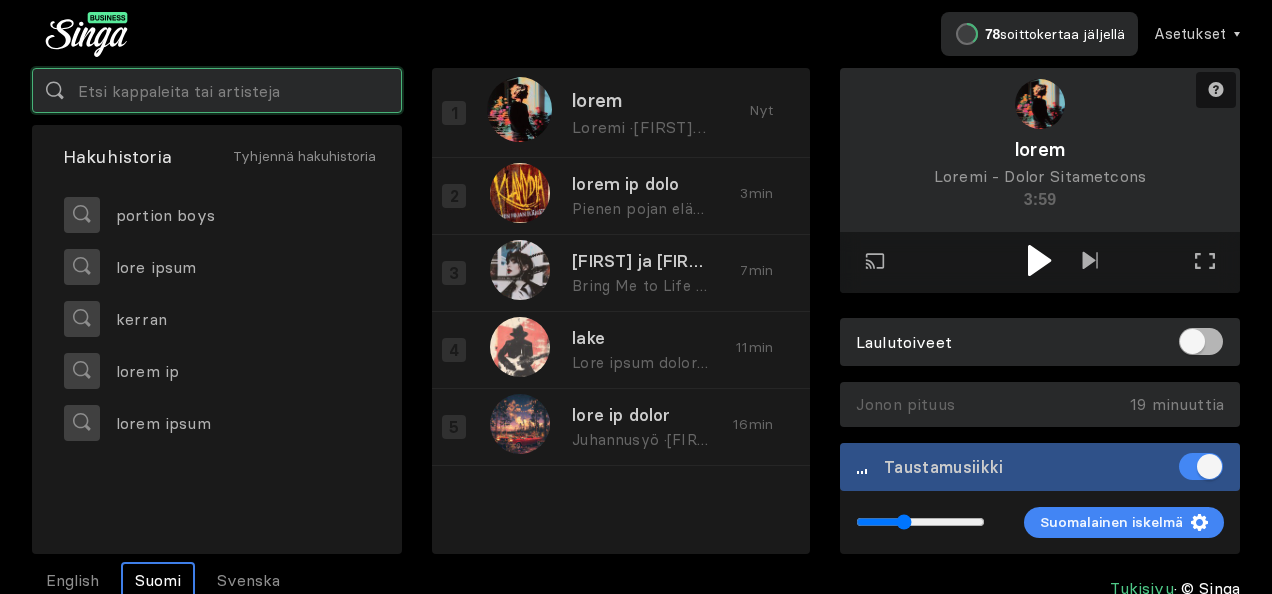 click at bounding box center [217, 90] 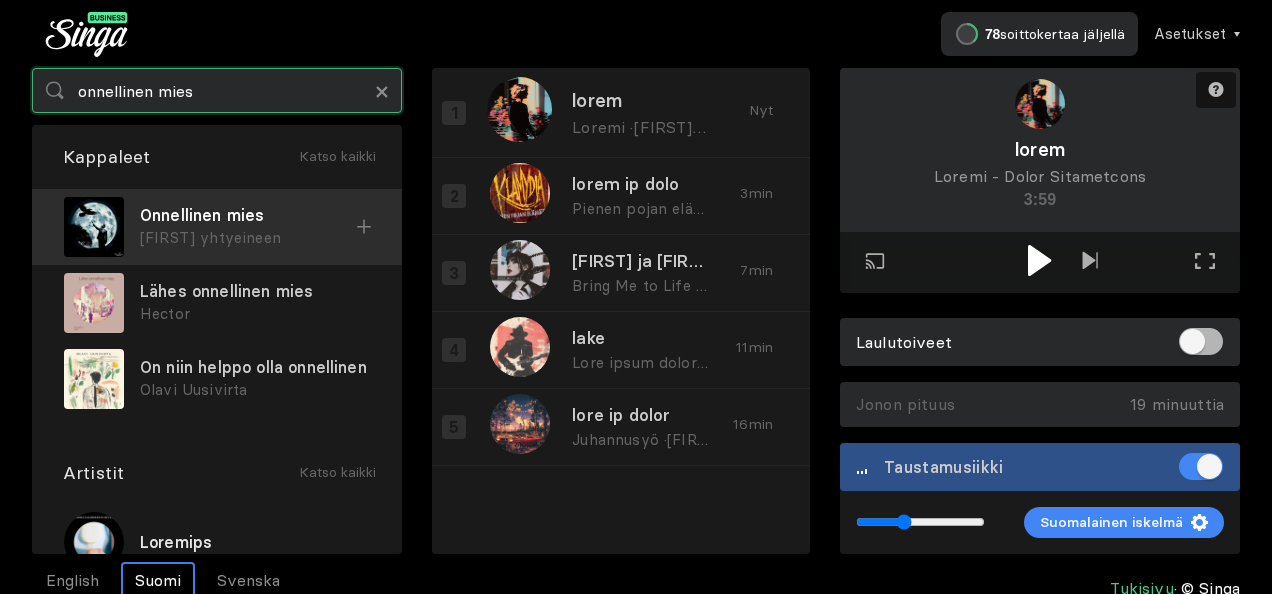 type on "onnellinen mies" 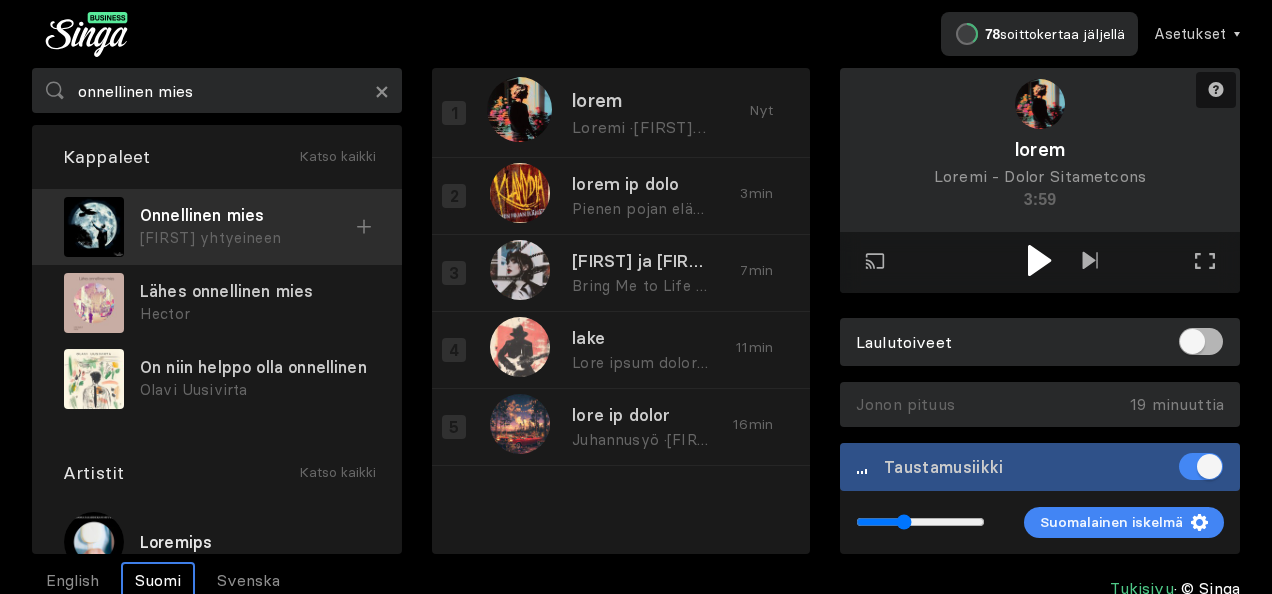 click on "[FIRST] yhtyeineen" at bounding box center (248, 238) 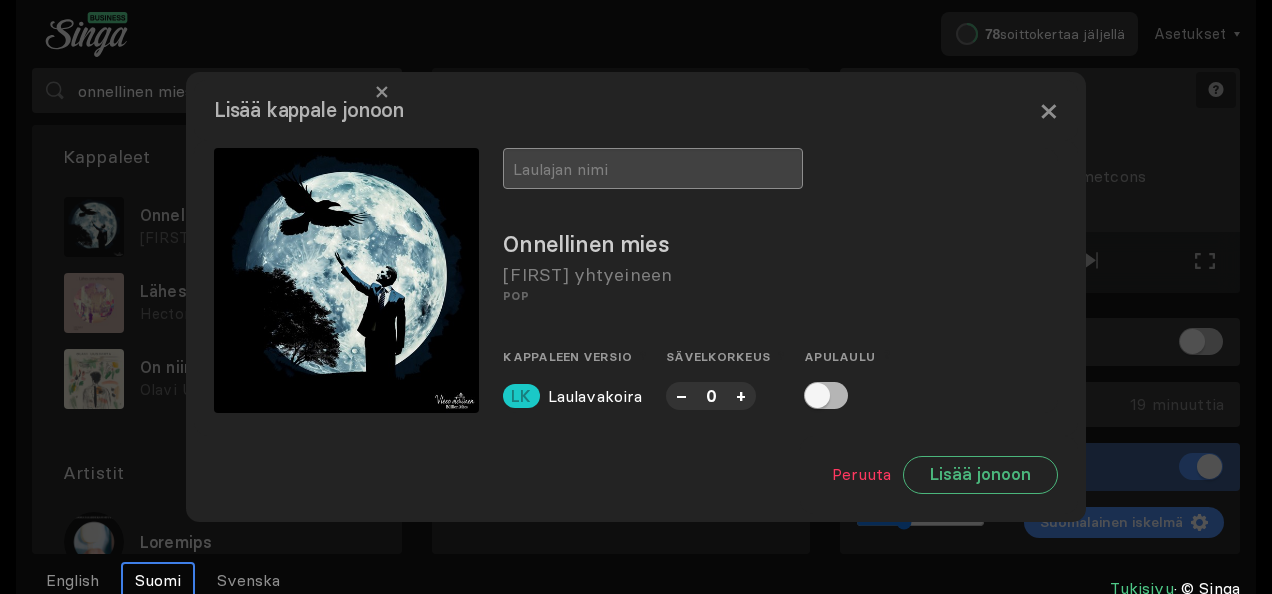 click at bounding box center [653, 168] 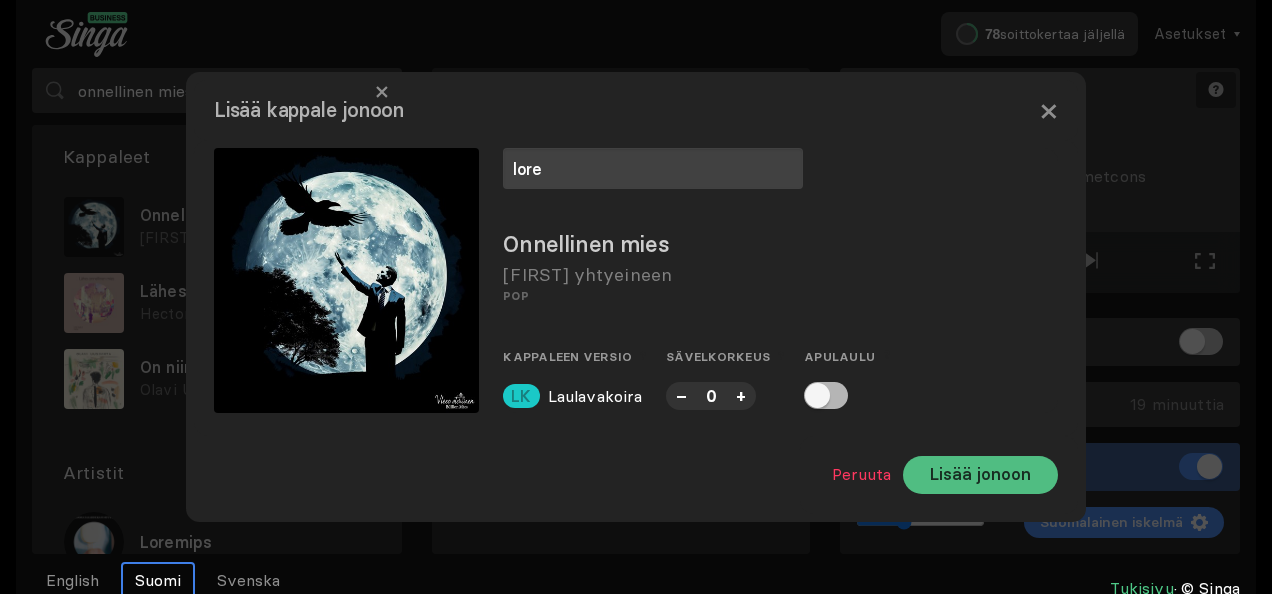 type on "lore" 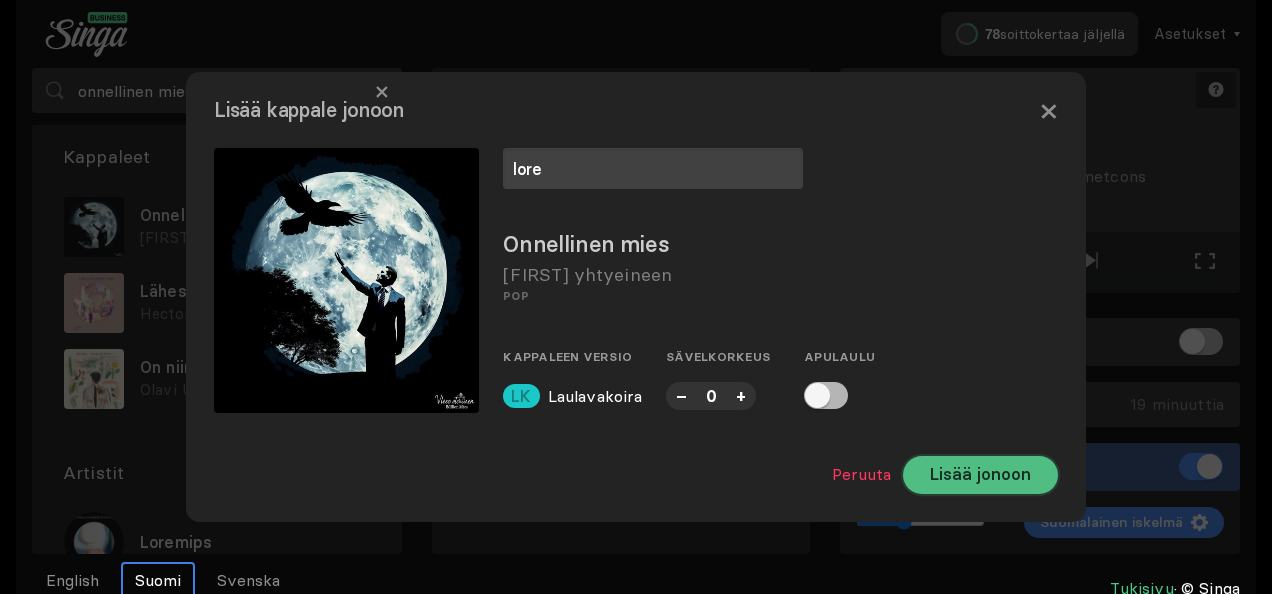 click on "Lisää jonoon" at bounding box center [980, 475] 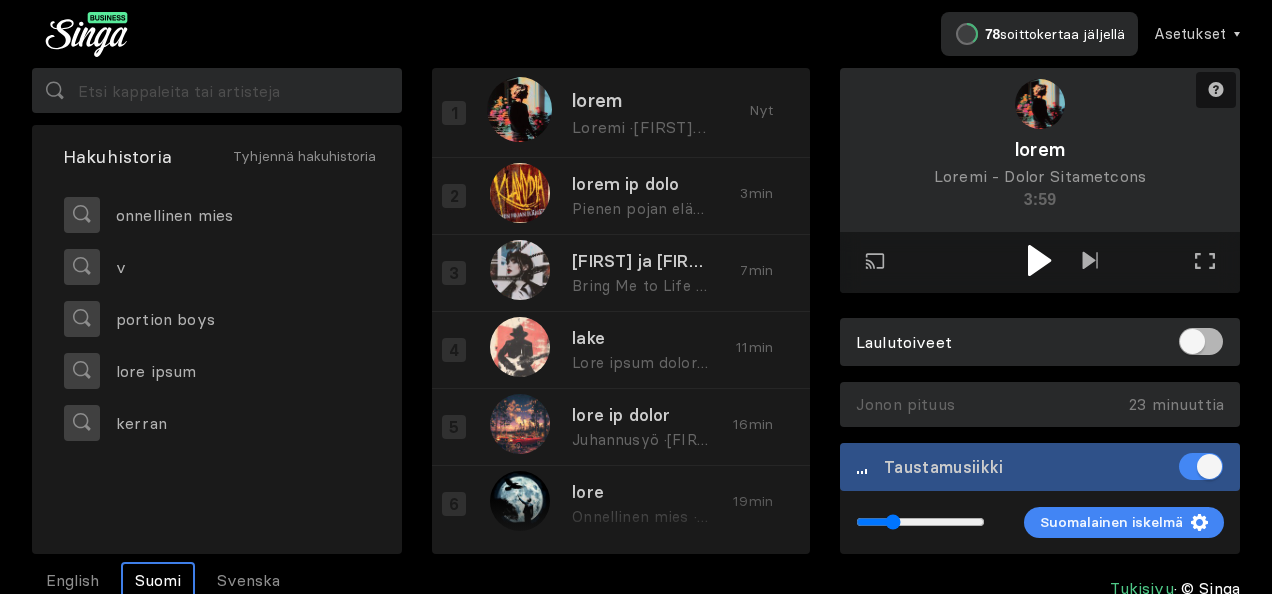 drag, startPoint x: 904, startPoint y: 524, endPoint x: 893, endPoint y: 525, distance: 11.045361 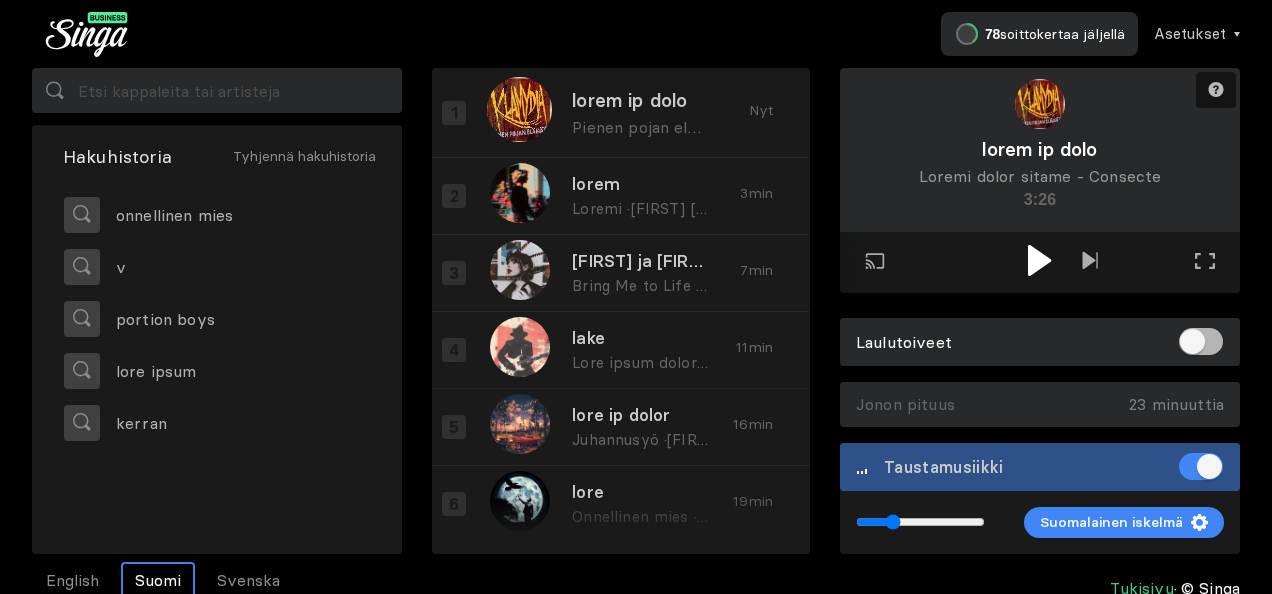 click at bounding box center [1040, 260] 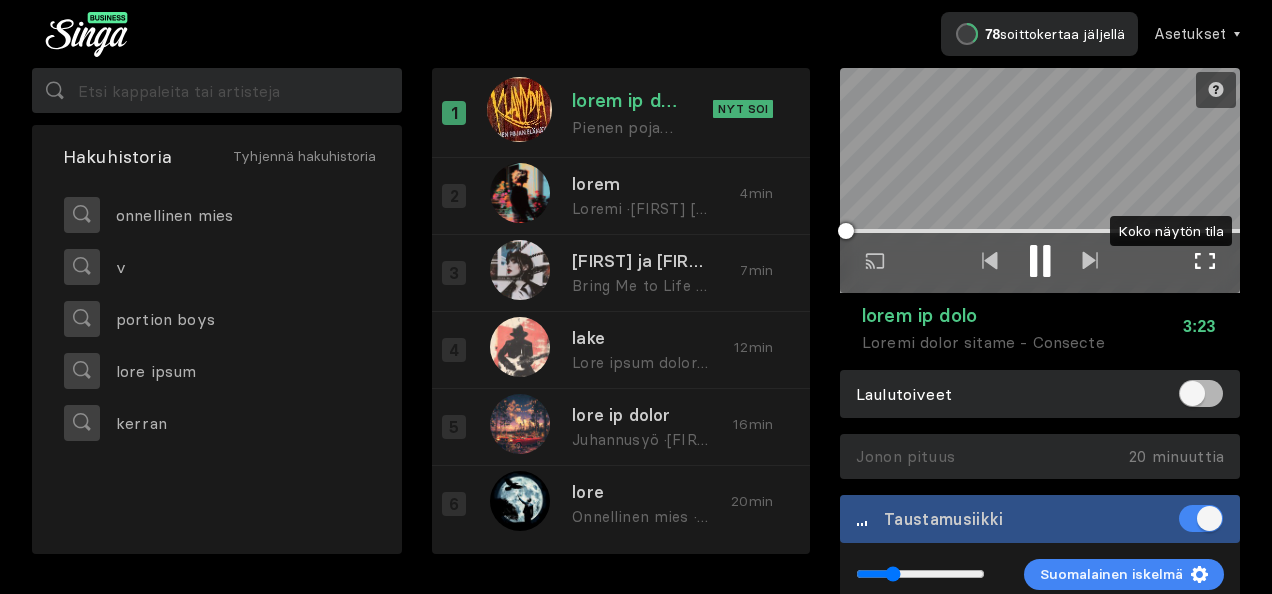 click at bounding box center (1205, 261) 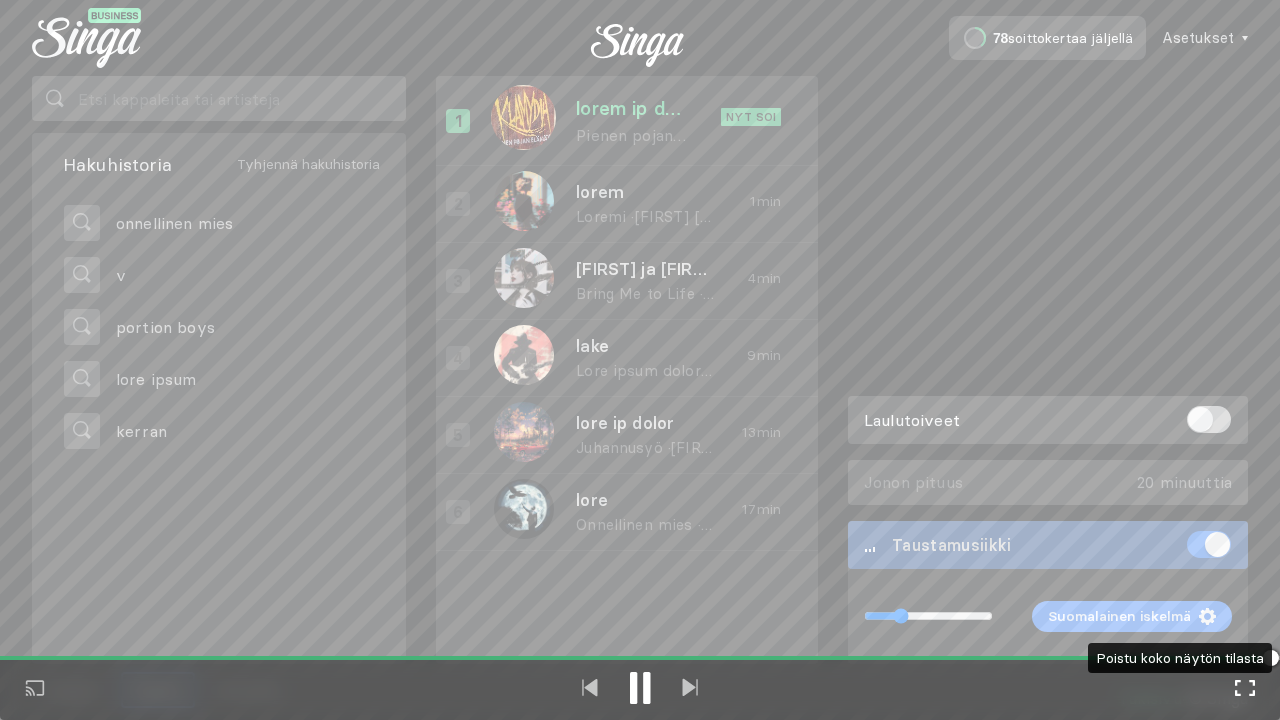 click at bounding box center (1245, 688) 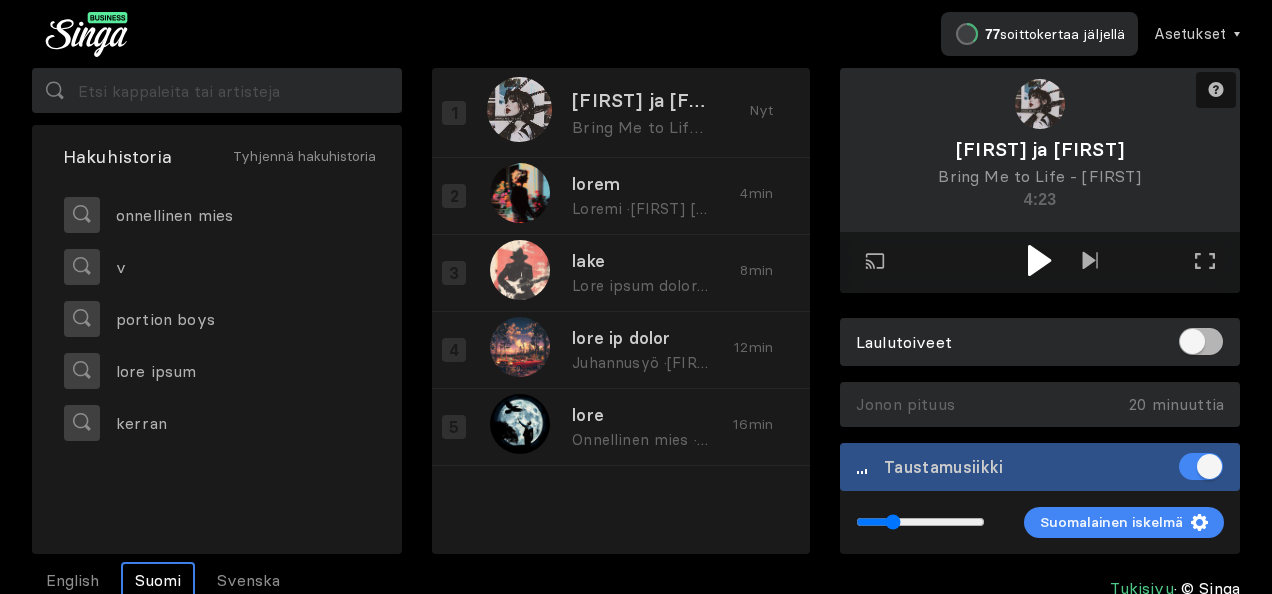 click at bounding box center (1039, 260) 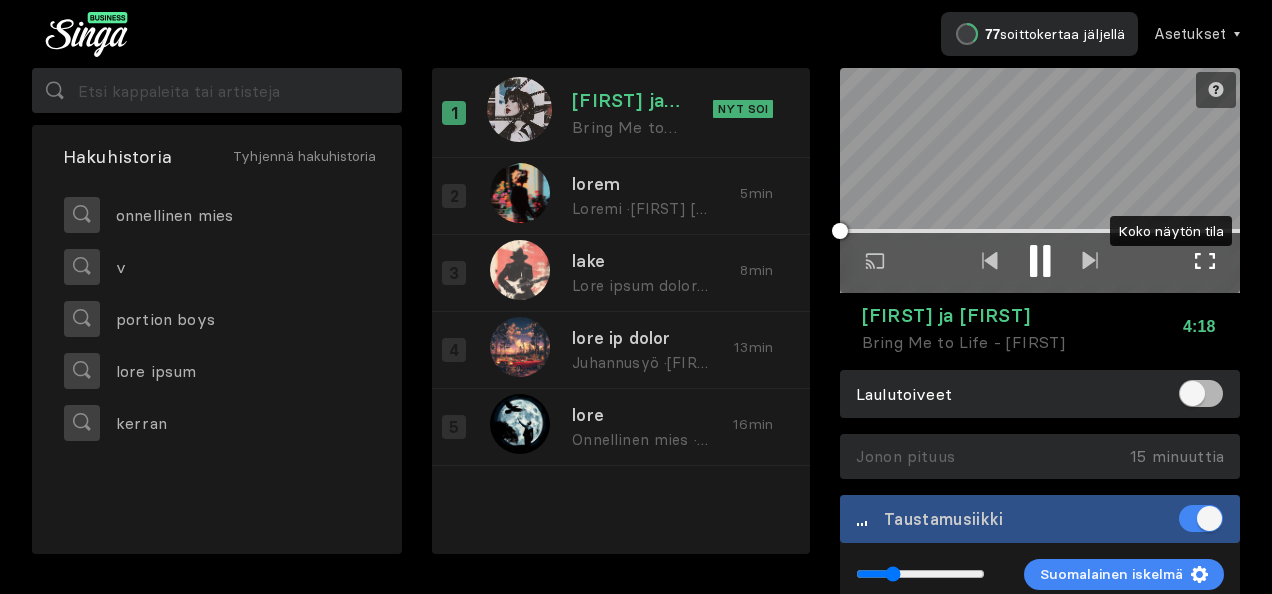click at bounding box center (1205, 261) 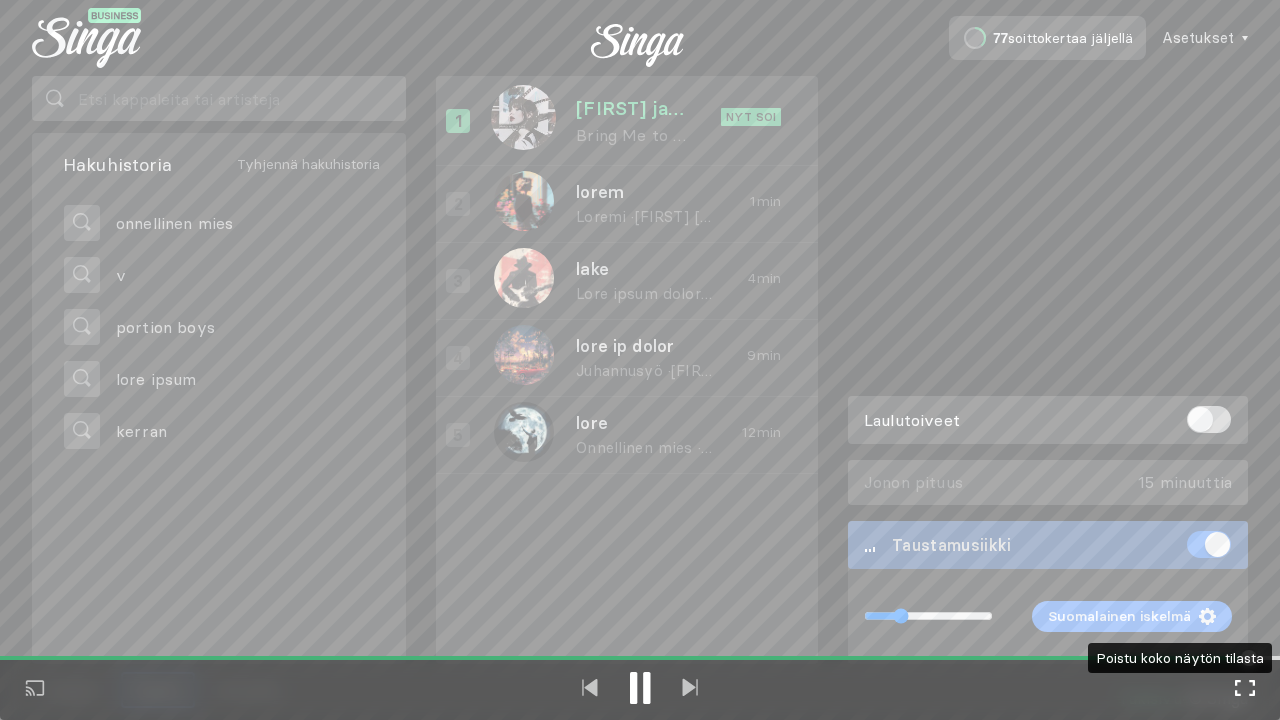 click at bounding box center (1245, 688) 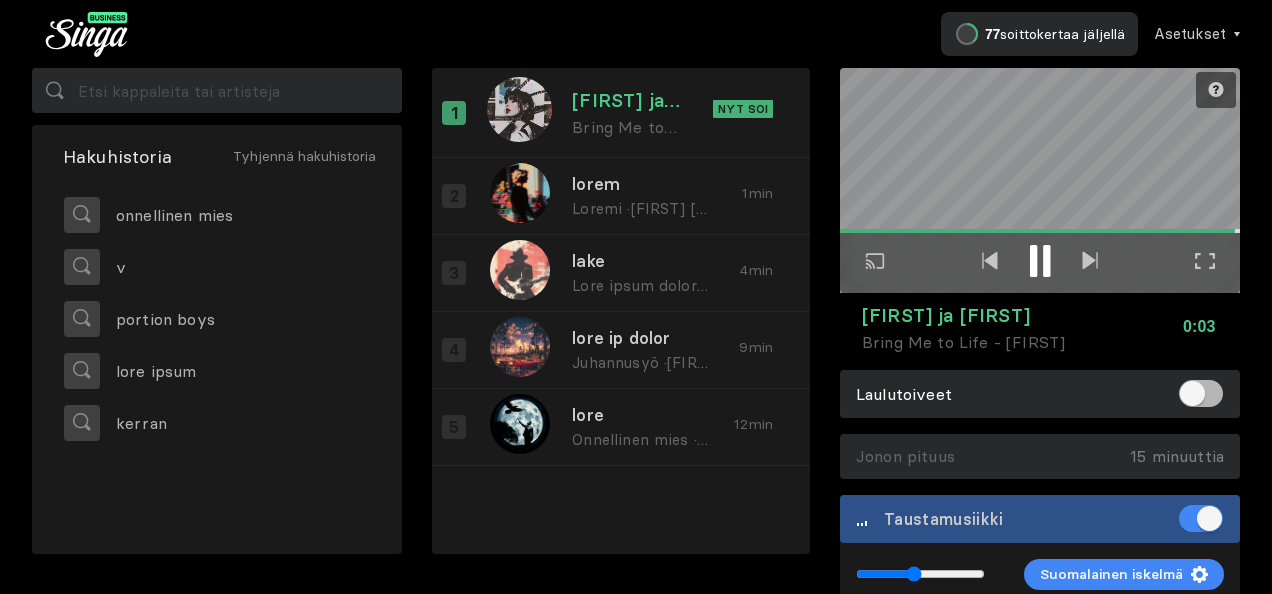 click at bounding box center (920, 574) 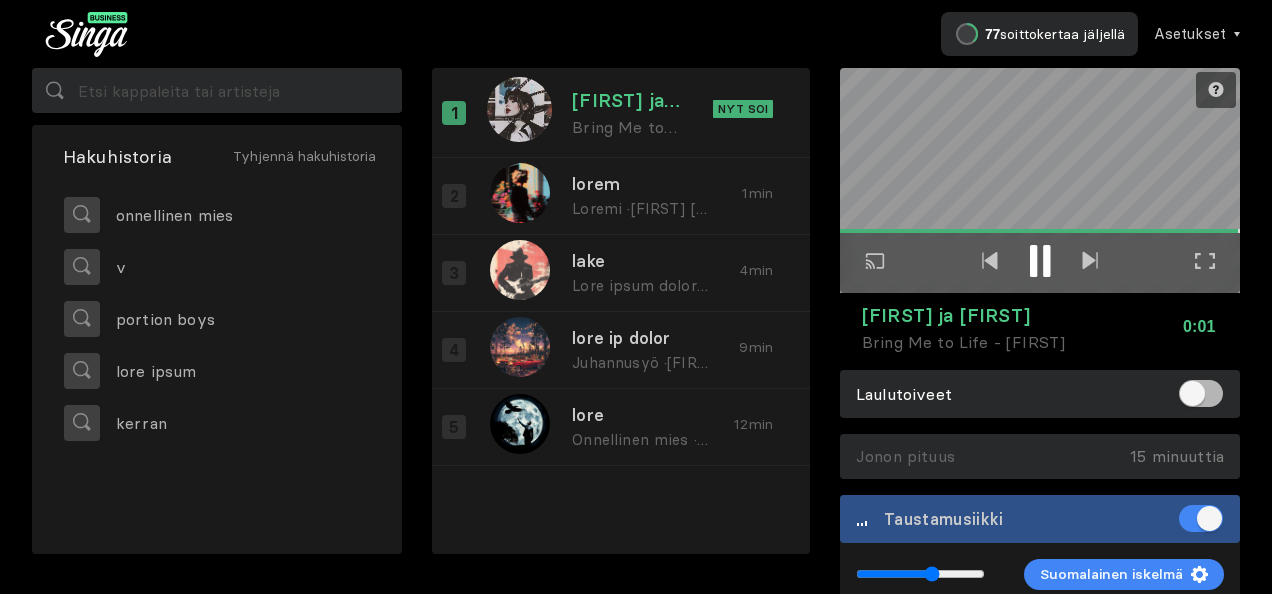 type on "0.6" 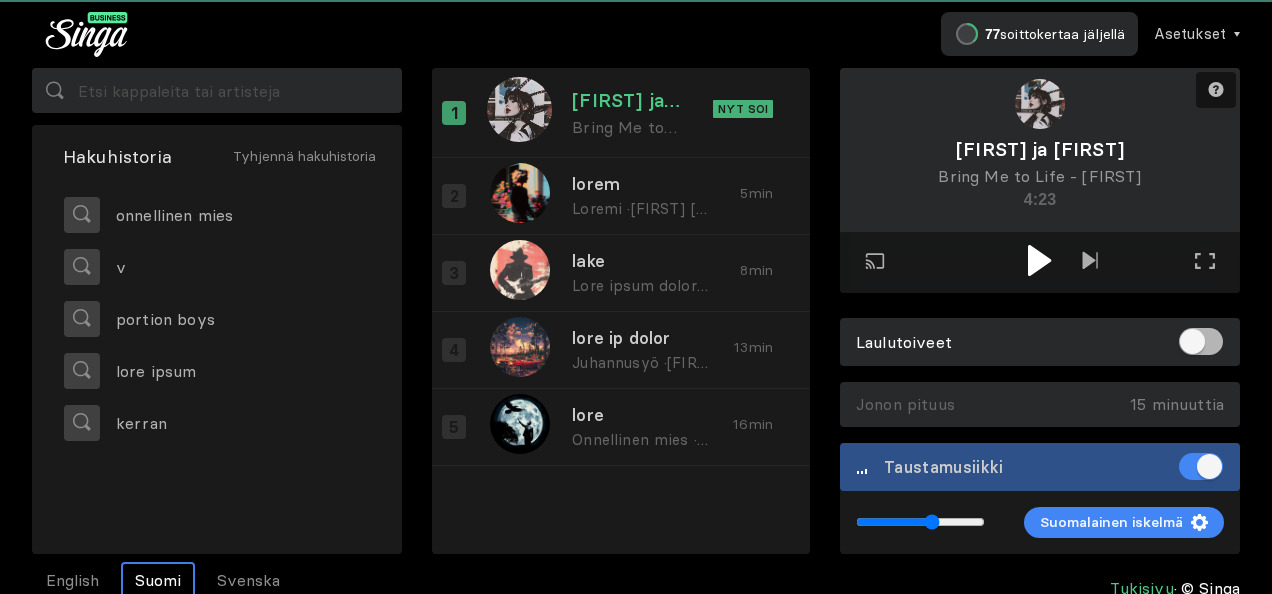 click on "English Suomi Svenska Tukisivu  © Singa" at bounding box center (636, 588) 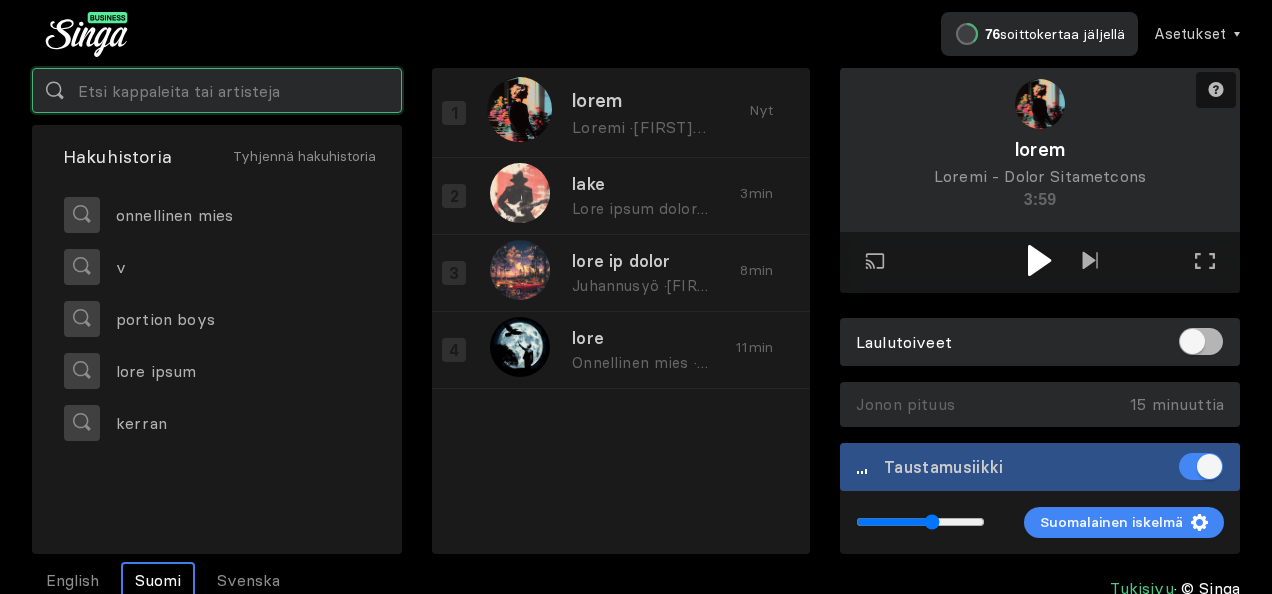 click at bounding box center [217, 90] 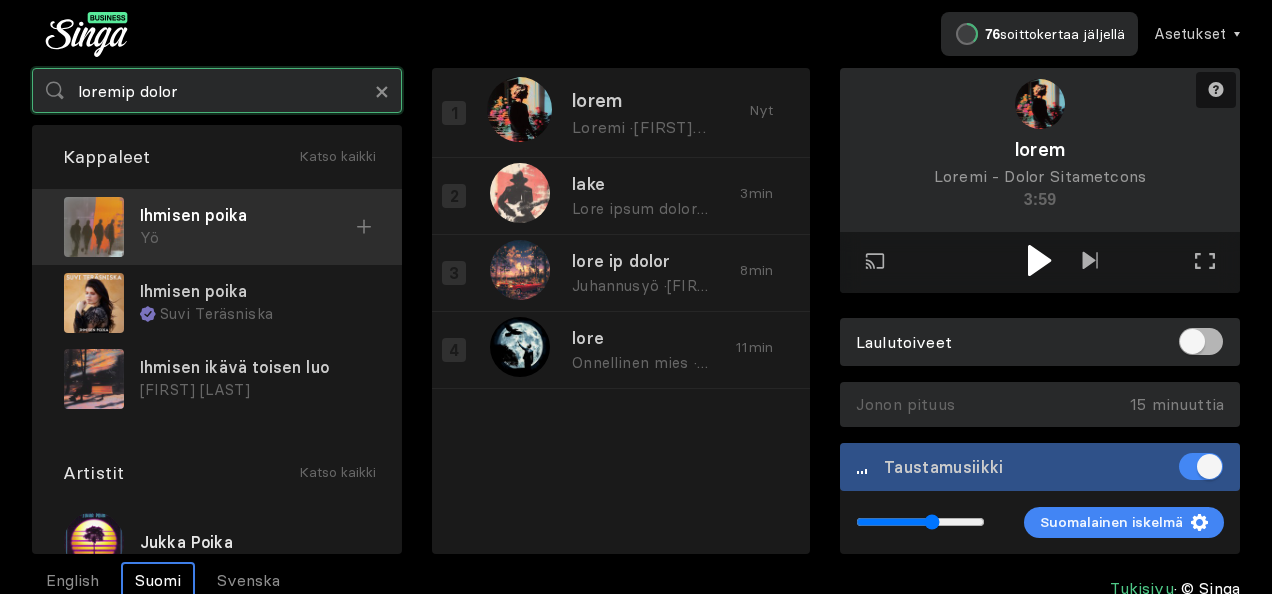 type on "loremip dolor" 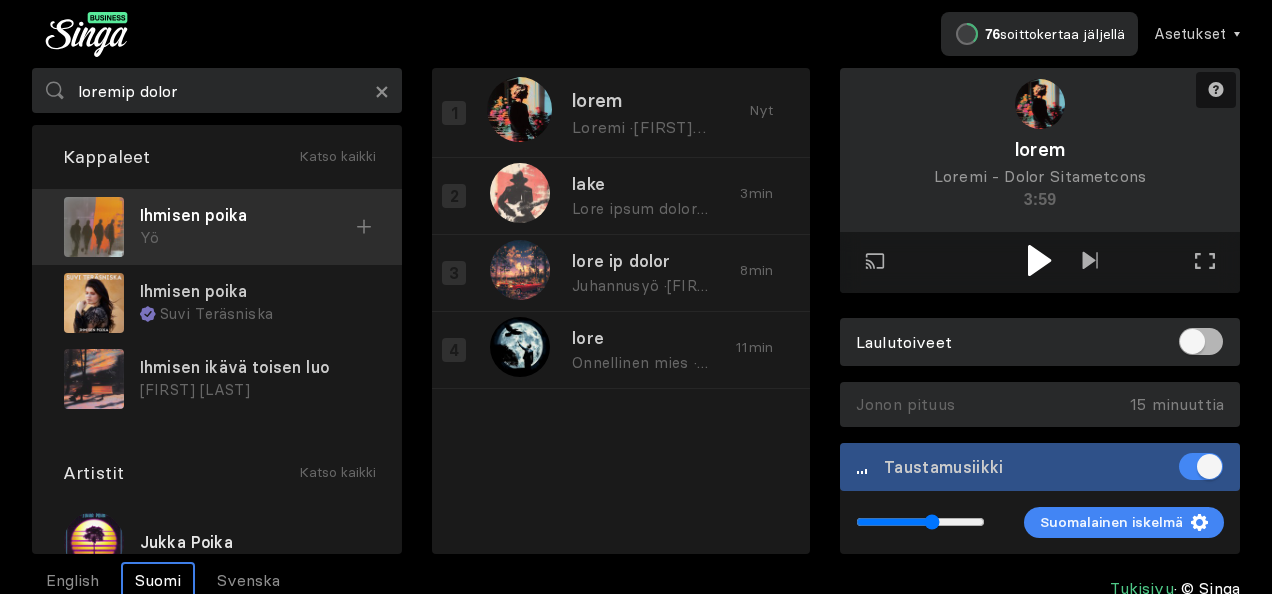 click on "Yö" at bounding box center [248, 238] 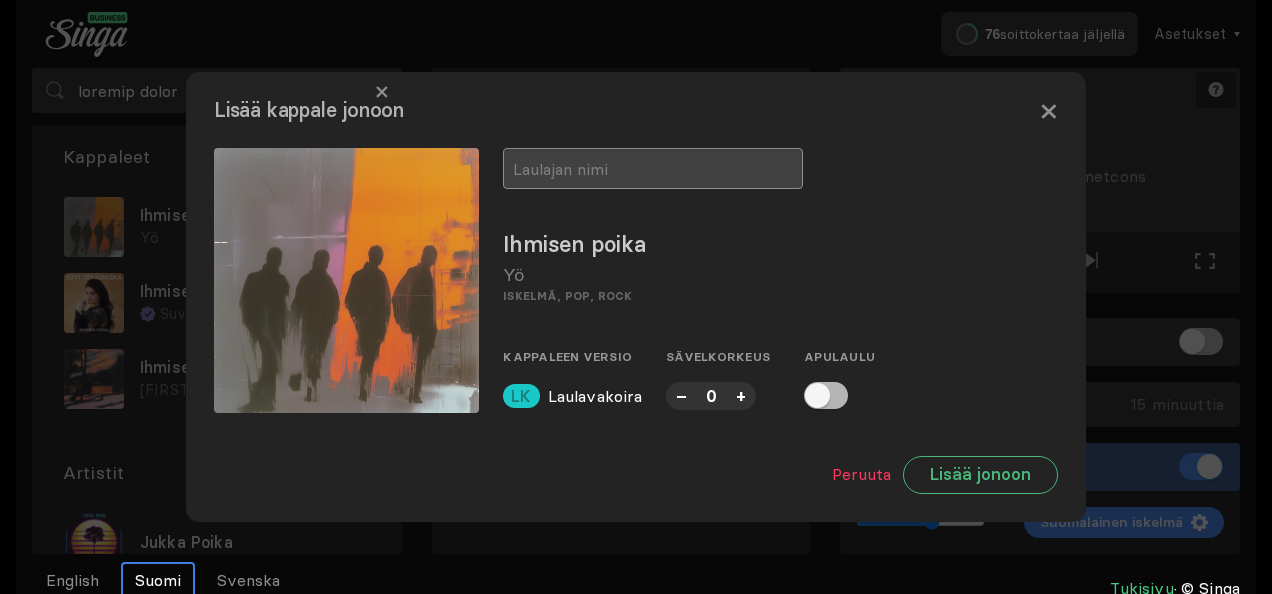 click at bounding box center (653, 168) 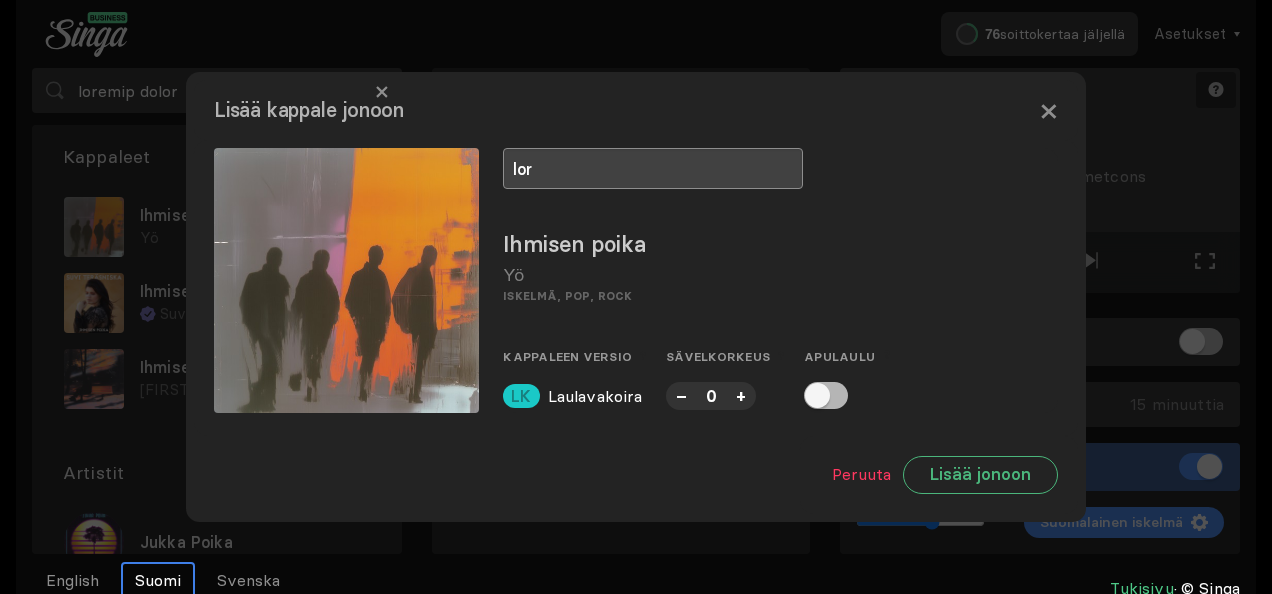 click on "lor" at bounding box center (653, 168) 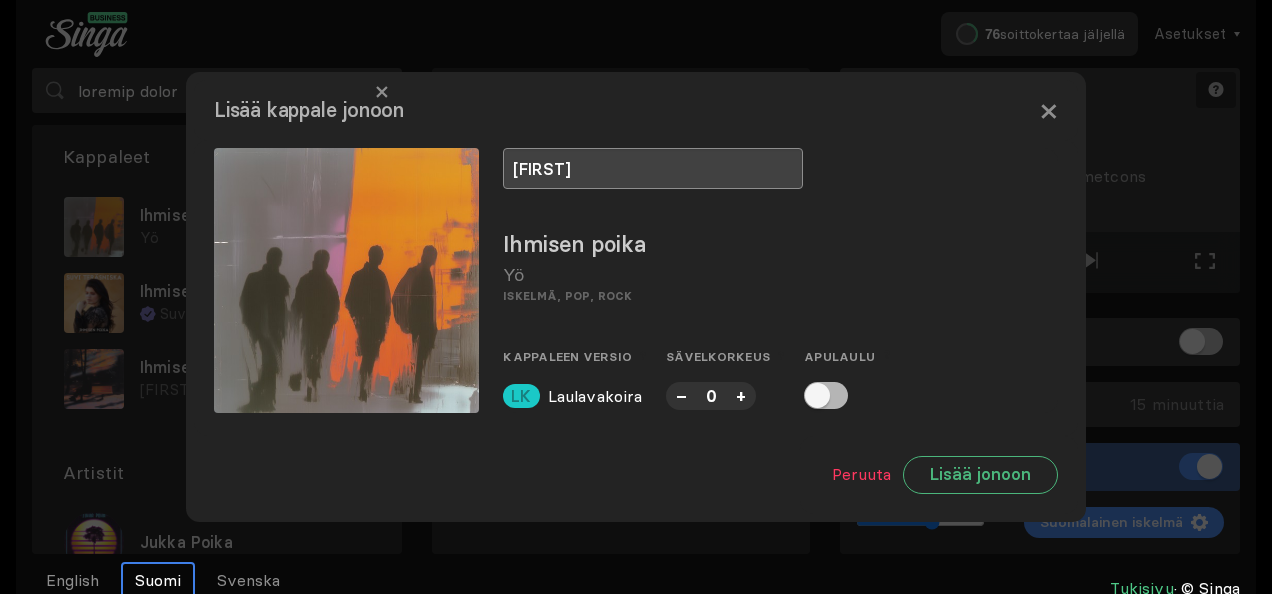 drag, startPoint x: 514, startPoint y: 166, endPoint x: 542, endPoint y: 159, distance: 28.86174 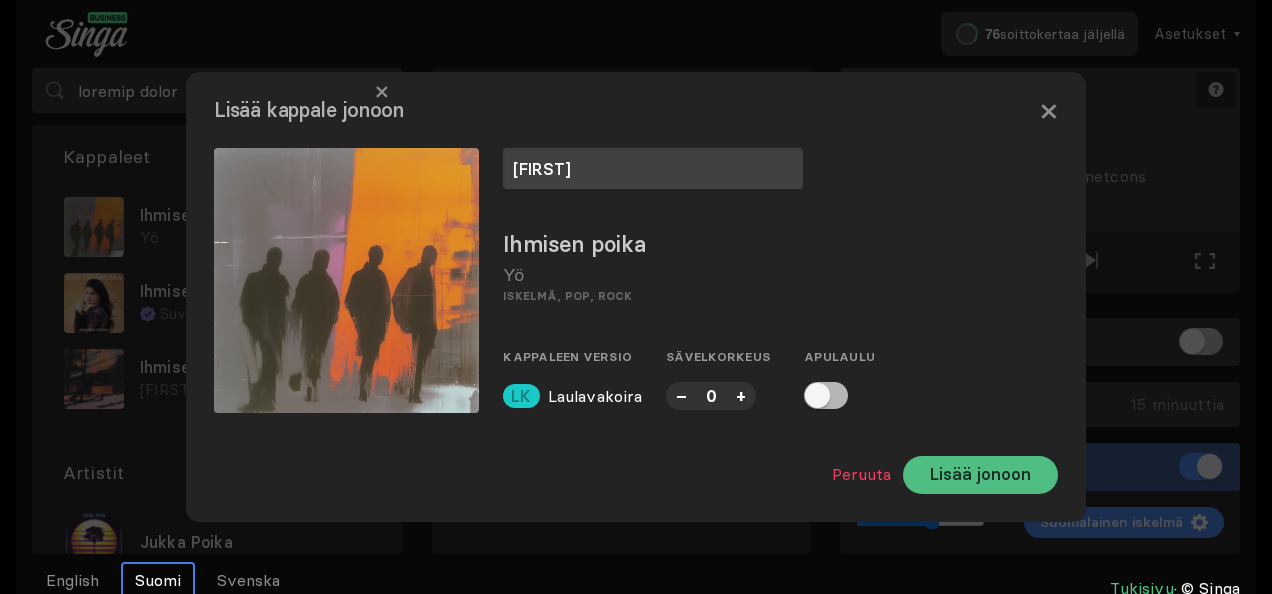 type on "[FIRST]" 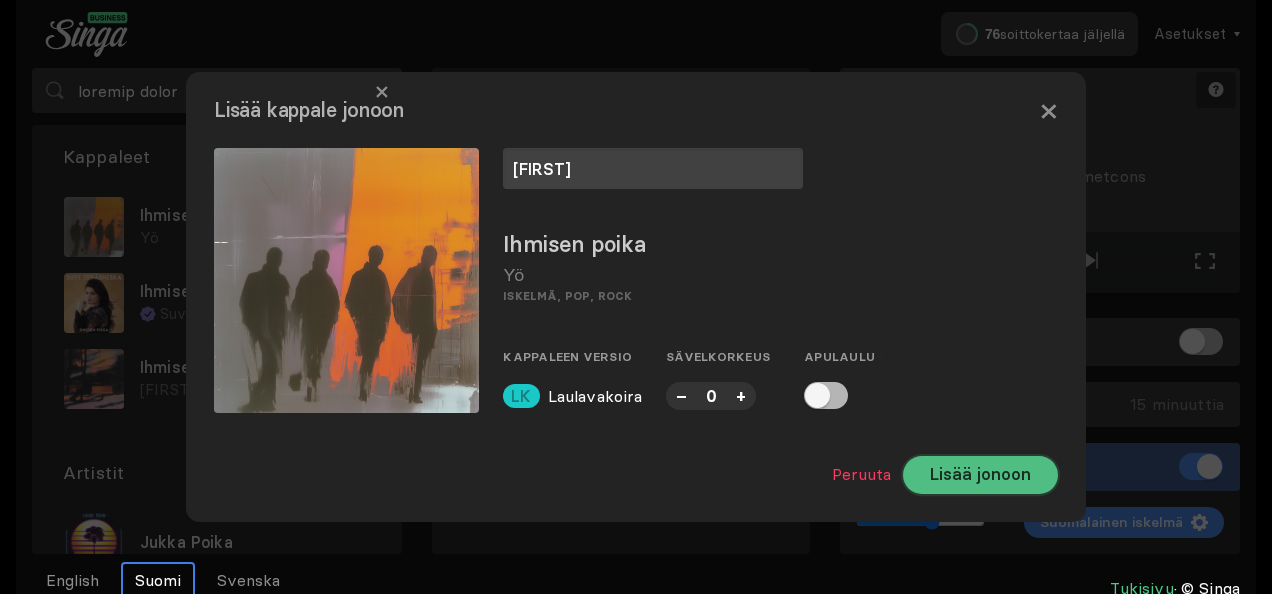 click on "Lisää jonoon" at bounding box center [980, 475] 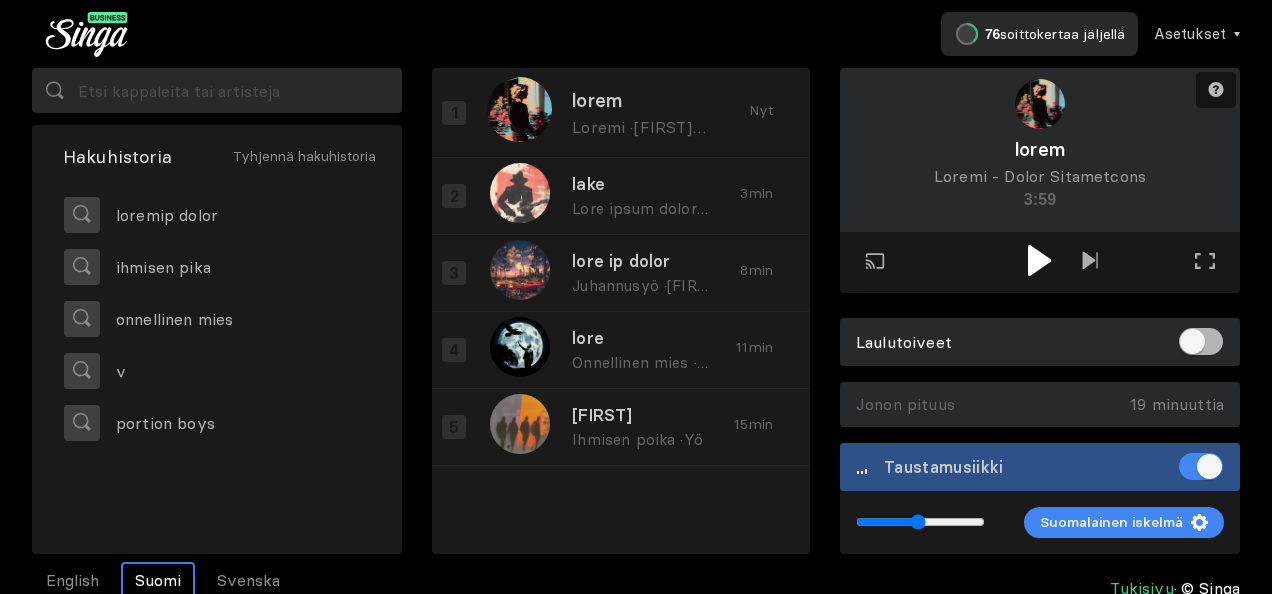 drag, startPoint x: 929, startPoint y: 524, endPoint x: 918, endPoint y: 529, distance: 12.083046 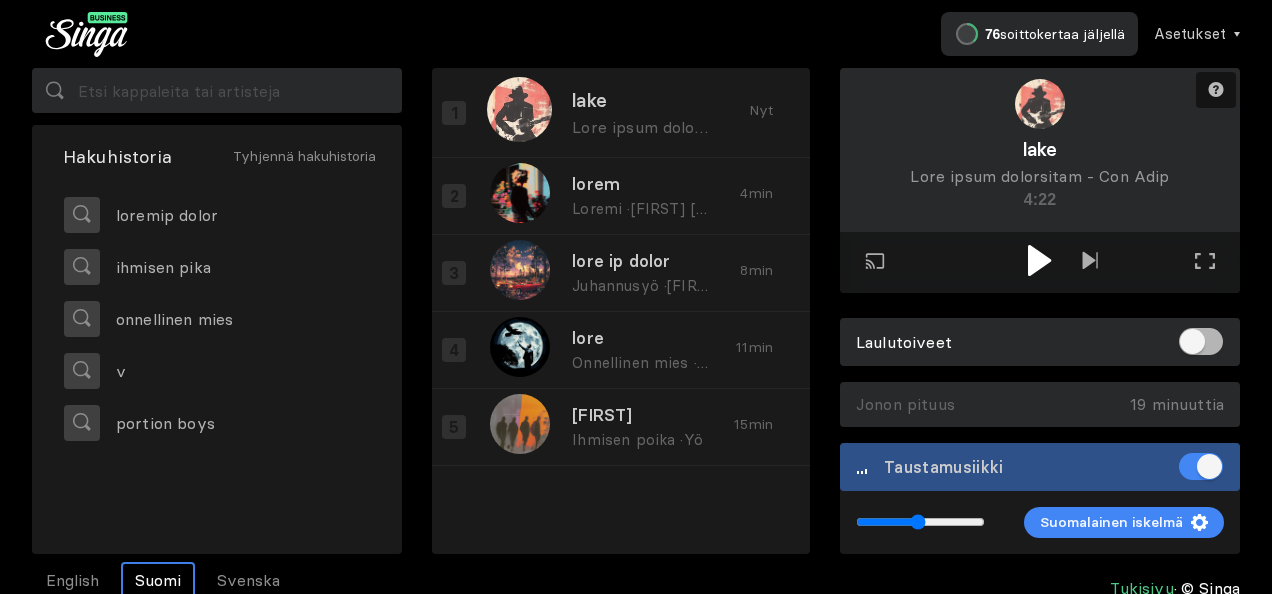 click at bounding box center [1039, 260] 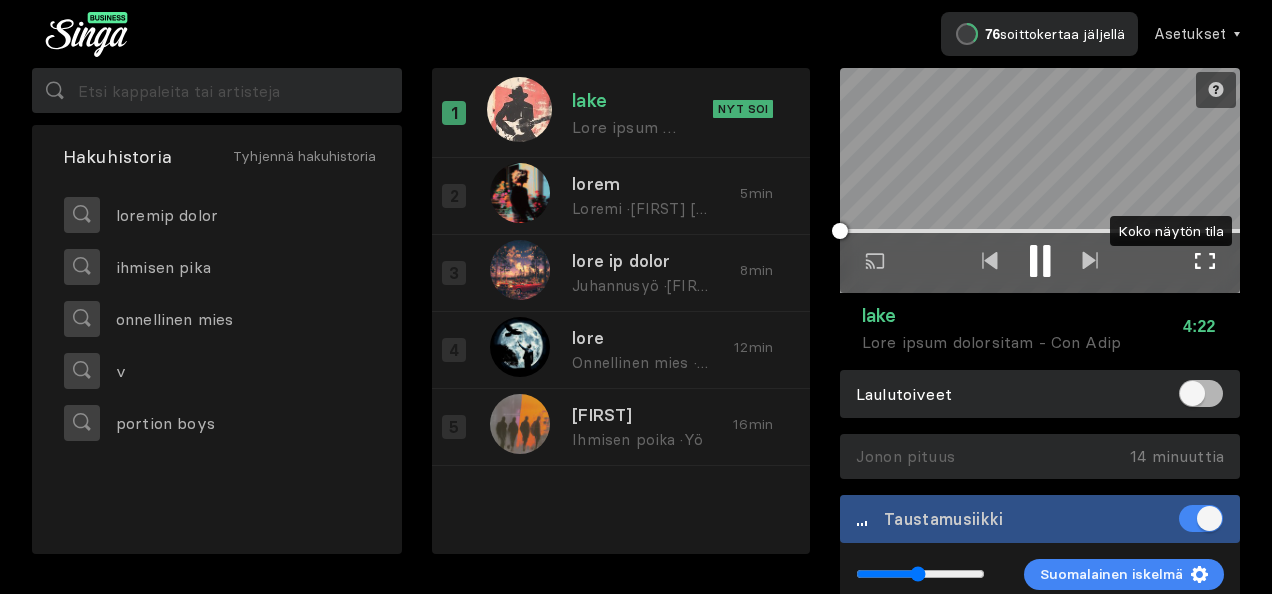 click at bounding box center [1205, 261] 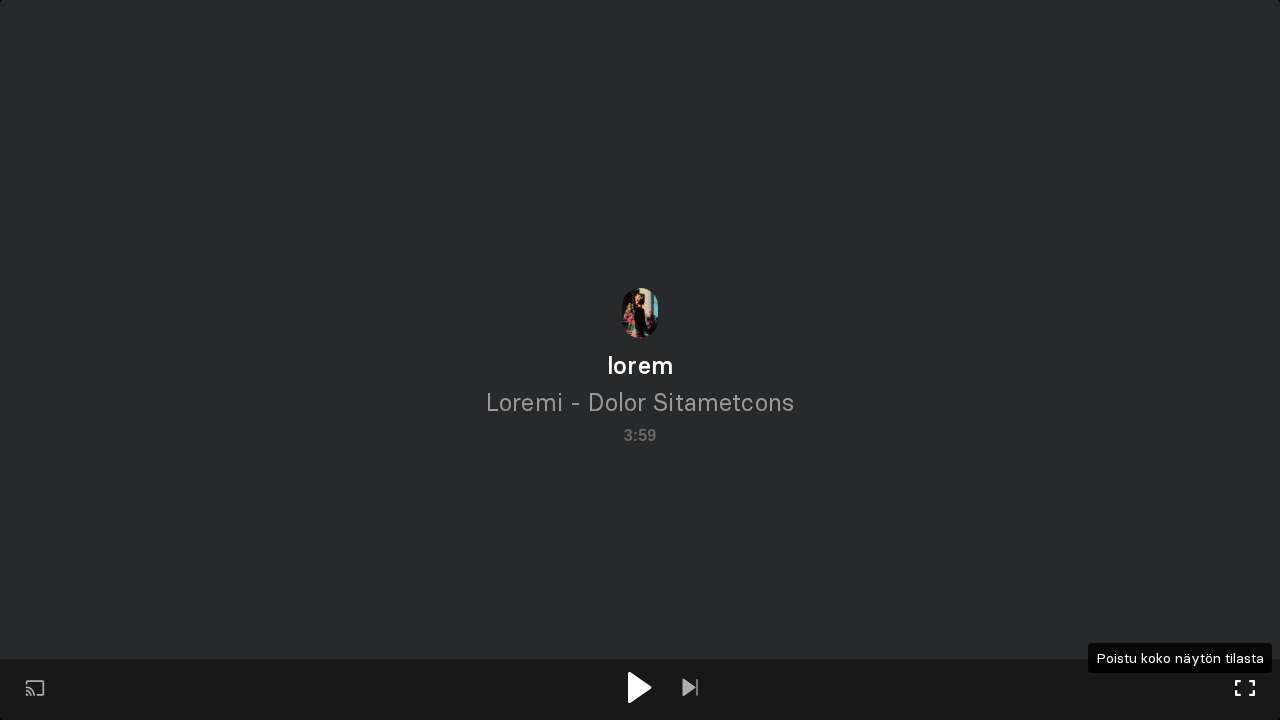 click at bounding box center [1245, 688] 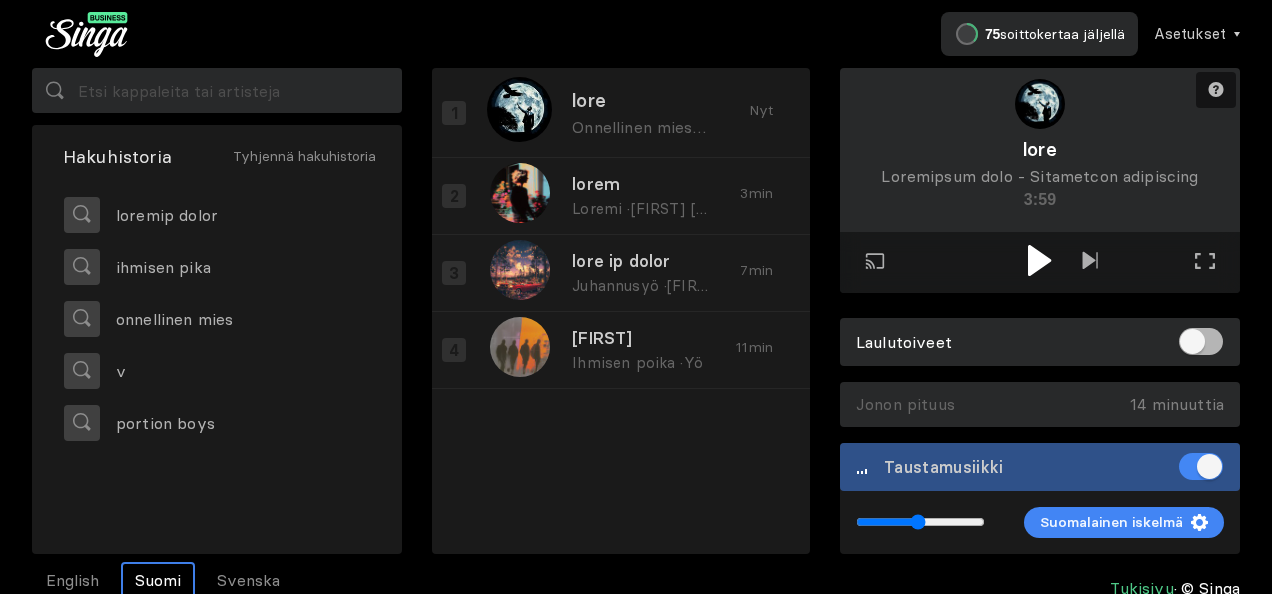 click at bounding box center (1039, 260) 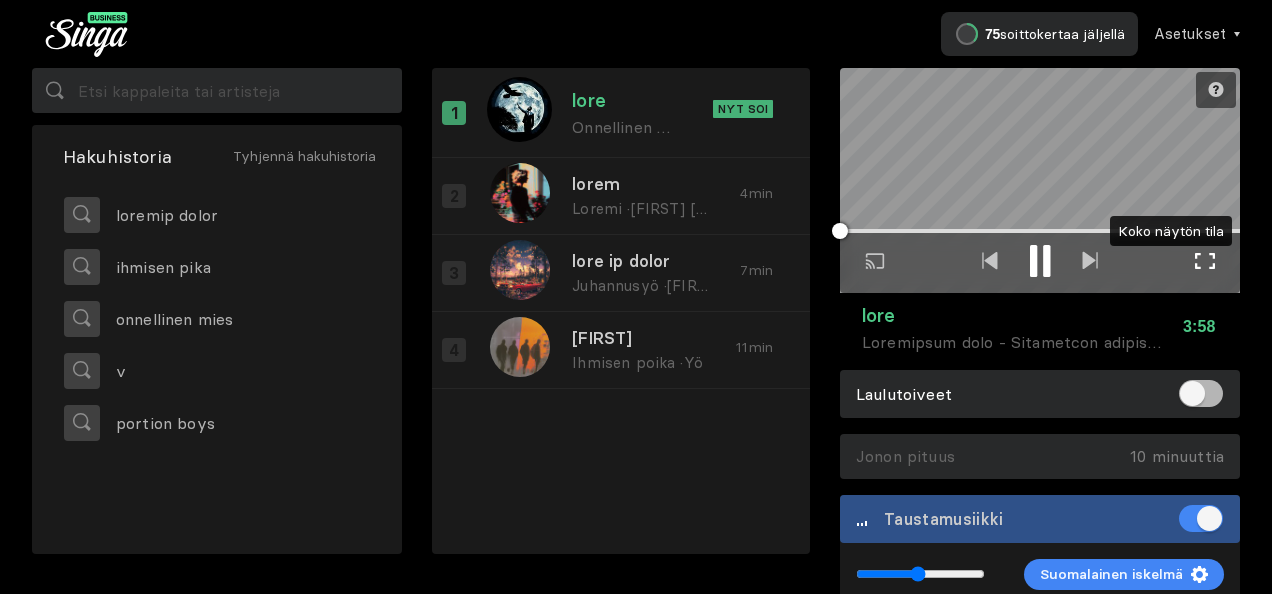 click at bounding box center [1205, 261] 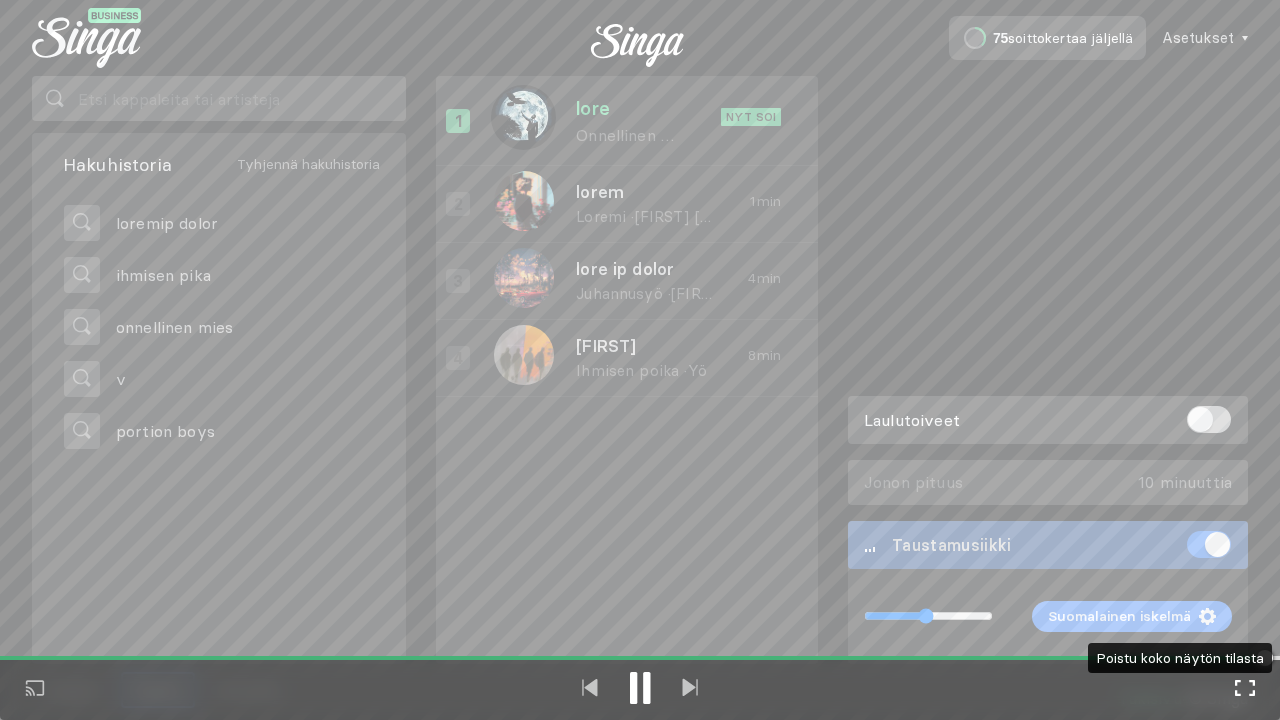 click at bounding box center [1245, 688] 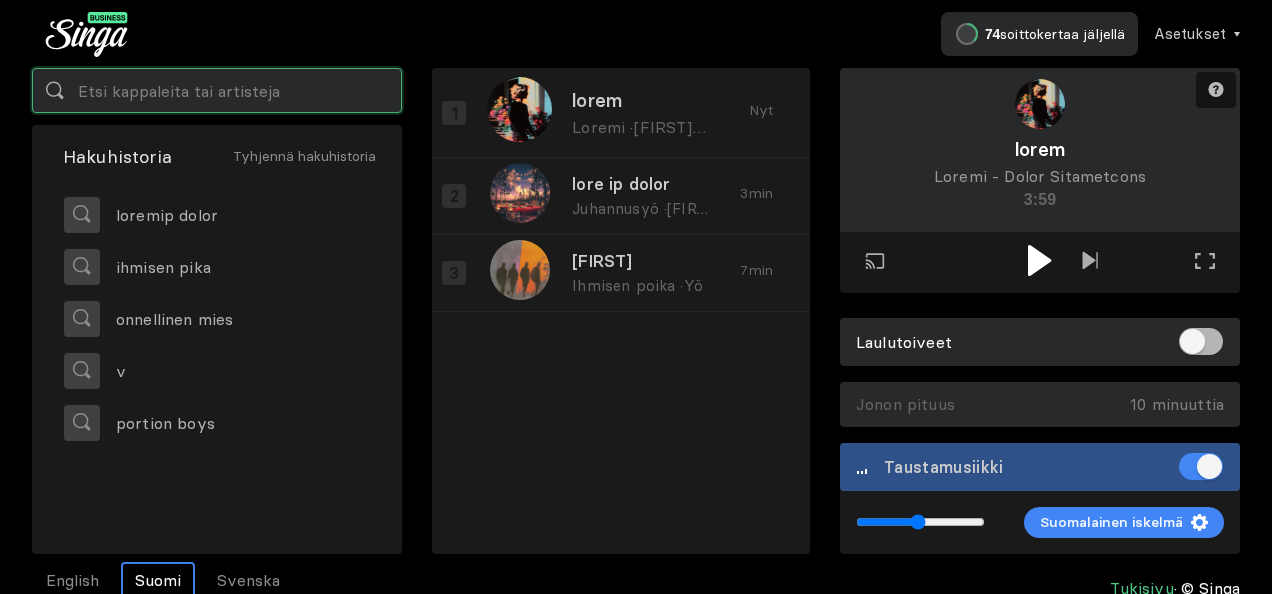 click at bounding box center [217, 90] 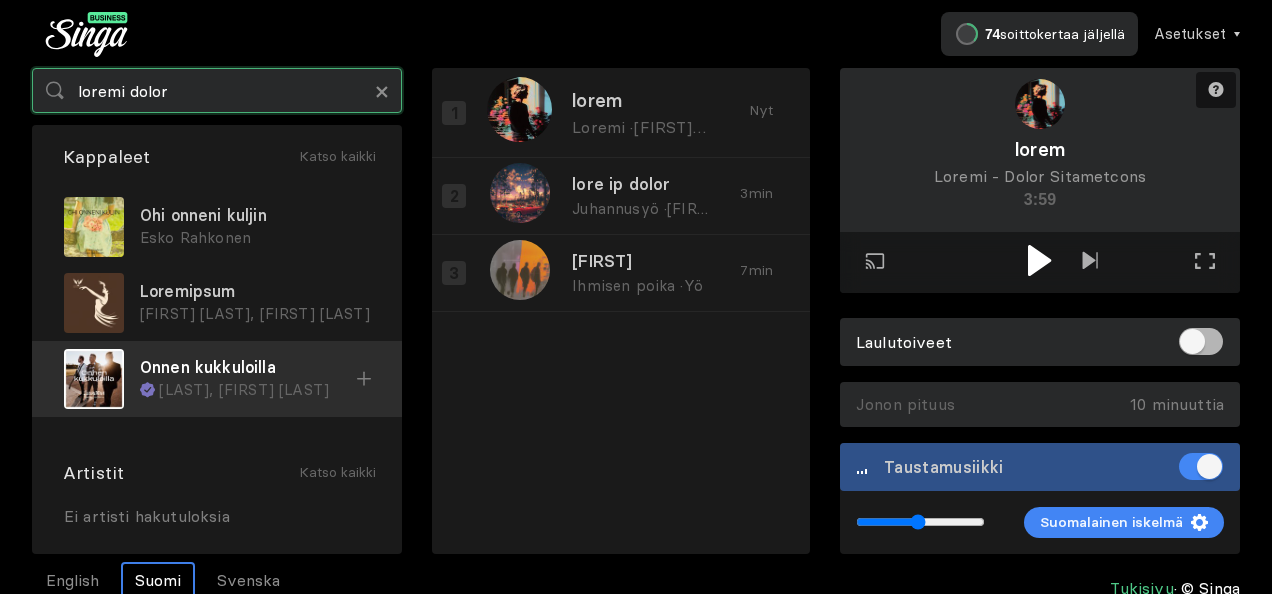 type on "loremi dolor" 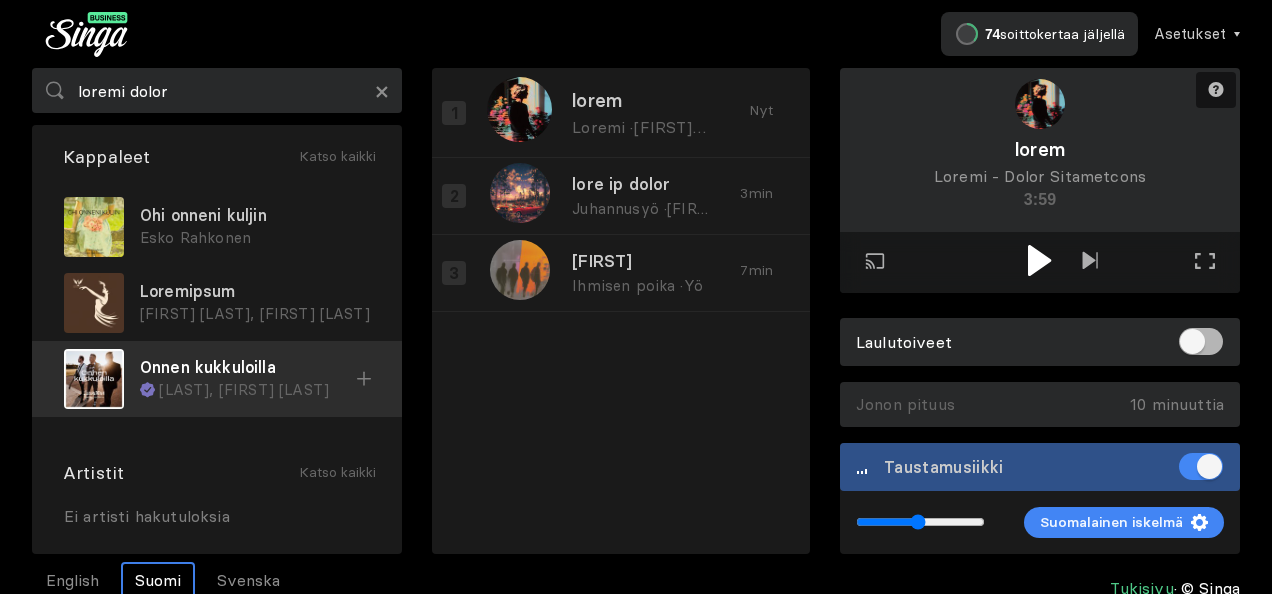 click on "Onnen kukkuloilla" at bounding box center (255, 215) 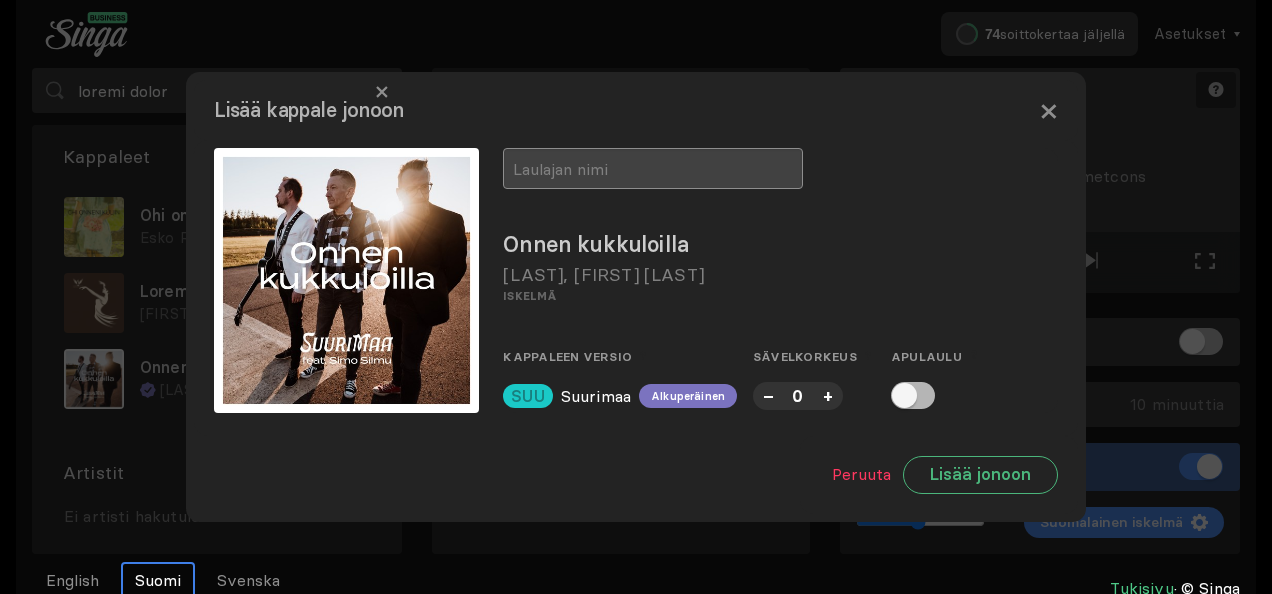 click at bounding box center [653, 168] 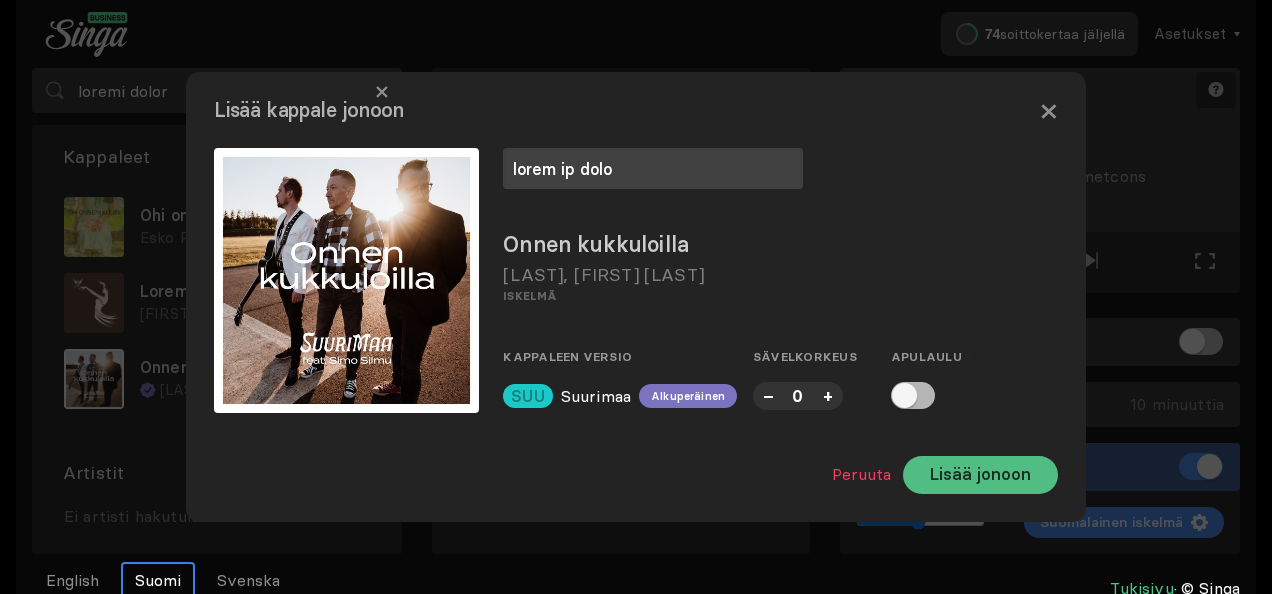 type on "lorem ip dolo" 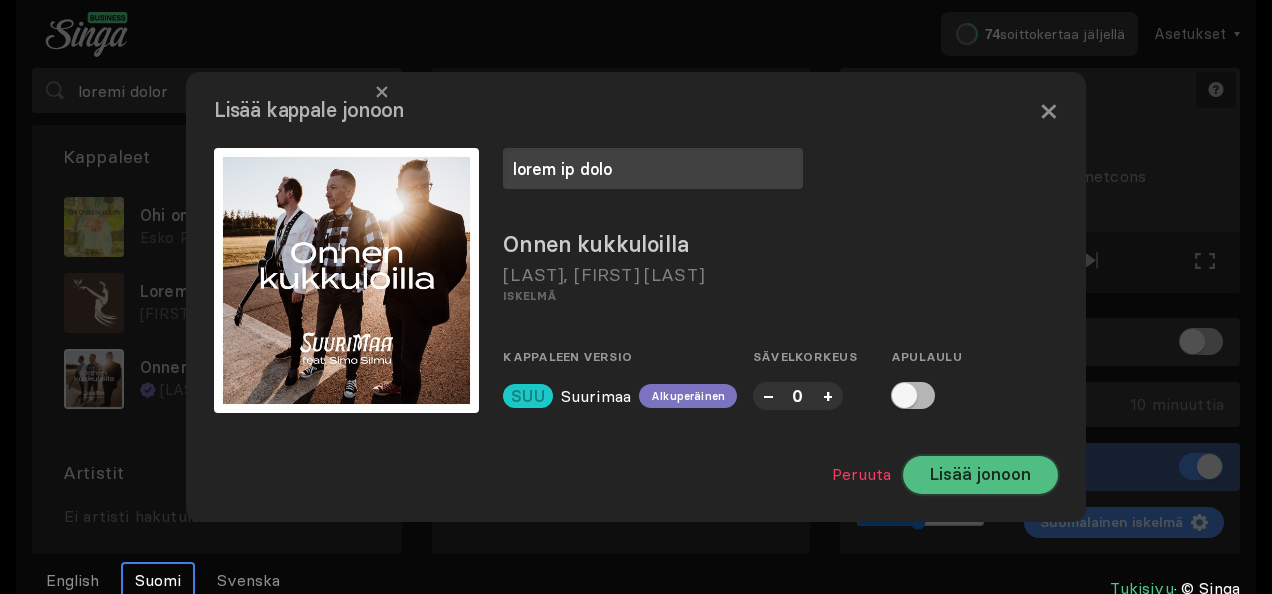 click on "Lisää jonoon" at bounding box center (980, 475) 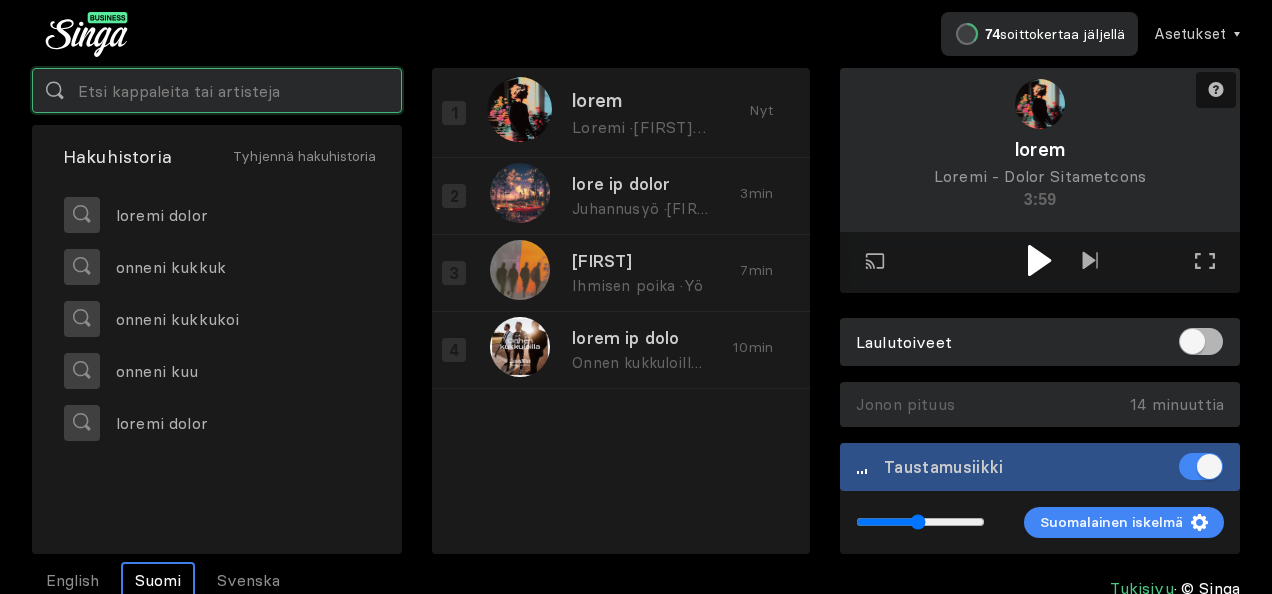 click at bounding box center (217, 90) 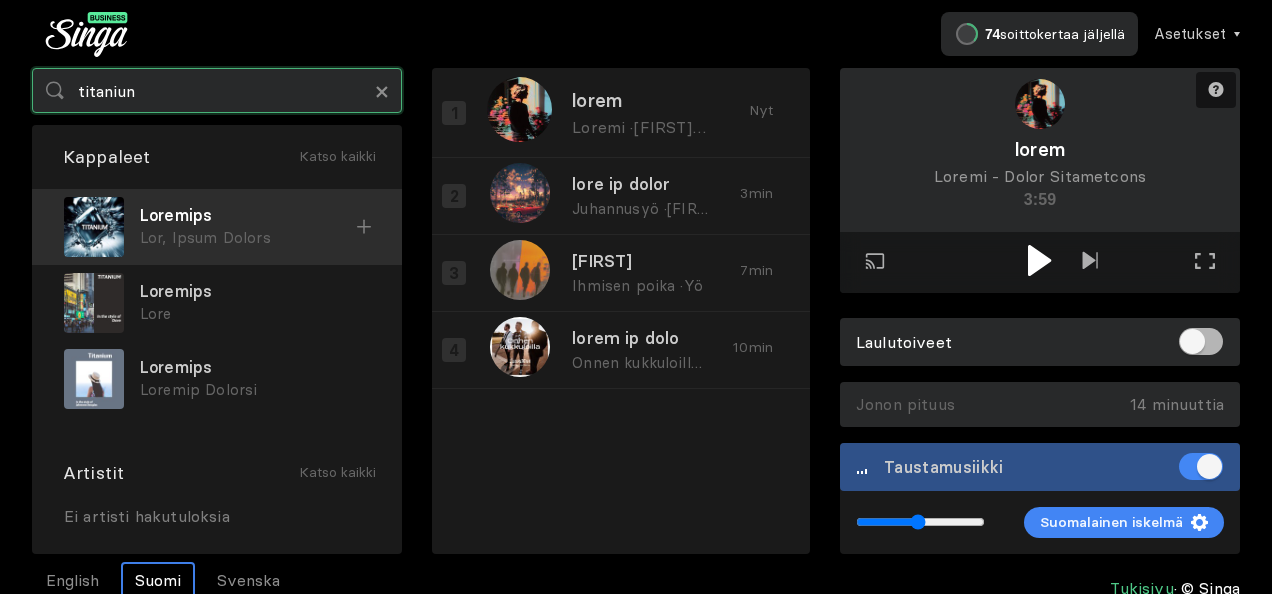type on "titaniun" 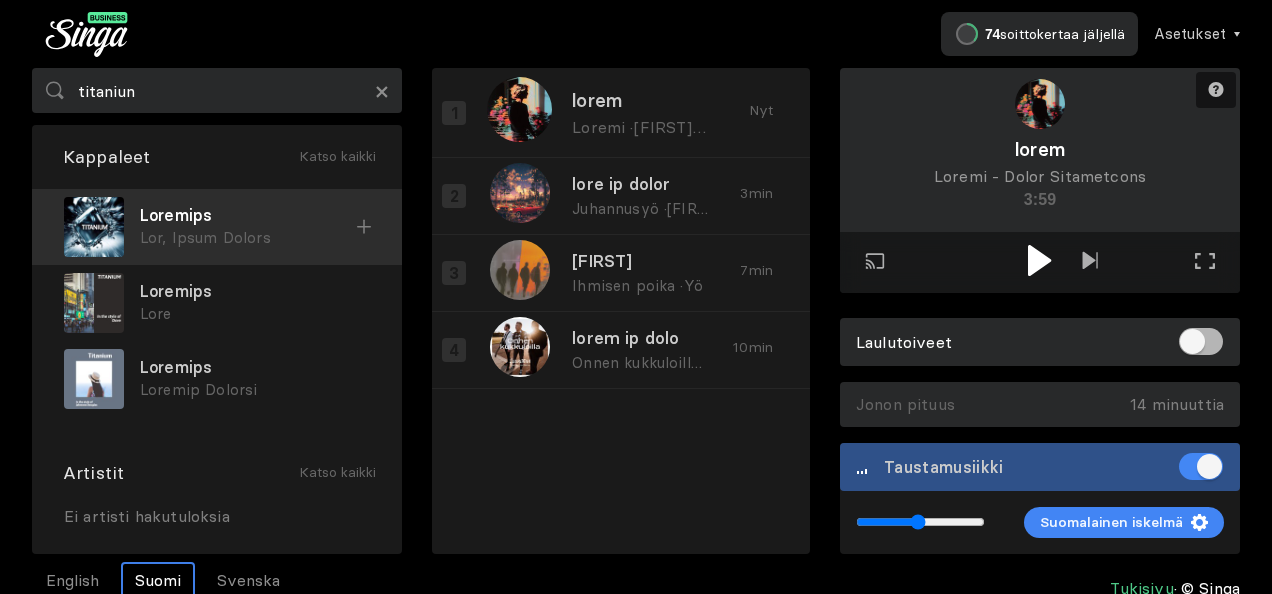 click on "Lor, Ipsum Dolors" at bounding box center [248, 238] 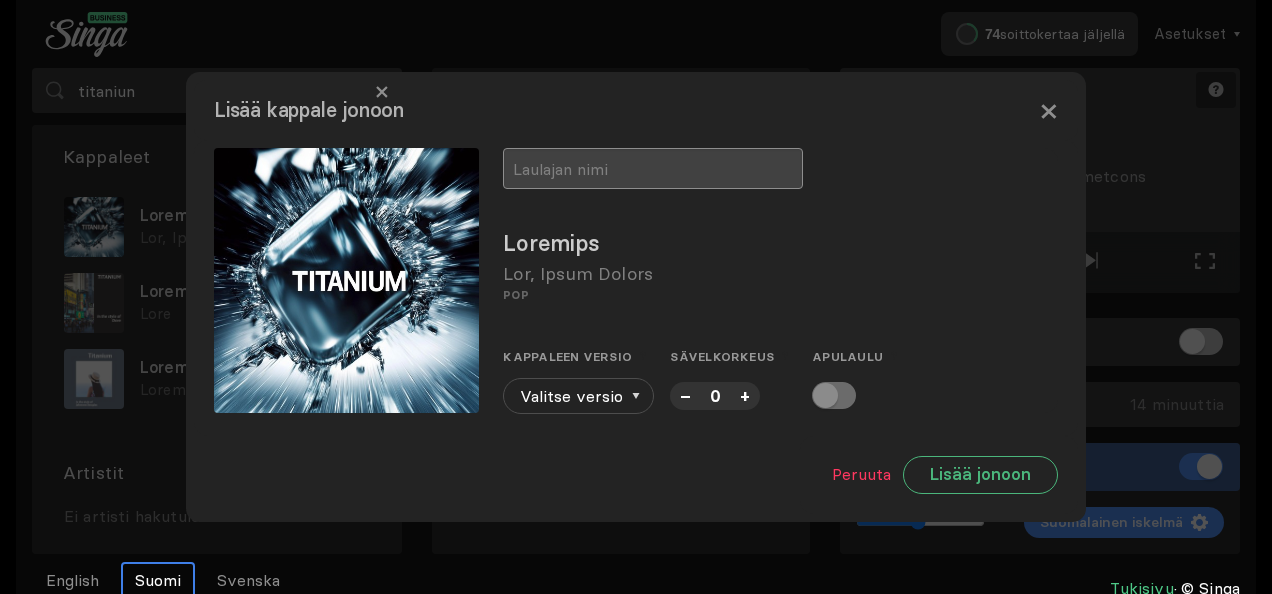 click at bounding box center [653, 168] 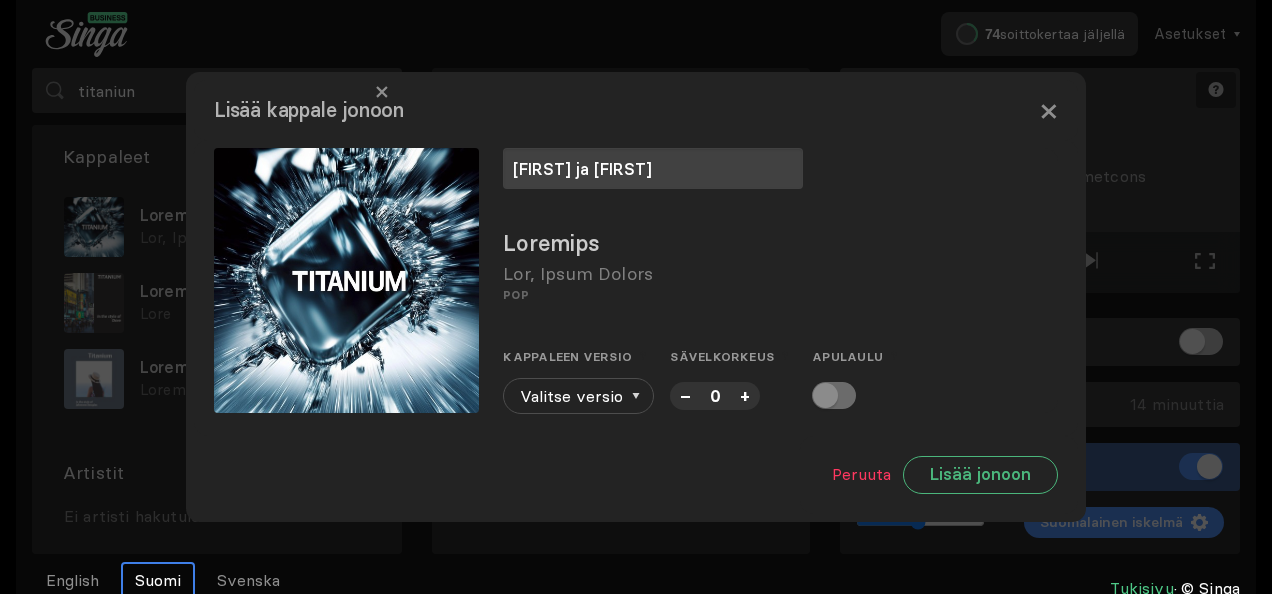 type on "[FIRST] ja [FIRST]" 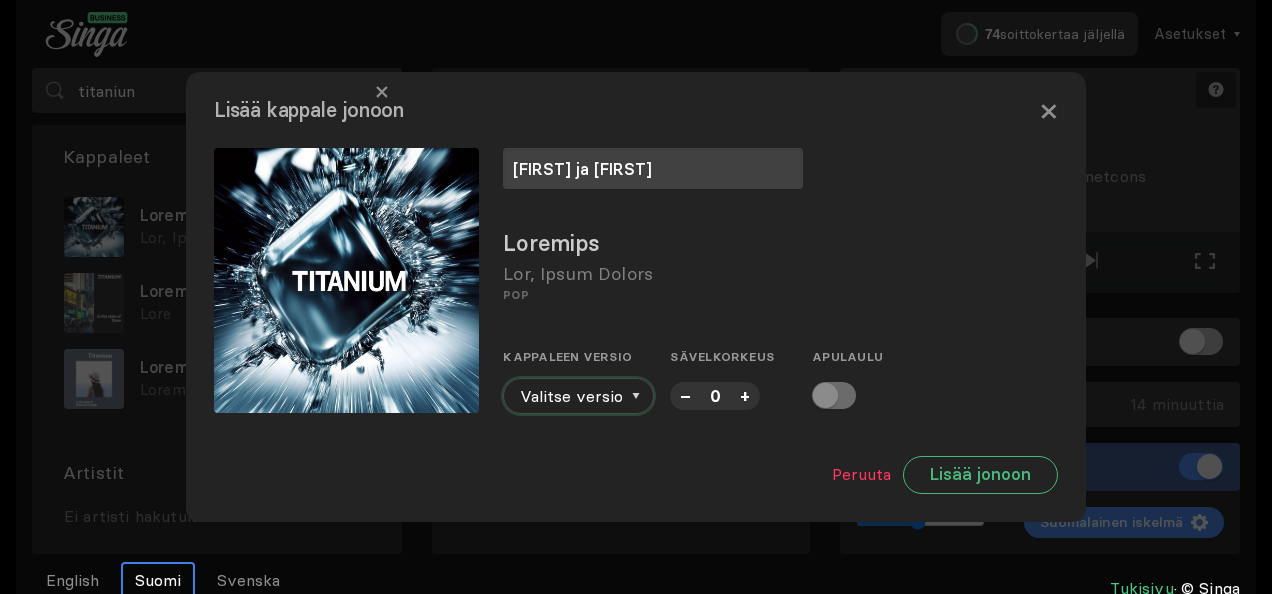 click on "Valitse versio" at bounding box center [578, 396] 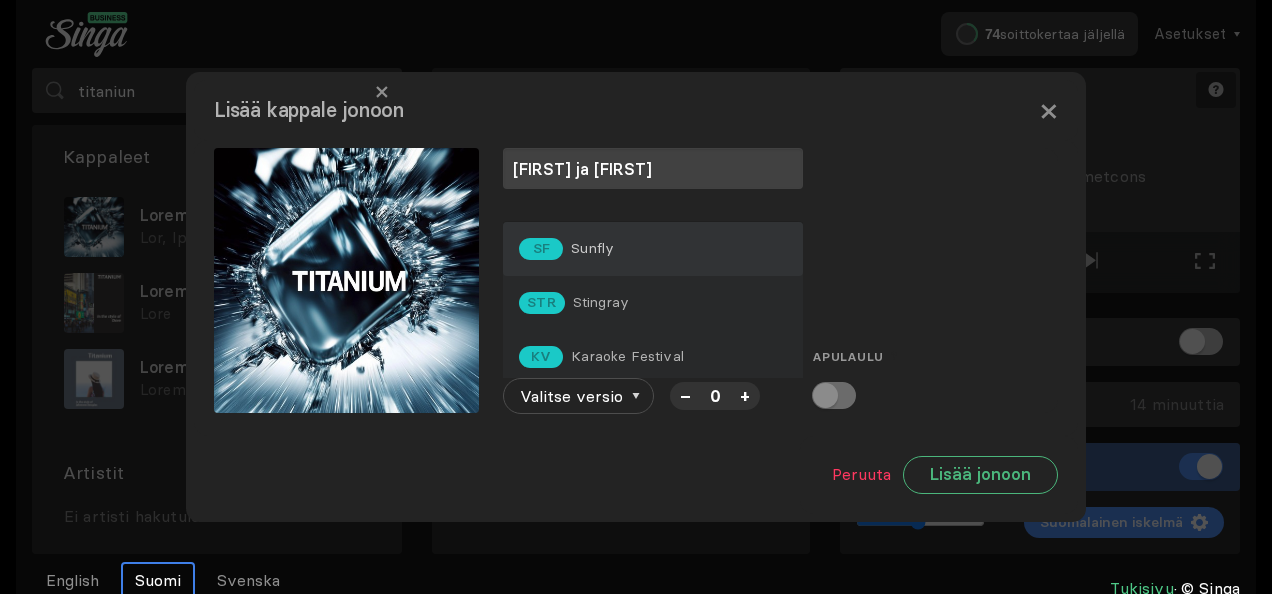 click on "SF Sunfly" at bounding box center (653, 249) 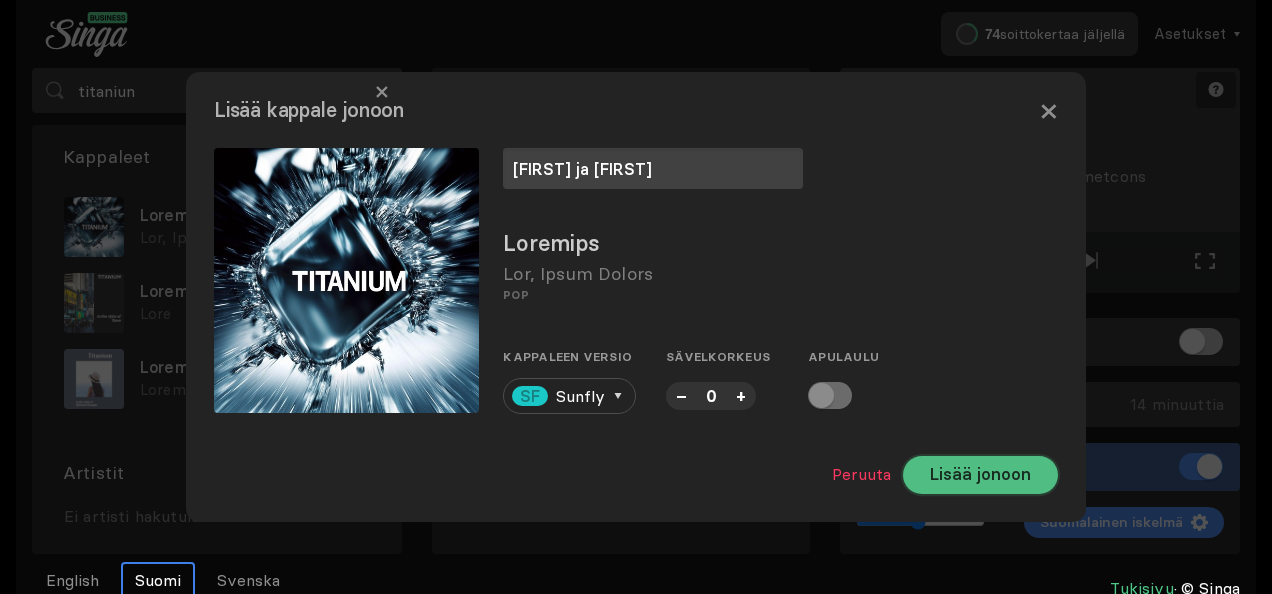 click on "Lisää jonoon" at bounding box center [980, 475] 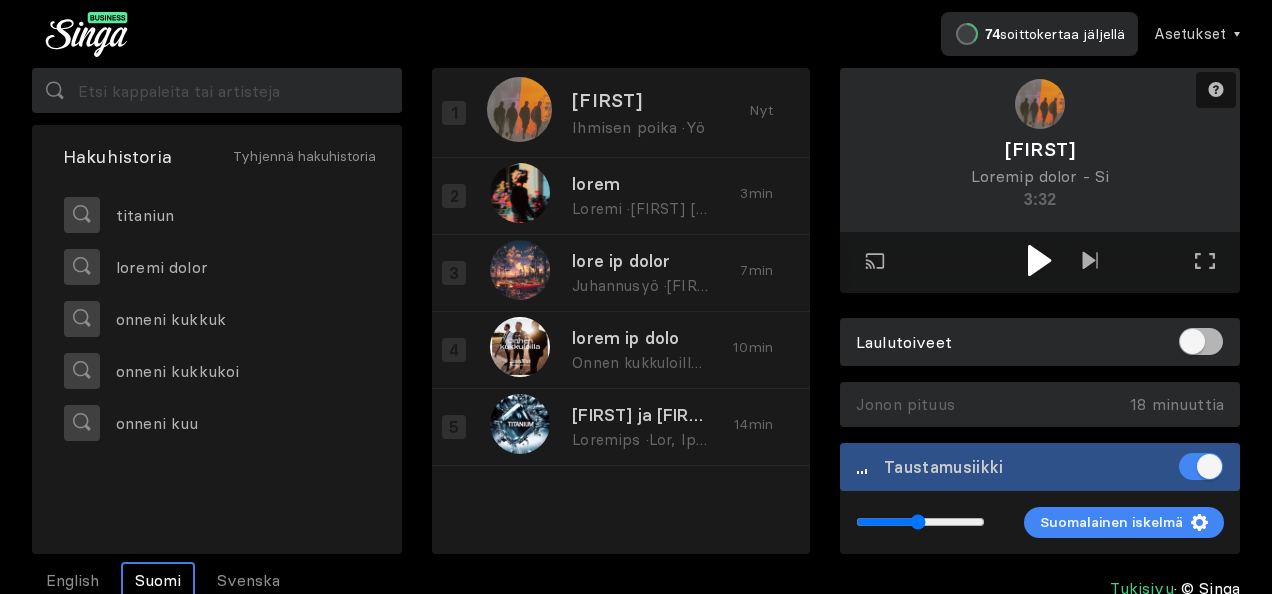 click at bounding box center (1039, 260) 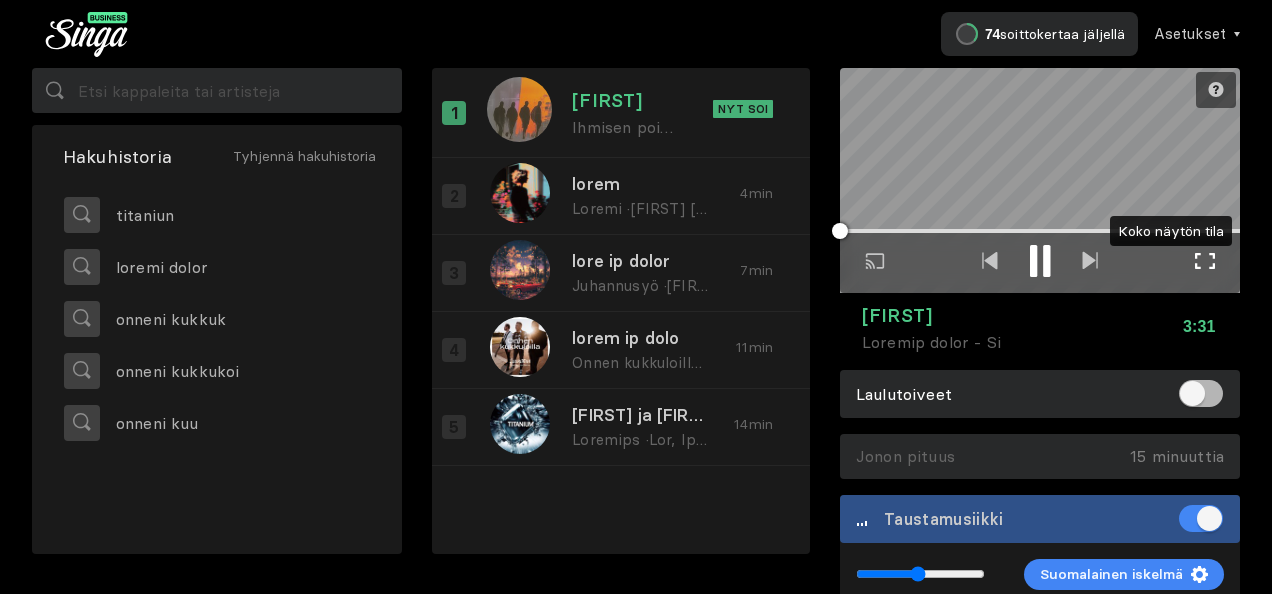 click at bounding box center (1205, 261) 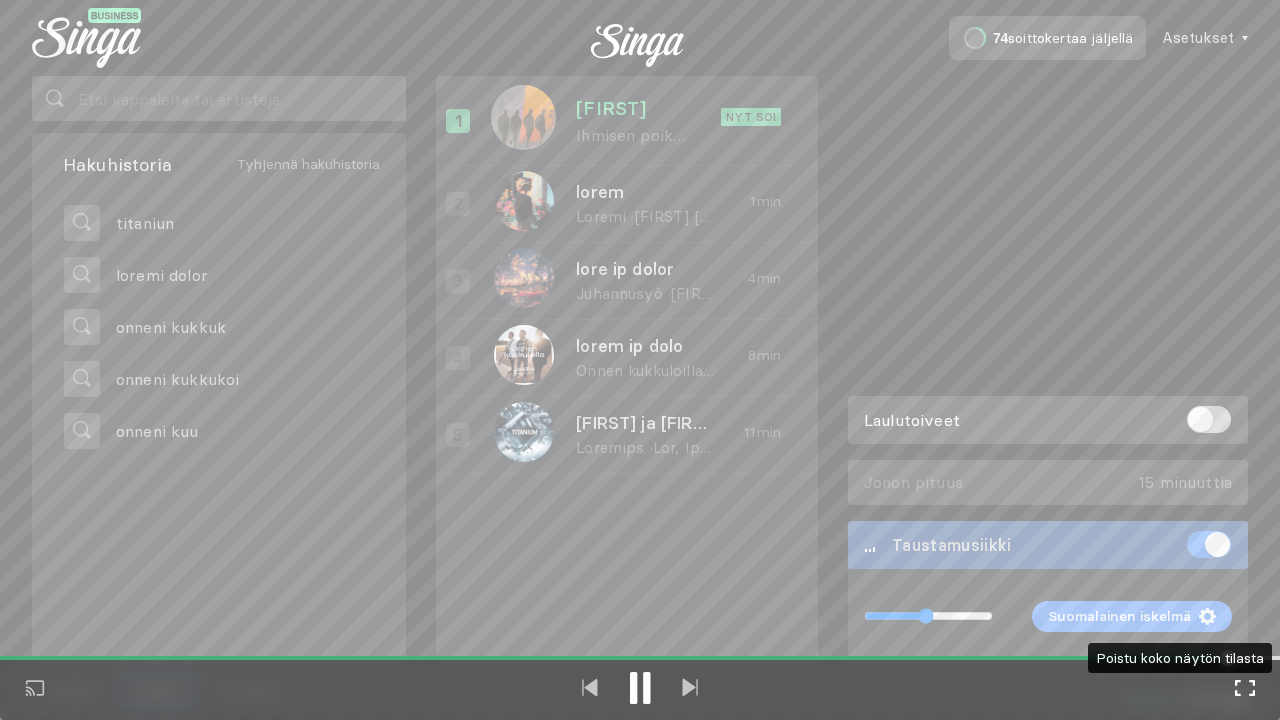 click at bounding box center [1245, 688] 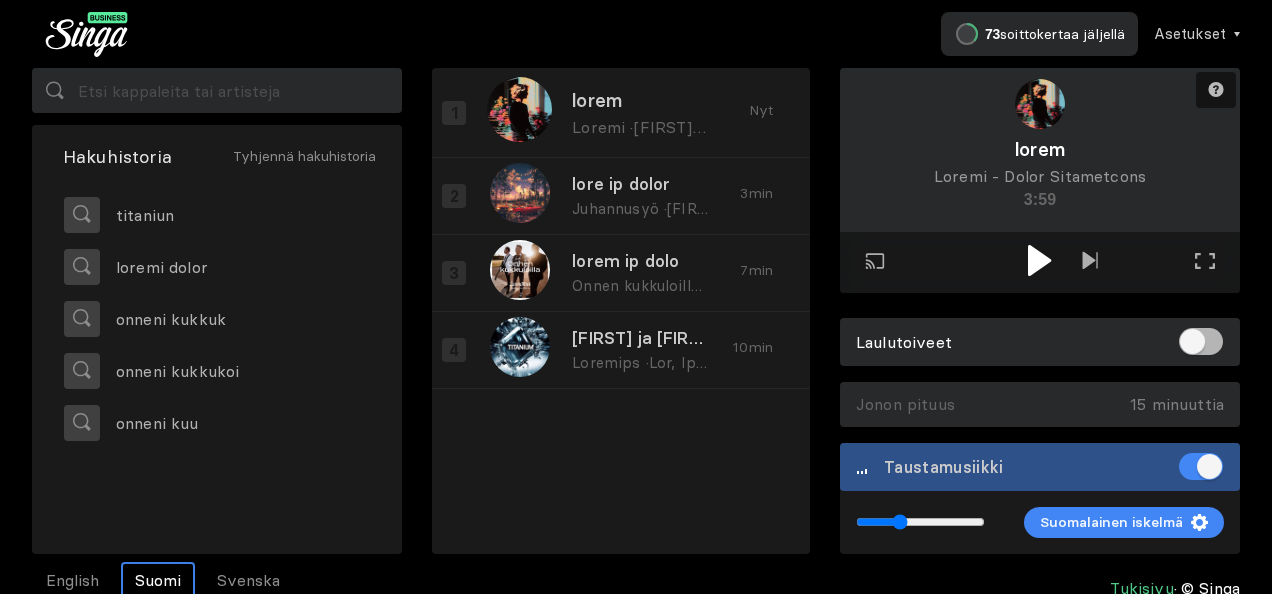 drag, startPoint x: 917, startPoint y: 520, endPoint x: 900, endPoint y: 520, distance: 17 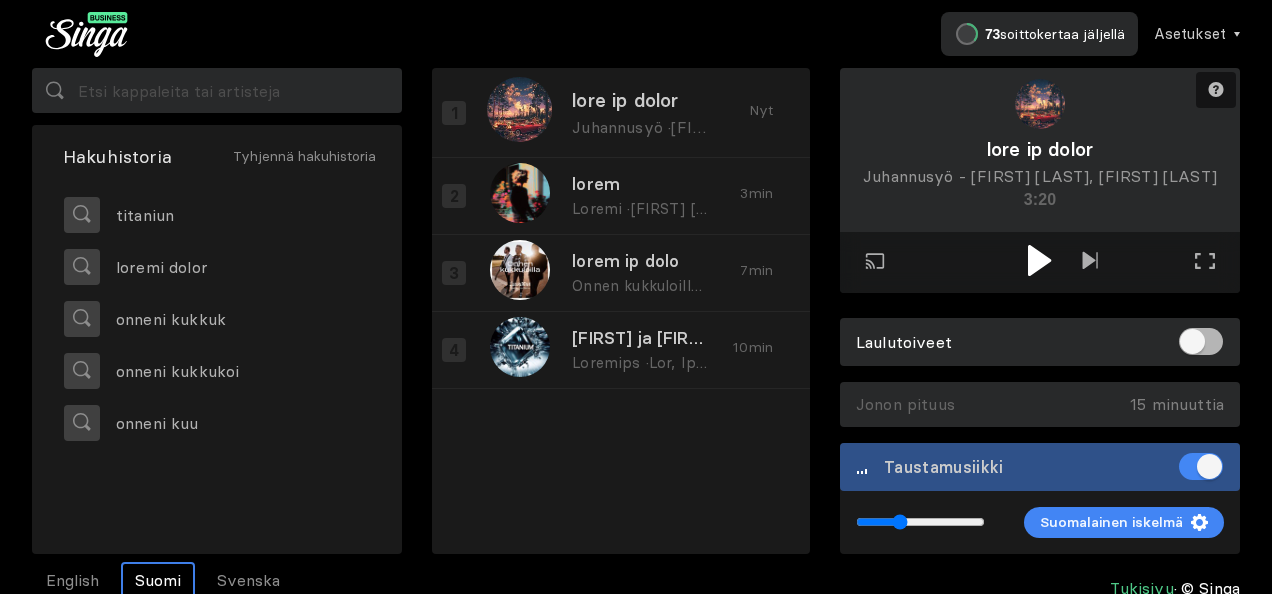 click at bounding box center (1039, 260) 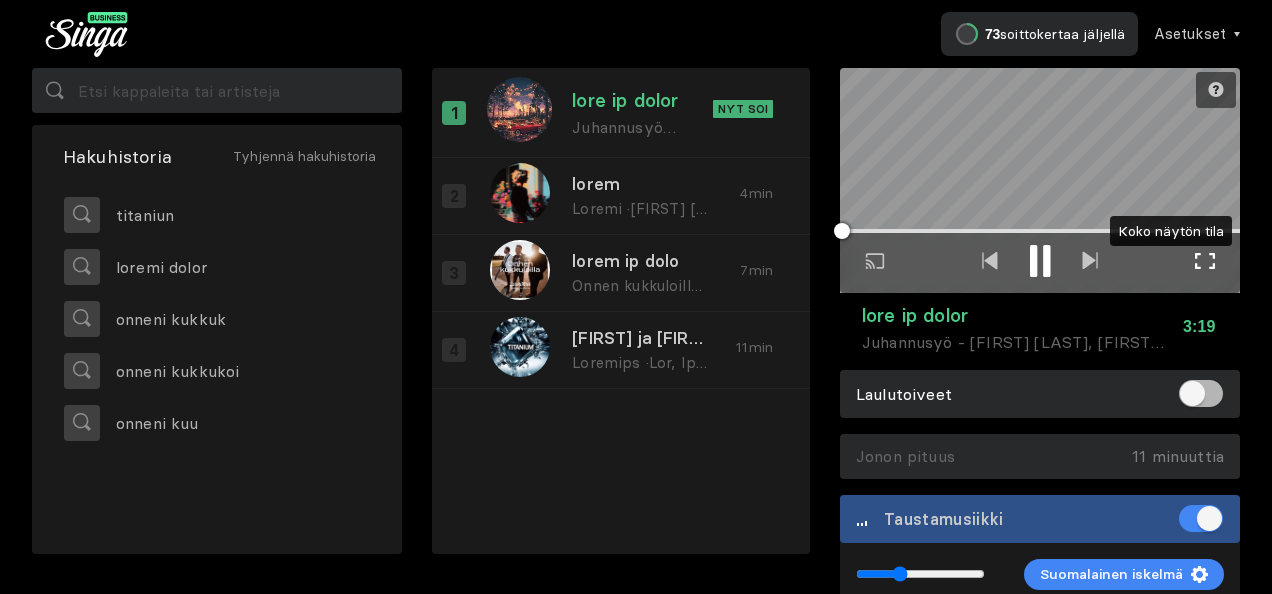click at bounding box center [1205, 261] 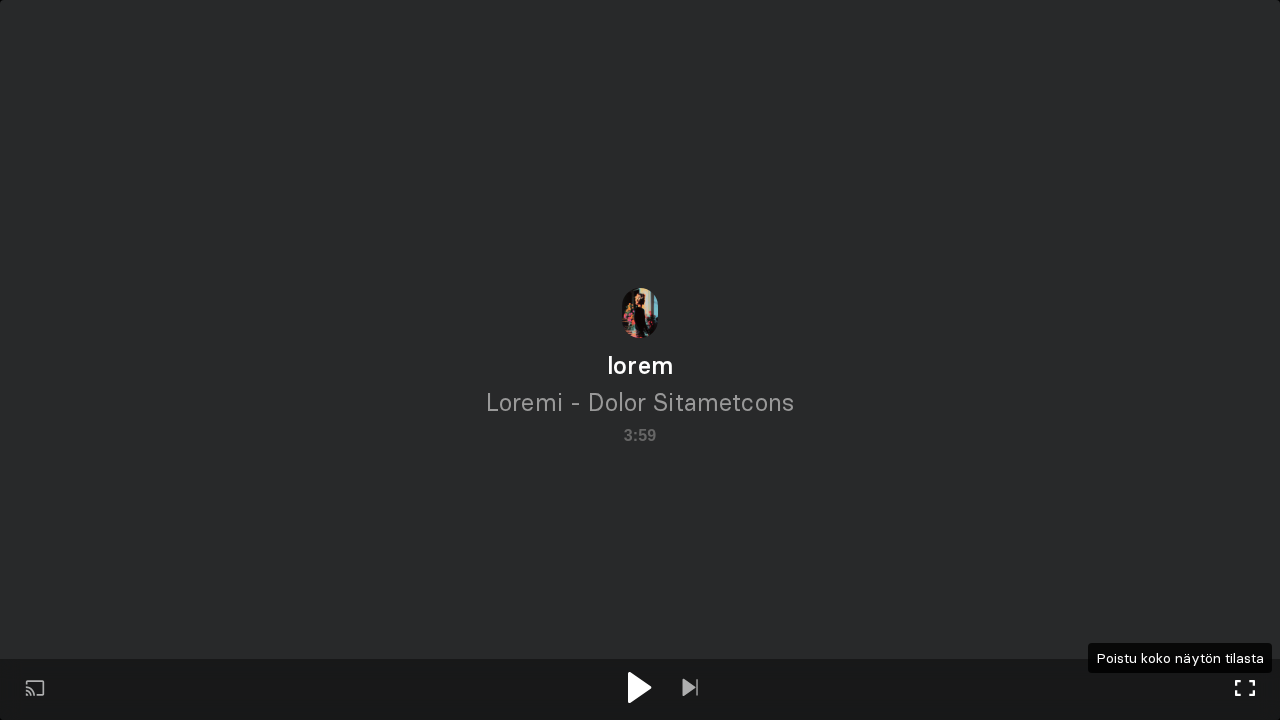click at bounding box center [1245, 688] 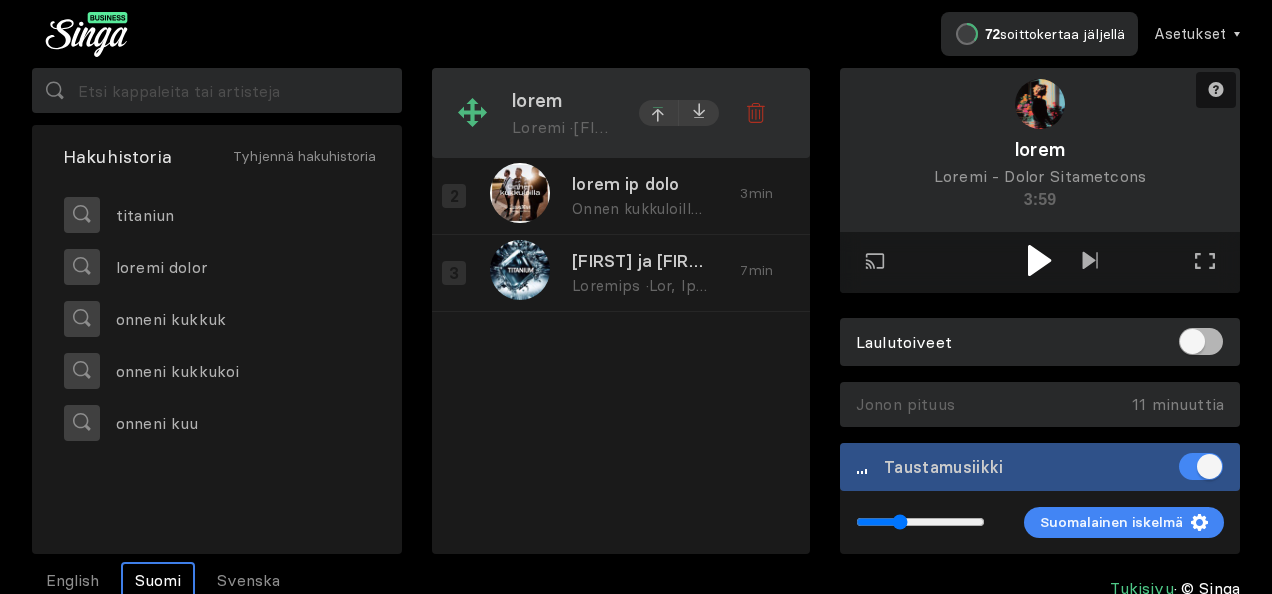 click at bounding box center (659, 113) 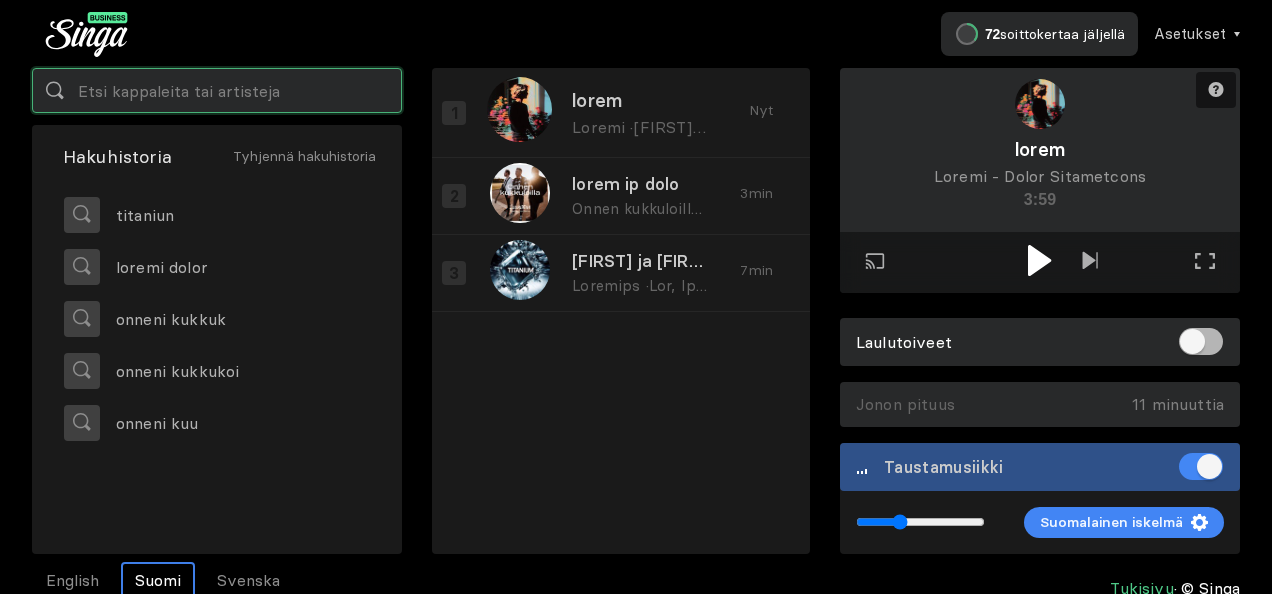 click at bounding box center (217, 90) 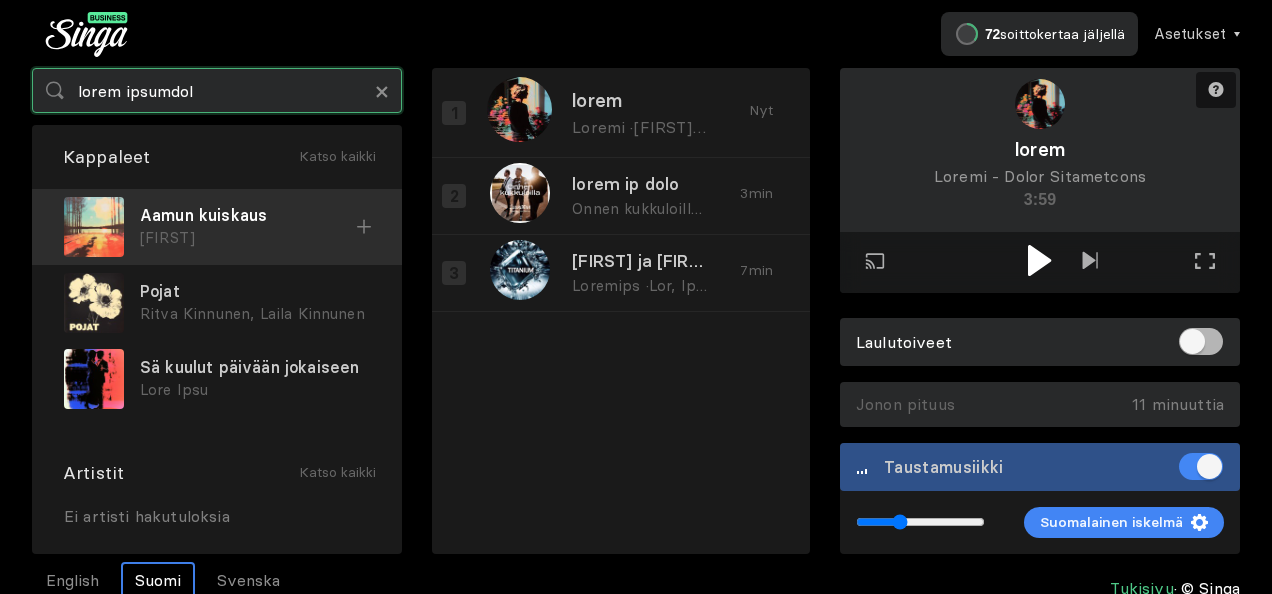 type on "lorem ipsumdol" 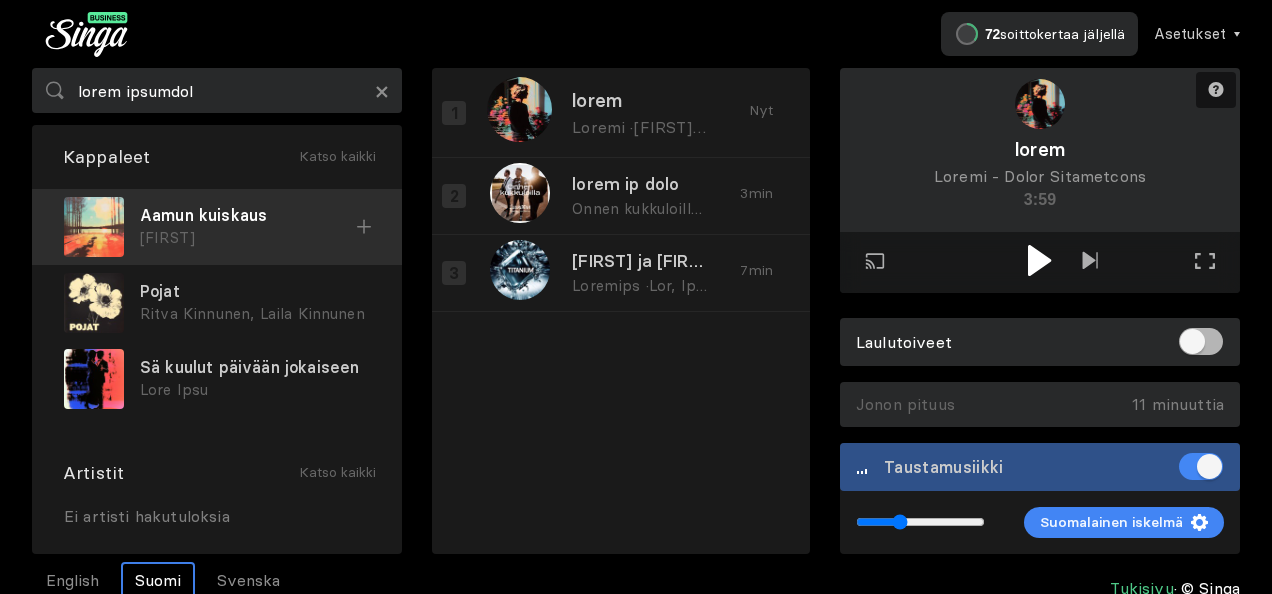 click on "Aamun kuiskaus" at bounding box center (248, 215) 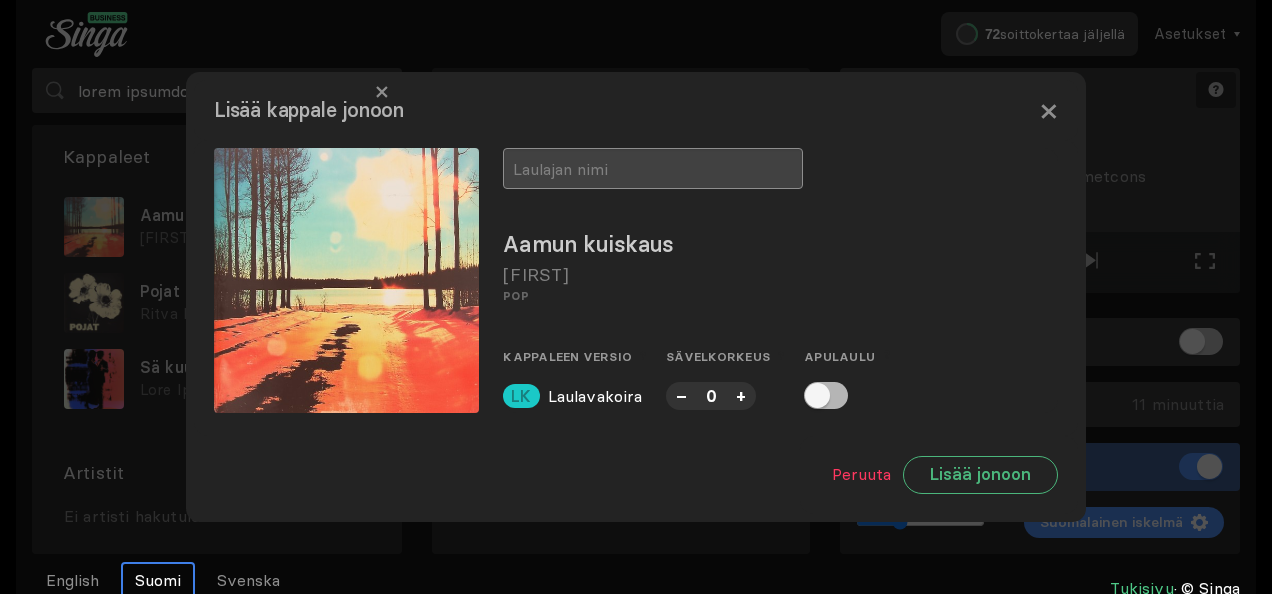 click at bounding box center [653, 168] 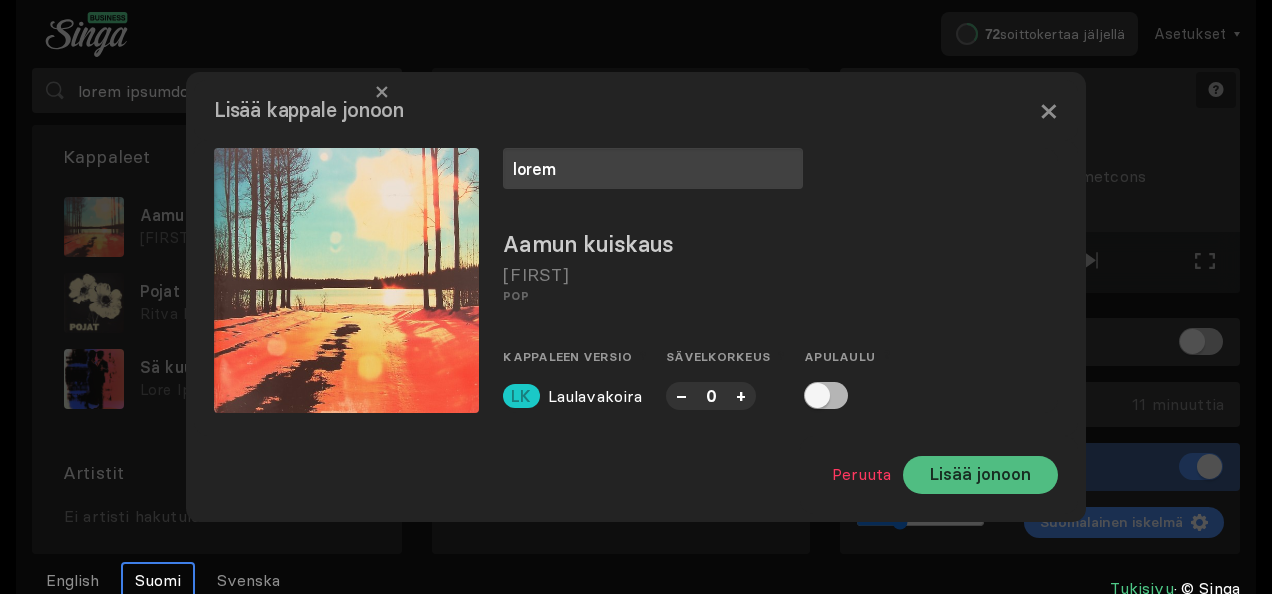 type on "lorem" 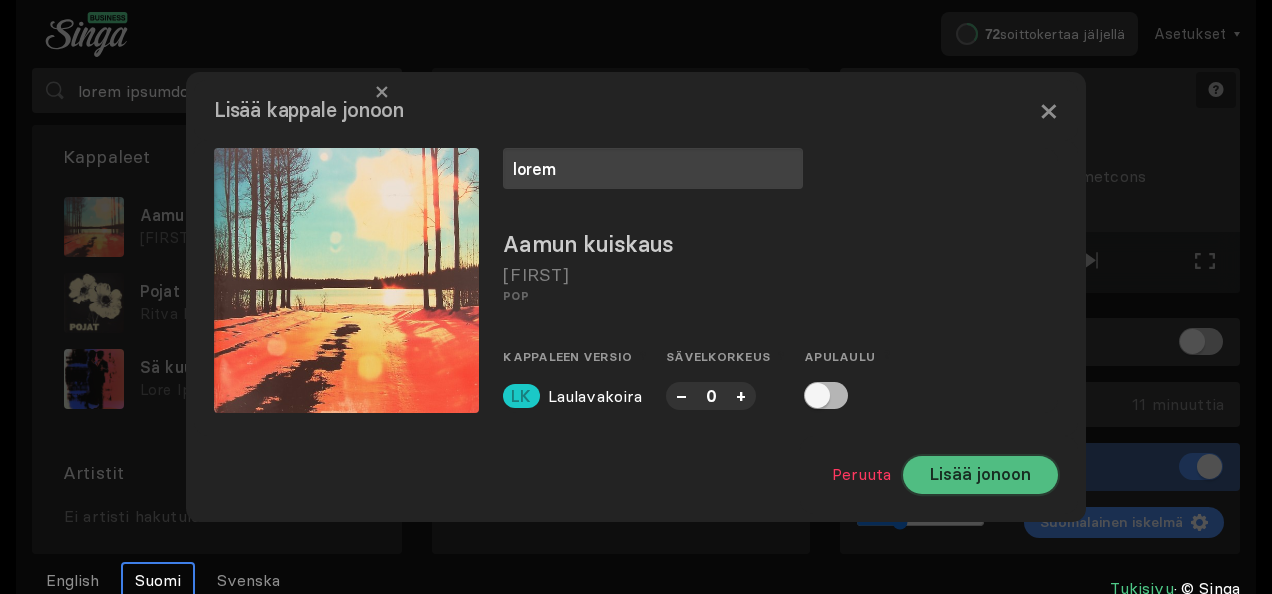 click on "Lisää jonoon" at bounding box center [980, 475] 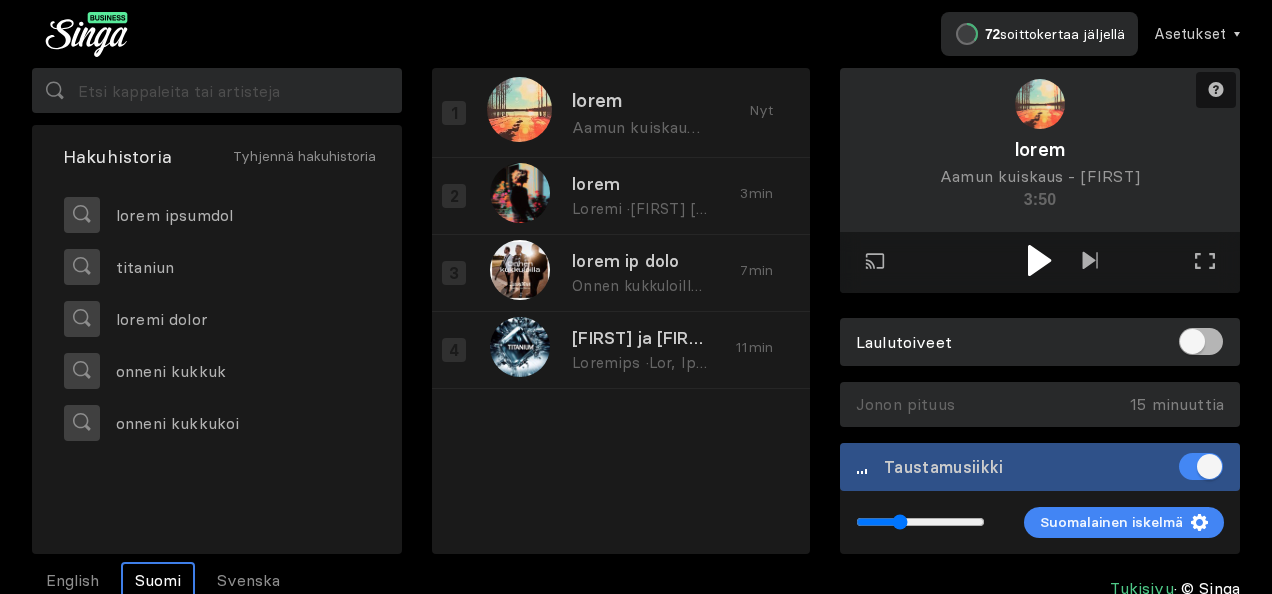 click at bounding box center (1039, 260) 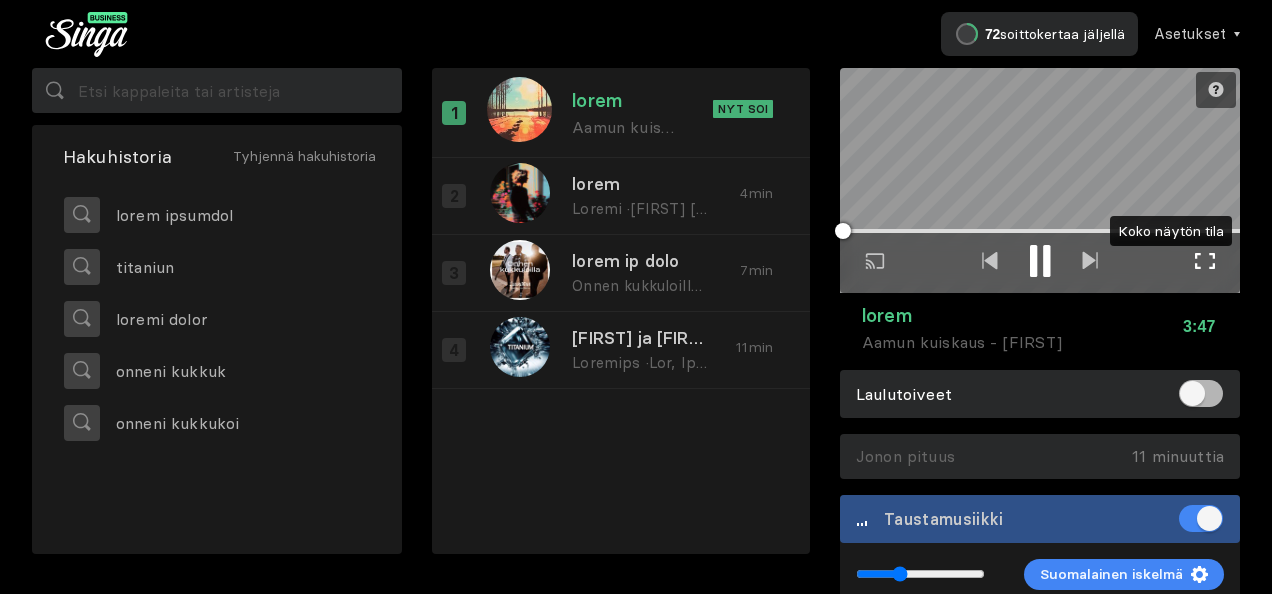 click at bounding box center (1205, 261) 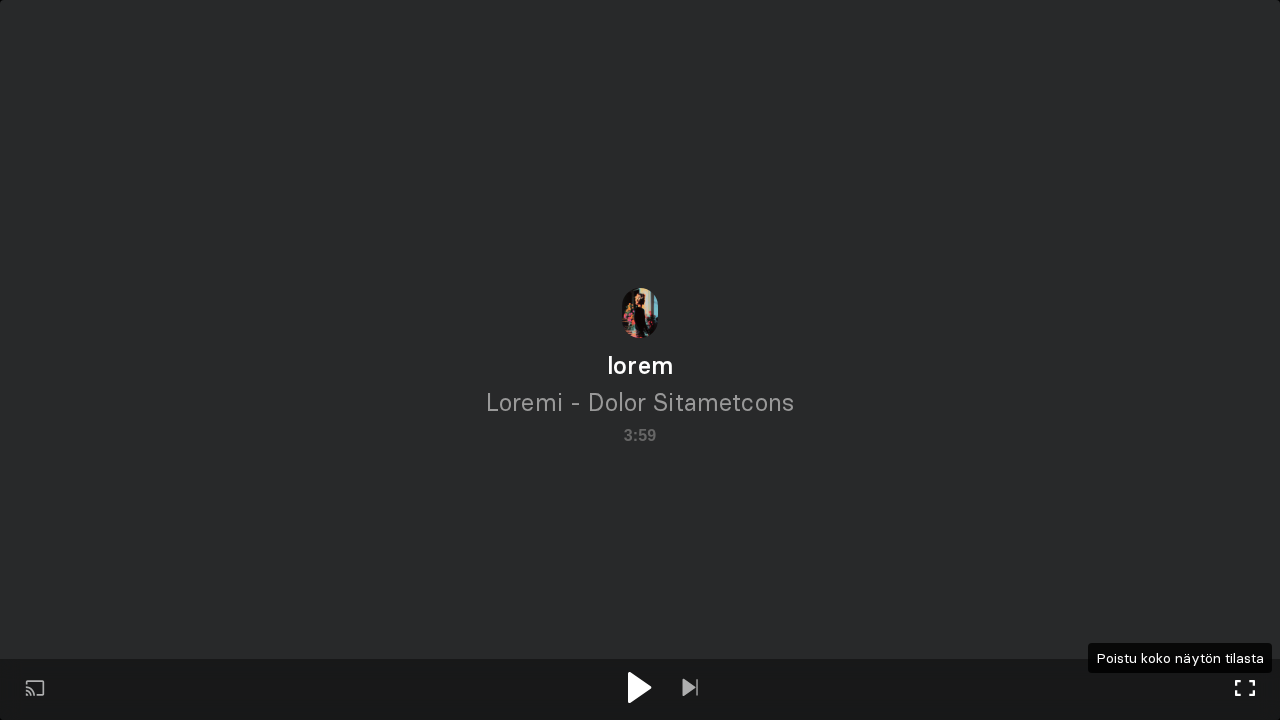 click at bounding box center [1245, 688] 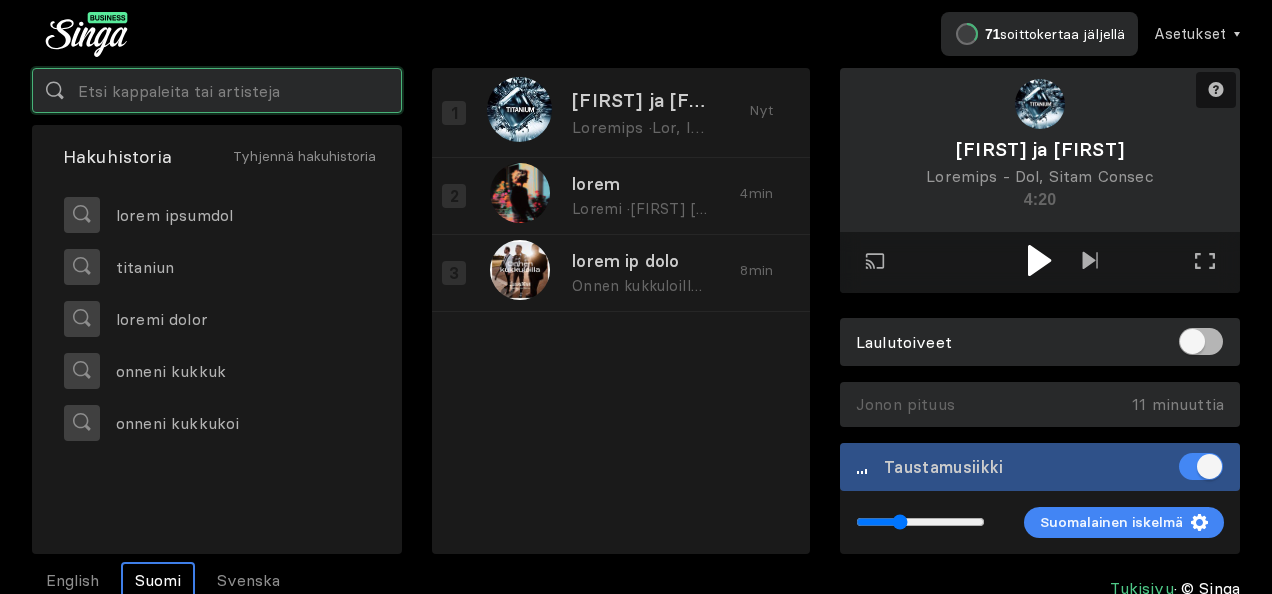 click at bounding box center [217, 90] 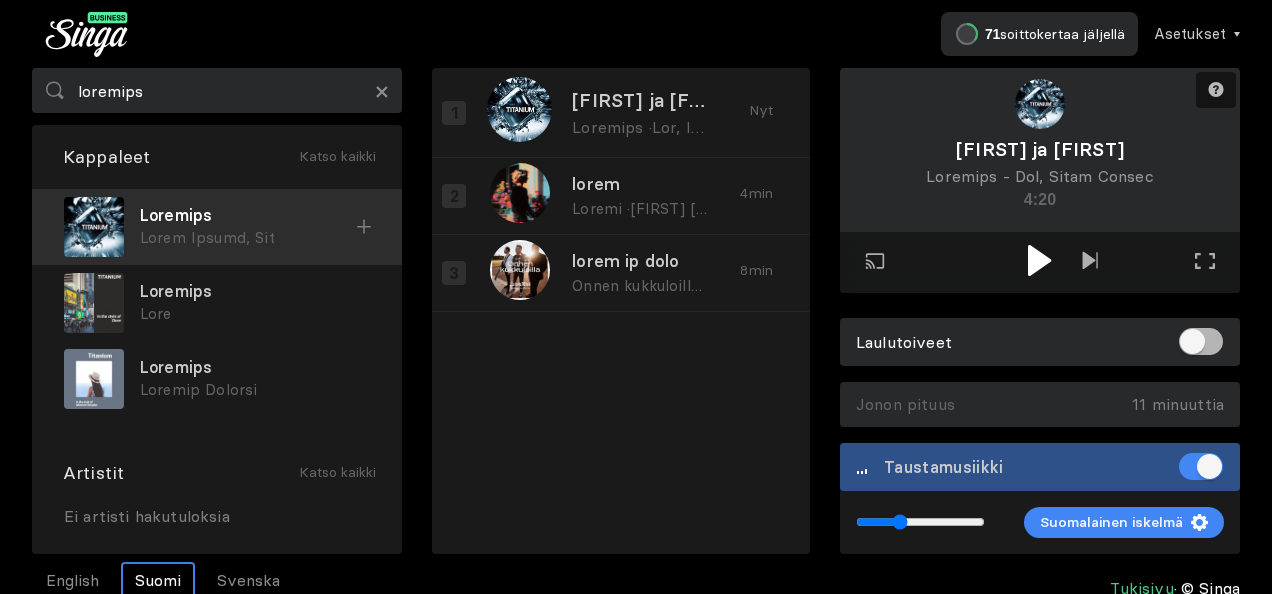 click on "Loremips" at bounding box center (248, 215) 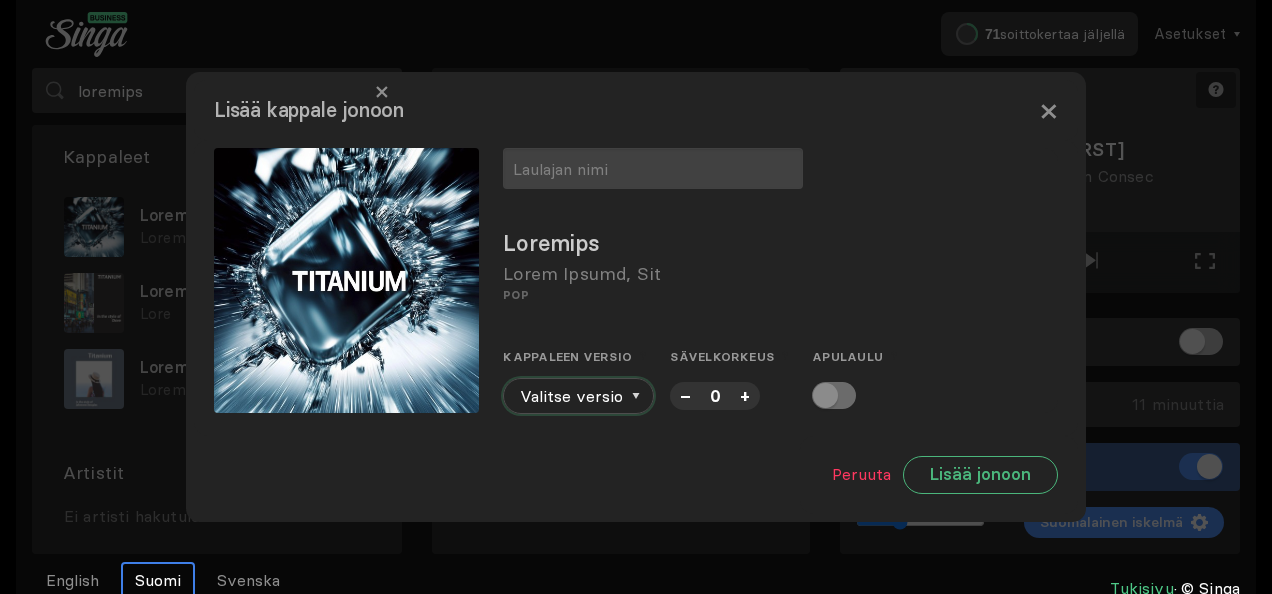 click on "Valitse versio" at bounding box center [578, 396] 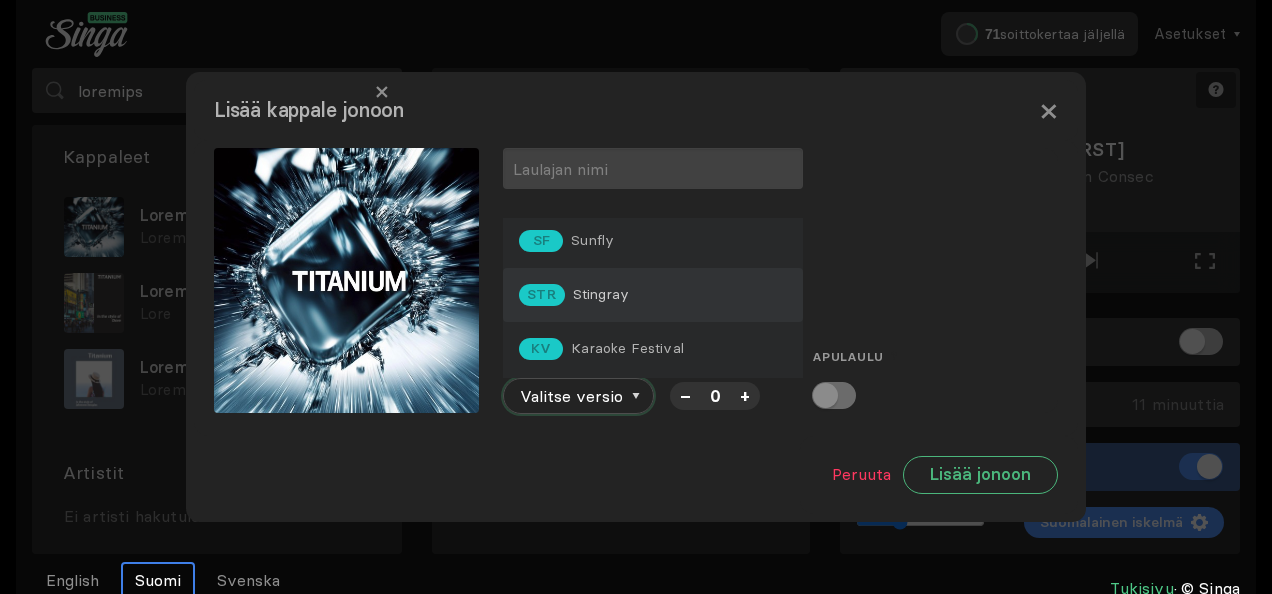 scroll, scrollTop: 0, scrollLeft: 0, axis: both 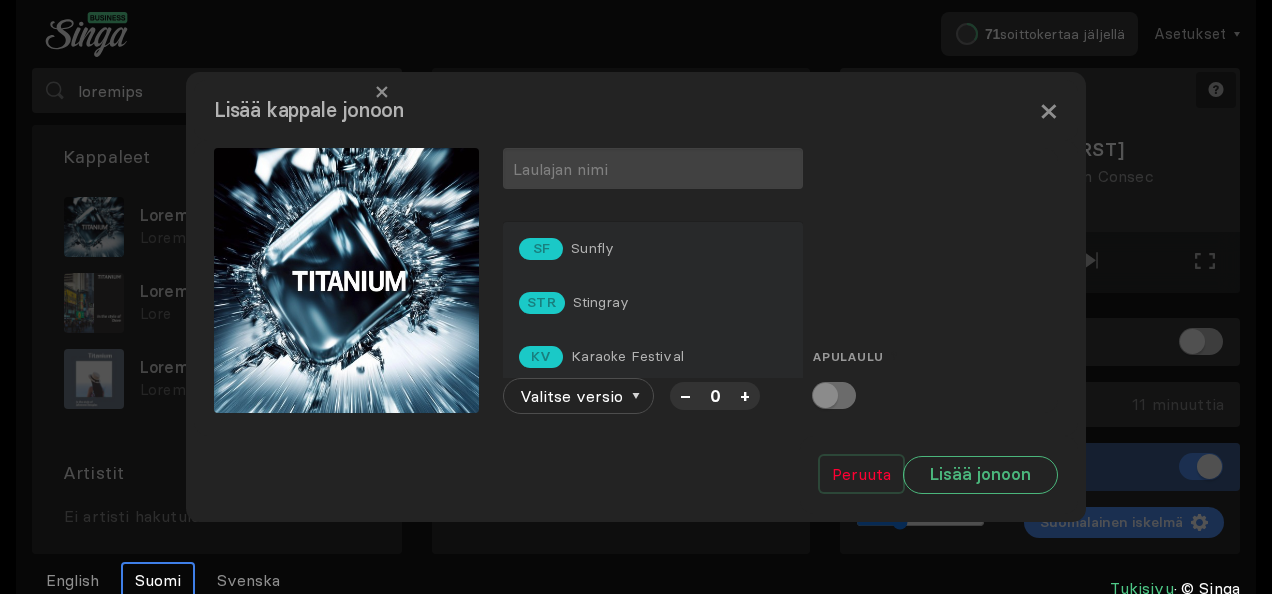 click on "Peruuta" at bounding box center [861, 474] 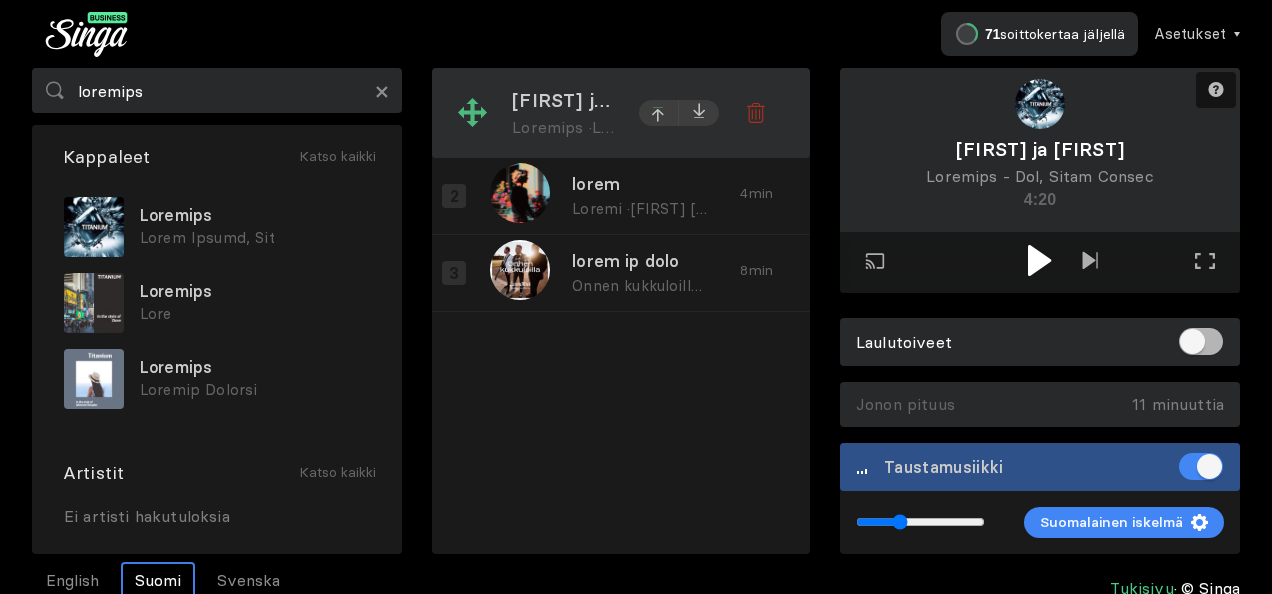 click at bounding box center [659, 113] 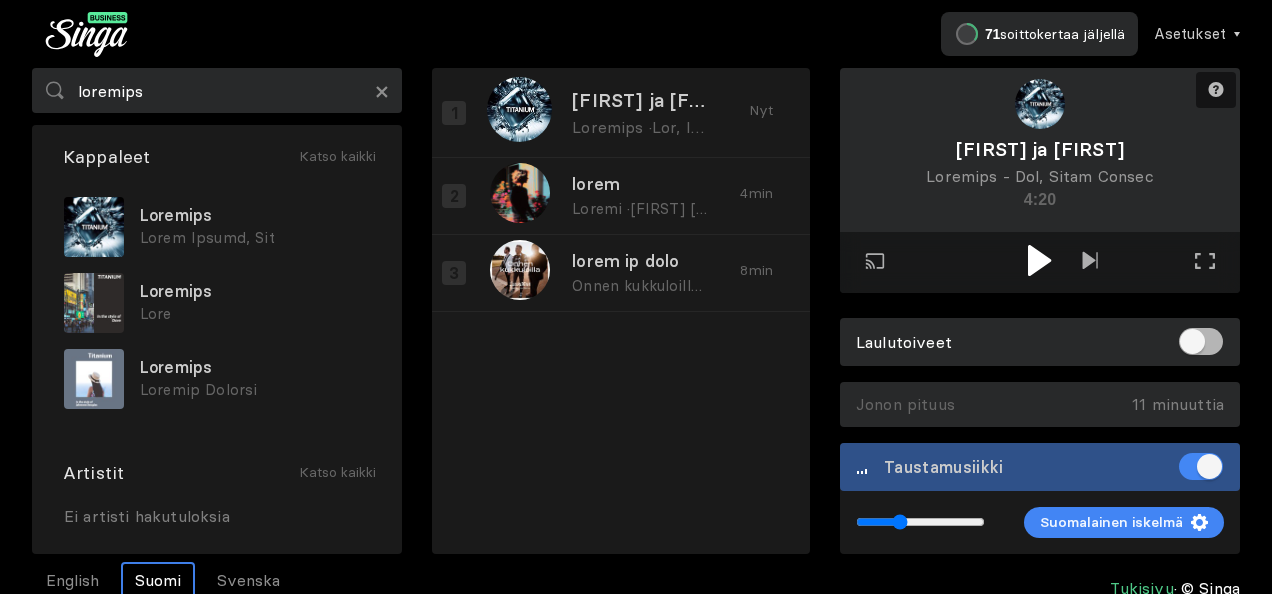 click at bounding box center (1039, 260) 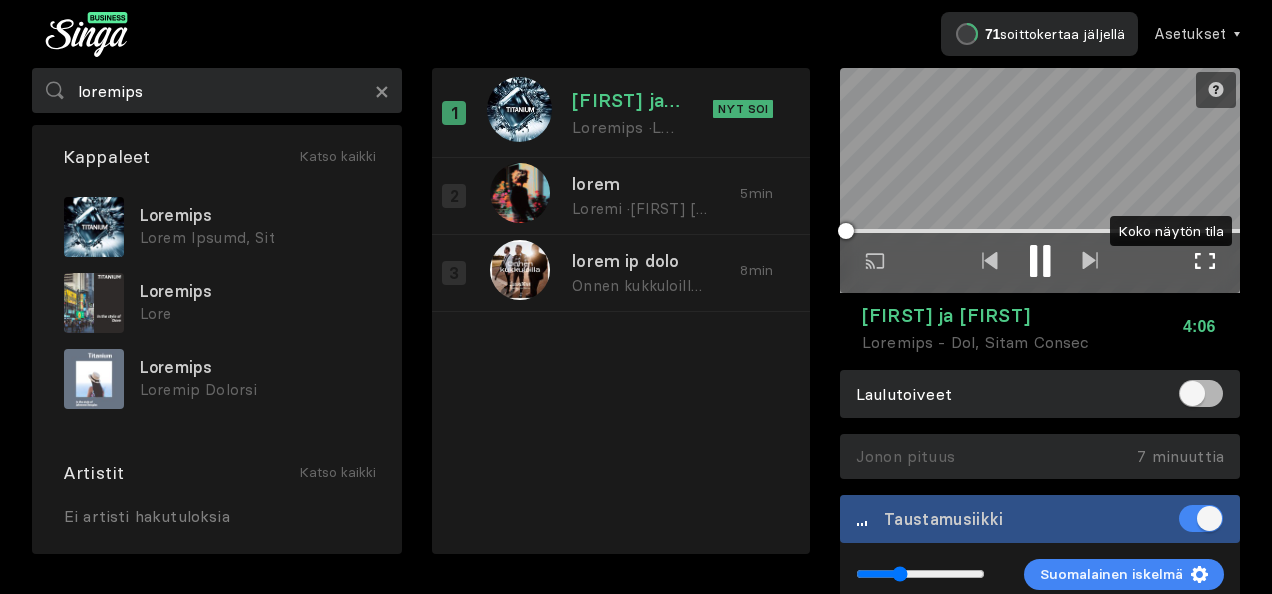 click at bounding box center [1205, 261] 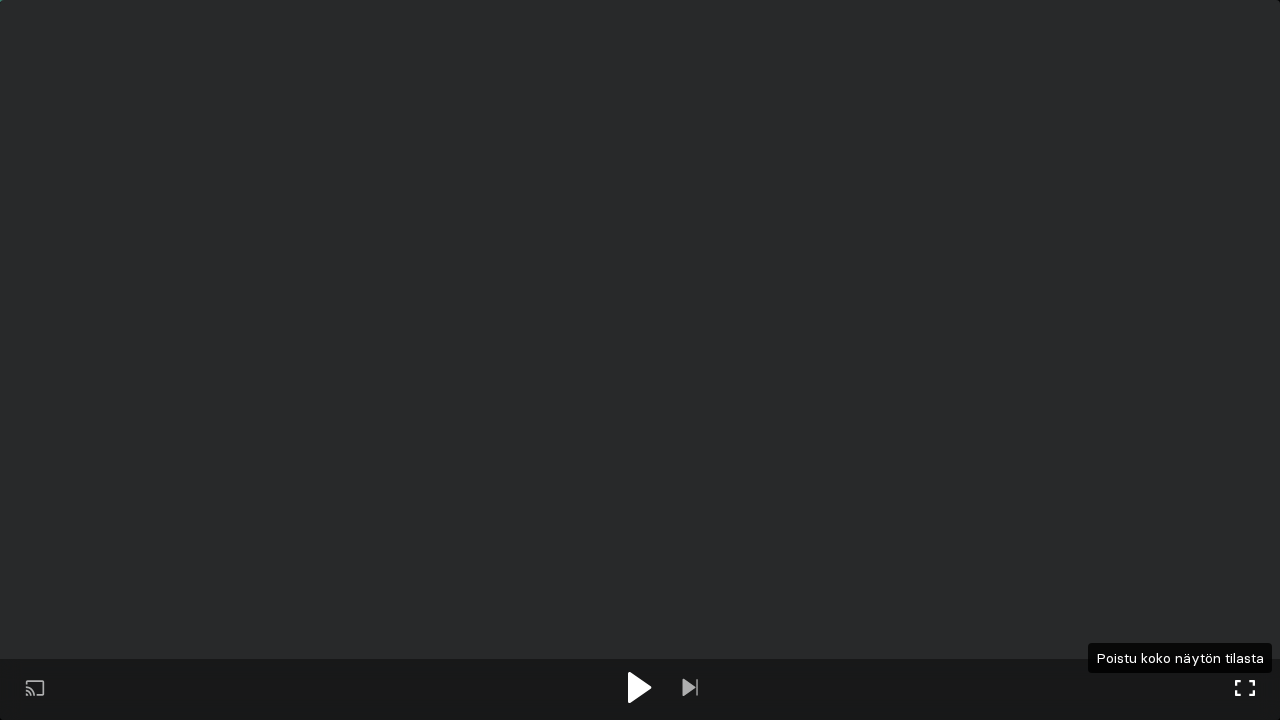 click at bounding box center [1245, 688] 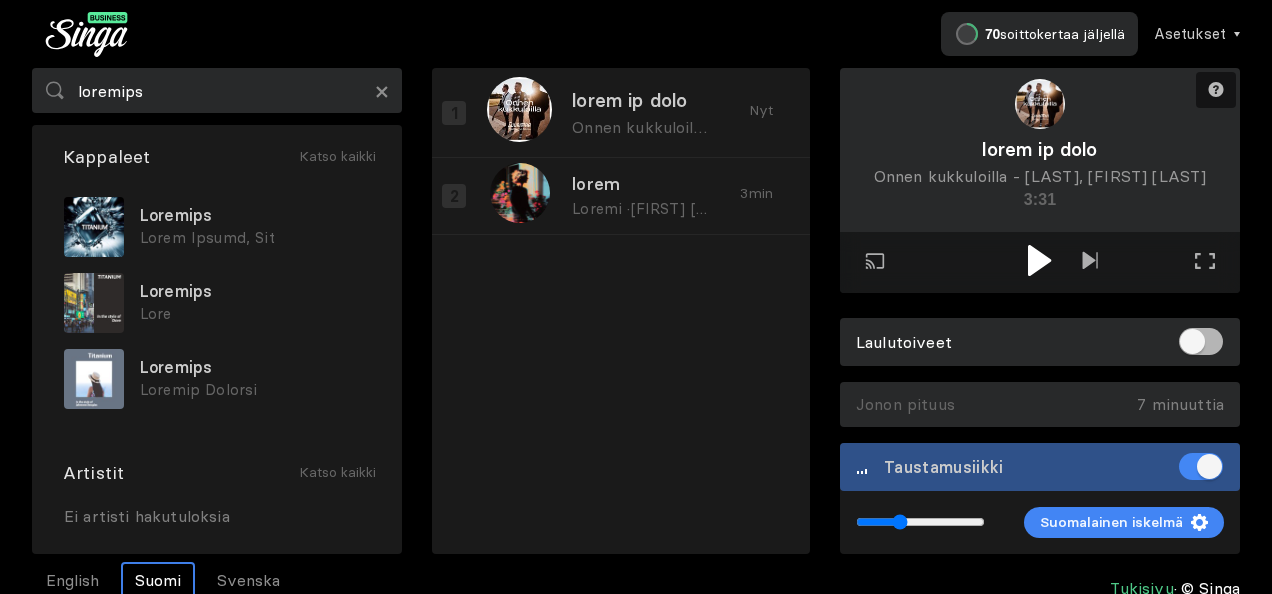 click at bounding box center (1040, 260) 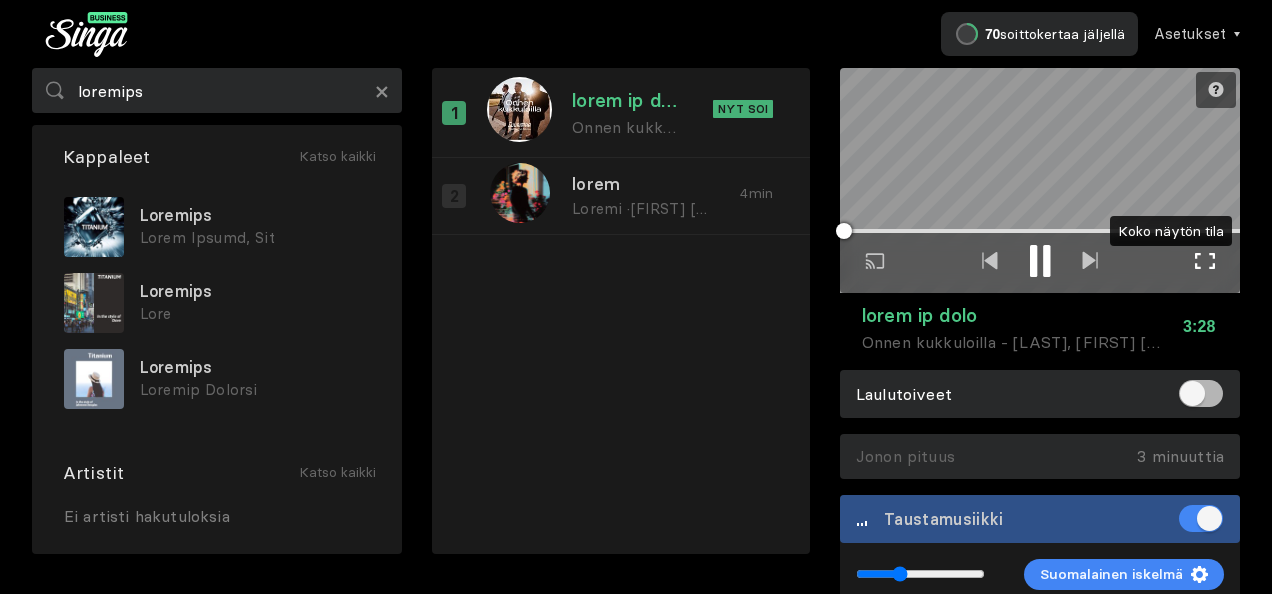 click at bounding box center [1205, 261] 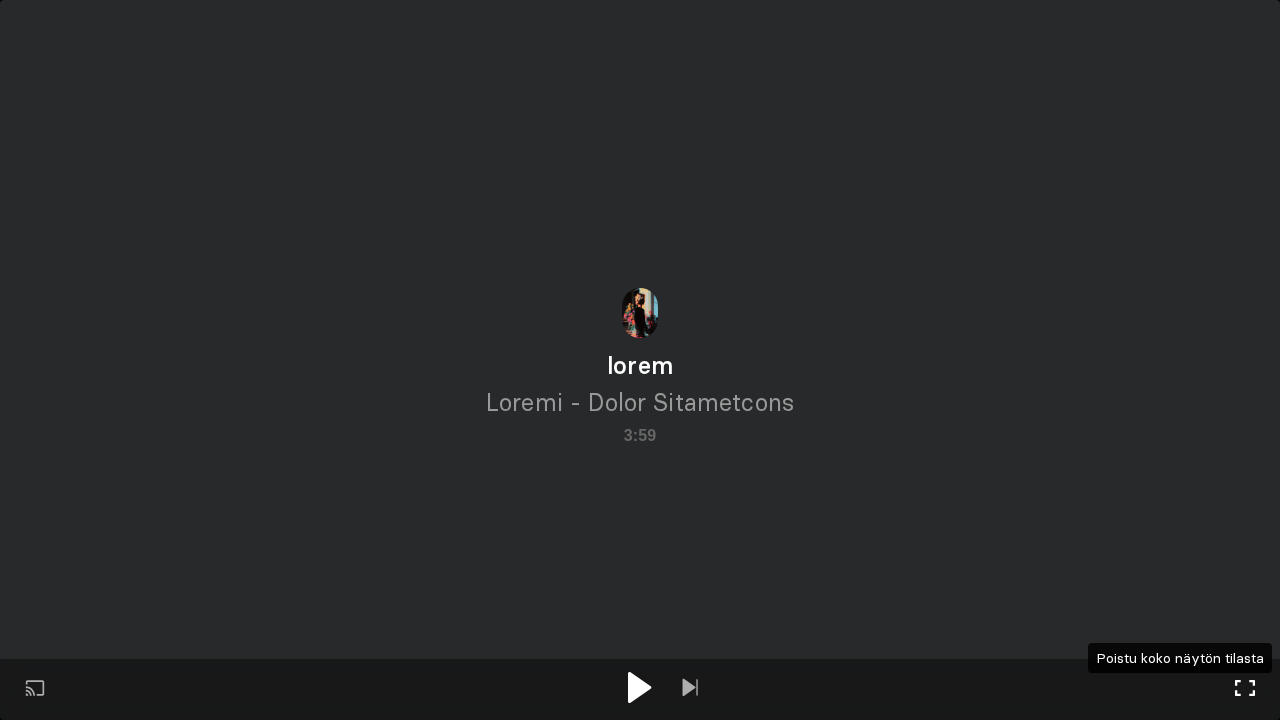 click at bounding box center (1245, 688) 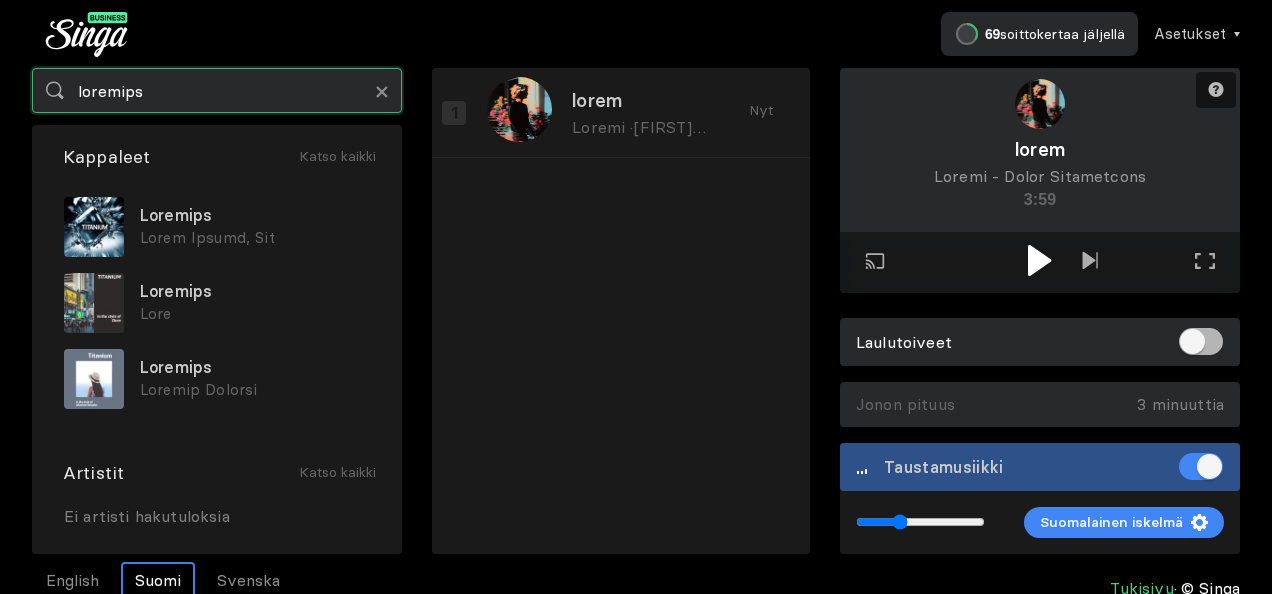 click on "loremips" at bounding box center (217, 90) 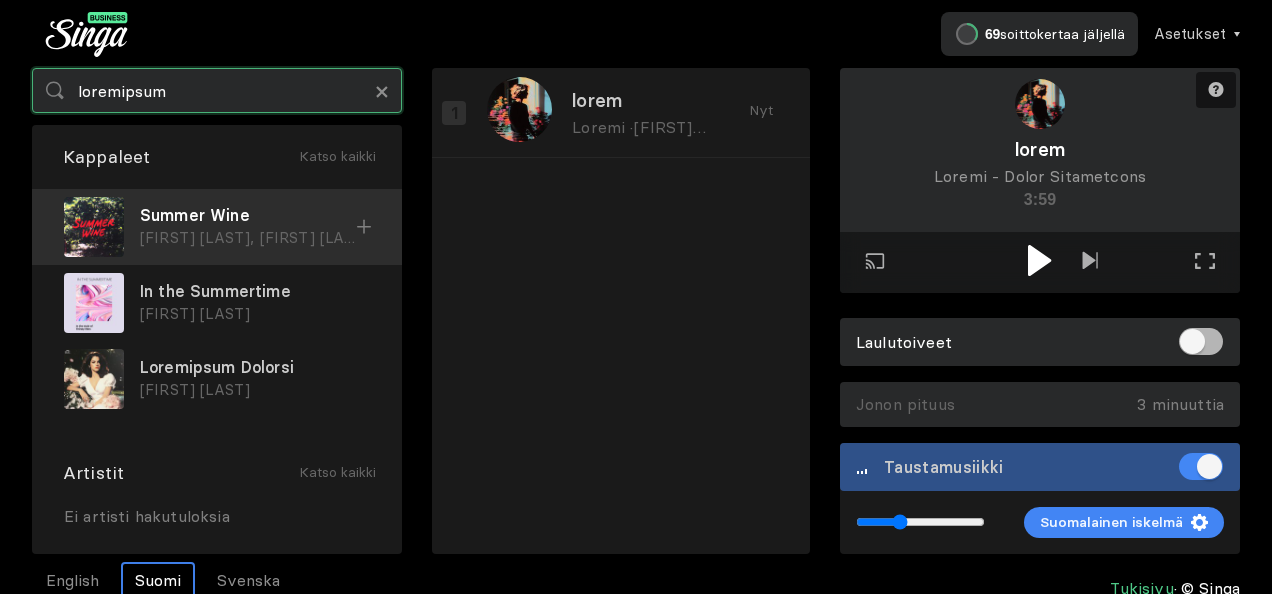type on "loremipsum" 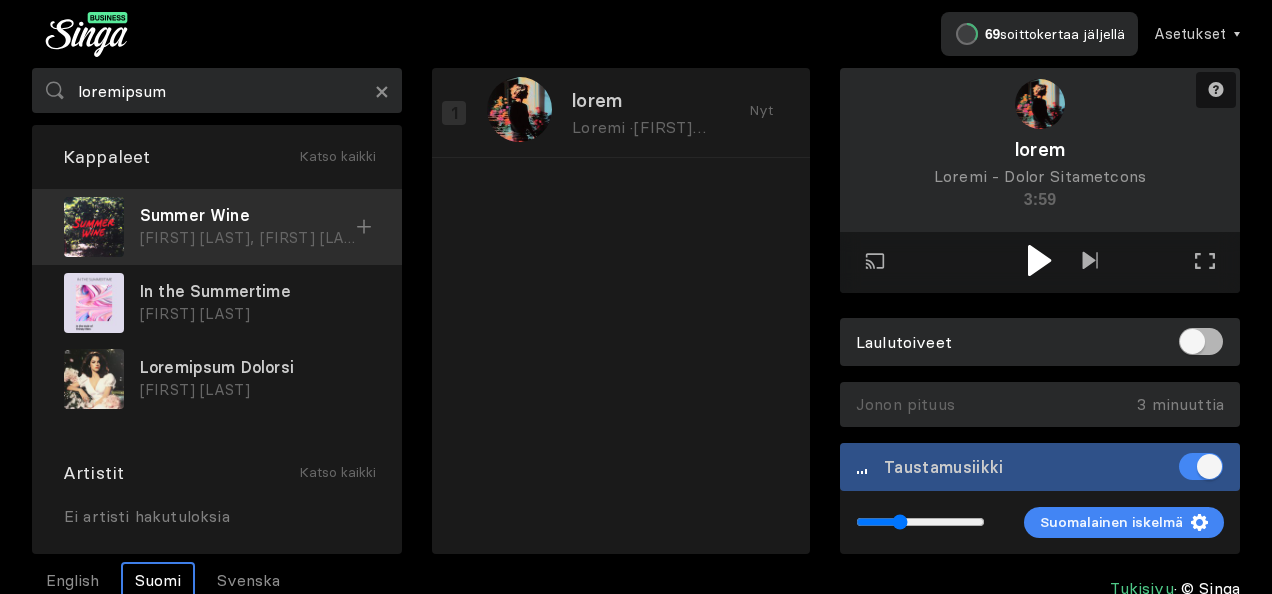 click on "Summer Wine" at bounding box center [248, 215] 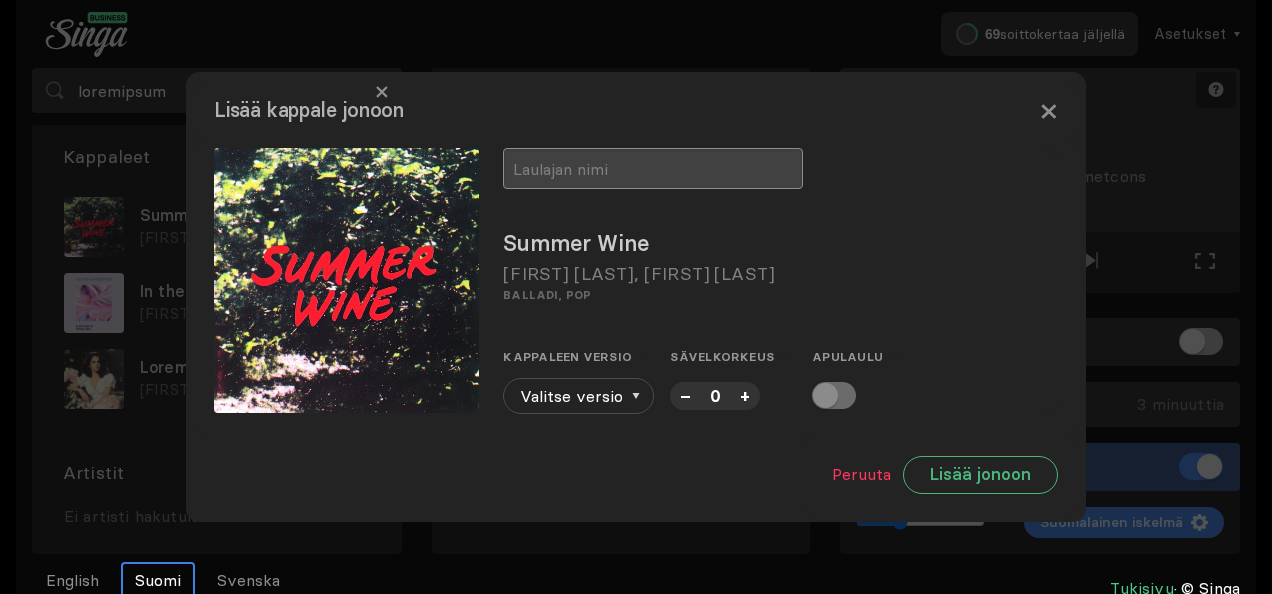 click at bounding box center (653, 168) 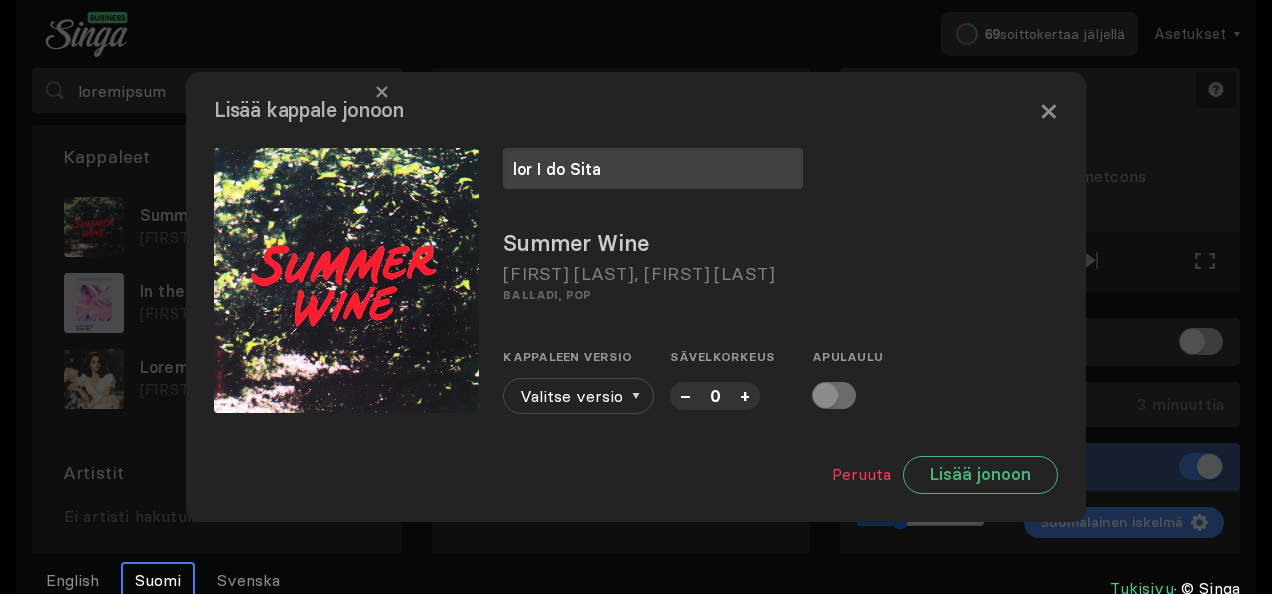 type on "lor I do Sita" 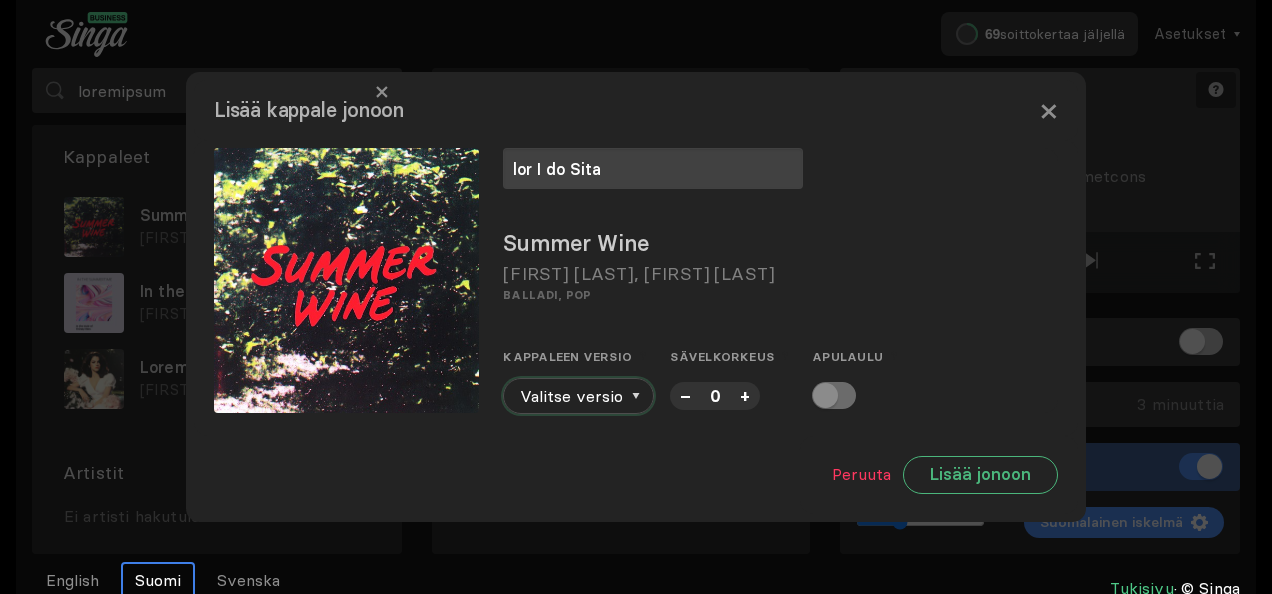 click at bounding box center [636, 396] 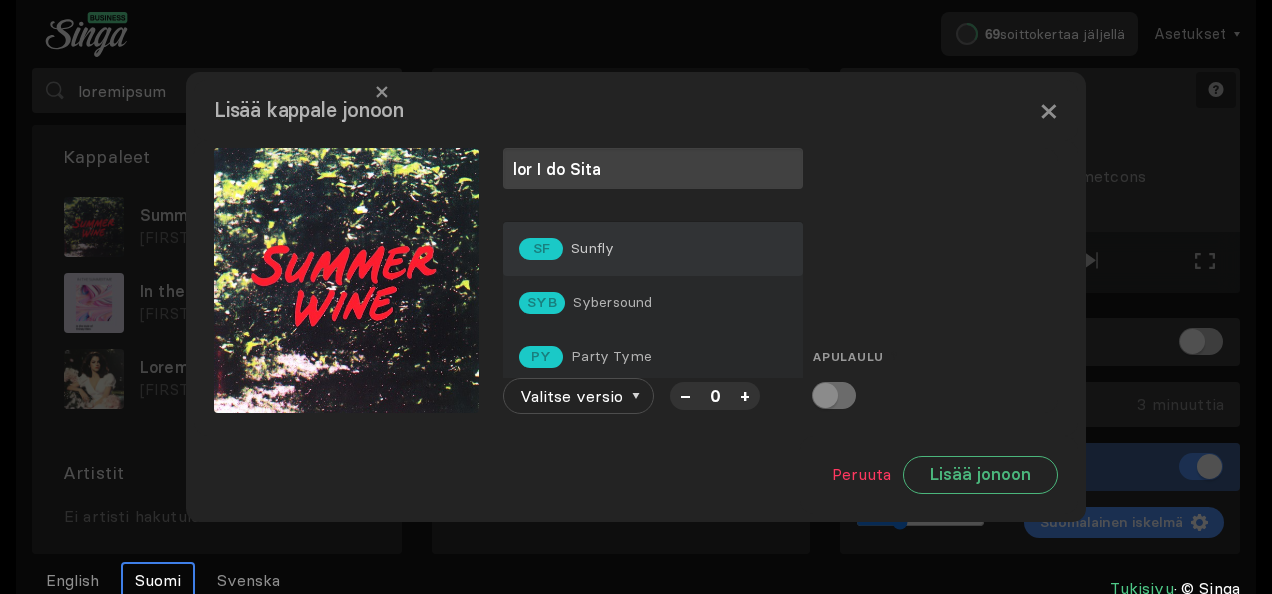 click on "SF Sunfly" at bounding box center [653, 249] 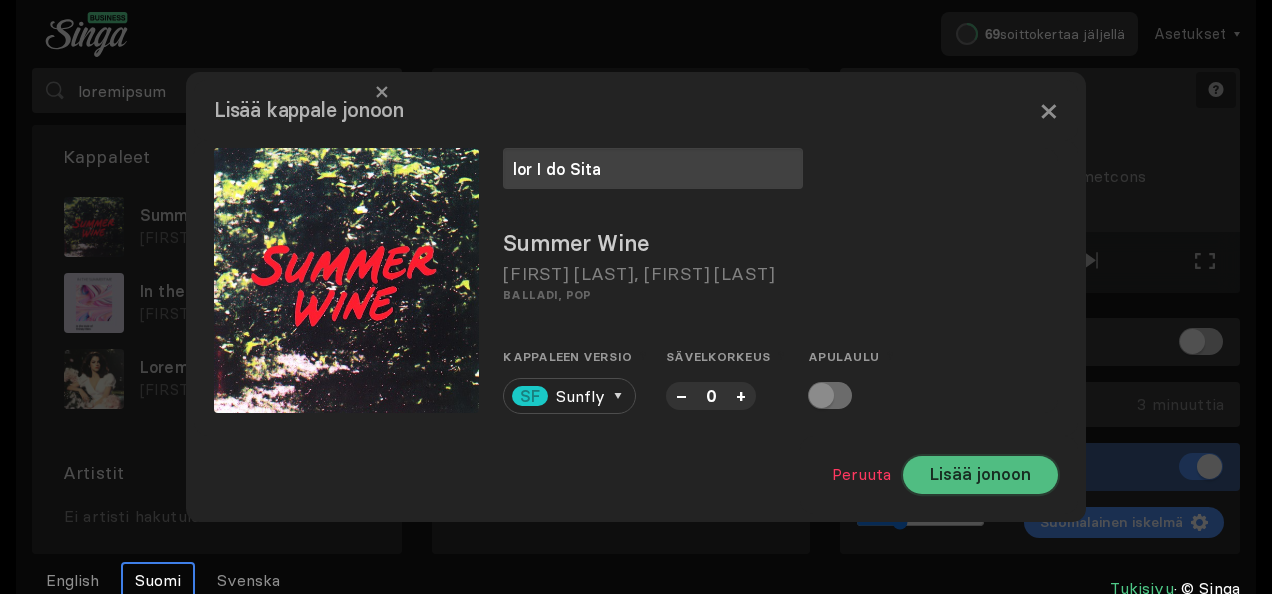 click on "Lisää jonoon" at bounding box center (980, 475) 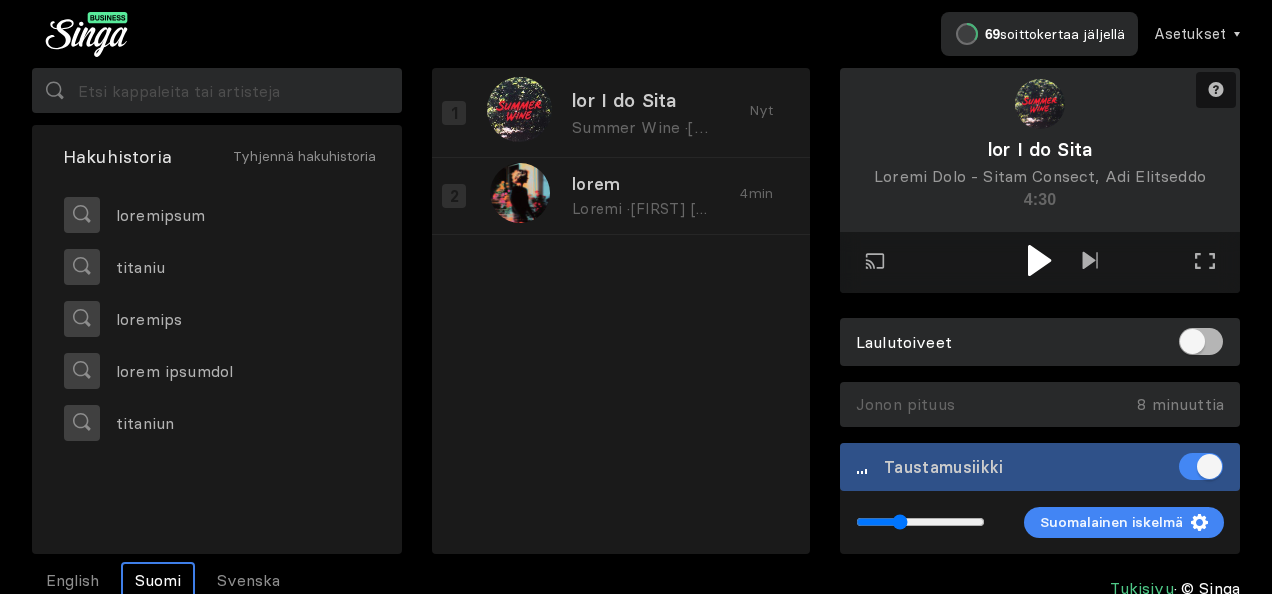 click at bounding box center [1039, 260] 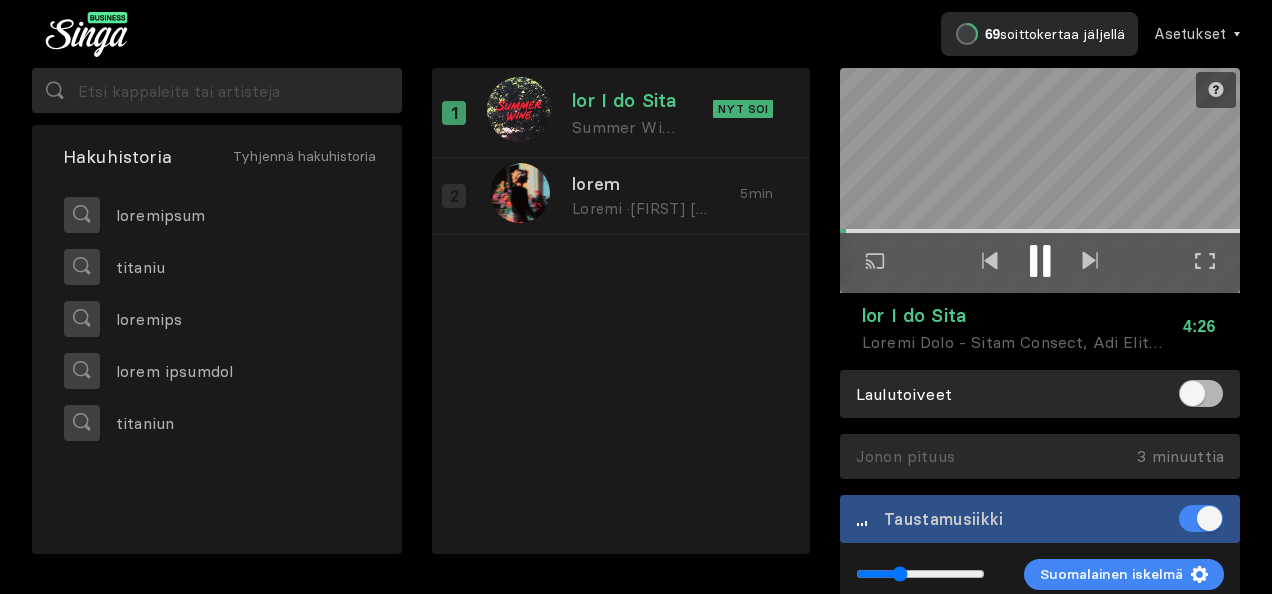 click at bounding box center (1205, 261) 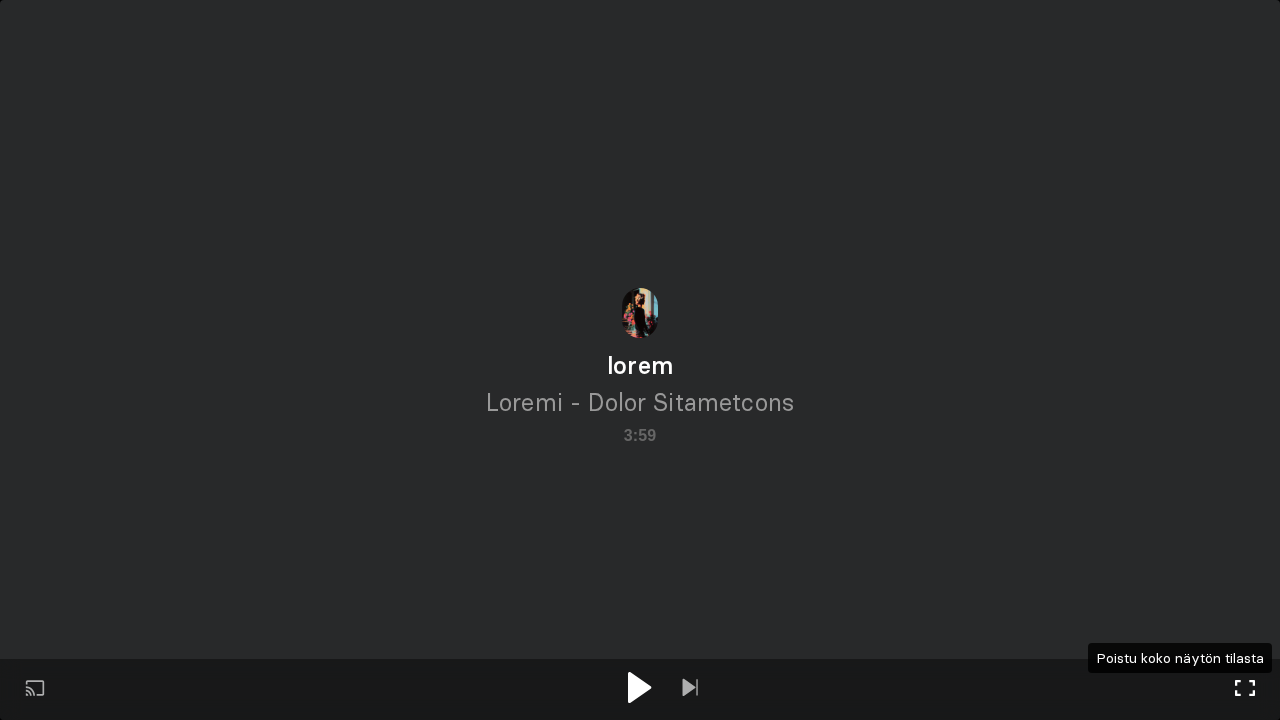 click at bounding box center [1245, 688] 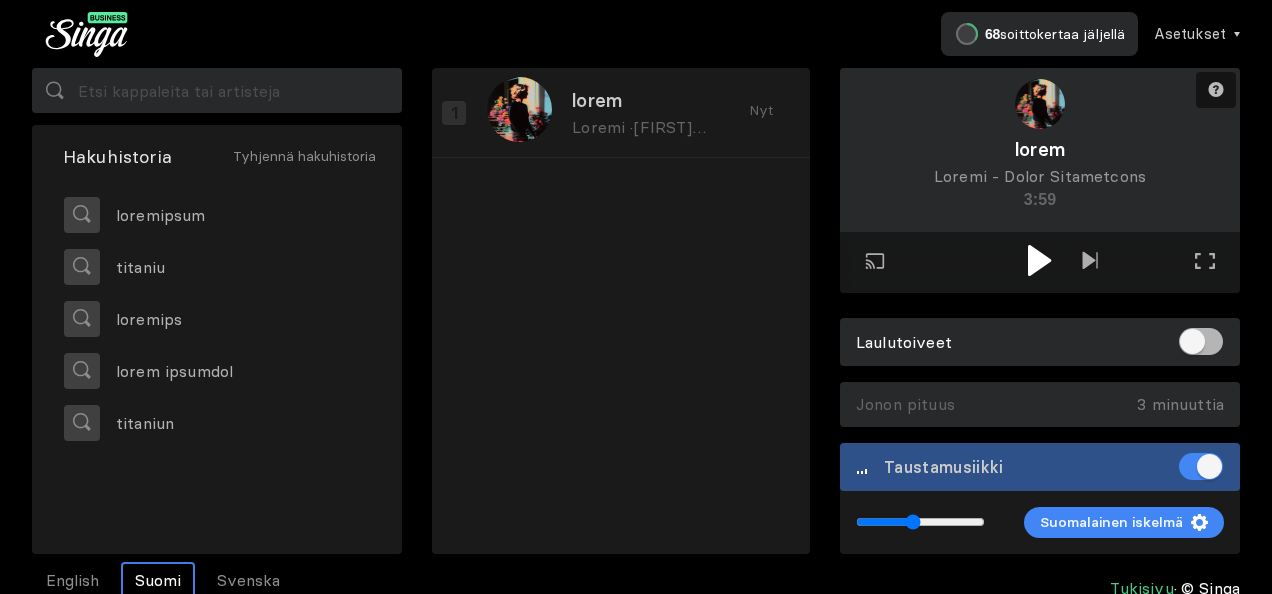 click at bounding box center [920, 522] 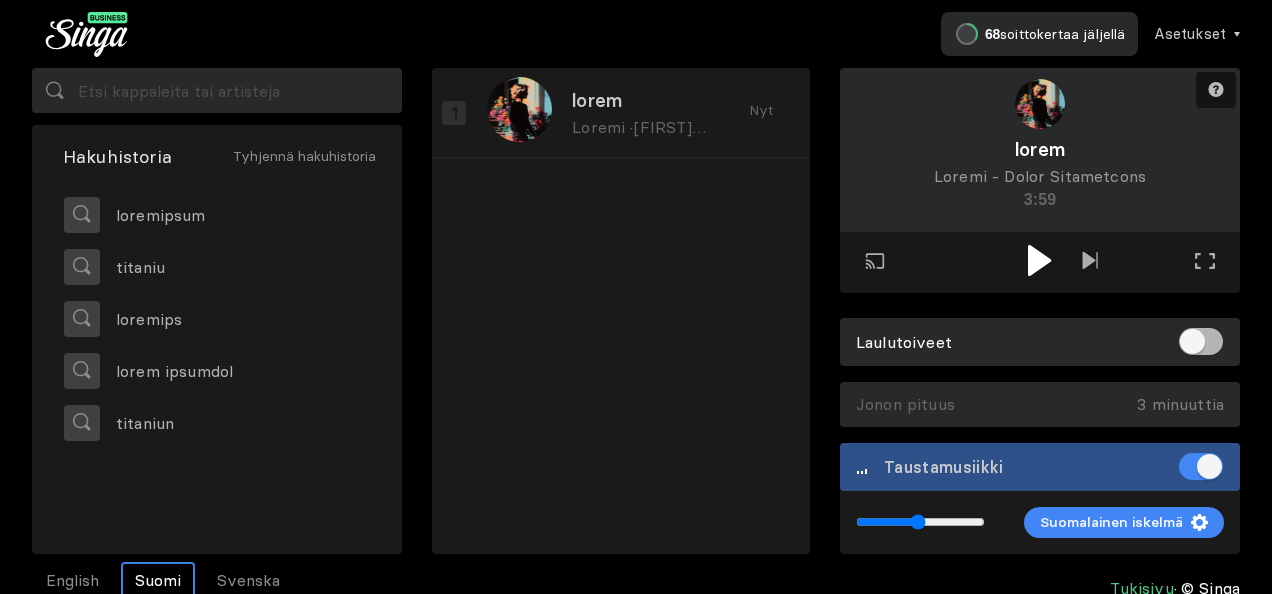 type on "0.48" 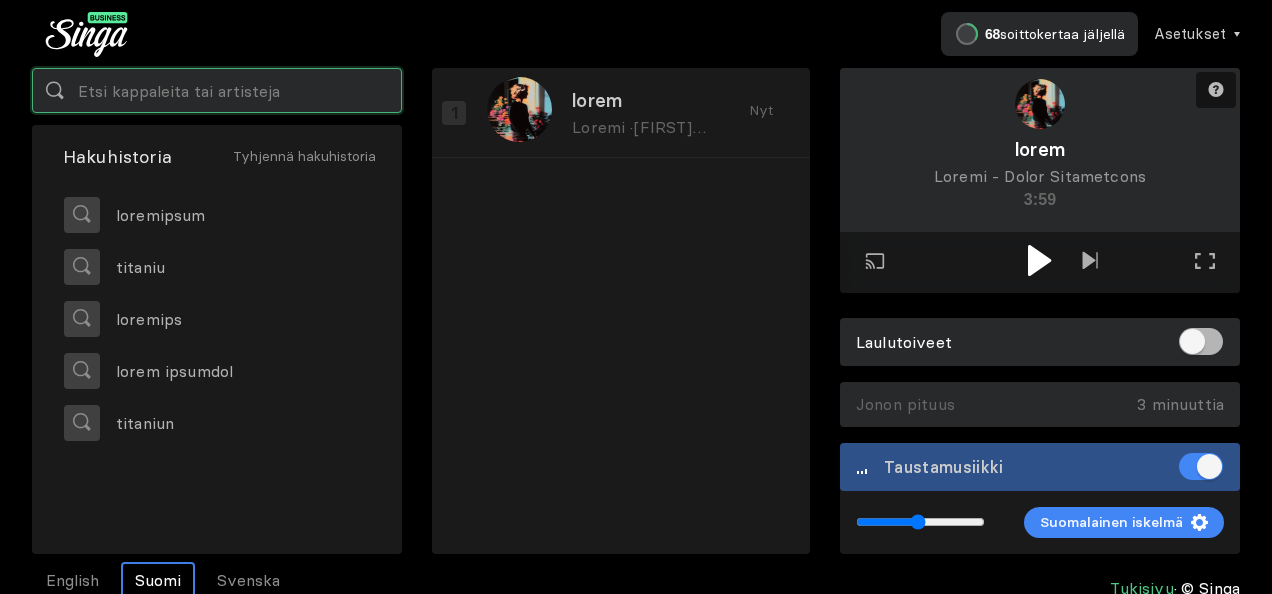 click at bounding box center [217, 90] 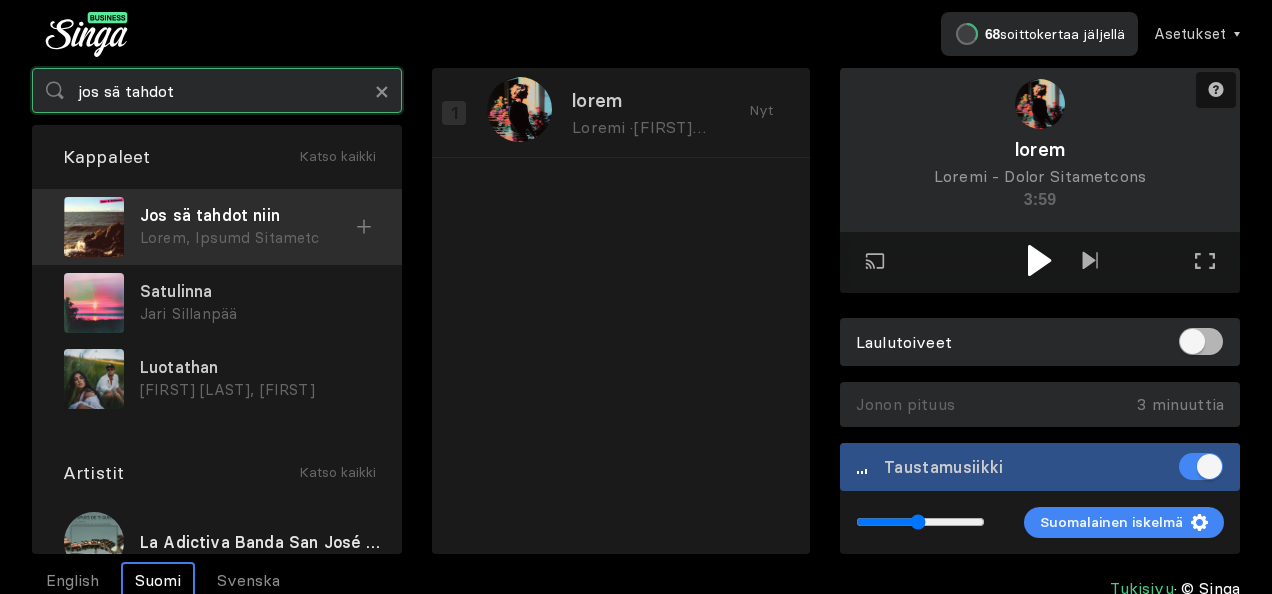 type on "jos sä tahdot" 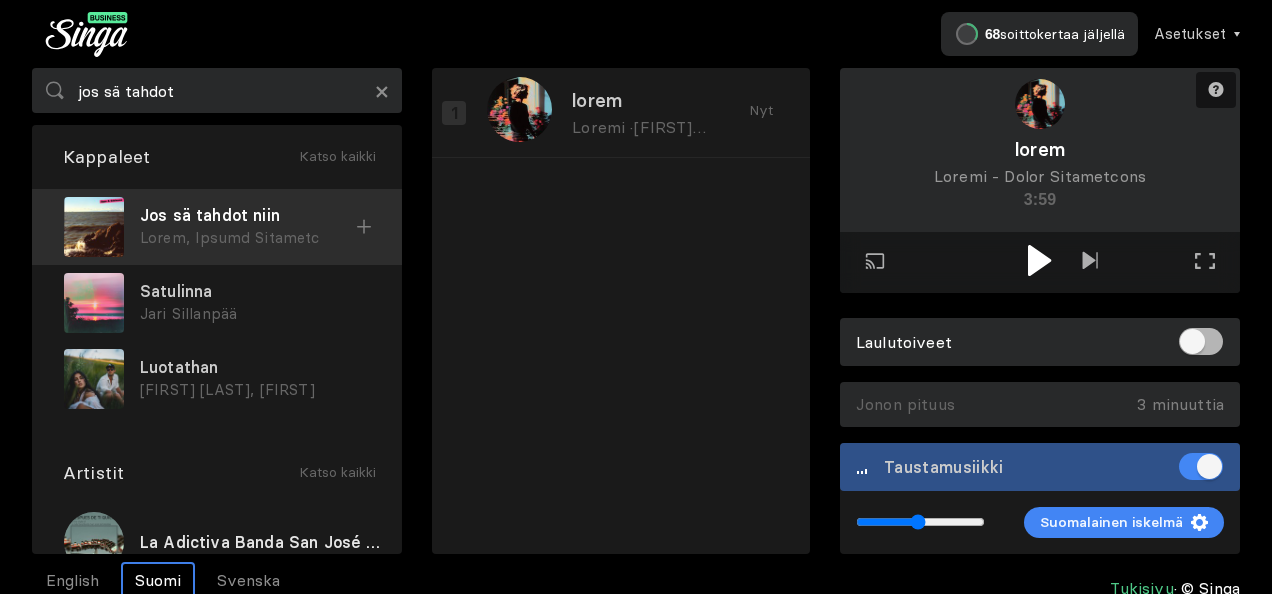click on "Jos sä tahdot niin" at bounding box center (248, 215) 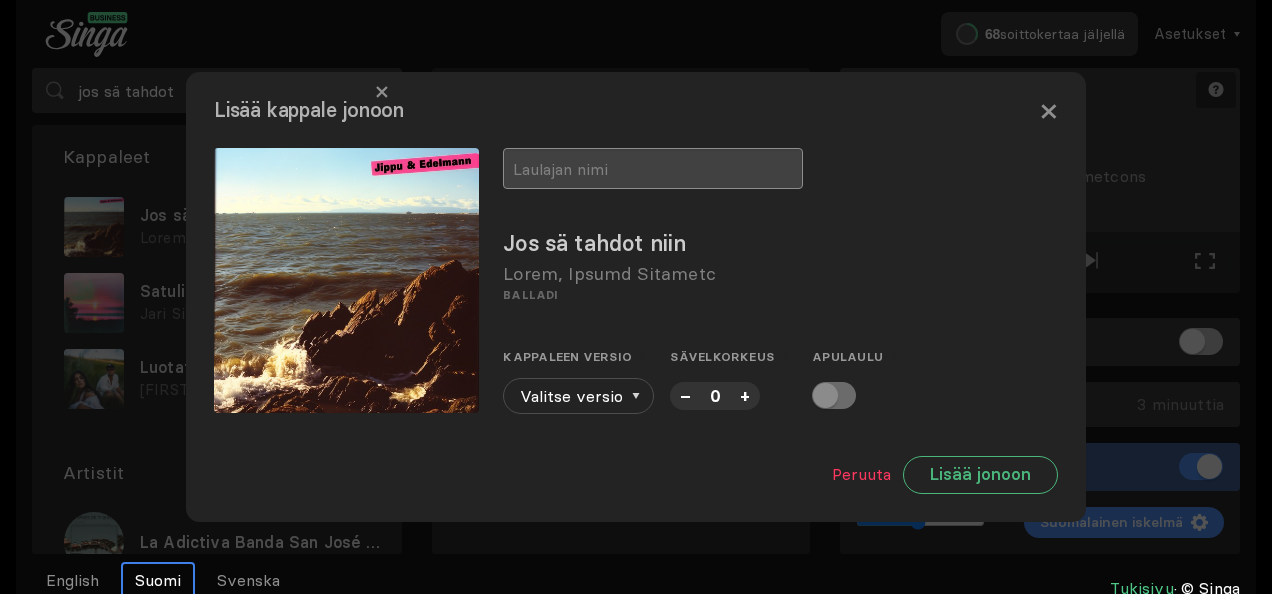 click at bounding box center [653, 168] 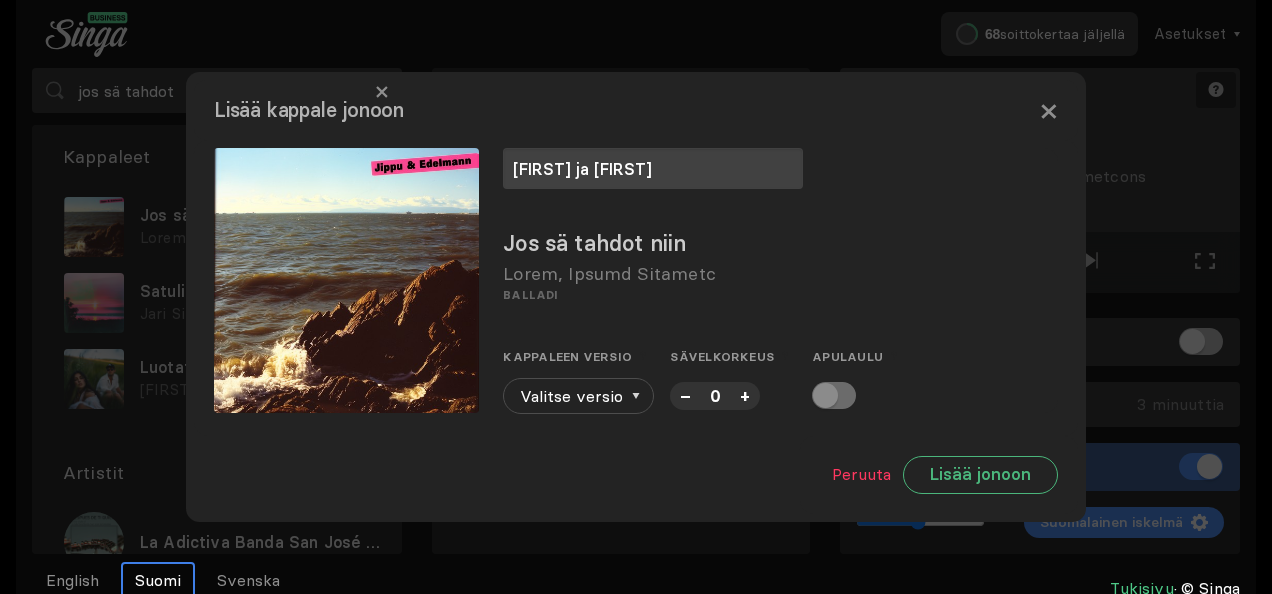 type on "[FIRST] ja [FIRST]" 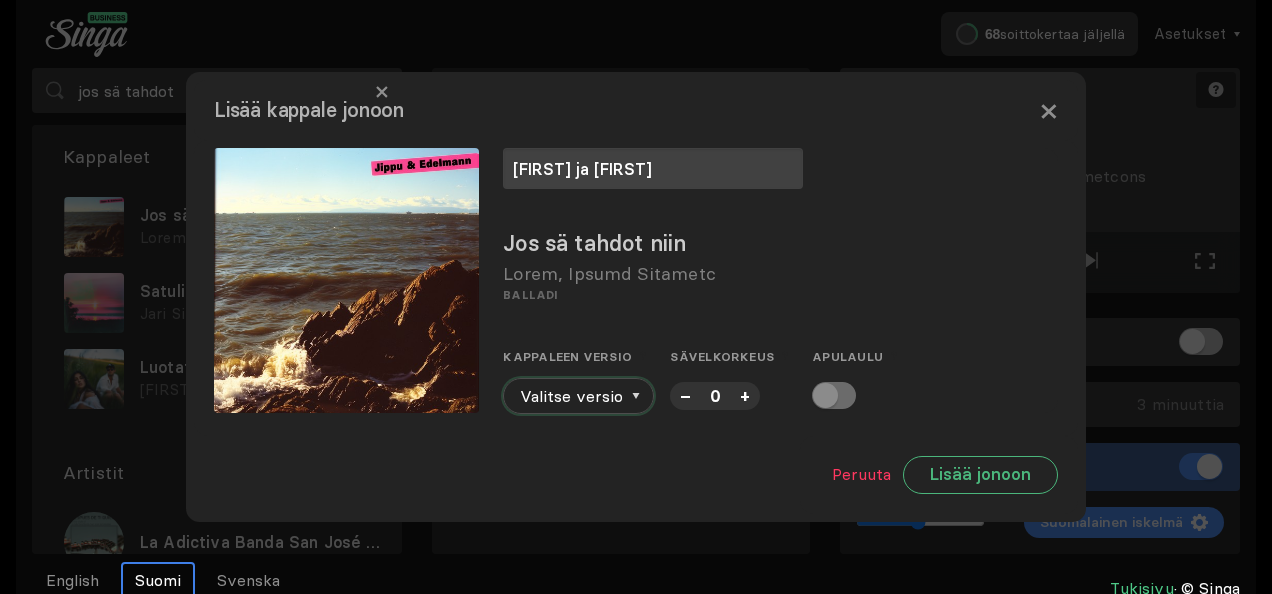 click on "Valitse versio" at bounding box center [578, 396] 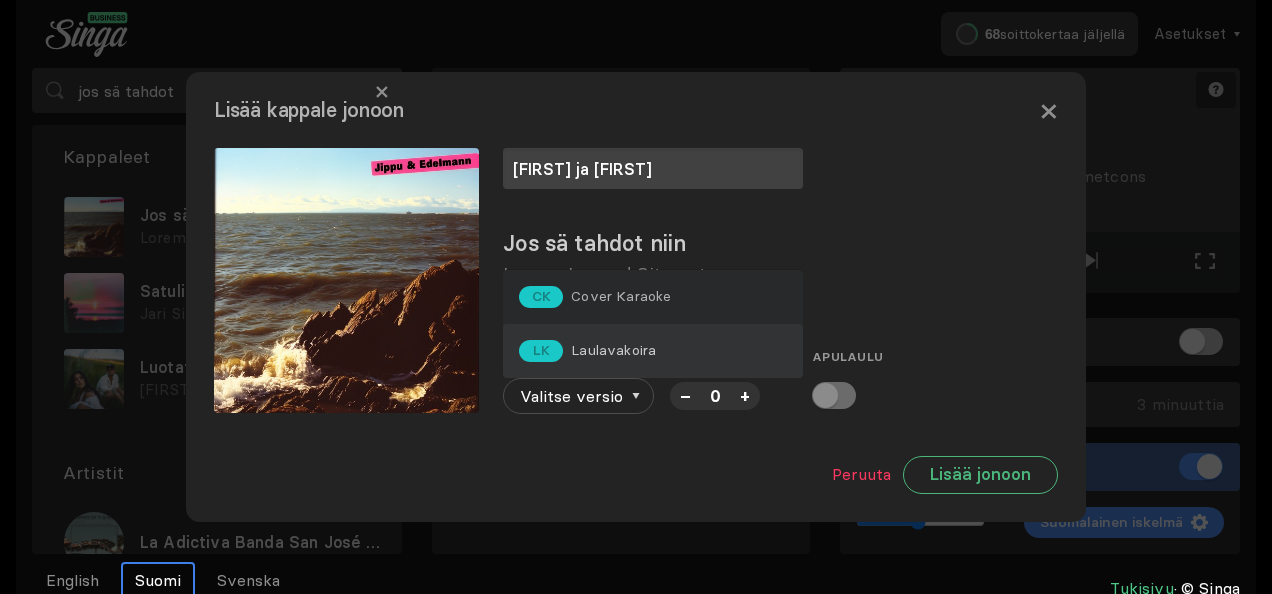 click on "LK Laulavakoira" at bounding box center [653, 297] 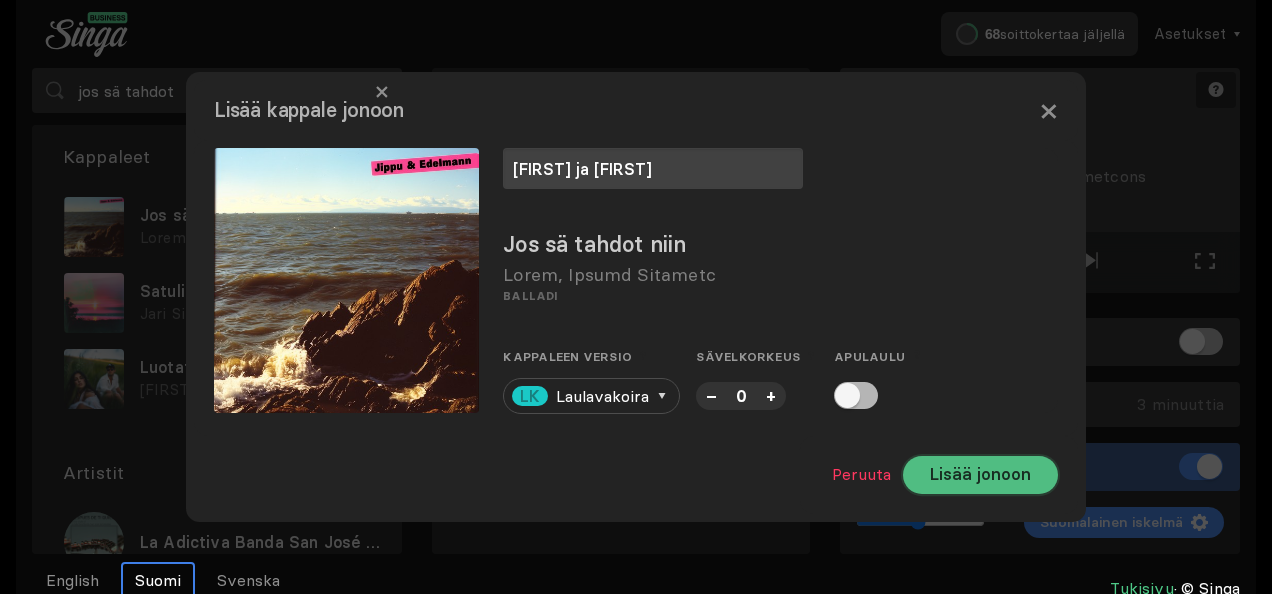 click on "Lisää jonoon" at bounding box center [980, 475] 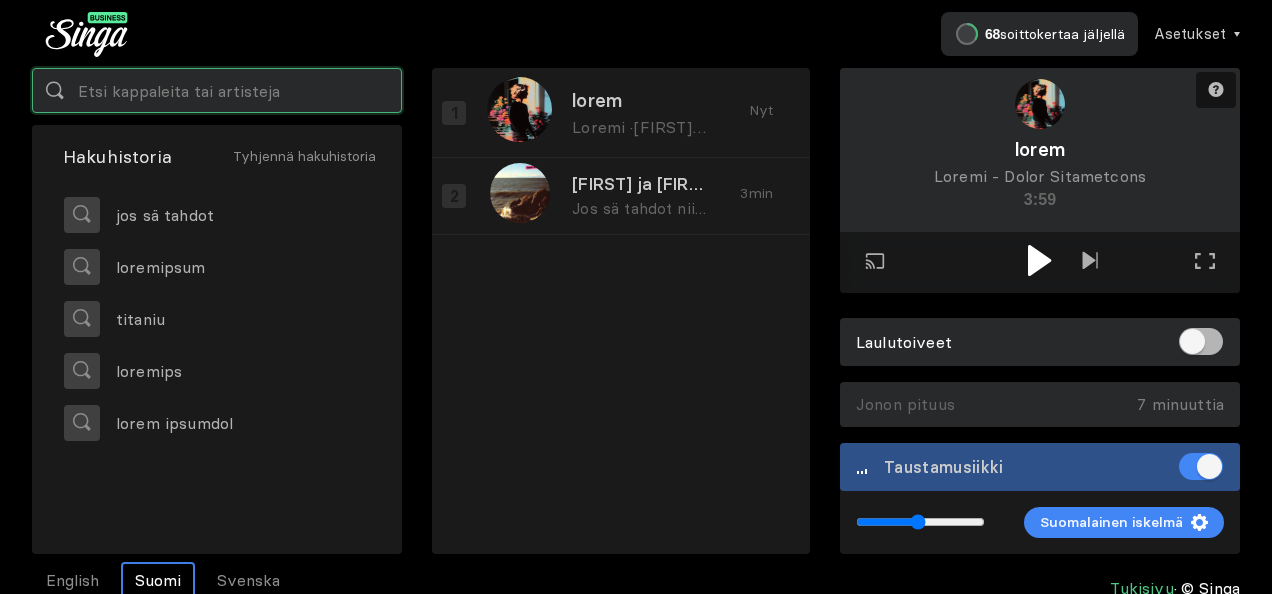 click at bounding box center [217, 90] 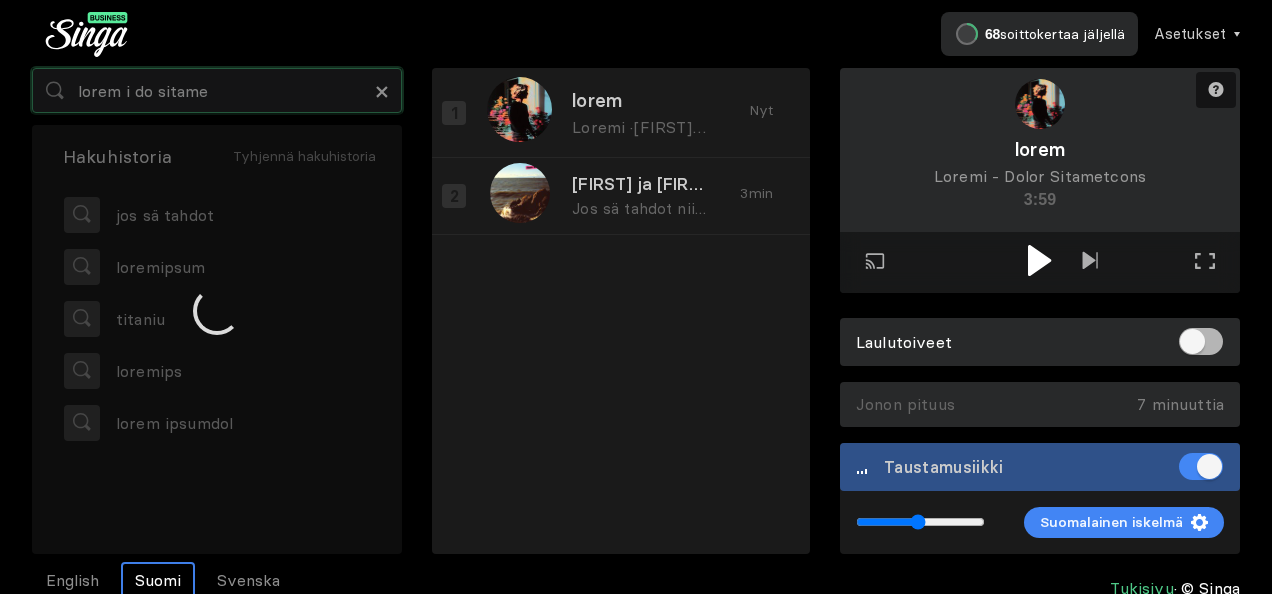 type on "lorem i do sitame" 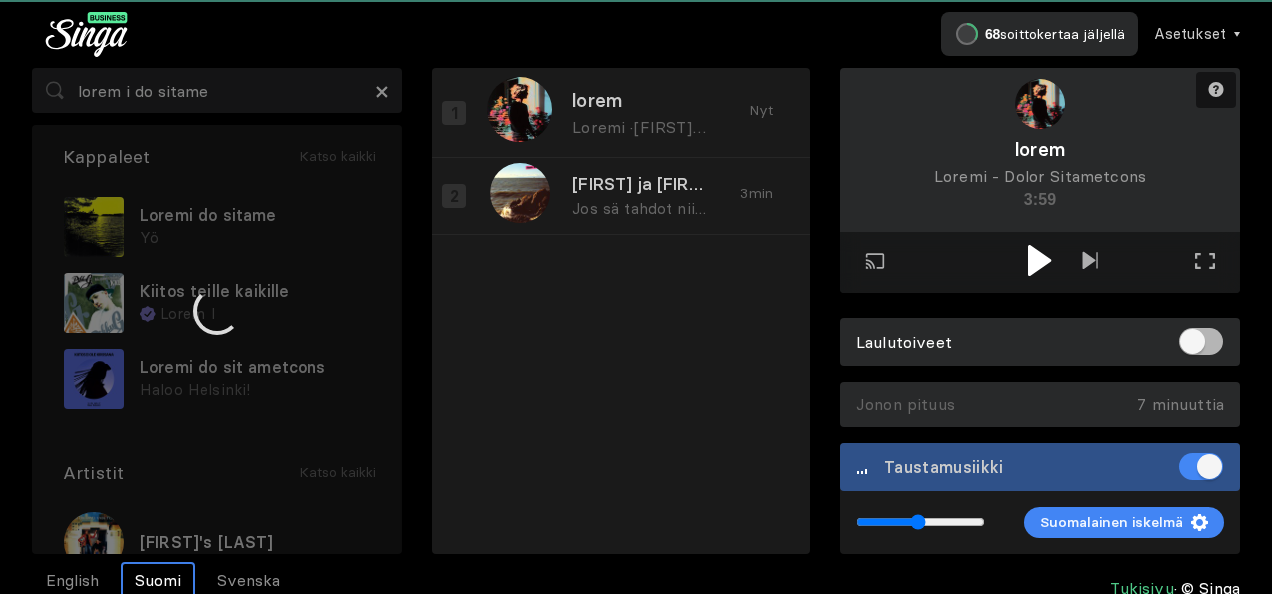 drag, startPoint x: 319, startPoint y: 100, endPoint x: 250, endPoint y: 146, distance: 82.92768 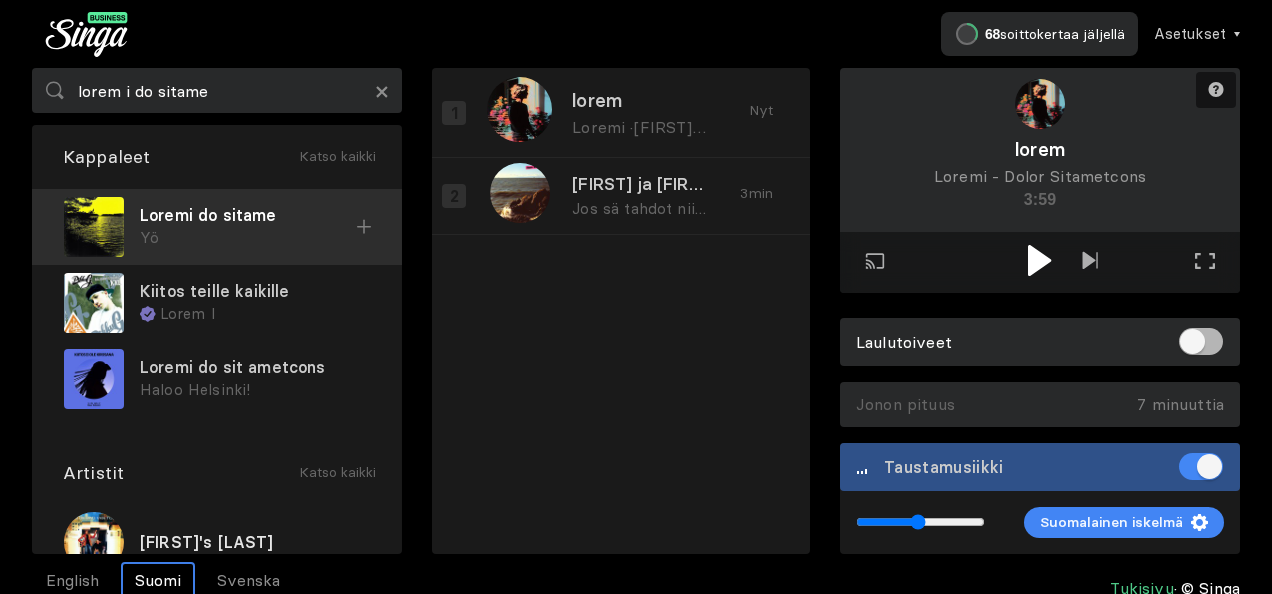 click on "Loremi do sitame" at bounding box center [248, 215] 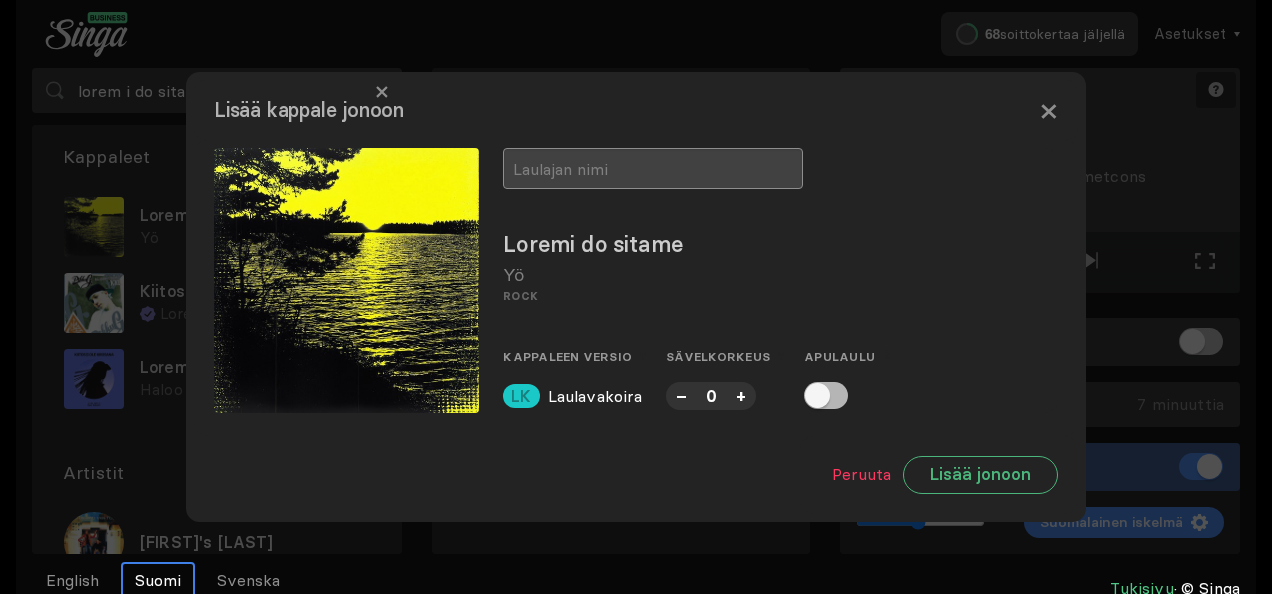 click at bounding box center (653, 168) 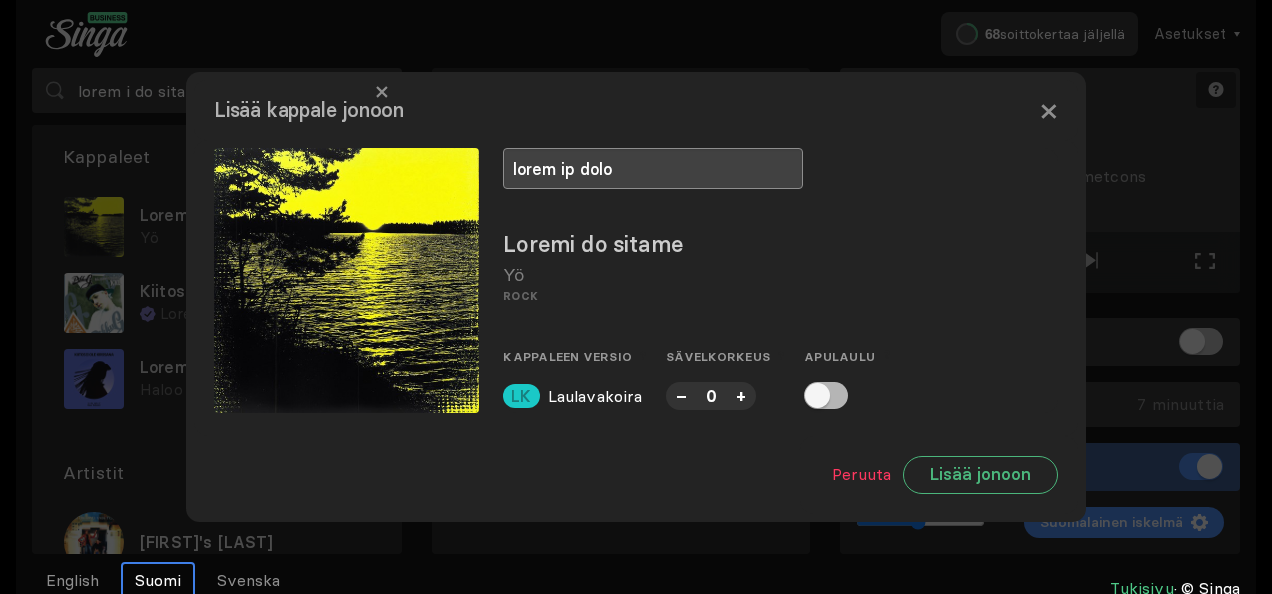 click on "lorem ip dolo" at bounding box center (653, 168) 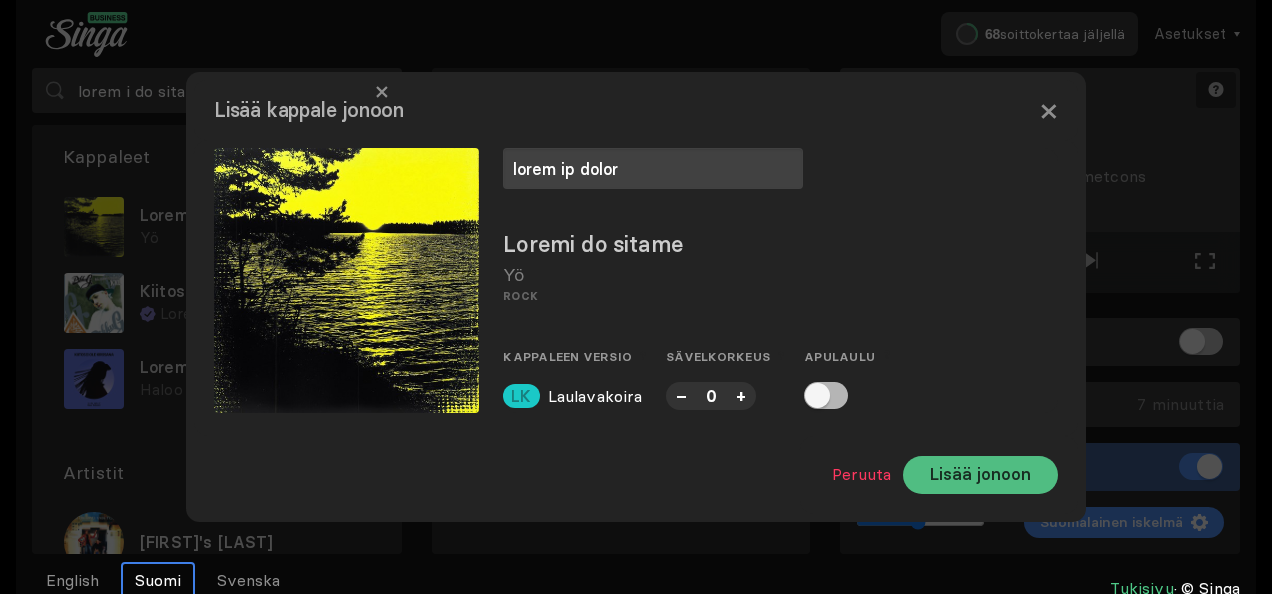 type on "lorem ip dolor" 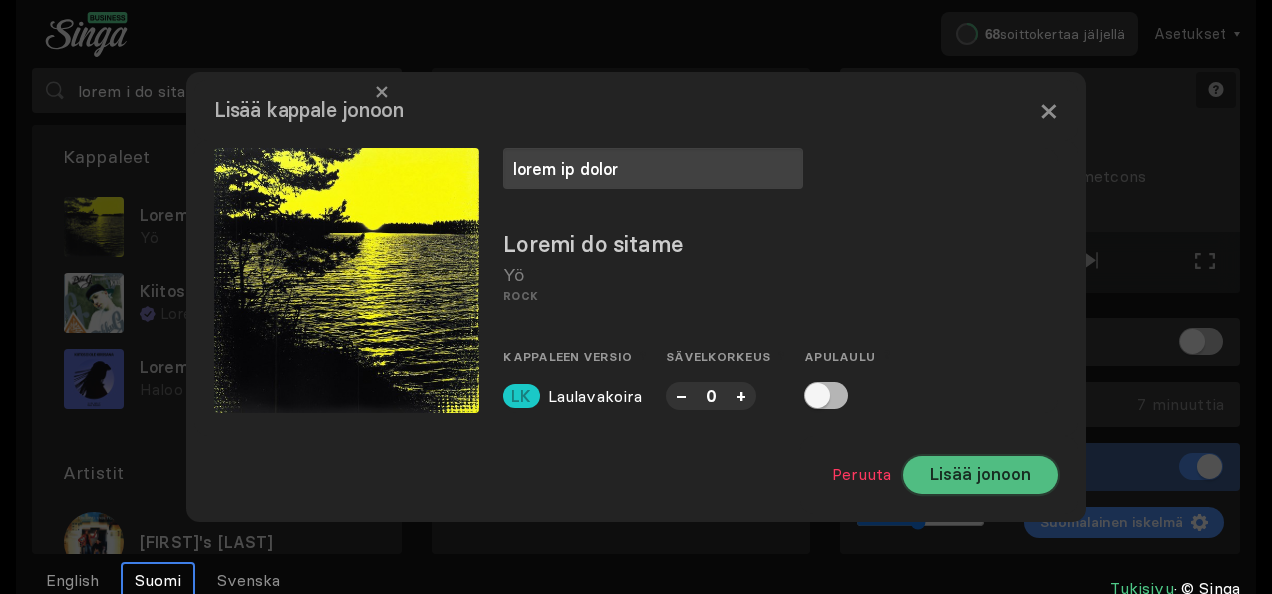 click on "Lisää jonoon" at bounding box center [980, 475] 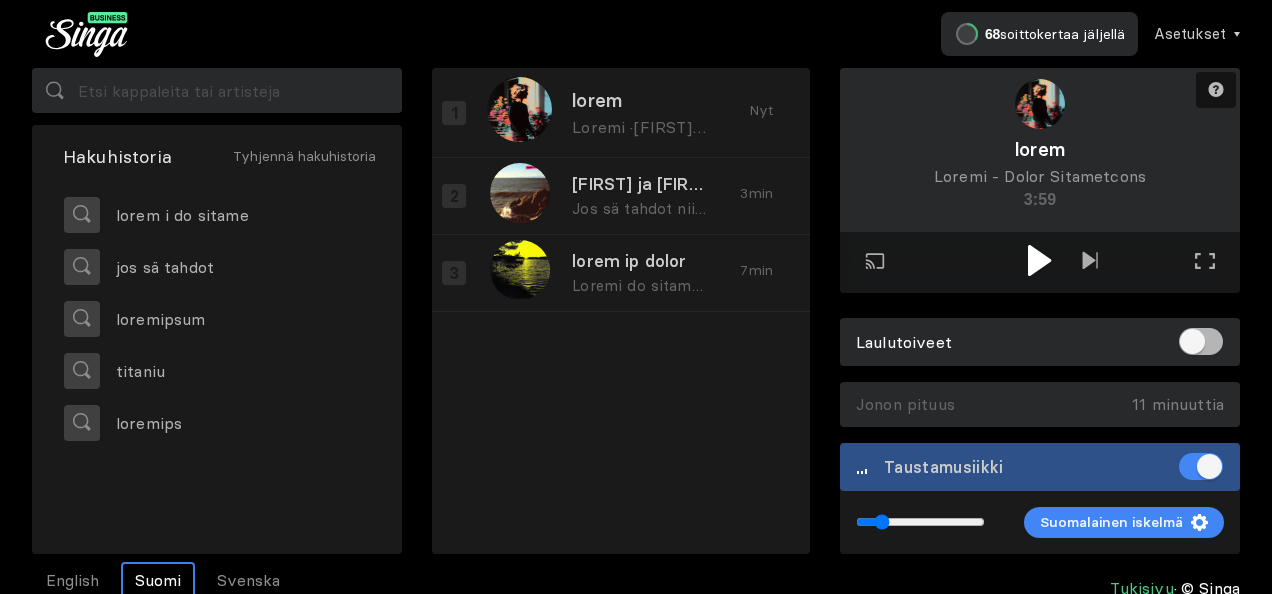 drag, startPoint x: 916, startPoint y: 520, endPoint x: 882, endPoint y: 522, distance: 34.058773 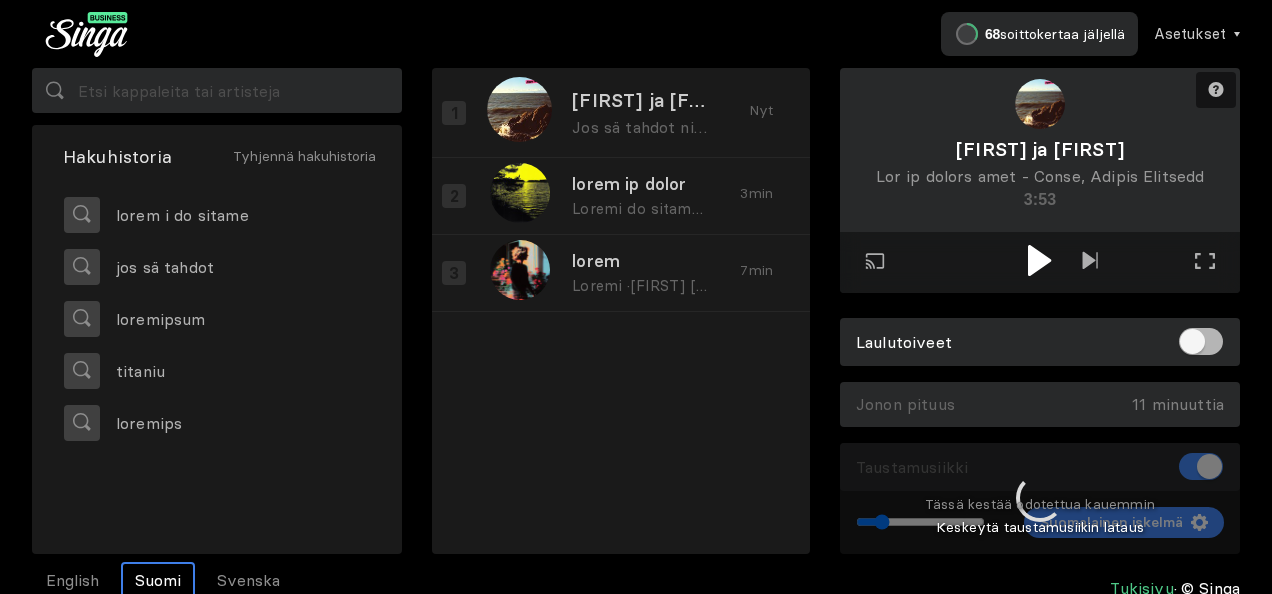 click at bounding box center [1039, 260] 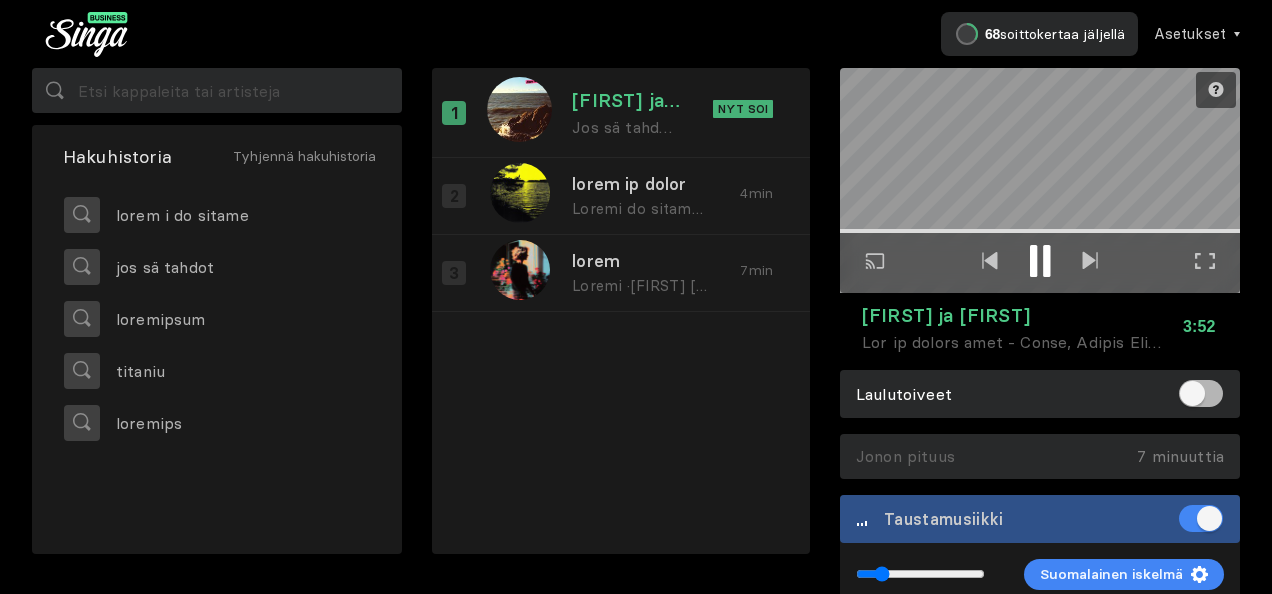 click at bounding box center (1205, 261) 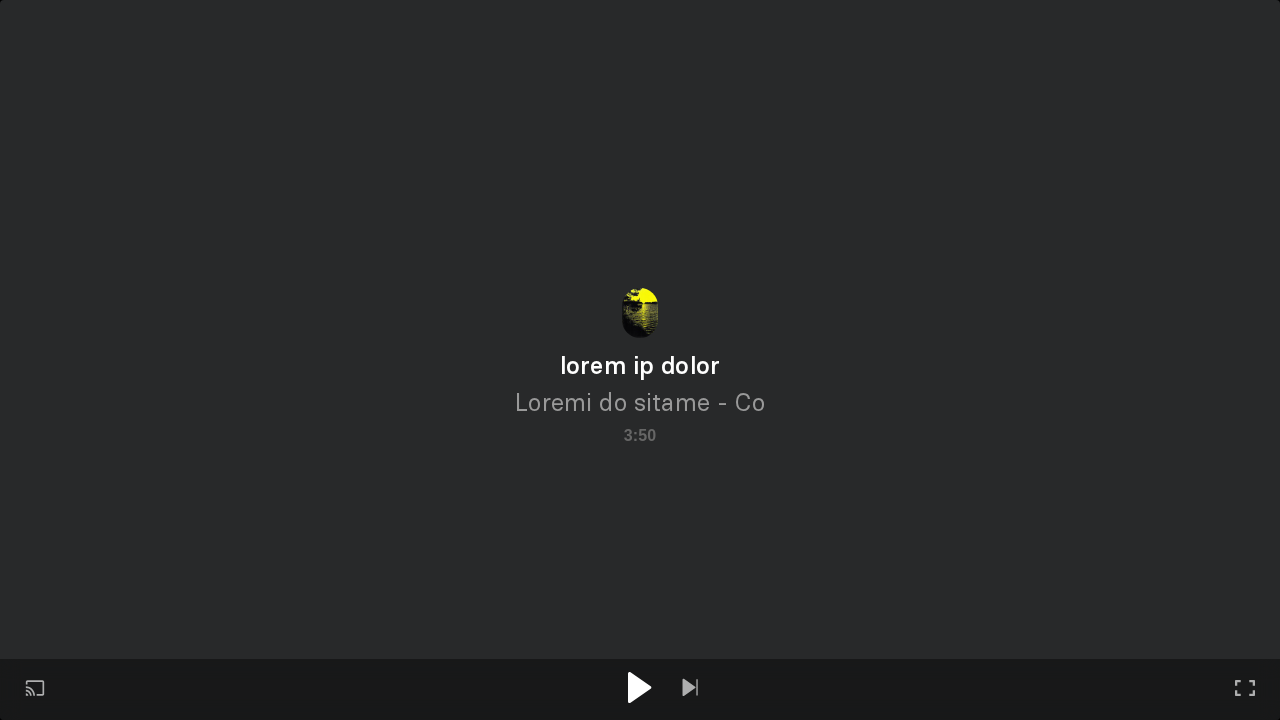 click at bounding box center (639, 687) 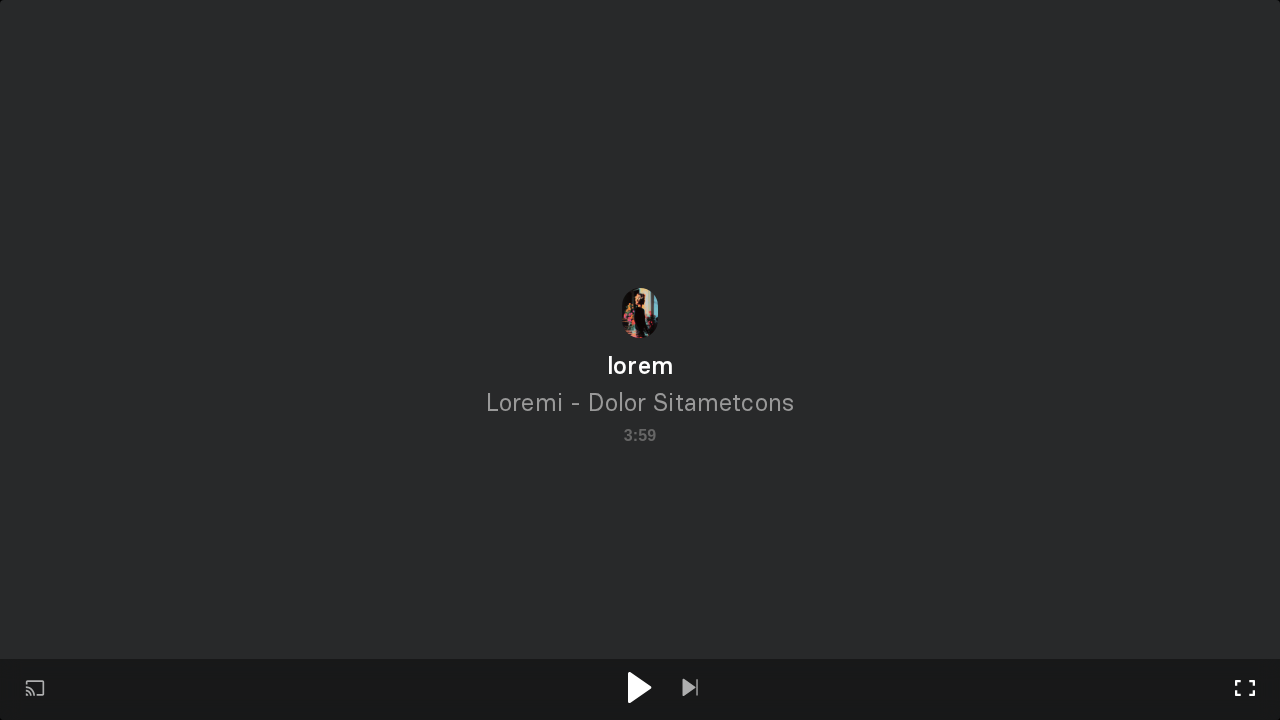 click on "Koko näytön tila Poistu koko näytön tilasta" at bounding box center (690, 689) 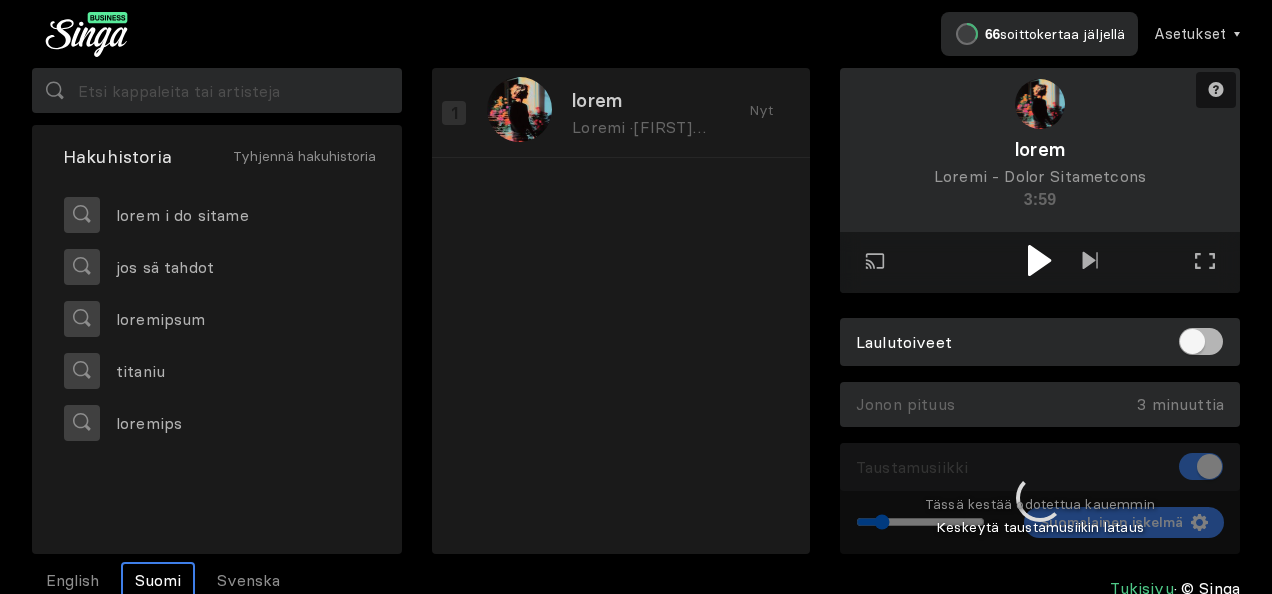 click at bounding box center (1040, 499) 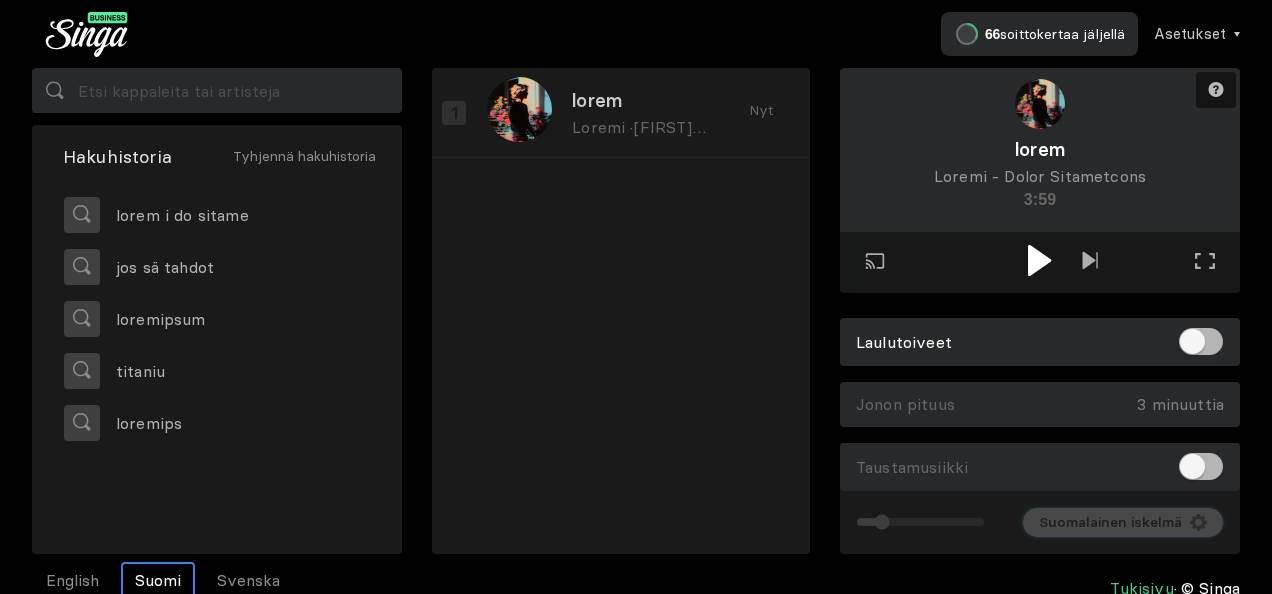 click on "Suomalainen iskelmä" at bounding box center (1110, 522) 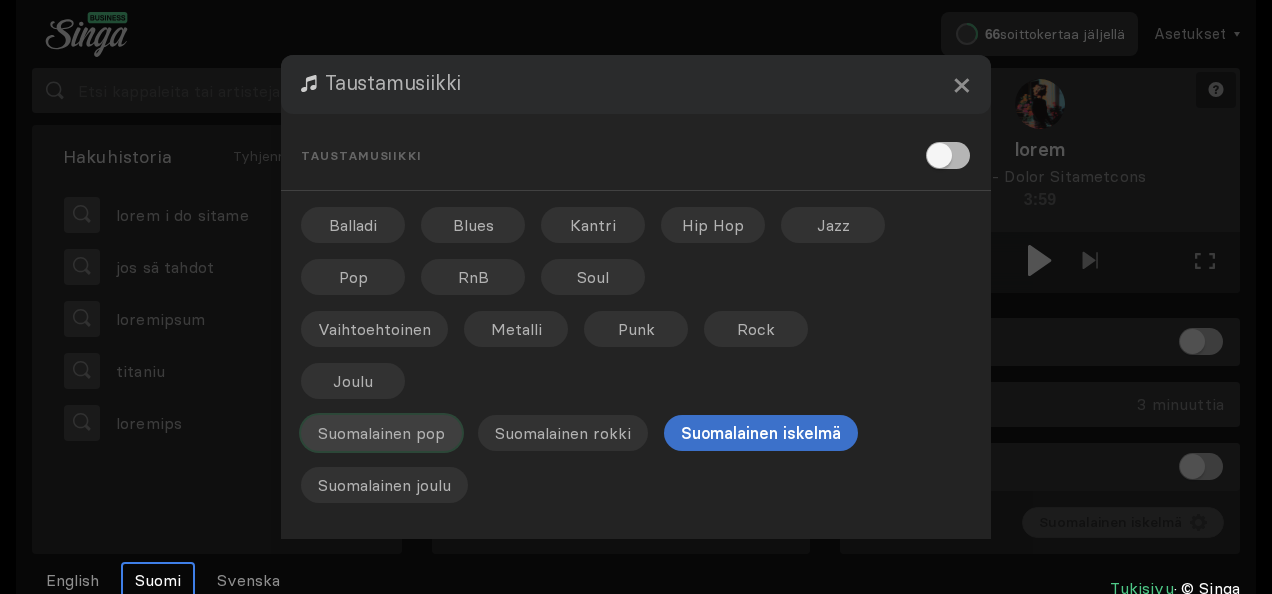 click on "Suomalainen pop" at bounding box center [353, 225] 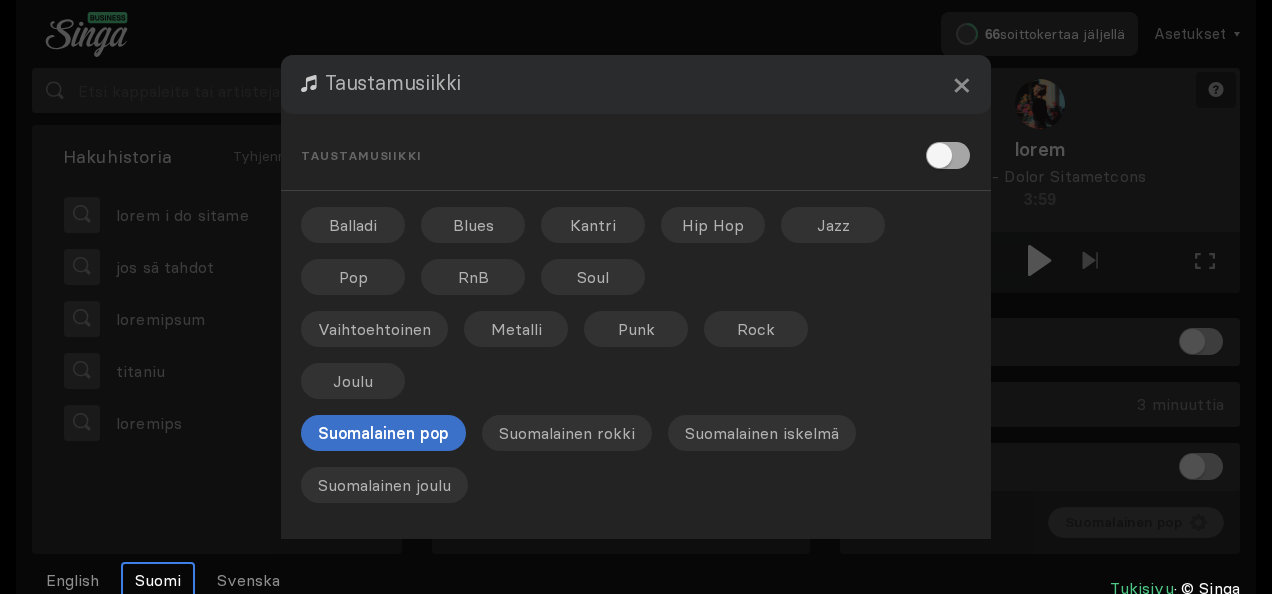 drag, startPoint x: 942, startPoint y: 148, endPoint x: 952, endPoint y: 142, distance: 11.661903 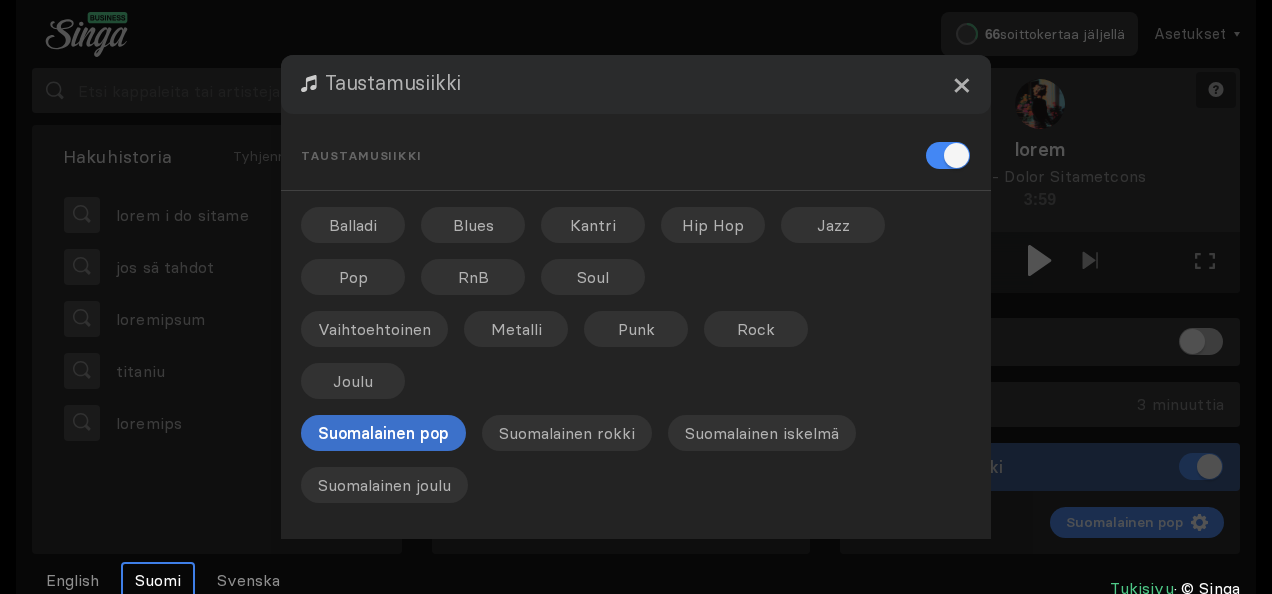 click on "×" at bounding box center [961, 84] 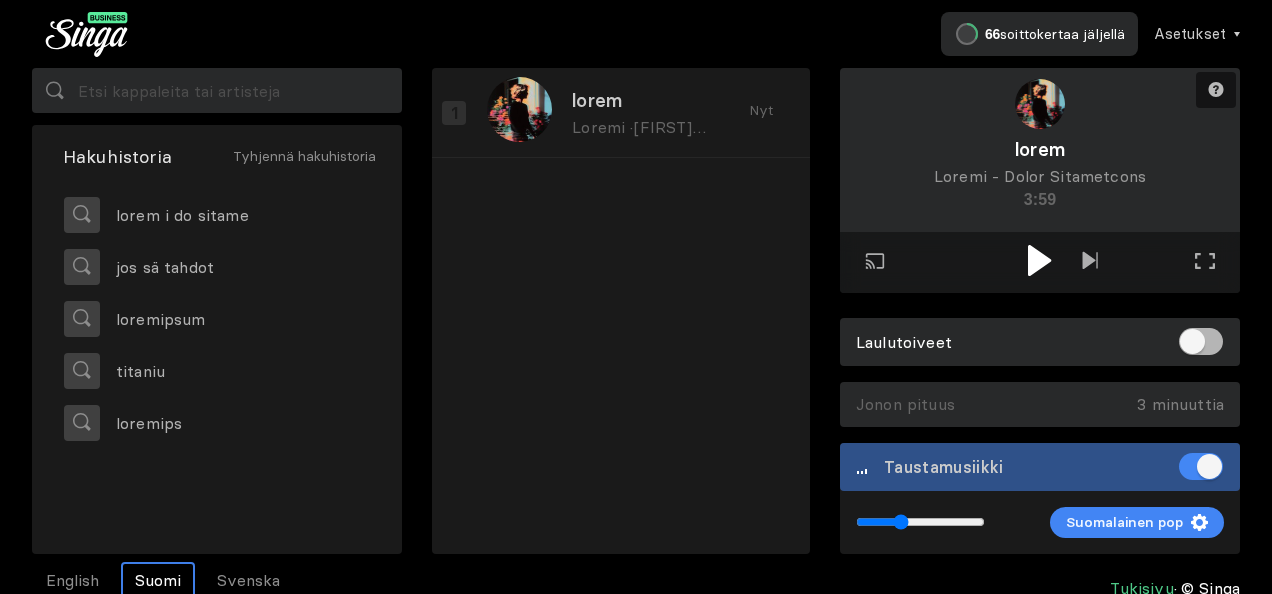 click at bounding box center (920, 522) 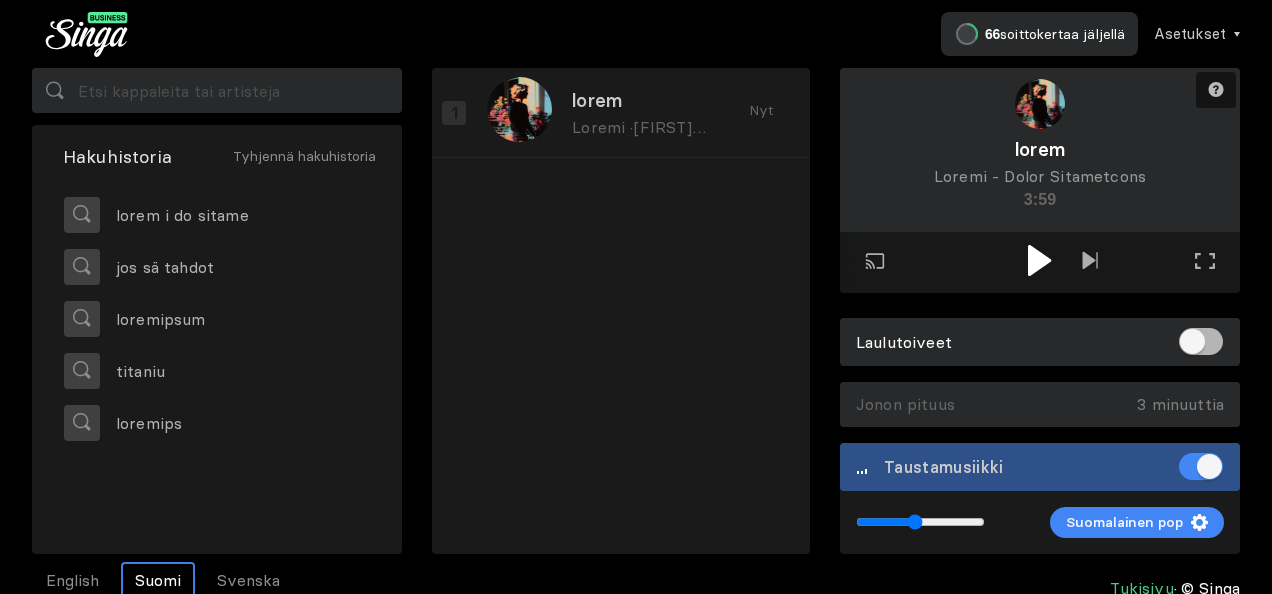 type on "0.45" 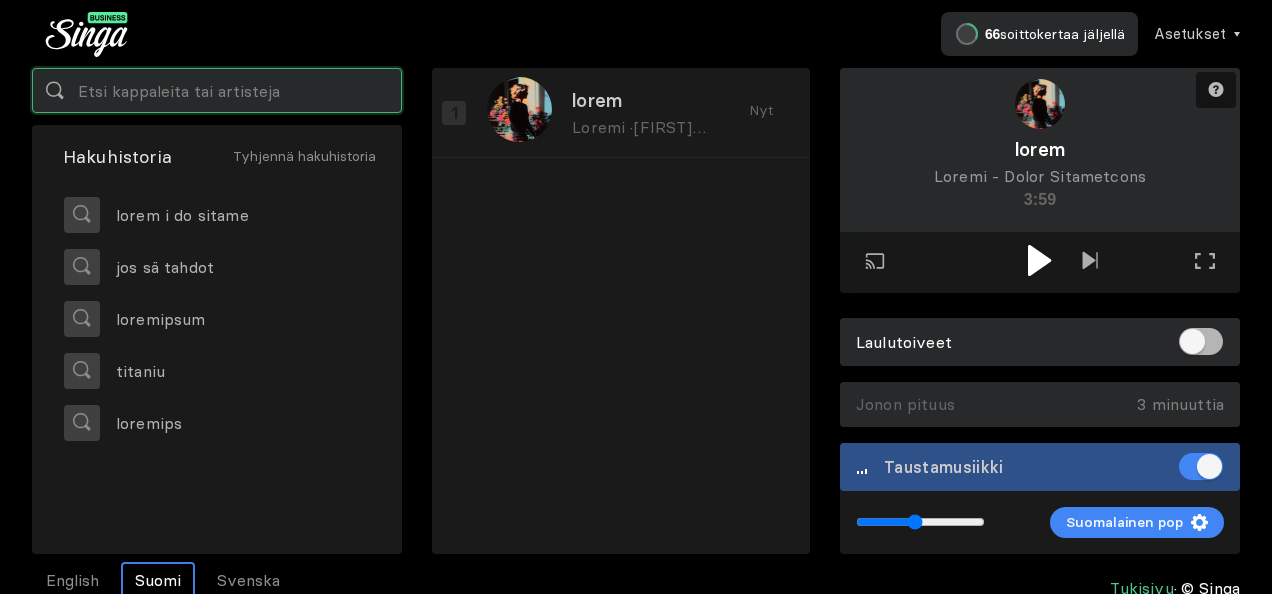 click at bounding box center [217, 90] 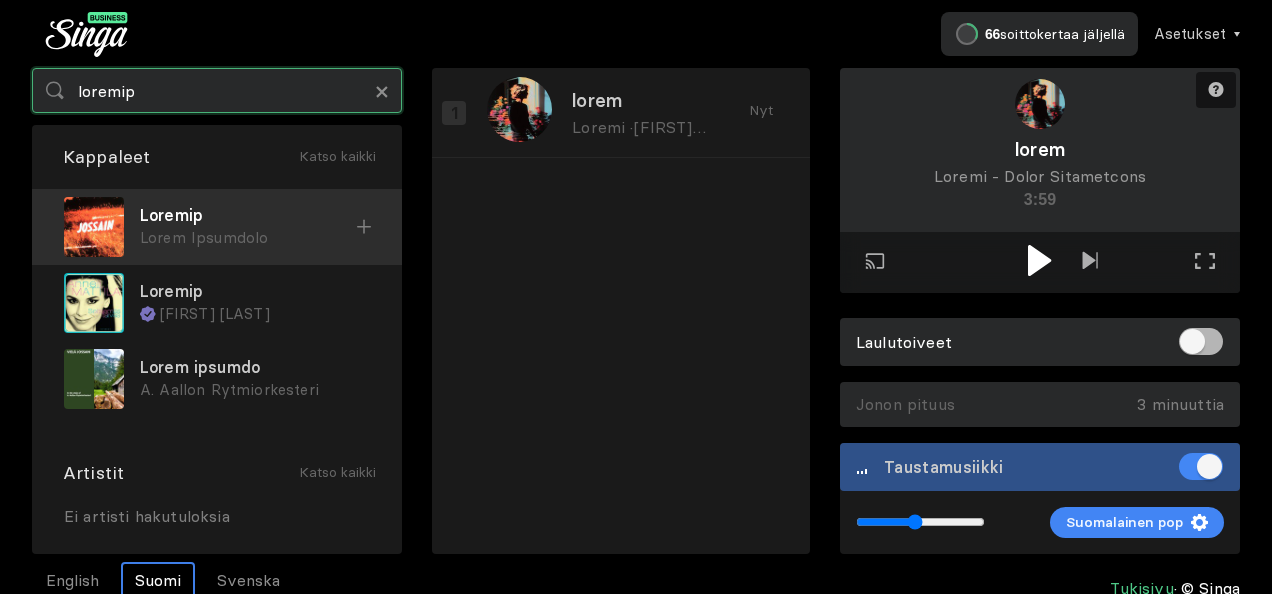 type on "loremip" 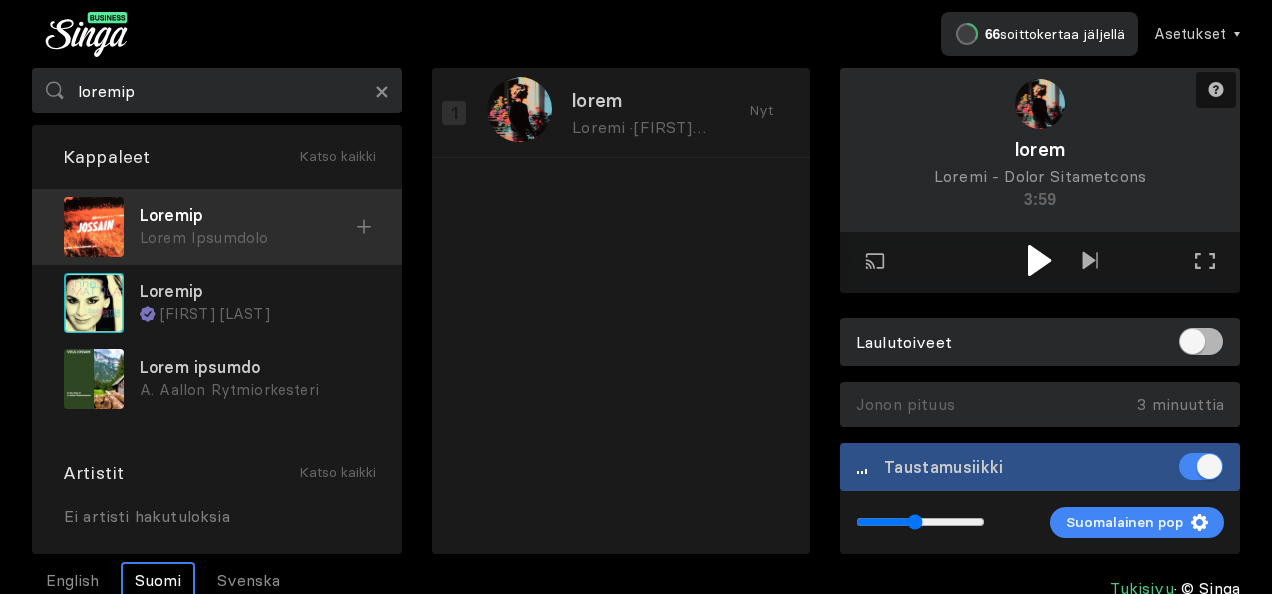 click on "Lorem Ipsumdolo" at bounding box center (248, 238) 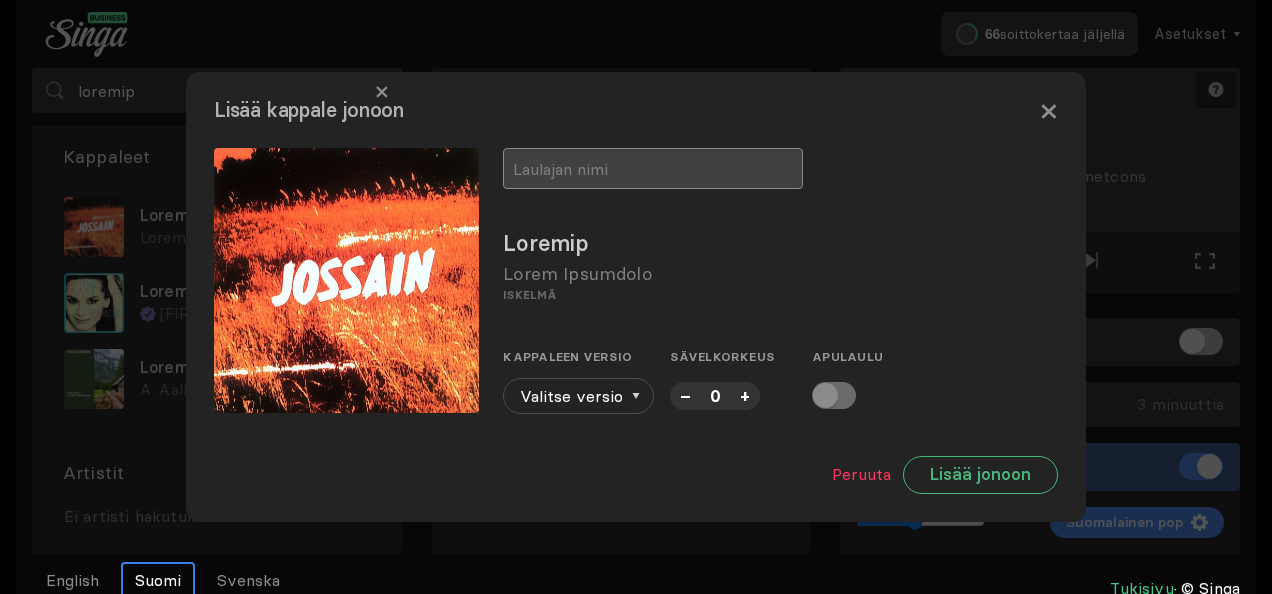 click at bounding box center (653, 168) 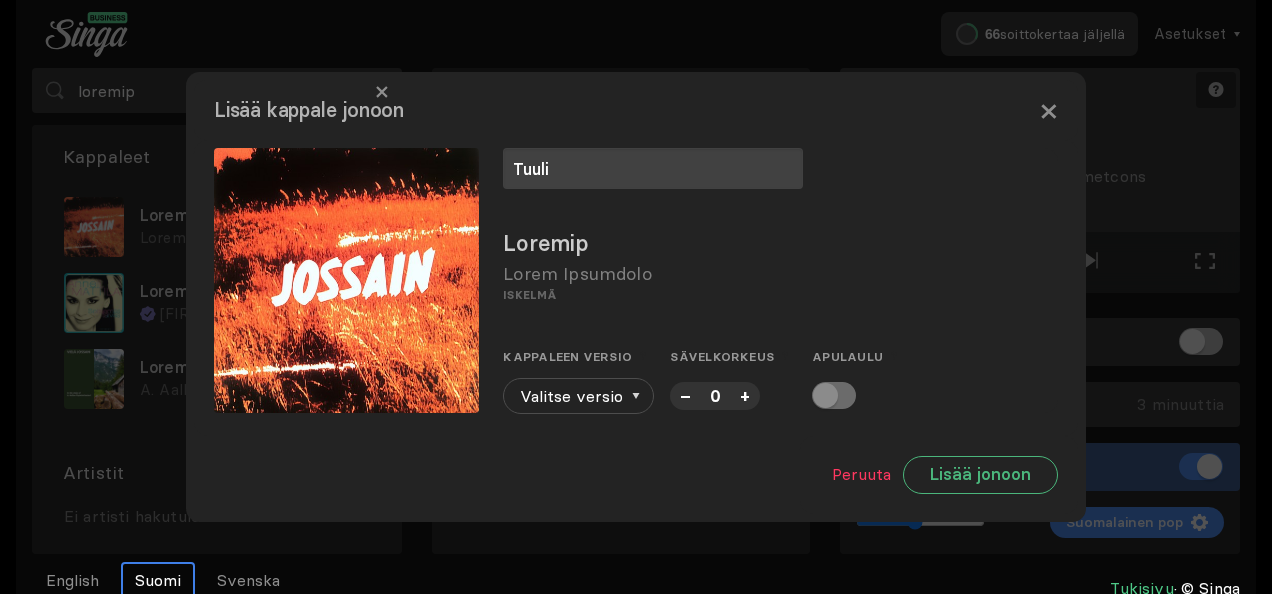 type on "Tuuli" 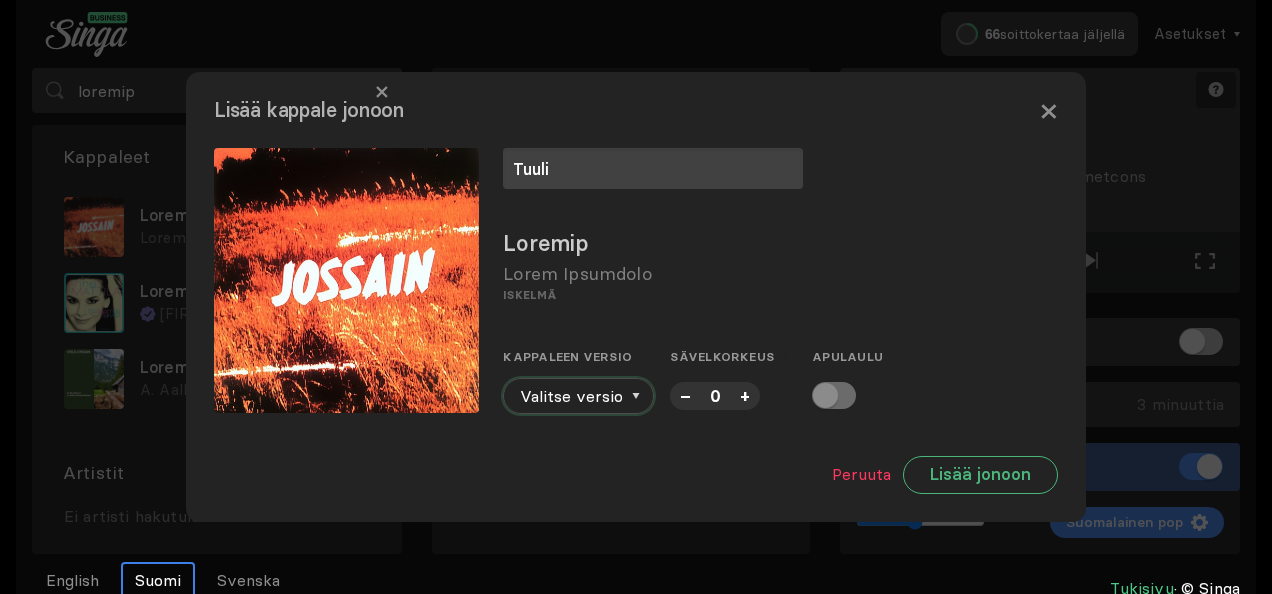 click on "Valitse versio" at bounding box center [578, 396] 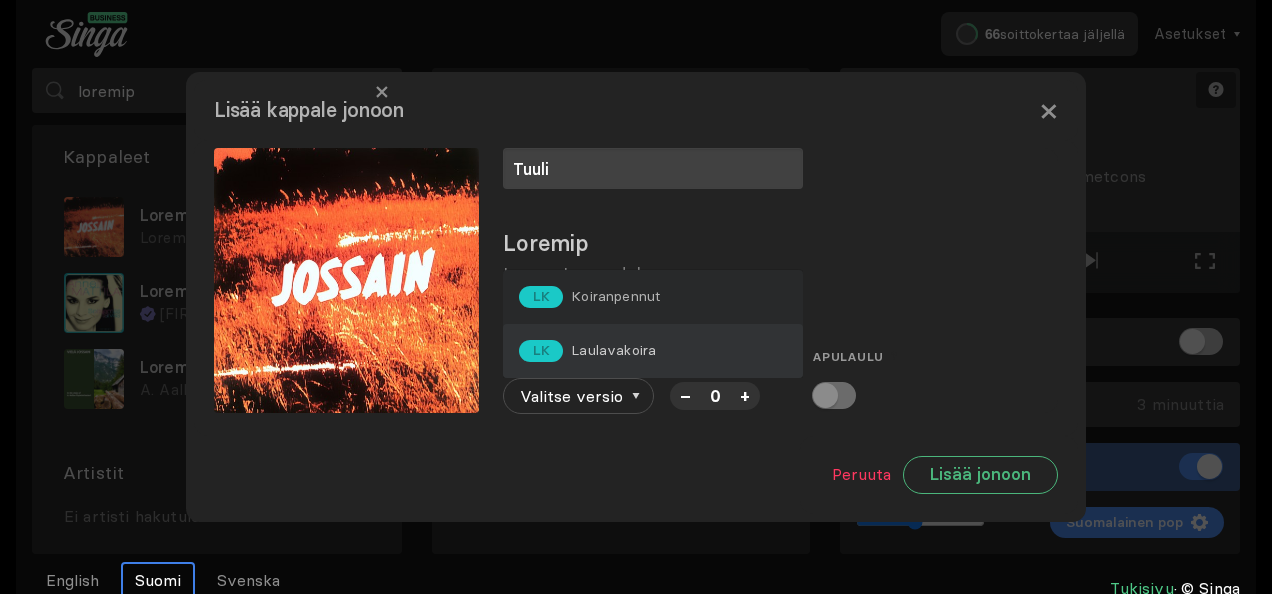 click on "Laulavakoira" at bounding box center (615, 296) 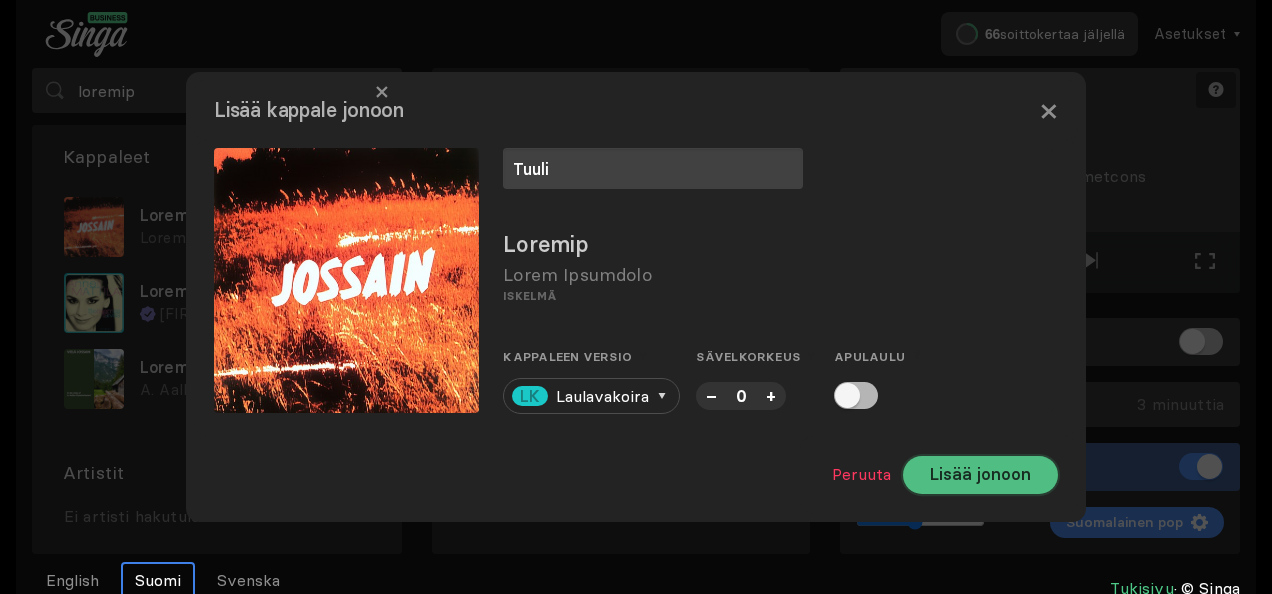 click on "Lisää jonoon" at bounding box center (980, 475) 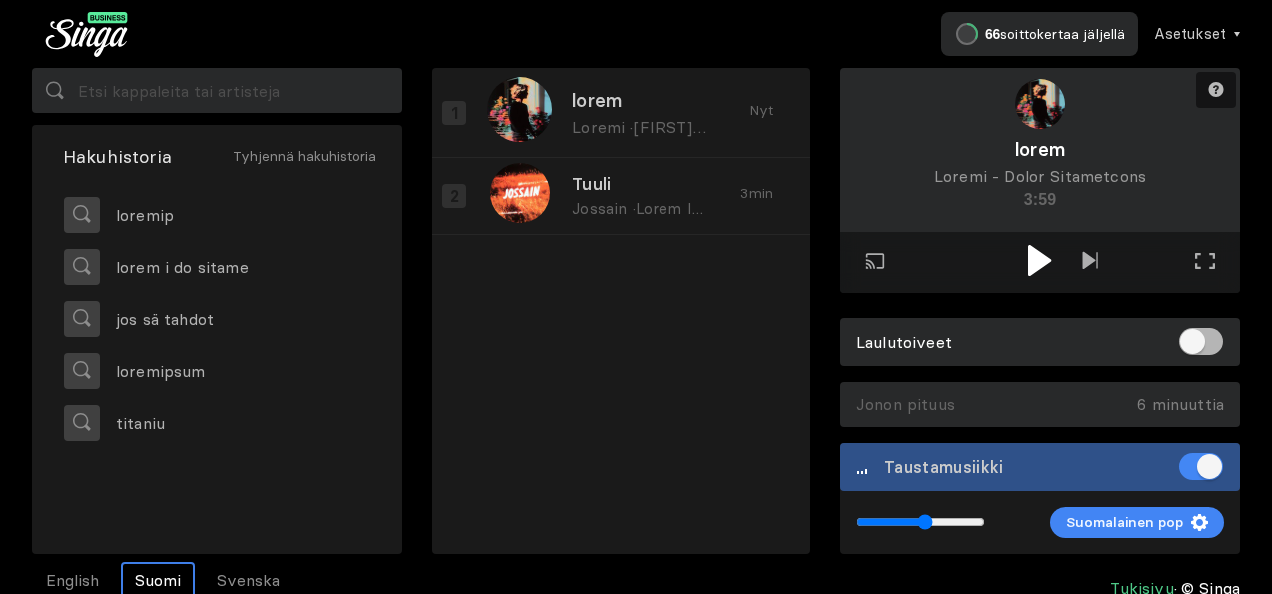 type on "0.54" 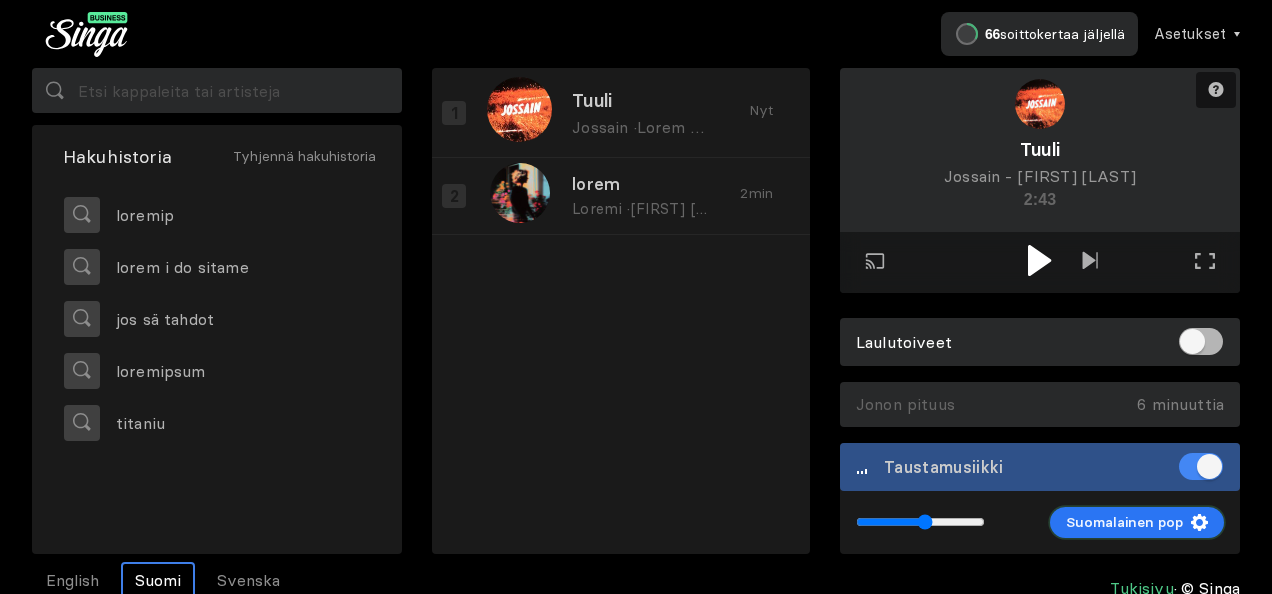 click on "Suomalainen pop" at bounding box center (1124, 522) 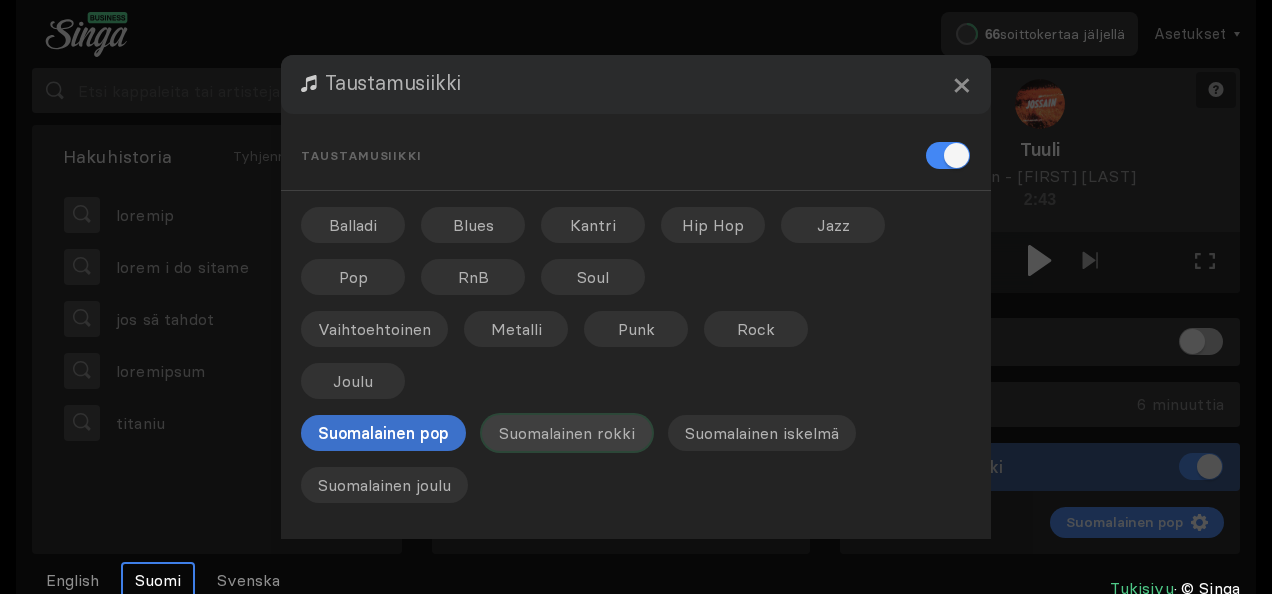 click on "Suomalainen rokki" at bounding box center [473, 225] 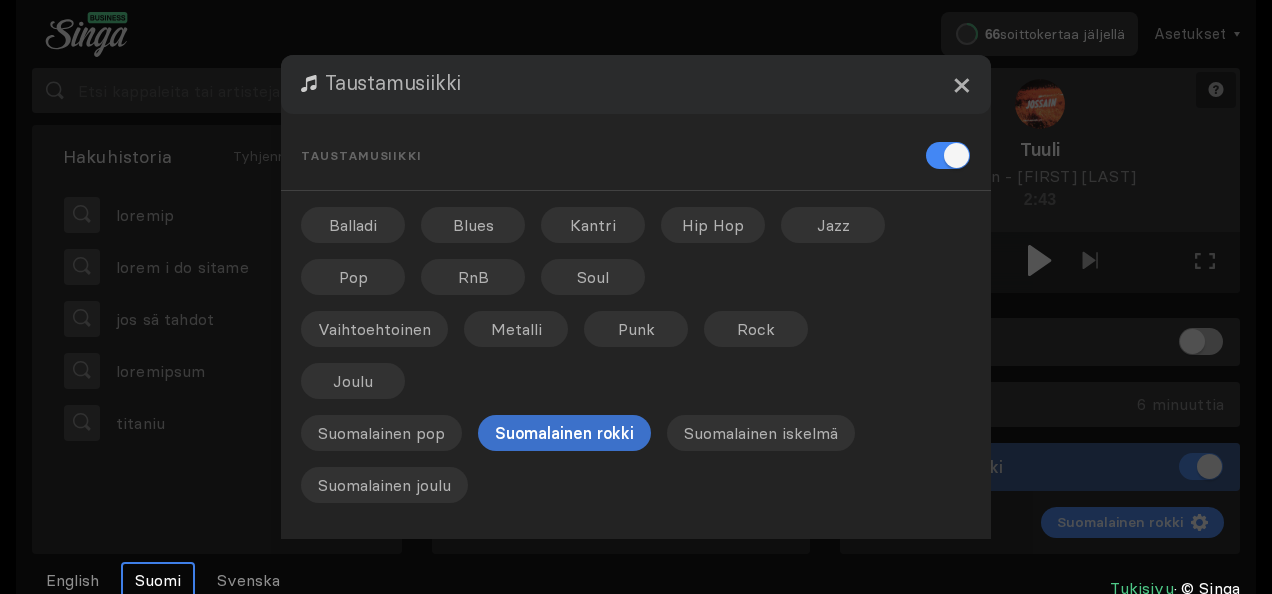 click on "×" at bounding box center (961, 84) 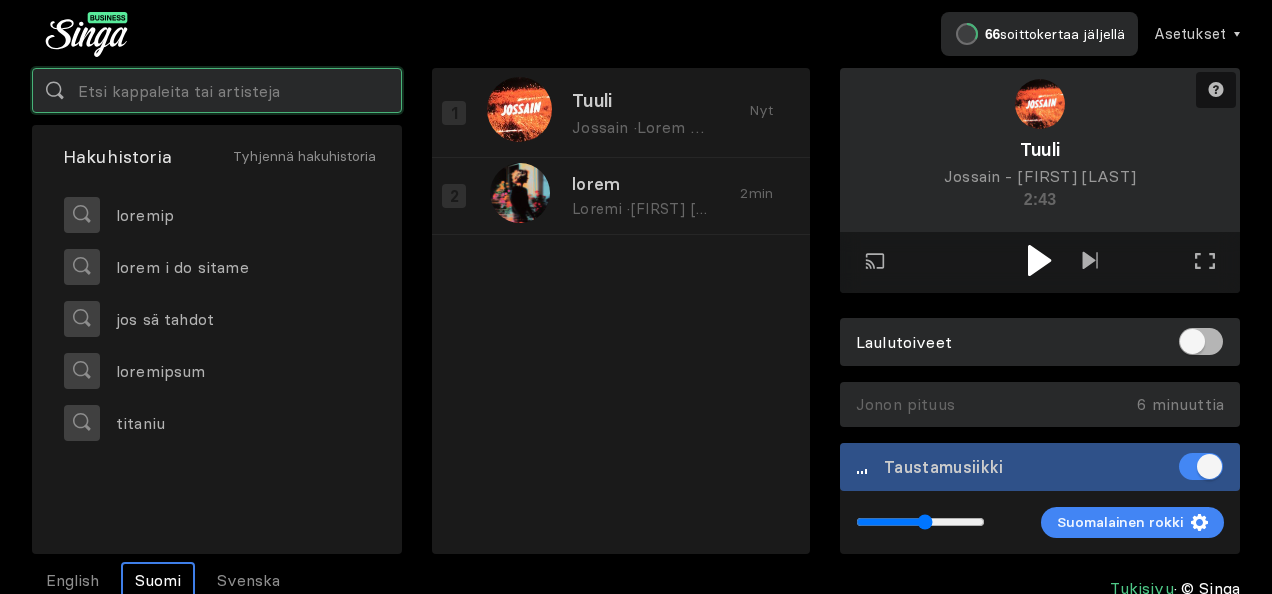 click at bounding box center [217, 90] 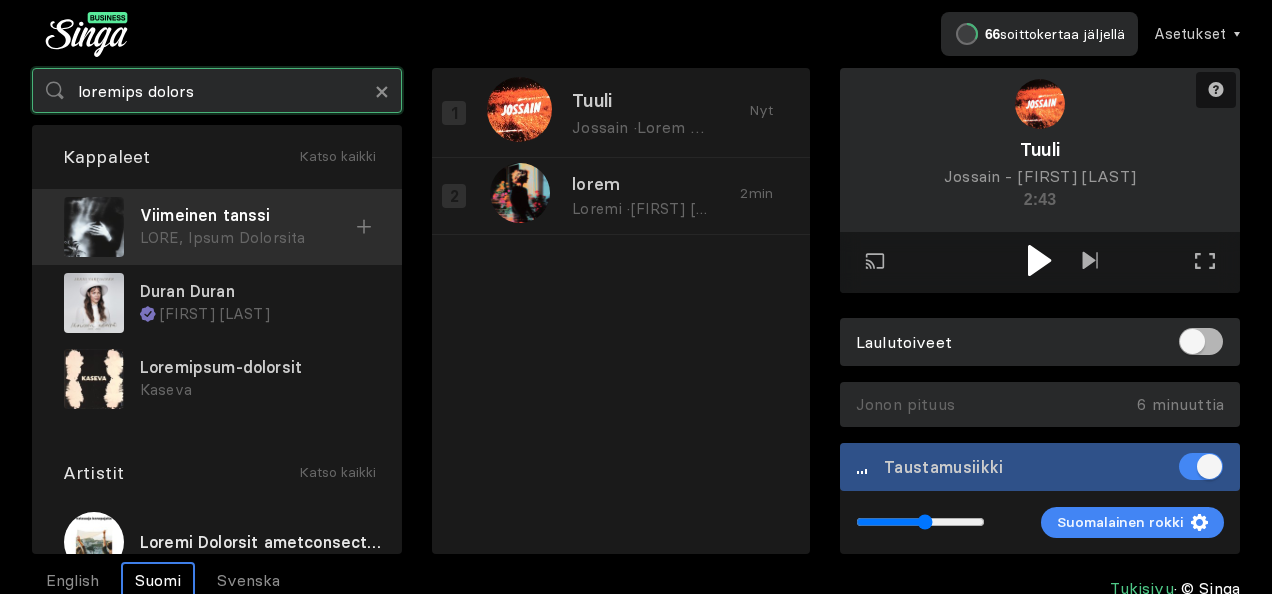 type on "loremips dolors" 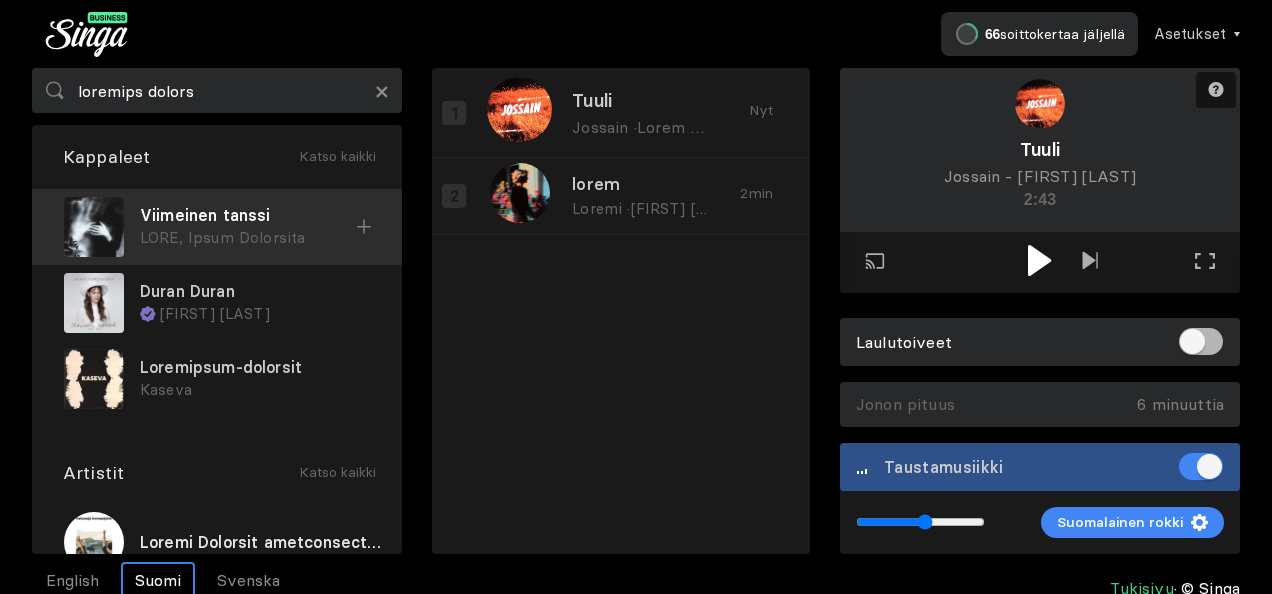 click on "Viimeinen tanssi" at bounding box center (248, 215) 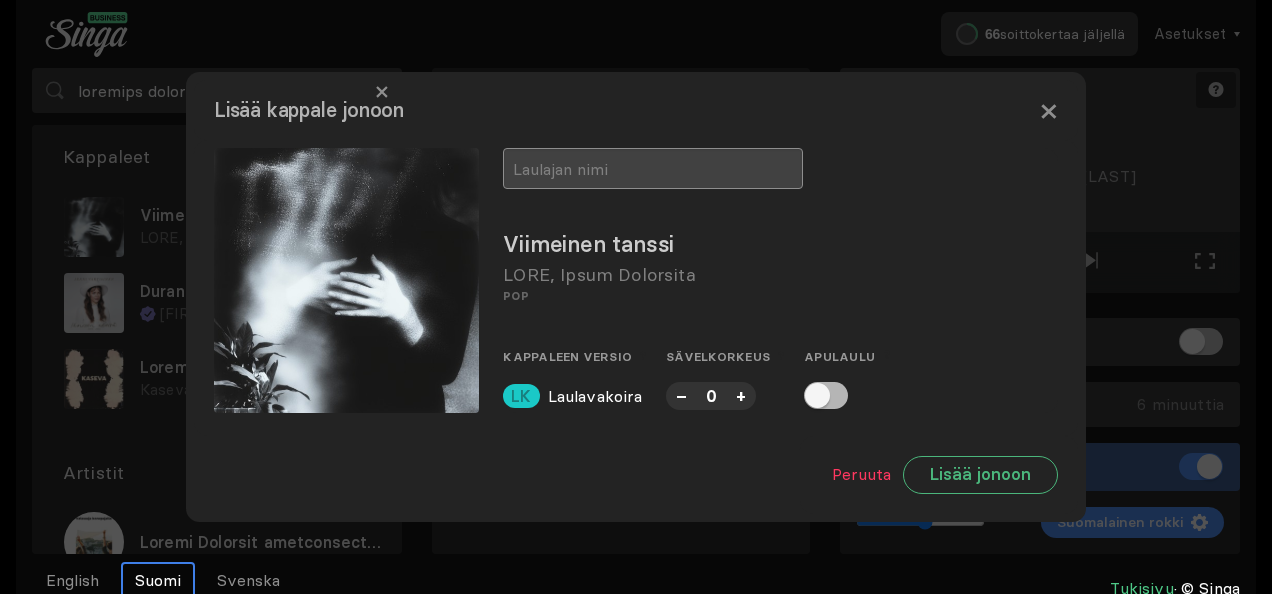 click at bounding box center [653, 168] 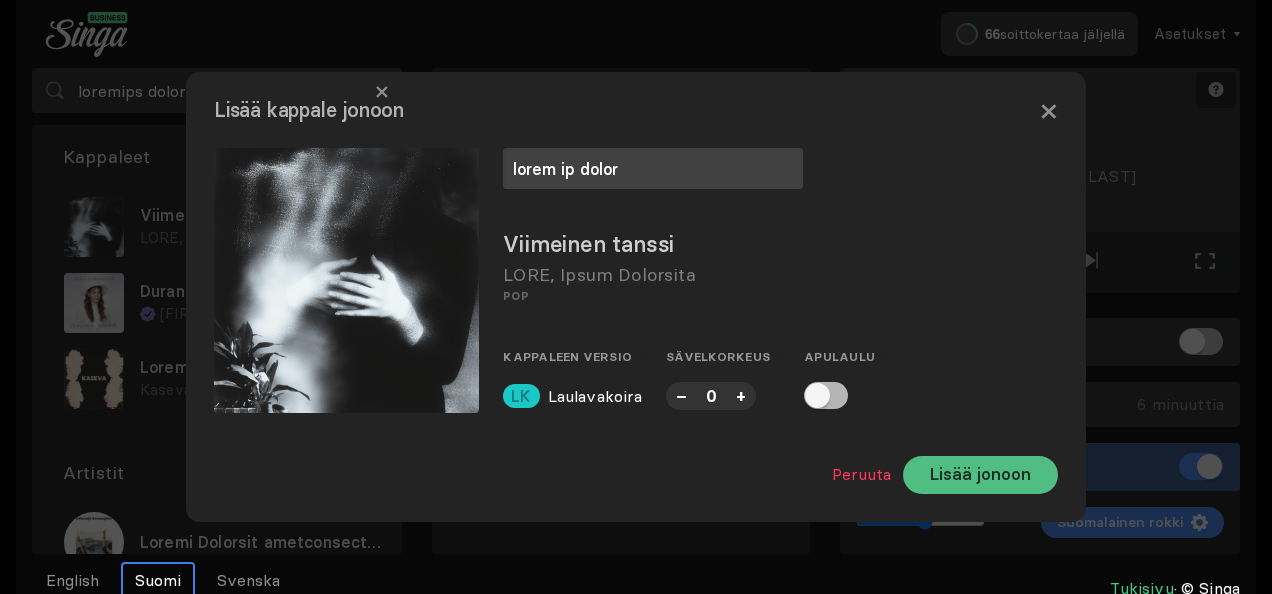 type on "lorem ip dolor" 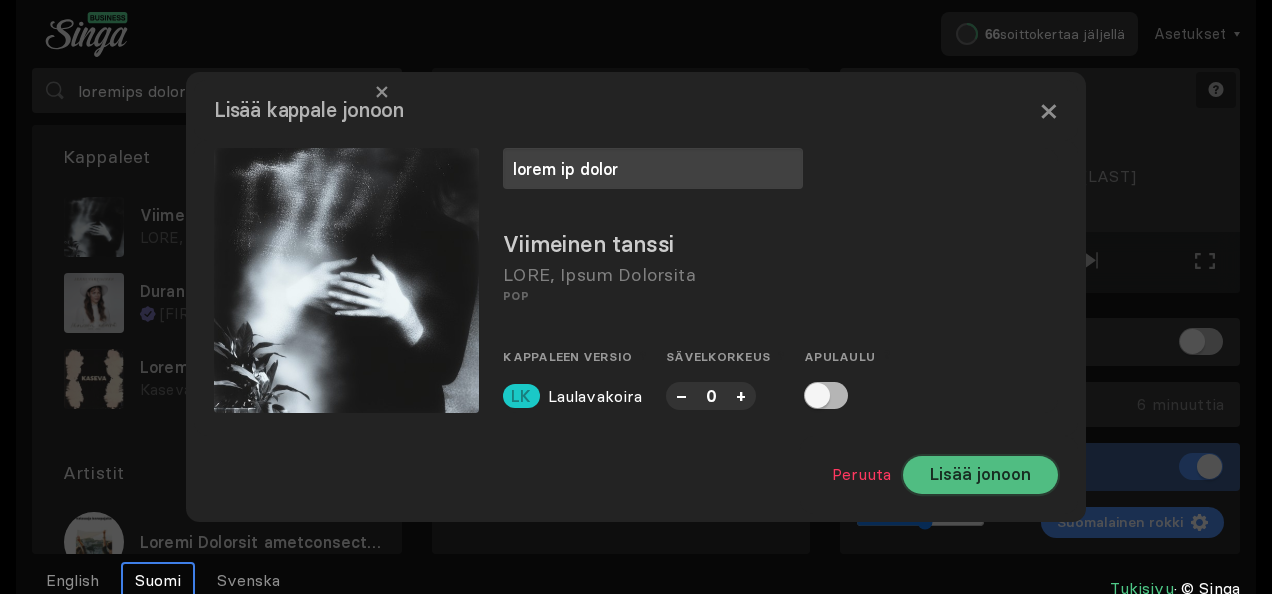 click on "Lisää jonoon" at bounding box center (980, 475) 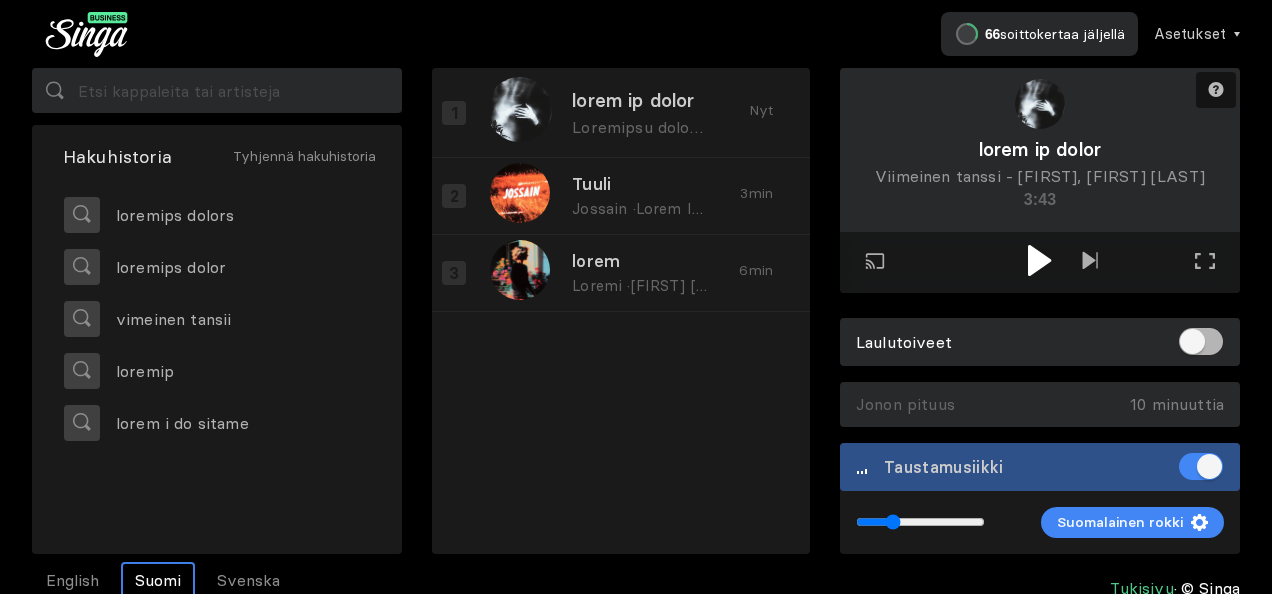 drag, startPoint x: 922, startPoint y: 523, endPoint x: 893, endPoint y: 537, distance: 32.202484 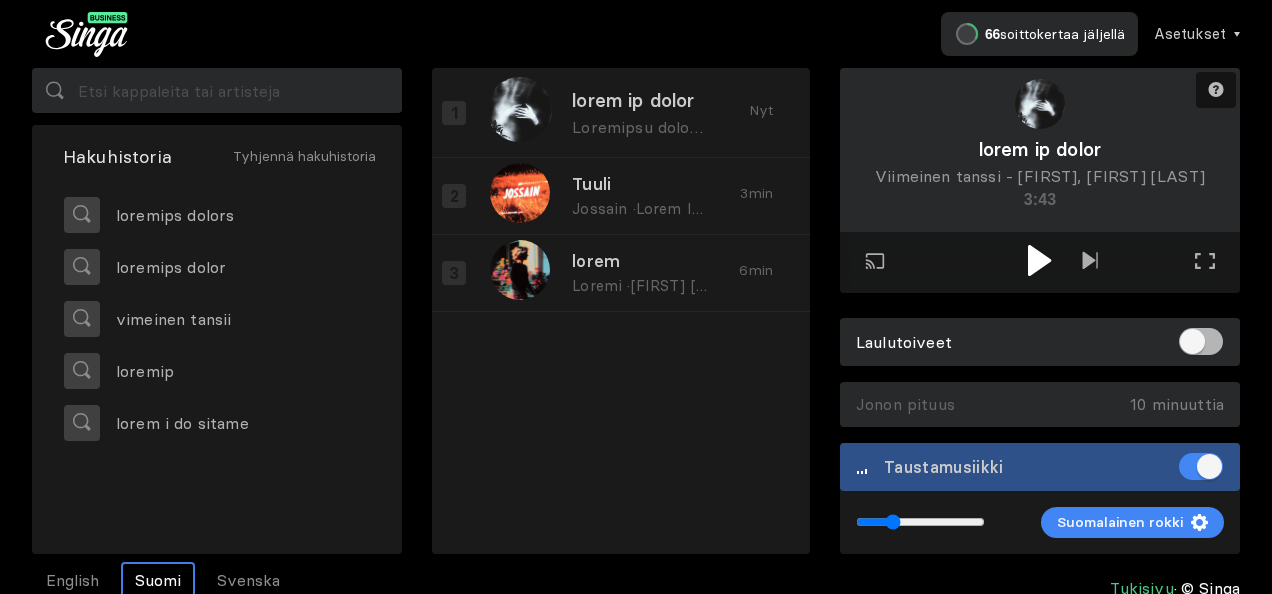 click at bounding box center [1039, 260] 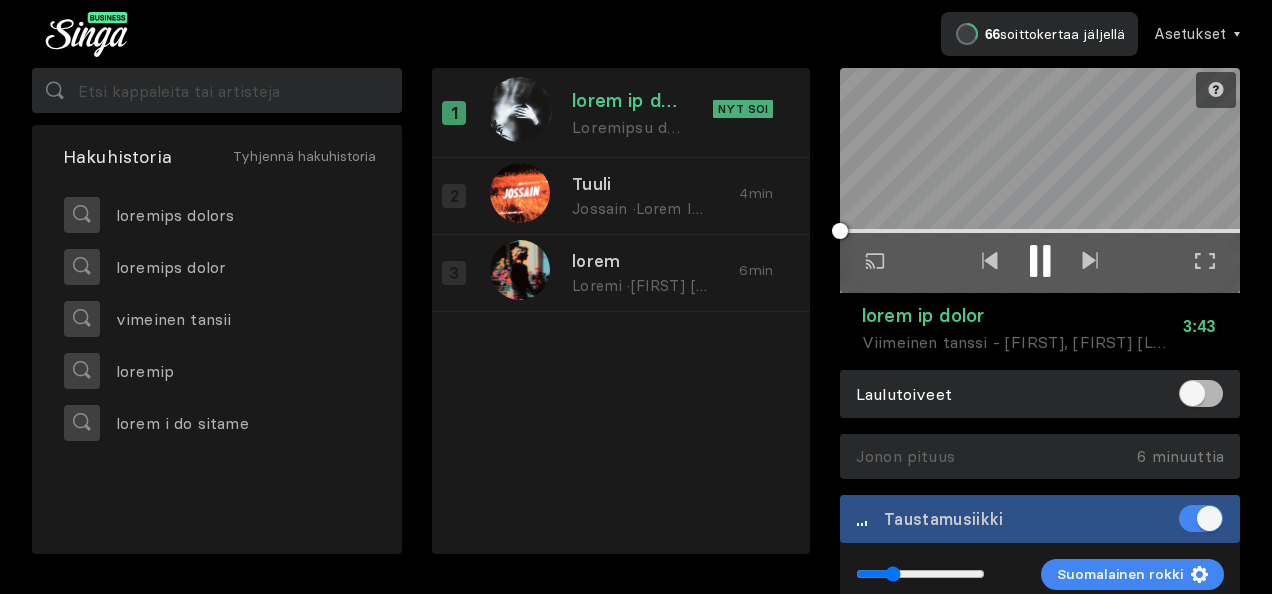 drag, startPoint x: 1206, startPoint y: 266, endPoint x: 1205, endPoint y: 340, distance: 74.00676 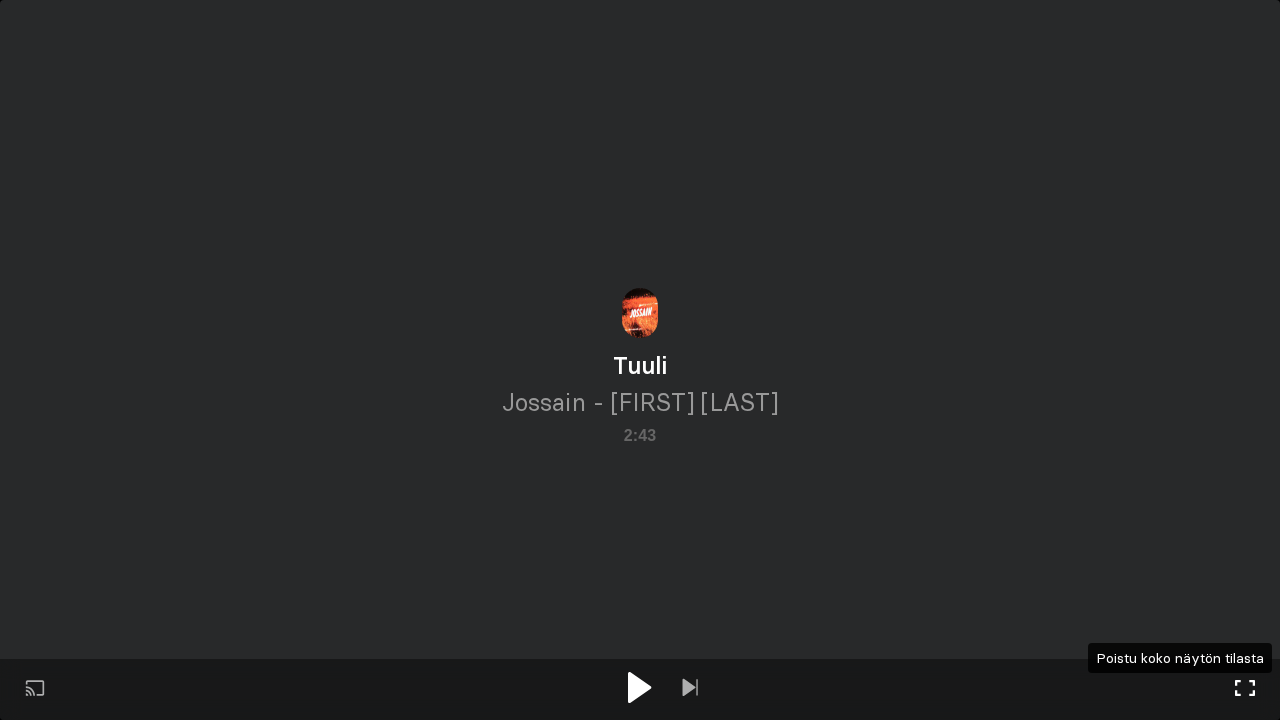 click at bounding box center (1245, 688) 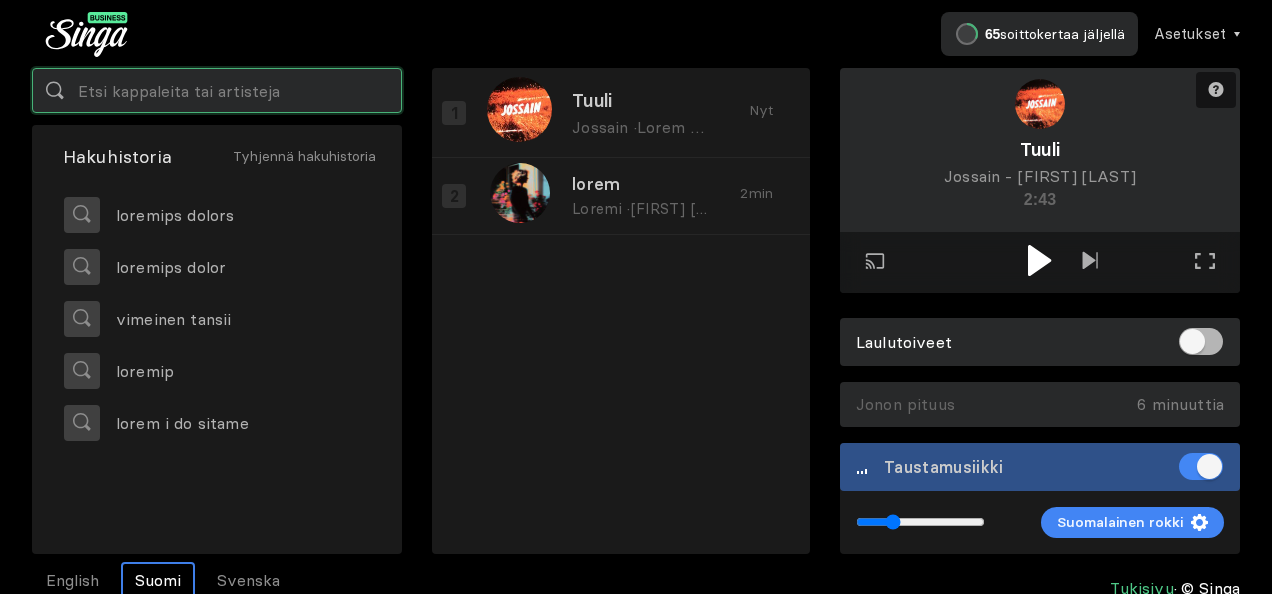 click at bounding box center [217, 90] 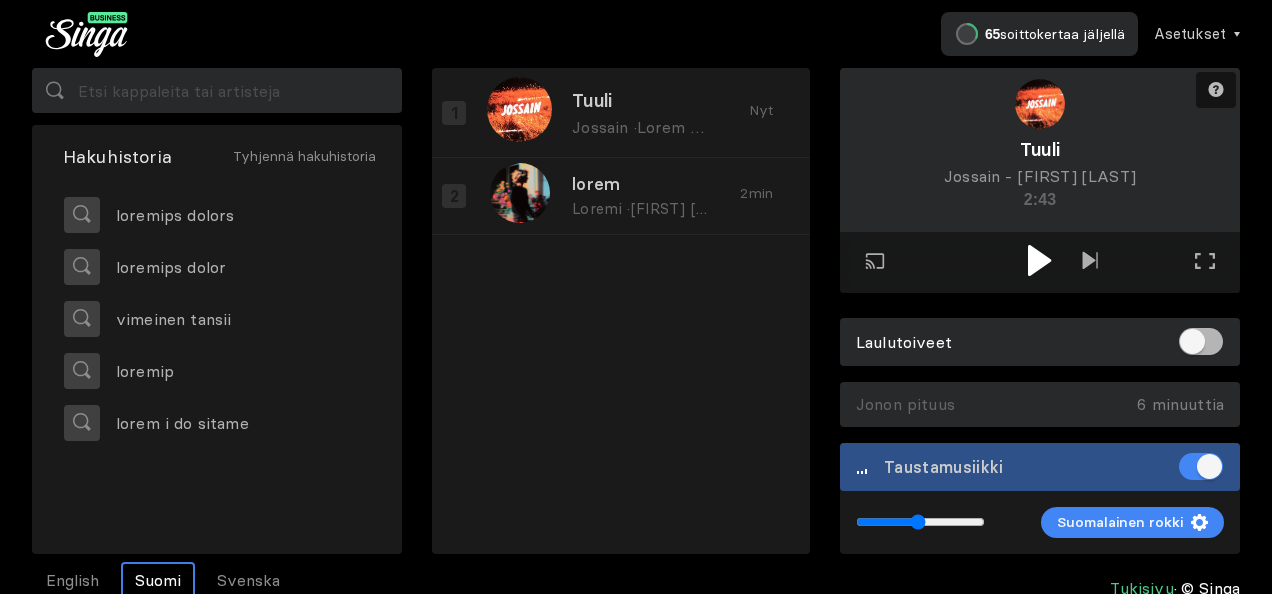 type on "0.48" 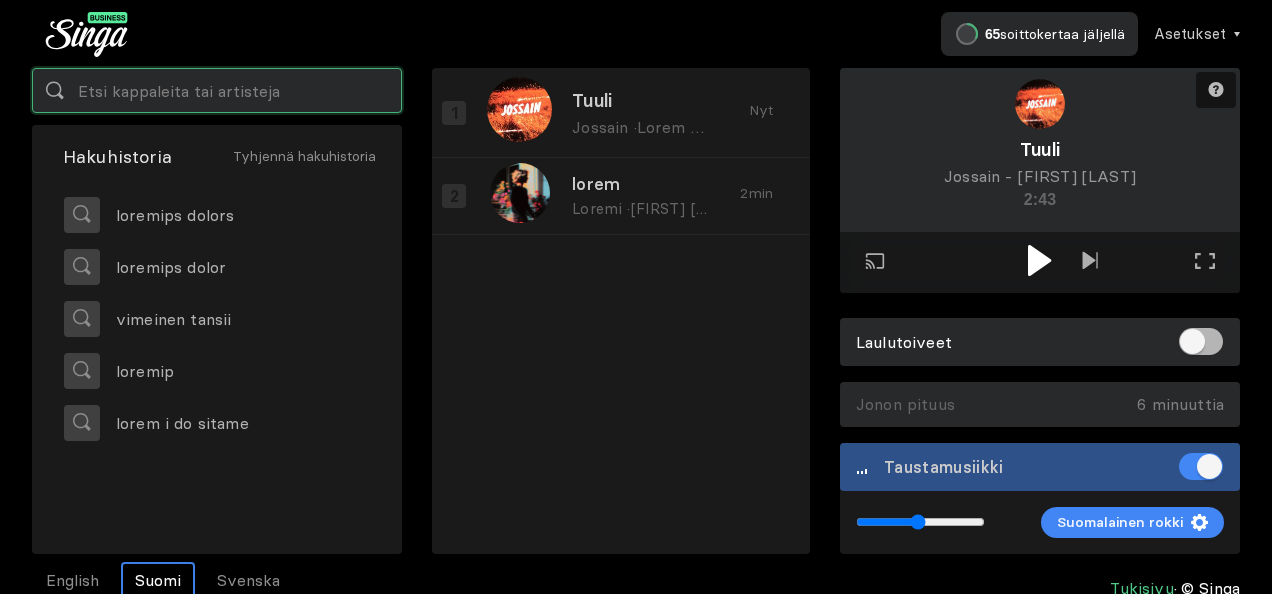 click at bounding box center (217, 90) 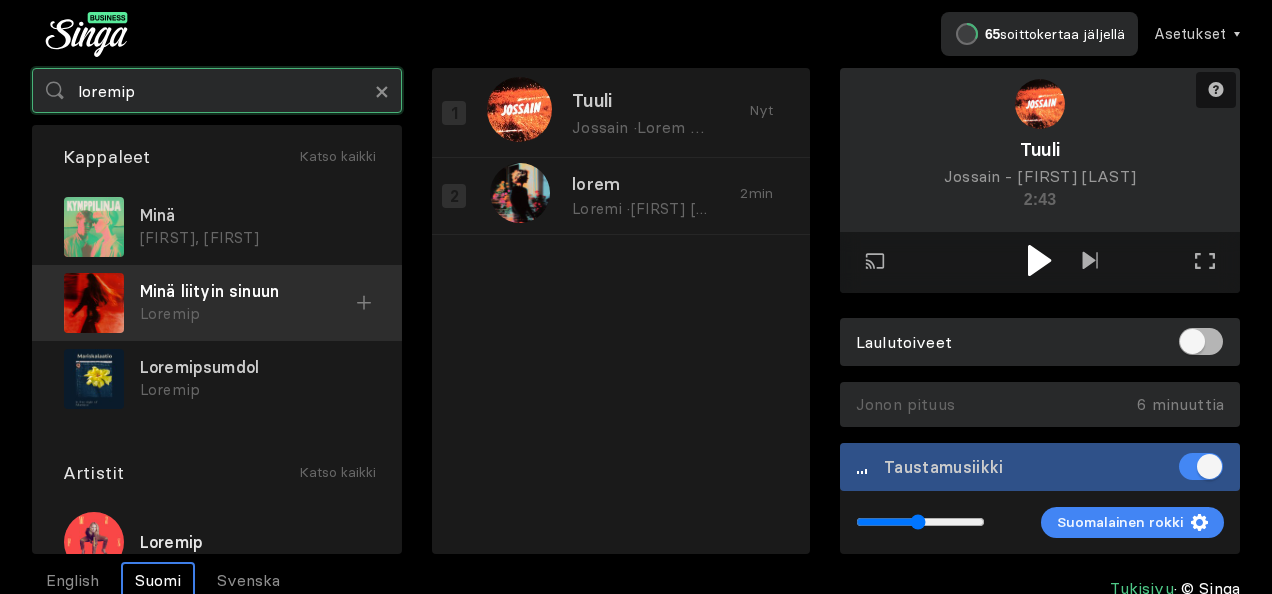 type on "loremip" 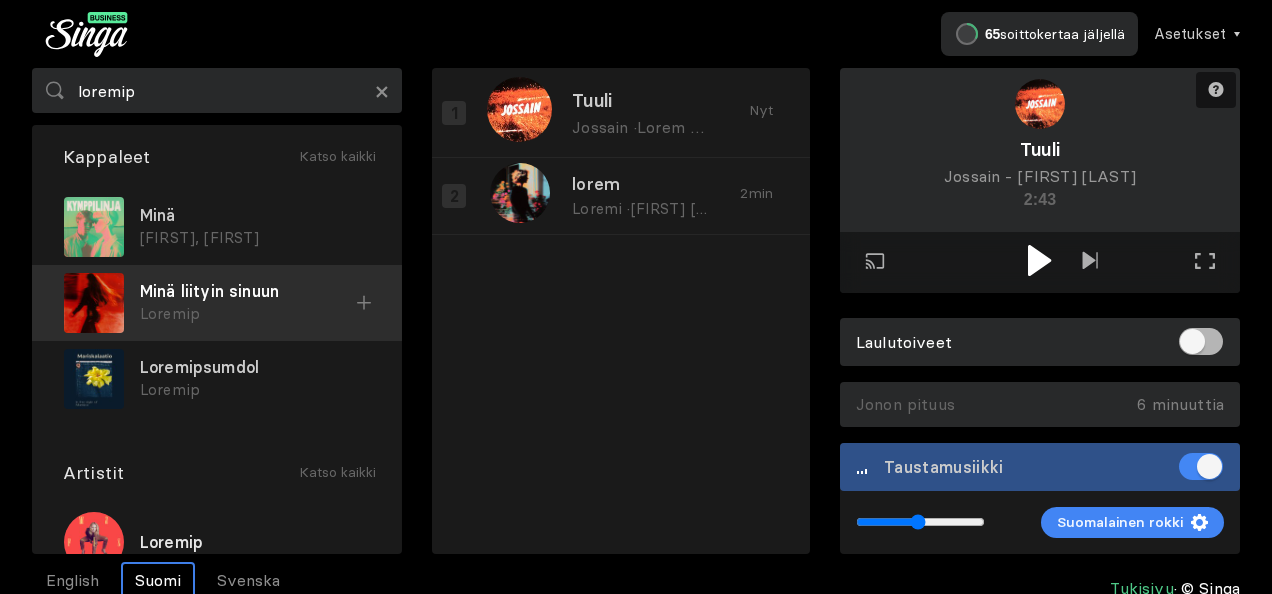 click on "Minä liityin sinuun" at bounding box center (255, 215) 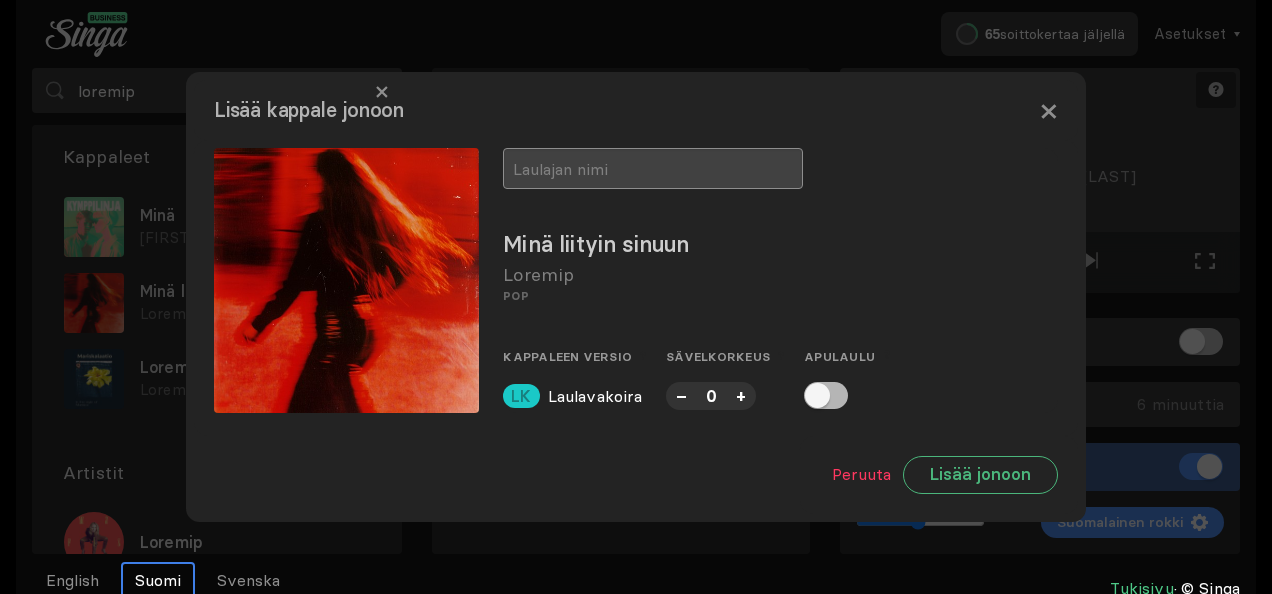 click at bounding box center (653, 168) 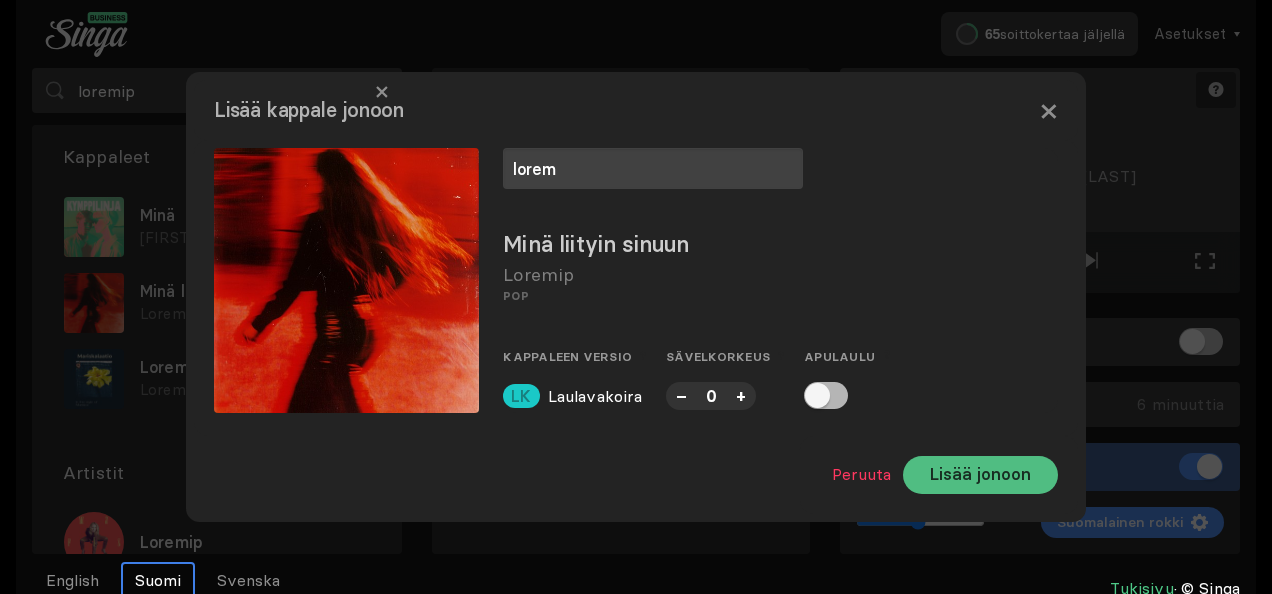 type on "lorem" 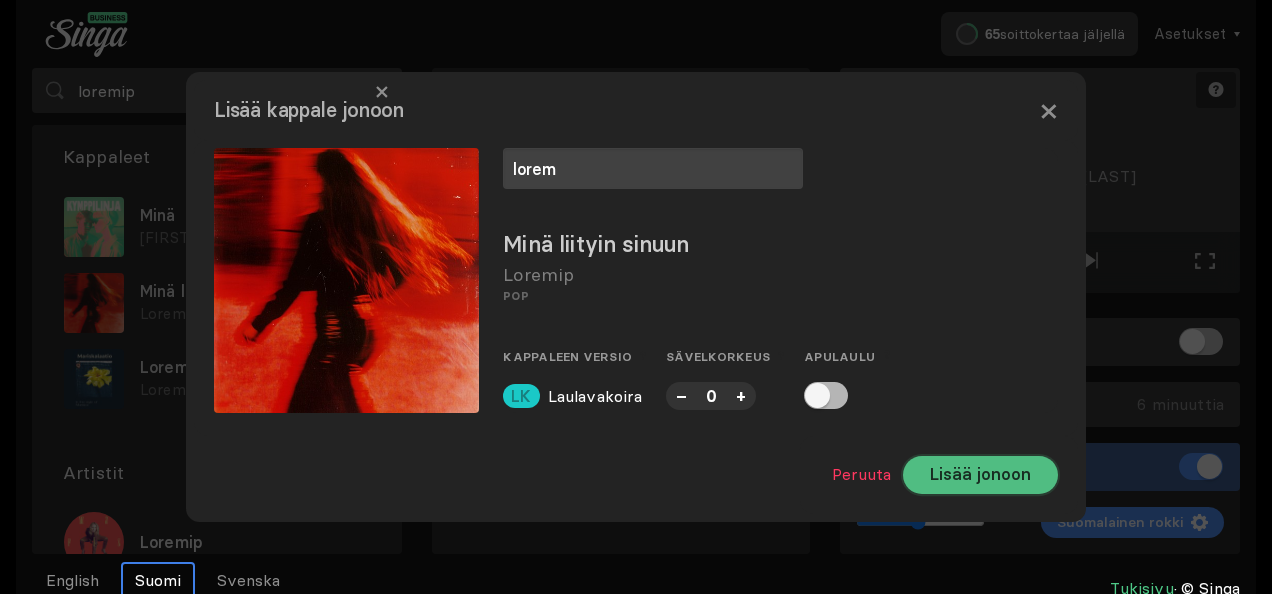 click on "Lisää jonoon" at bounding box center (980, 475) 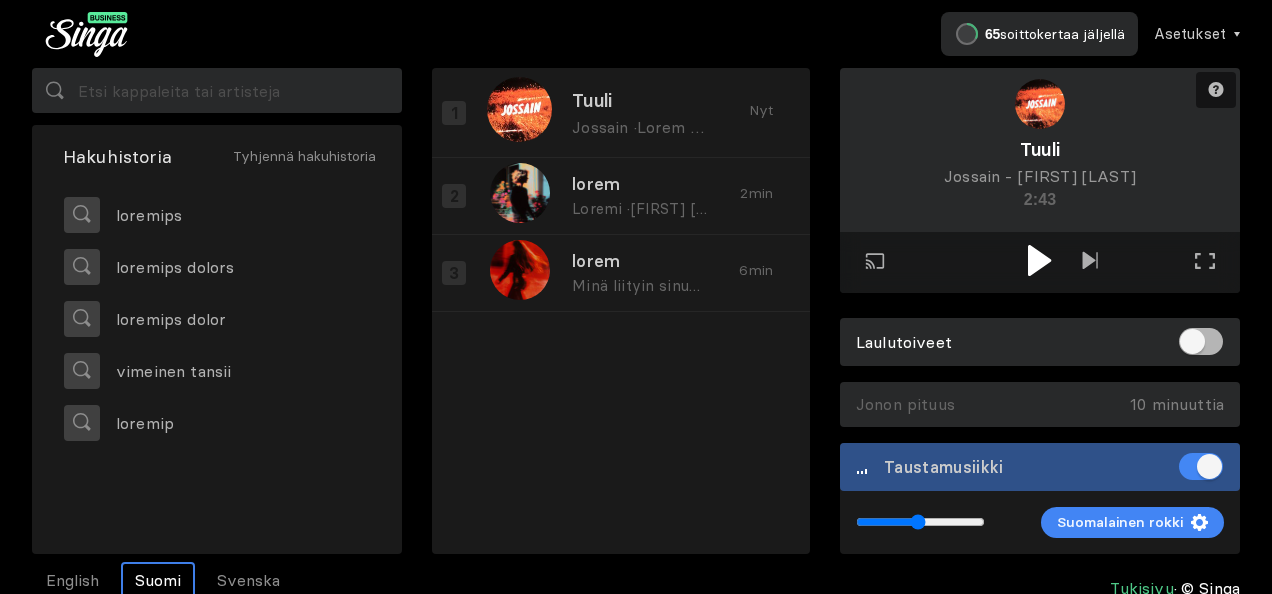 click at bounding box center [1039, 260] 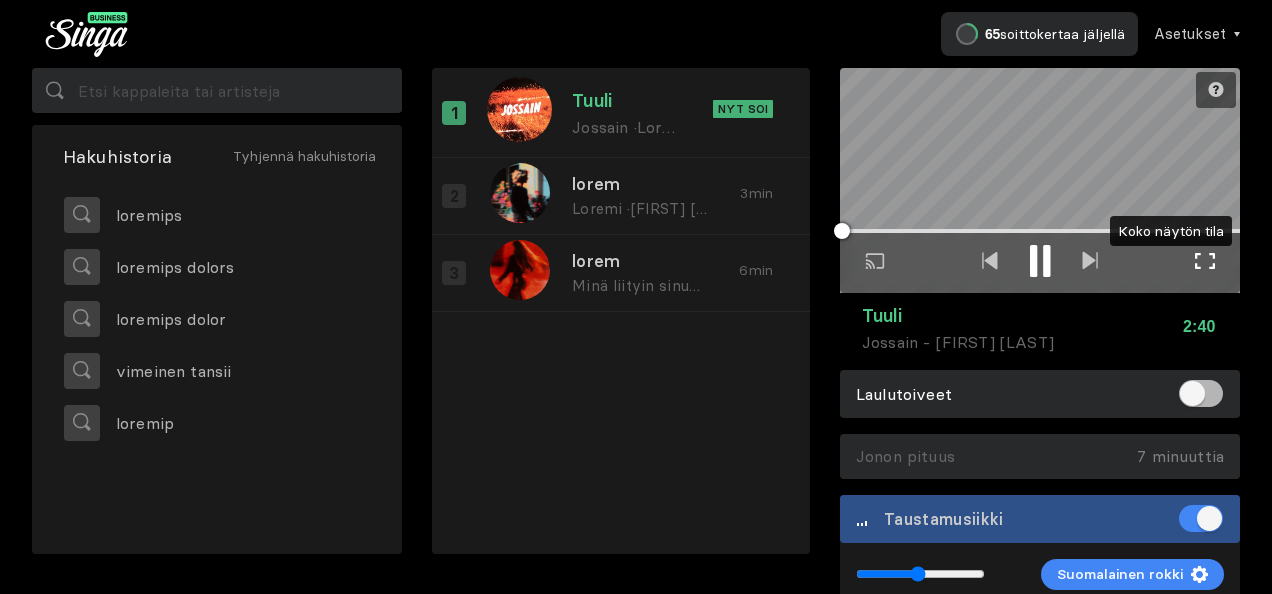 click at bounding box center (1205, 261) 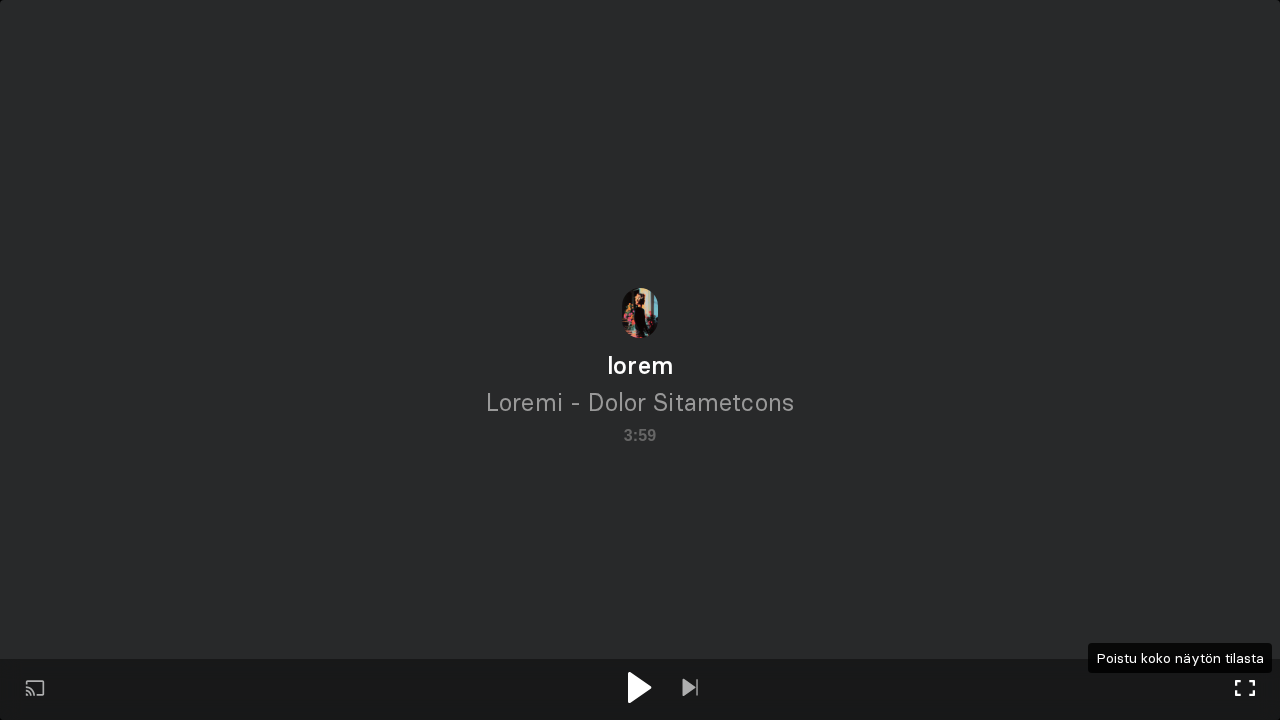 click at bounding box center (1245, 688) 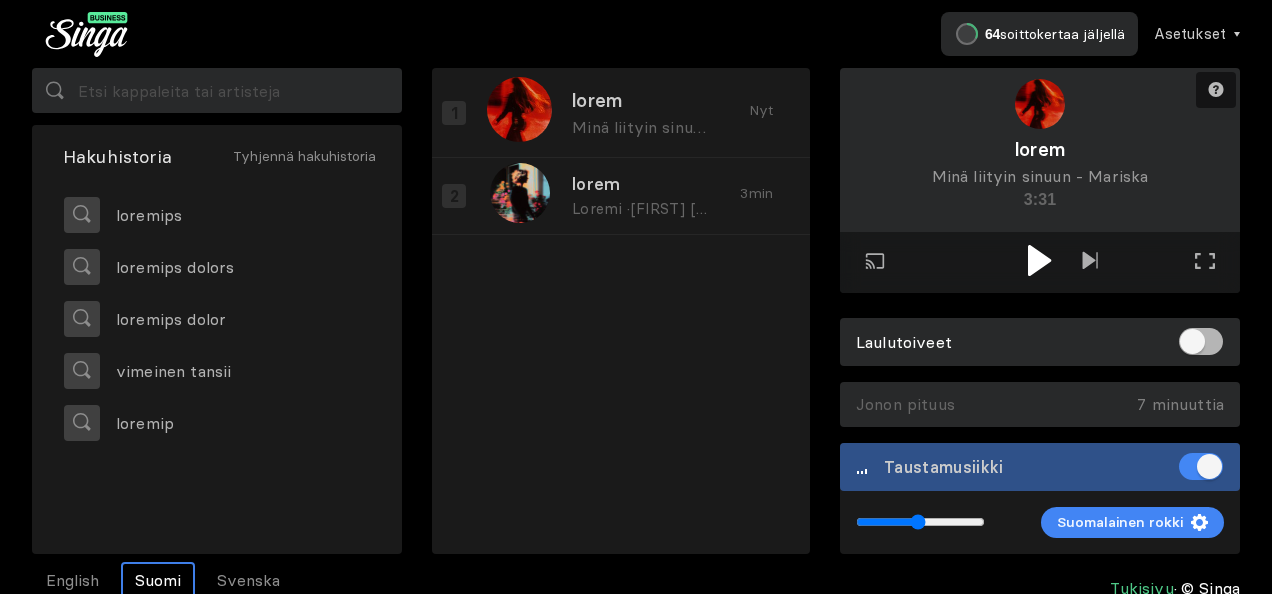 click at bounding box center [1040, 262] 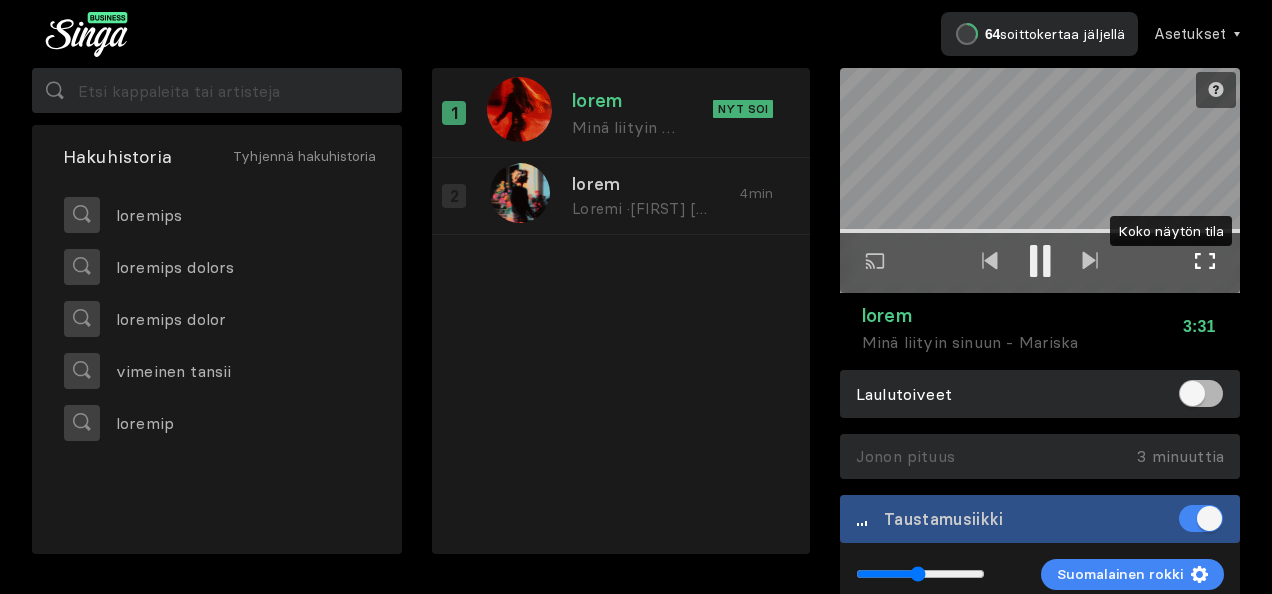 click at bounding box center [1205, 261] 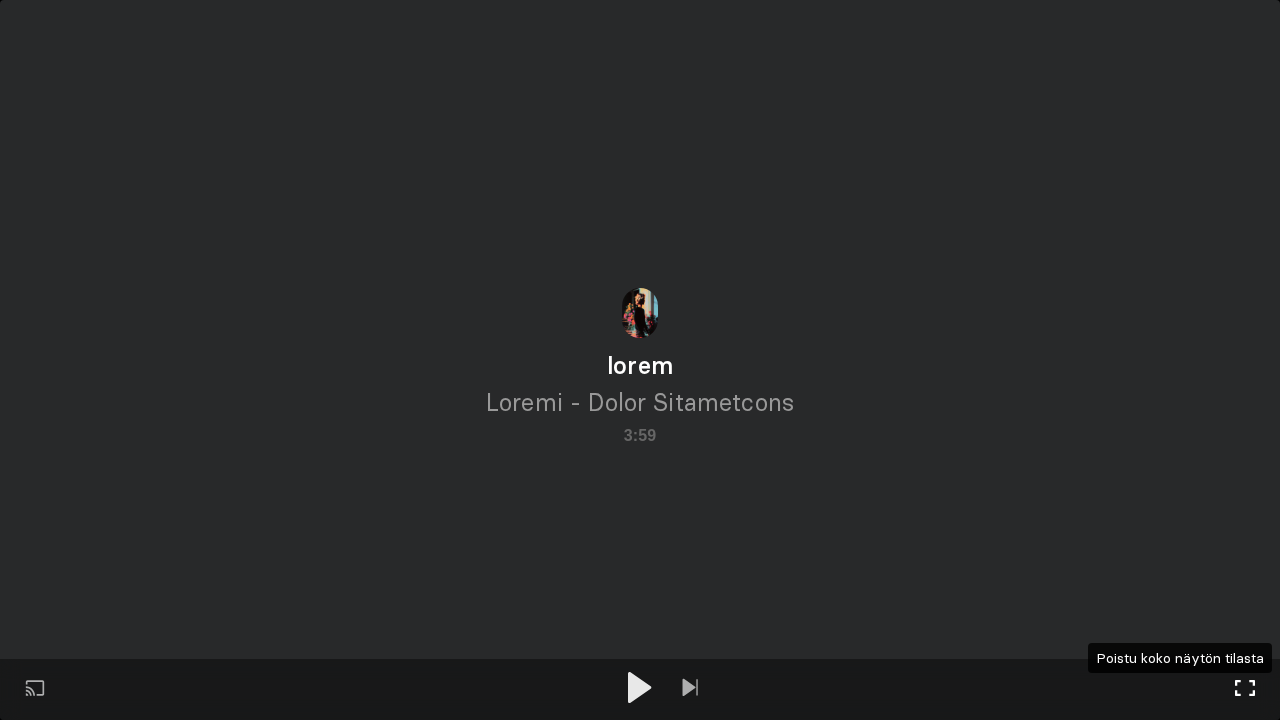 click at bounding box center (1245, 688) 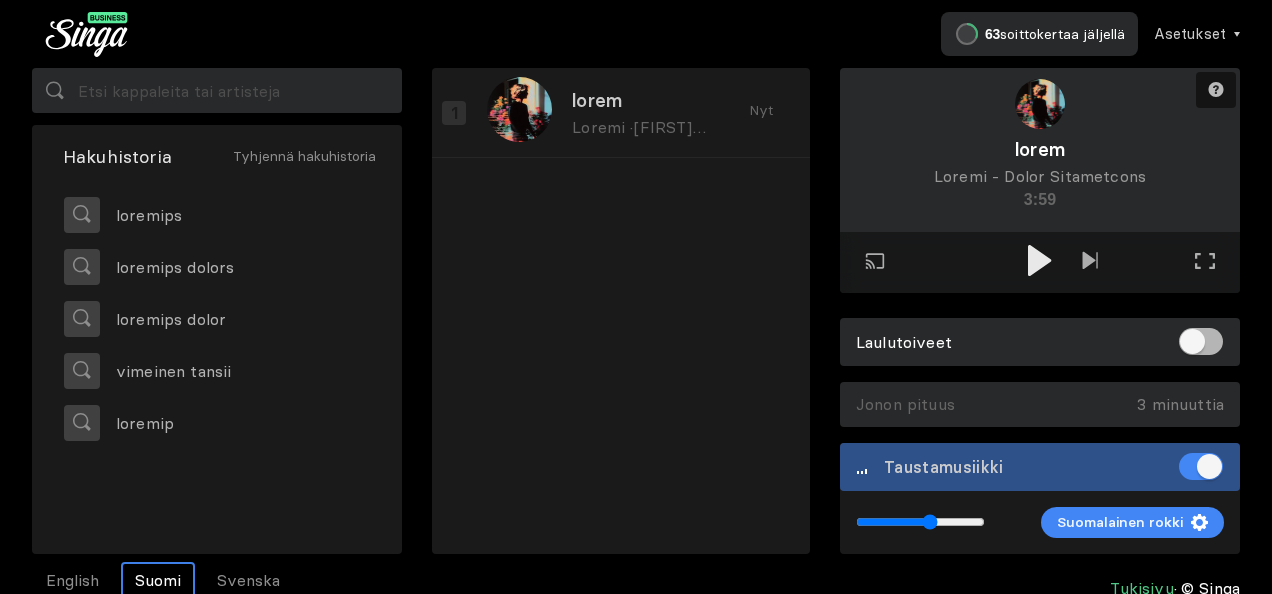 type on "0.58" 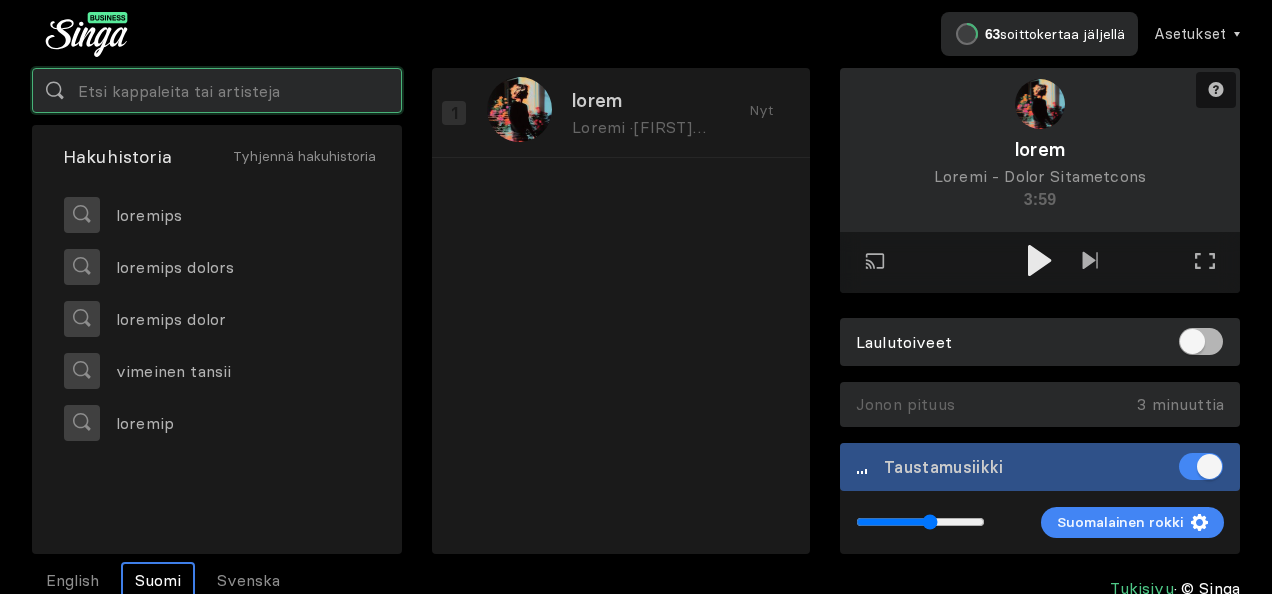 click at bounding box center (217, 90) 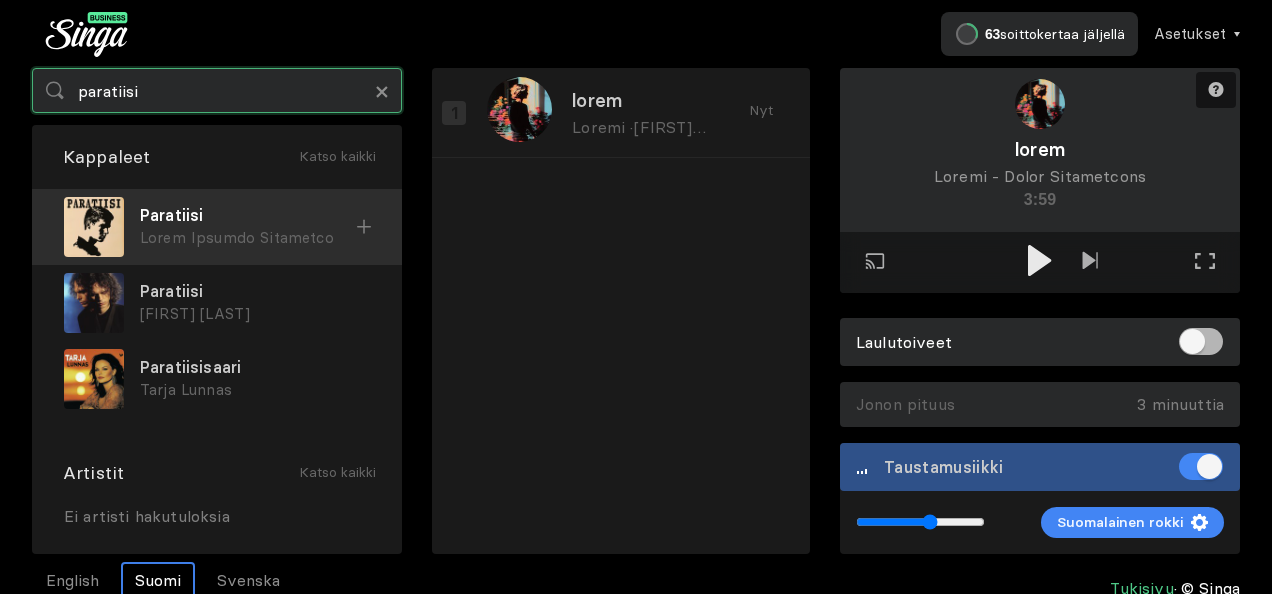 type on "paratiisi" 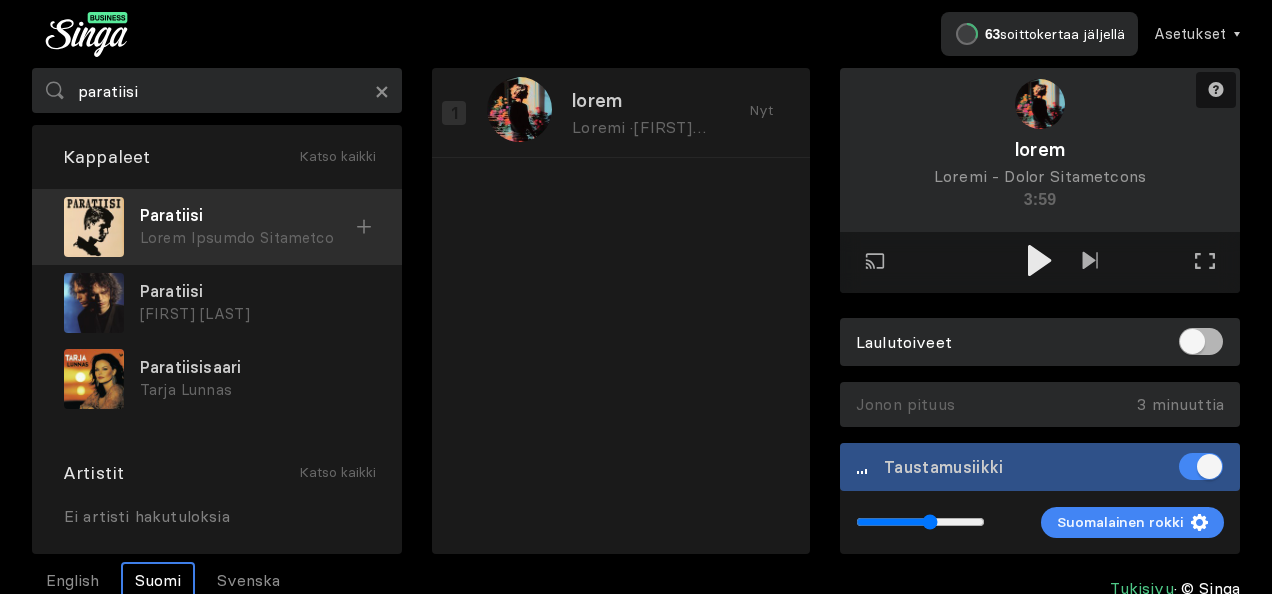 click on "Paratiisi" at bounding box center (248, 215) 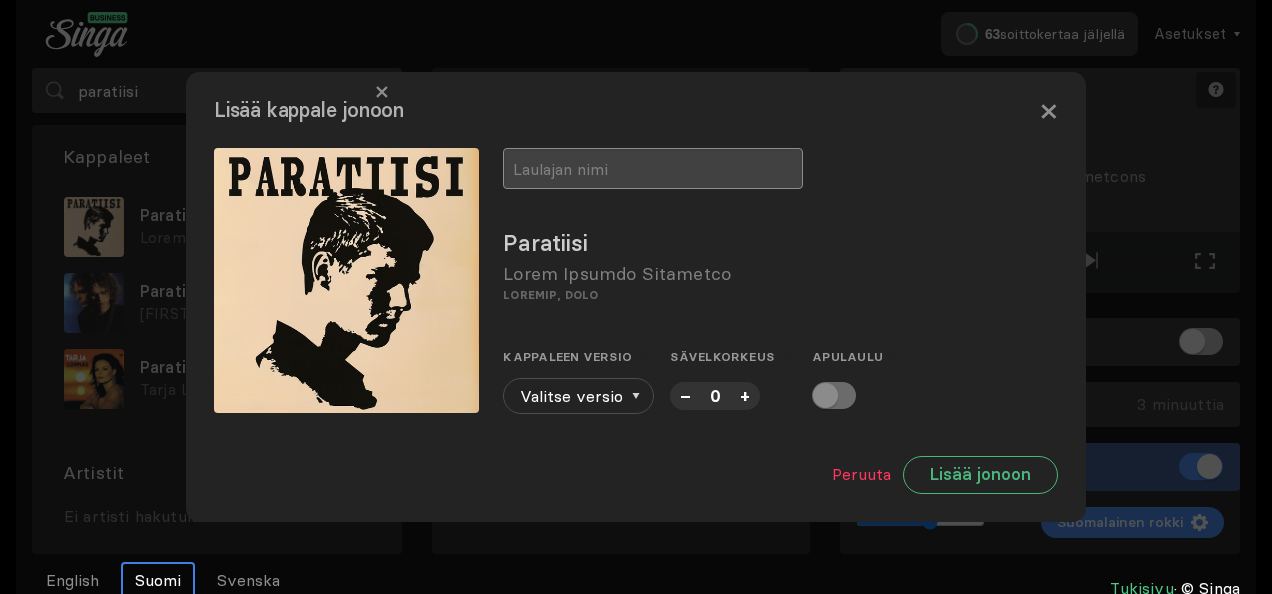 click at bounding box center (653, 168) 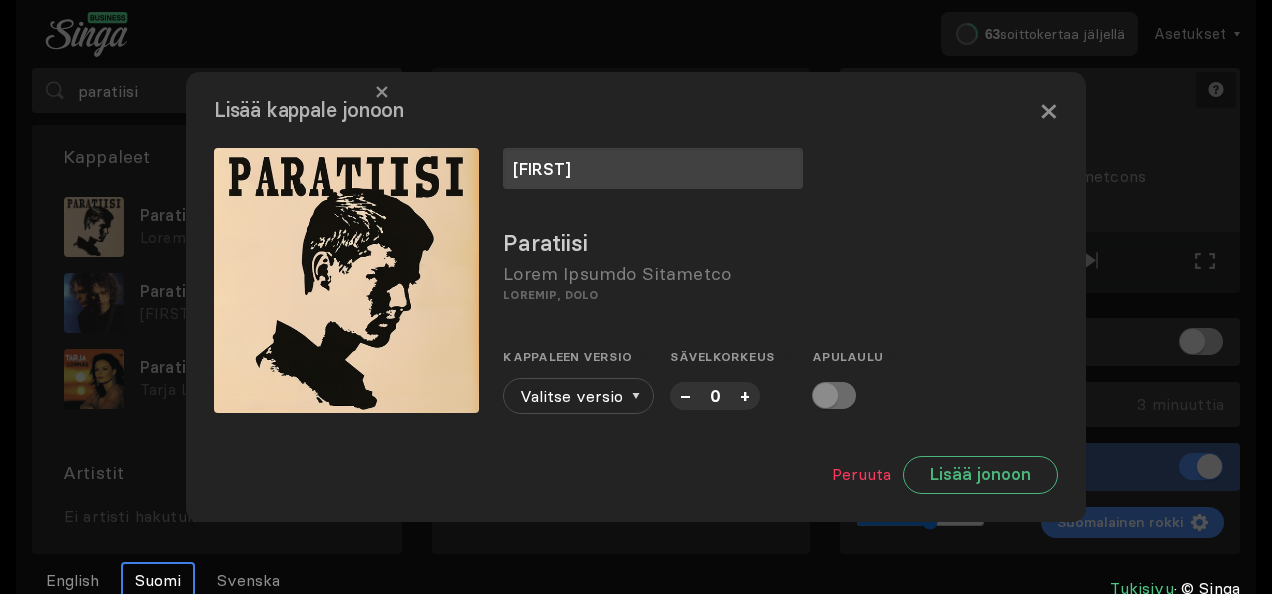 type on "[FIRST]" 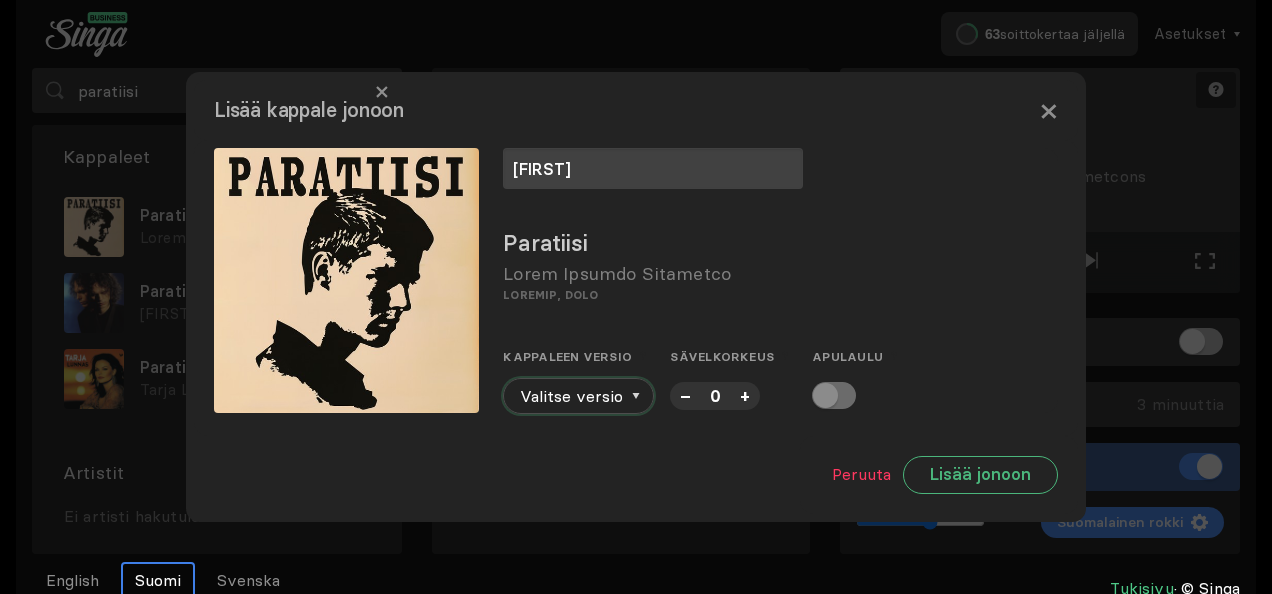 click on "Valitse versio" at bounding box center (578, 396) 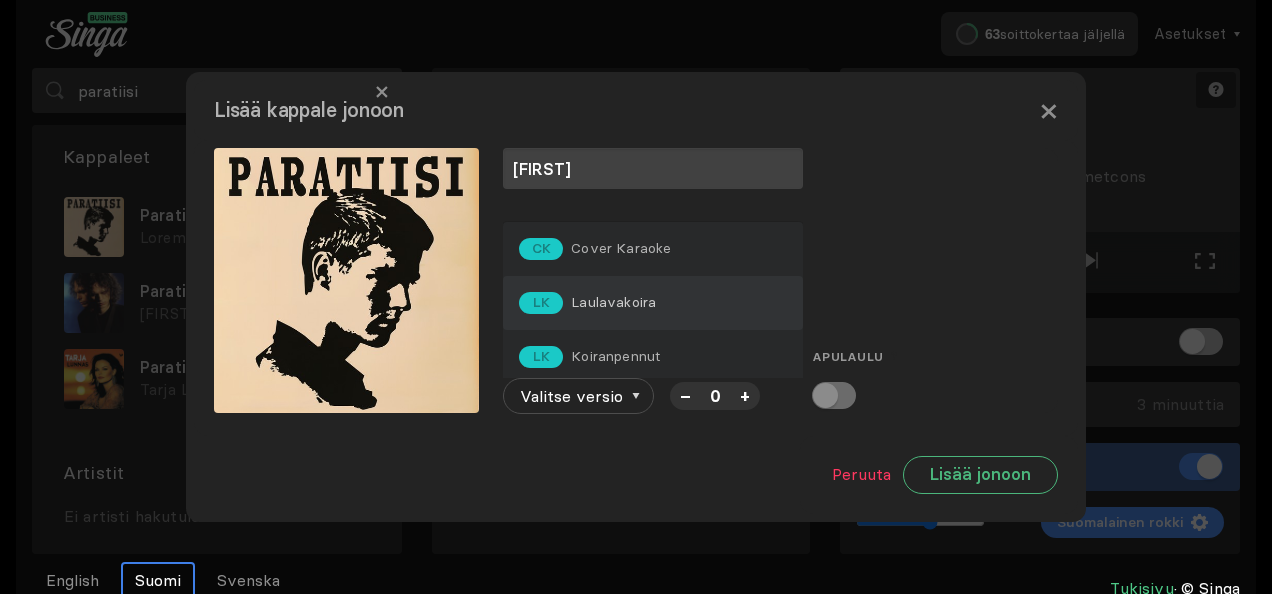 click on "Laulavakoira" at bounding box center (621, 248) 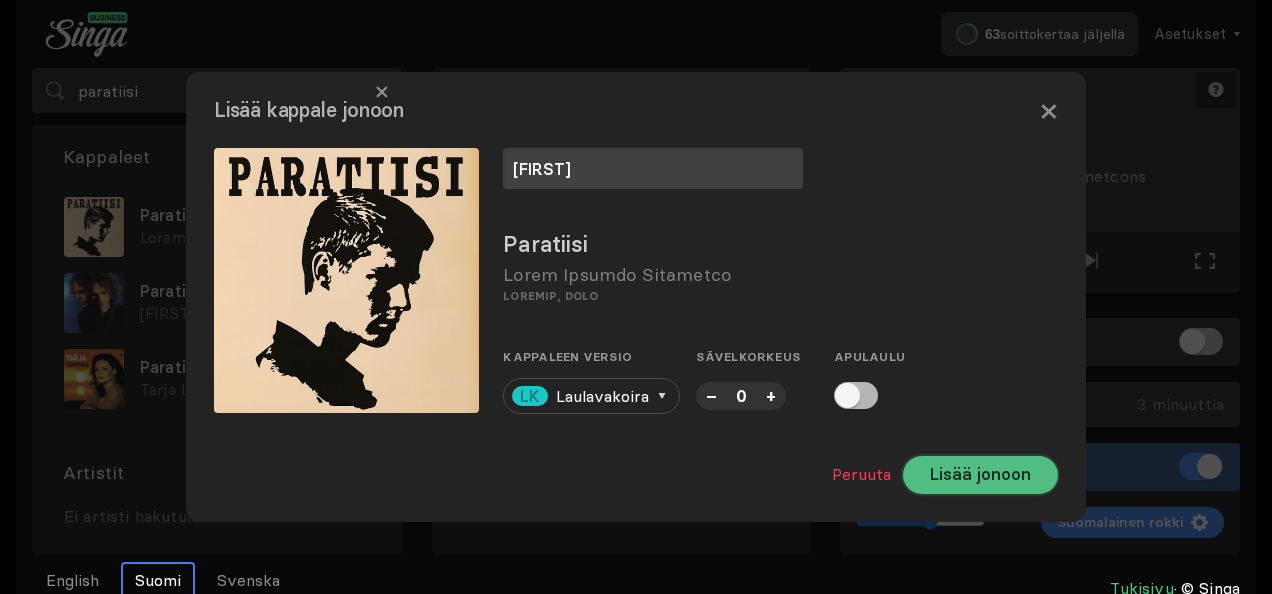 click on "Lisää jonoon" at bounding box center (980, 475) 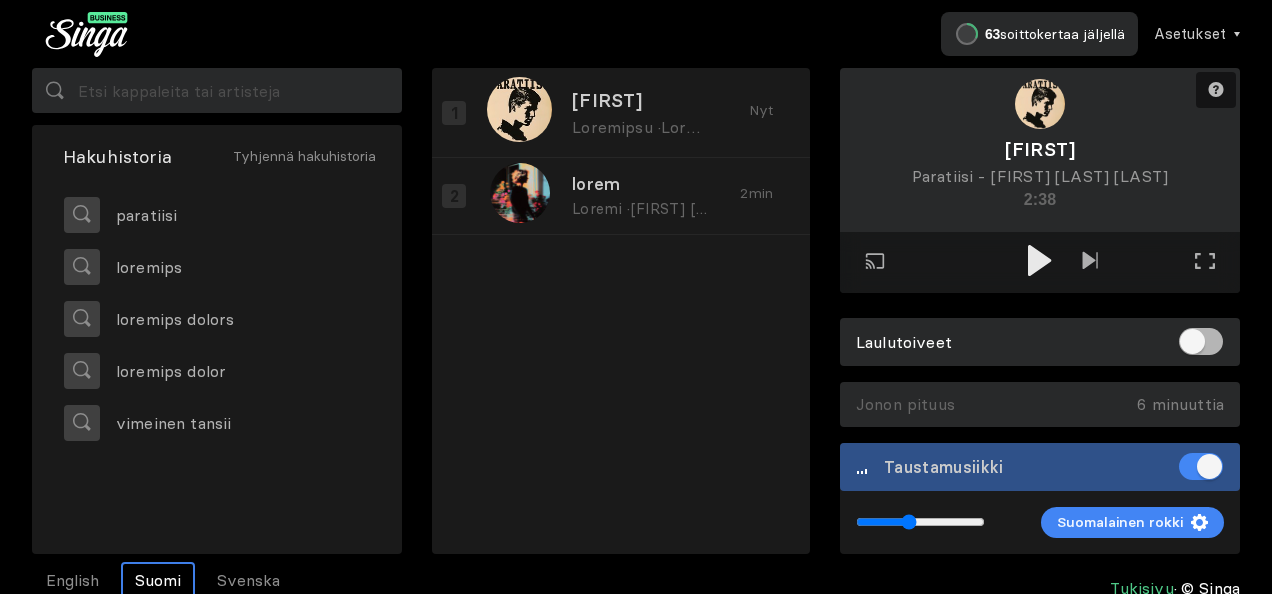 drag, startPoint x: 926, startPoint y: 522, endPoint x: 909, endPoint y: 529, distance: 18.384777 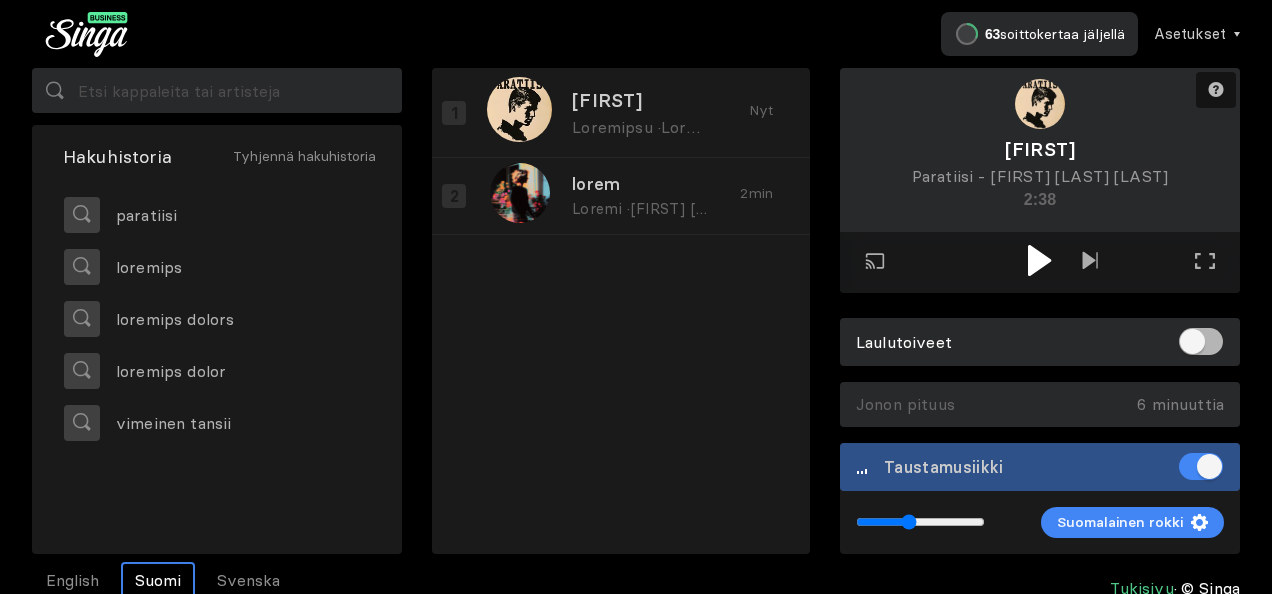 click at bounding box center (1039, 260) 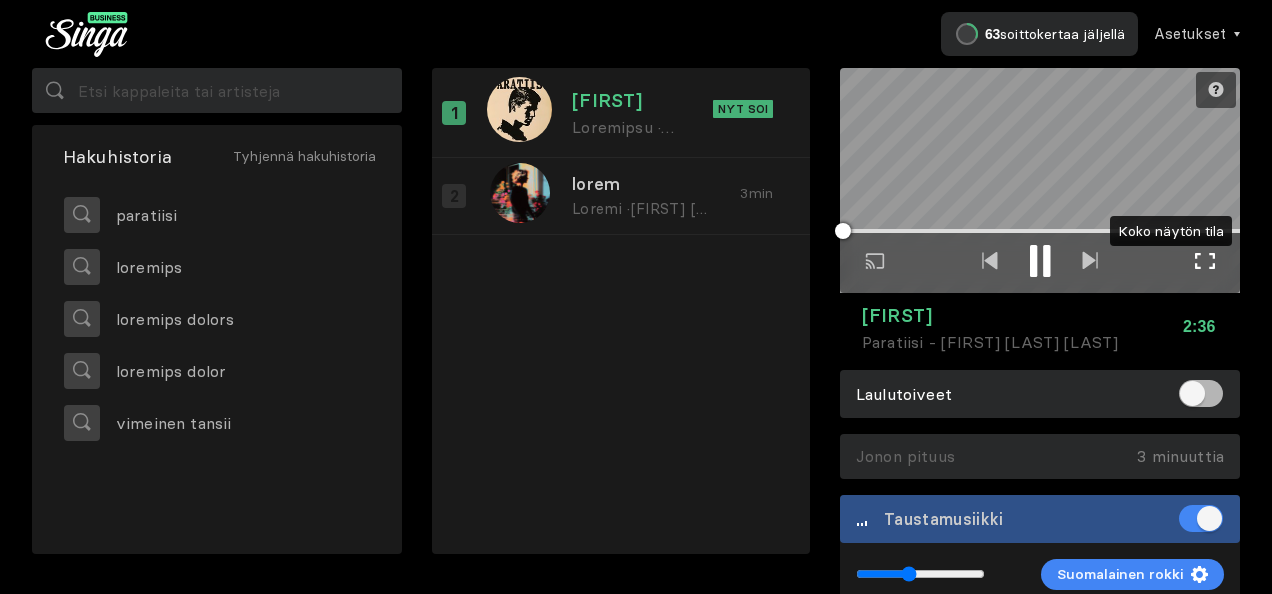 click at bounding box center (1205, 261) 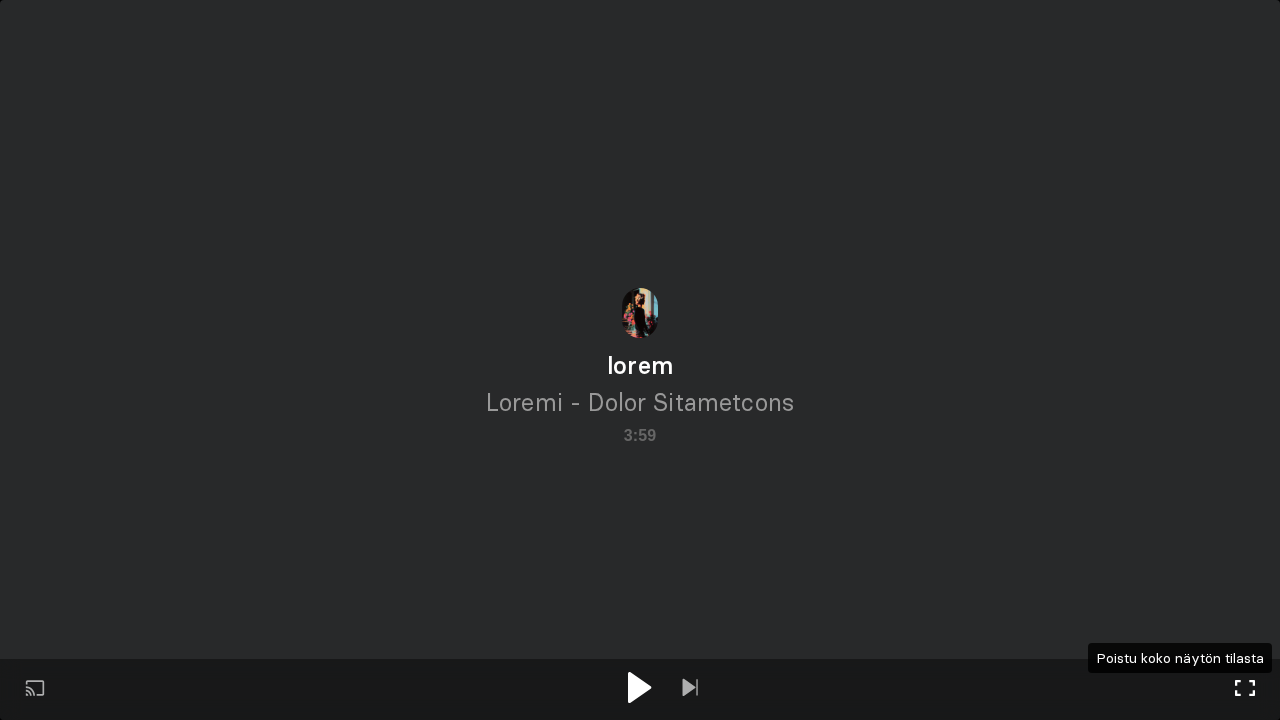 click at bounding box center (1245, 688) 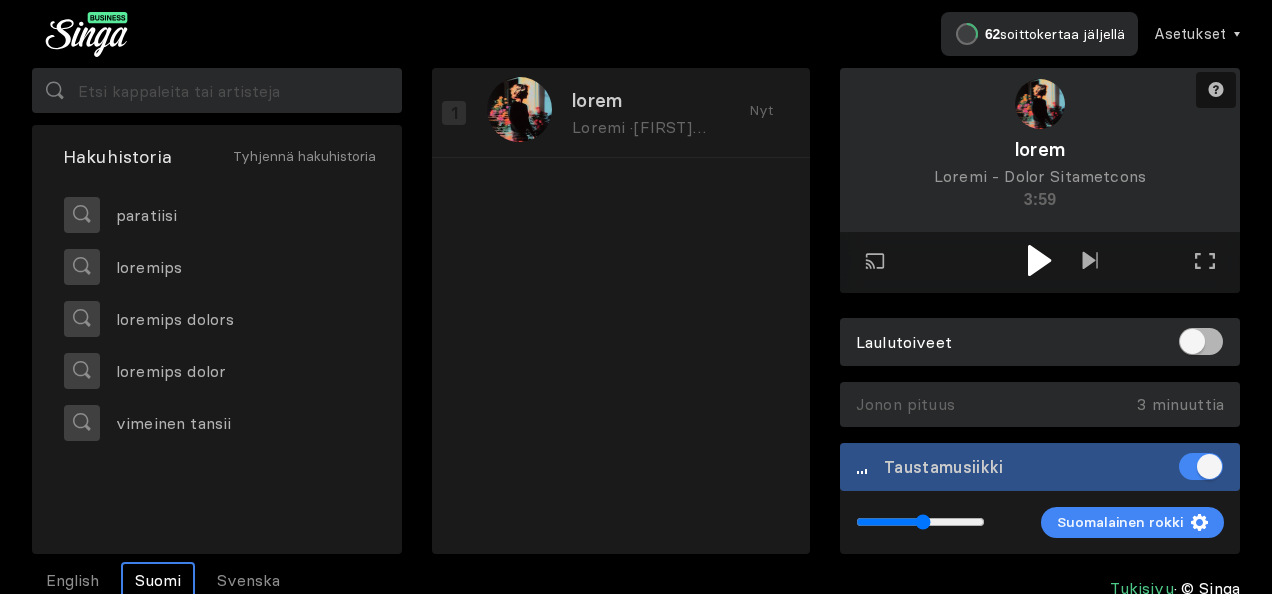 click at bounding box center [920, 522] 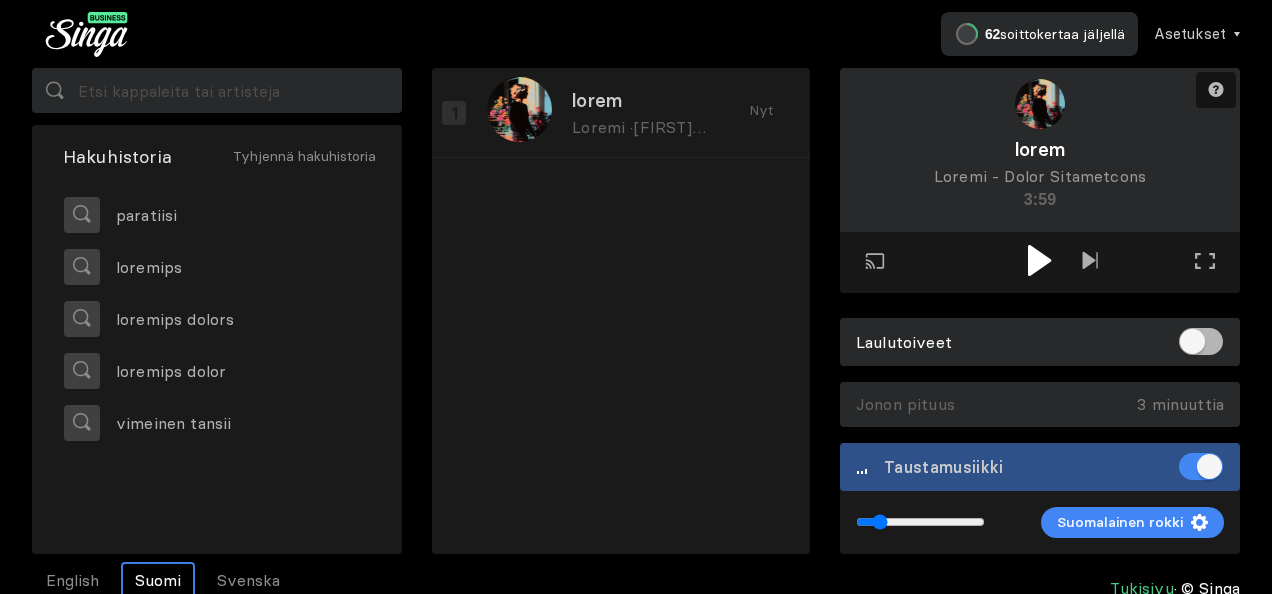 type on "0.14" 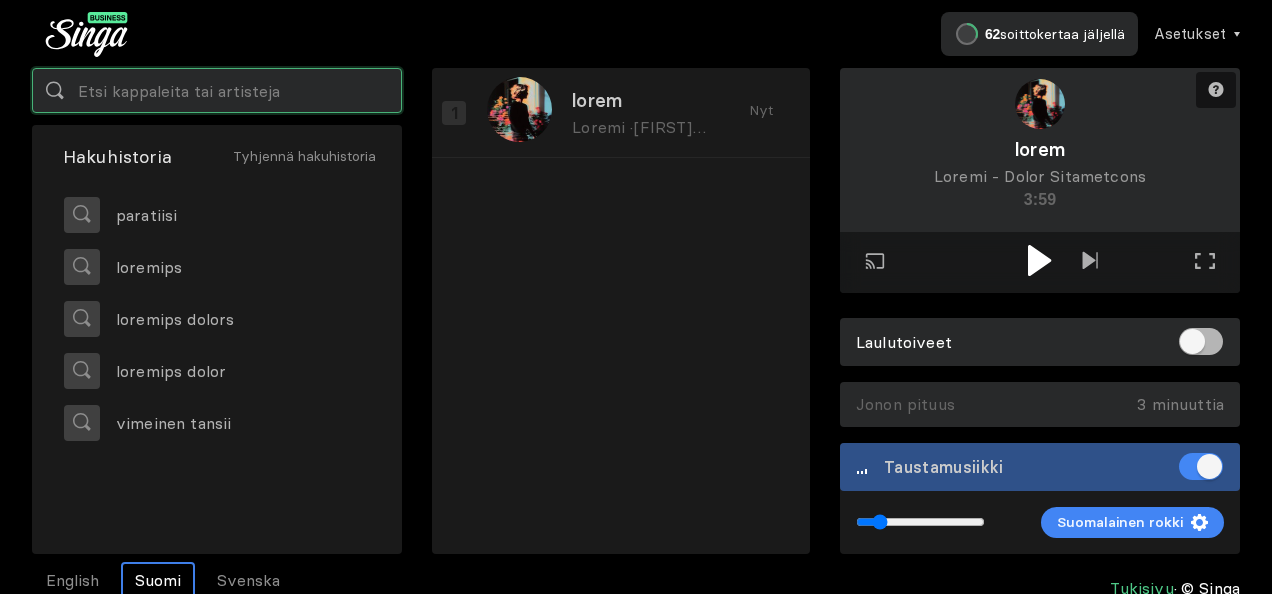 click at bounding box center [217, 90] 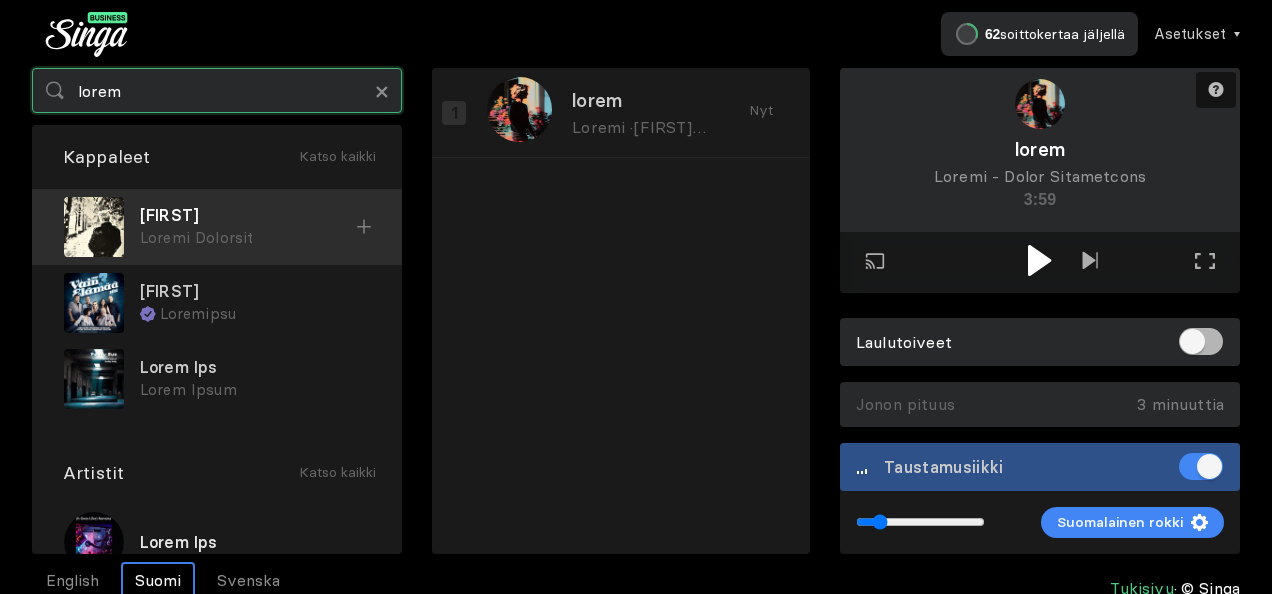 type on "lorem" 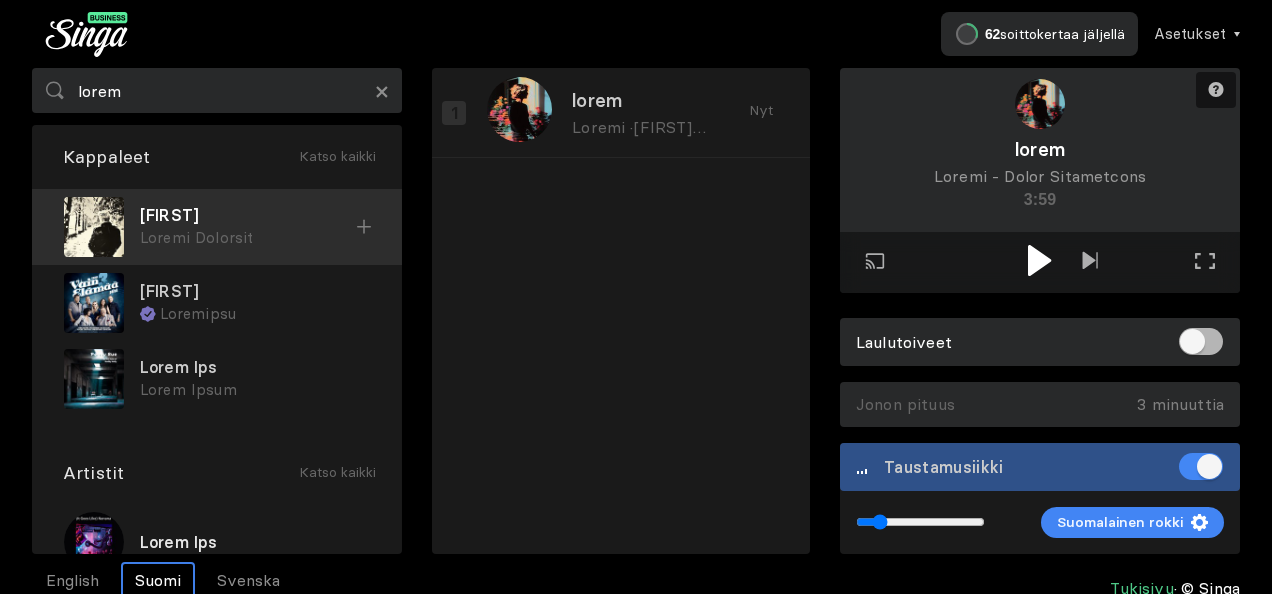 click on "[FIRST]" at bounding box center [248, 215] 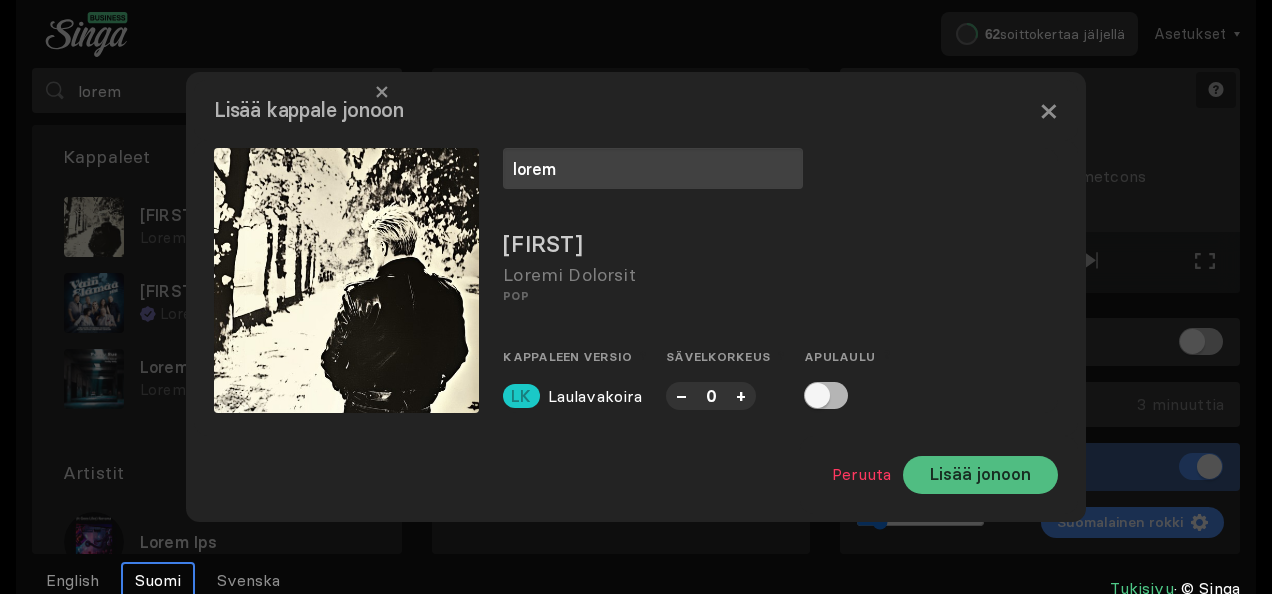 type on "lorem" 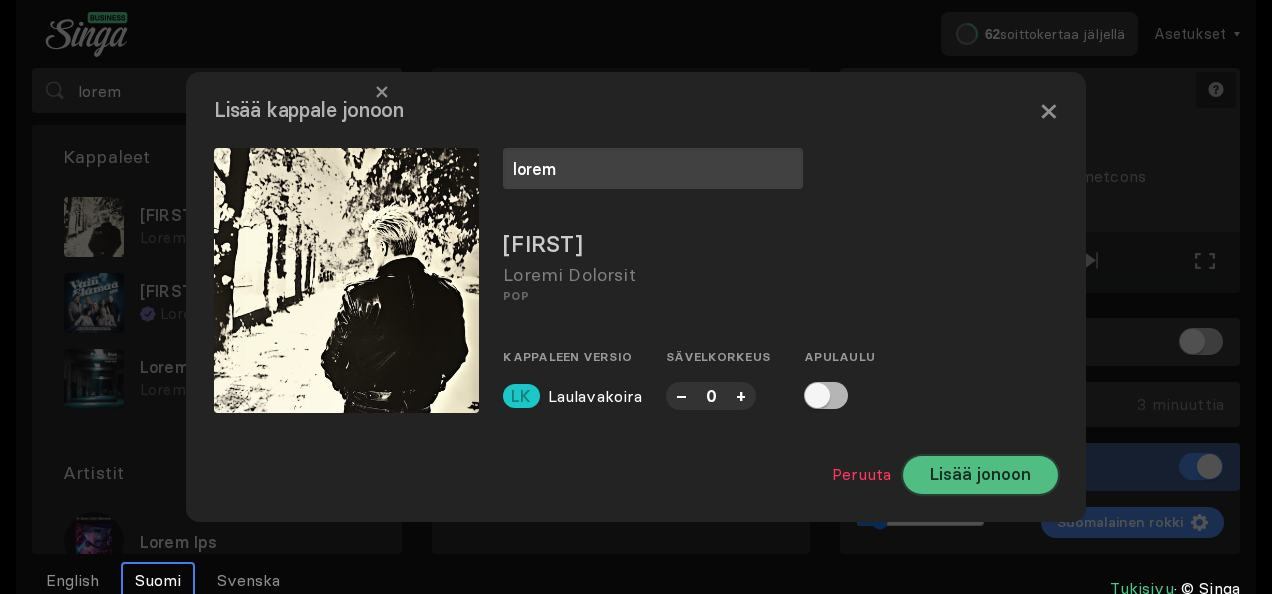 click on "Lisää jonoon" at bounding box center (980, 475) 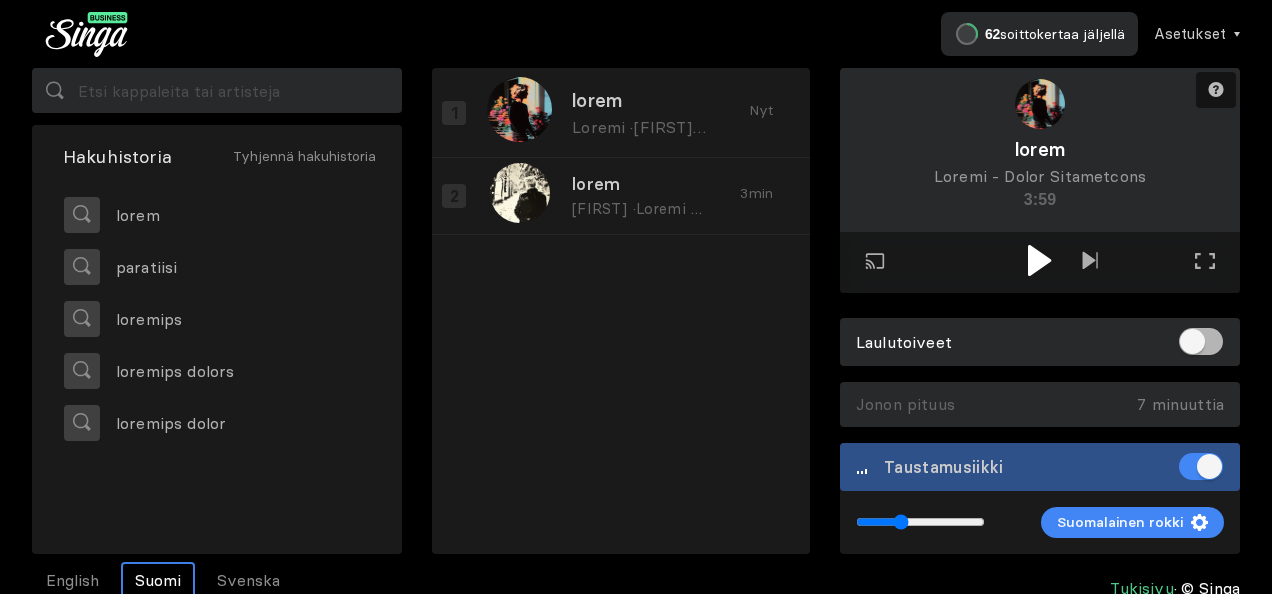 click at bounding box center [920, 522] 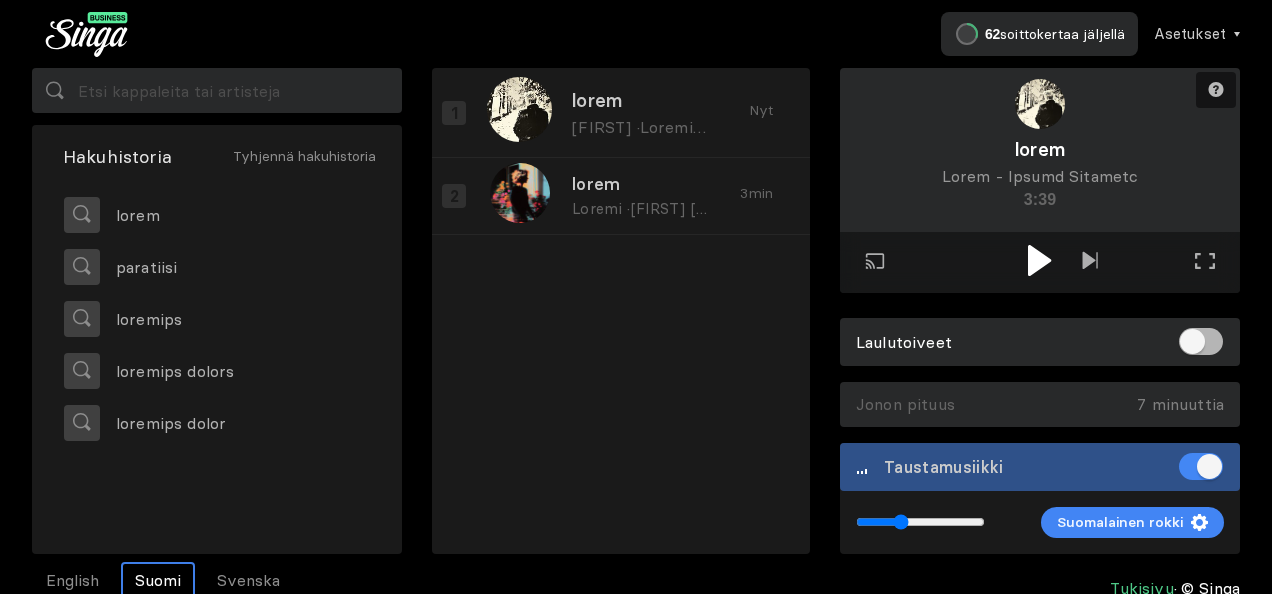 click at bounding box center (1039, 260) 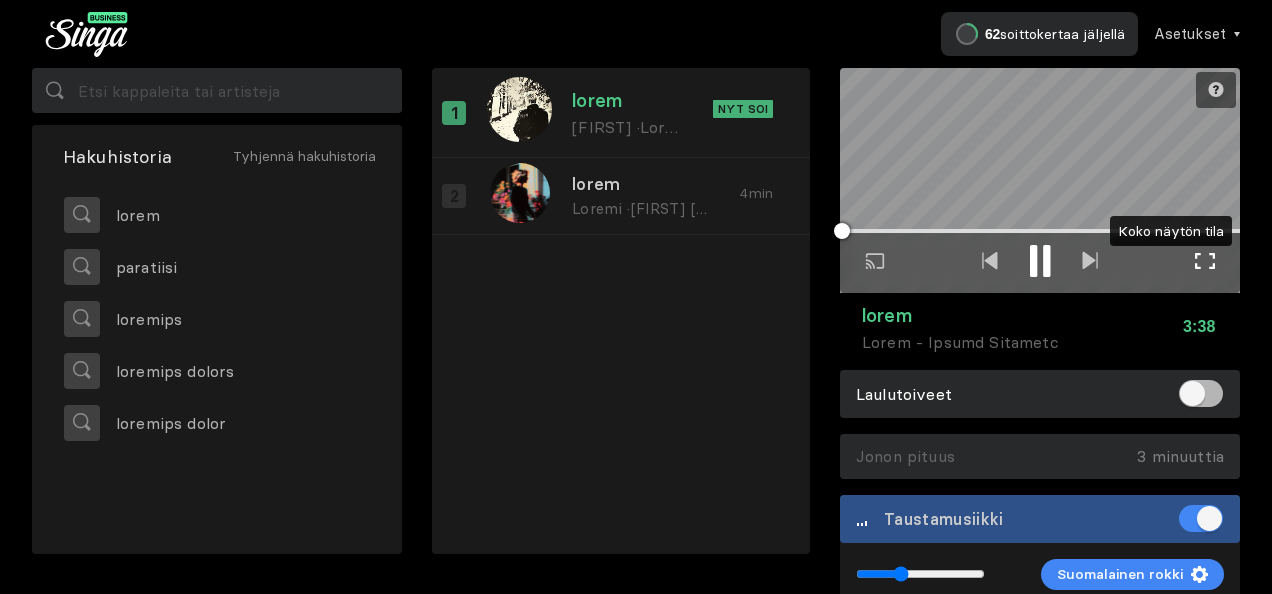 click at bounding box center [1205, 261] 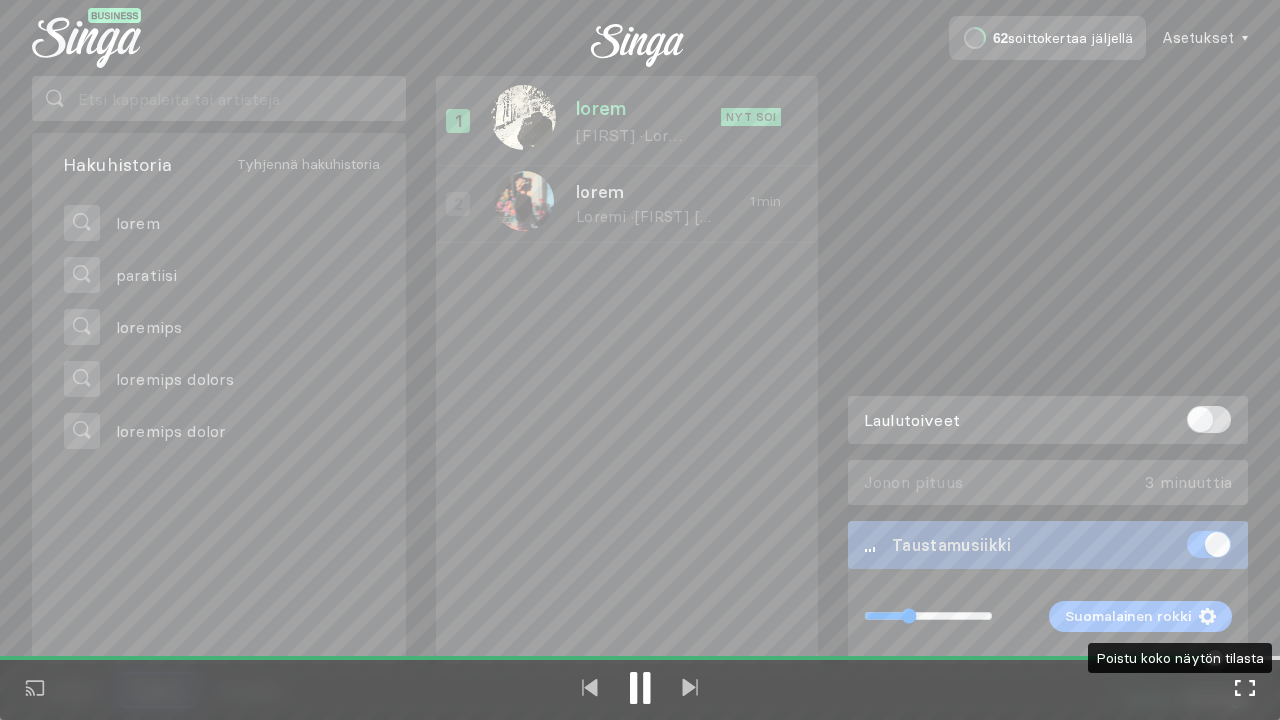 click at bounding box center [1245, 688] 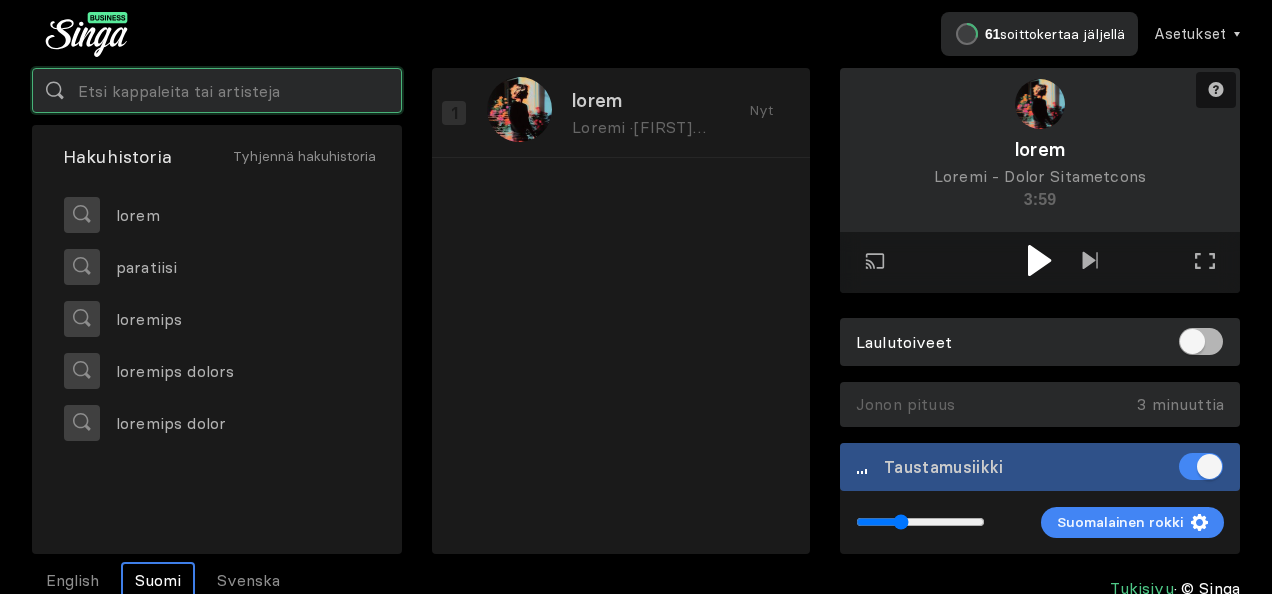 click at bounding box center (217, 90) 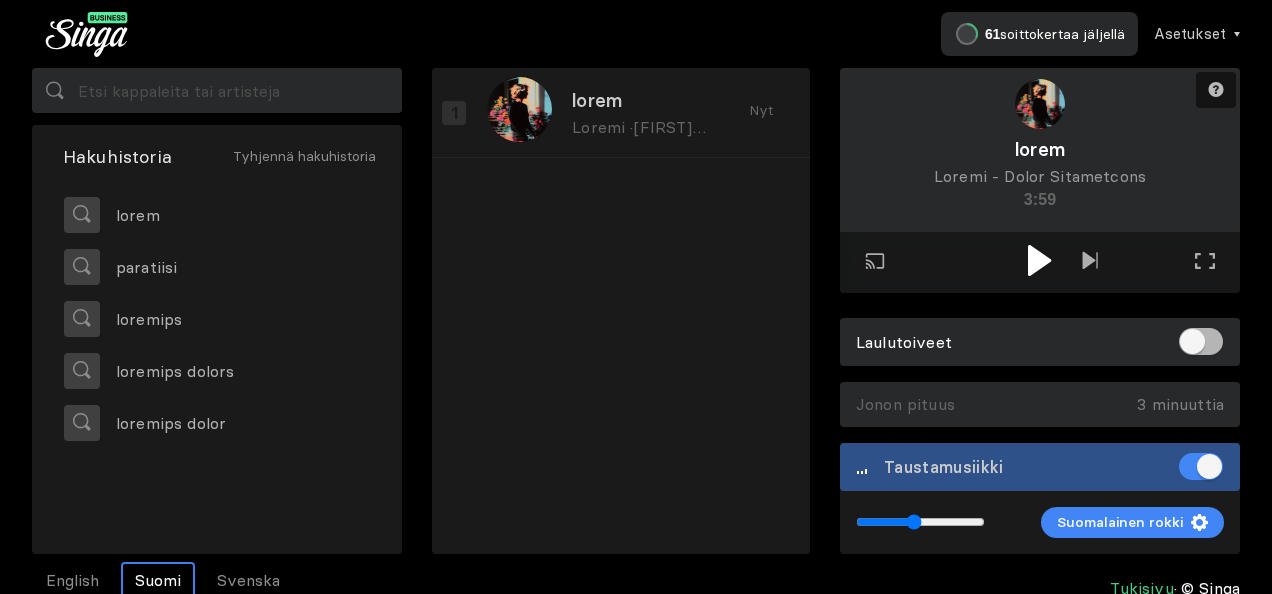 type on "0.44" 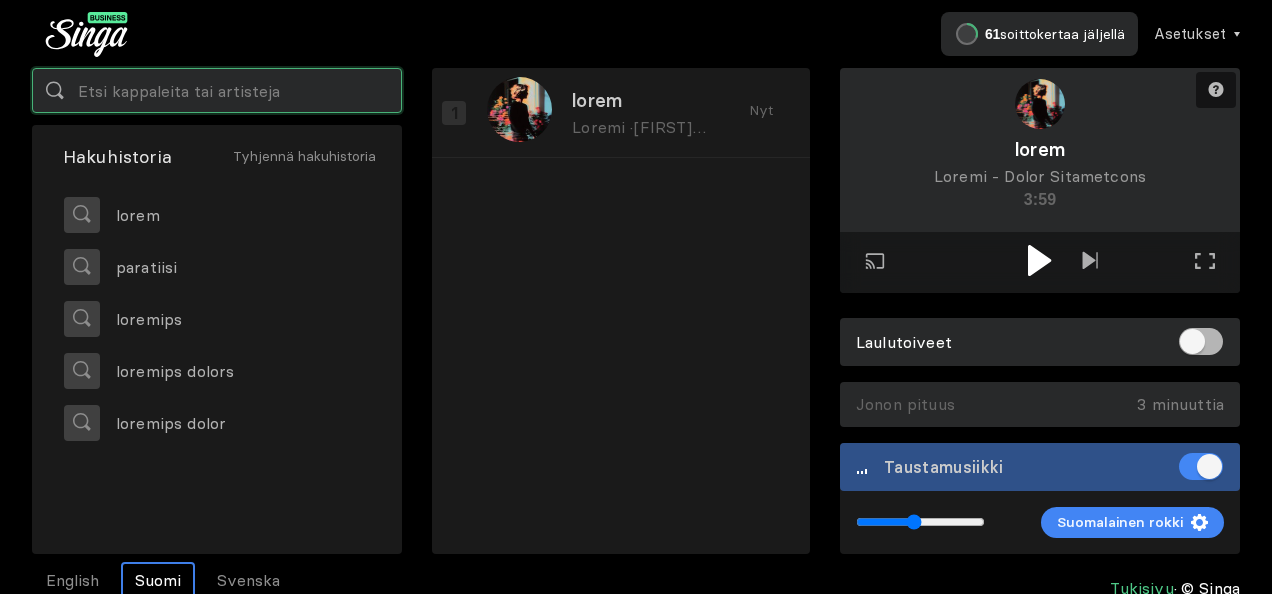 click at bounding box center [217, 90] 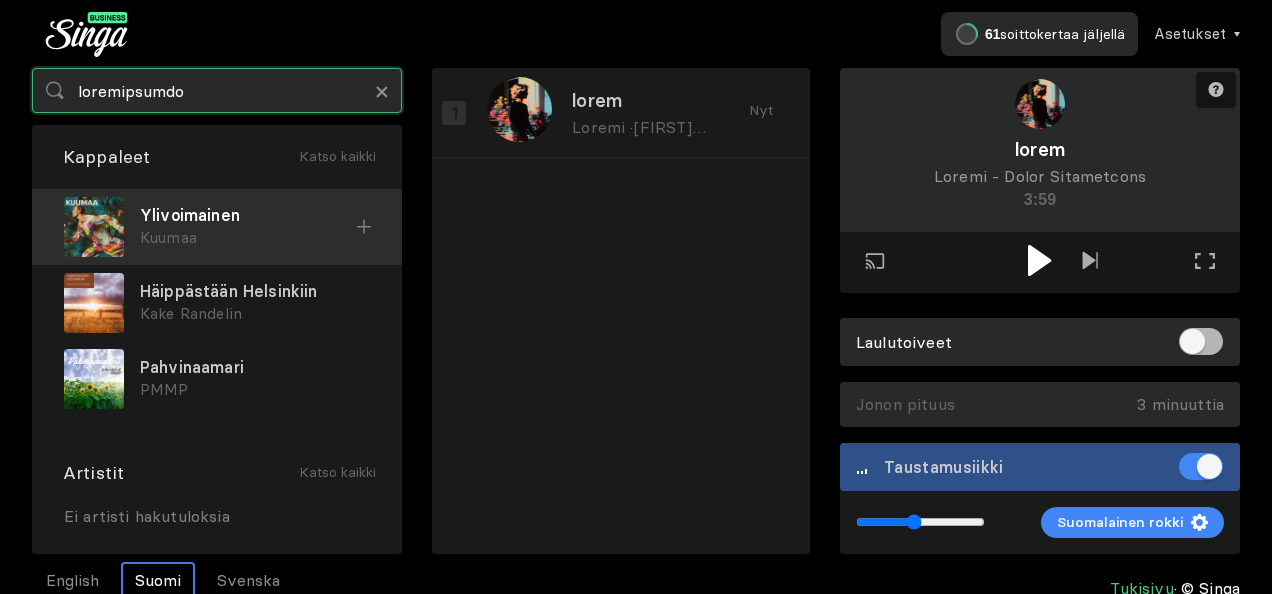 type on "loremipsumdo" 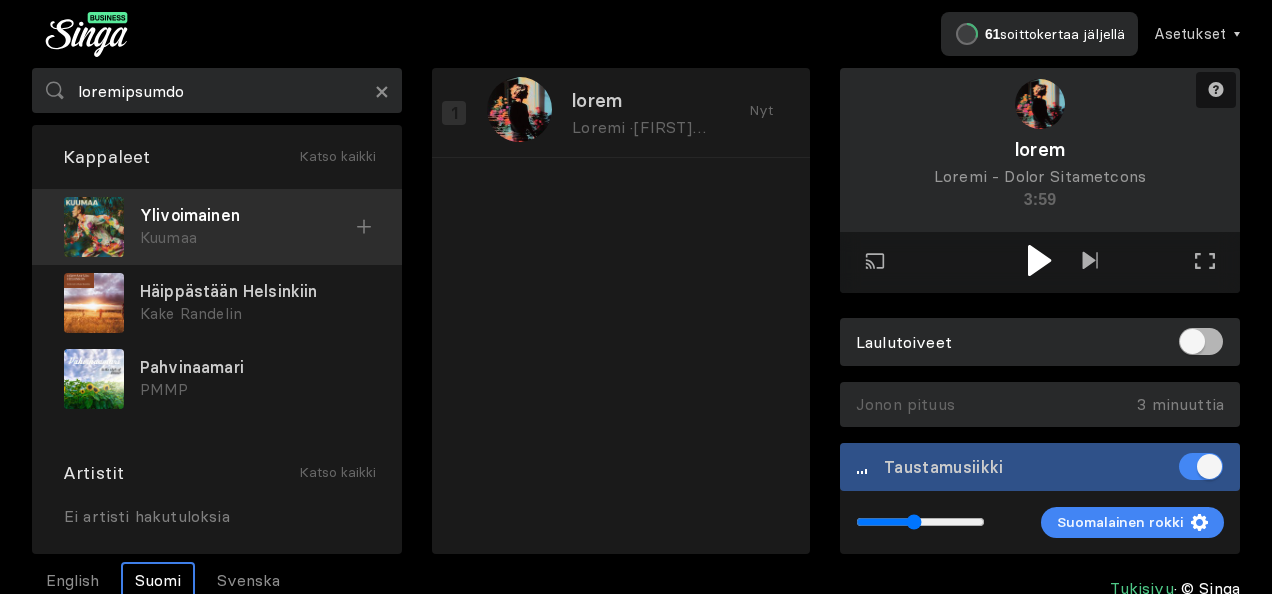 click on "Ylivoimainen" at bounding box center [248, 215] 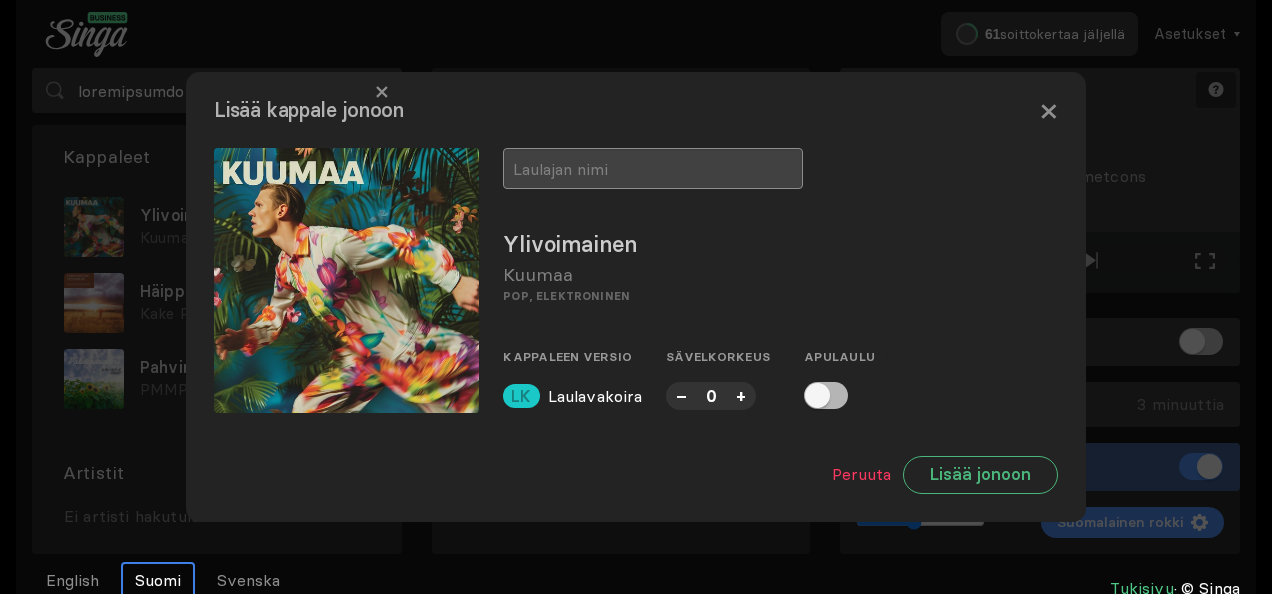 click at bounding box center [653, 168] 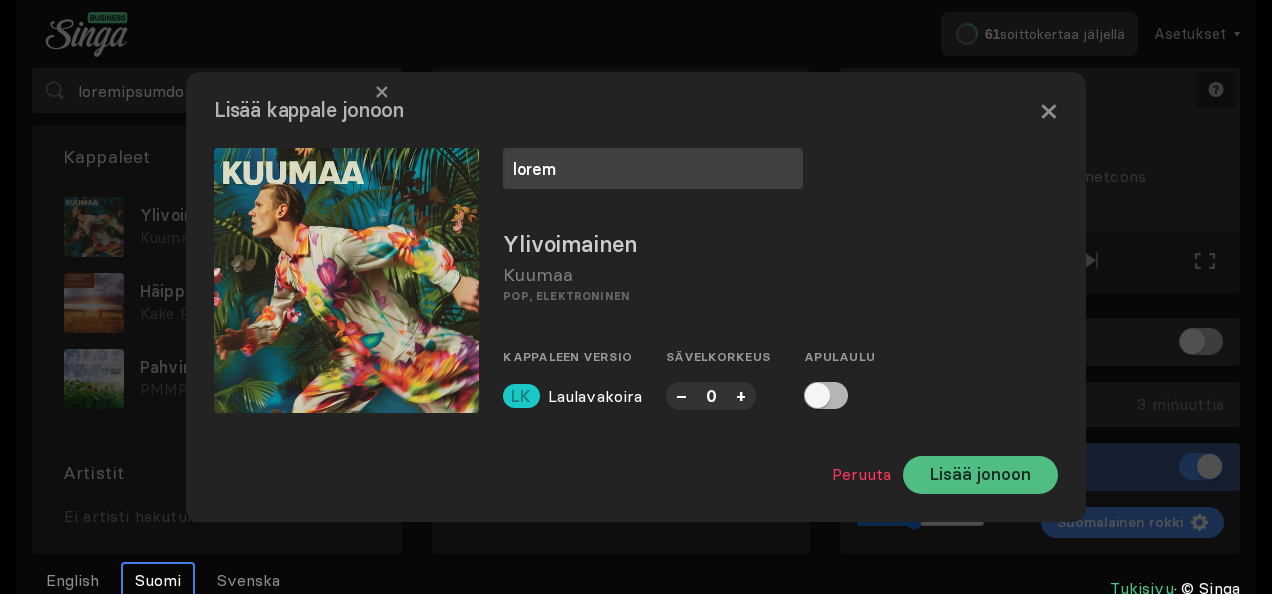type on "lorem" 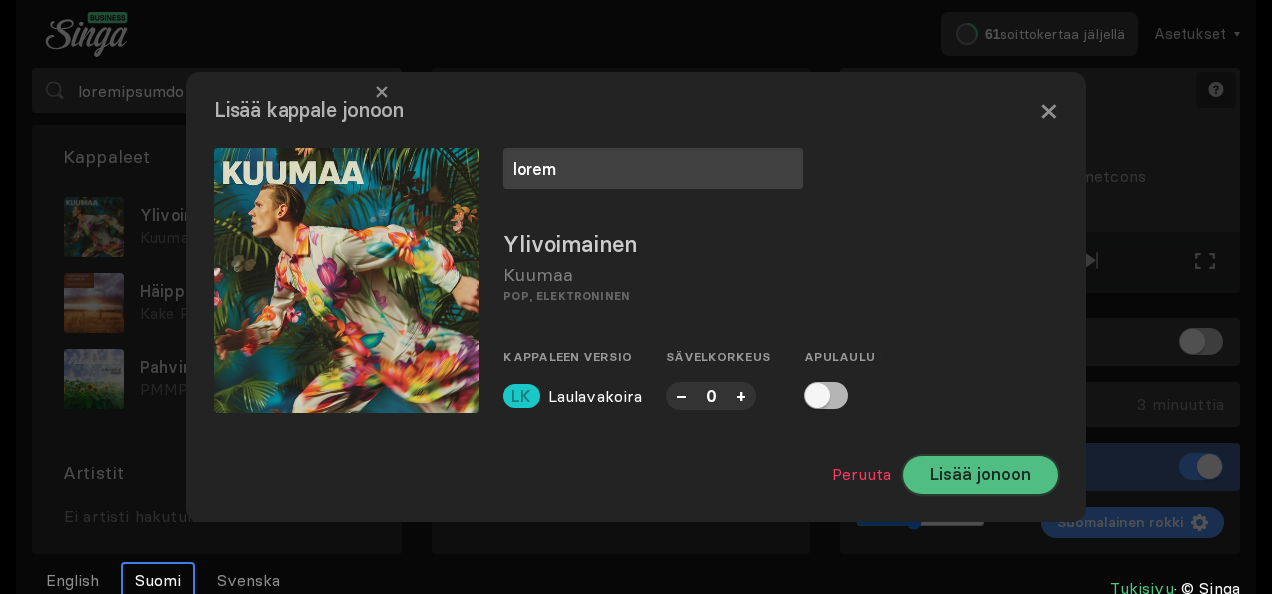 click on "Lisää jonoon" at bounding box center (980, 475) 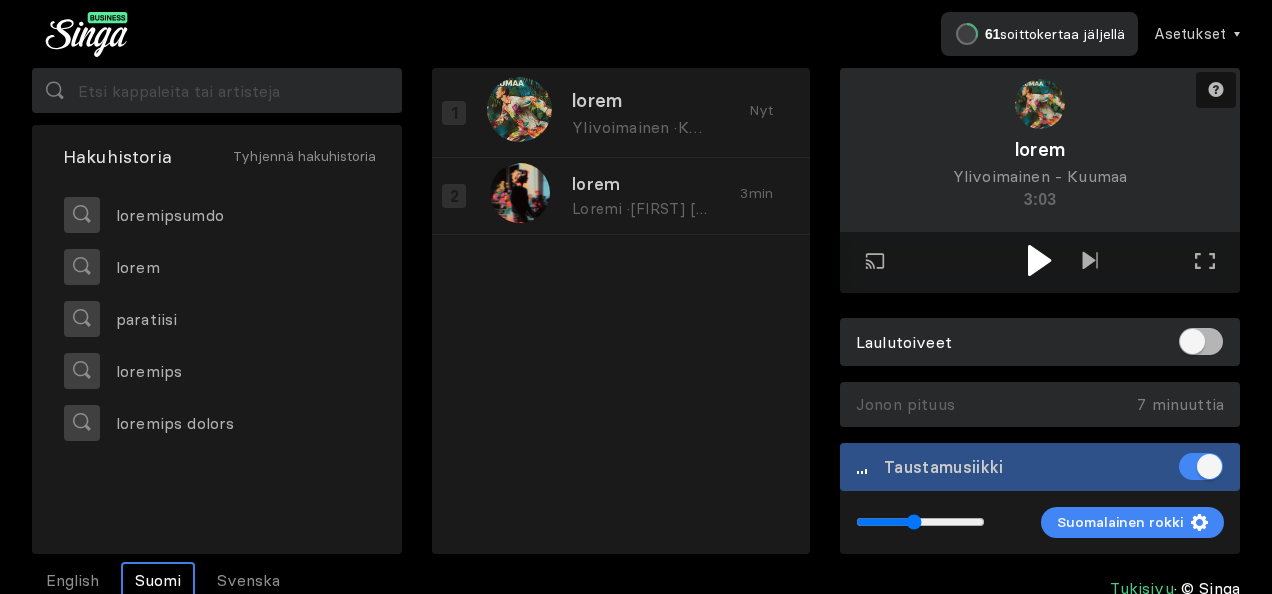 click at bounding box center [1039, 260] 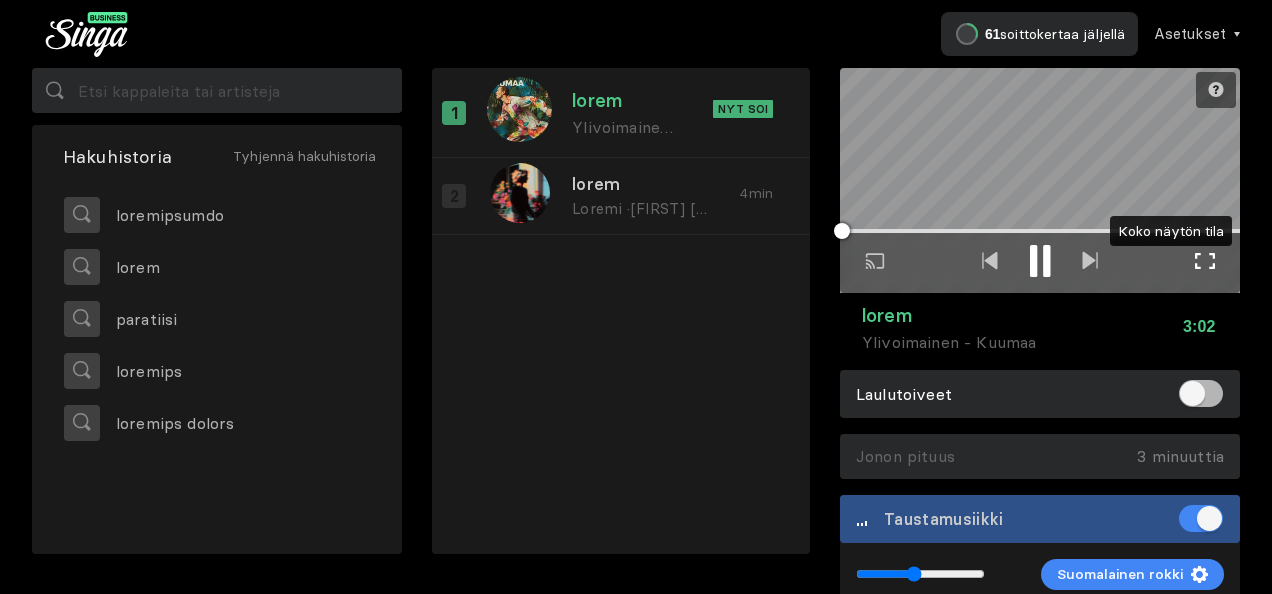 click at bounding box center (1205, 261) 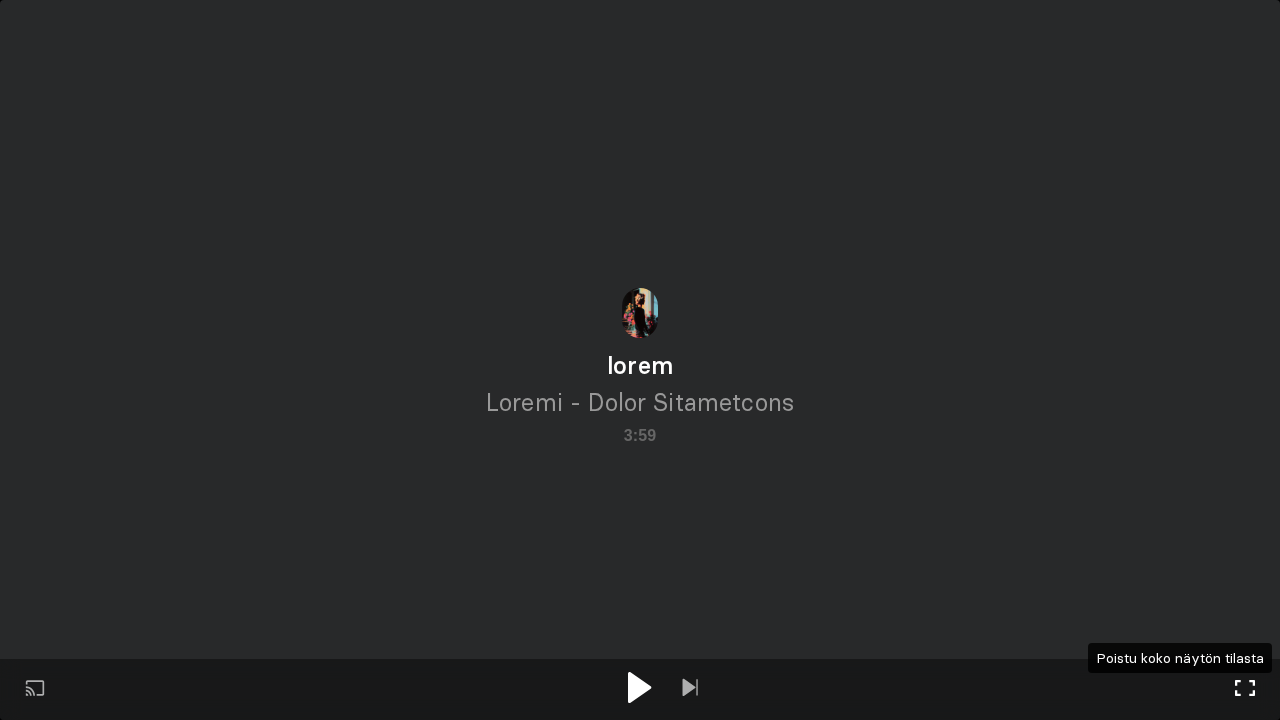 click at bounding box center [1245, 688] 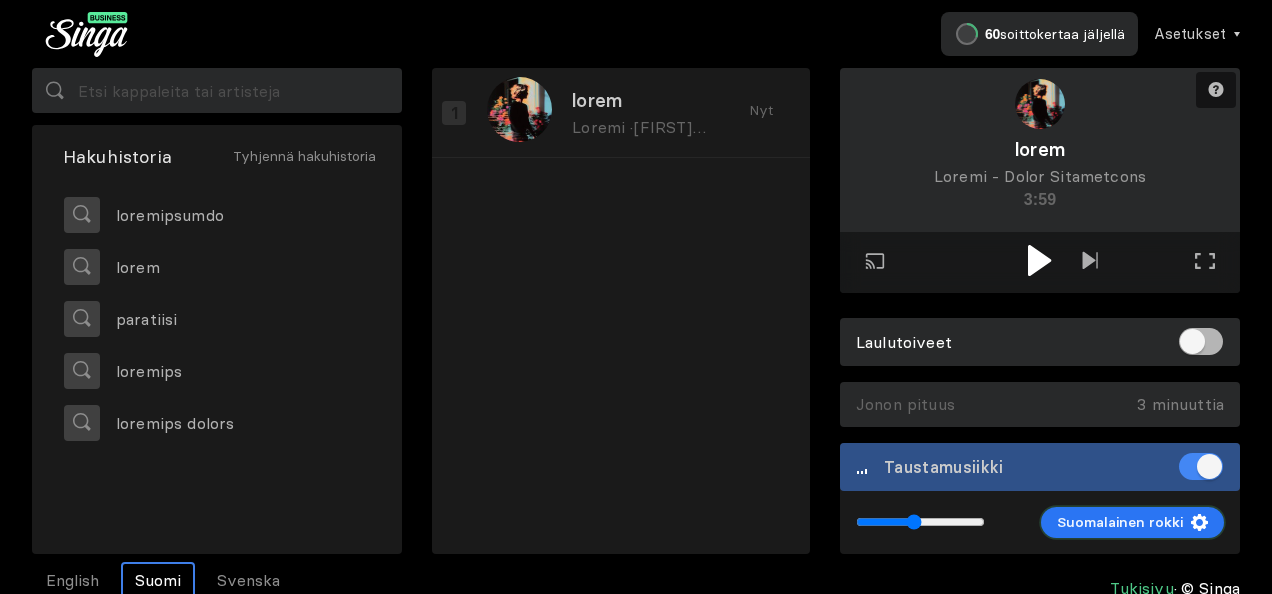 click on "Suomalainen rokki" at bounding box center [1120, 522] 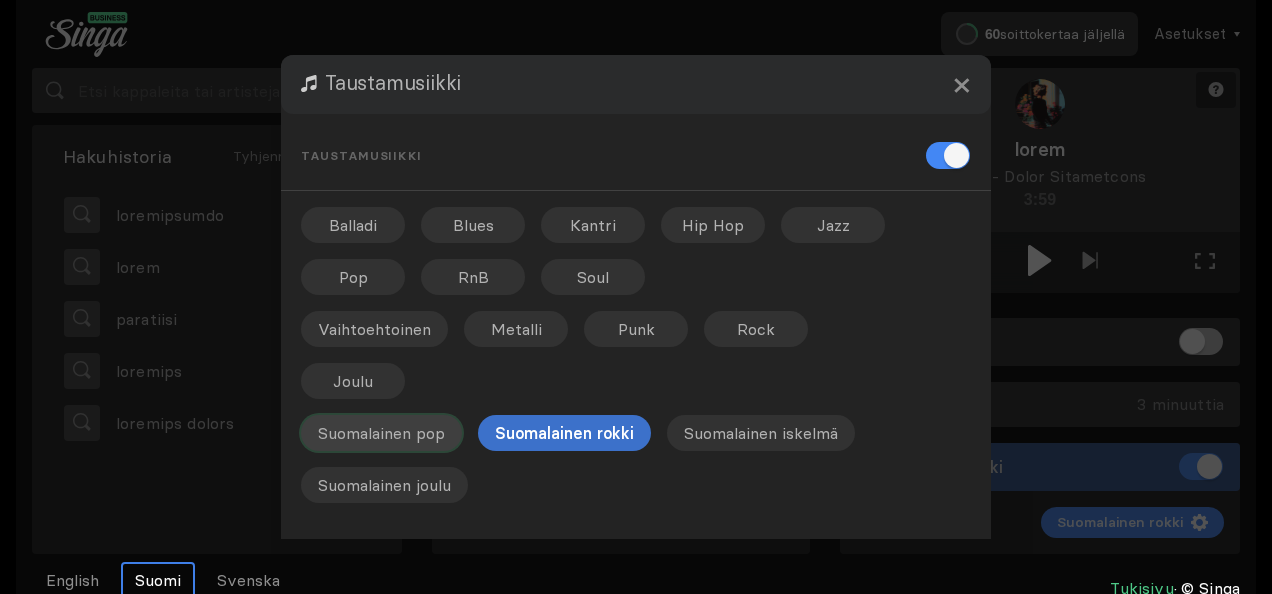 click on "Suomalainen pop" at bounding box center [353, 225] 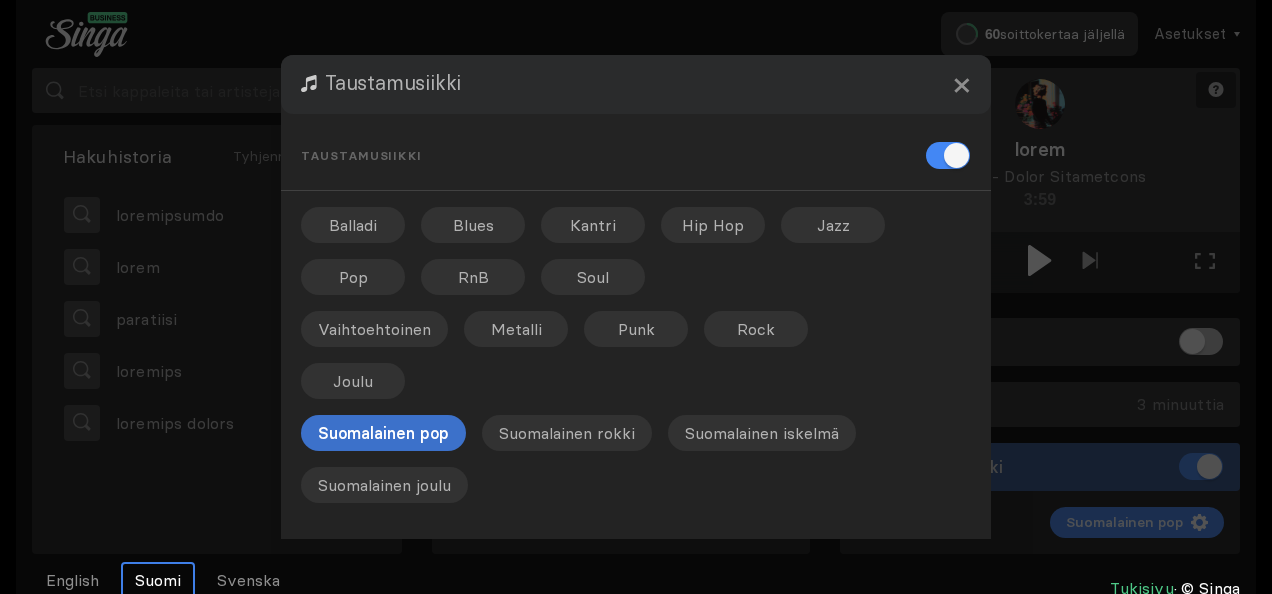 click at bounding box center [1040, 76] 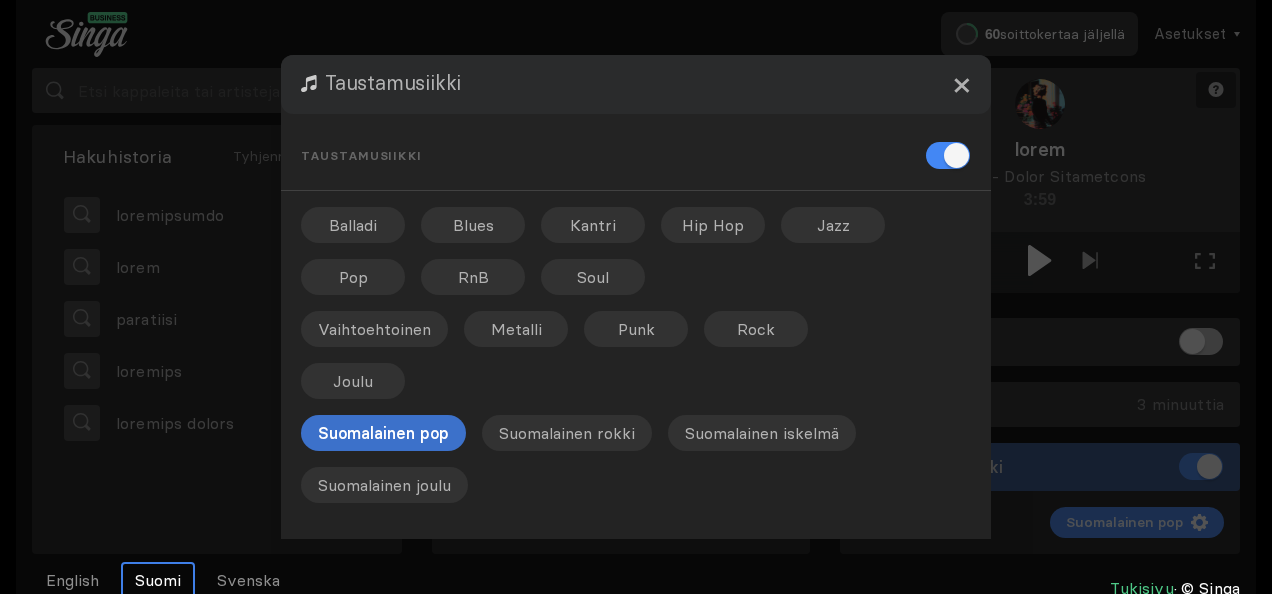click on "×" at bounding box center (961, 84) 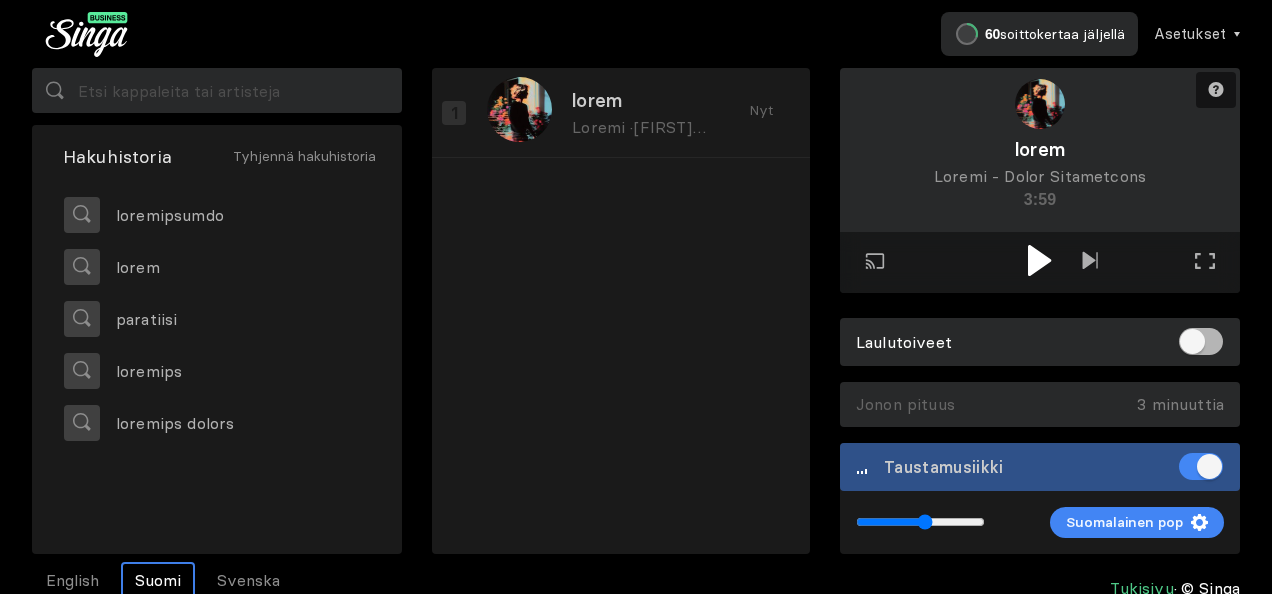 type on "0.54" 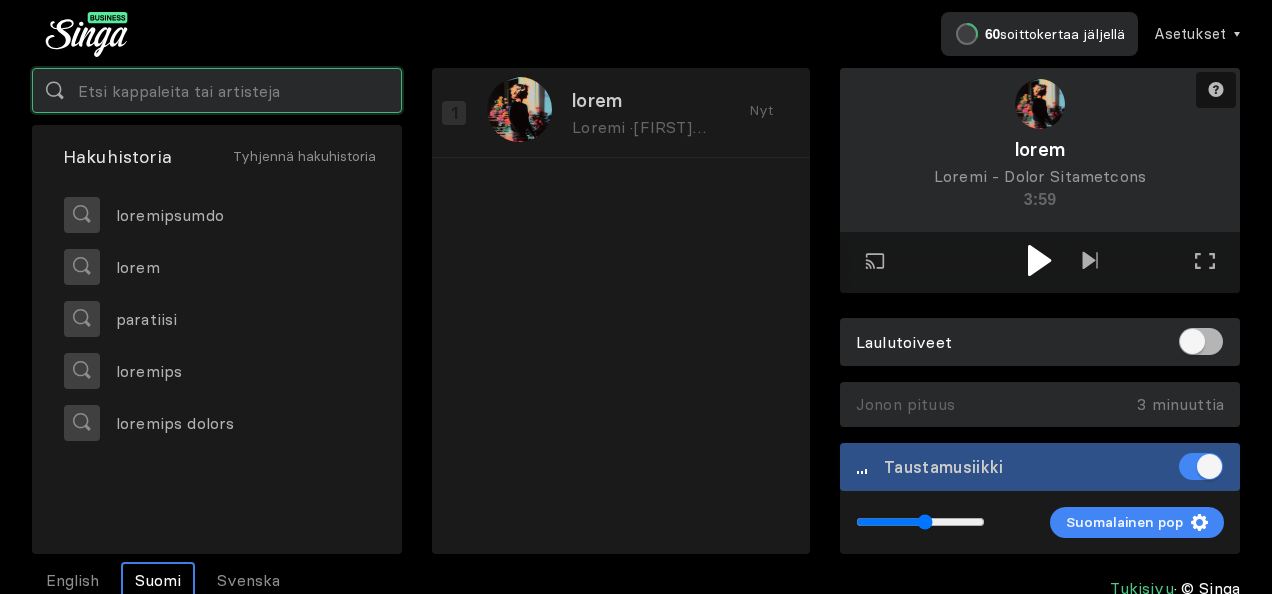 click at bounding box center (217, 90) 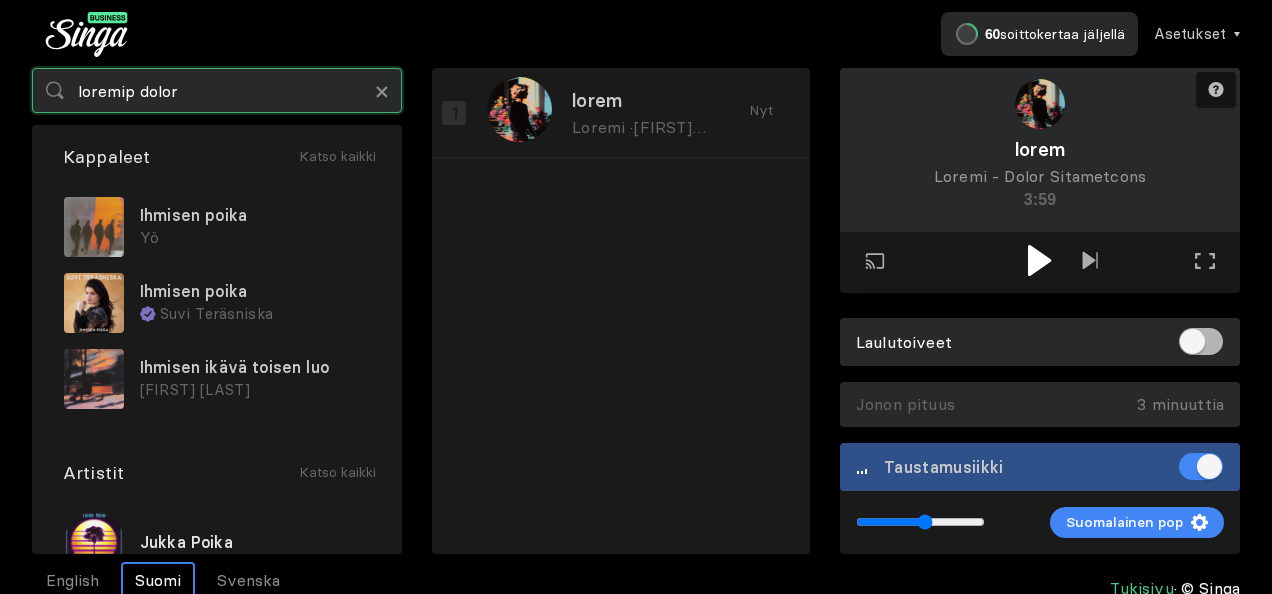 type on "loremip dolor" 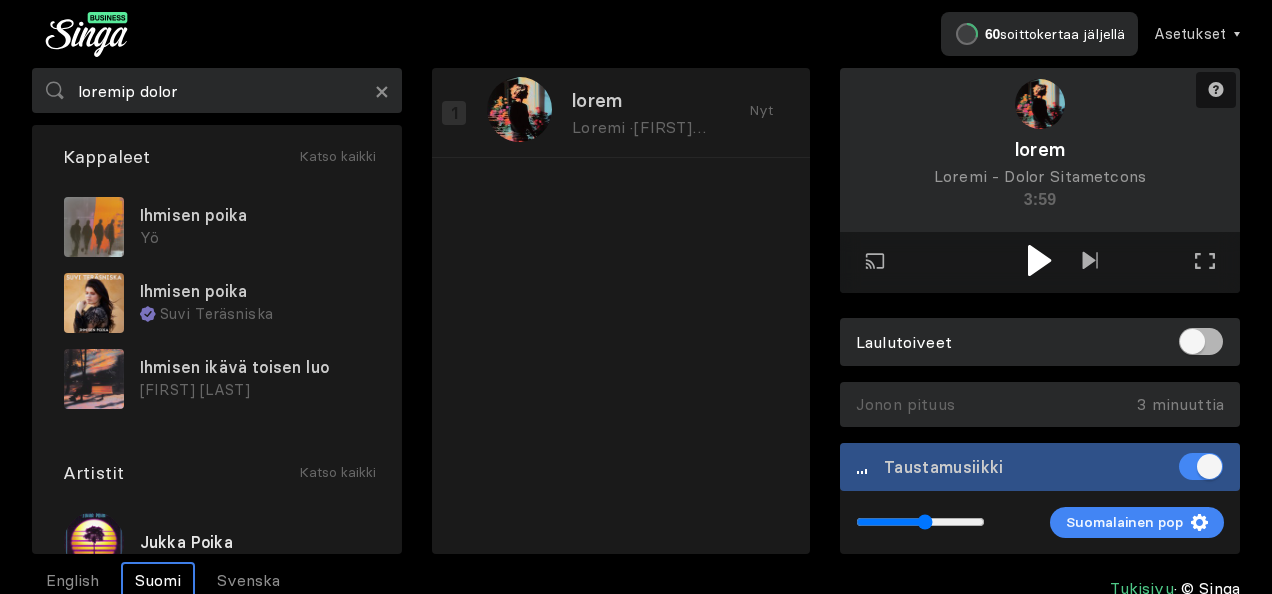 click on "Ihmisen poika" at bounding box center [255, 215] 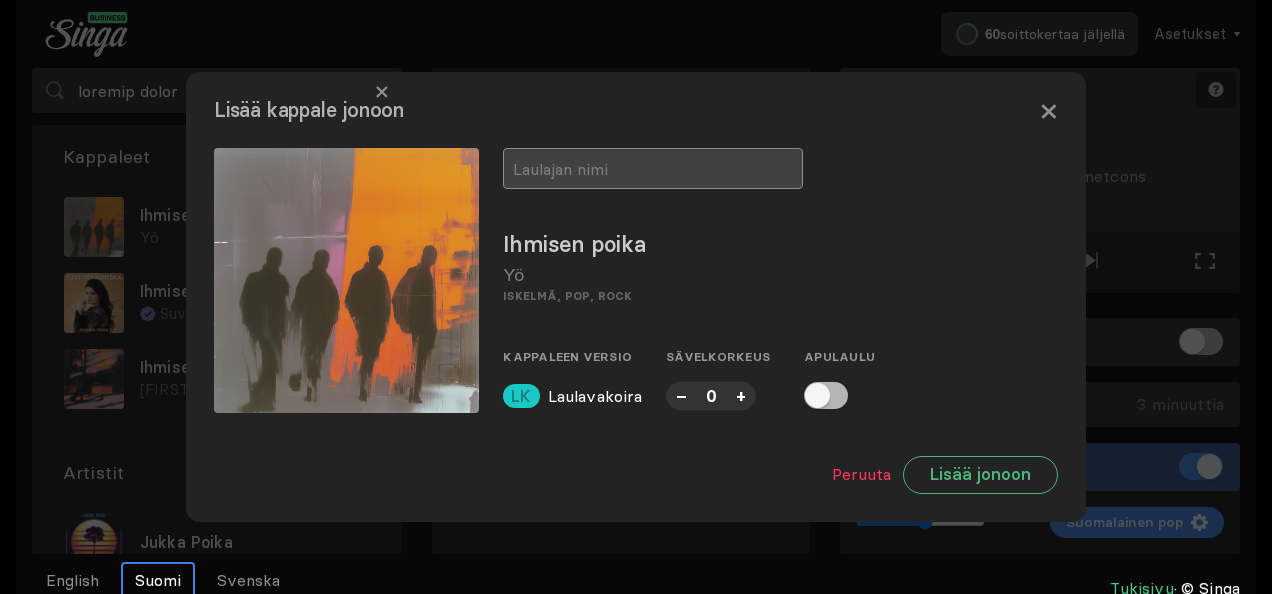 click at bounding box center (653, 168) 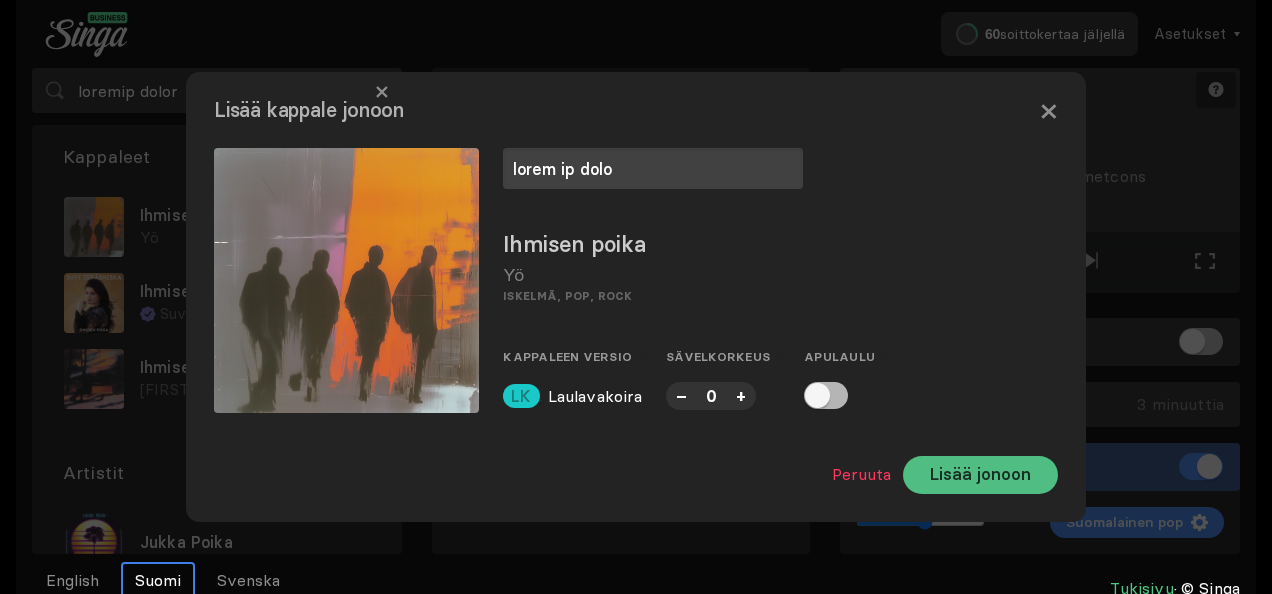type on "lorem ip dolo" 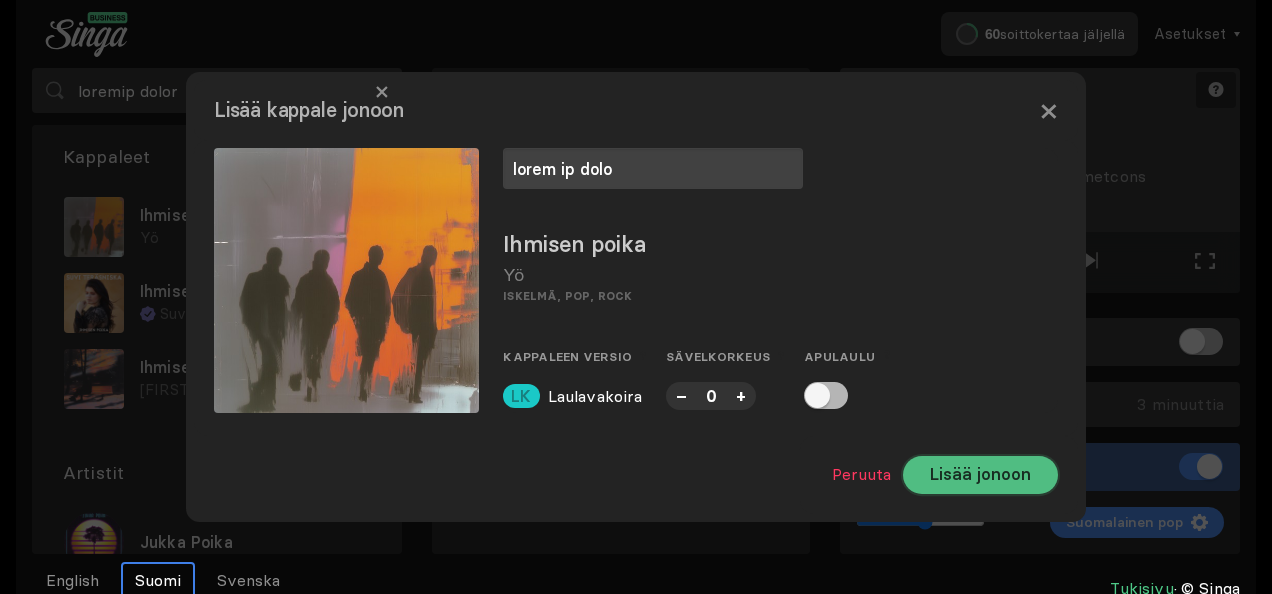 click on "Lisää jonoon" at bounding box center [980, 475] 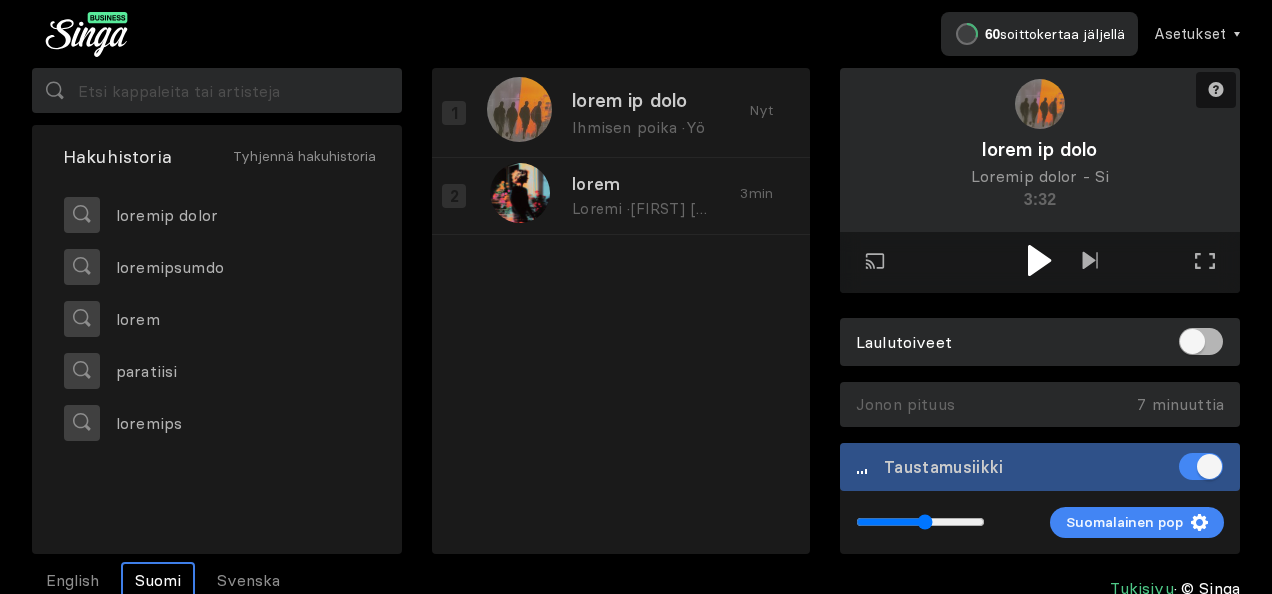 click at bounding box center (1039, 260) 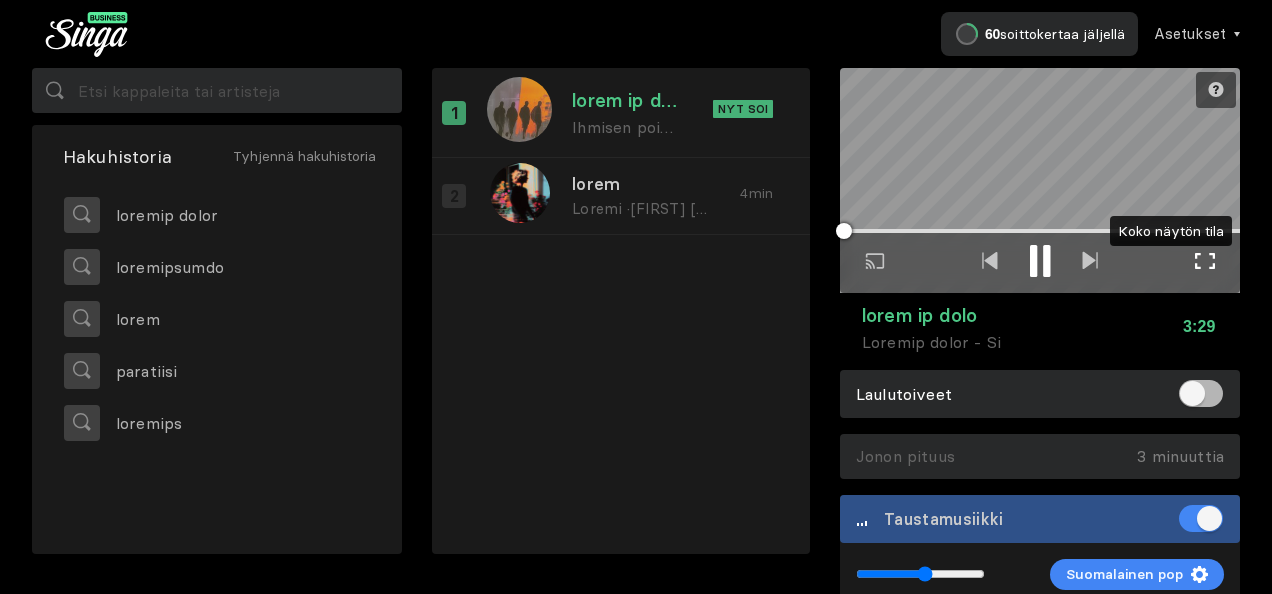 click at bounding box center (1205, 261) 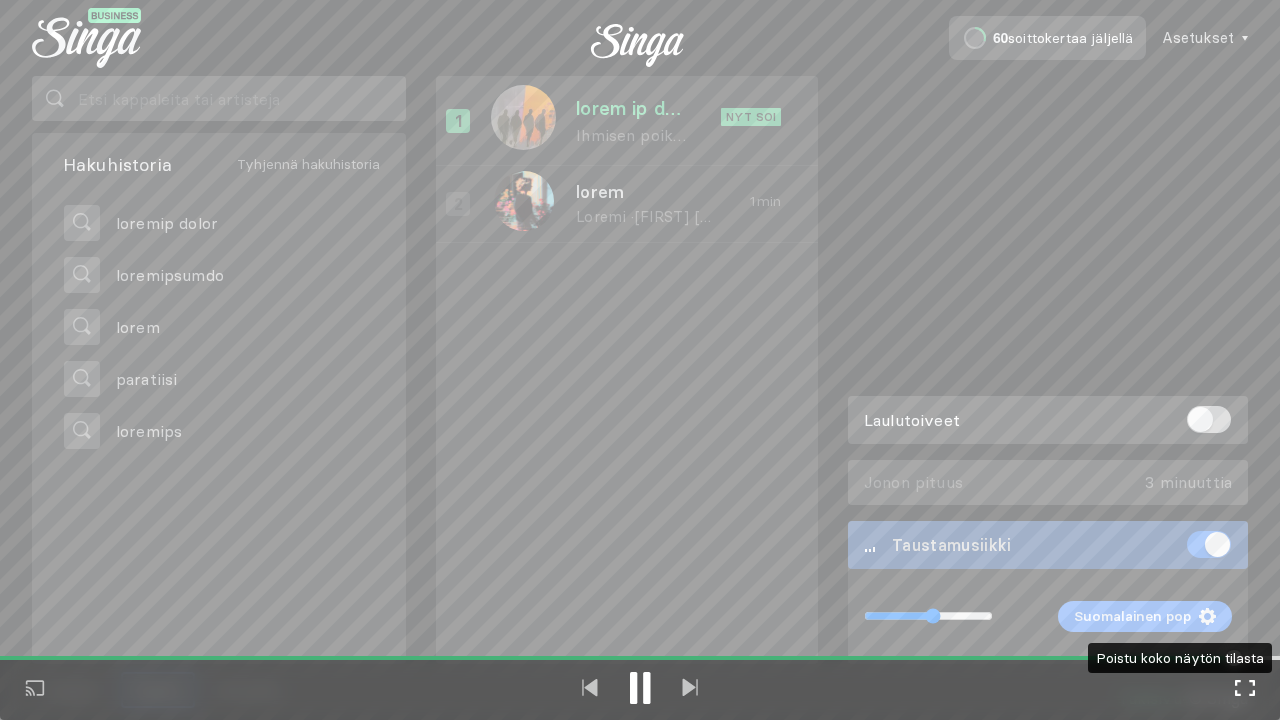 click at bounding box center [1245, 688] 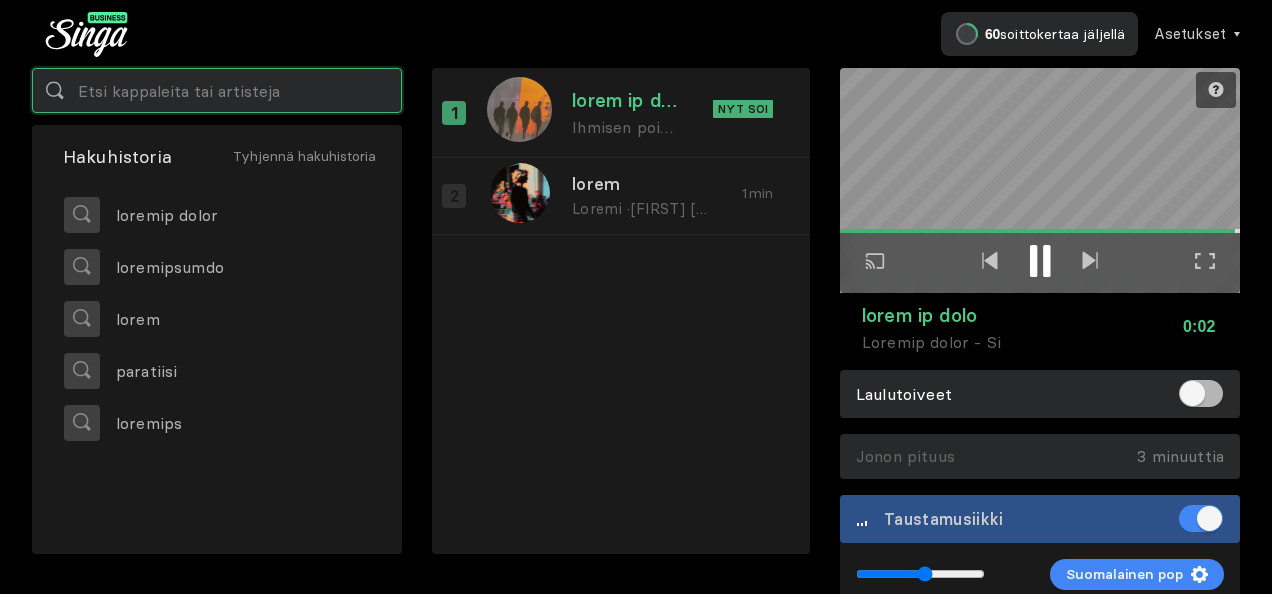 click at bounding box center (217, 90) 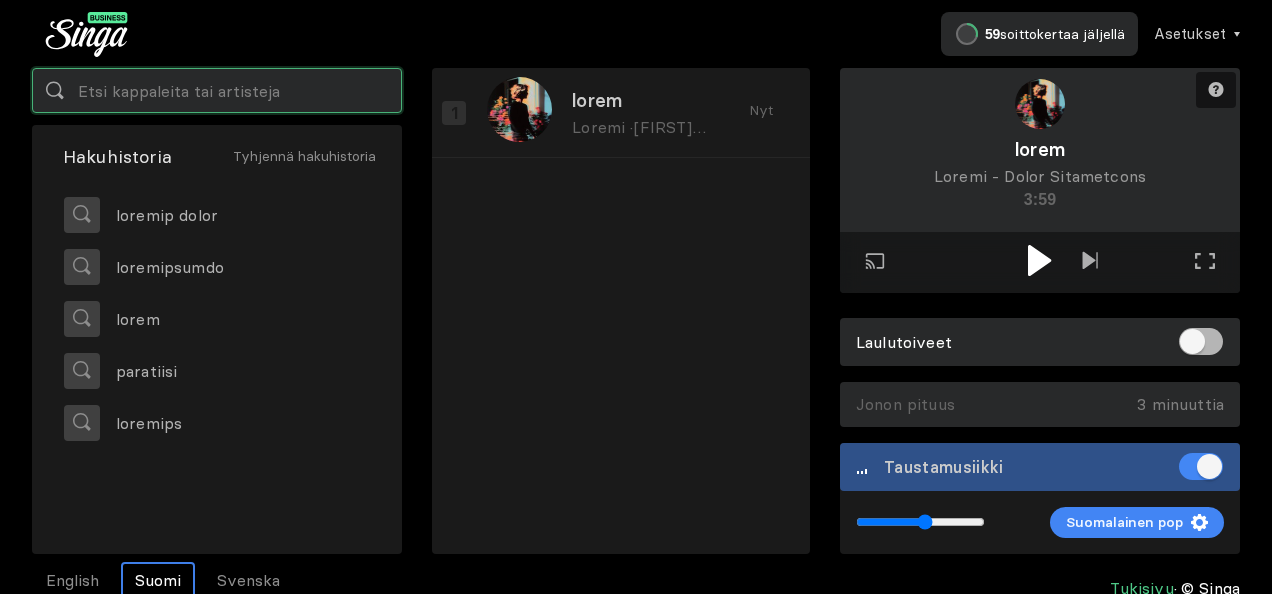 click at bounding box center [217, 90] 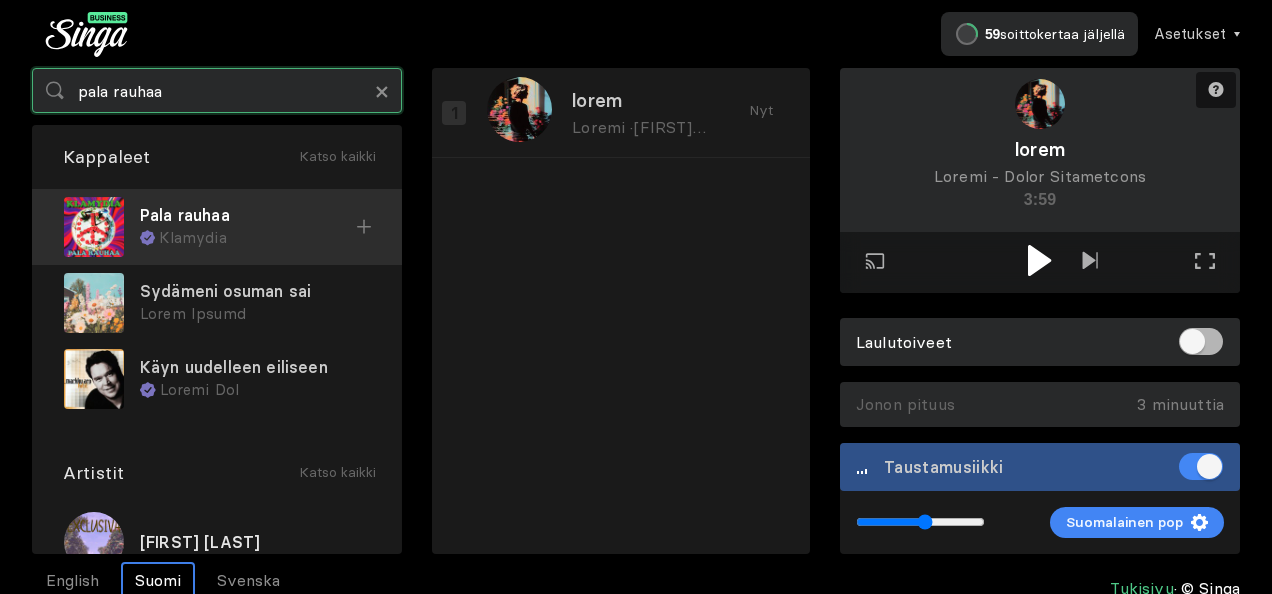 type on "pala rauhaa" 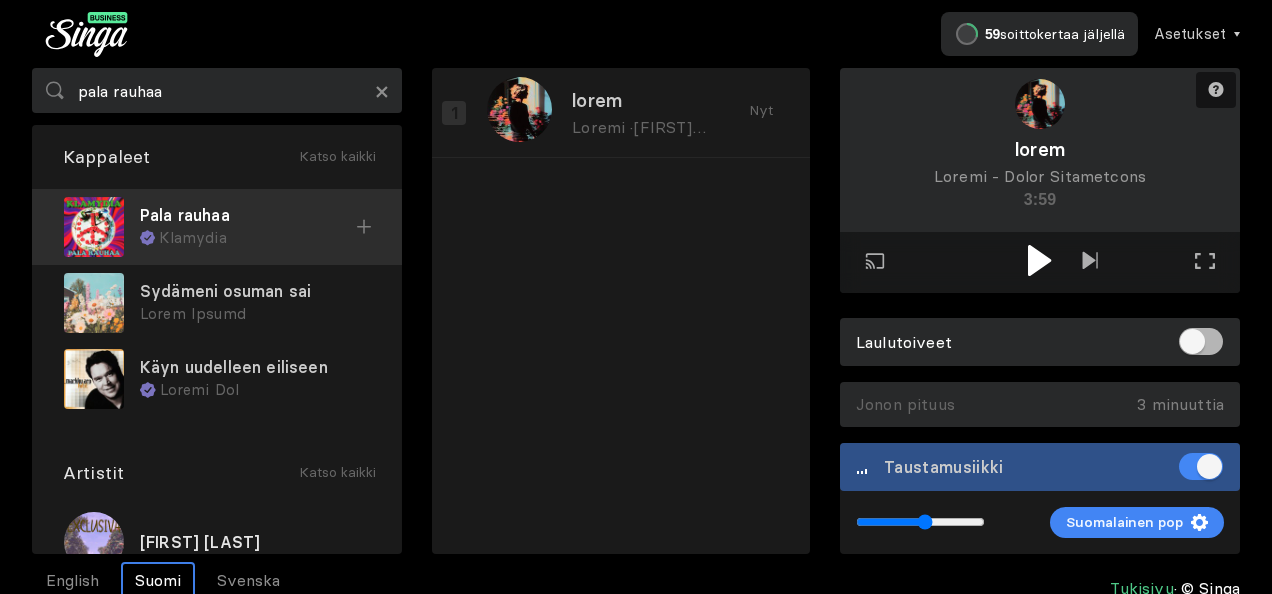 click on "Pala rauhaa" at bounding box center (248, 215) 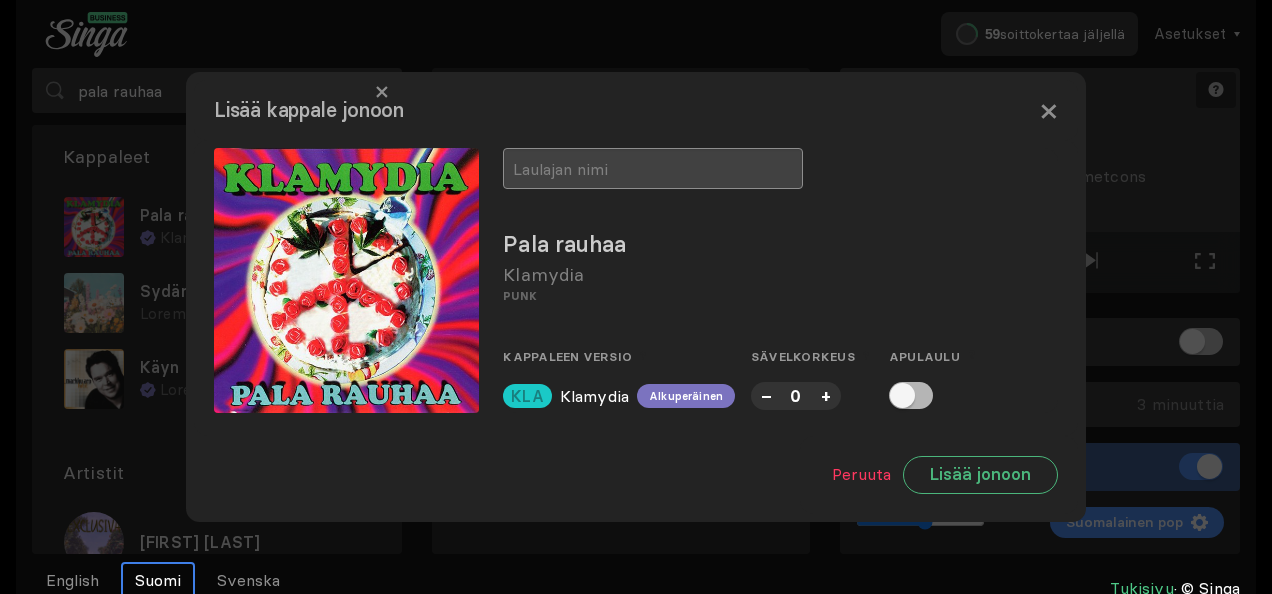 click at bounding box center (653, 168) 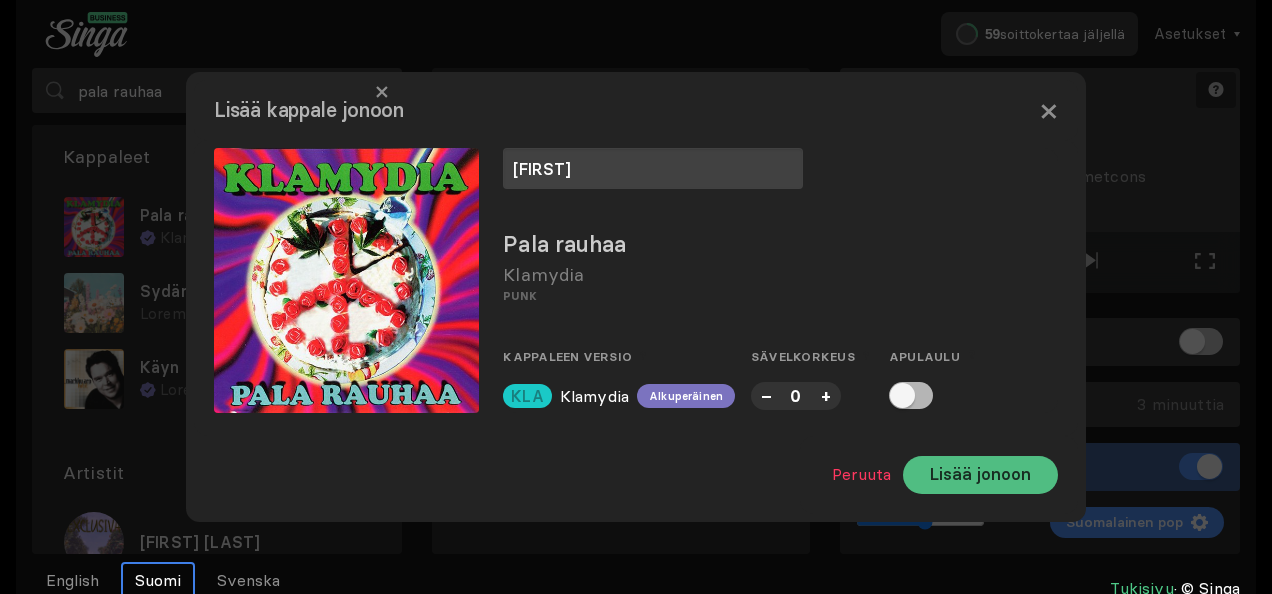 type on "[FIRST]" 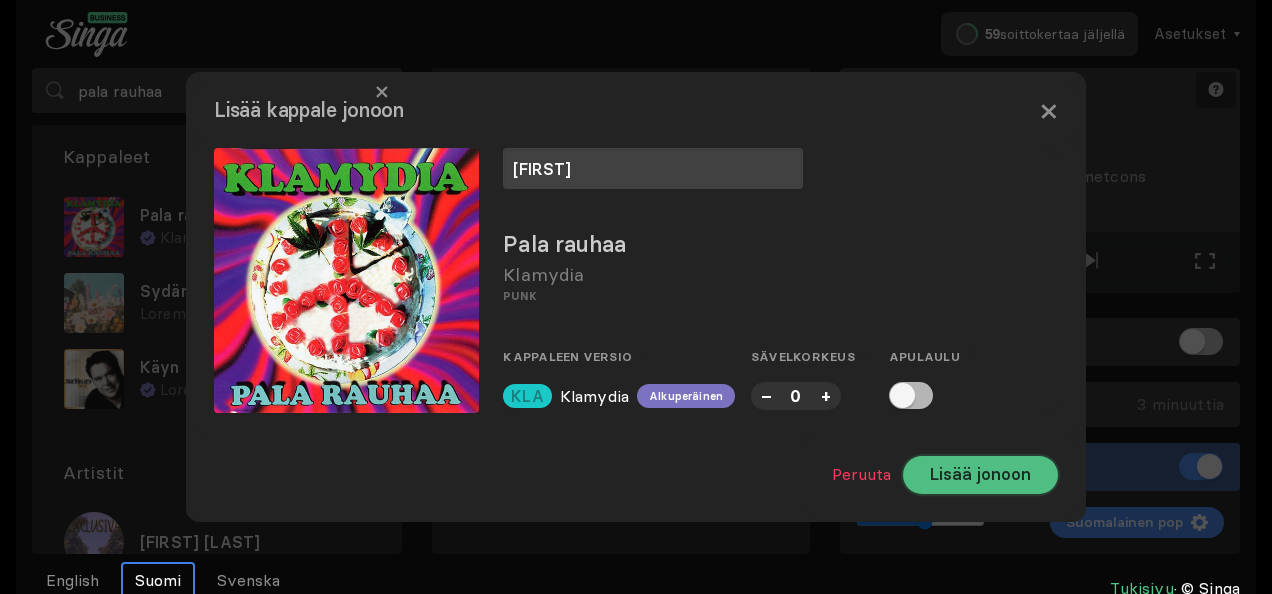 click on "Lisää jonoon" at bounding box center [980, 475] 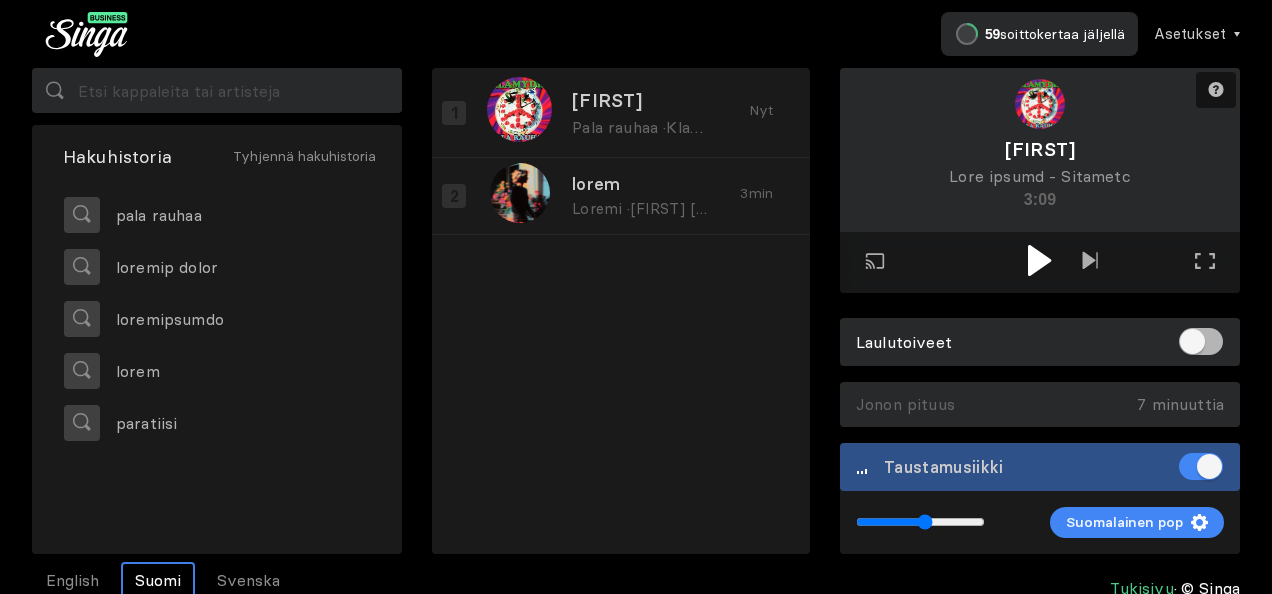 click at bounding box center (1039, 260) 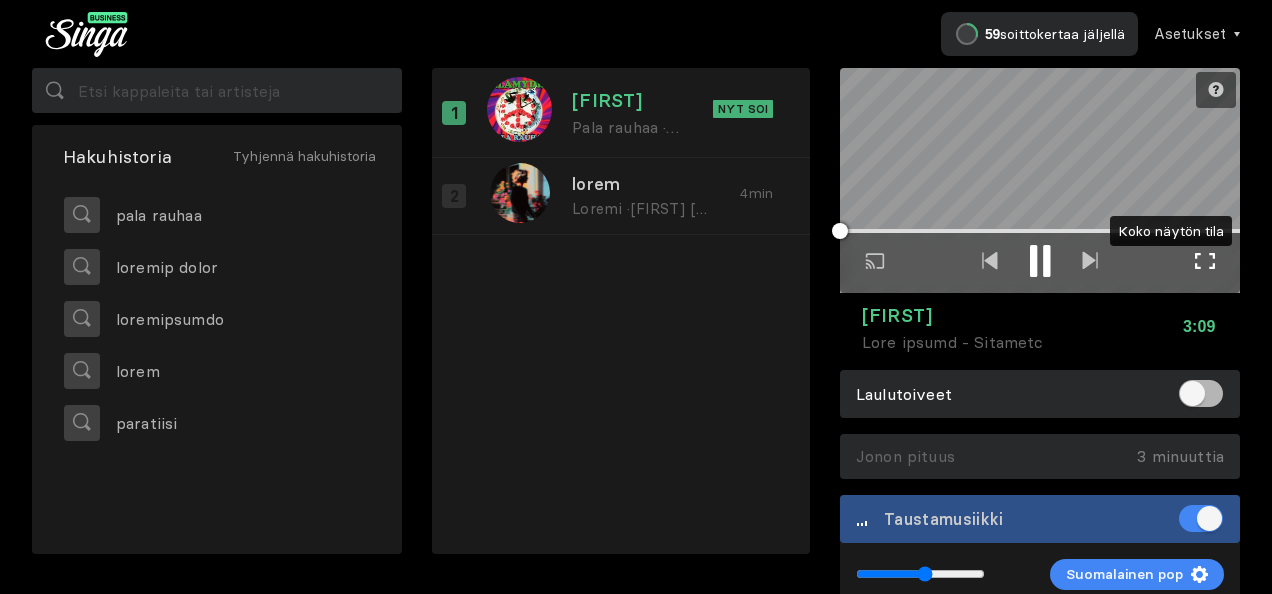 click at bounding box center [1205, 261] 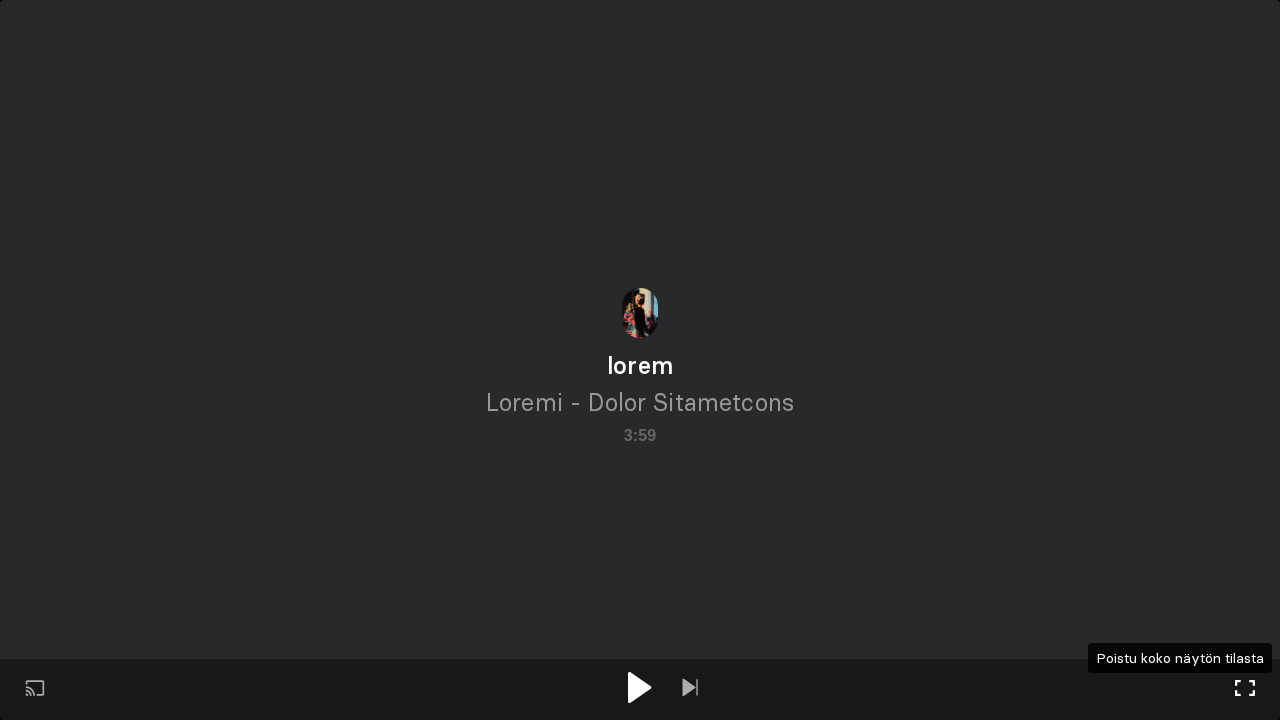 click at bounding box center [1245, 688] 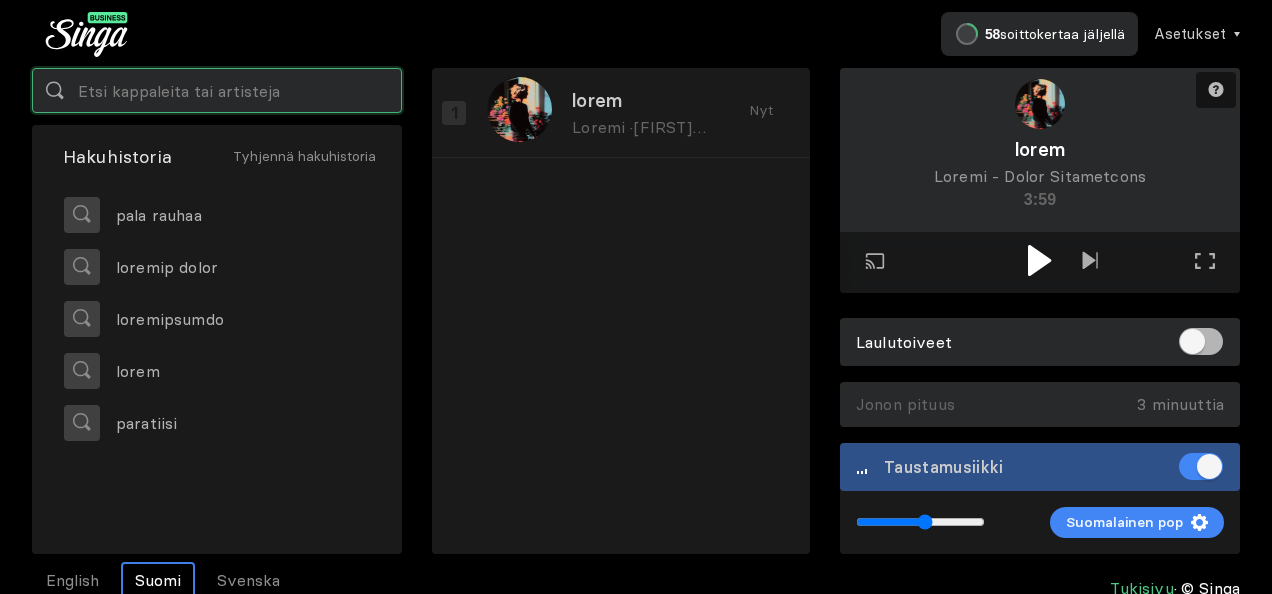 click at bounding box center (217, 90) 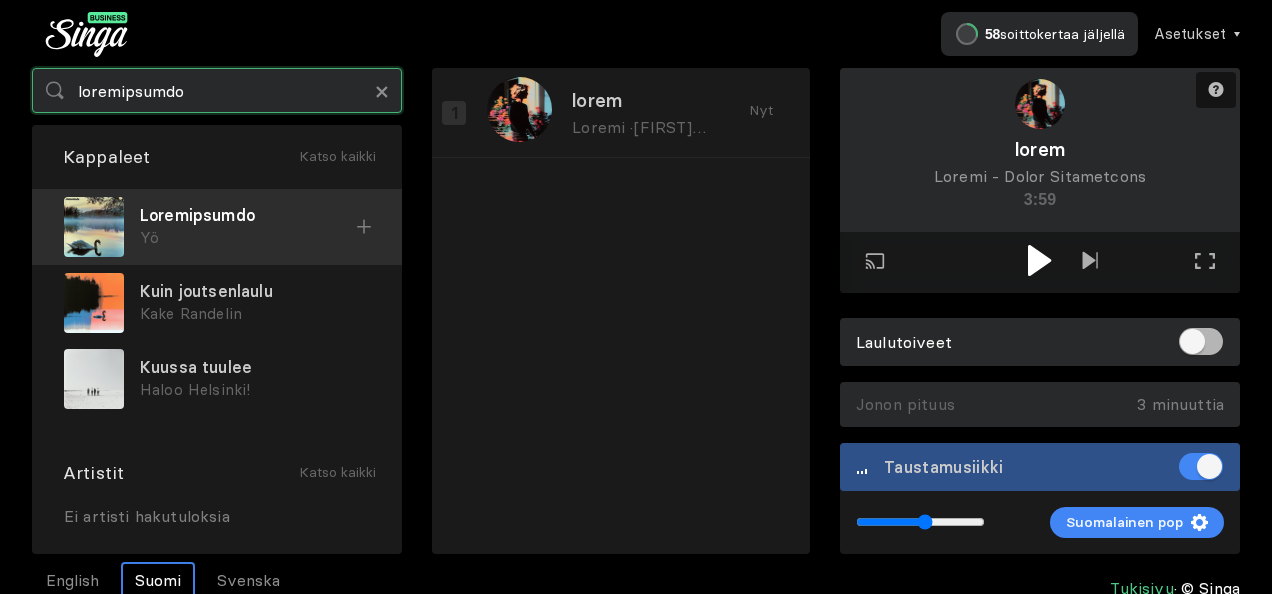 type on "loremipsumdo" 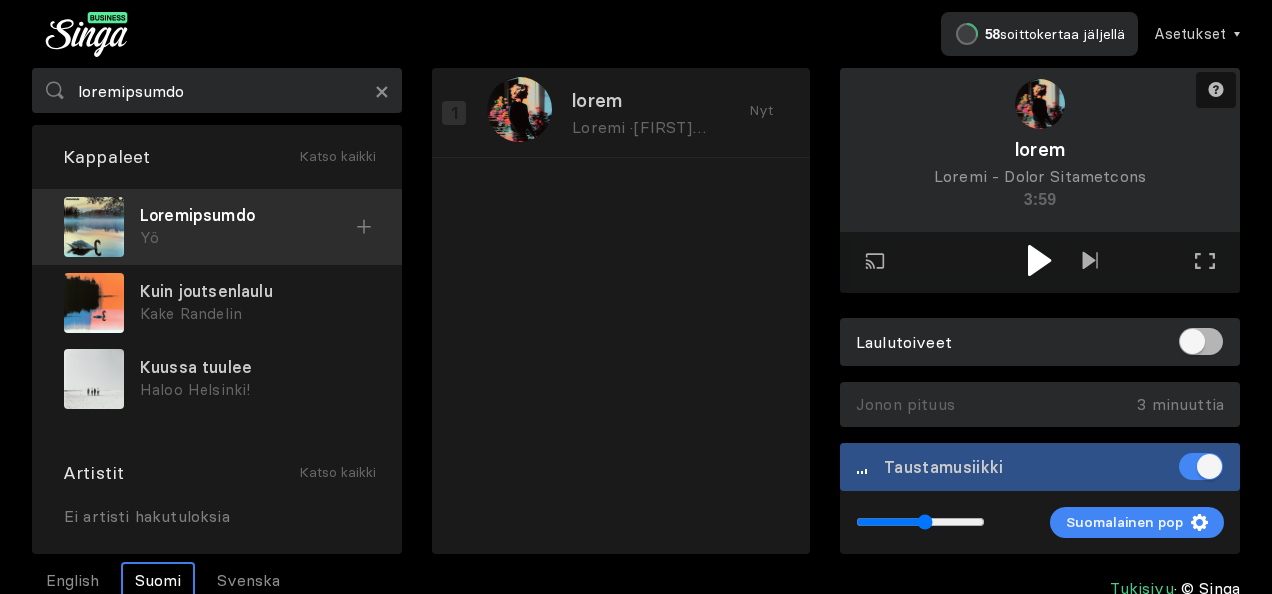 click on "Yö" at bounding box center (248, 238) 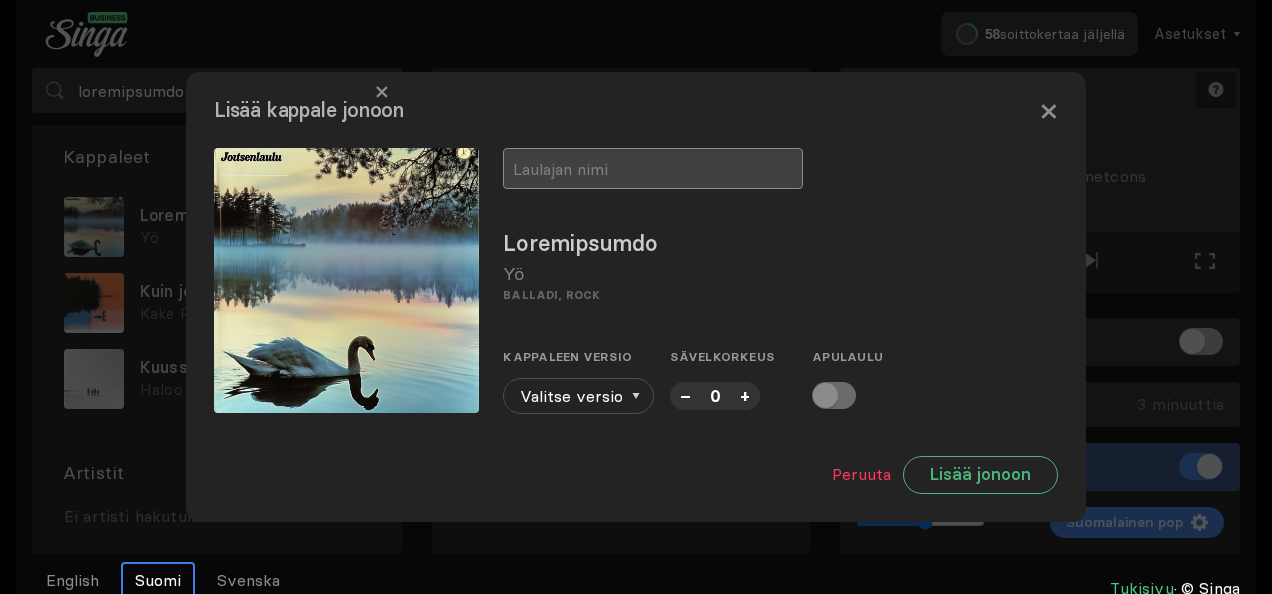 click at bounding box center [653, 168] 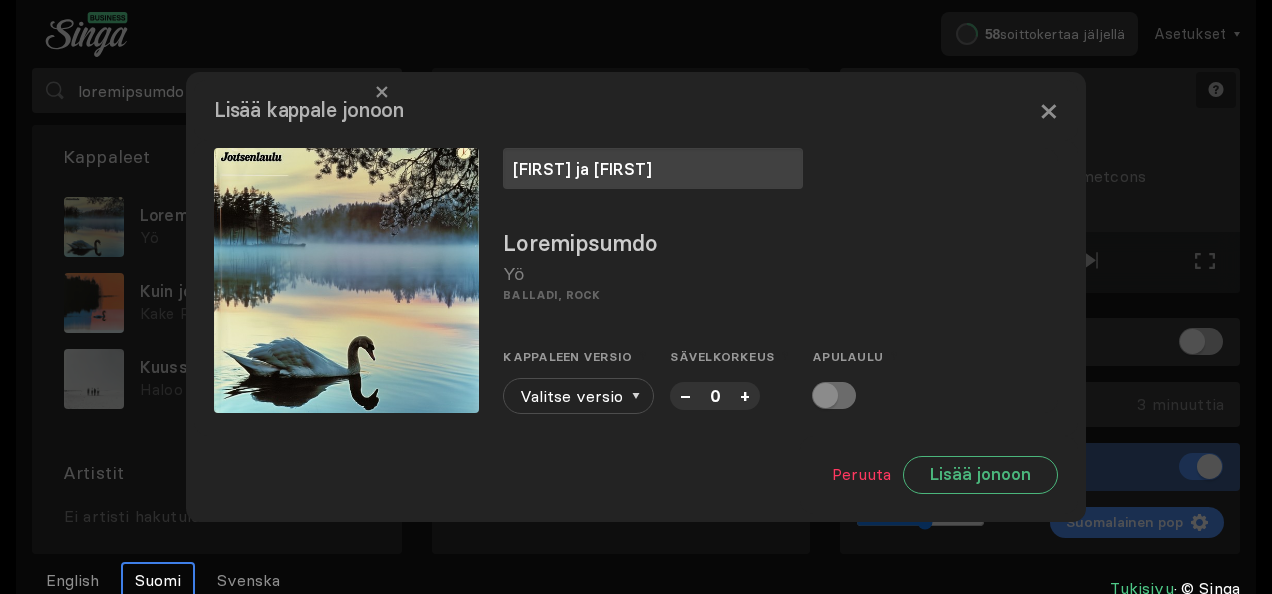 type on "[FIRST] ja [FIRST]" 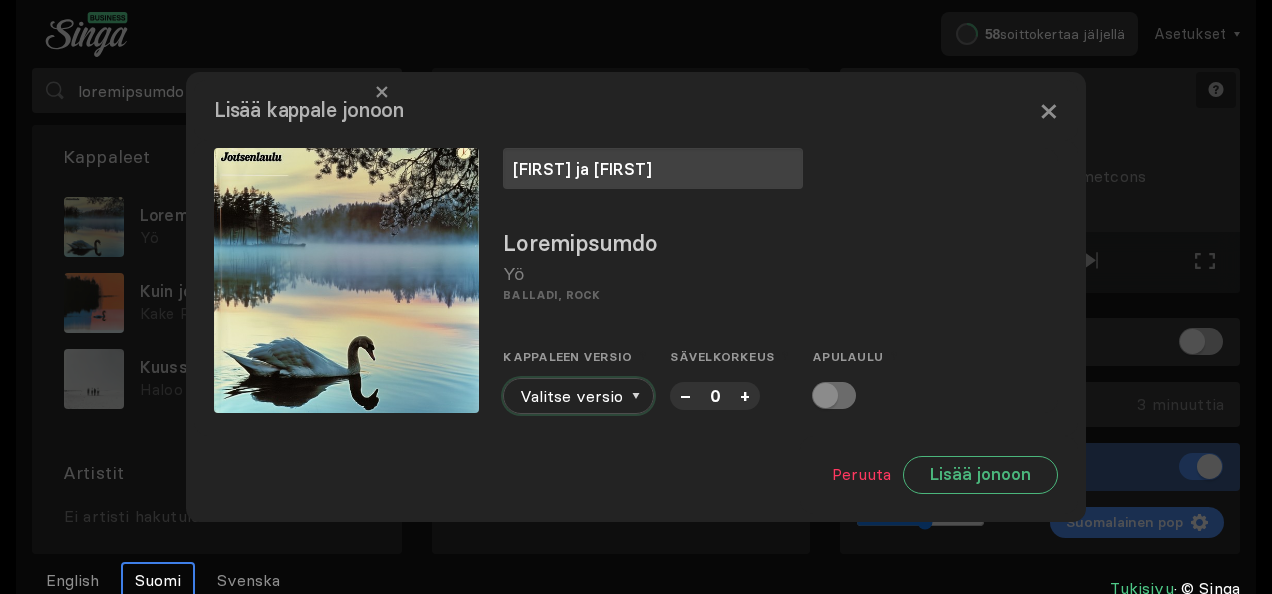 click at bounding box center (636, 396) 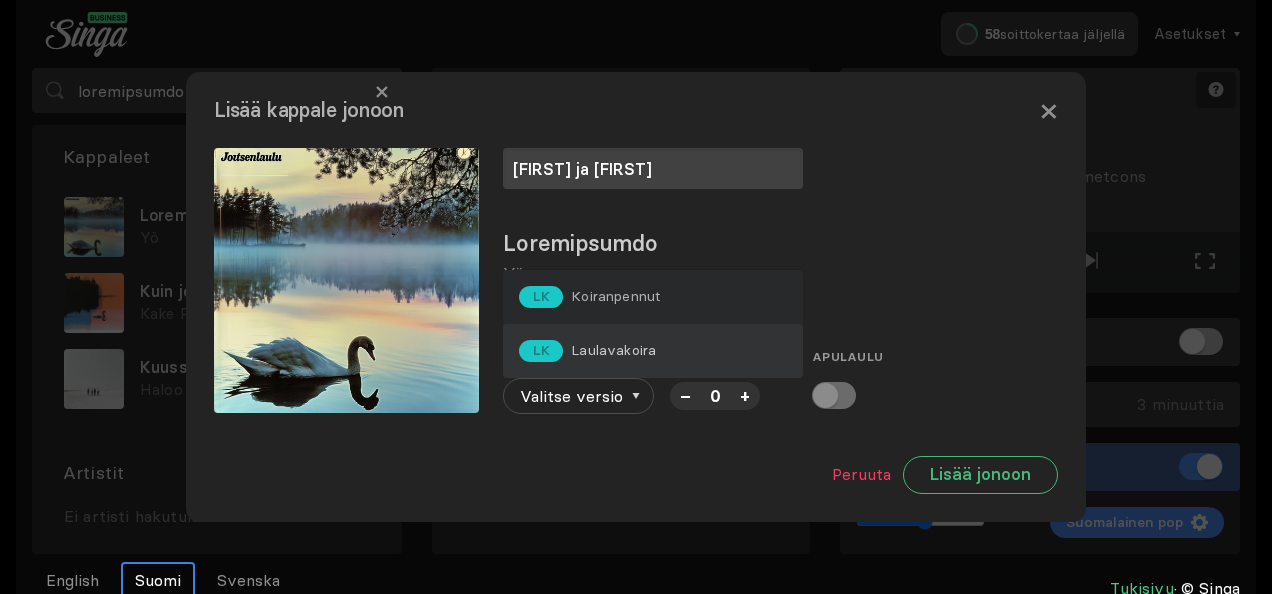 click on "LK Laulavakoira" at bounding box center [589, 297] 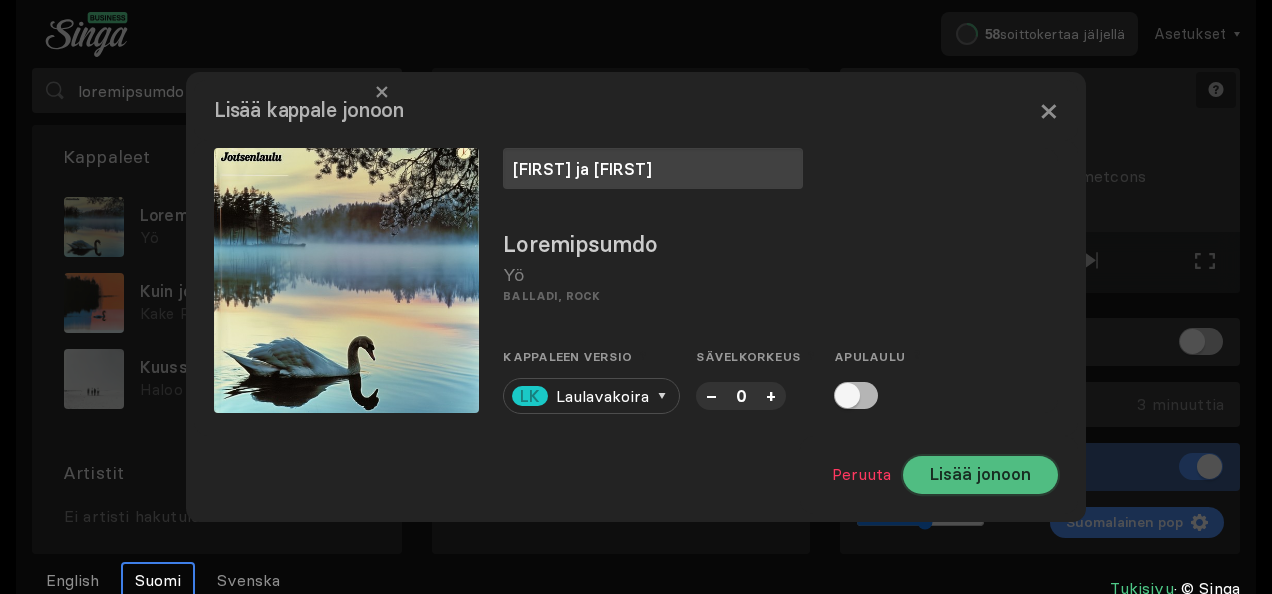 click on "Lisää jonoon" at bounding box center [980, 475] 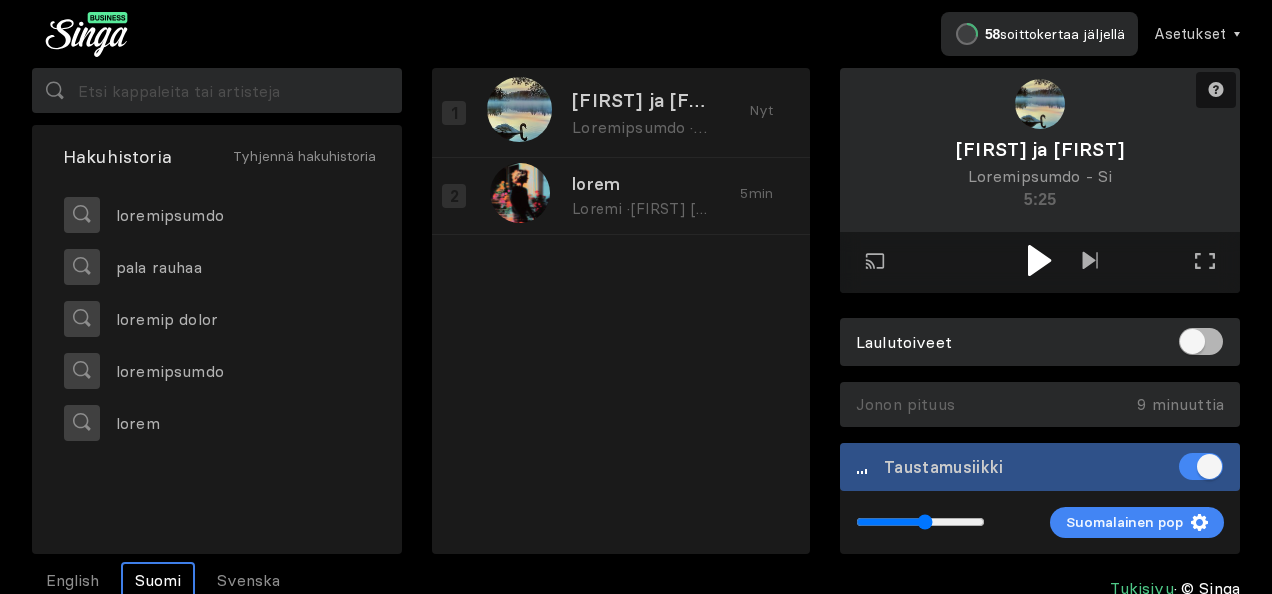 click at bounding box center [1039, 260] 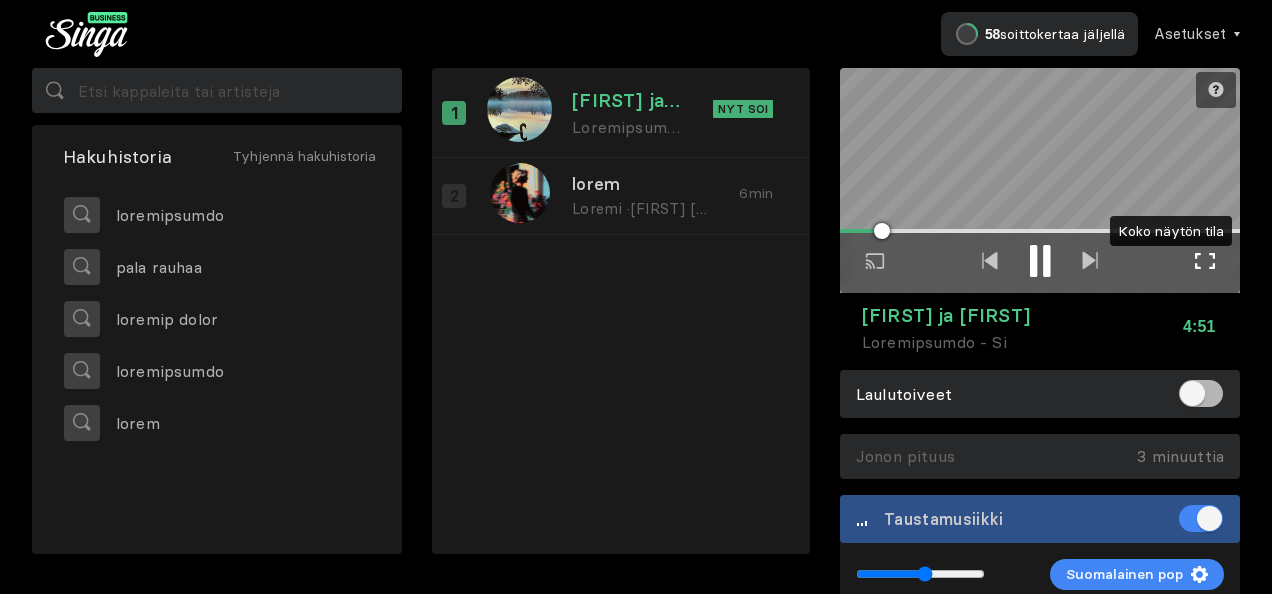 click at bounding box center [1205, 261] 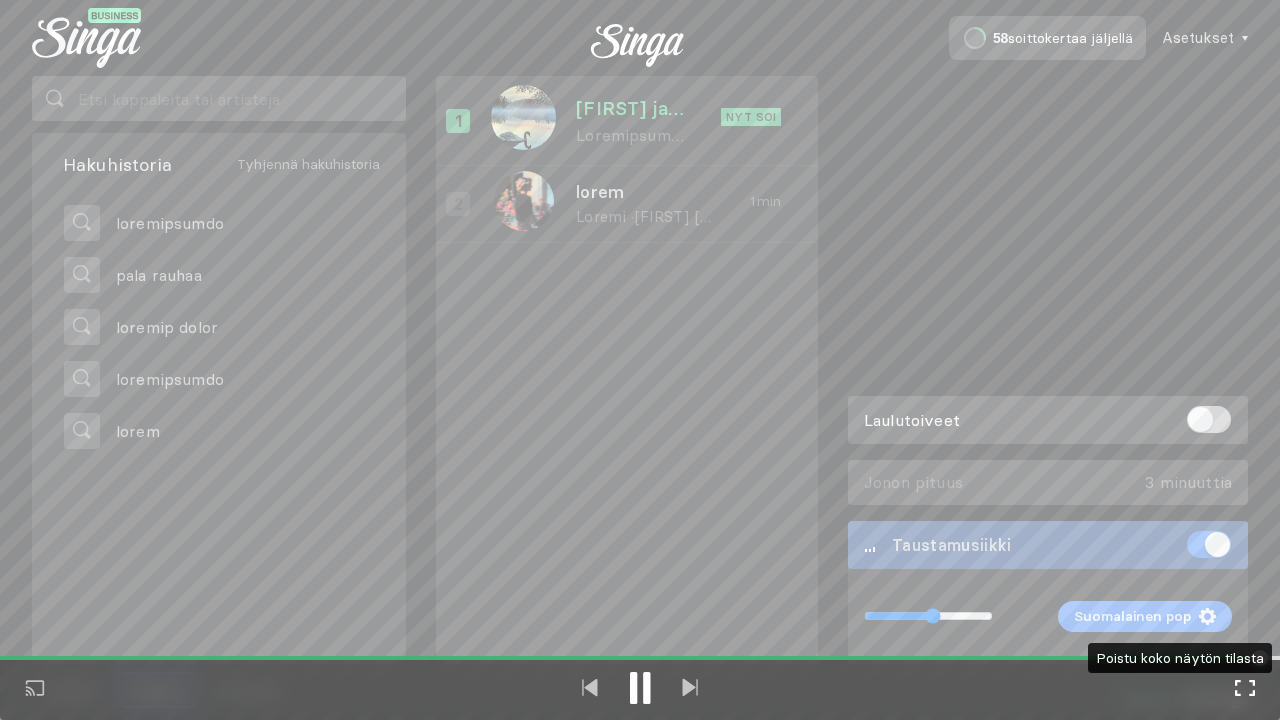 click at bounding box center (1245, 688) 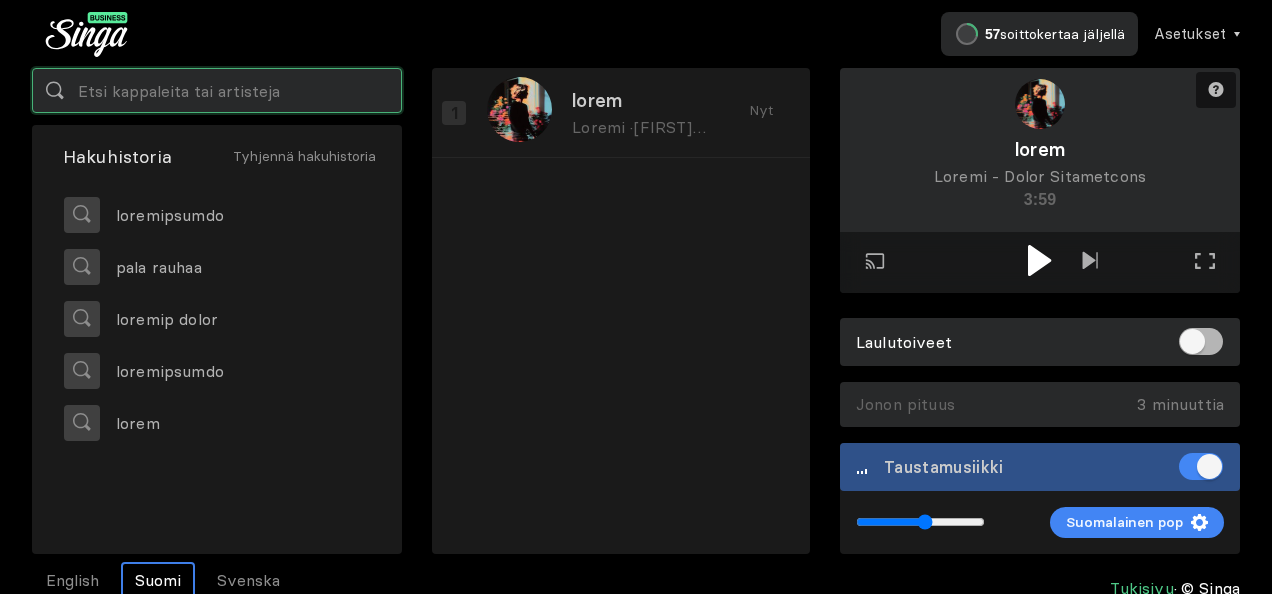 click at bounding box center (217, 90) 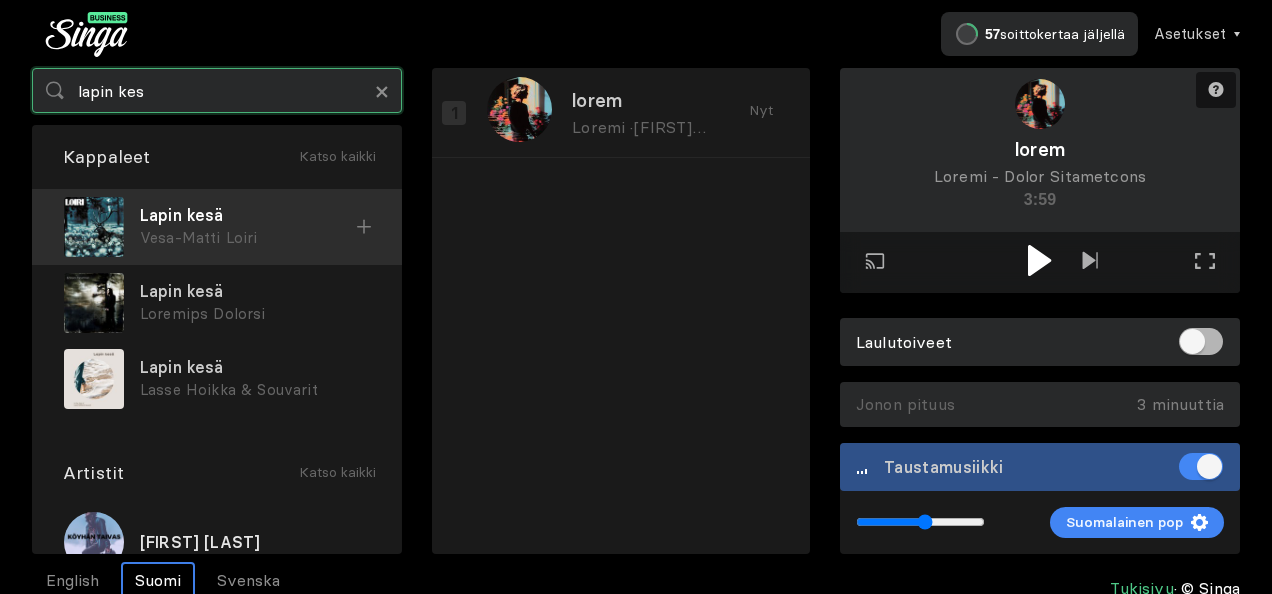 type on "lapin kes" 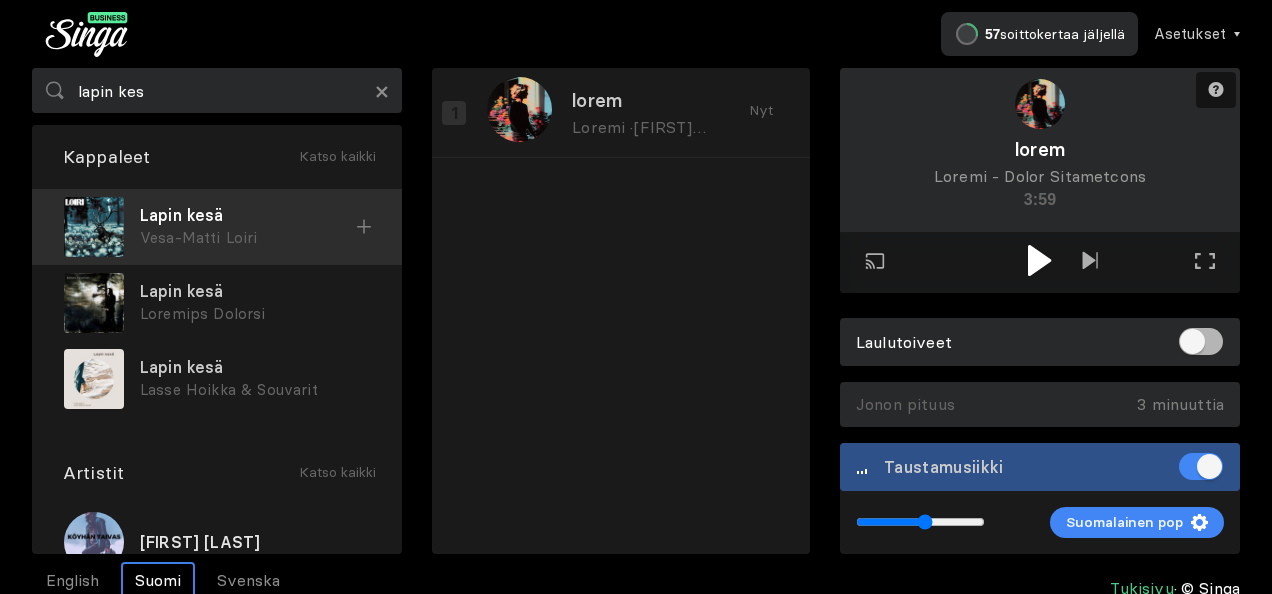 click on "Lapin kesä" at bounding box center (248, 215) 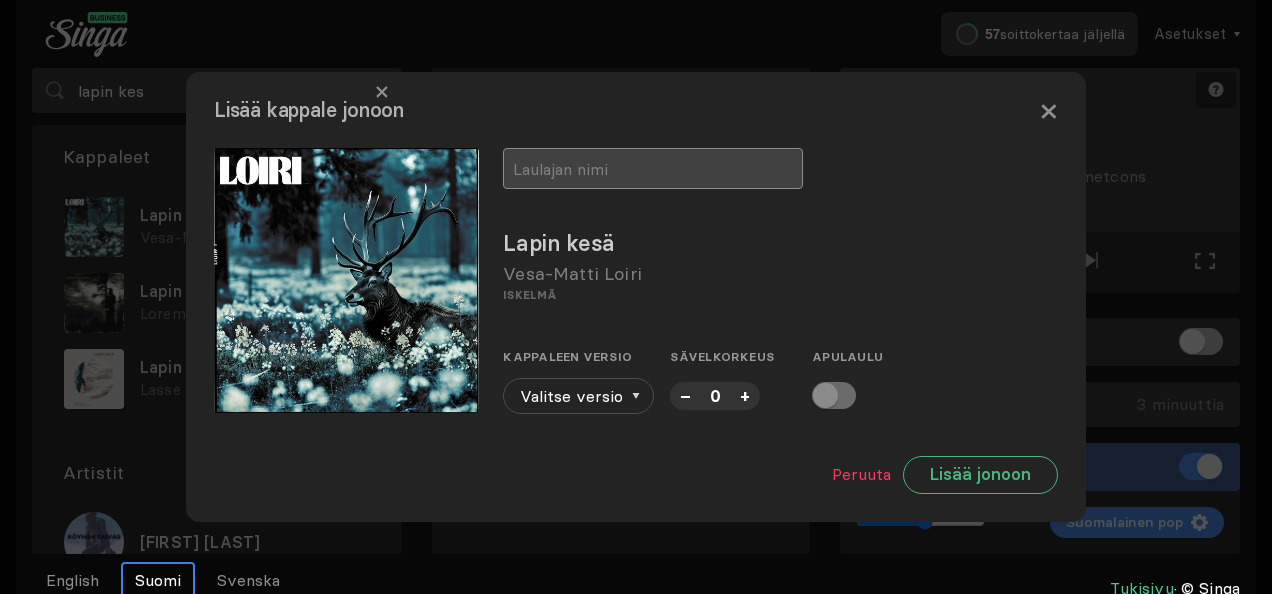 click at bounding box center (653, 168) 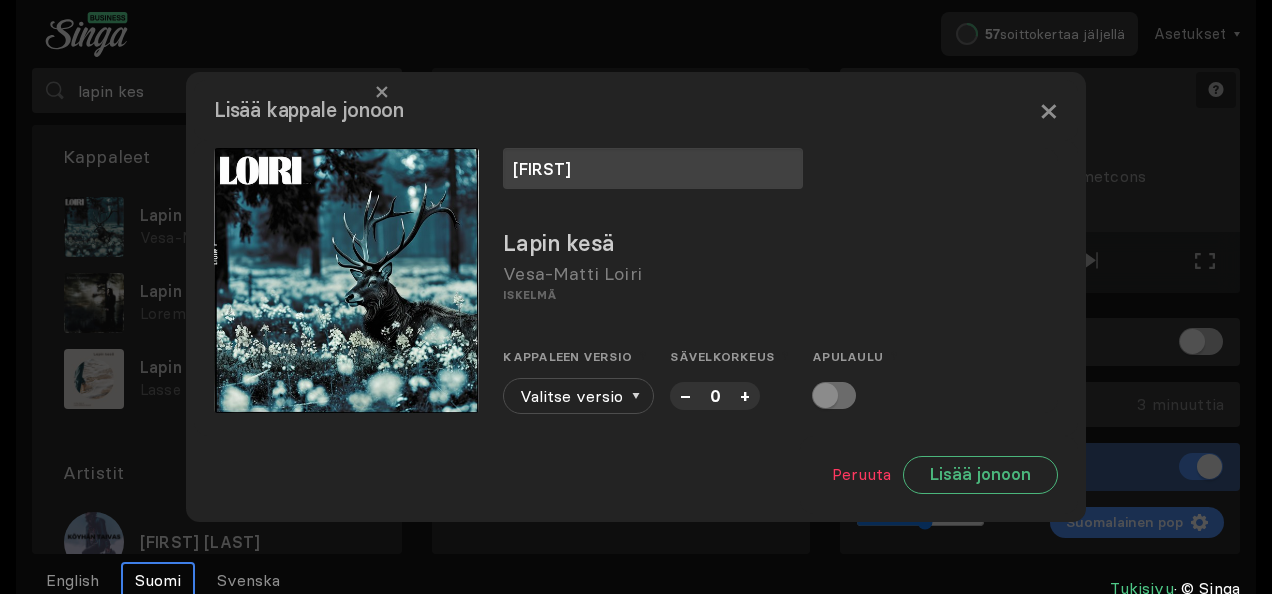 type on "[FIRST]" 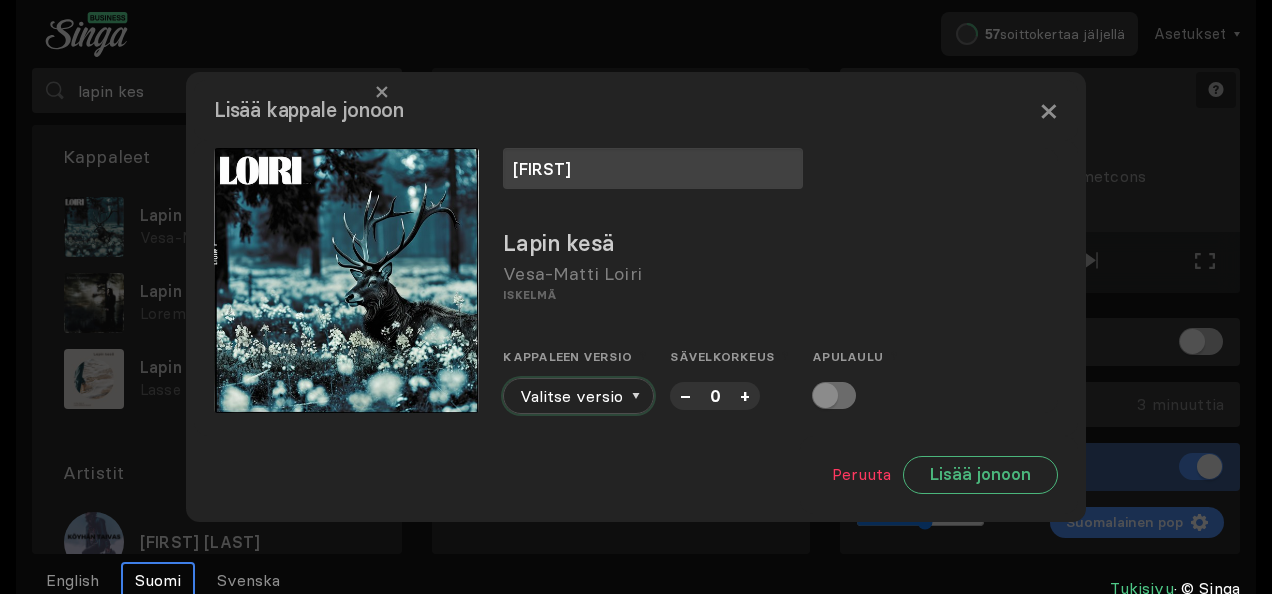 click on "Valitse versio" at bounding box center (578, 396) 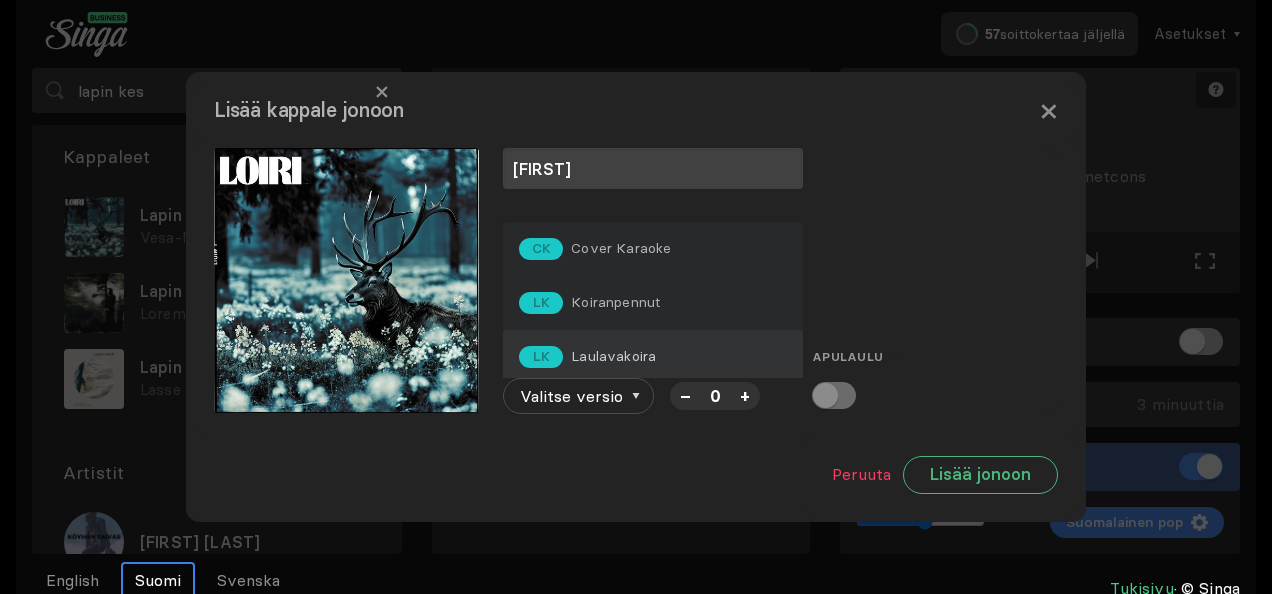 click on "Laulavakoira" at bounding box center (621, 248) 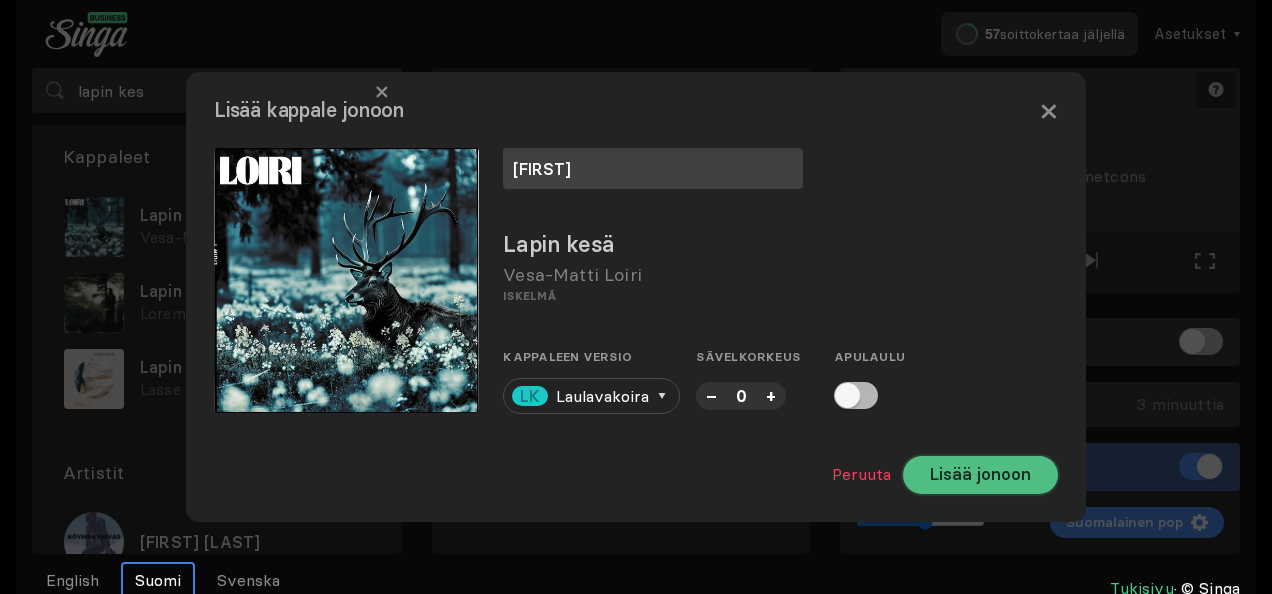 click on "Lisää jonoon" at bounding box center [980, 475] 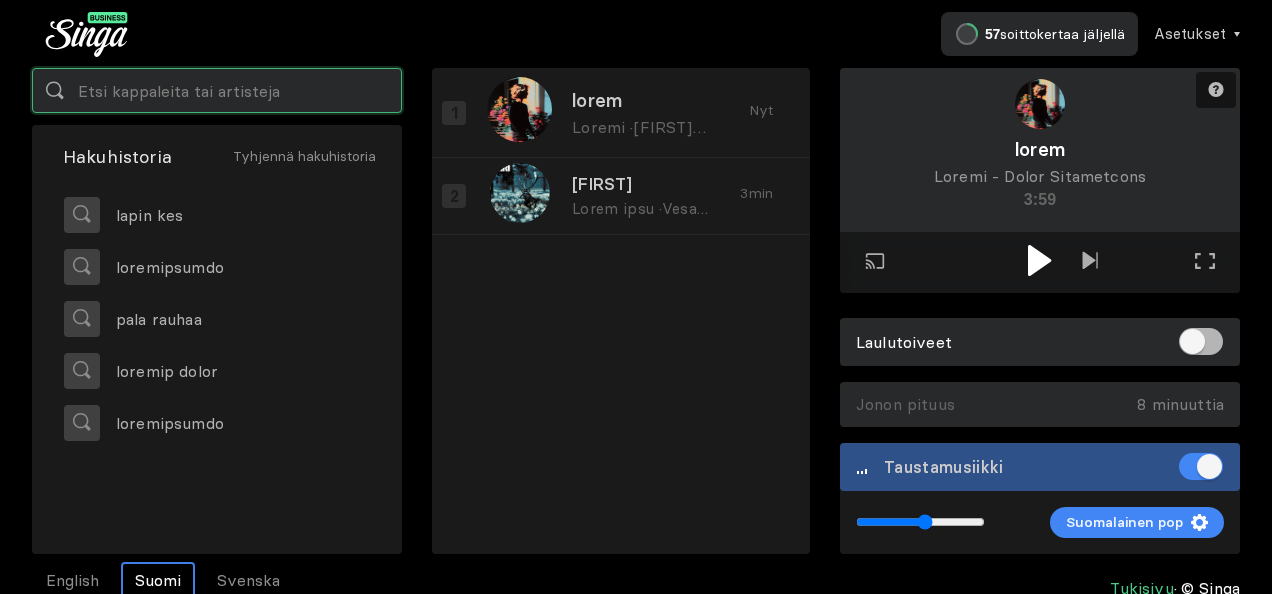click at bounding box center [217, 90] 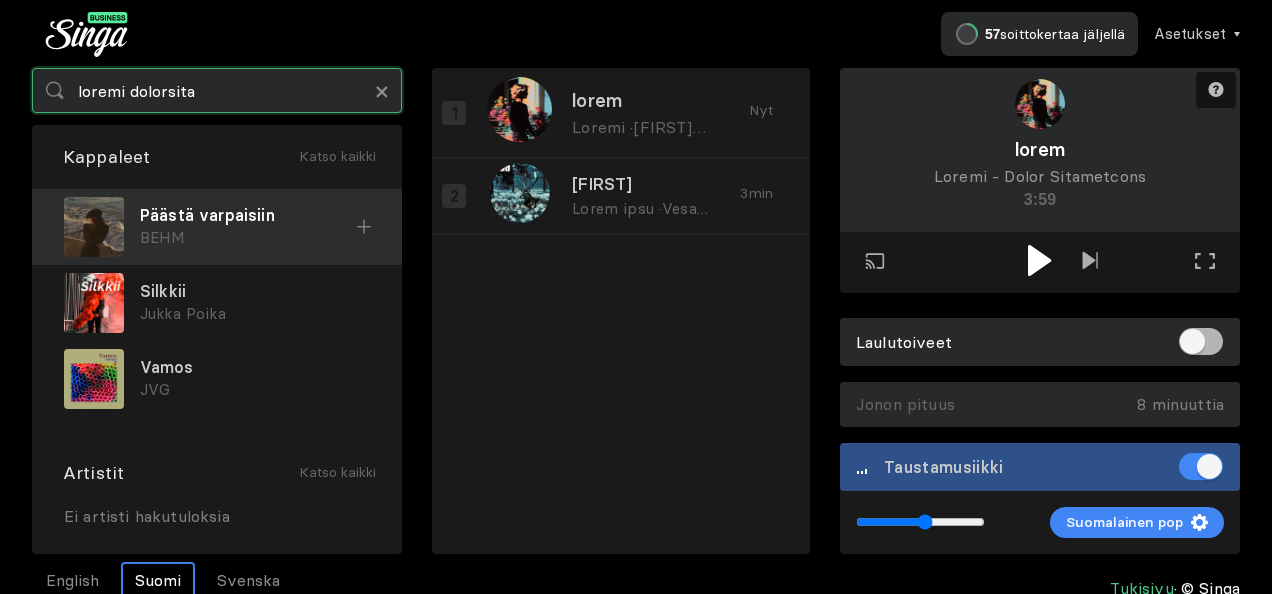 type on "loremi dolorsita" 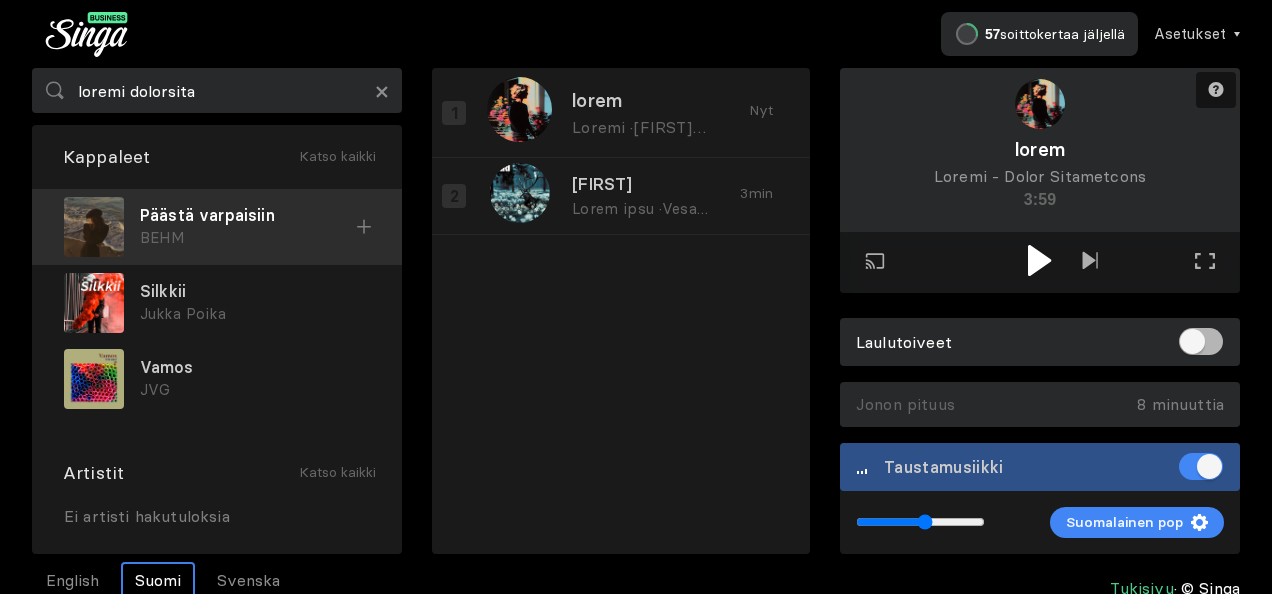 click on "Päästä varpaisiin" at bounding box center [248, 215] 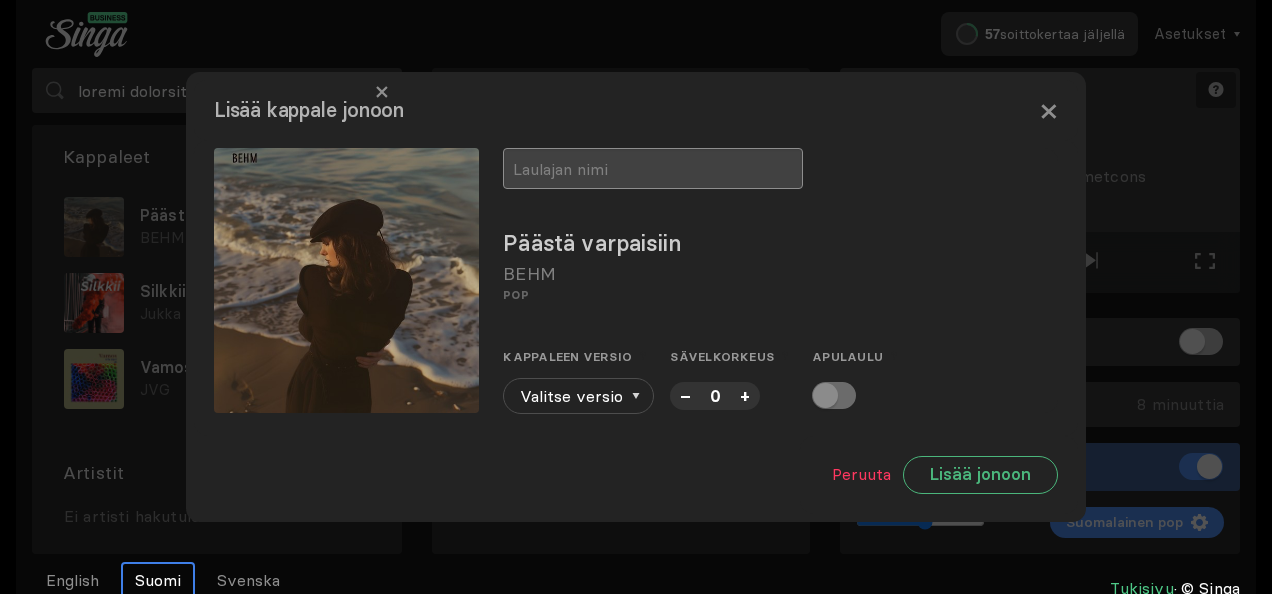 click at bounding box center (653, 168) 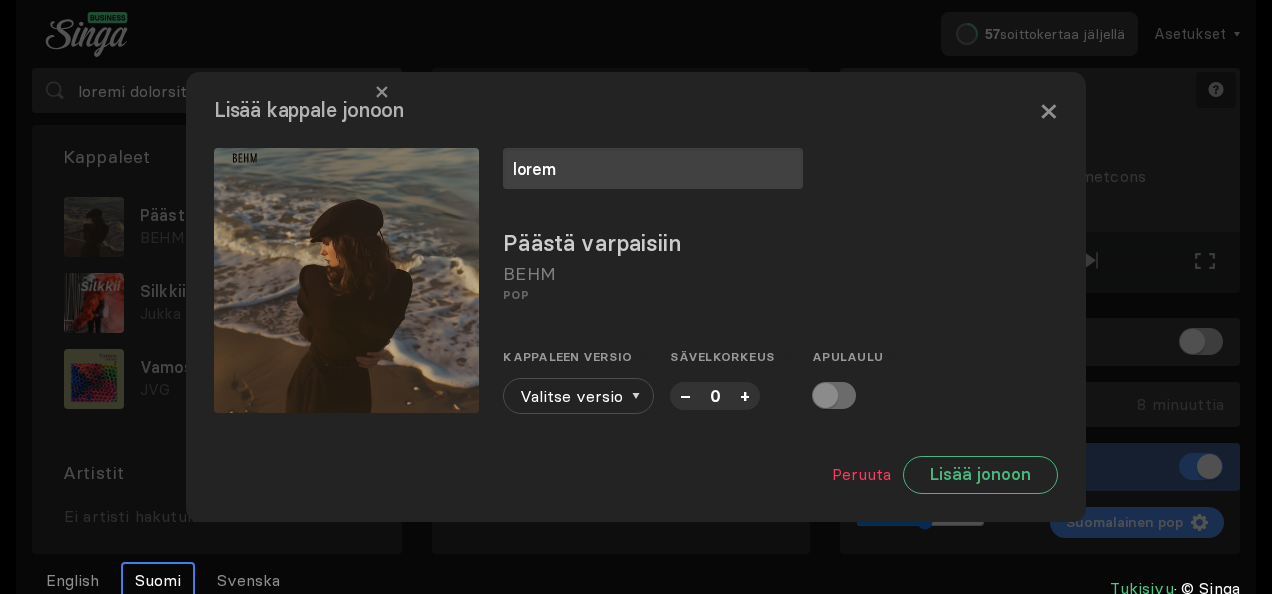 type on "lorem" 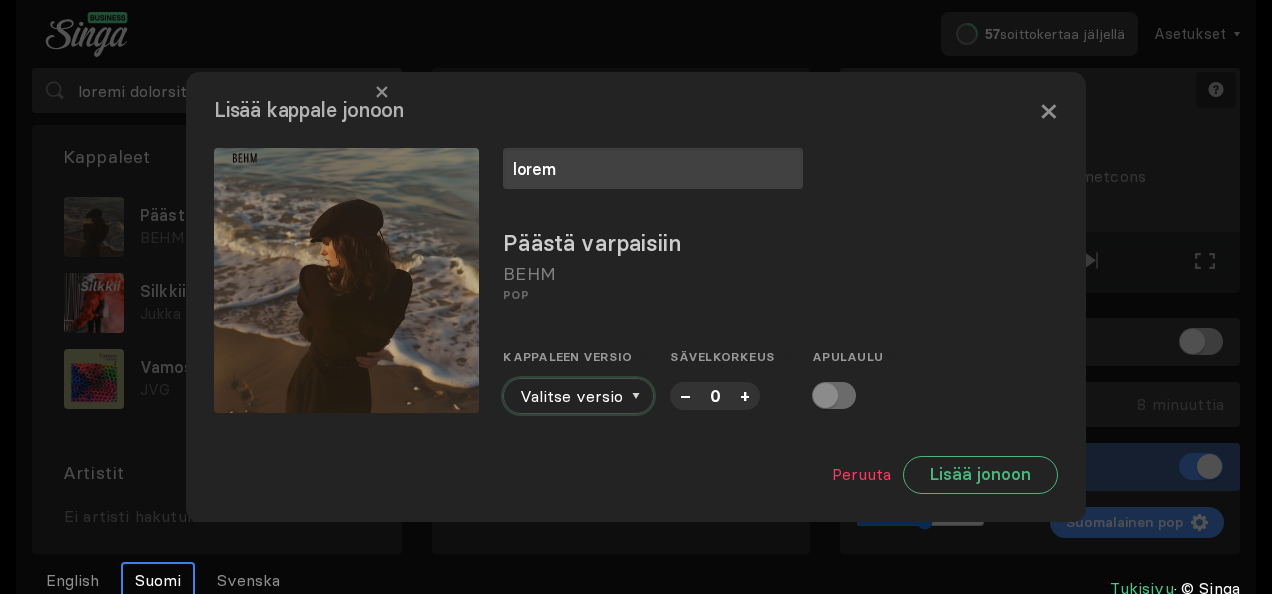 click at bounding box center [636, 396] 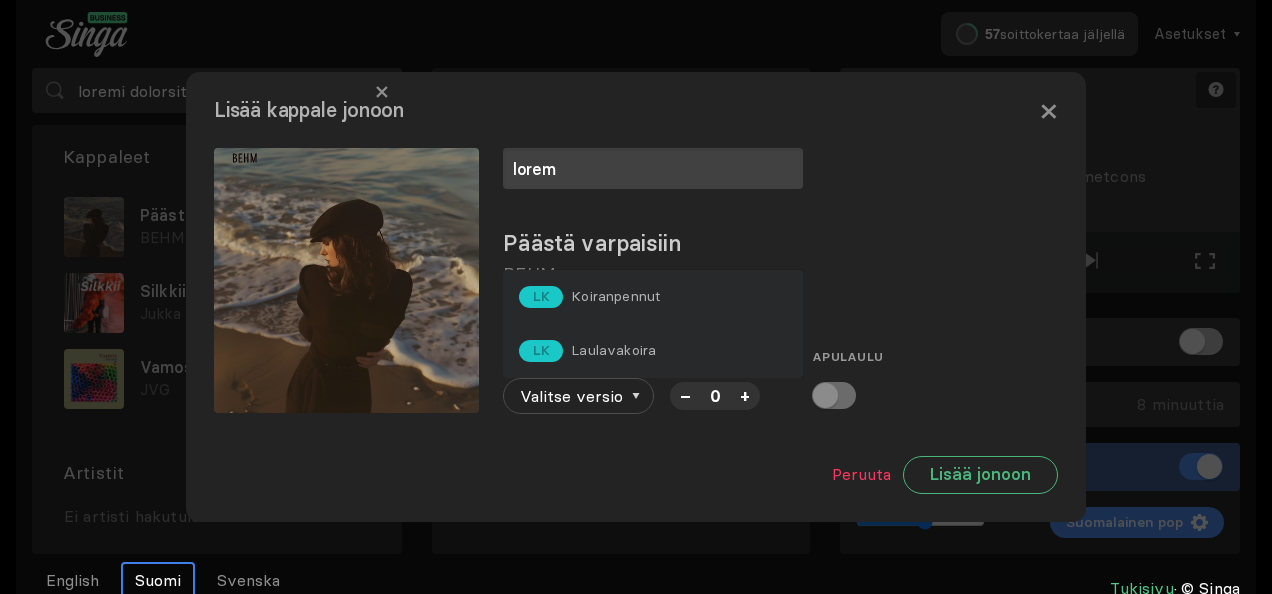 click on "Laulavakoira" at bounding box center (615, 296) 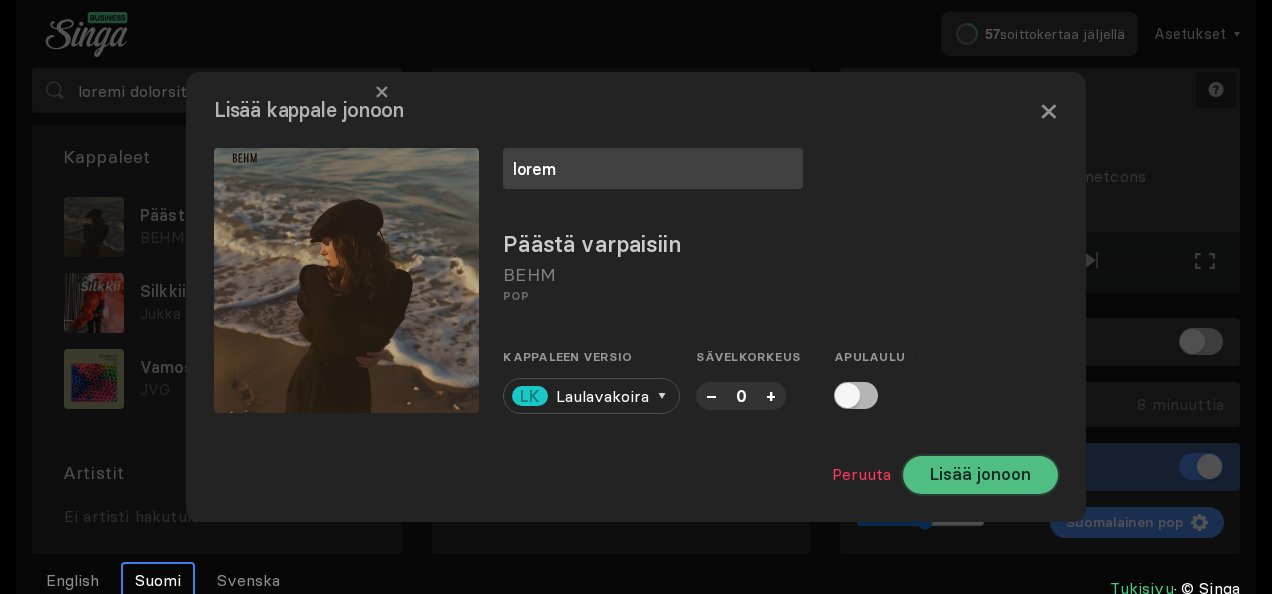 click on "Lisää jonoon" at bounding box center [980, 475] 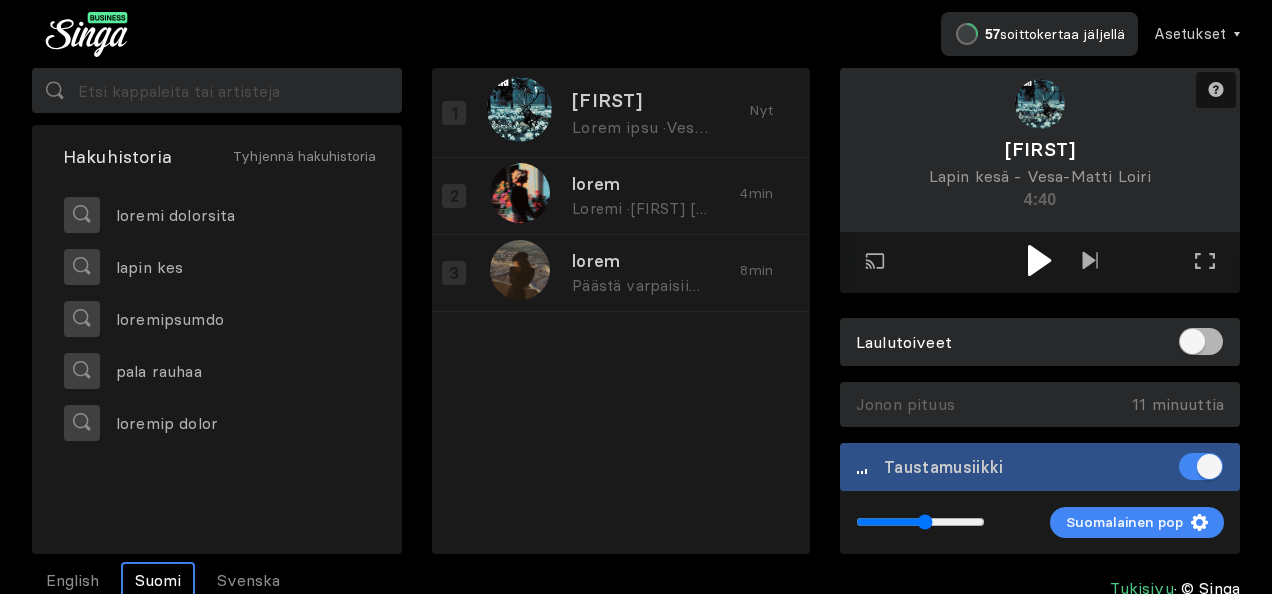 click at bounding box center (1040, 260) 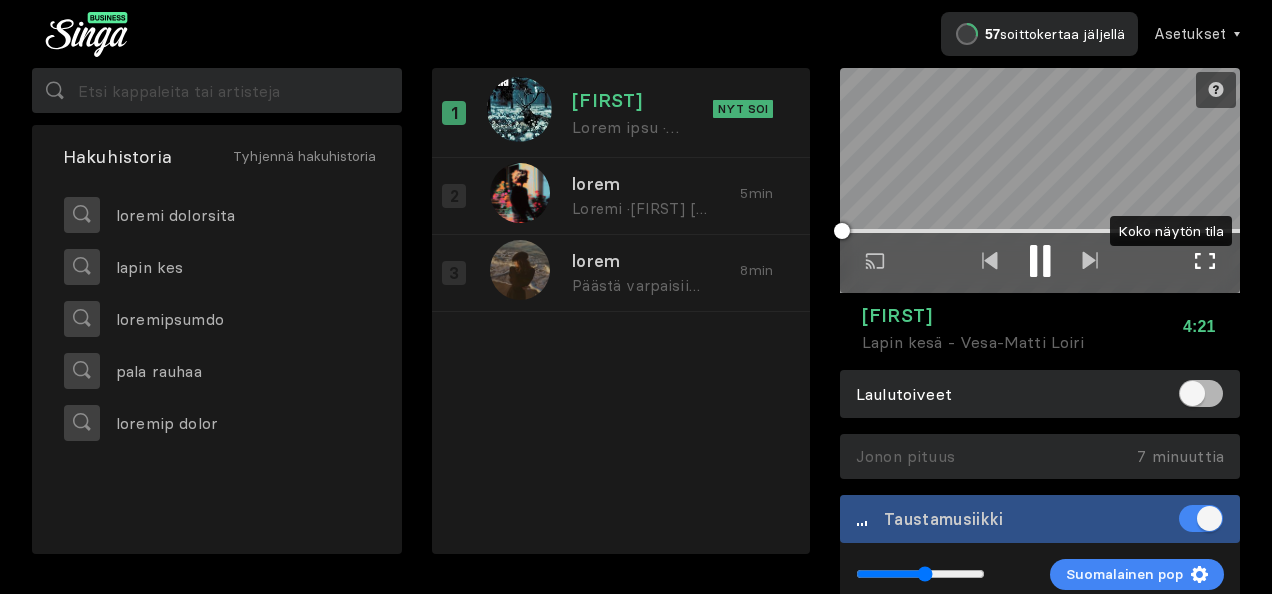 click at bounding box center [1205, 261] 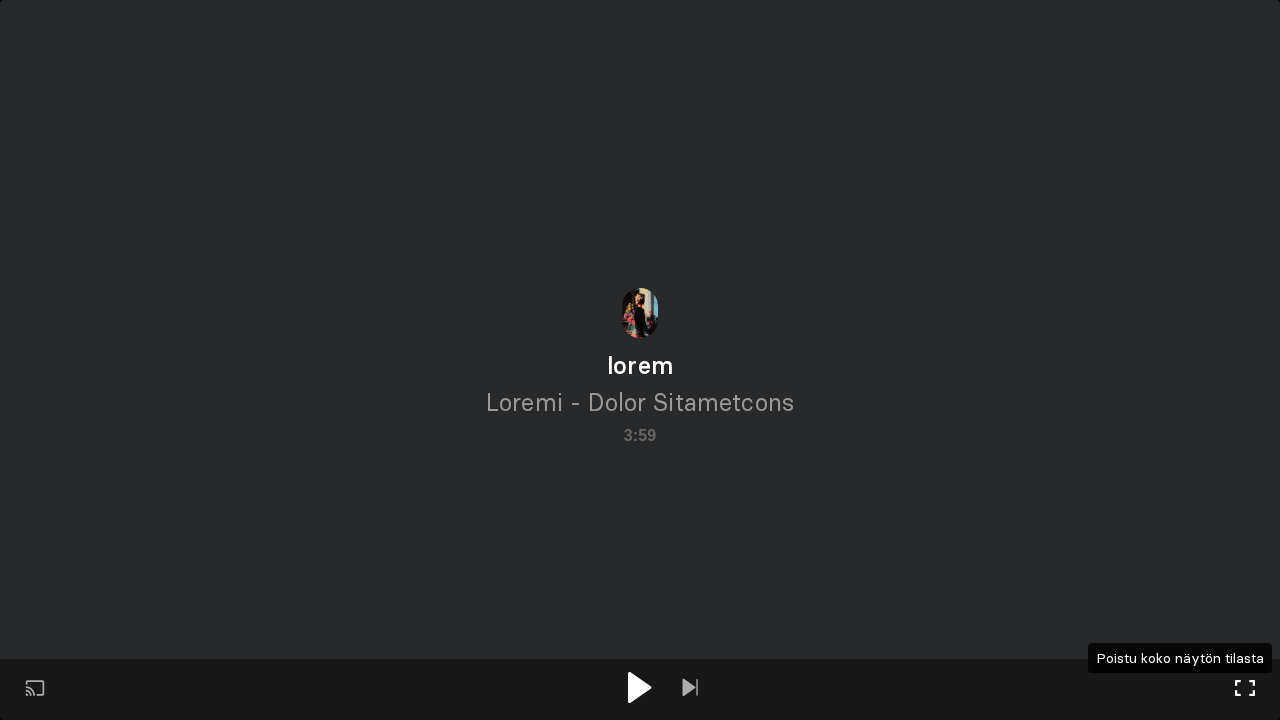 click at bounding box center (1245, 688) 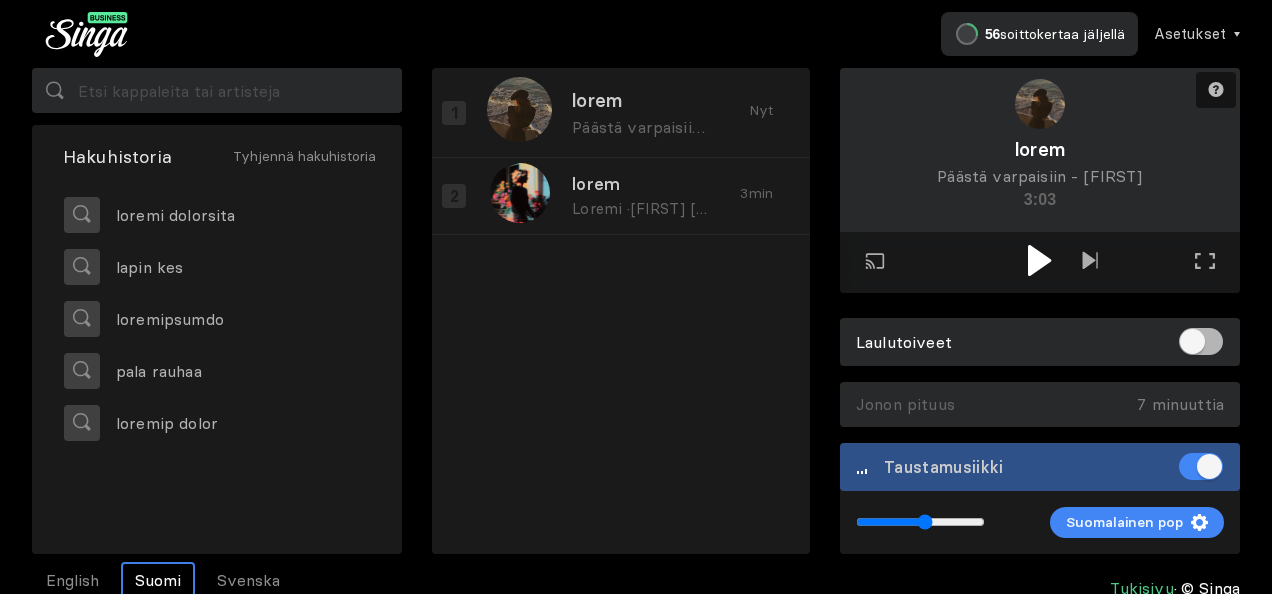 click at bounding box center (1039, 260) 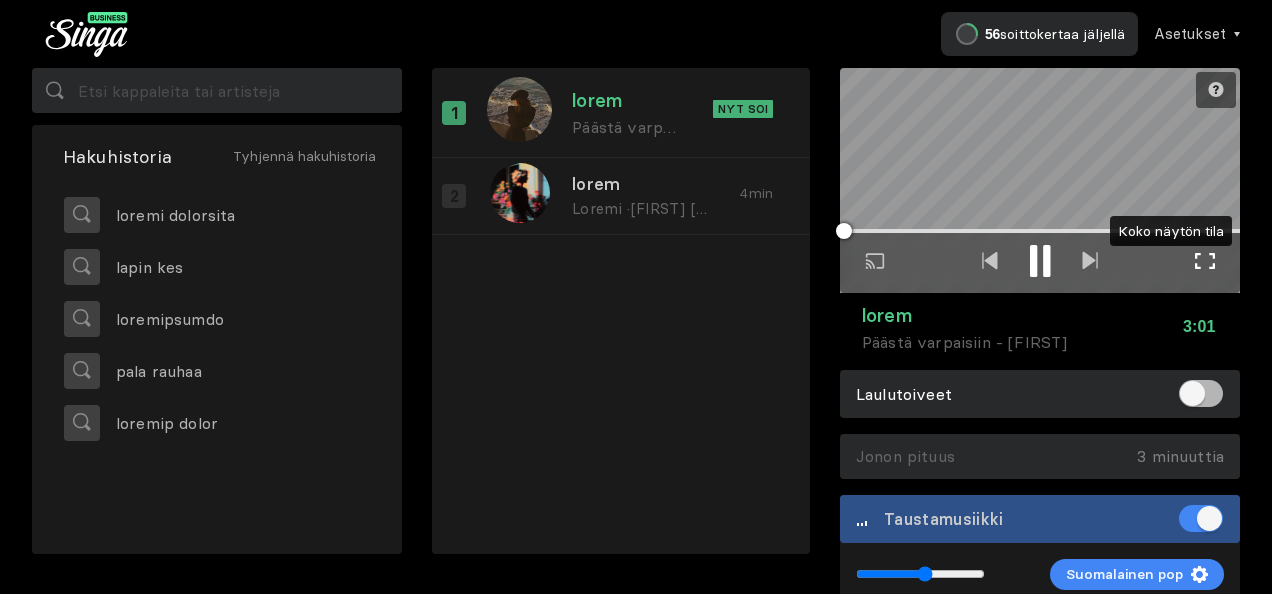 click at bounding box center [1205, 261] 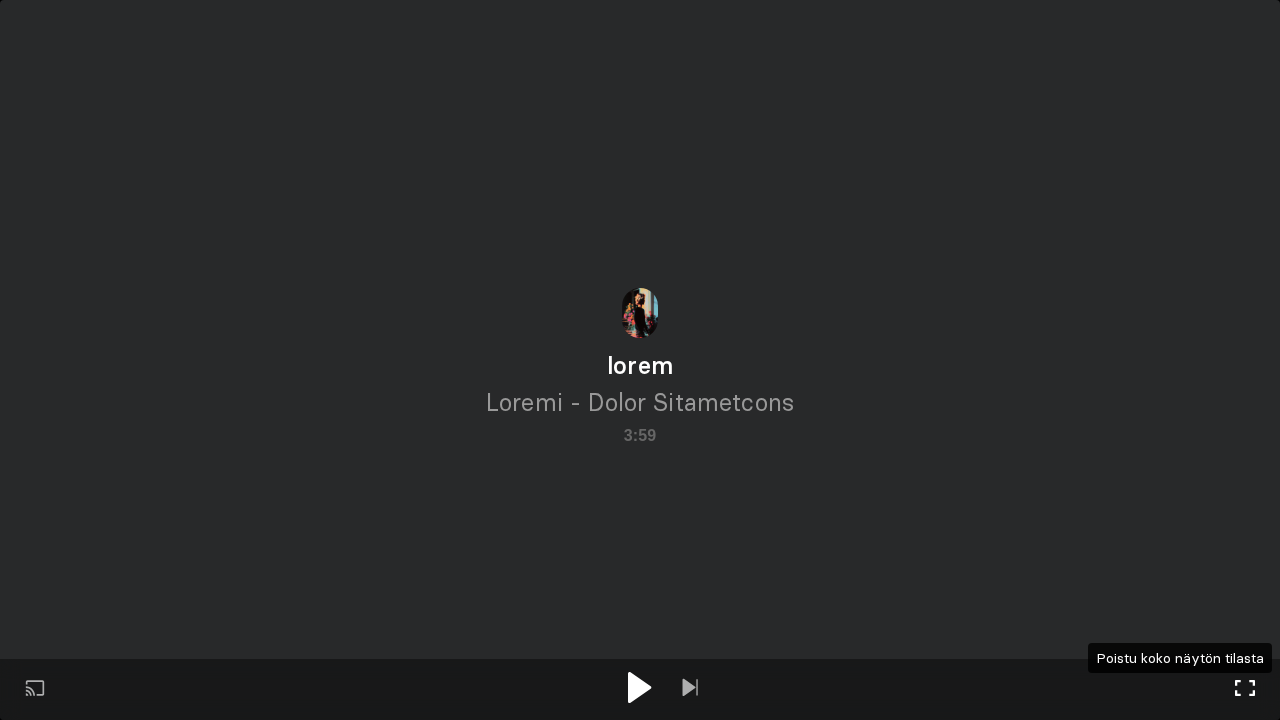 click at bounding box center [1245, 688] 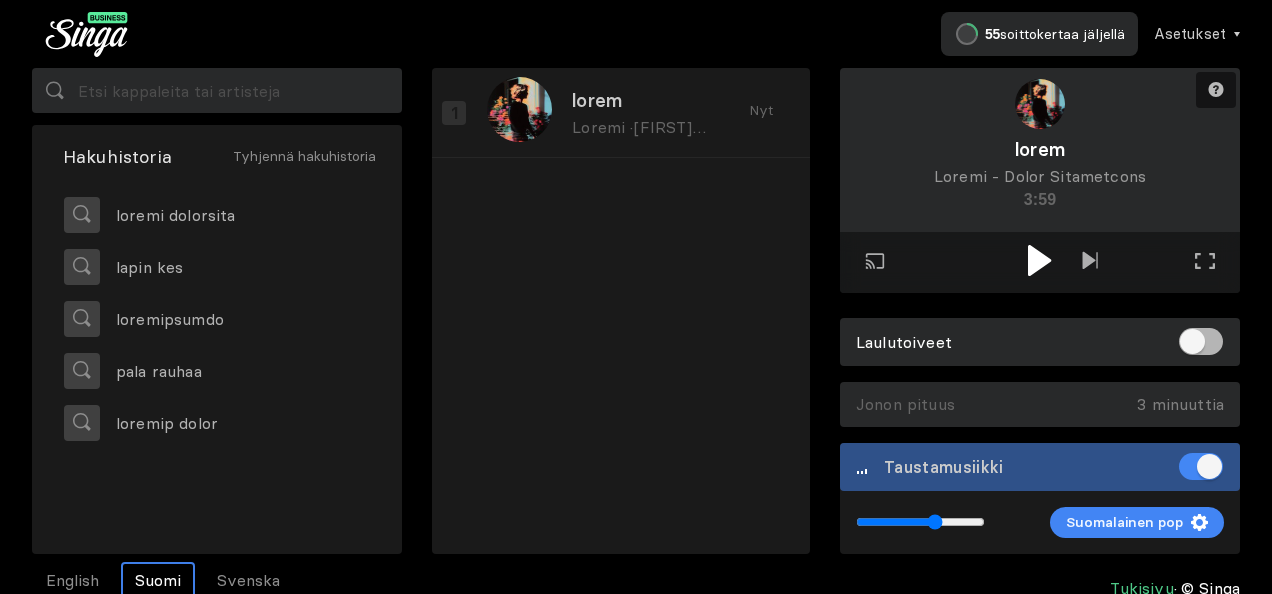 type on "0.63" 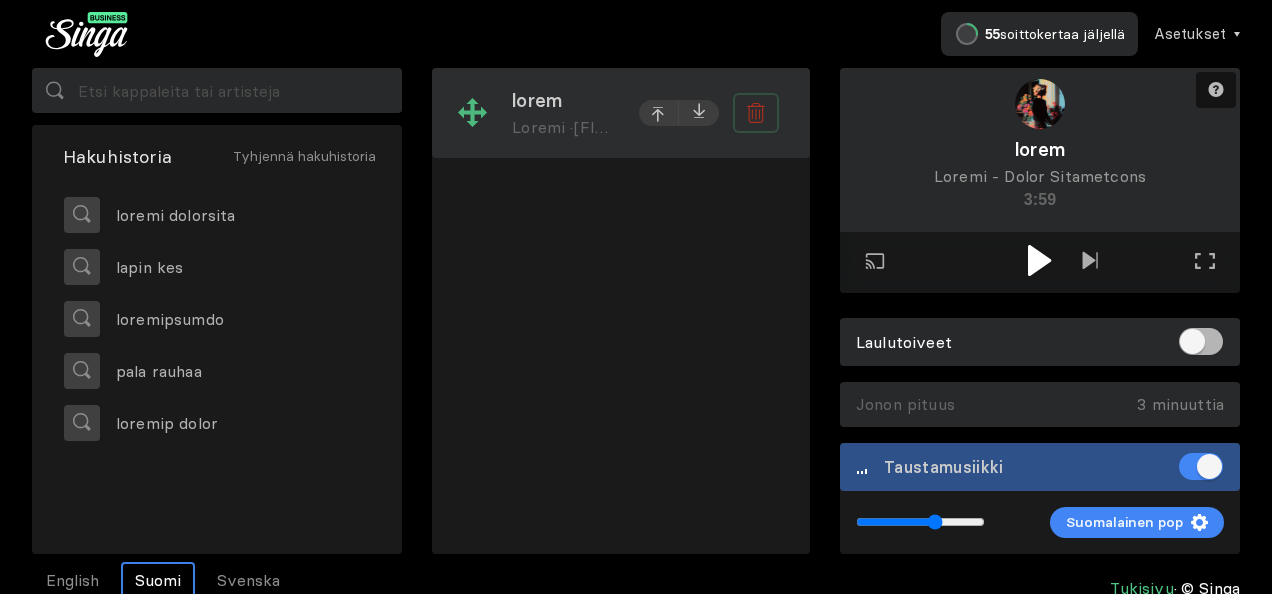click at bounding box center [755, 113] 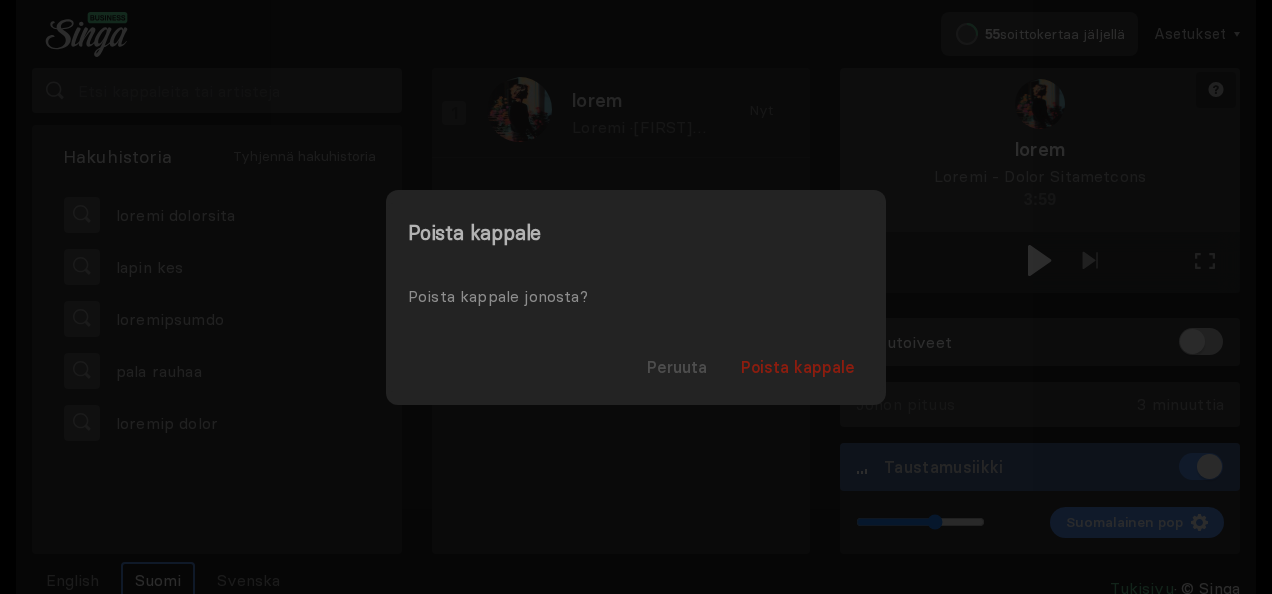 click on "Poista kappale" at bounding box center (798, 367) 